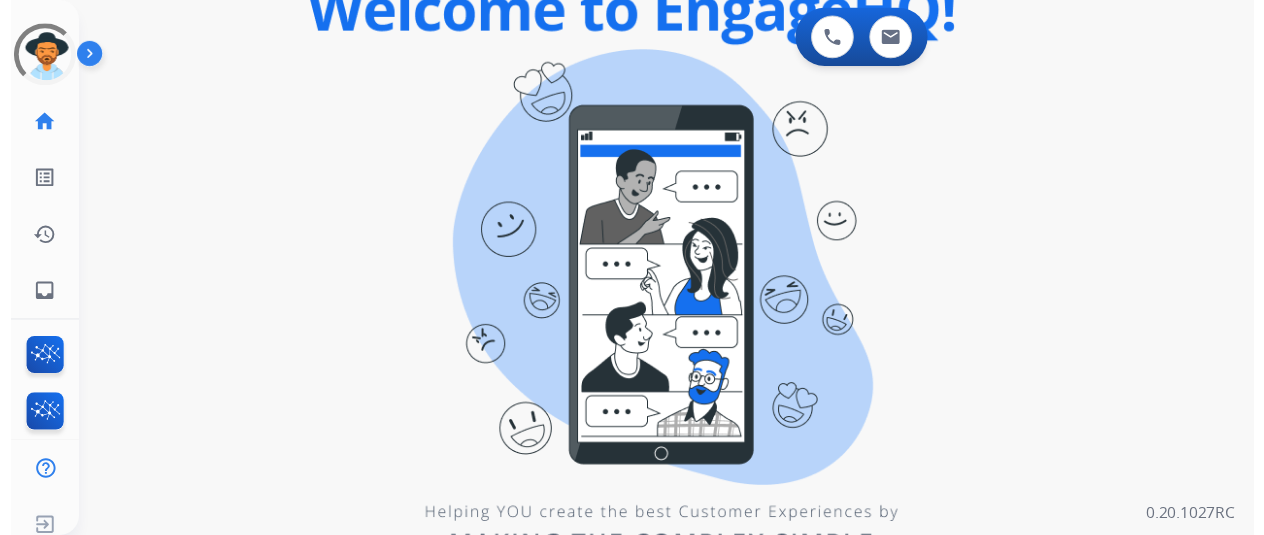 scroll, scrollTop: 0, scrollLeft: 0, axis: both 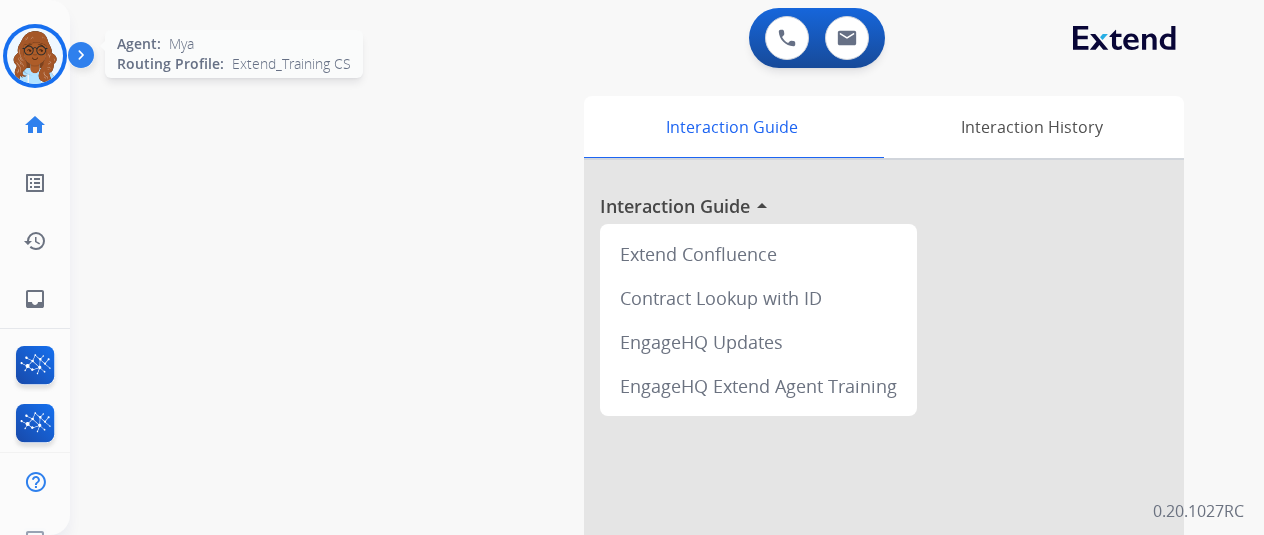 click at bounding box center [35, 56] 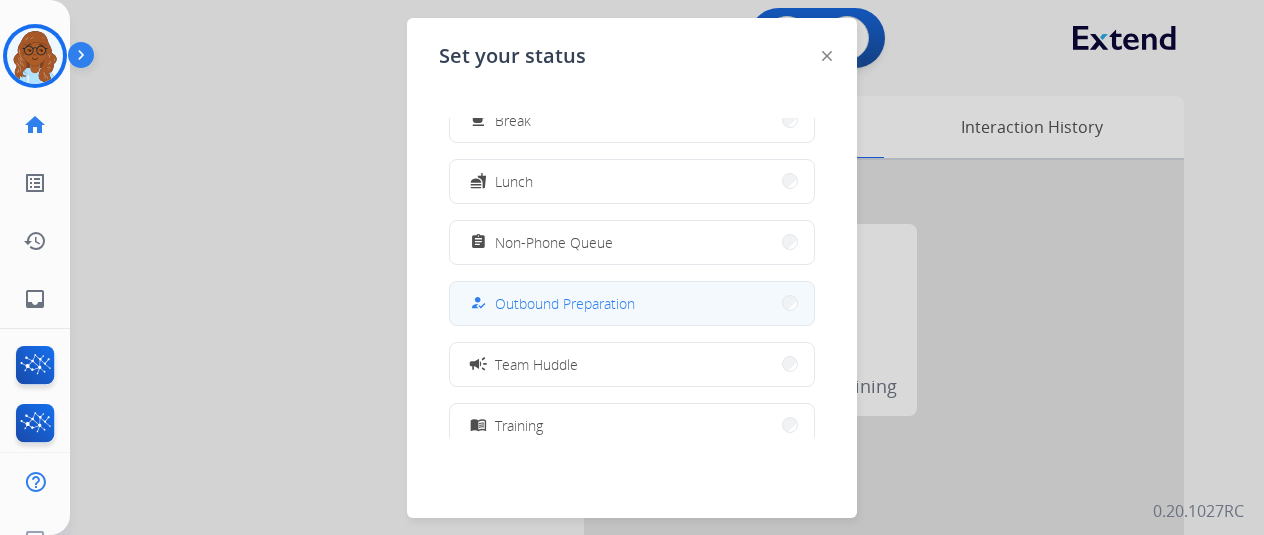 scroll, scrollTop: 0, scrollLeft: 0, axis: both 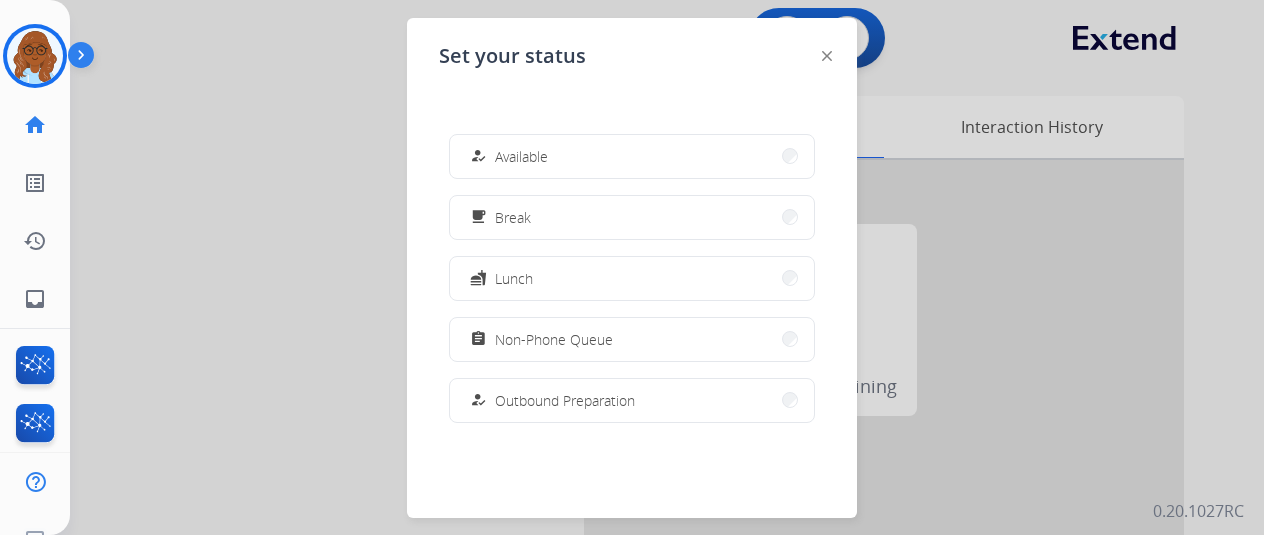 click 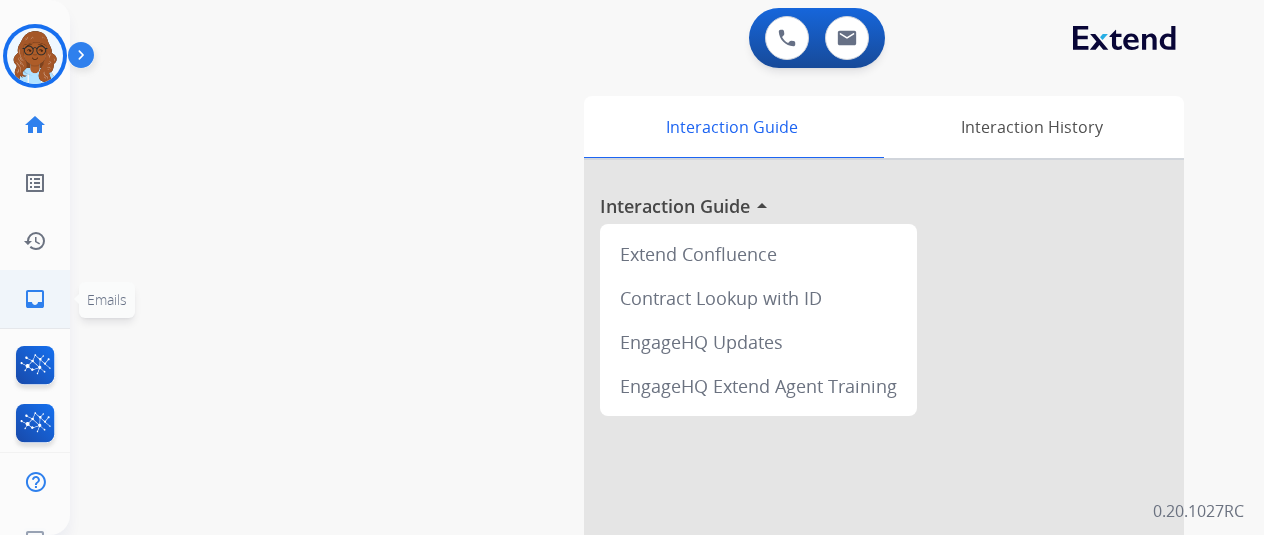 click on "inbox  Emails" 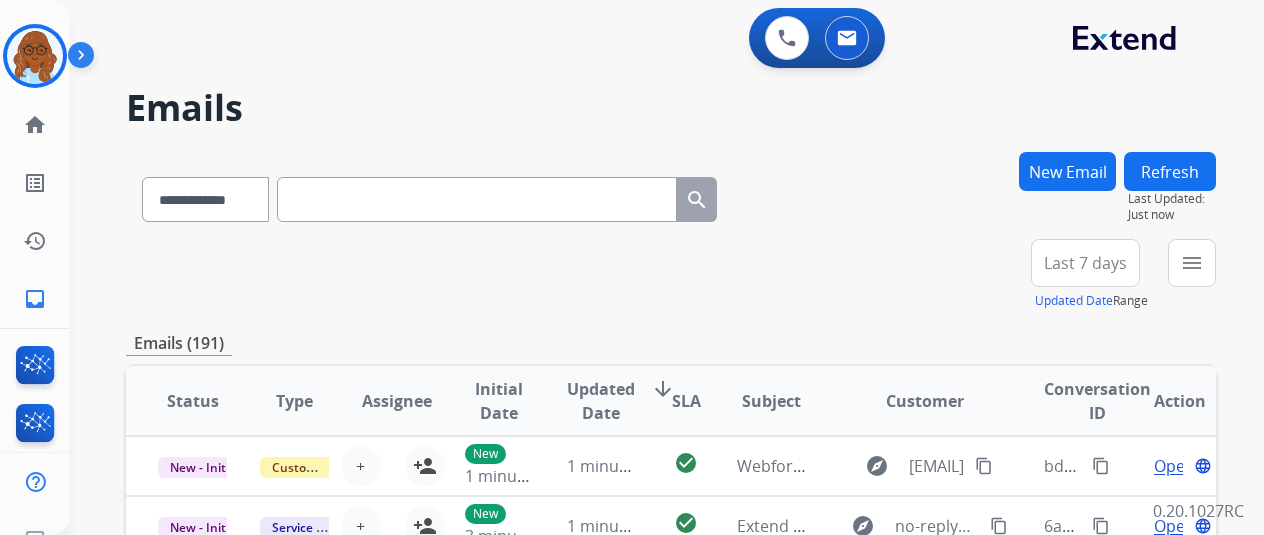 click on "Last 7 days" at bounding box center (1085, 263) 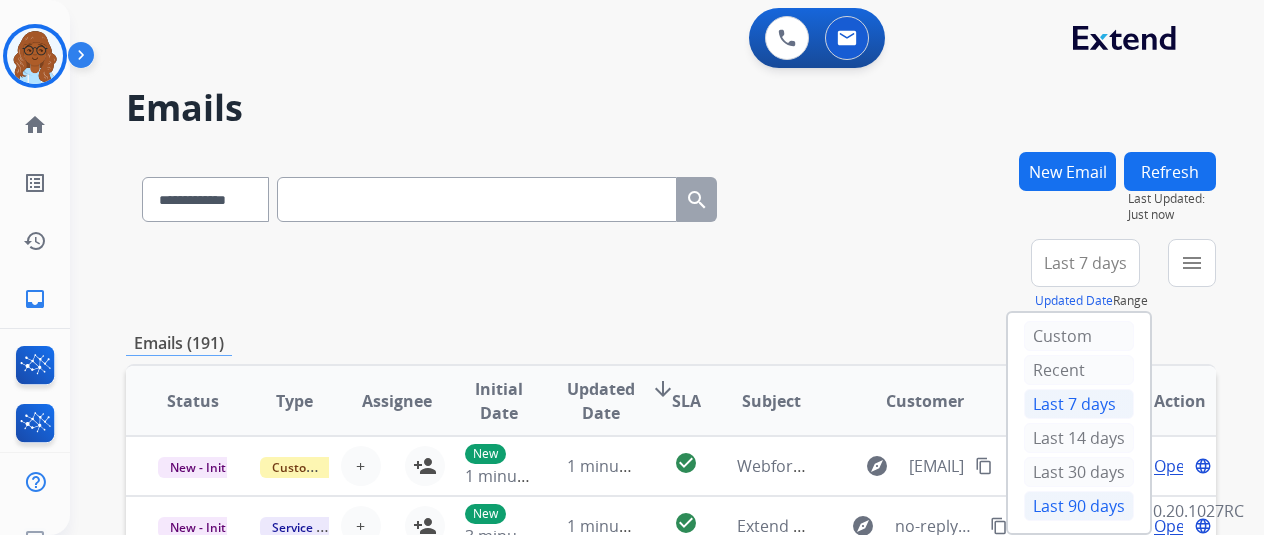 click on "Last 90 days" at bounding box center [1079, 506] 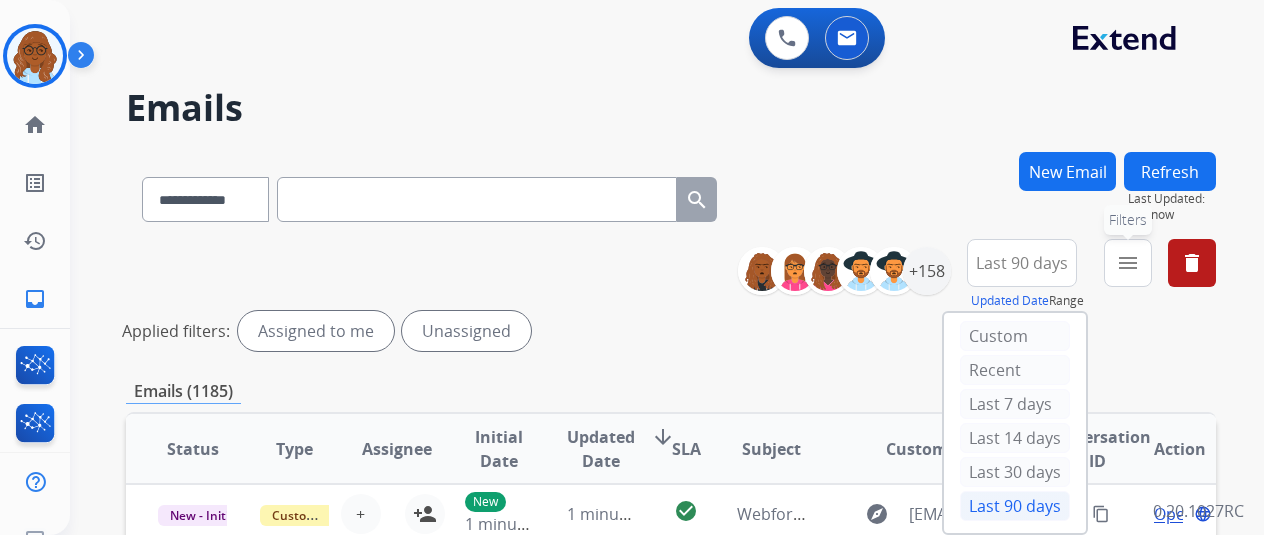 click on "menu" at bounding box center (1128, 263) 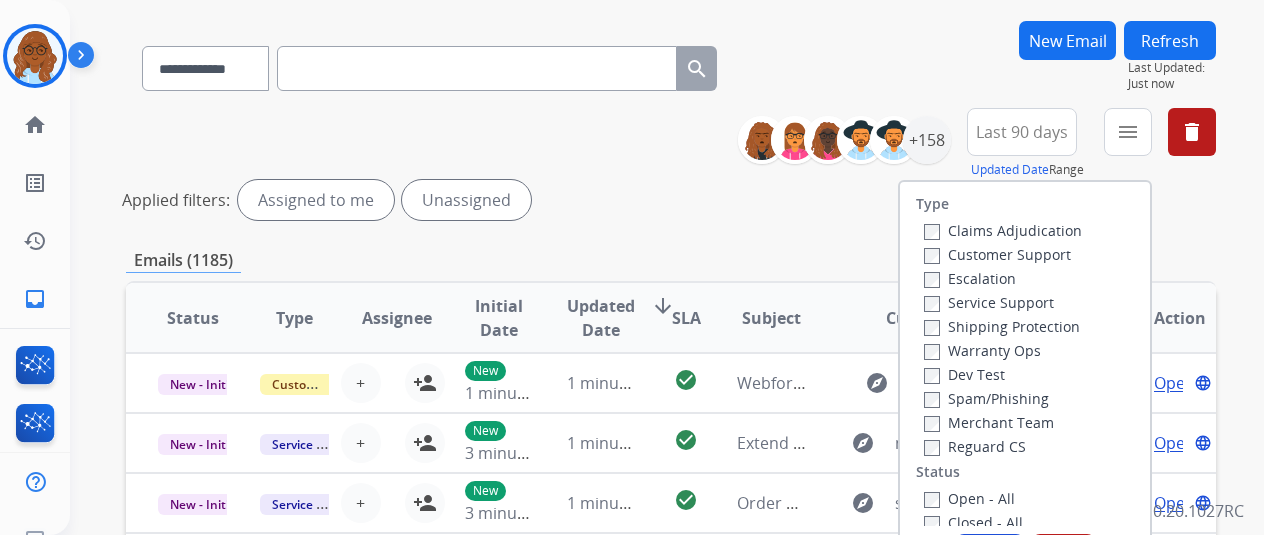 scroll, scrollTop: 300, scrollLeft: 0, axis: vertical 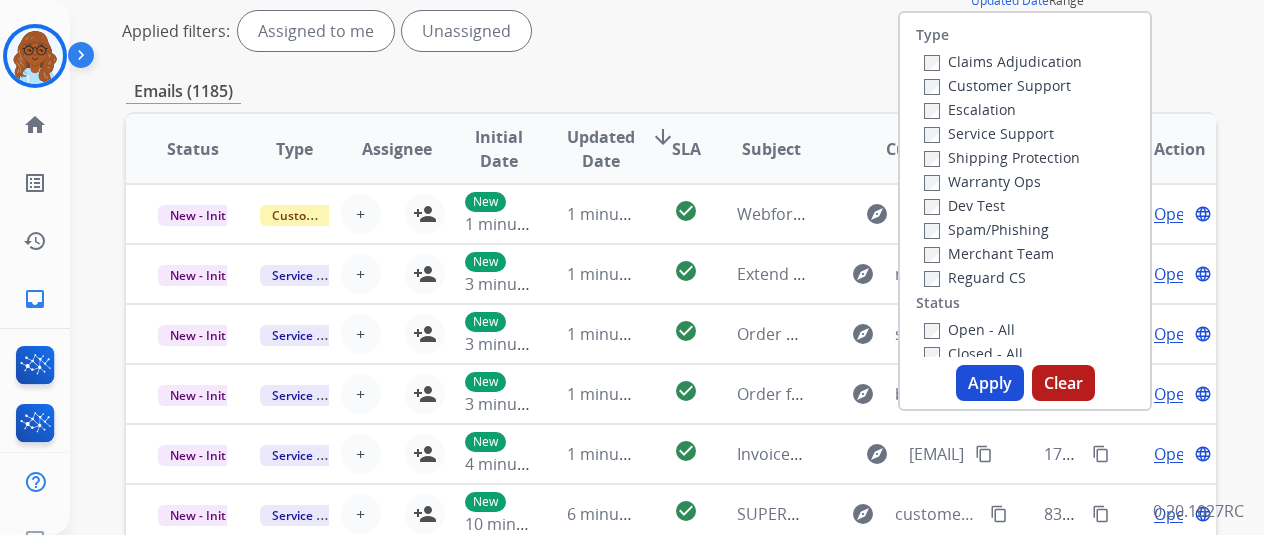 click on "Apply" at bounding box center (990, 383) 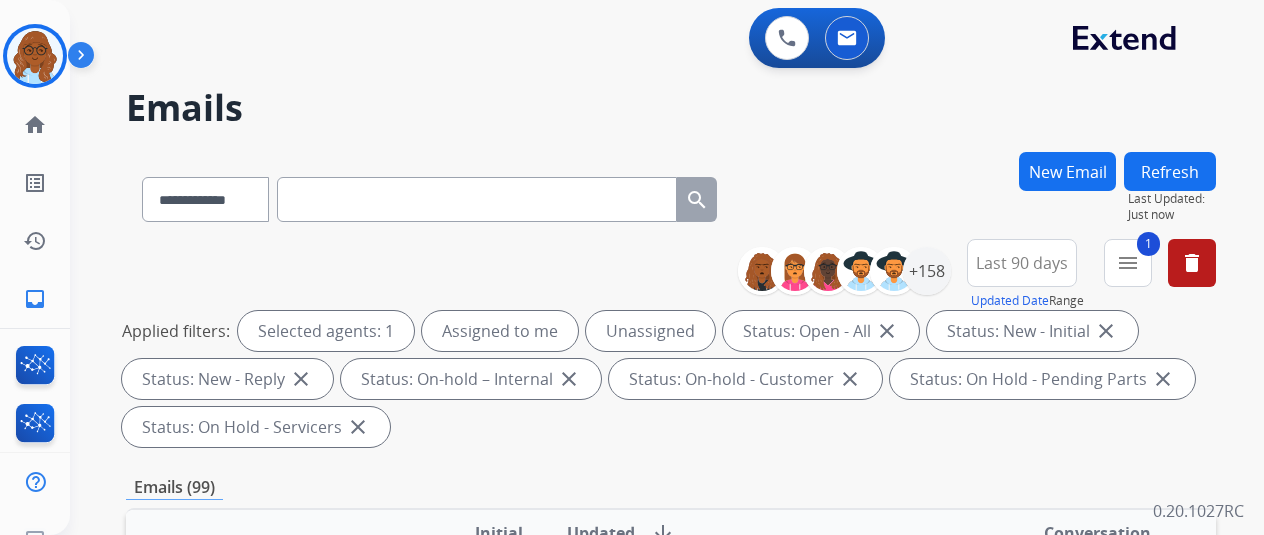 scroll, scrollTop: 100, scrollLeft: 0, axis: vertical 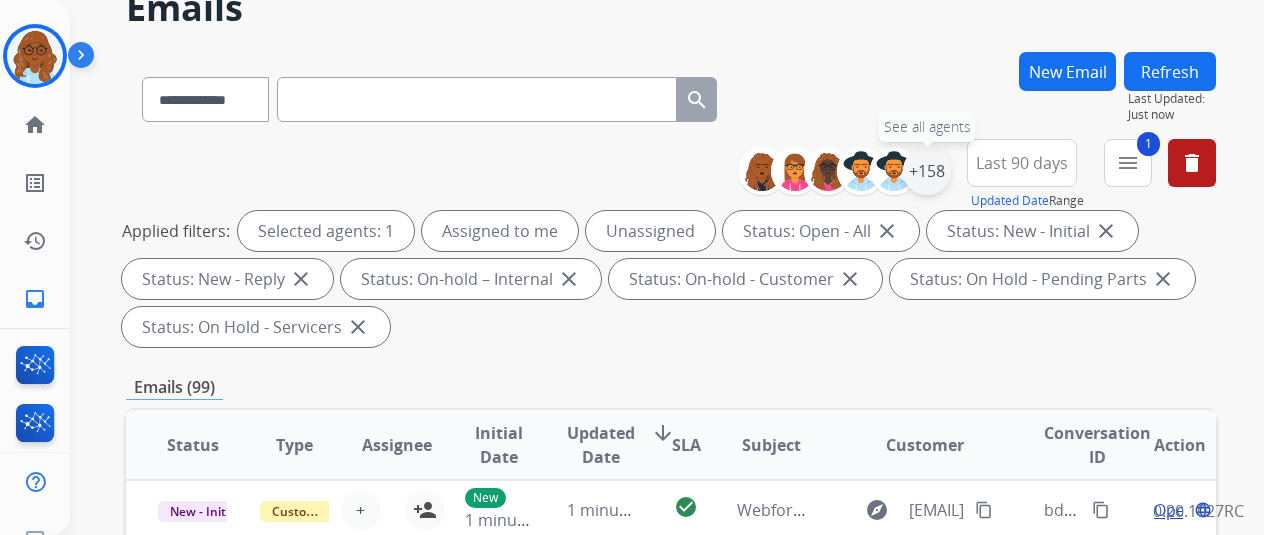 click on "+158" at bounding box center [927, 171] 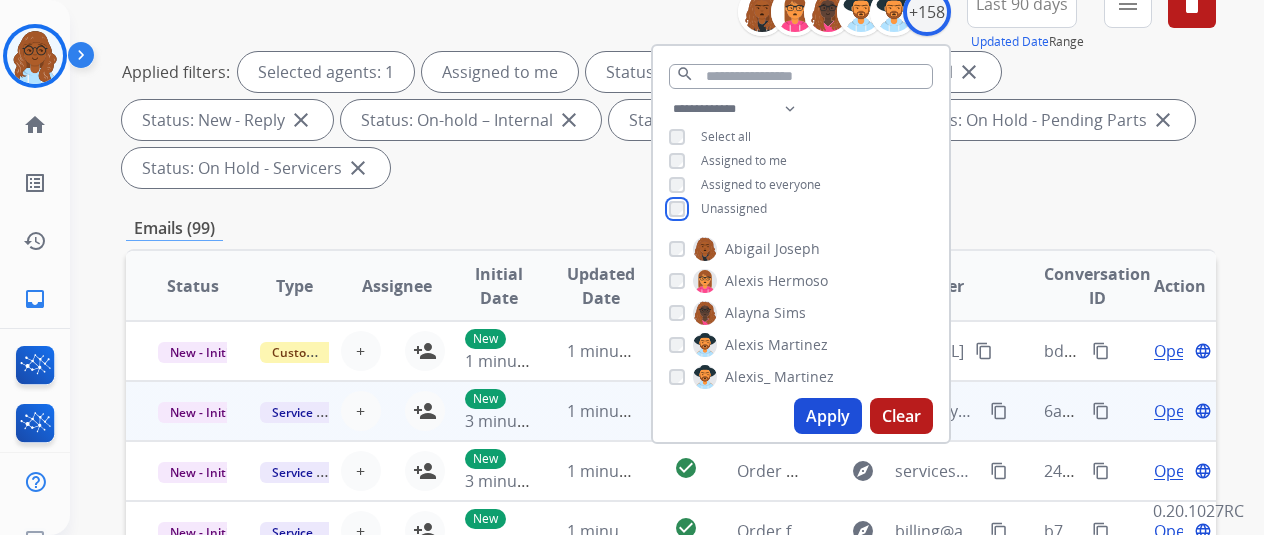 scroll, scrollTop: 400, scrollLeft: 0, axis: vertical 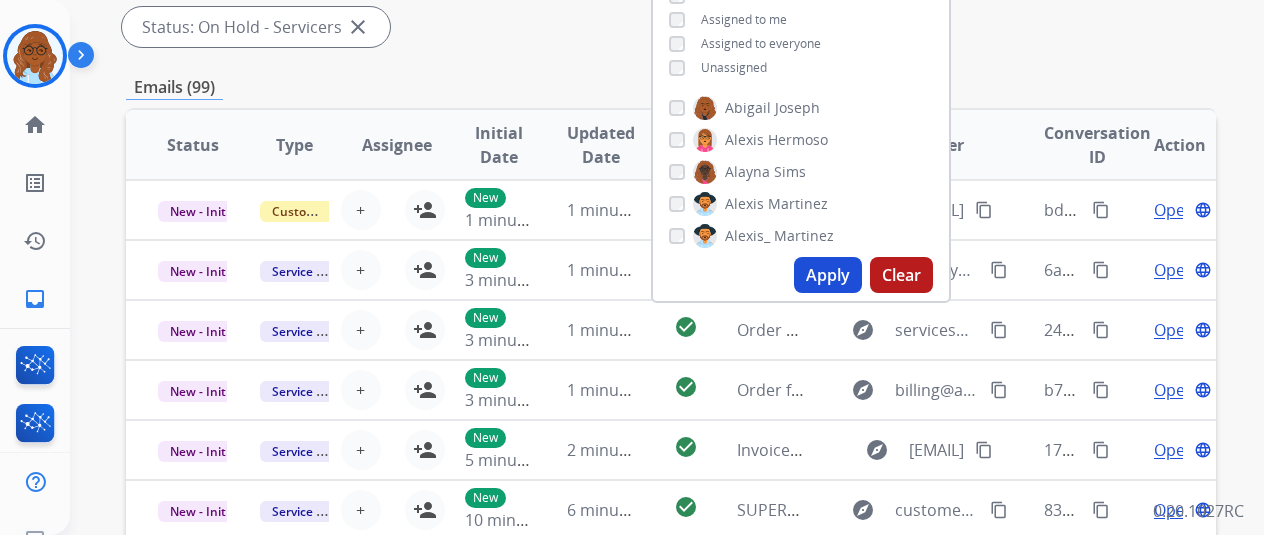 click on "Apply" at bounding box center (828, 275) 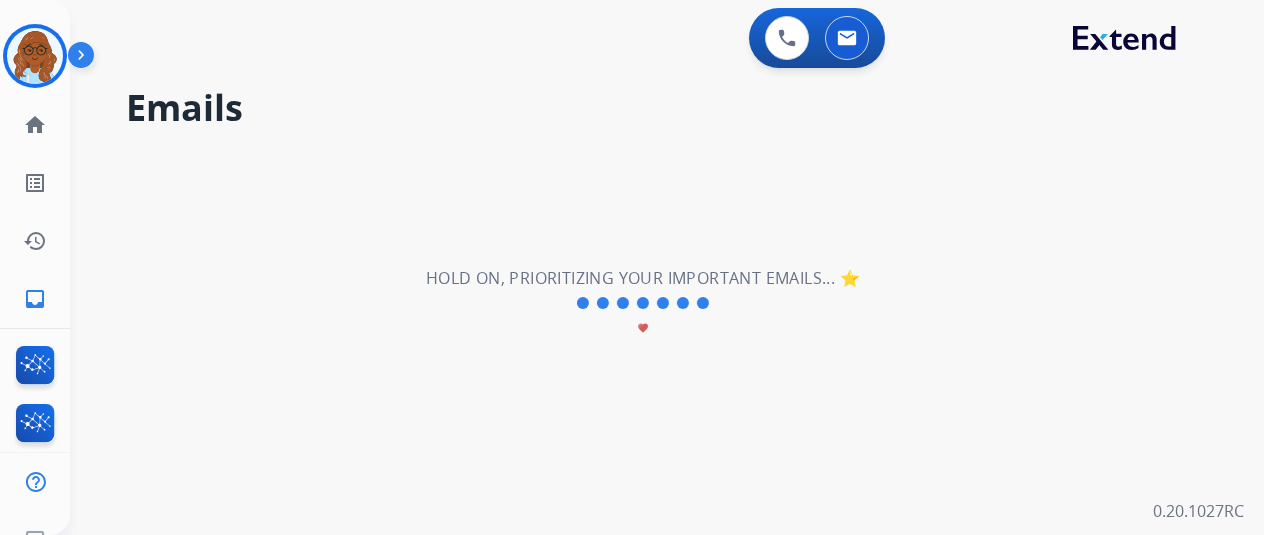 scroll, scrollTop: 0, scrollLeft: 0, axis: both 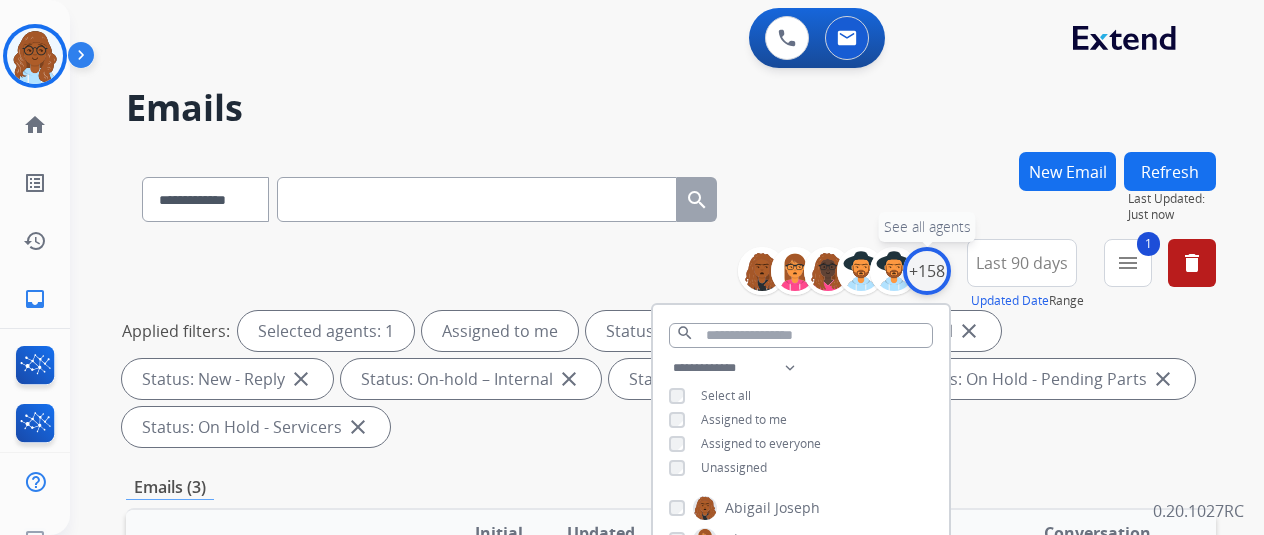 click on "+158" at bounding box center [927, 271] 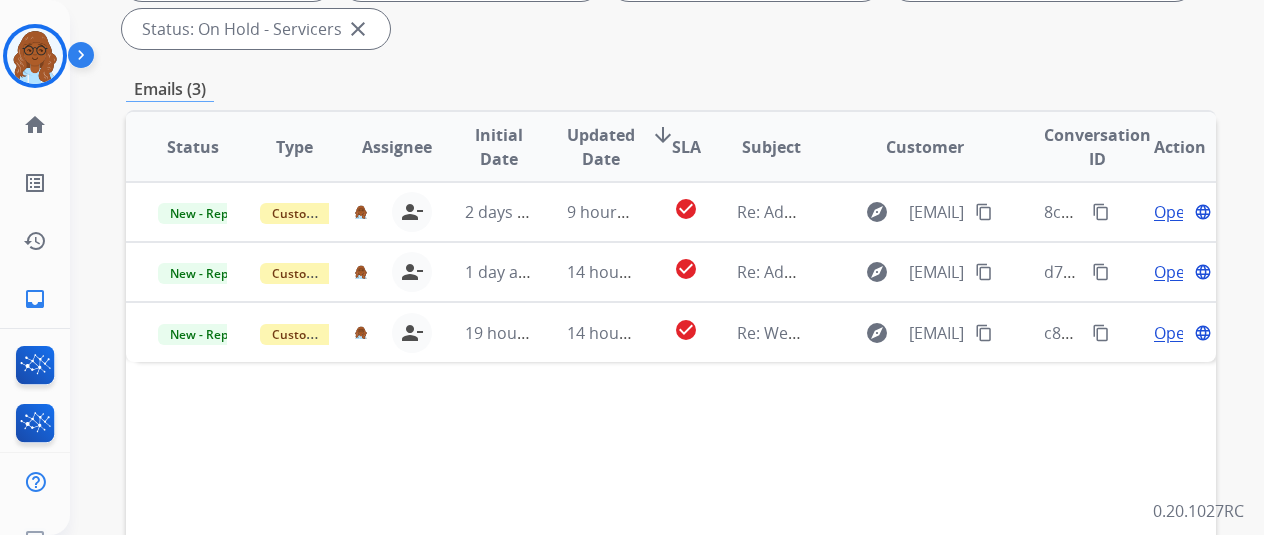 scroll, scrollTop: 400, scrollLeft: 0, axis: vertical 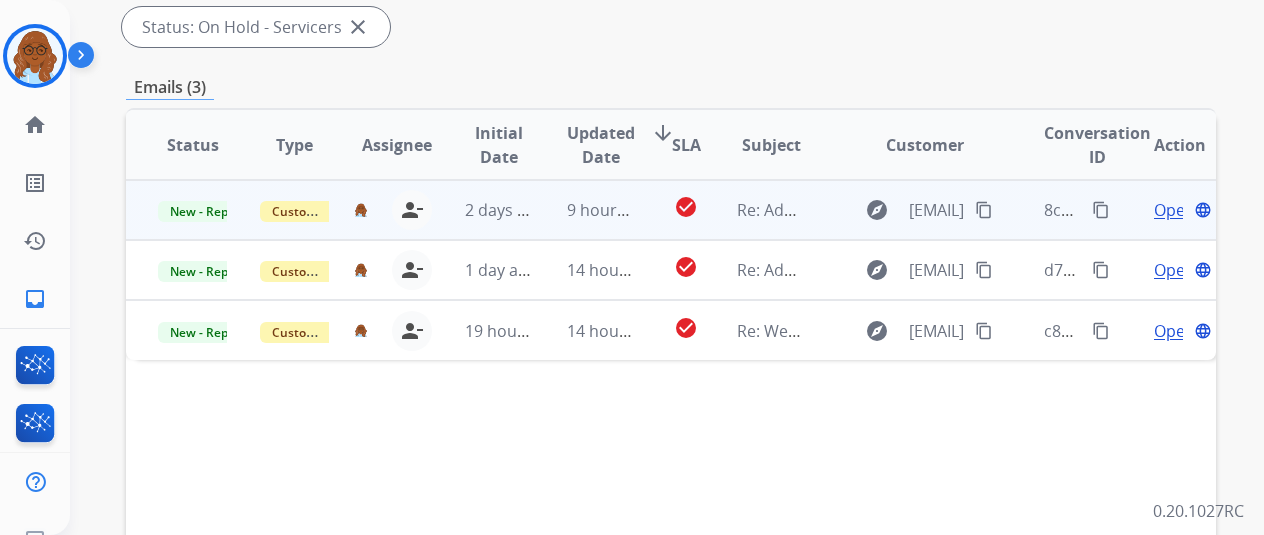 click on "Open" at bounding box center (1174, 210) 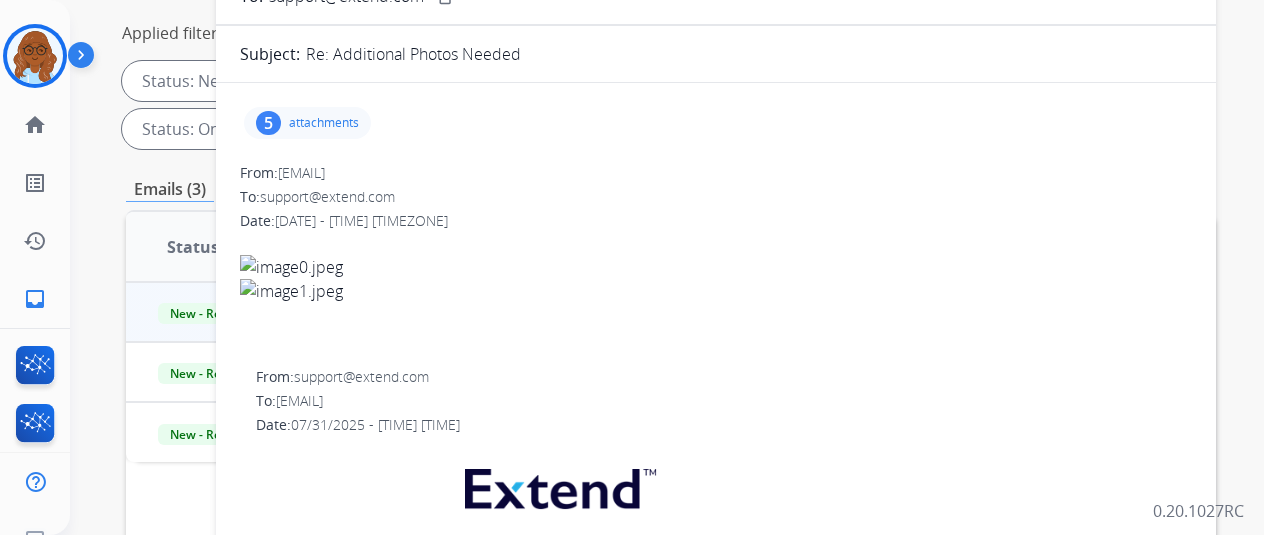 scroll, scrollTop: 200, scrollLeft: 0, axis: vertical 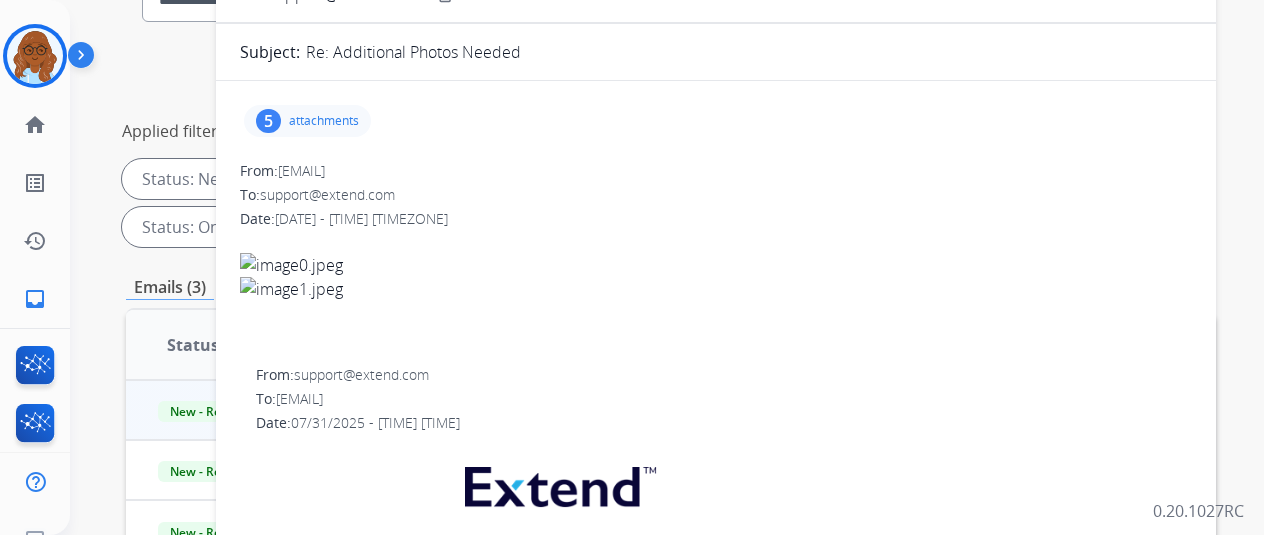 click on "5 attachments" at bounding box center [307, 121] 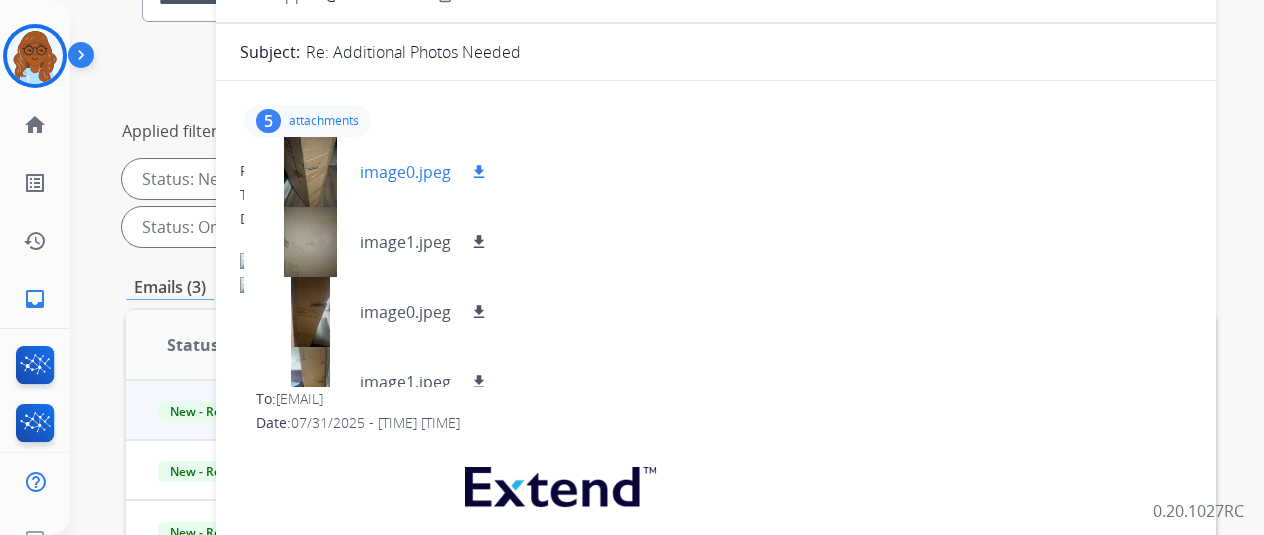 click at bounding box center (310, 172) 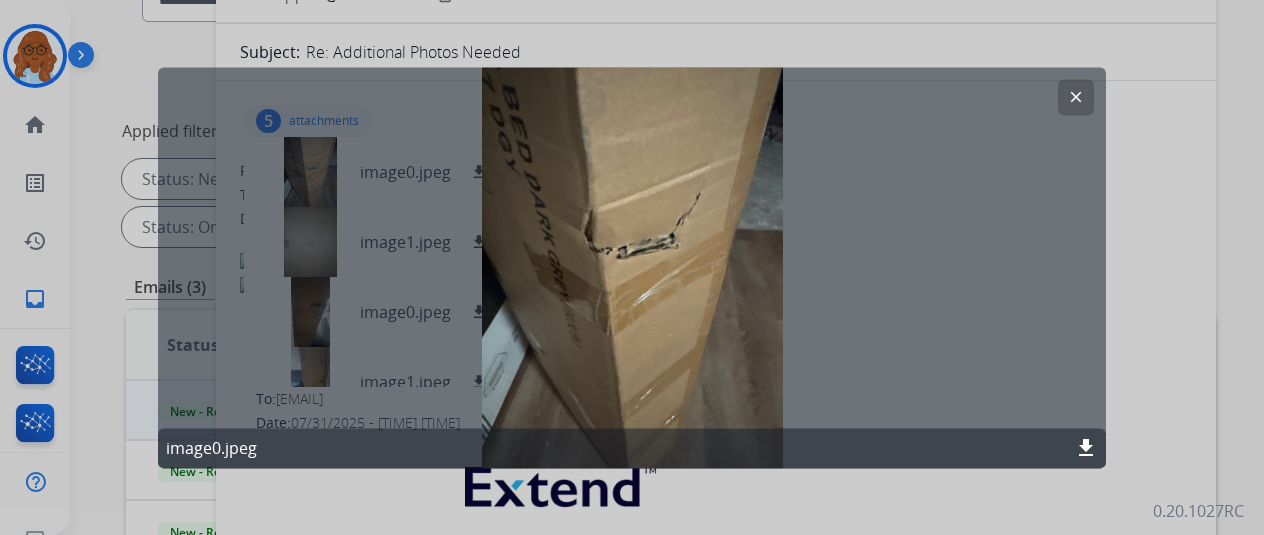 click 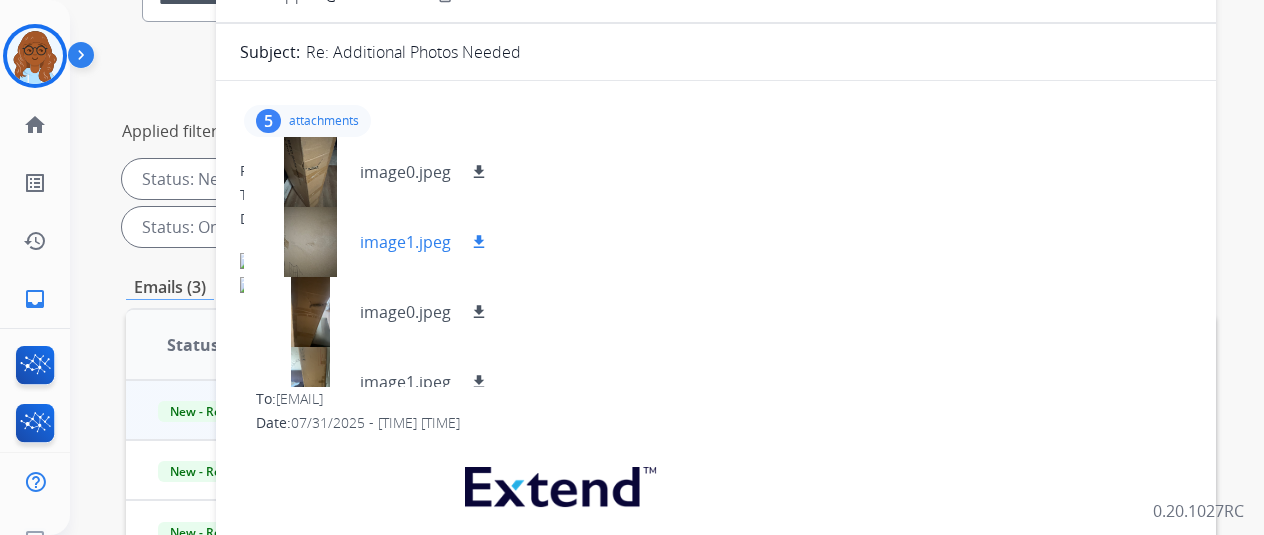 click at bounding box center [310, 242] 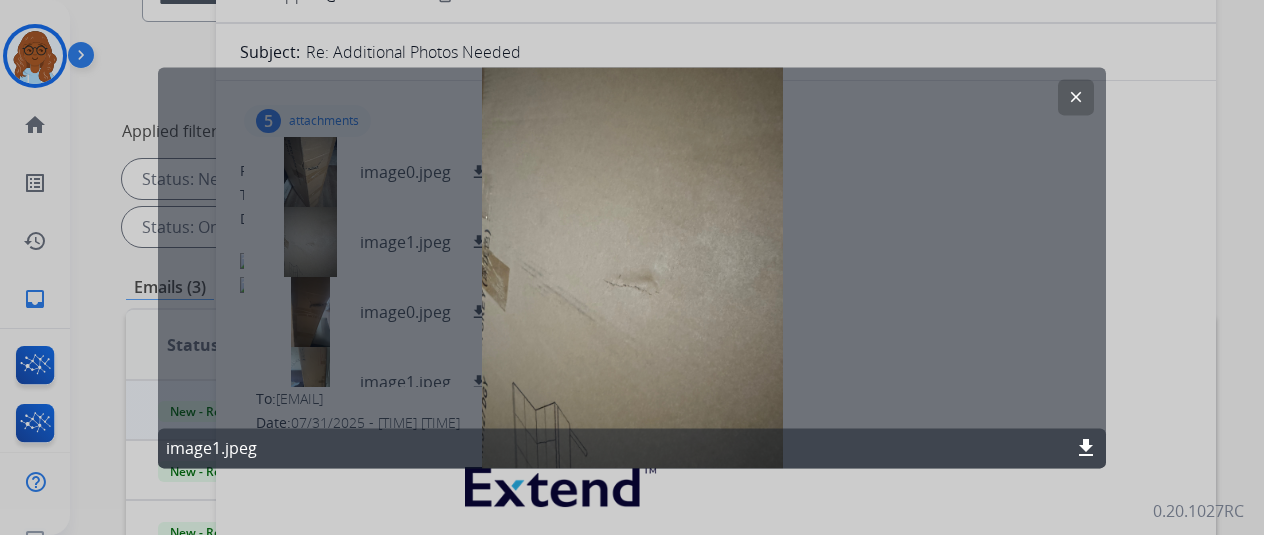 click 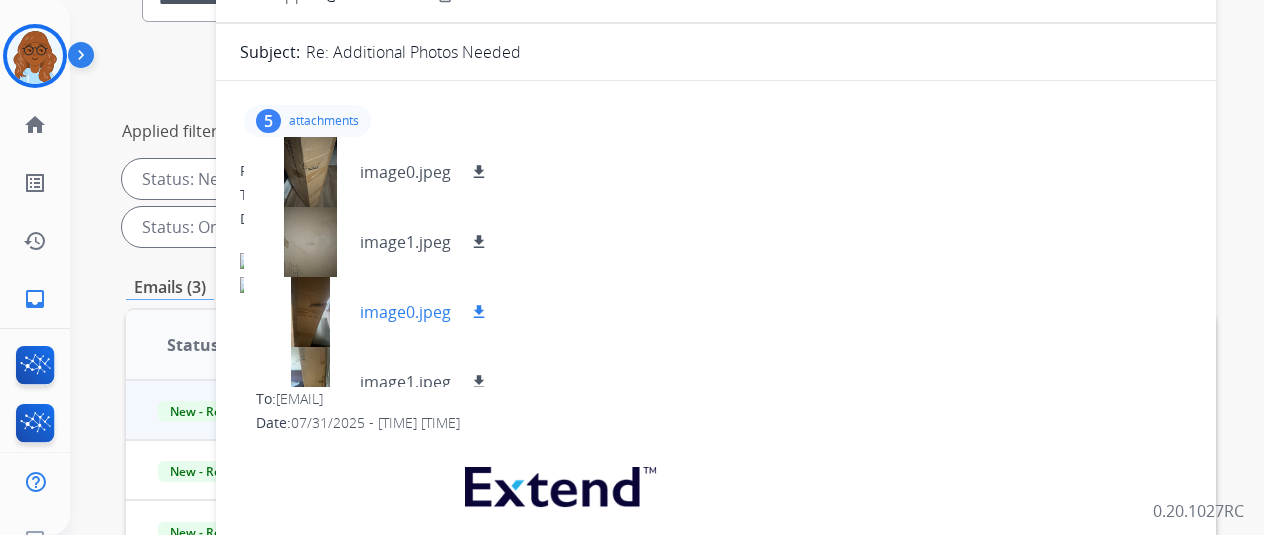 click at bounding box center [310, 312] 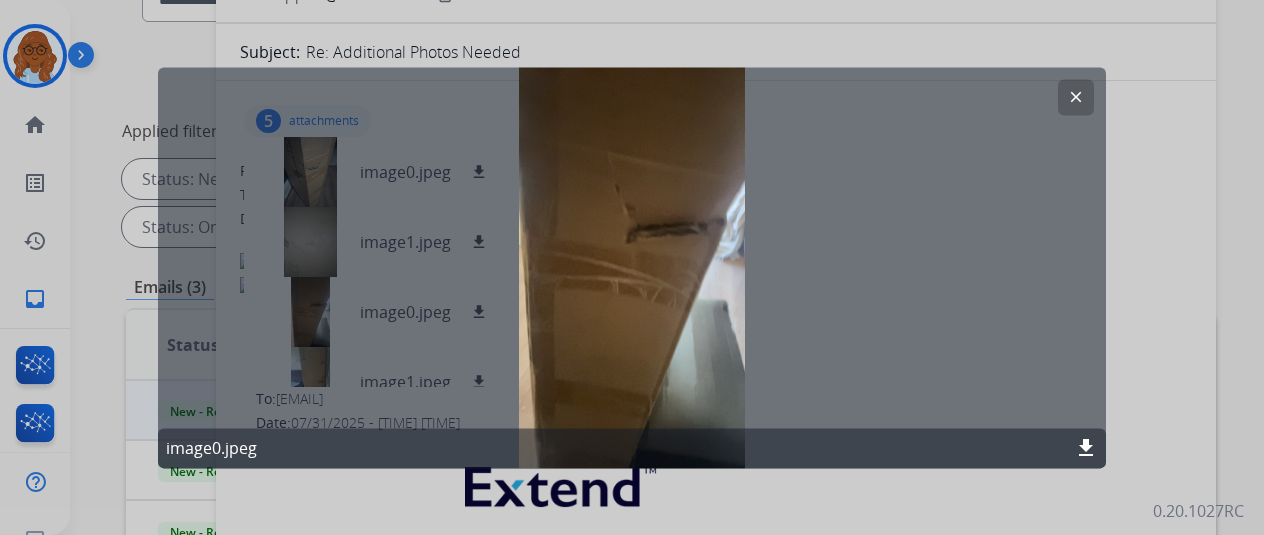 click 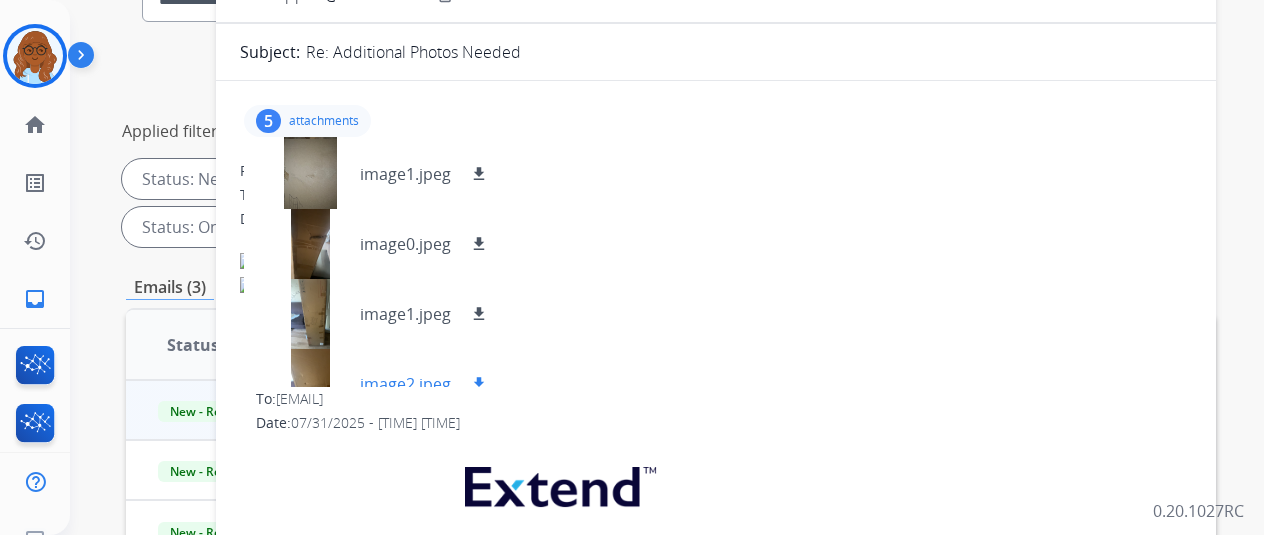 scroll, scrollTop: 100, scrollLeft: 0, axis: vertical 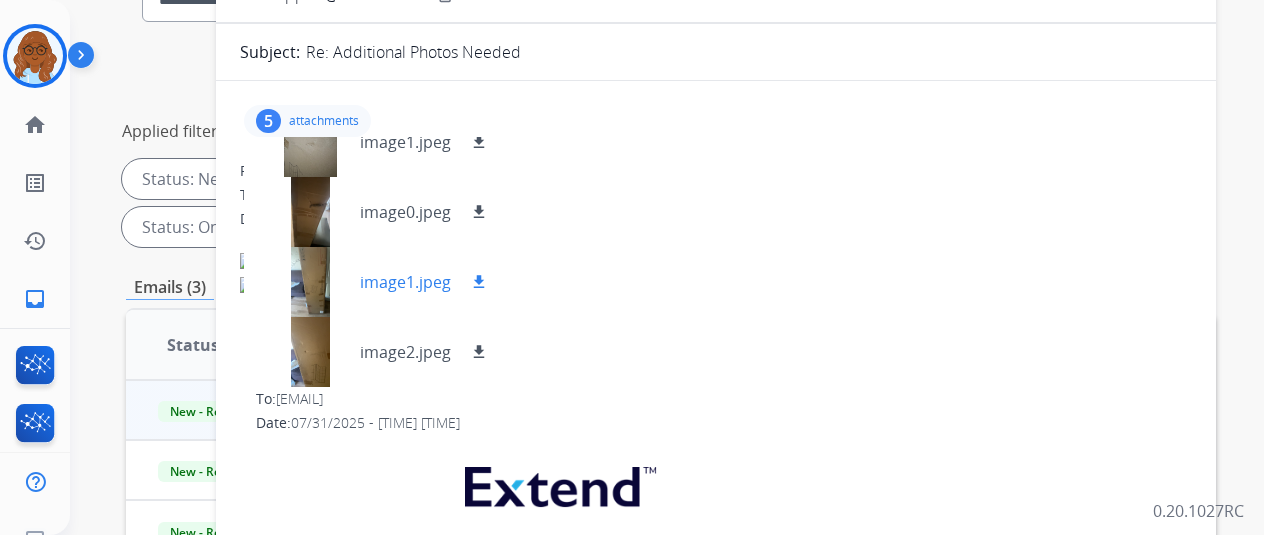 click at bounding box center (310, 282) 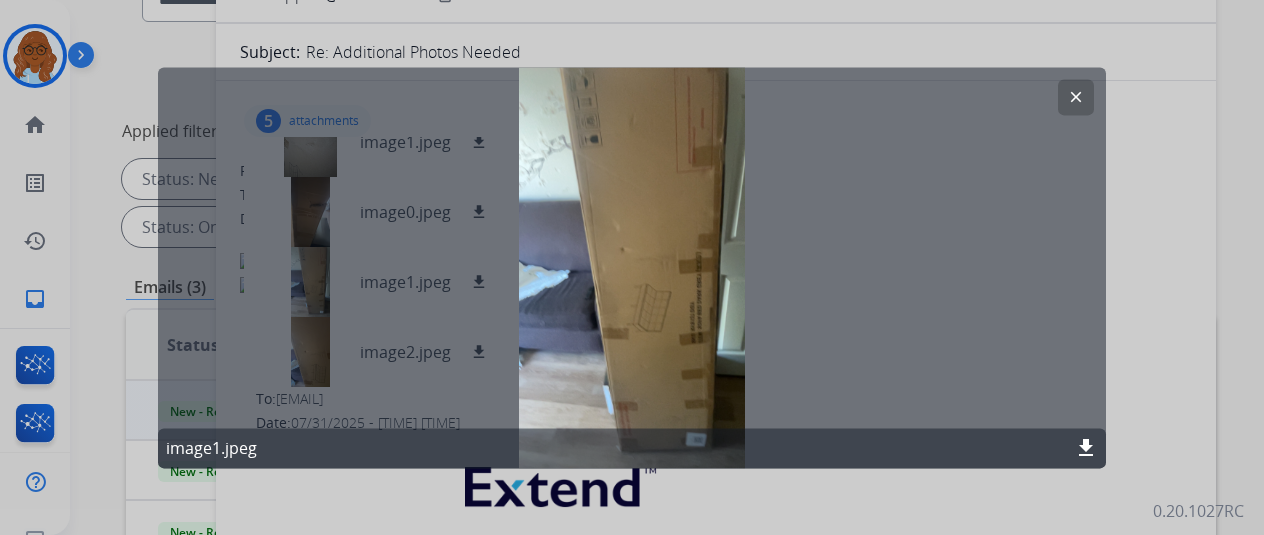 click 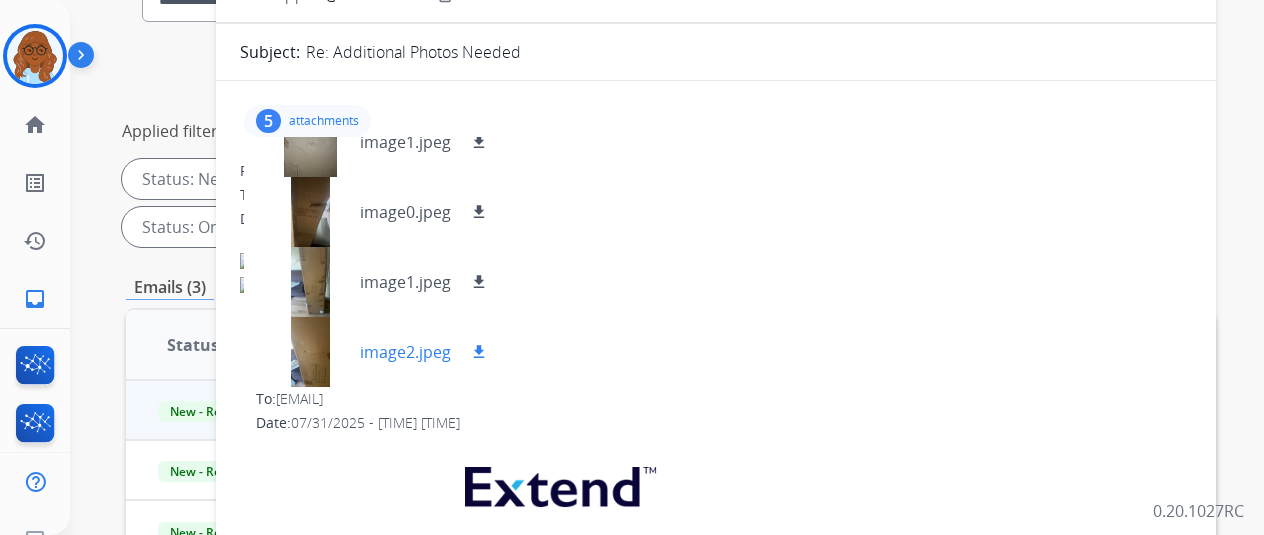 click at bounding box center (310, 352) 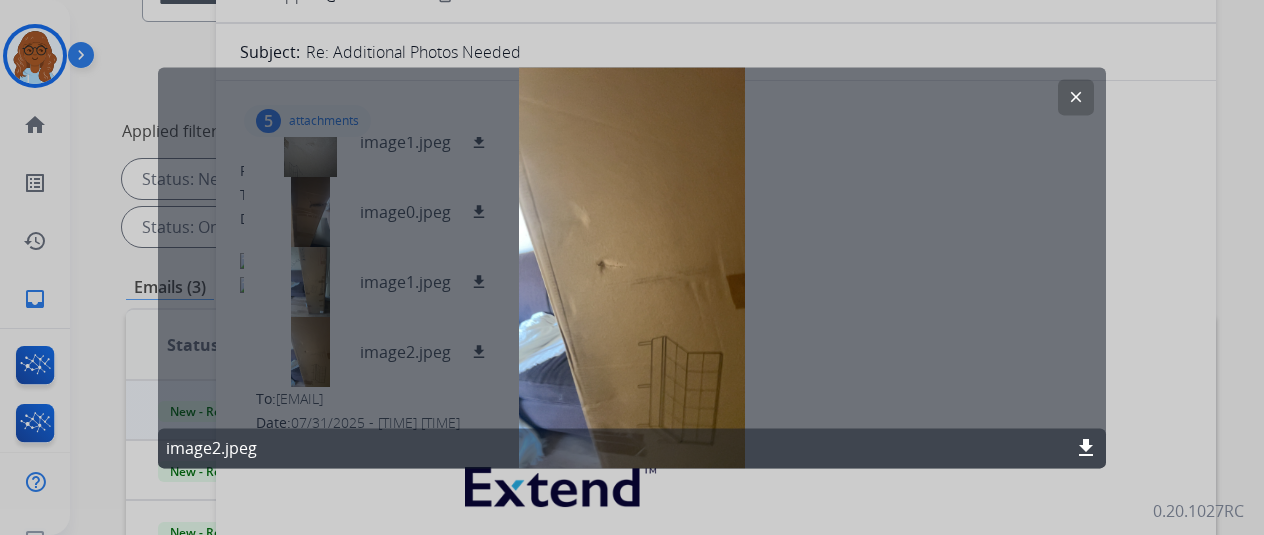 click 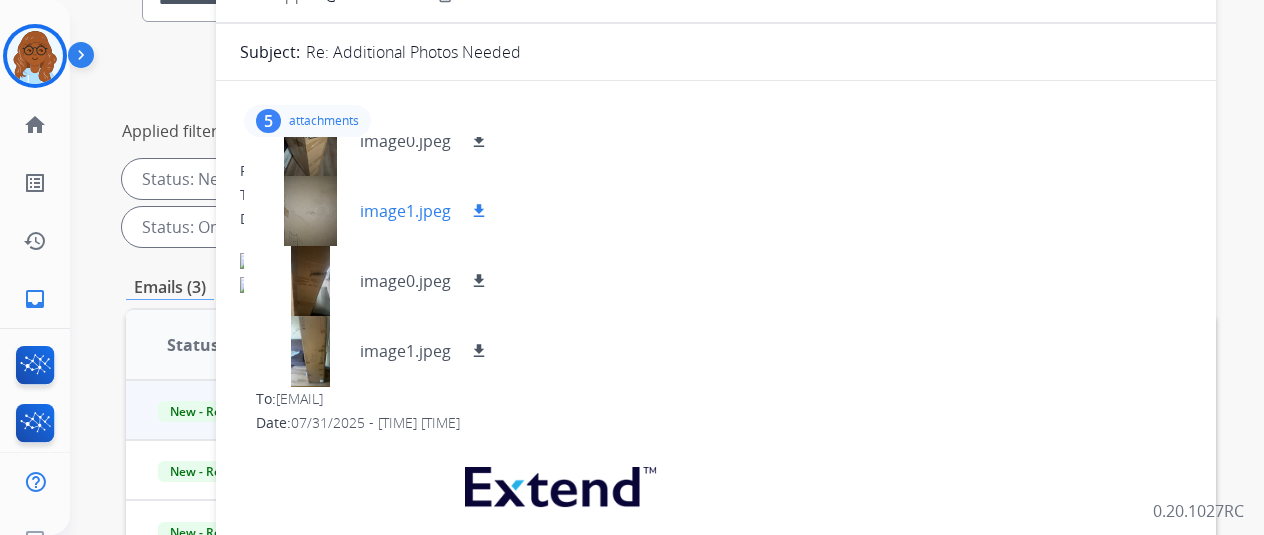 scroll, scrollTop: 0, scrollLeft: 0, axis: both 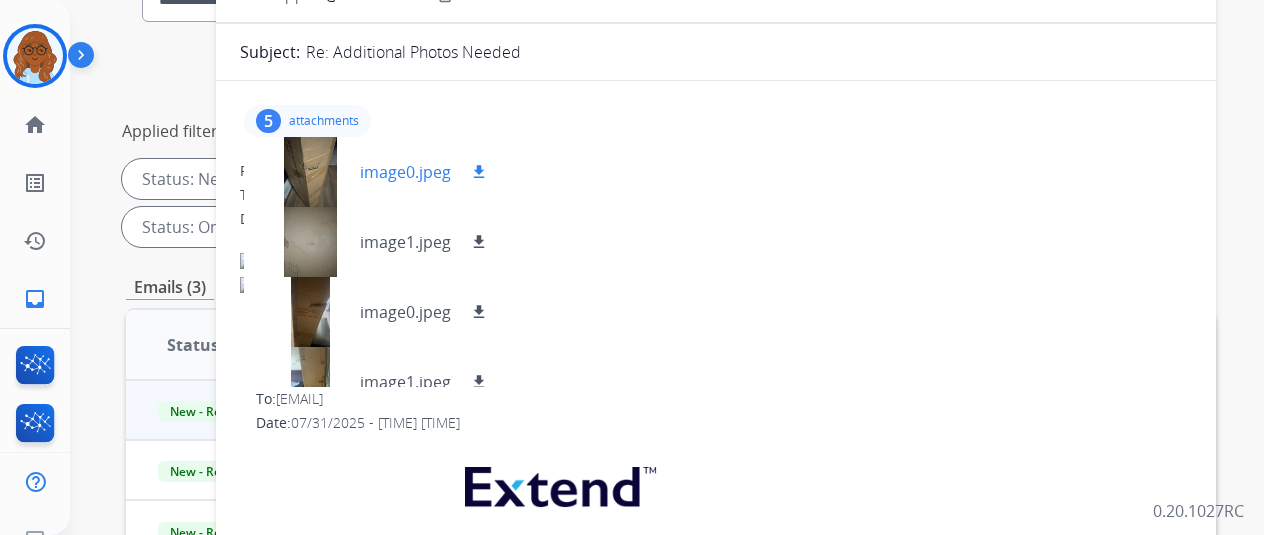 click at bounding box center (310, 172) 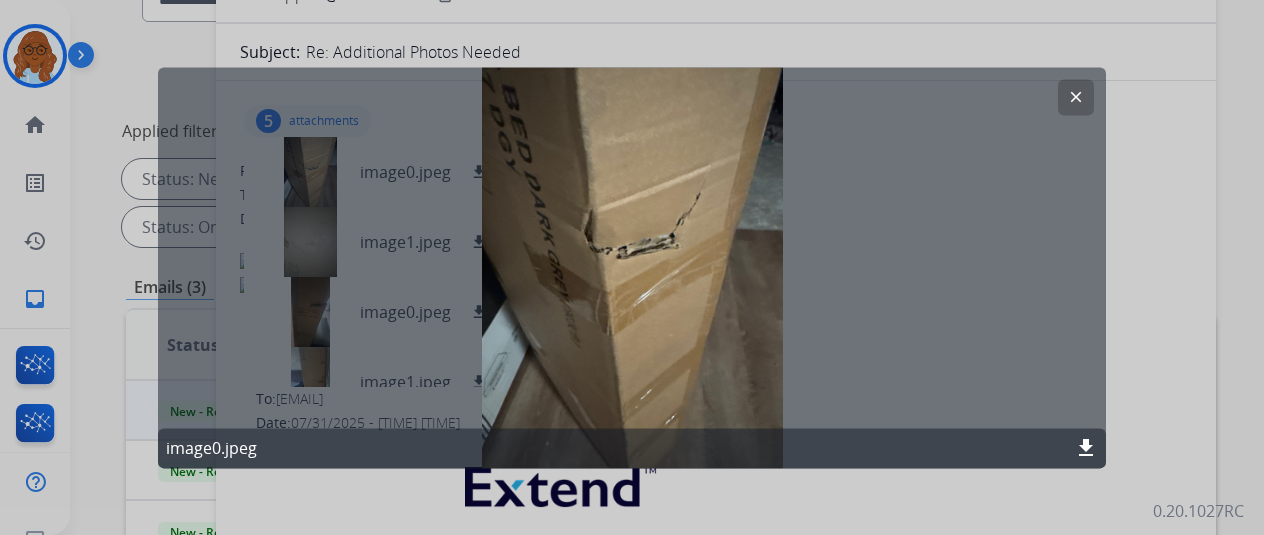 drag, startPoint x: 1159, startPoint y: 305, endPoint x: 952, endPoint y: 305, distance: 207 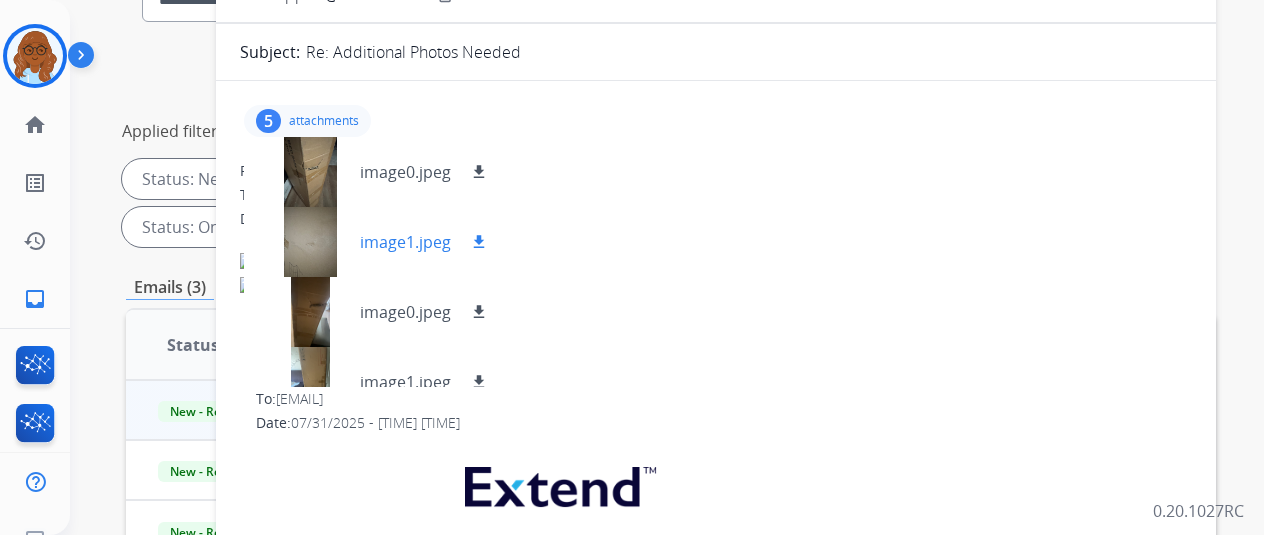 click at bounding box center [310, 242] 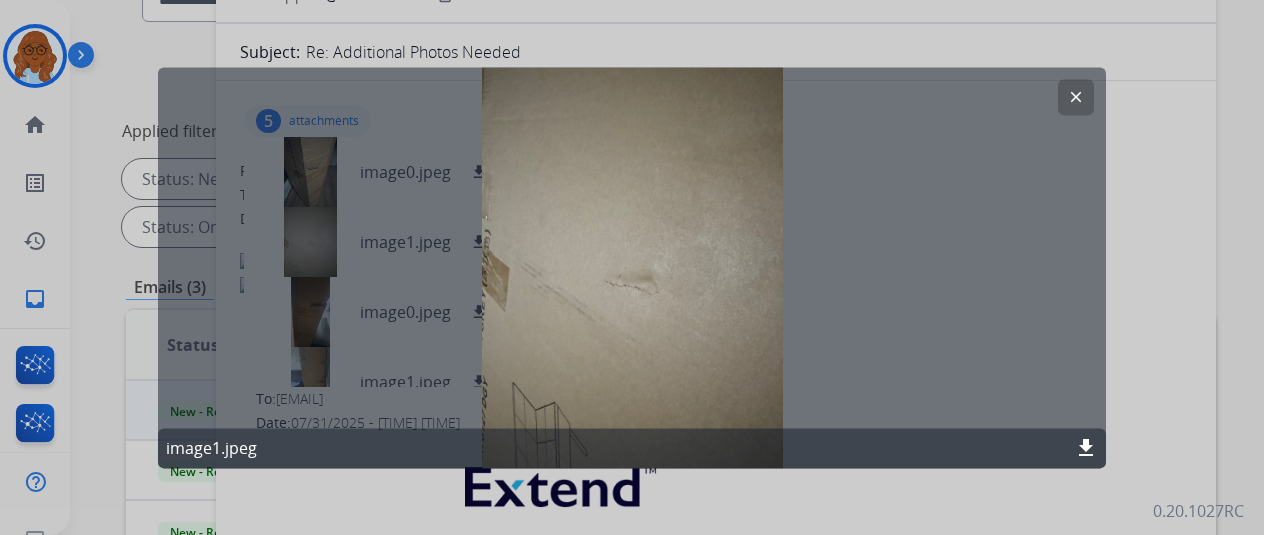 click 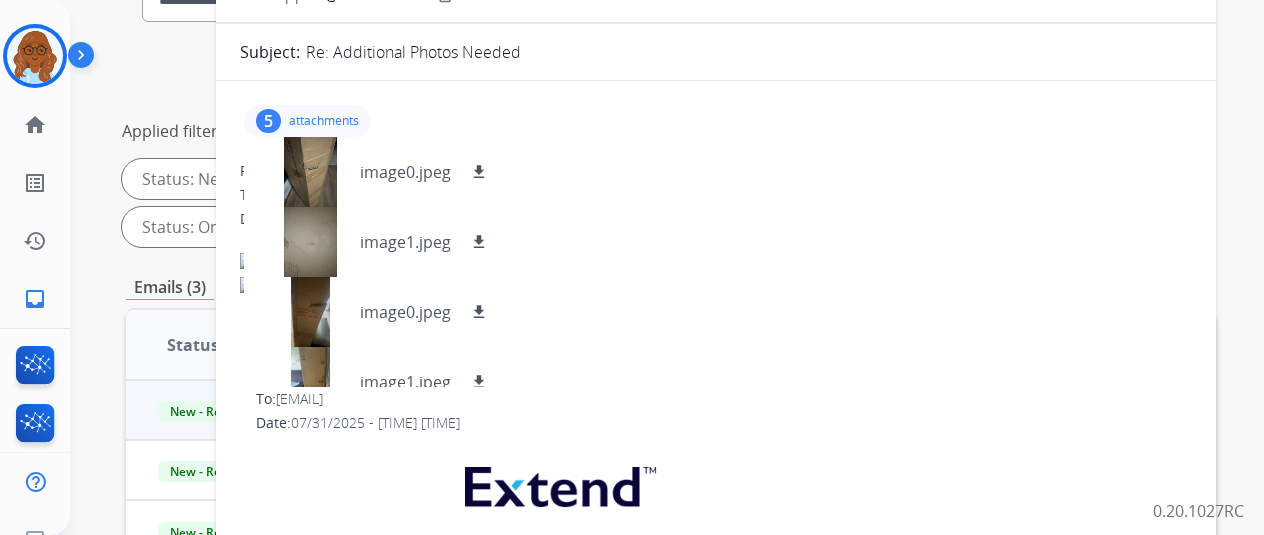 click on "attachments" at bounding box center (324, 121) 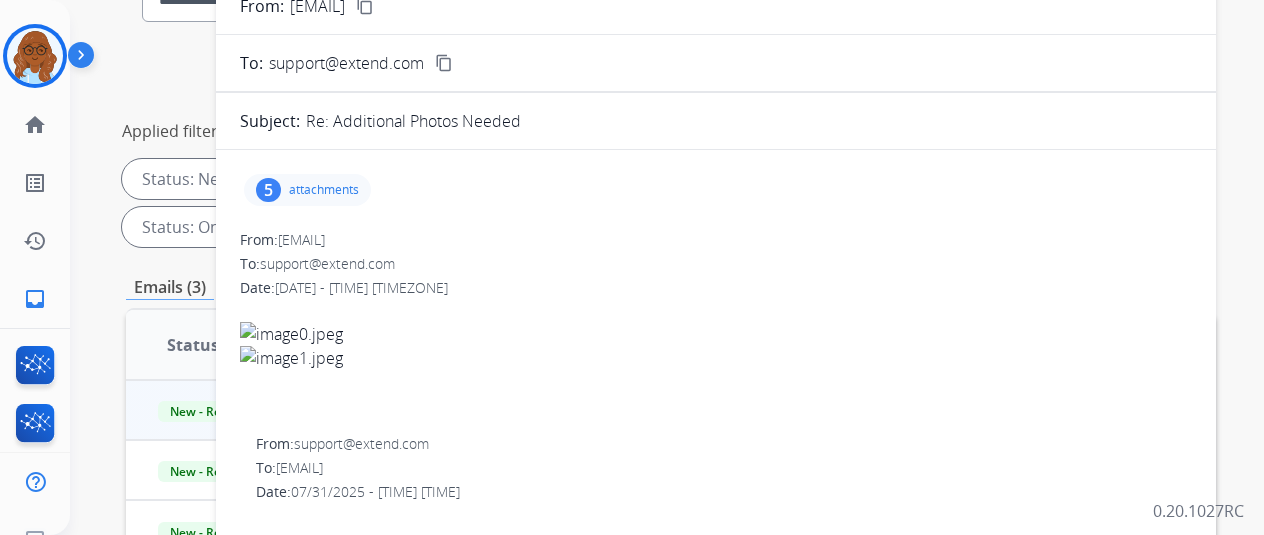 scroll, scrollTop: 0, scrollLeft: 0, axis: both 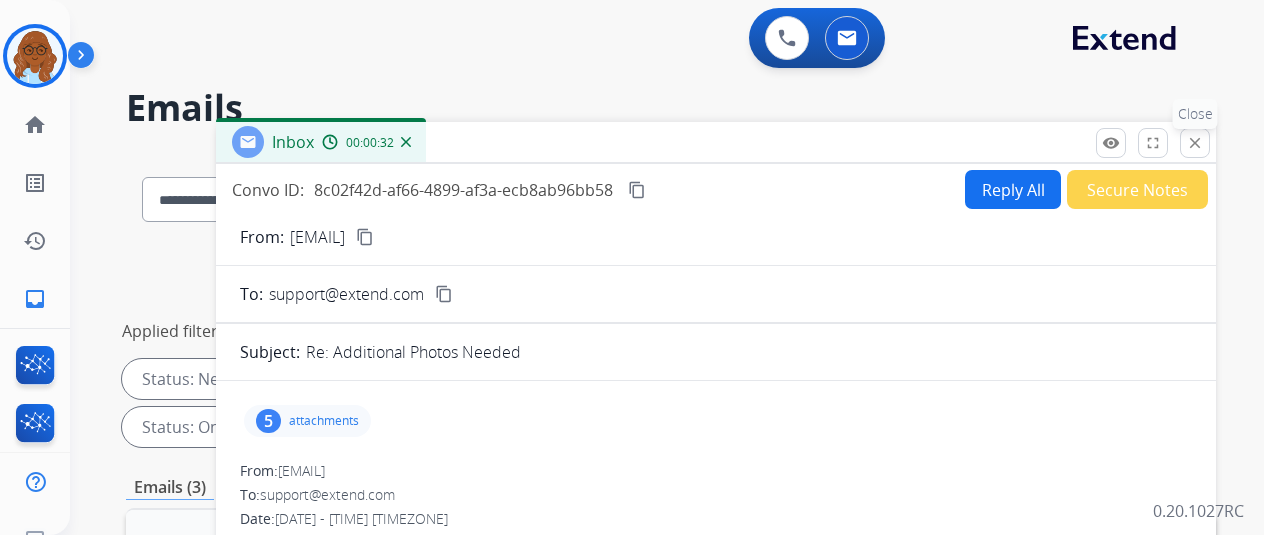 click on "close" at bounding box center (1195, 143) 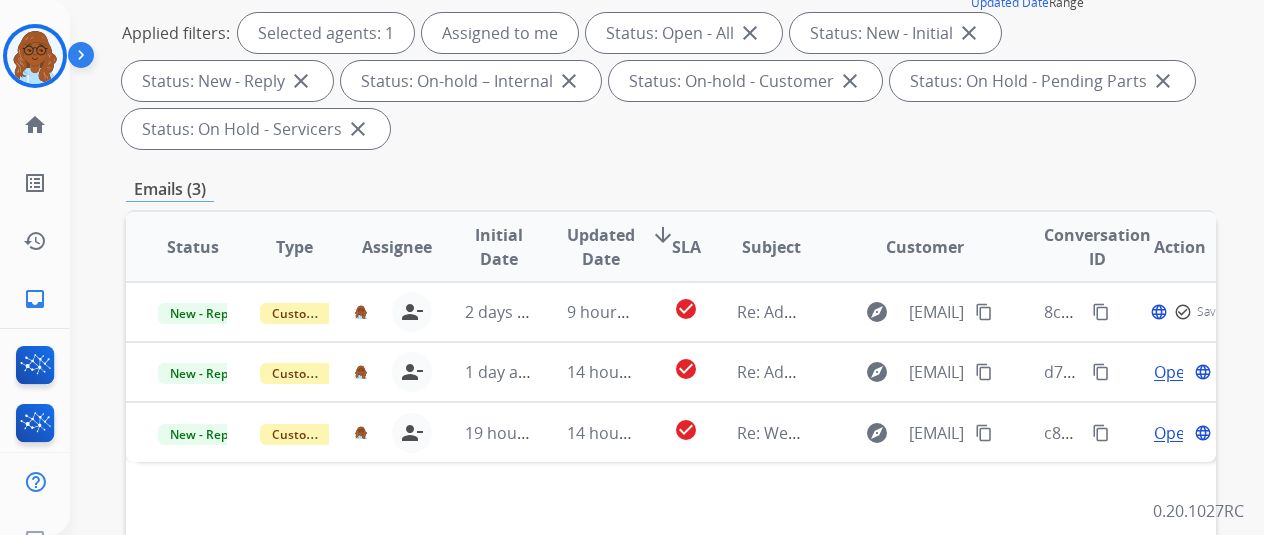 scroll, scrollTop: 300, scrollLeft: 0, axis: vertical 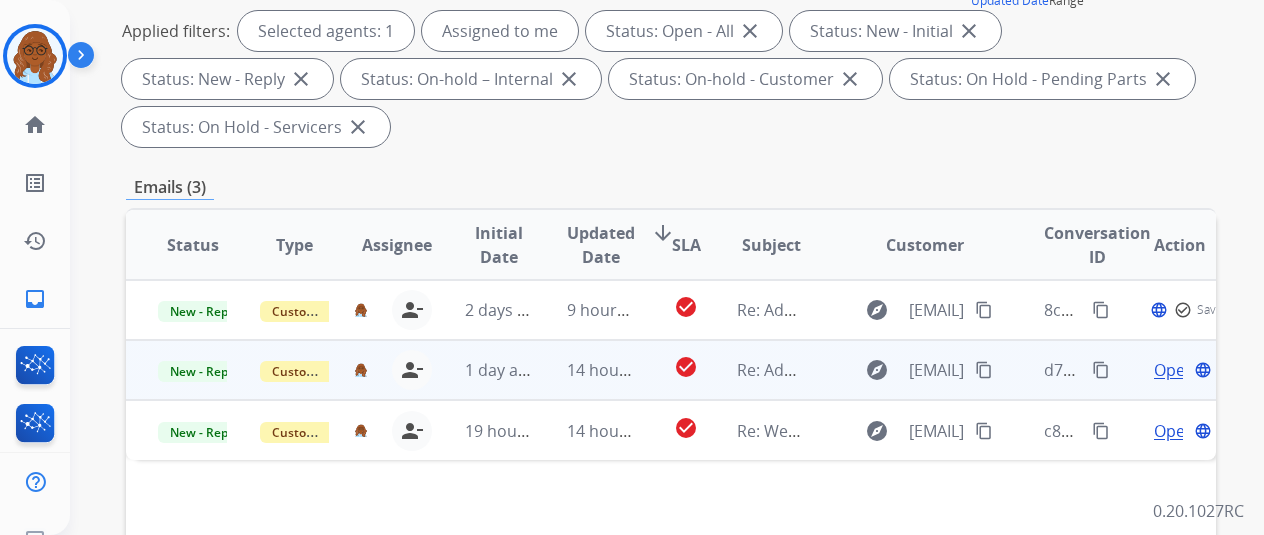 click on "Open" at bounding box center [1174, 370] 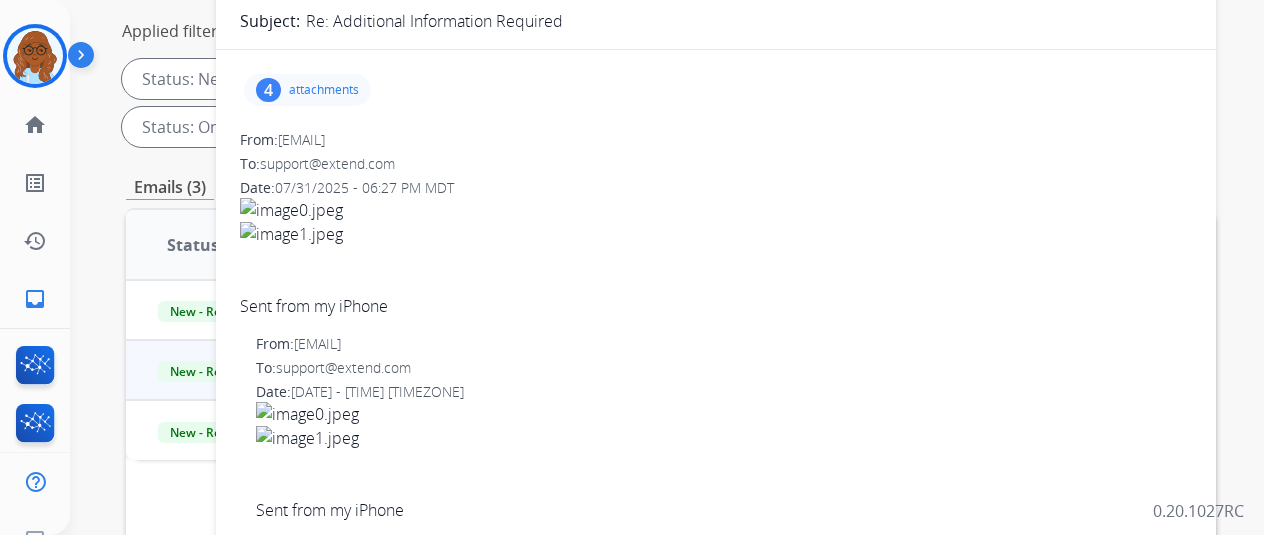 scroll, scrollTop: 0, scrollLeft: 0, axis: both 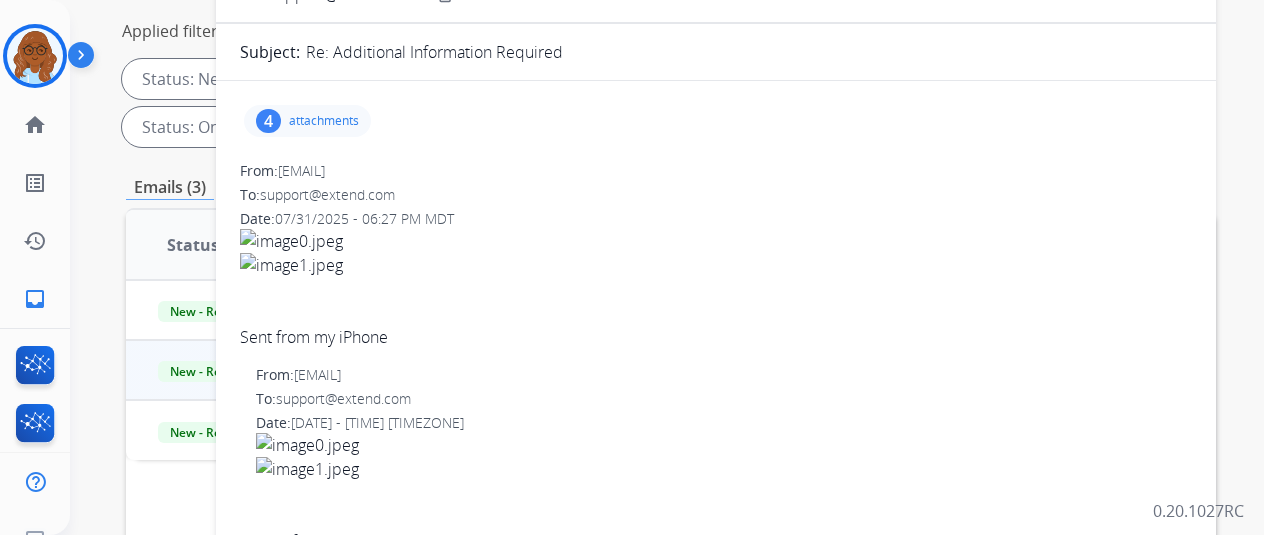 click on "4" at bounding box center [268, 121] 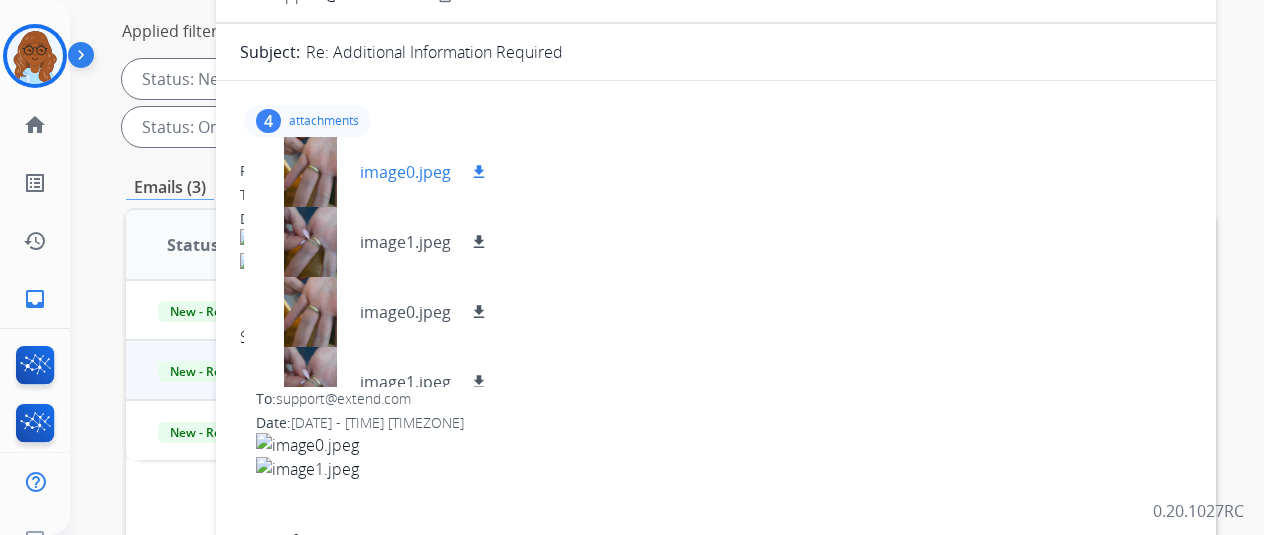click at bounding box center (310, 172) 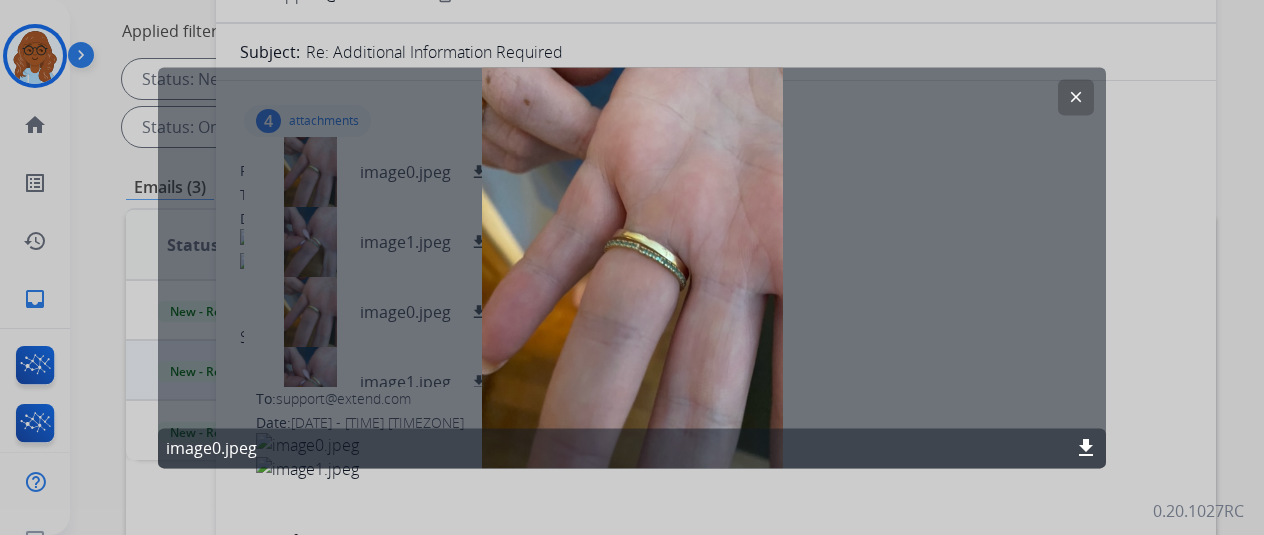 click 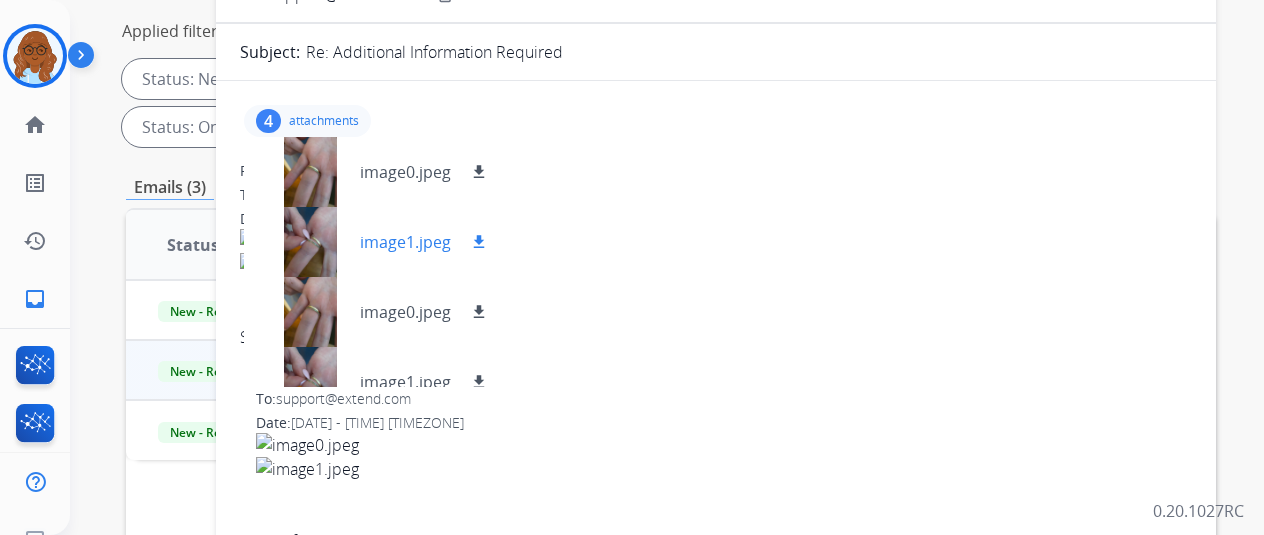 click at bounding box center (310, 242) 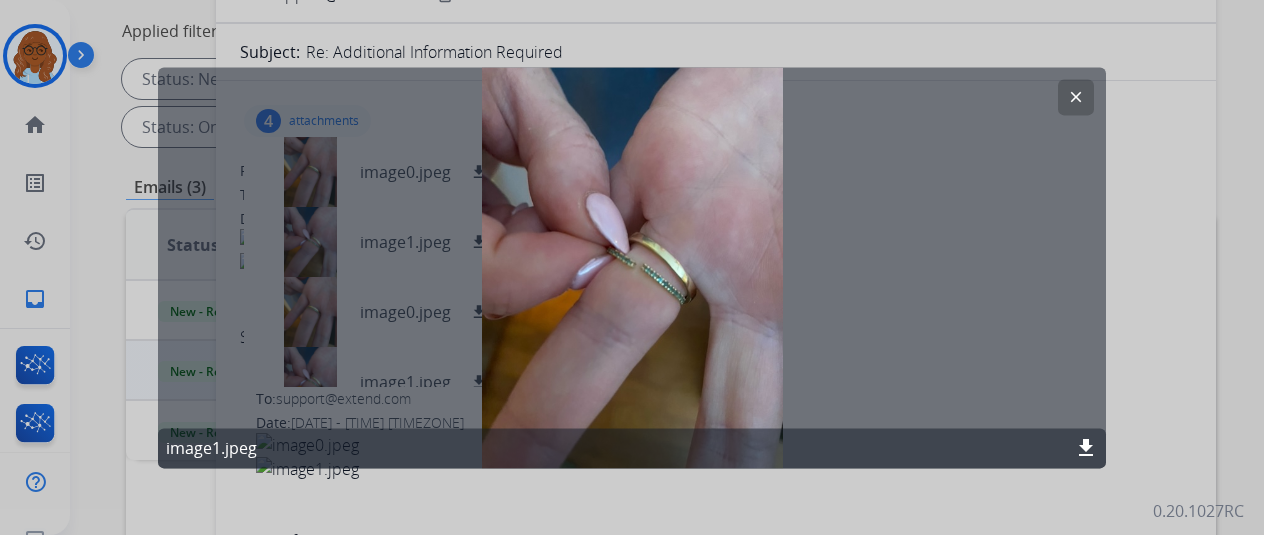 drag, startPoint x: 1140, startPoint y: 291, endPoint x: 886, endPoint y: 298, distance: 254.09644 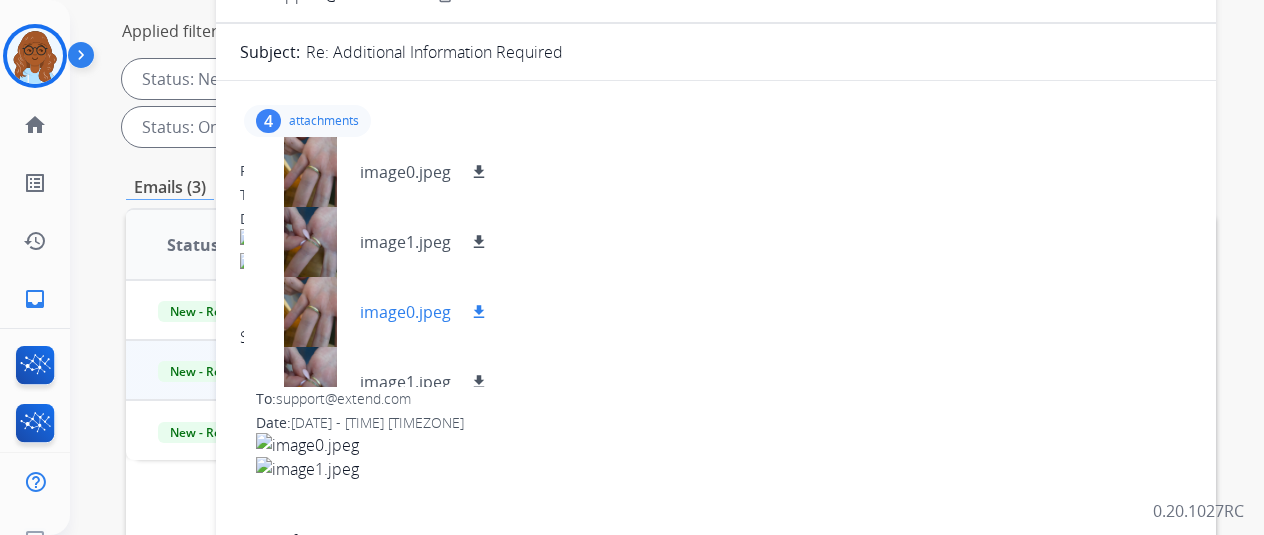 click at bounding box center [310, 312] 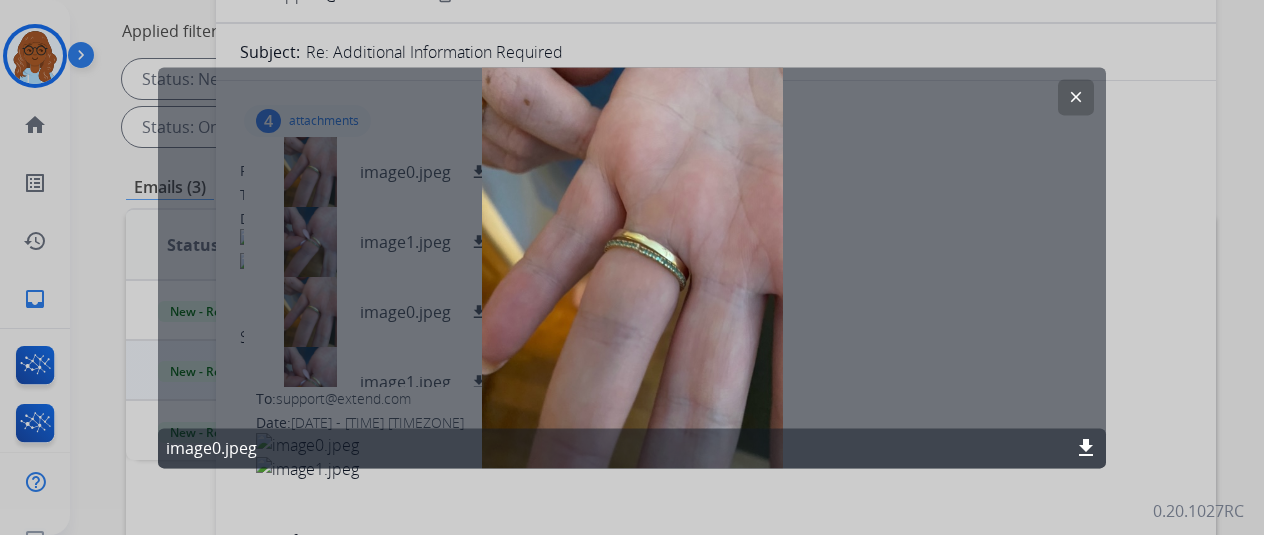 click 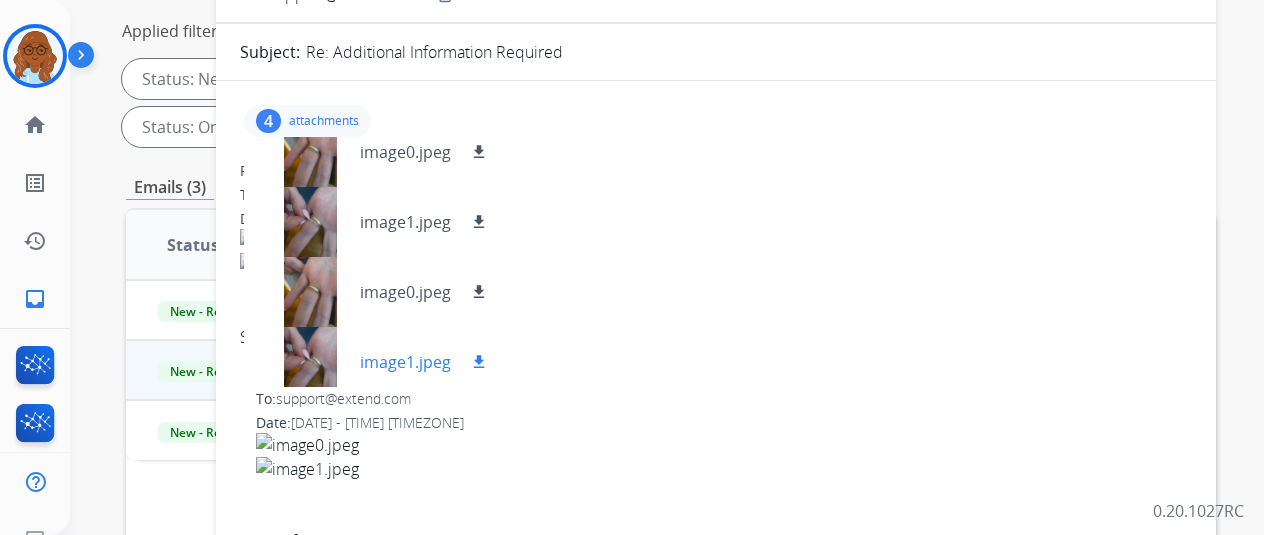 scroll, scrollTop: 30, scrollLeft: 0, axis: vertical 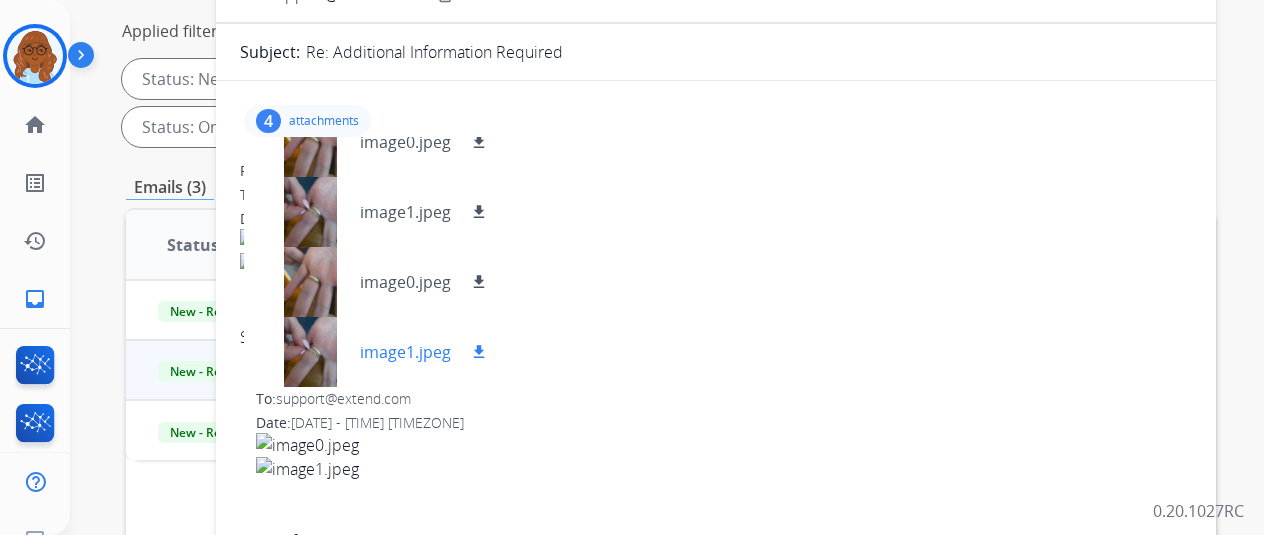 click at bounding box center (310, 352) 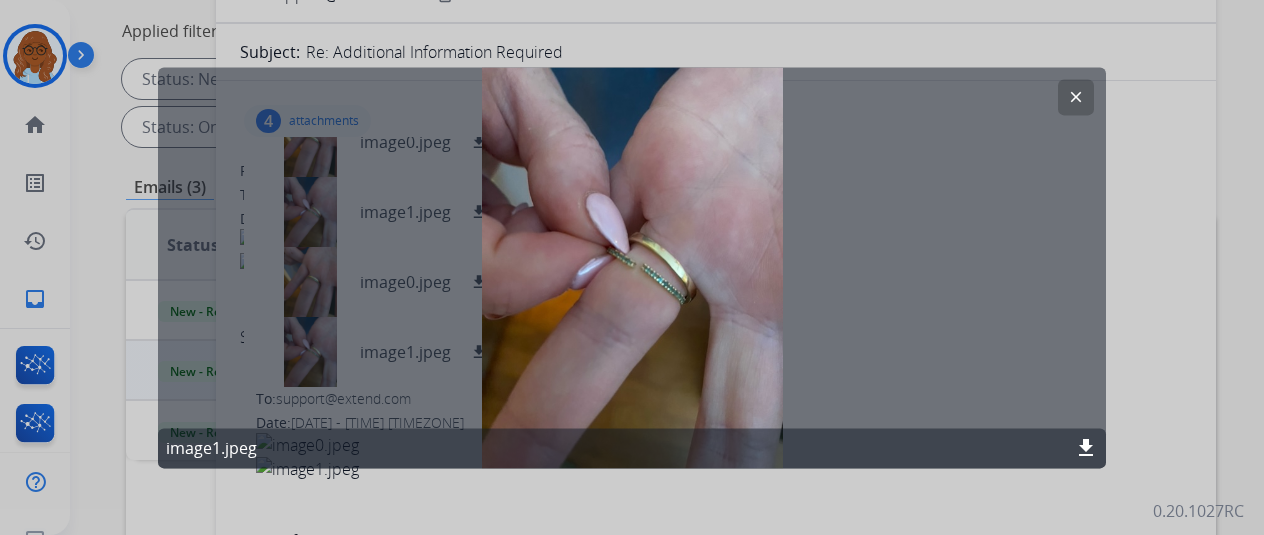 click 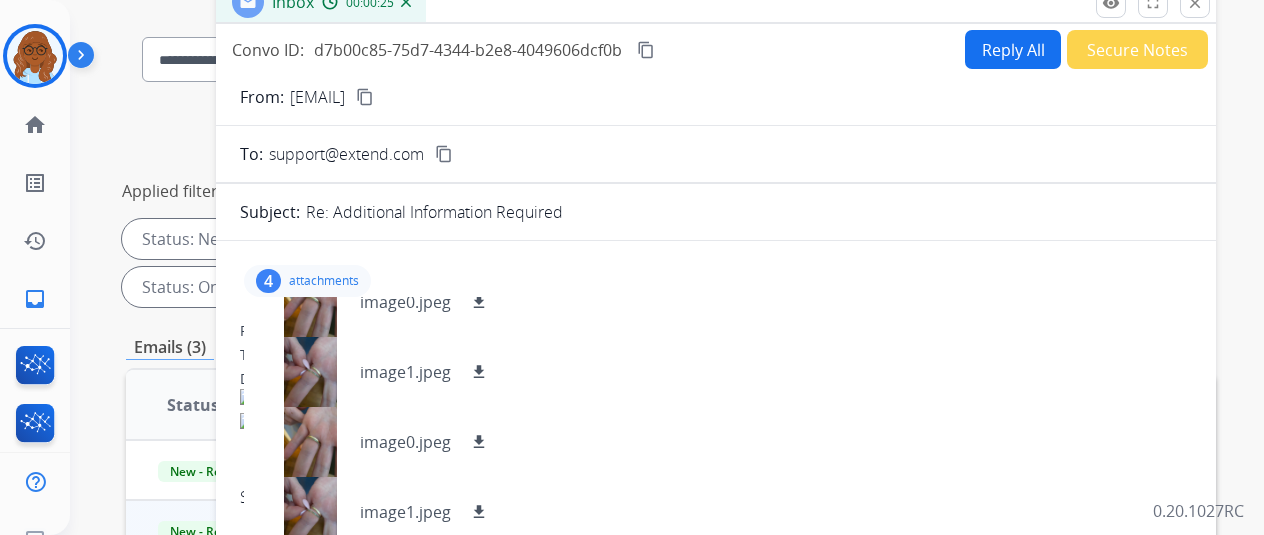 scroll, scrollTop: 0, scrollLeft: 0, axis: both 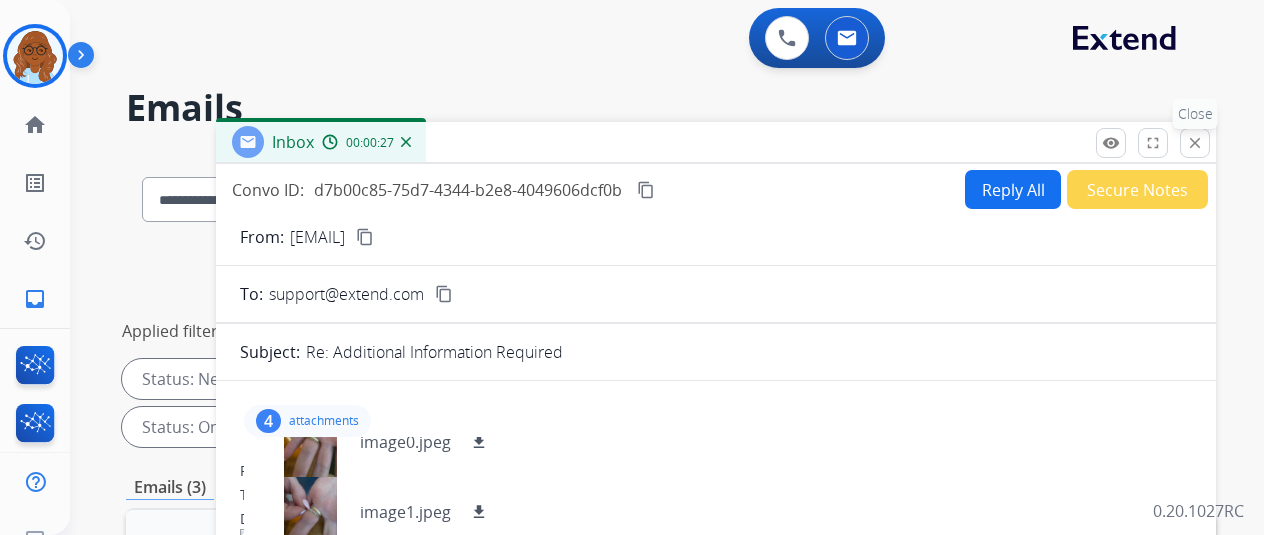 click on "close" at bounding box center (1195, 143) 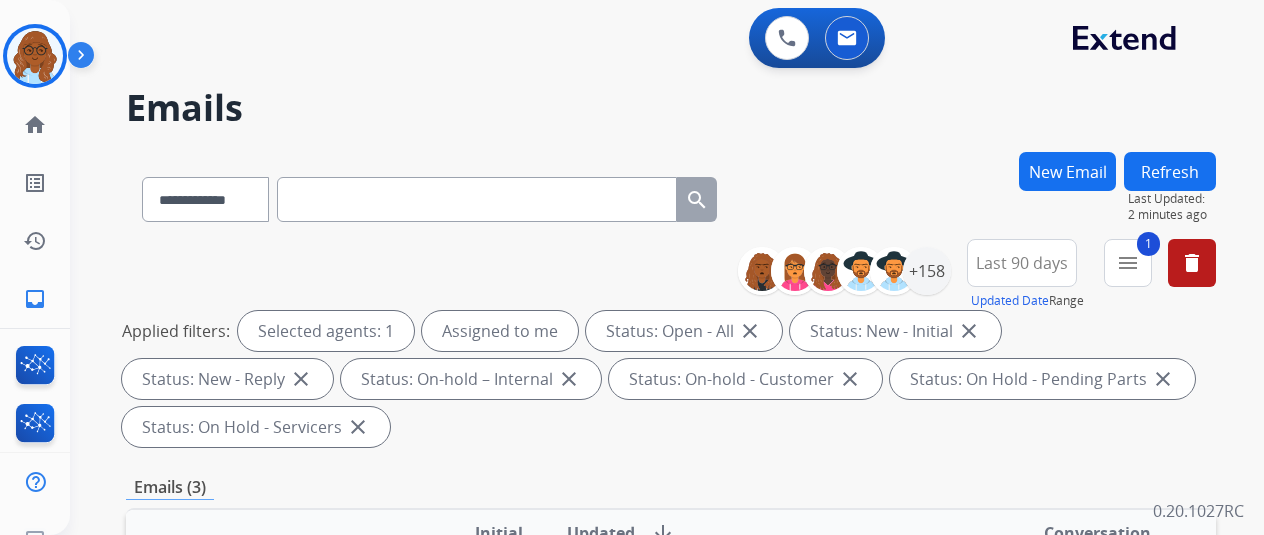 scroll, scrollTop: 200, scrollLeft: 0, axis: vertical 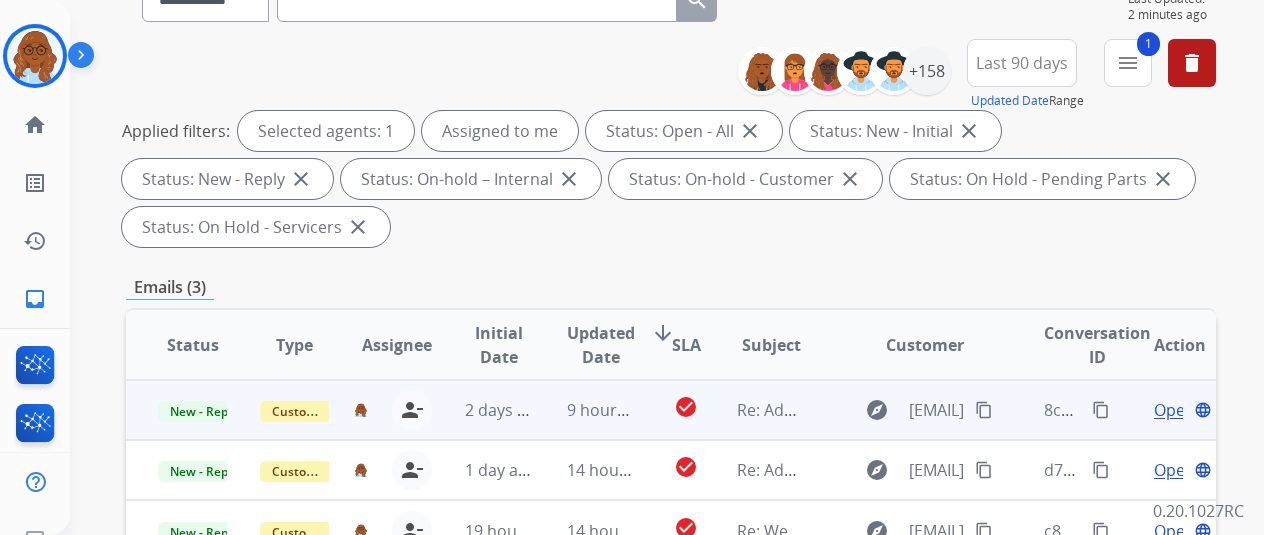 click on "Open" at bounding box center (1174, 410) 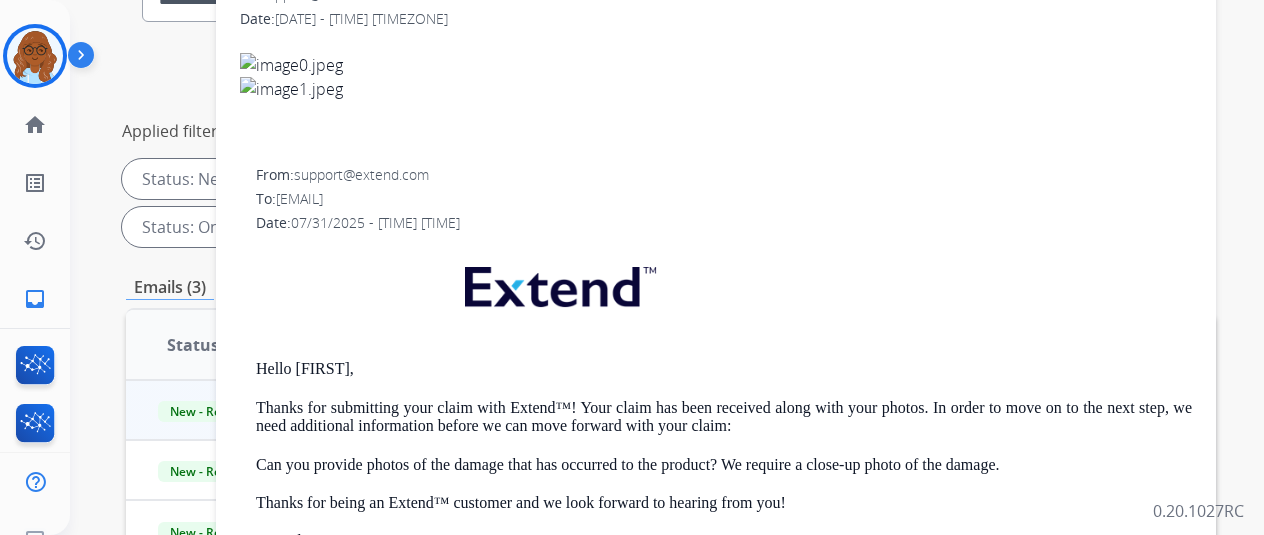 scroll, scrollTop: 100, scrollLeft: 0, axis: vertical 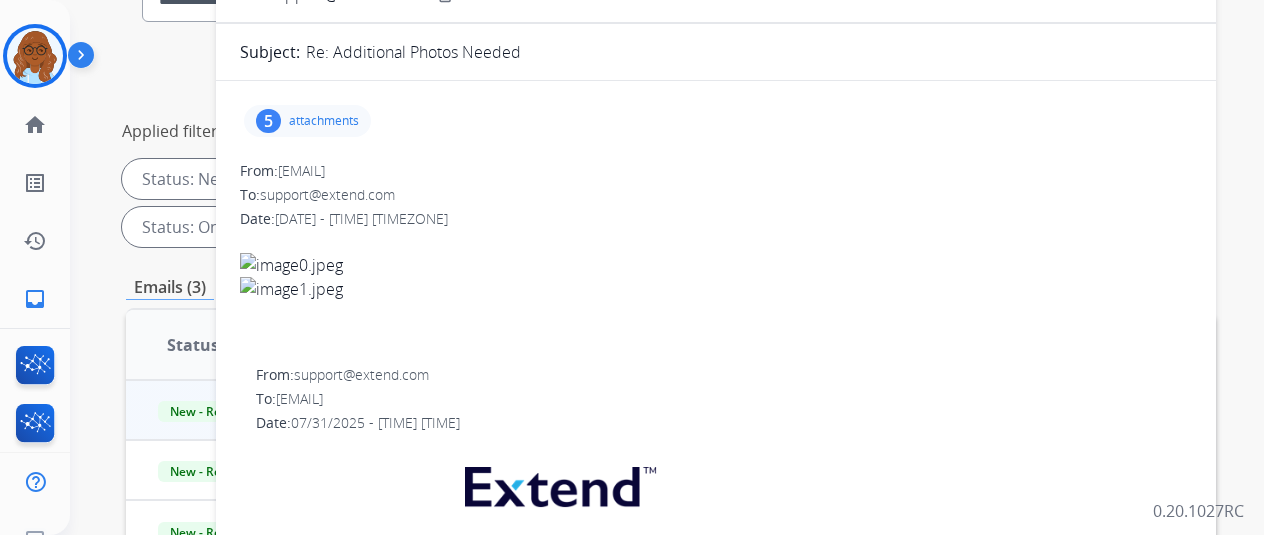 click on "5 attachments" at bounding box center [307, 121] 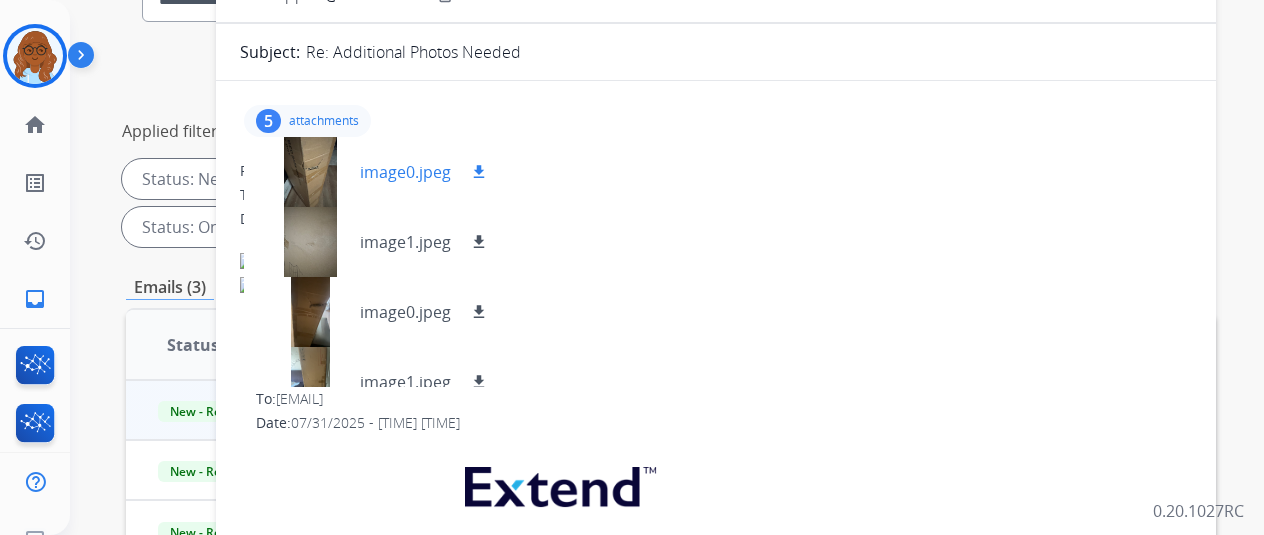 click at bounding box center (310, 172) 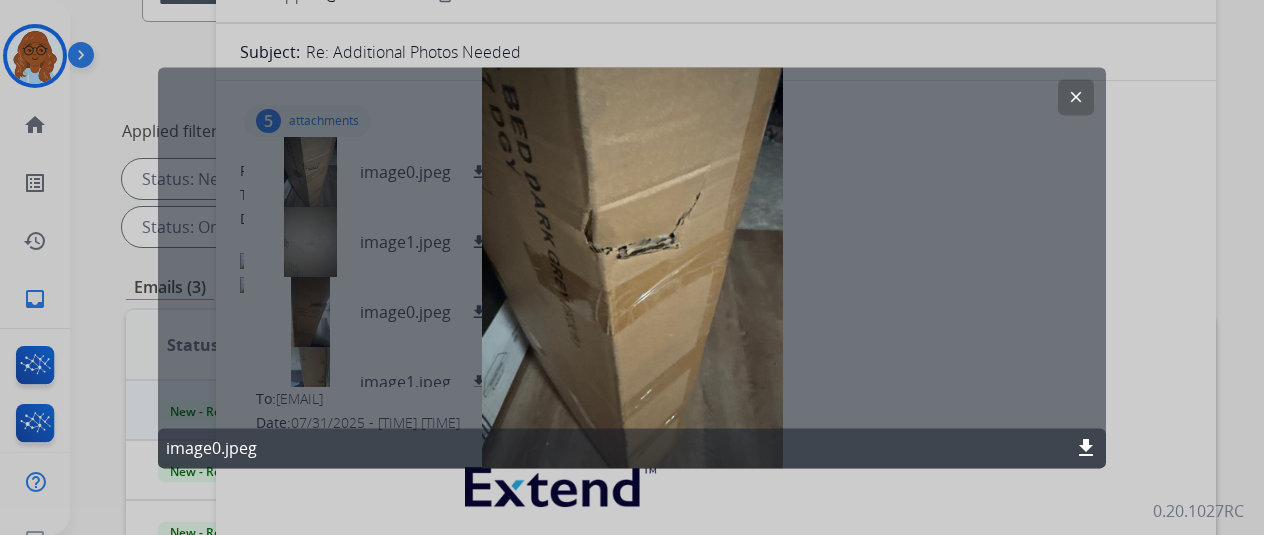 click on "clear" 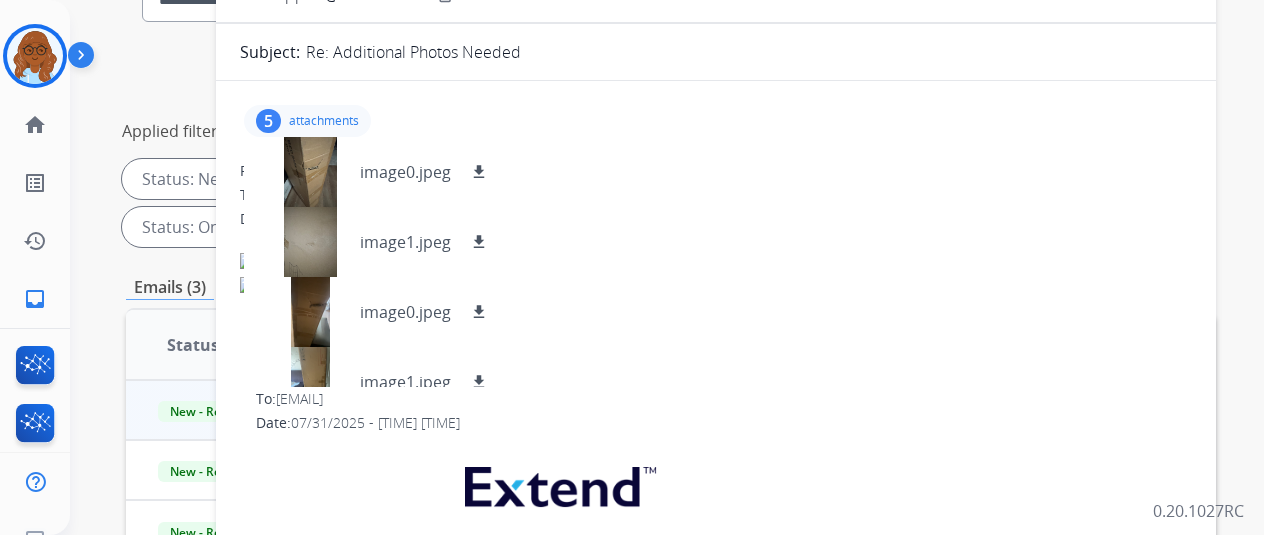 click on "attachments" at bounding box center [324, 121] 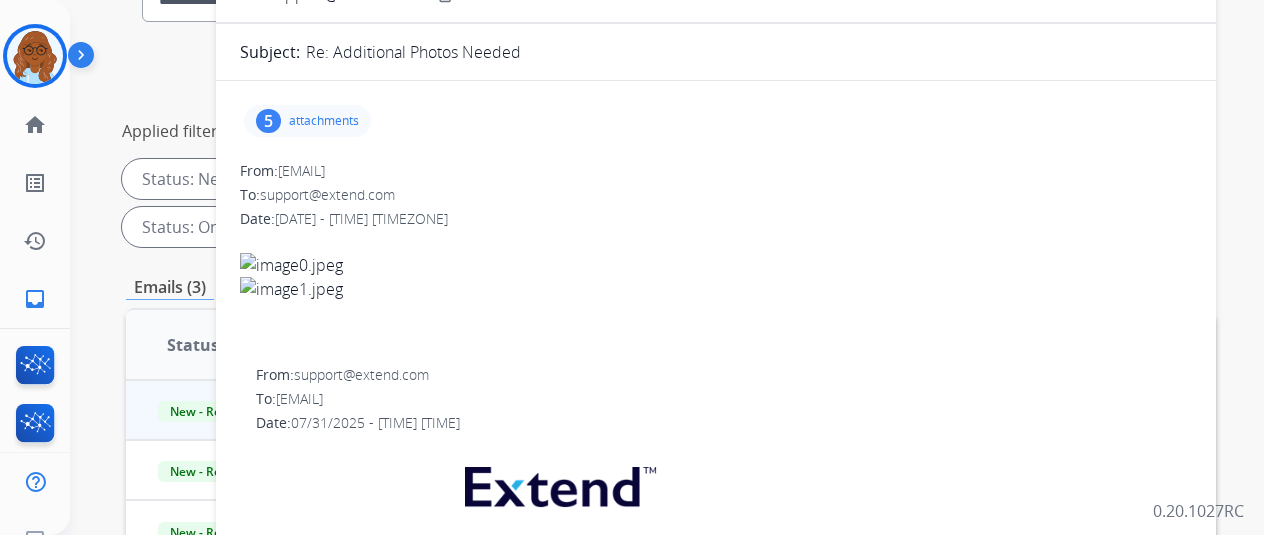scroll, scrollTop: 0, scrollLeft: 0, axis: both 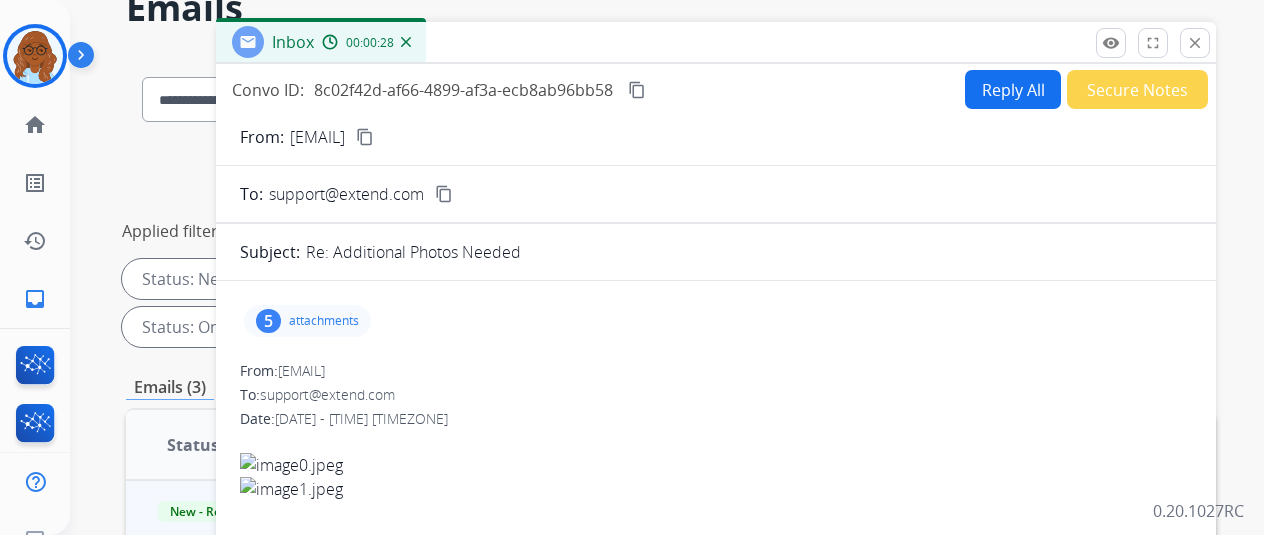click on "Reply All" at bounding box center (1013, 89) 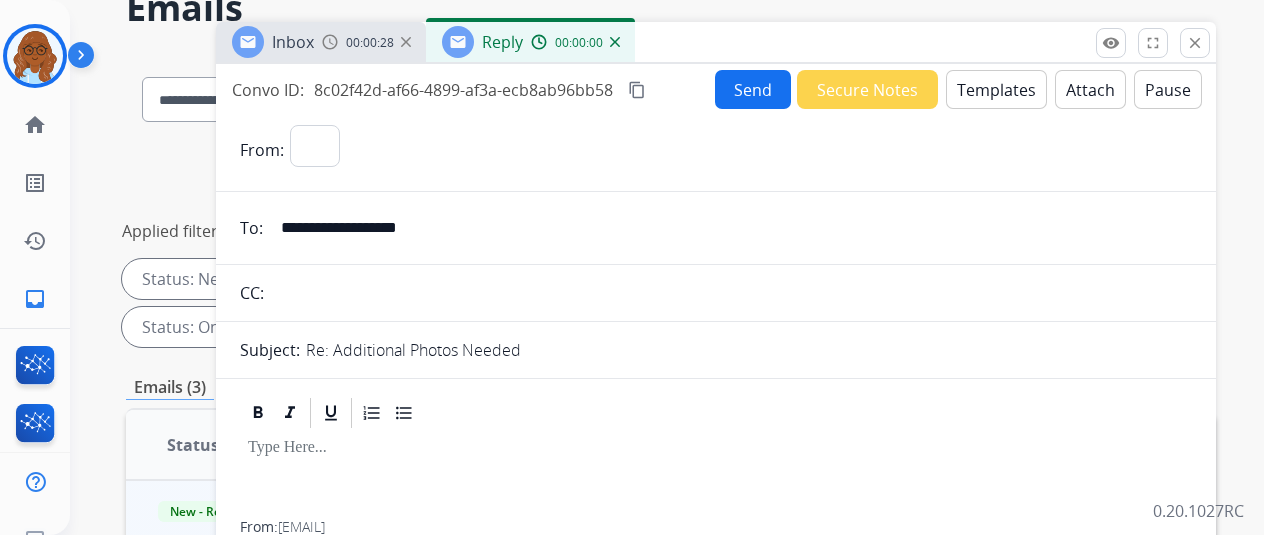 select on "**********" 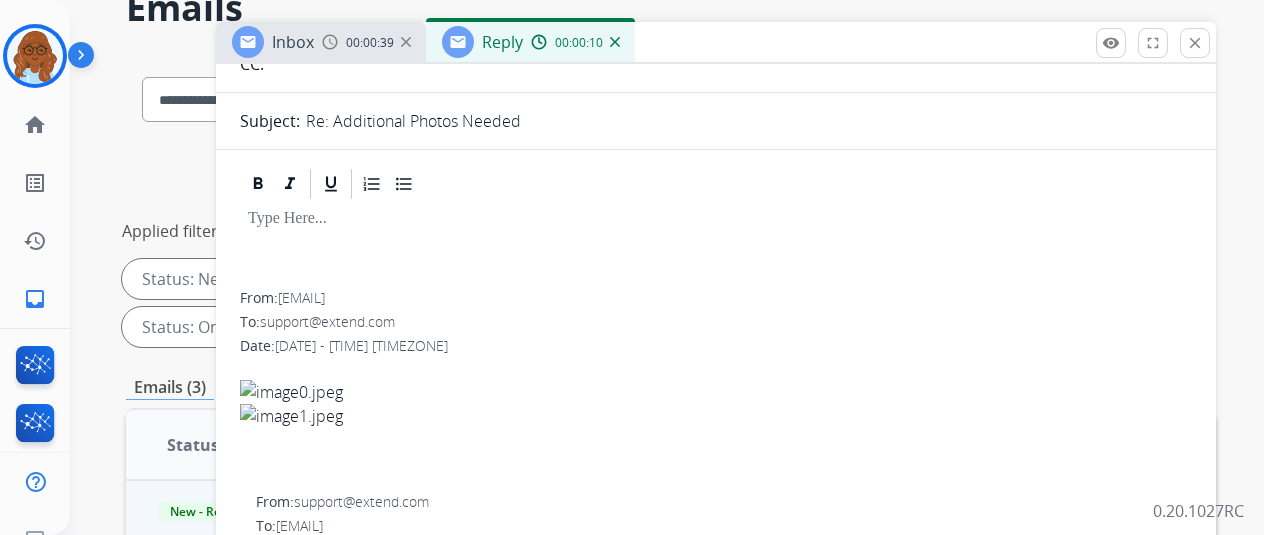 scroll, scrollTop: 0, scrollLeft: 0, axis: both 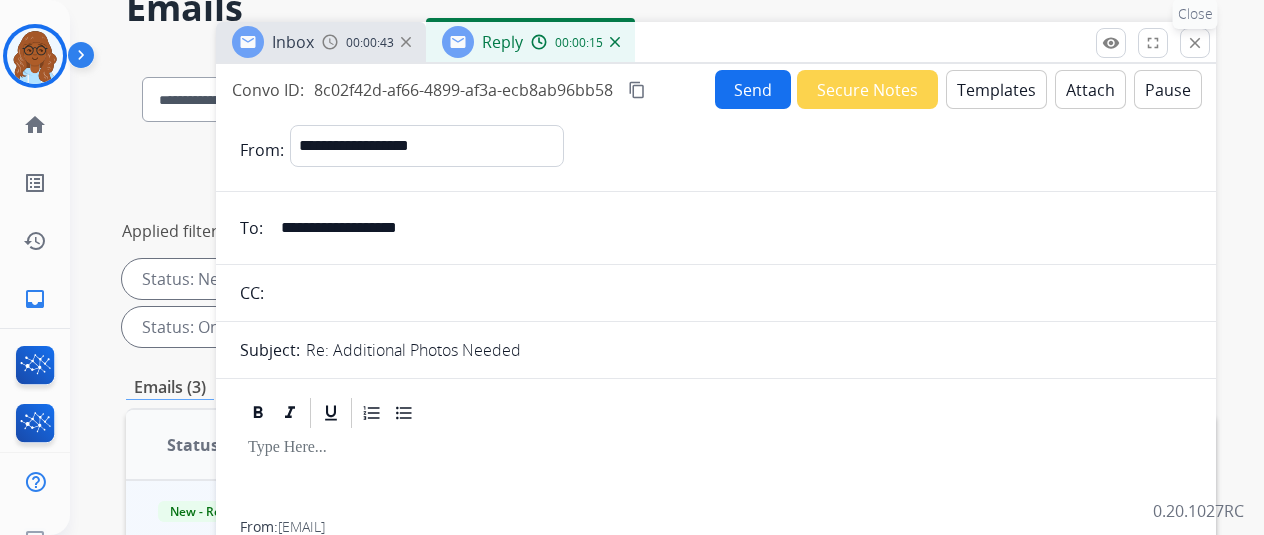 click on "close Close" at bounding box center [1195, 43] 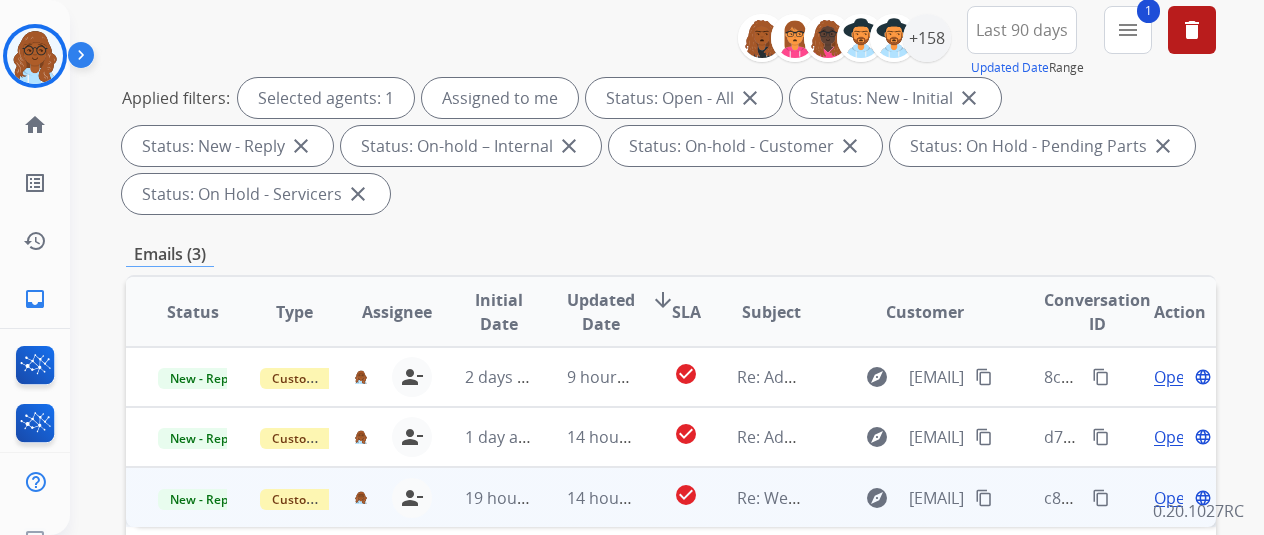 scroll, scrollTop: 400, scrollLeft: 0, axis: vertical 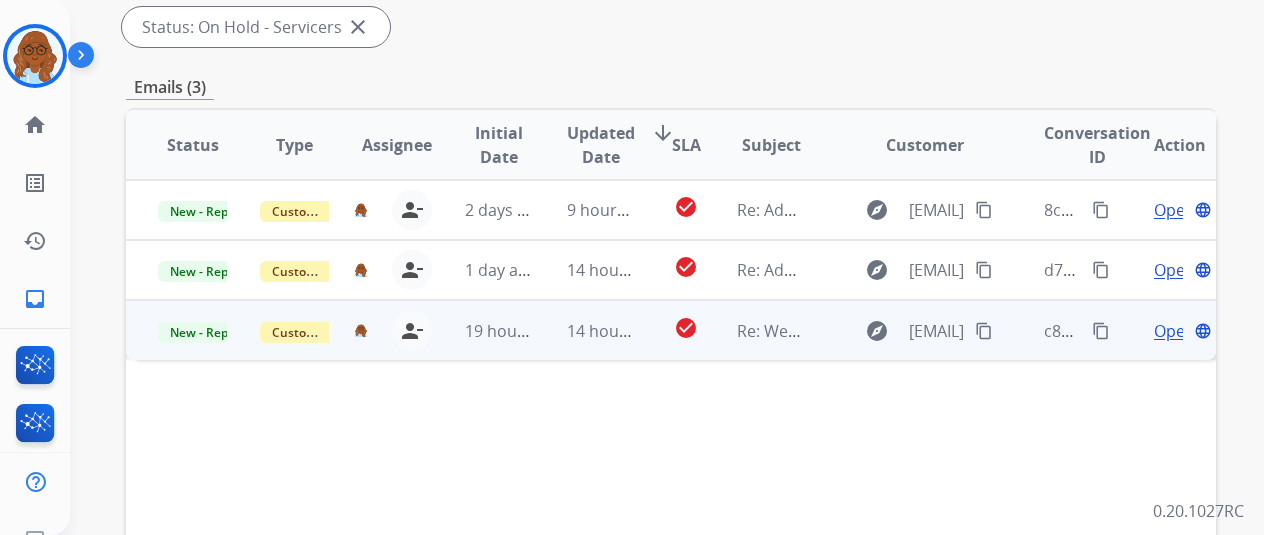 click on "Open" at bounding box center [1174, 331] 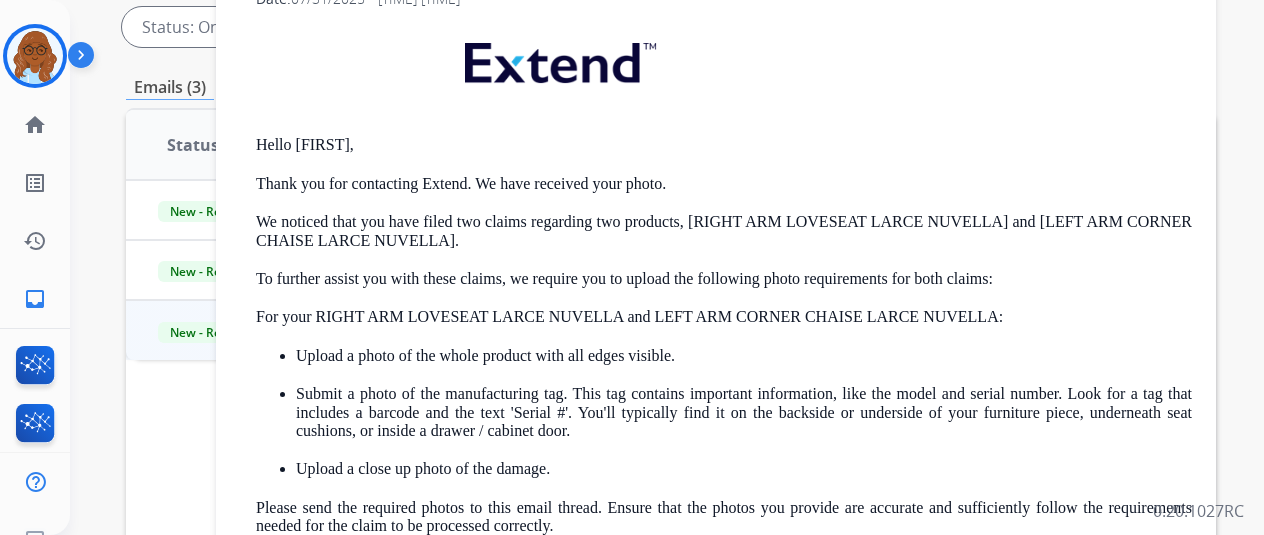 scroll, scrollTop: 0, scrollLeft: 0, axis: both 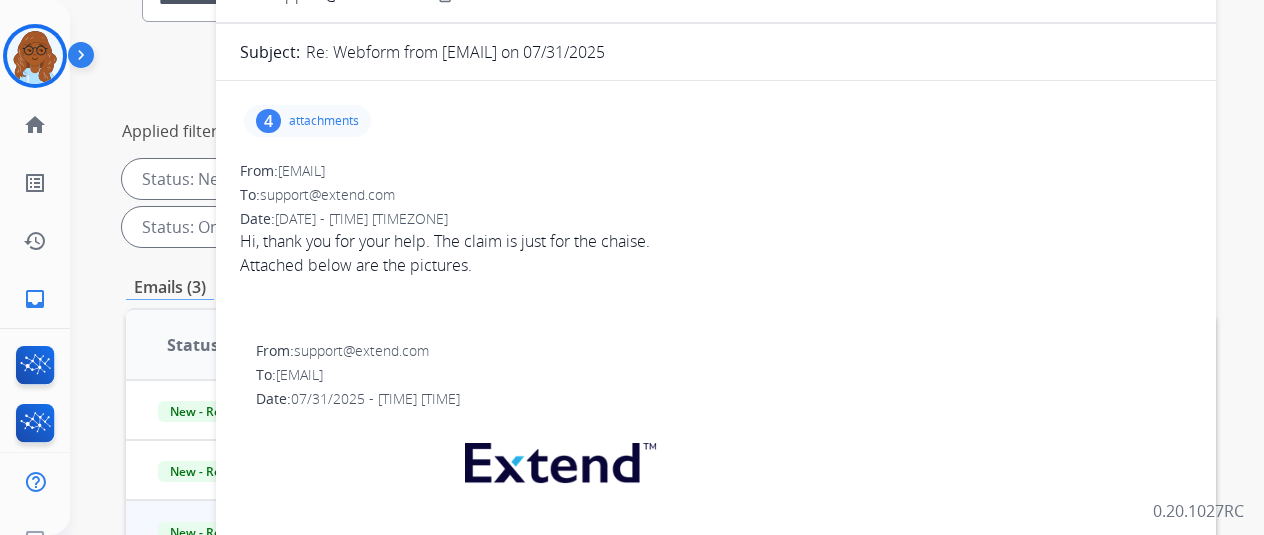 click on "attachments" at bounding box center [324, 121] 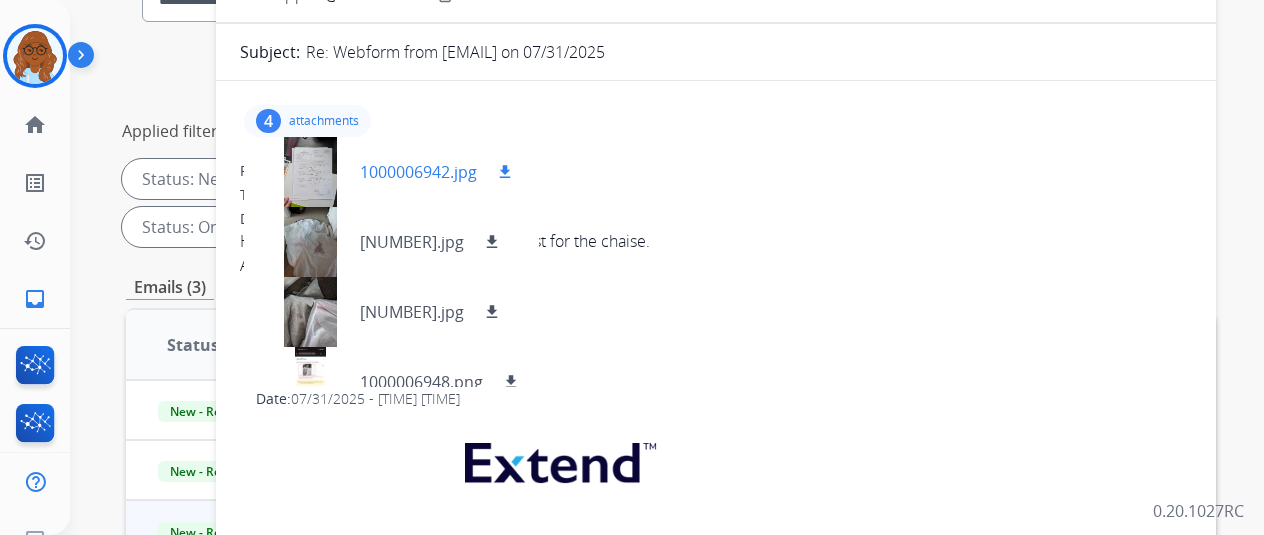 click at bounding box center [310, 172] 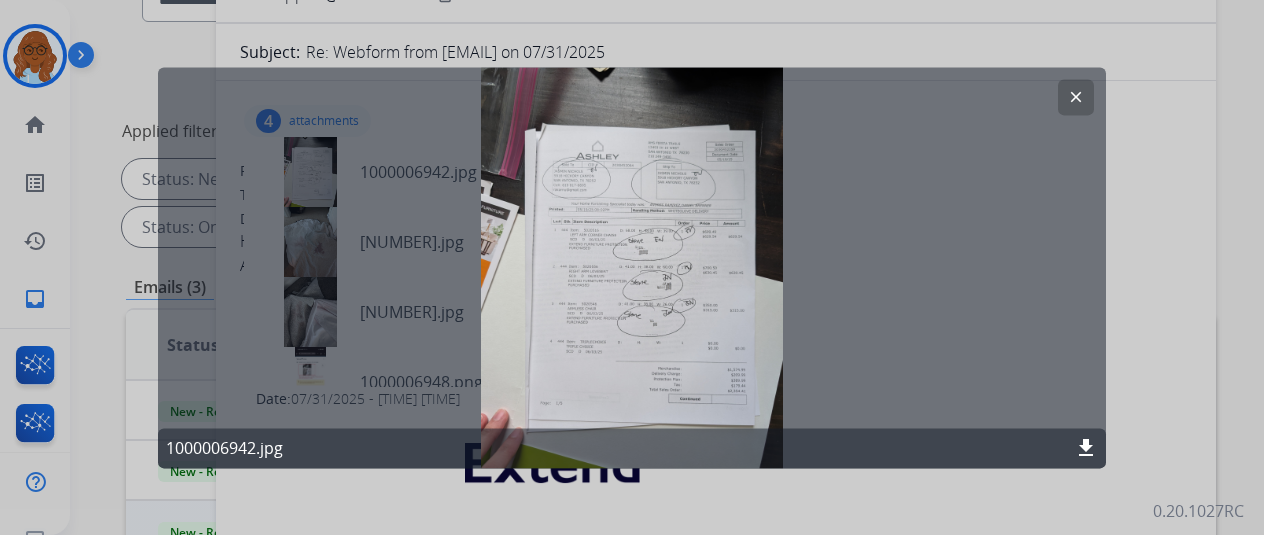 click on "clear" 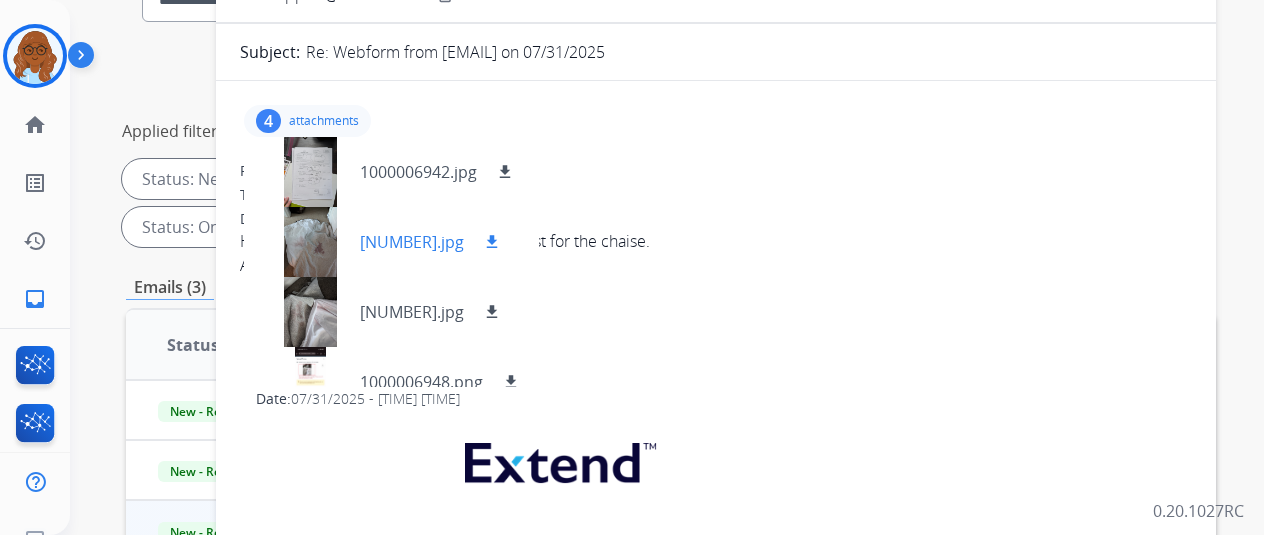 click at bounding box center [310, 242] 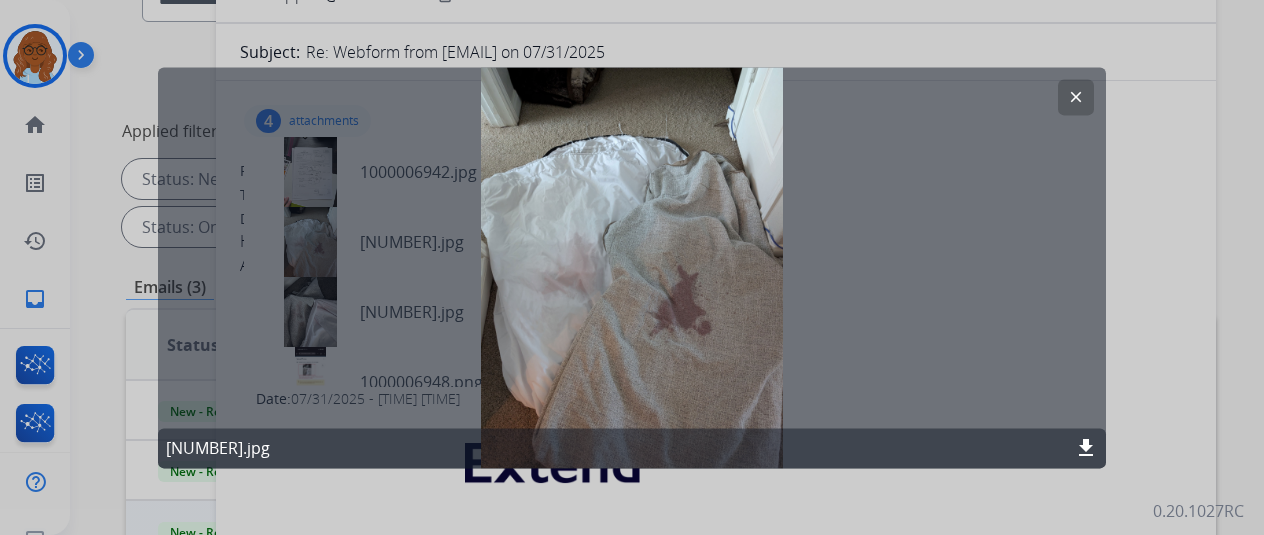 click 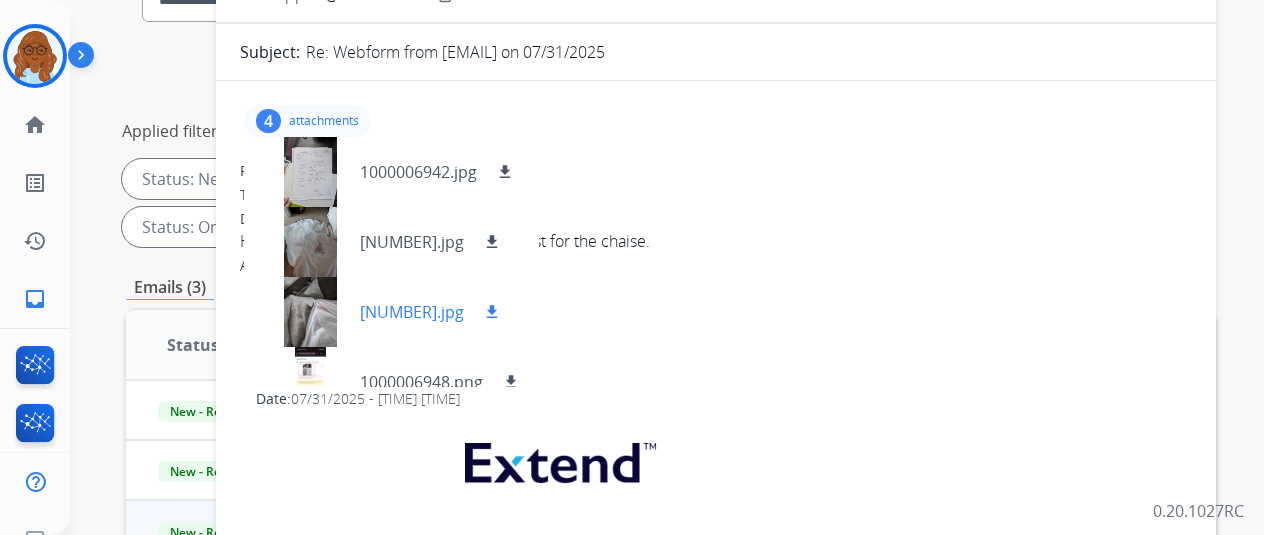 click at bounding box center (310, 312) 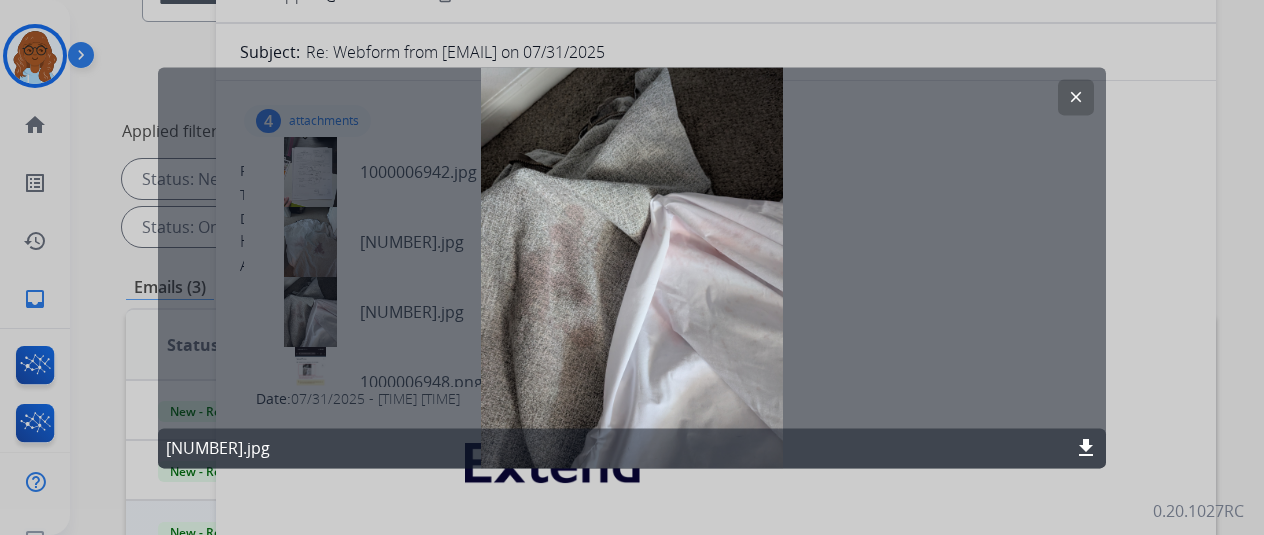 click 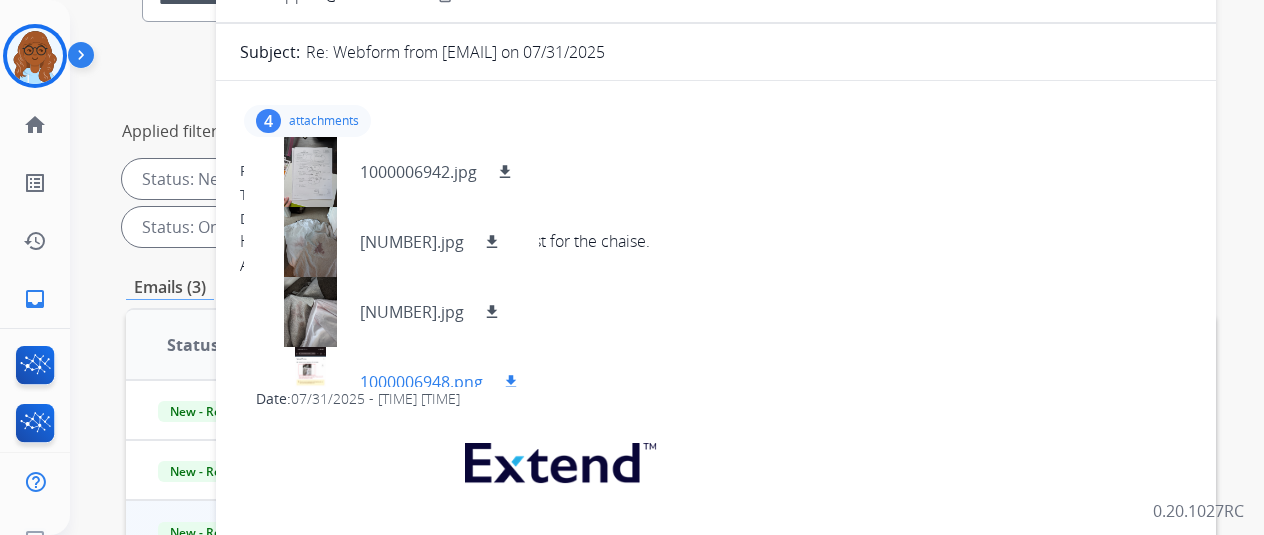 click at bounding box center [310, 382] 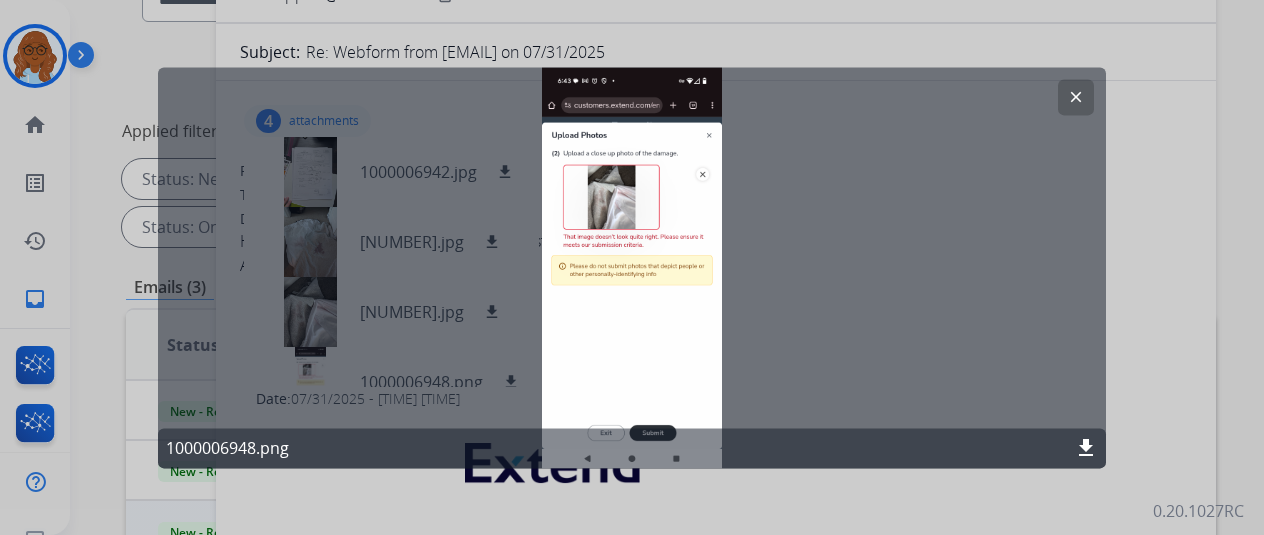 click 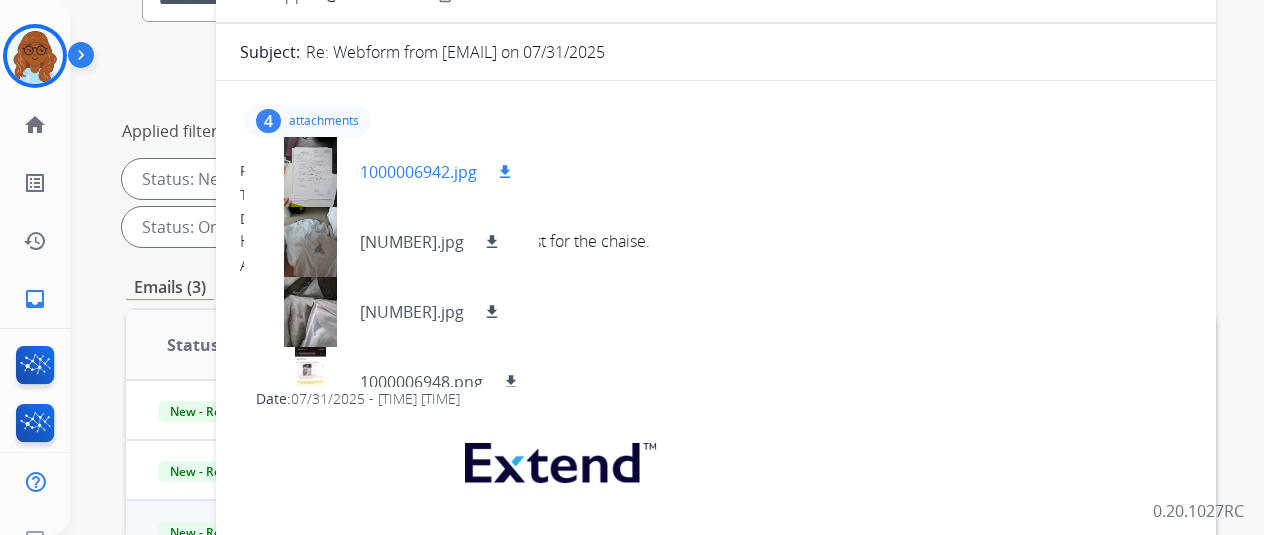 click at bounding box center [310, 172] 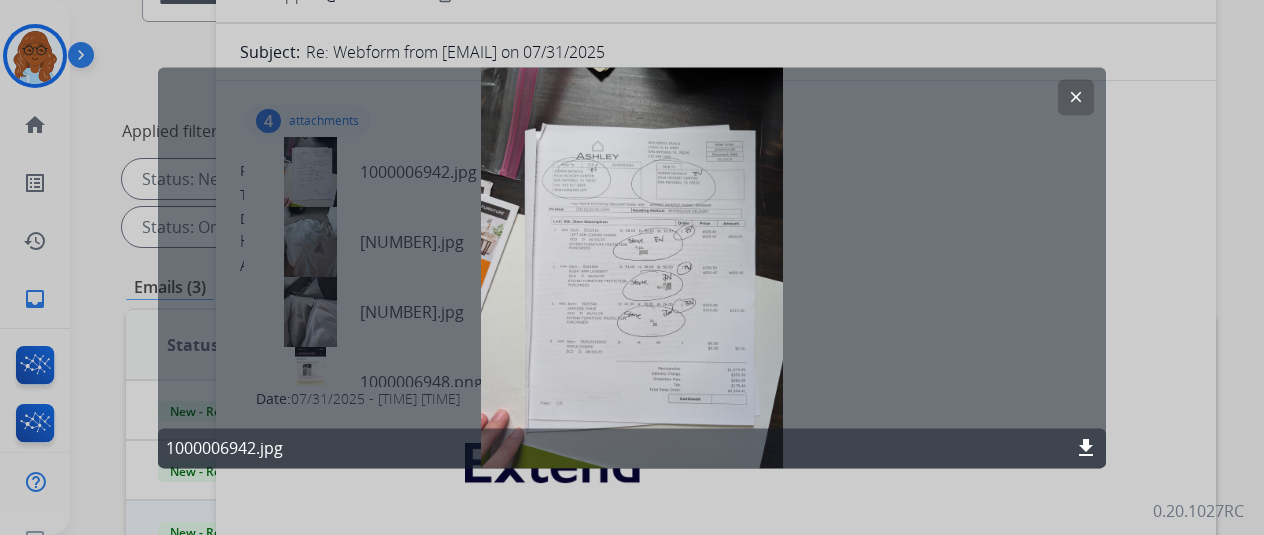 click on "clear" 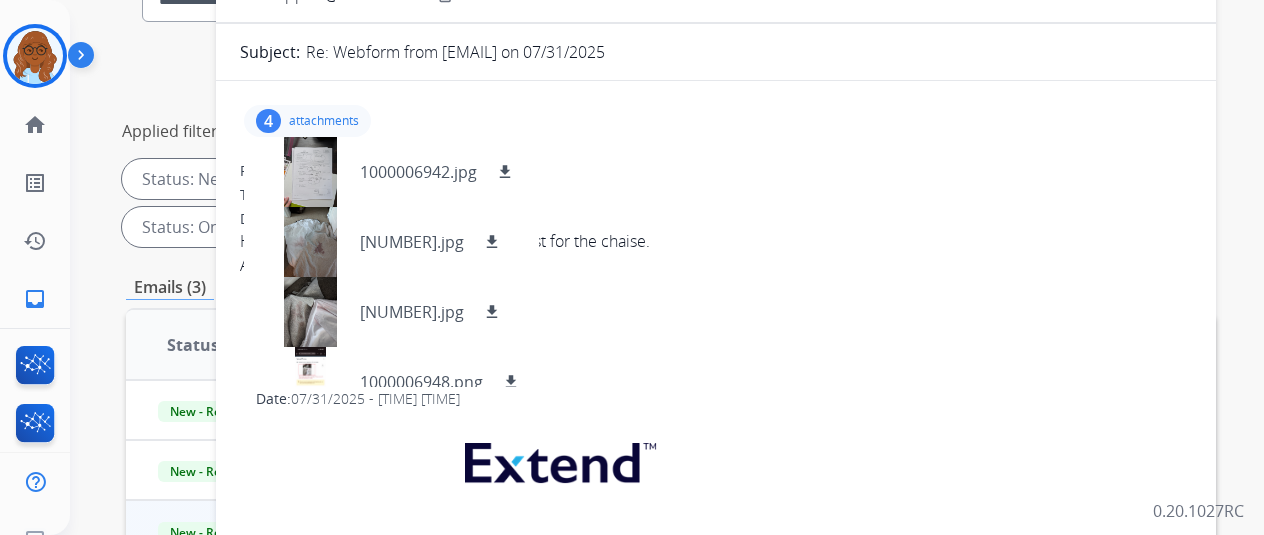 click on "**********" at bounding box center (671, 147) 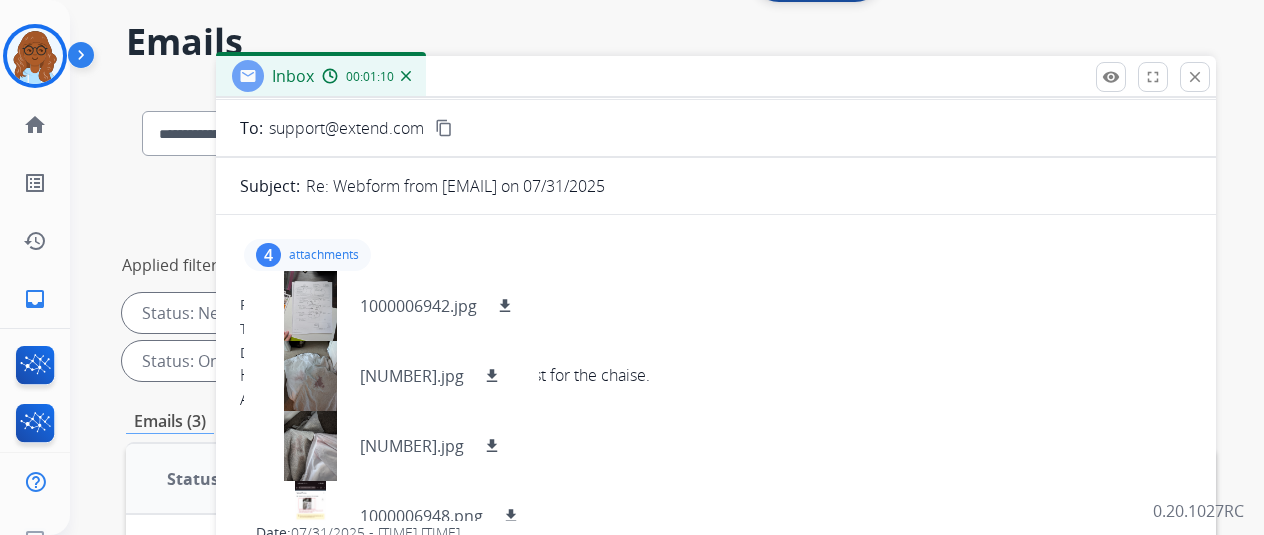 scroll, scrollTop: 0, scrollLeft: 0, axis: both 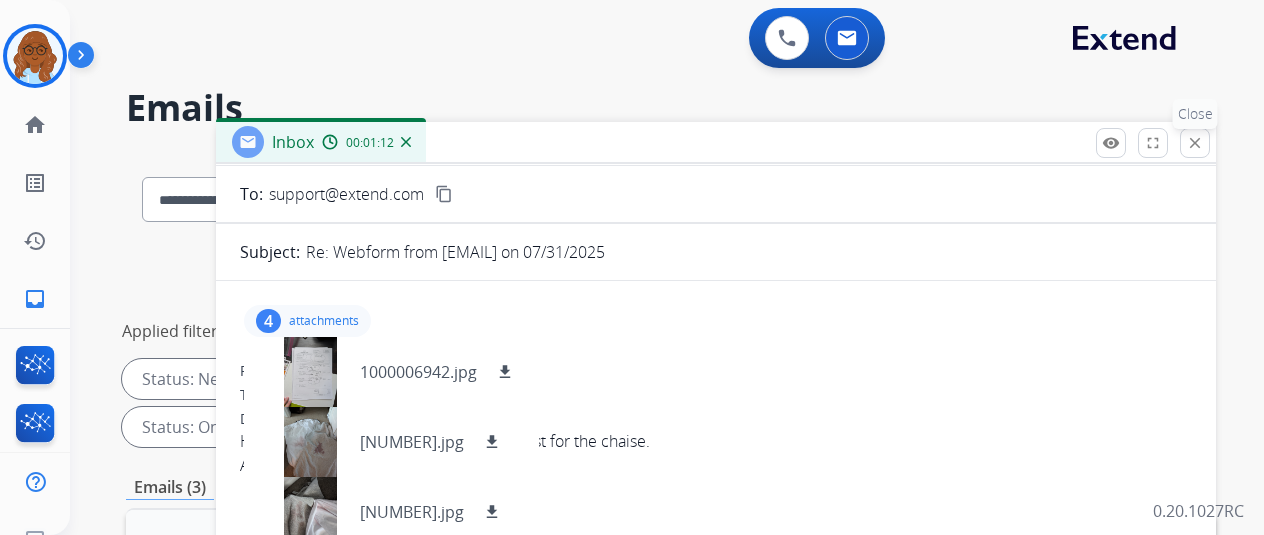 click on "close" at bounding box center [1195, 143] 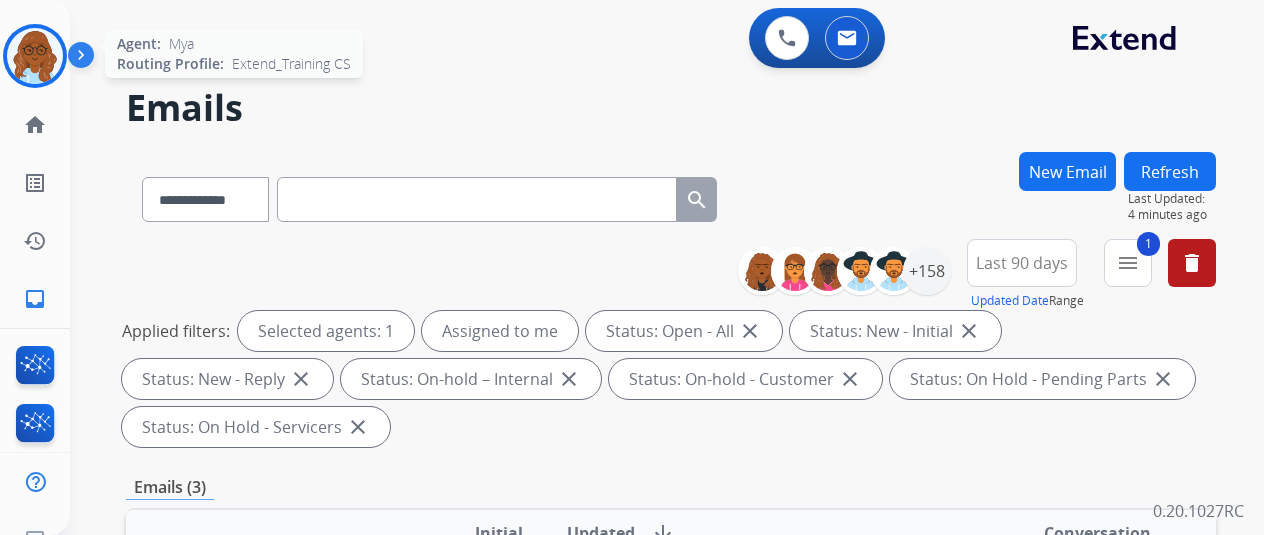 click at bounding box center [35, 56] 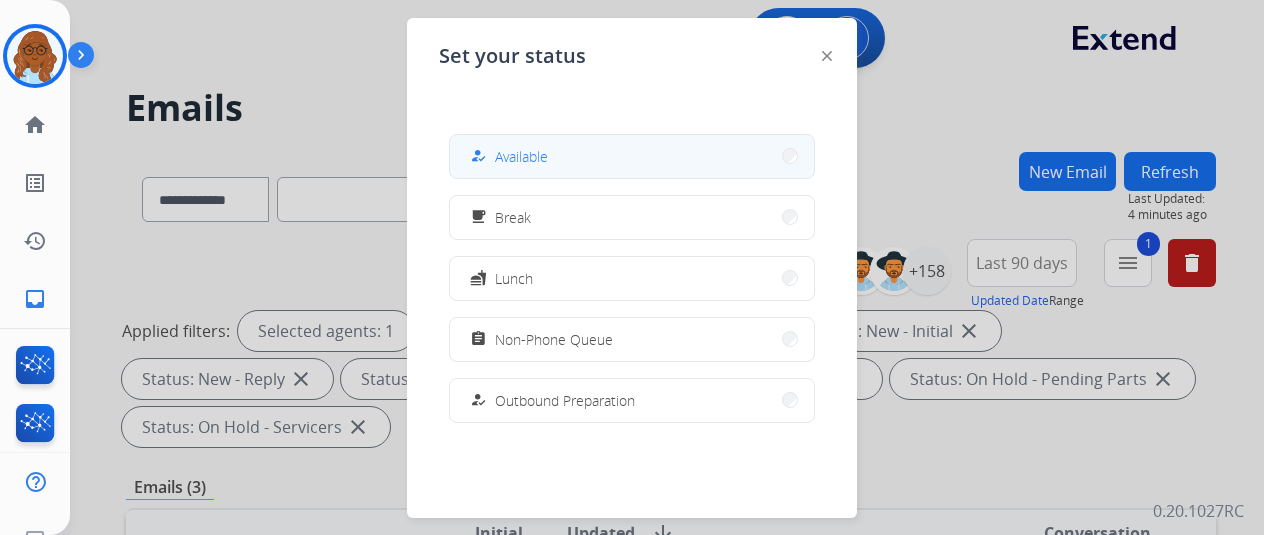 click on "Available" at bounding box center [521, 156] 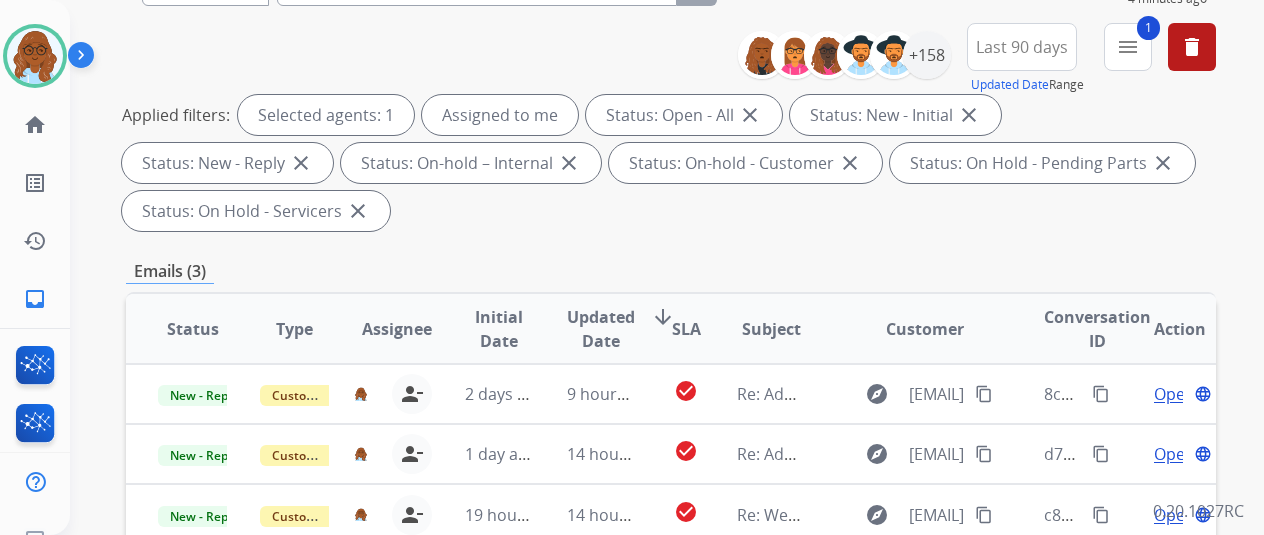 scroll, scrollTop: 400, scrollLeft: 0, axis: vertical 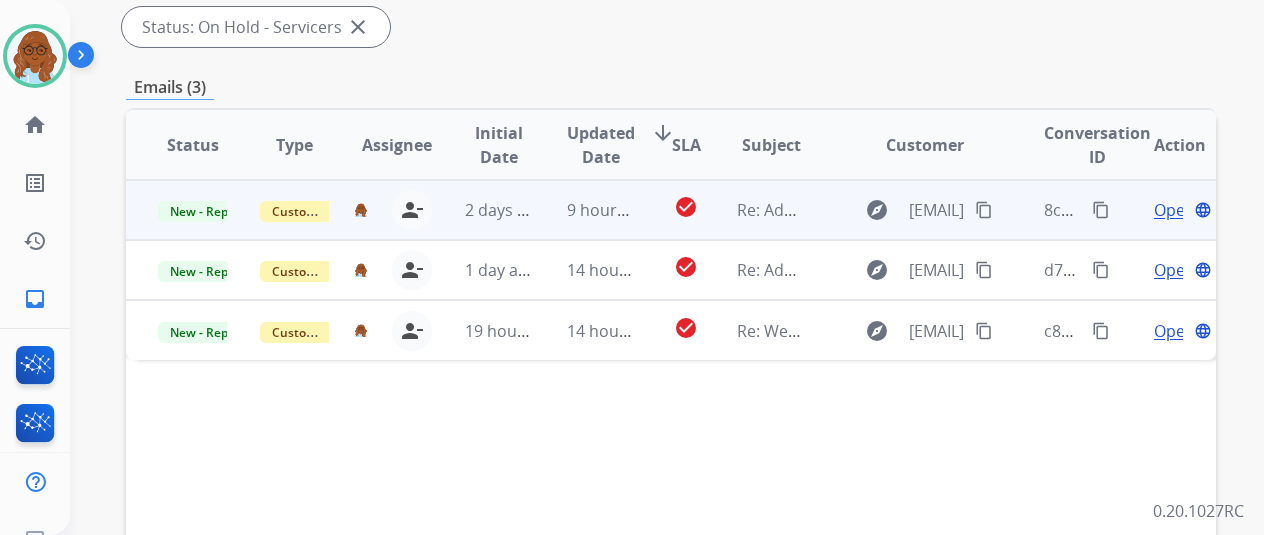 click on "content_copy" at bounding box center (984, 210) 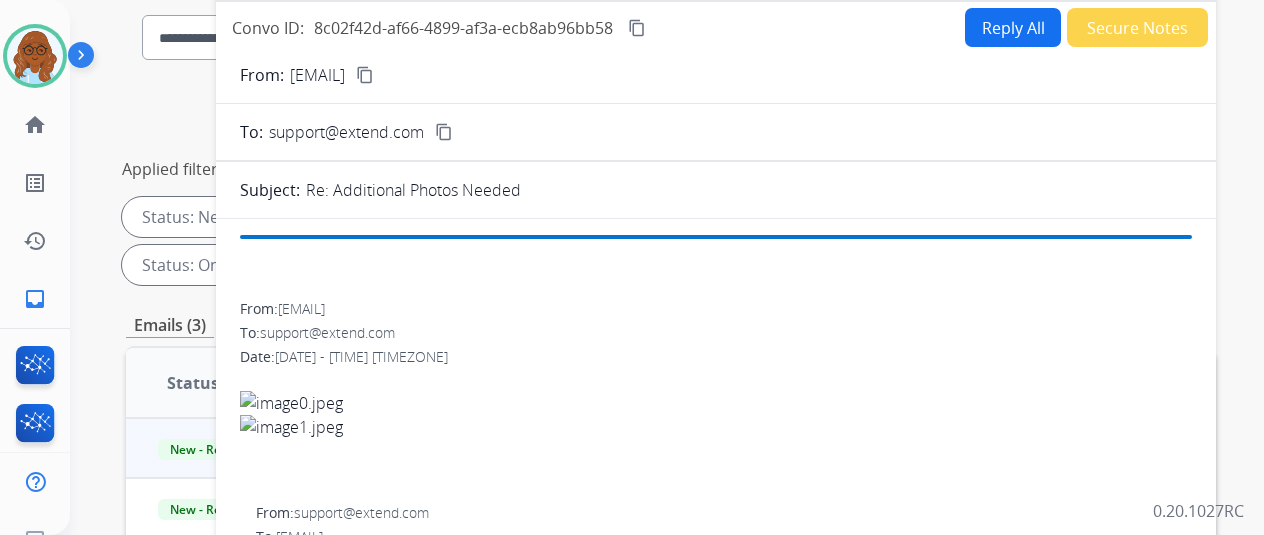 scroll, scrollTop: 0, scrollLeft: 0, axis: both 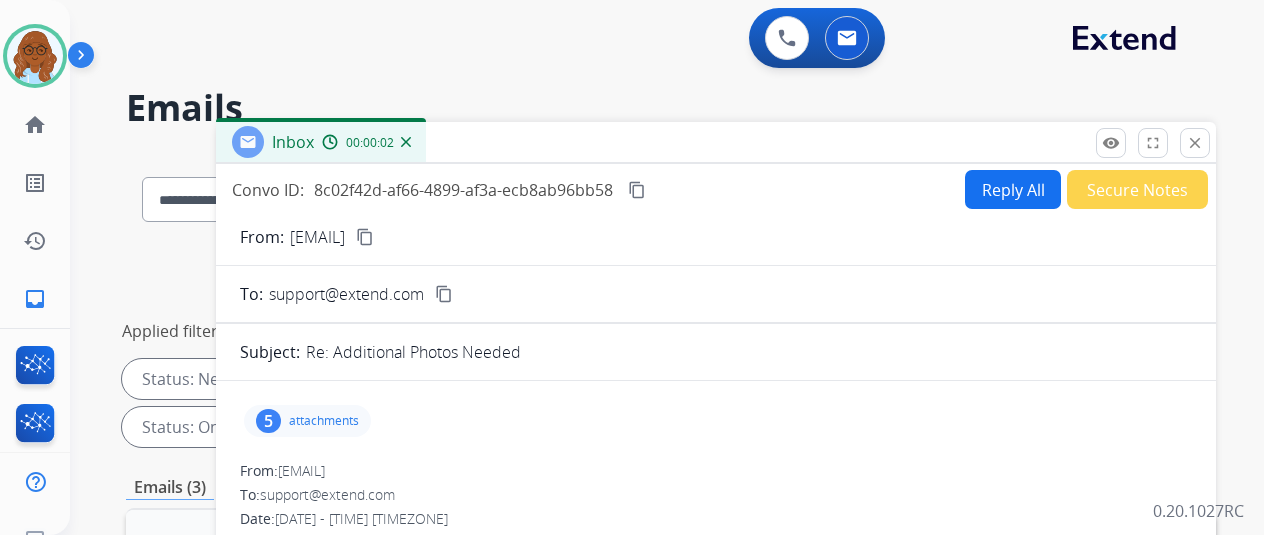 click on "Reply All" at bounding box center (1013, 189) 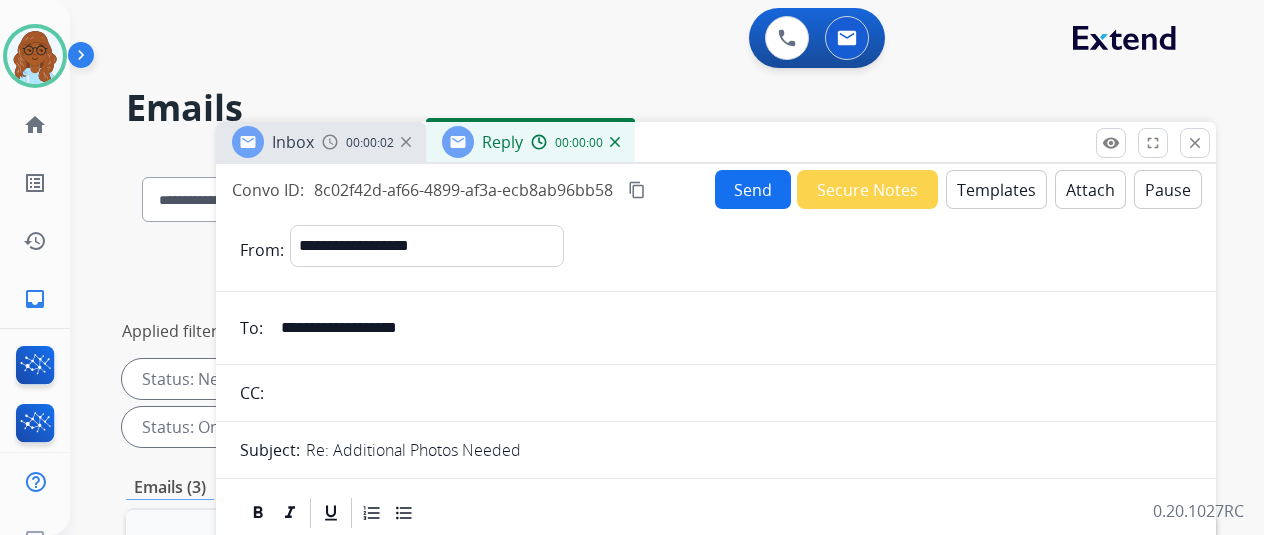 click on "Templates" at bounding box center (996, 189) 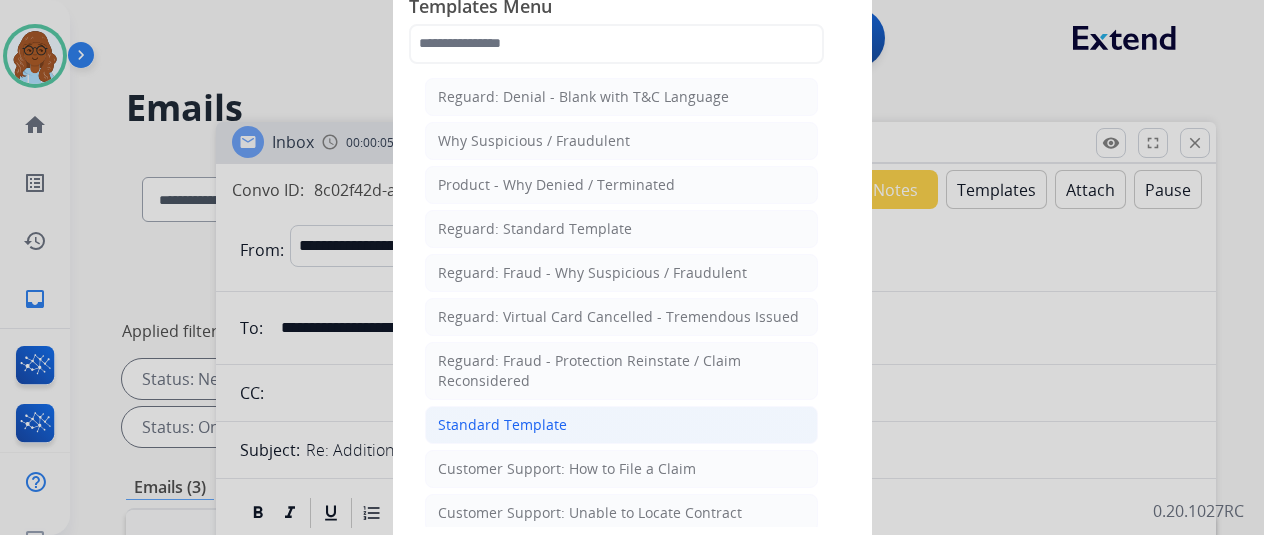 click on "Standard Template" 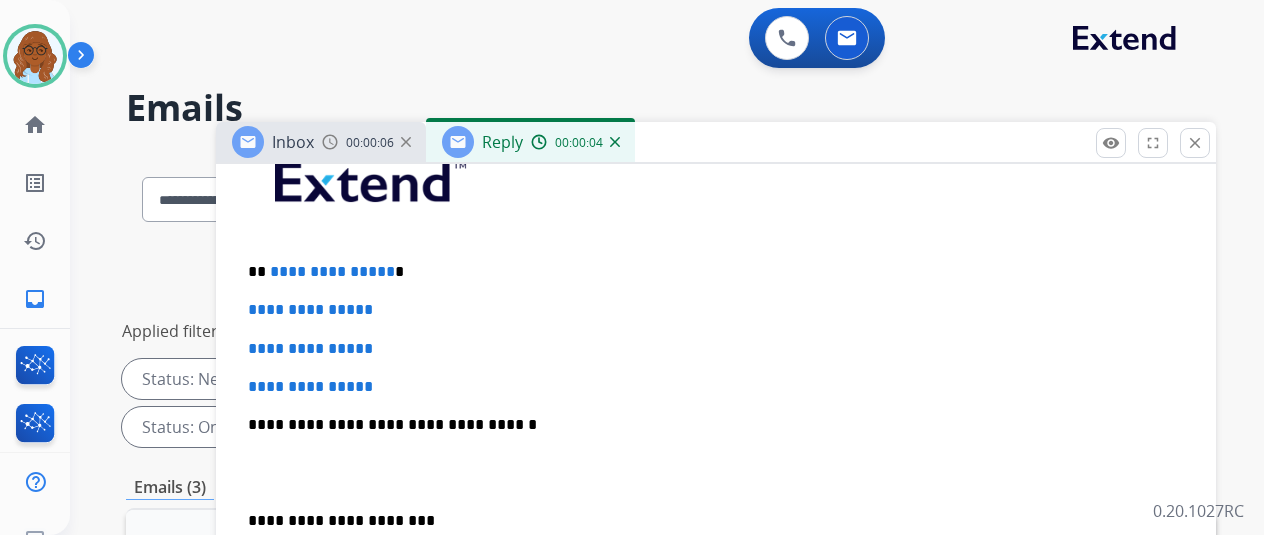 scroll, scrollTop: 500, scrollLeft: 0, axis: vertical 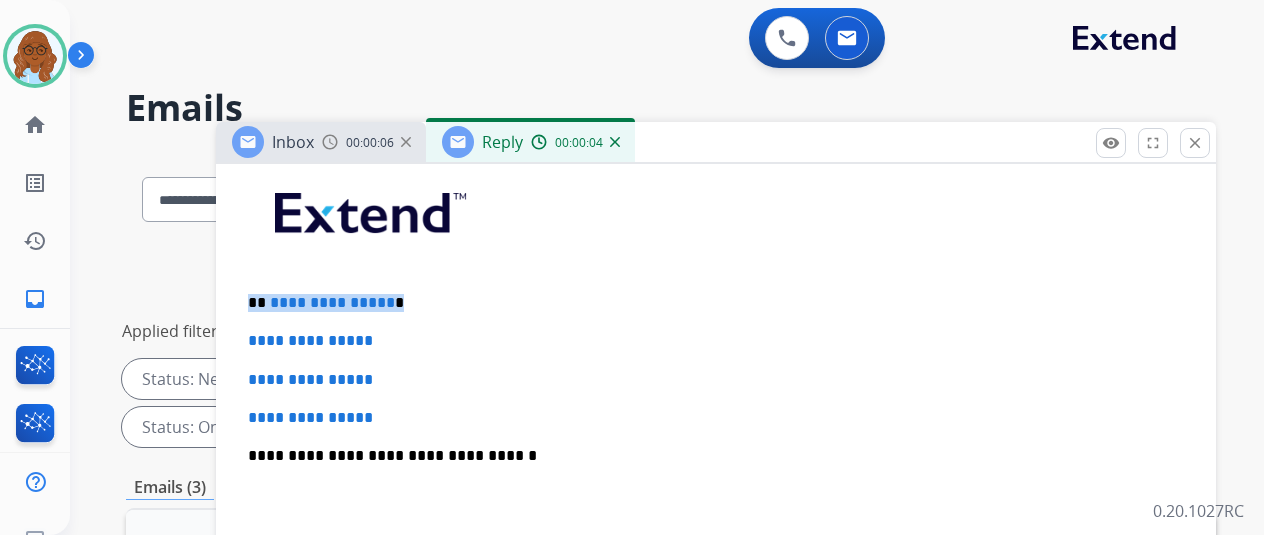 click on "**********" at bounding box center [671, 717] 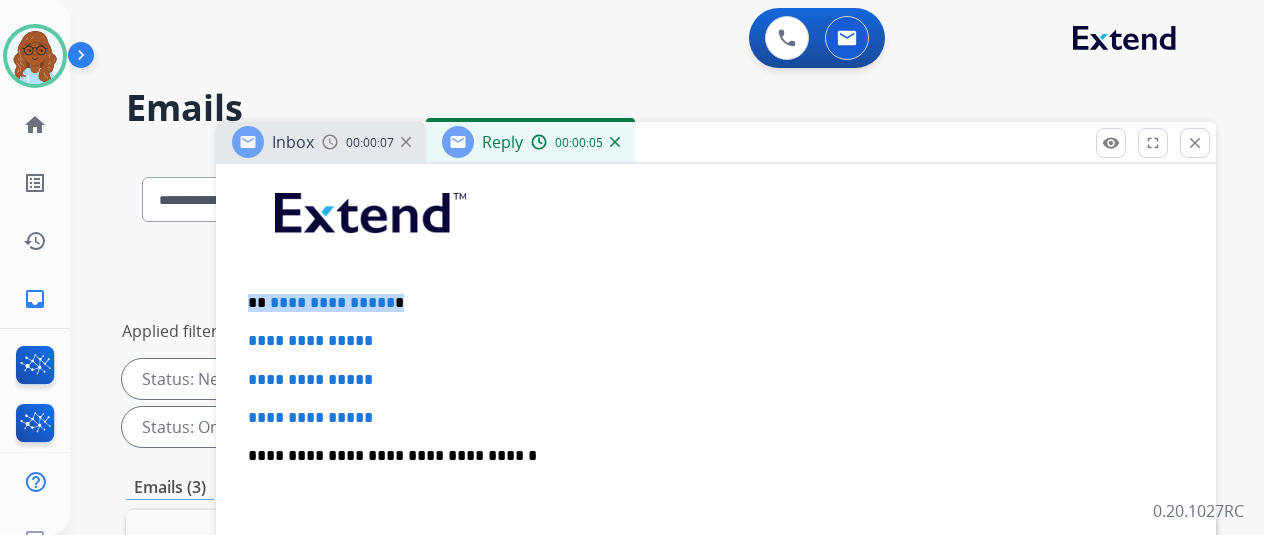 type 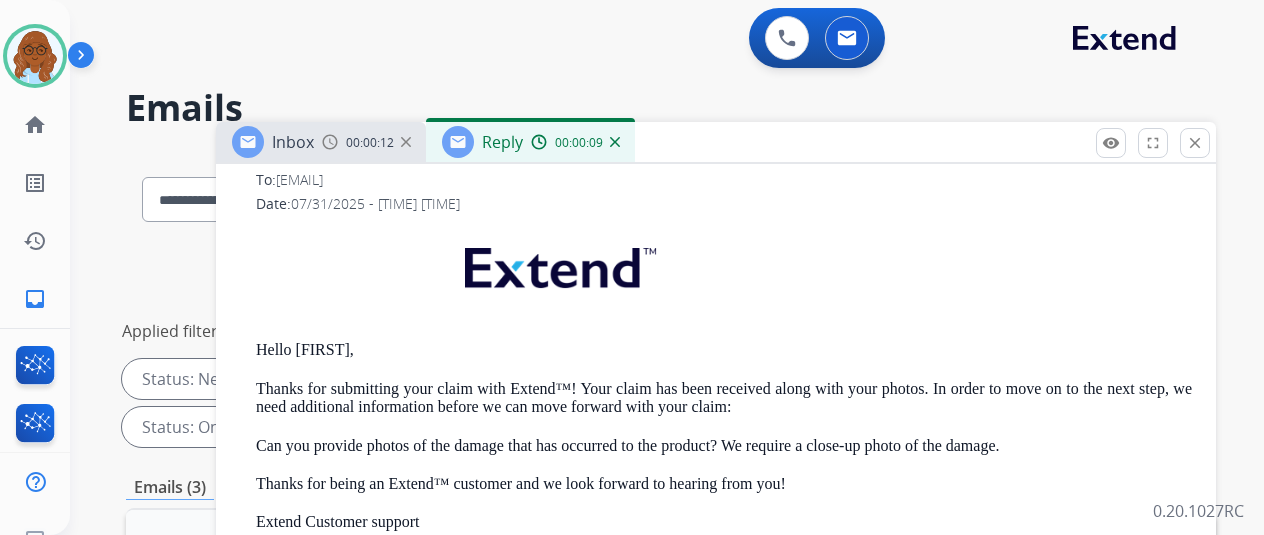 scroll, scrollTop: 1500, scrollLeft: 0, axis: vertical 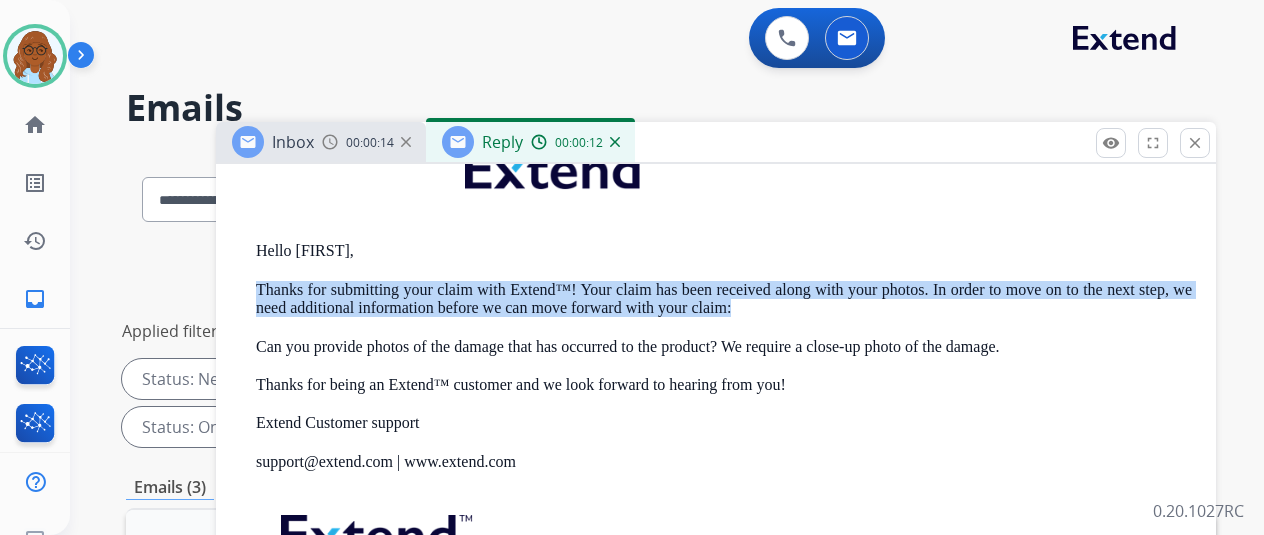 drag, startPoint x: 272, startPoint y: 279, endPoint x: 786, endPoint y: 296, distance: 514.28107 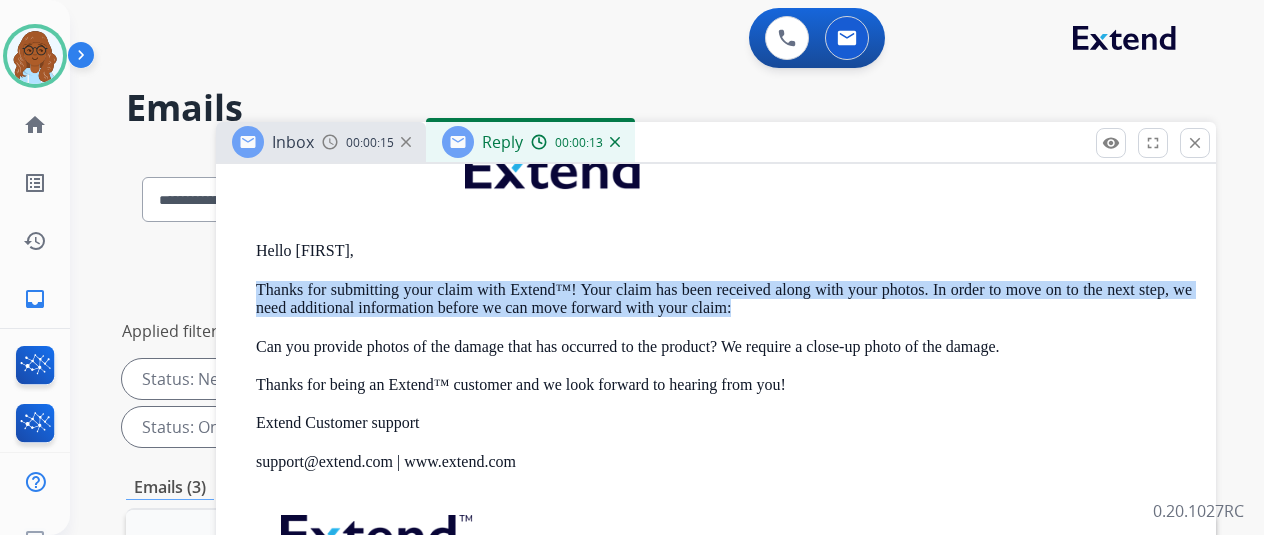 copy on "Thanks for submitting your claim with Extend™! Your claim has been received along with your photos. In order to move on to the next step, we need additional information before we can move forward with your claim:" 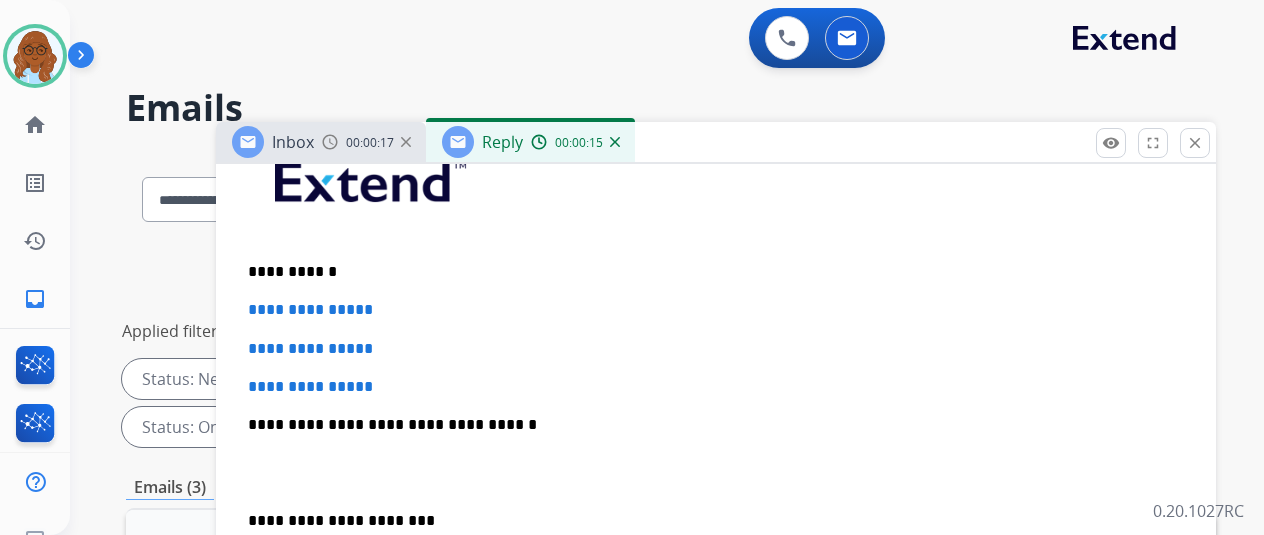 scroll, scrollTop: 500, scrollLeft: 0, axis: vertical 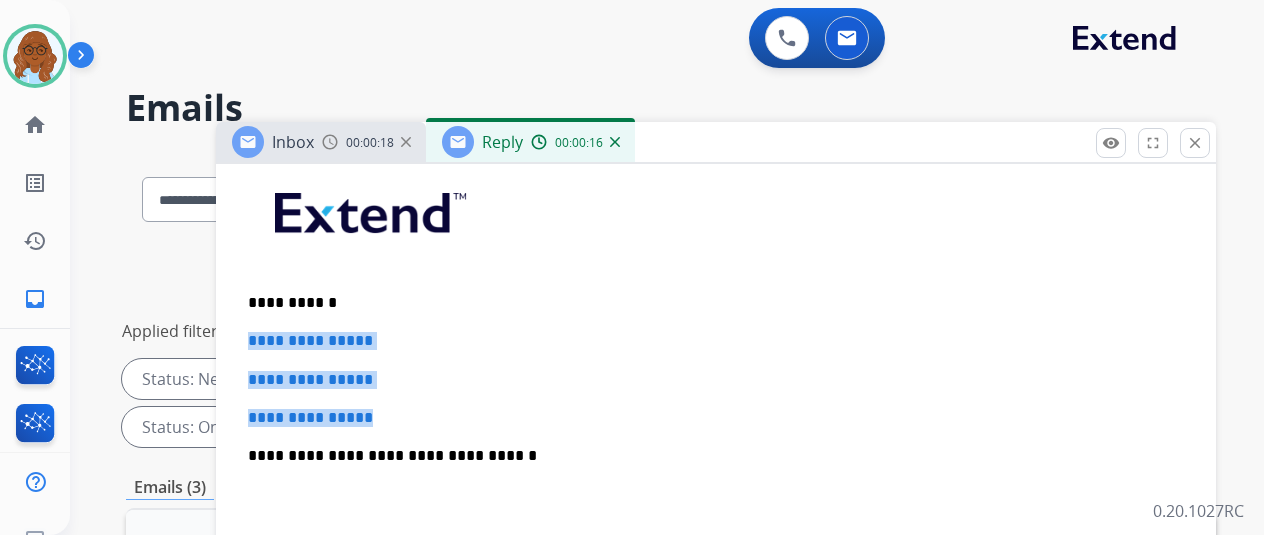 drag, startPoint x: 368, startPoint y: 397, endPoint x: 262, endPoint y: 339, distance: 120.83046 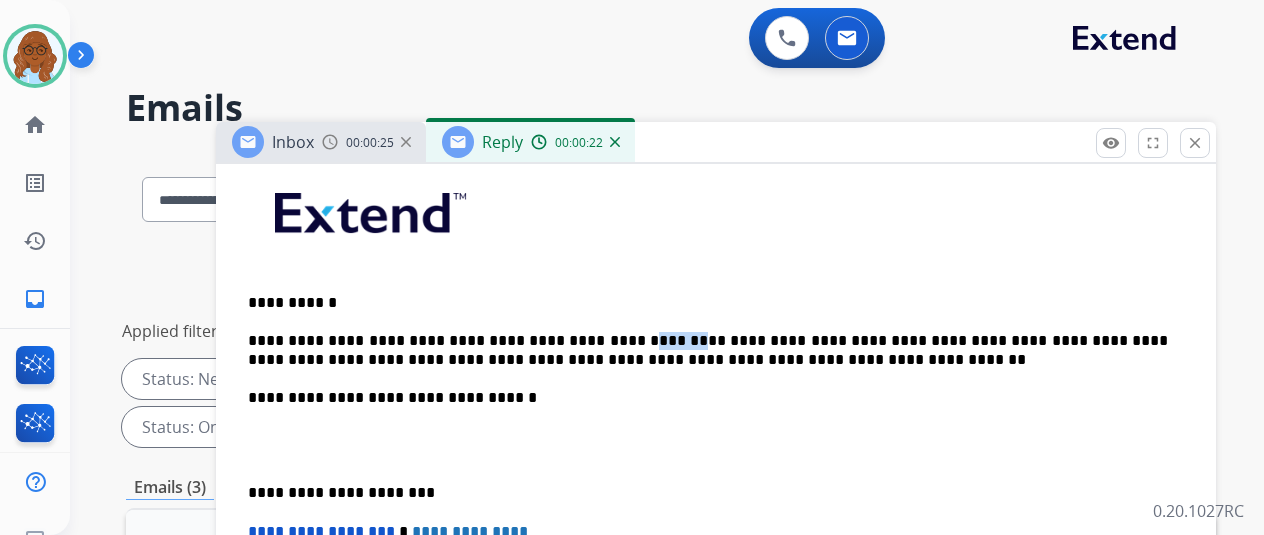 drag, startPoint x: 660, startPoint y: 340, endPoint x: 622, endPoint y: 341, distance: 38.013157 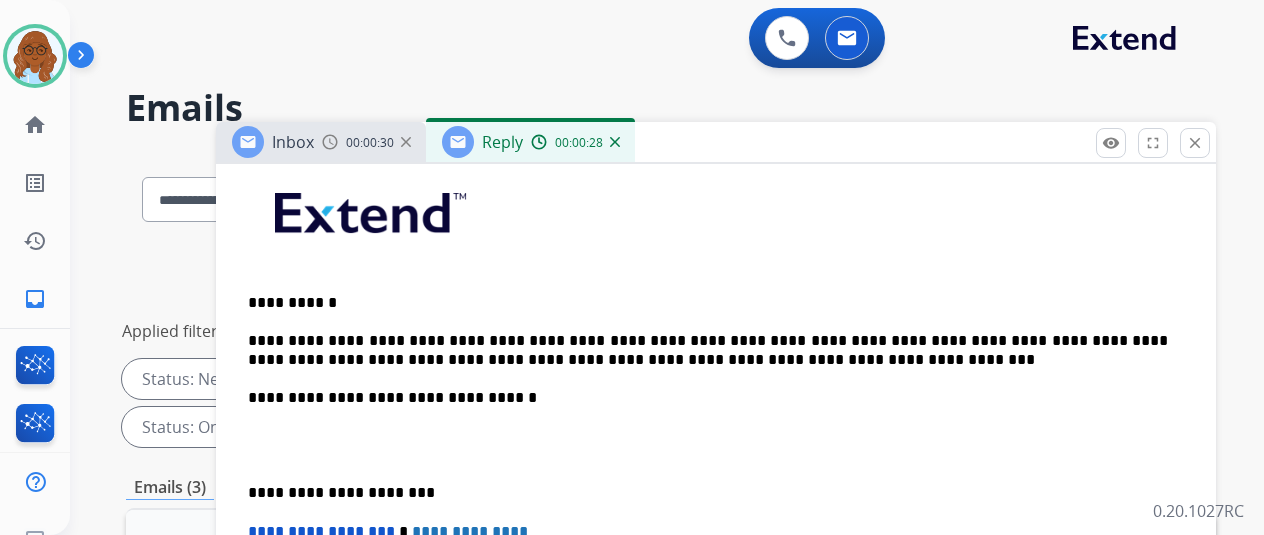 click on "**********" at bounding box center [708, 350] 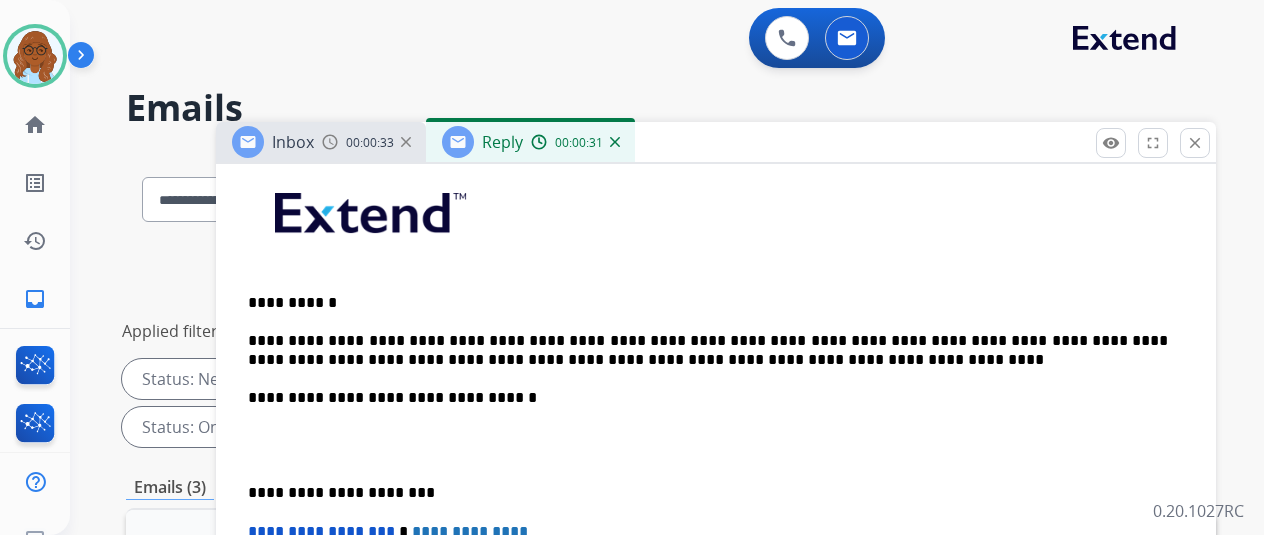 click on "**********" at bounding box center (708, 350) 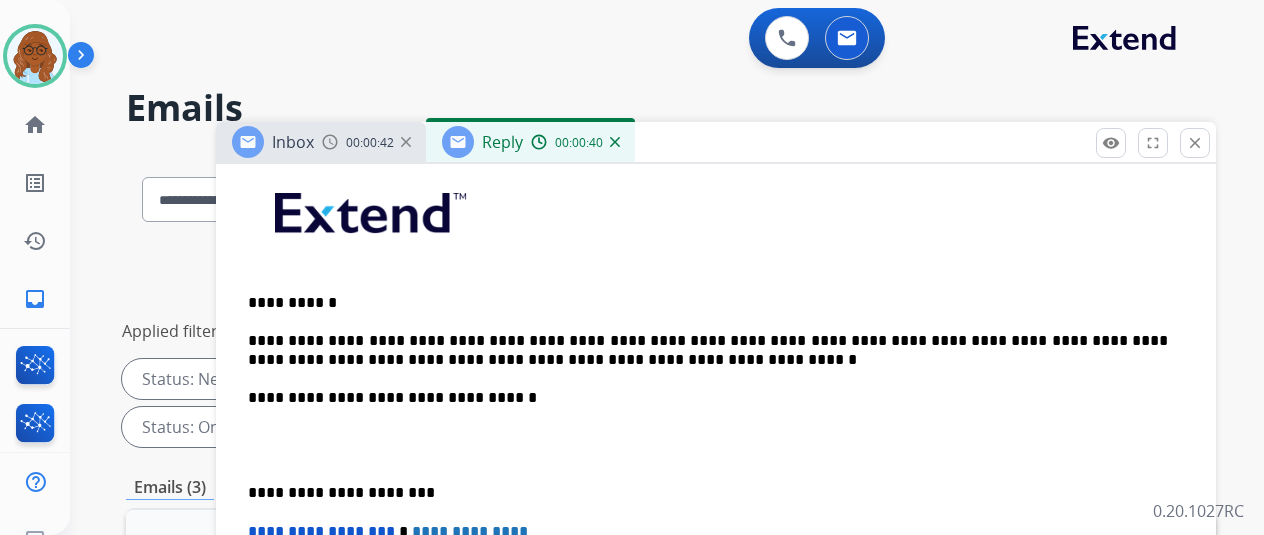 click on "**********" at bounding box center (708, 350) 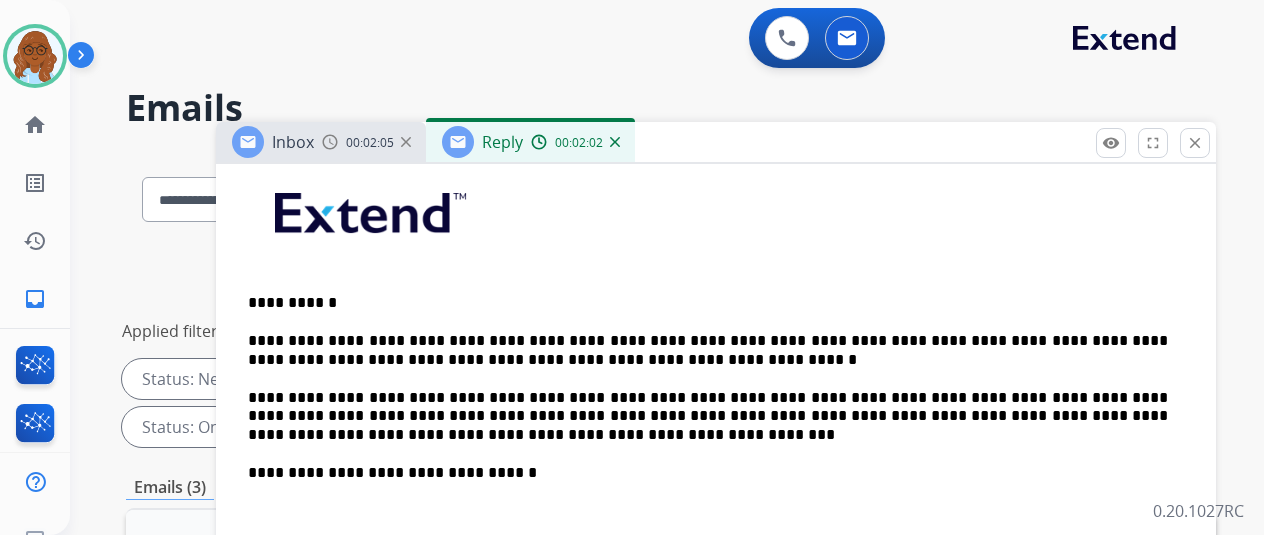 click on "**********" at bounding box center (708, 416) 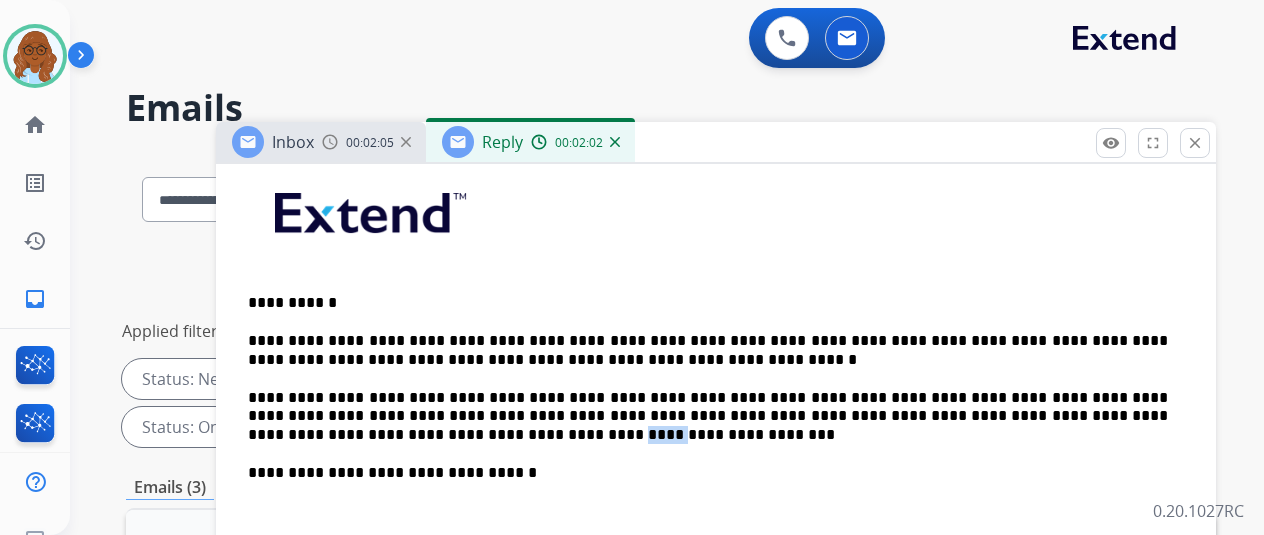 click on "**********" at bounding box center (708, 416) 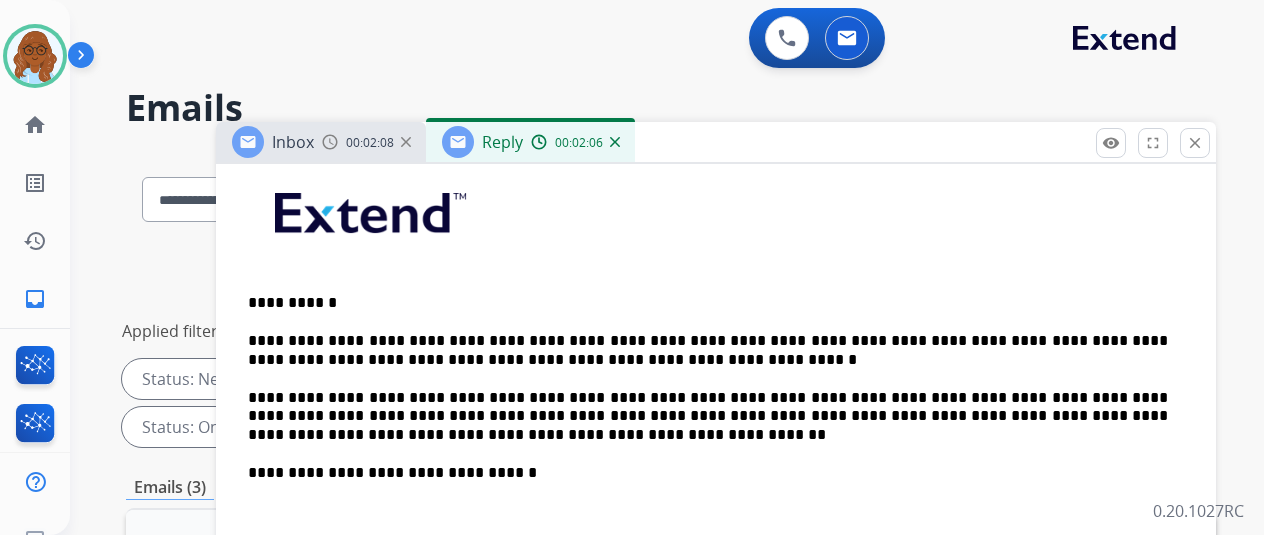 click on "**********" at bounding box center [708, 416] 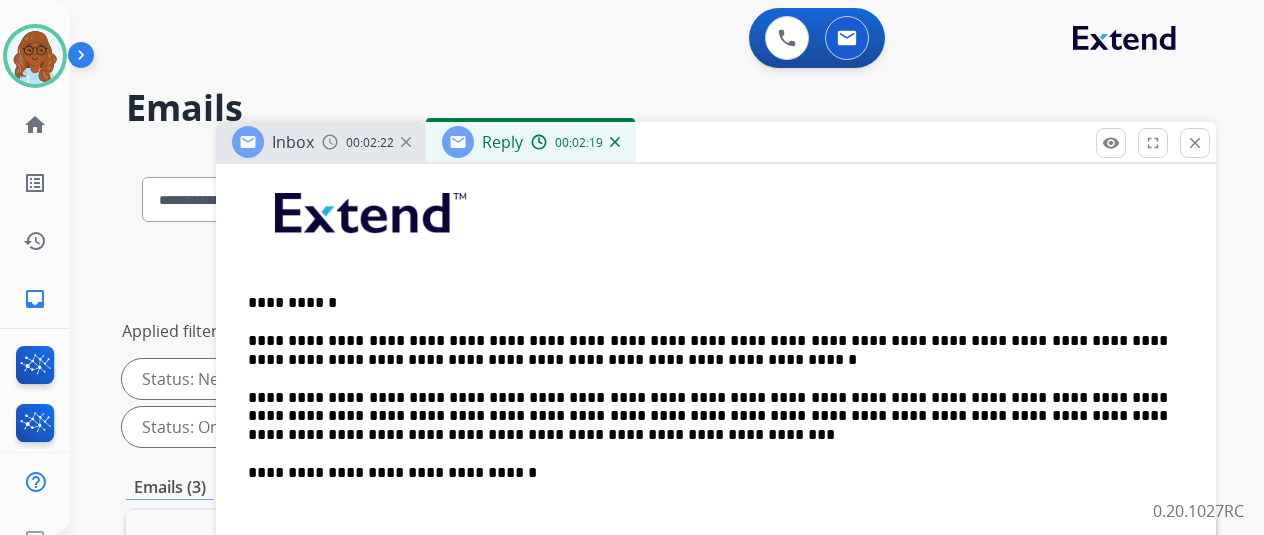 click on "**********" at bounding box center [708, 350] 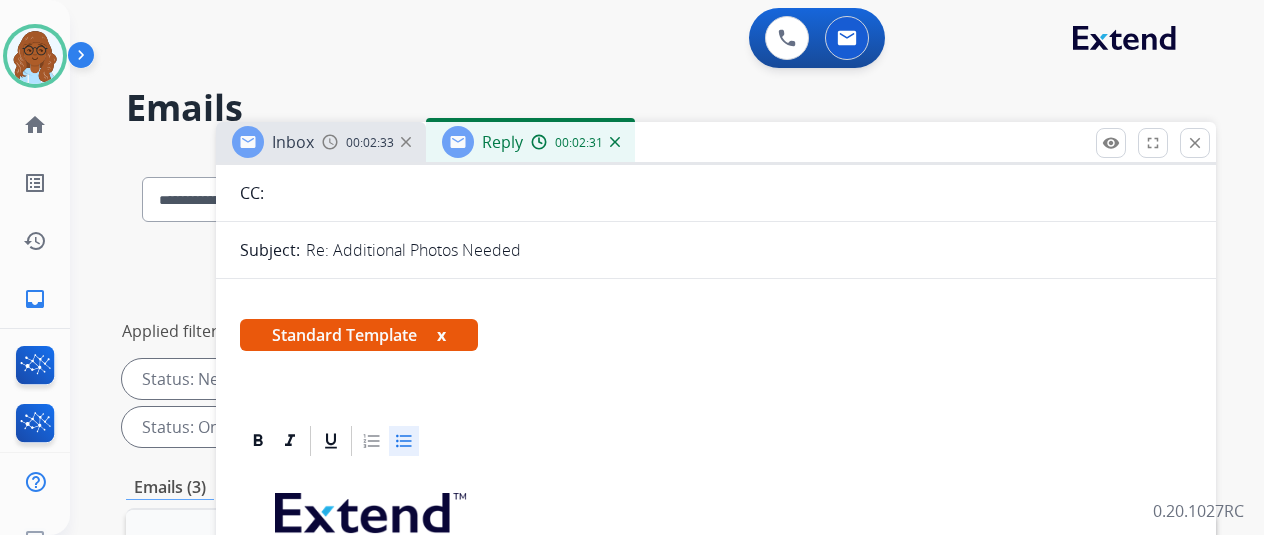 scroll, scrollTop: 0, scrollLeft: 0, axis: both 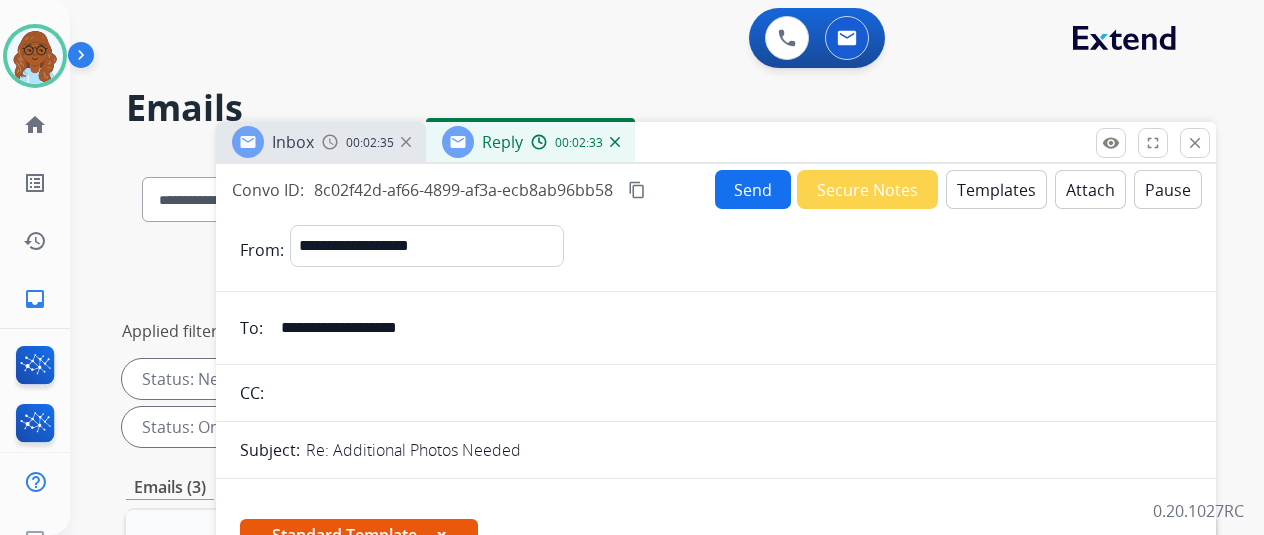 click on "content_copy" at bounding box center [637, 190] 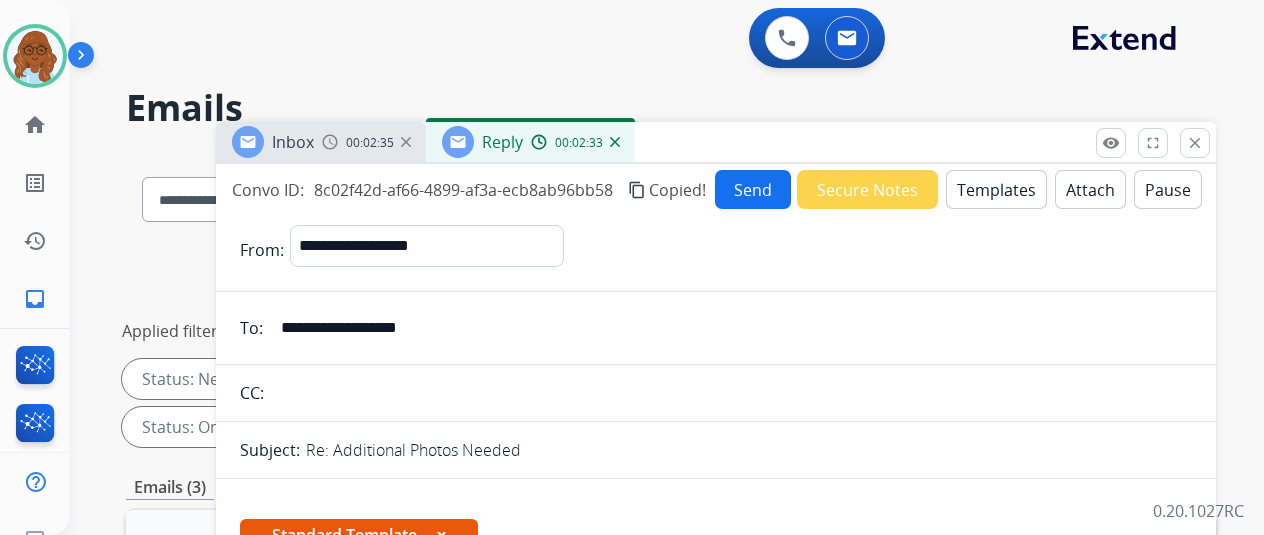 click on "Send" at bounding box center [753, 189] 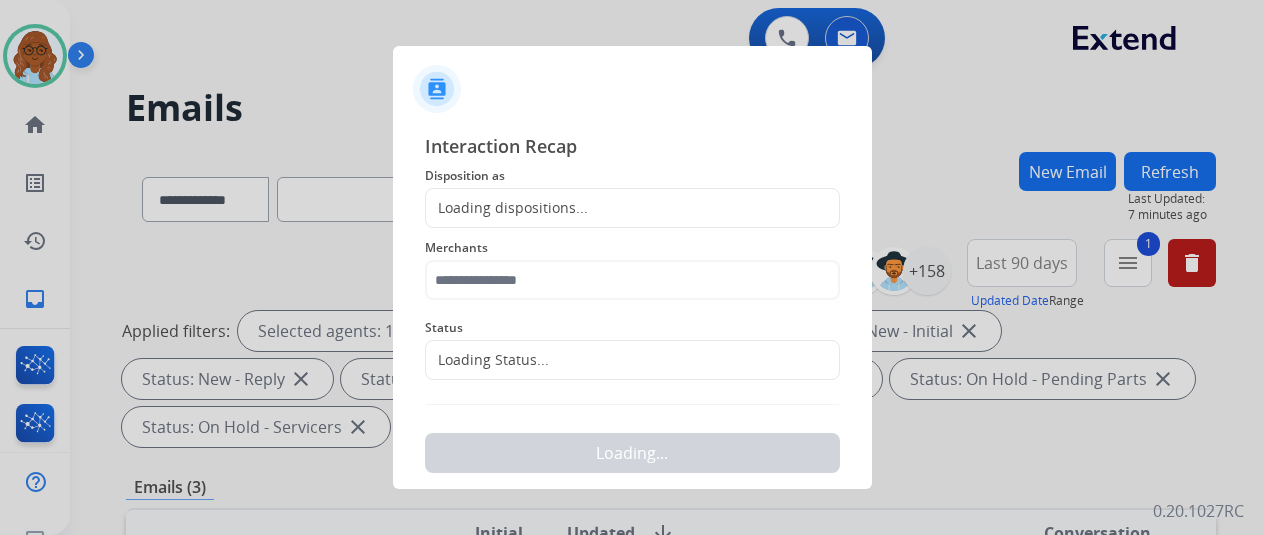 click on "Loading dispositions..." 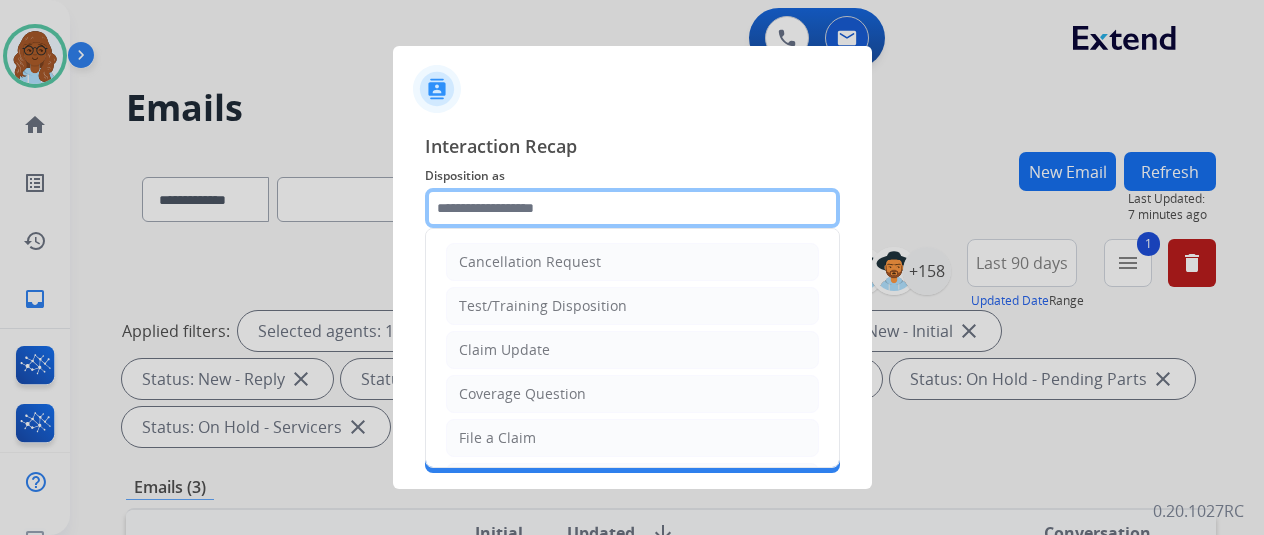 click 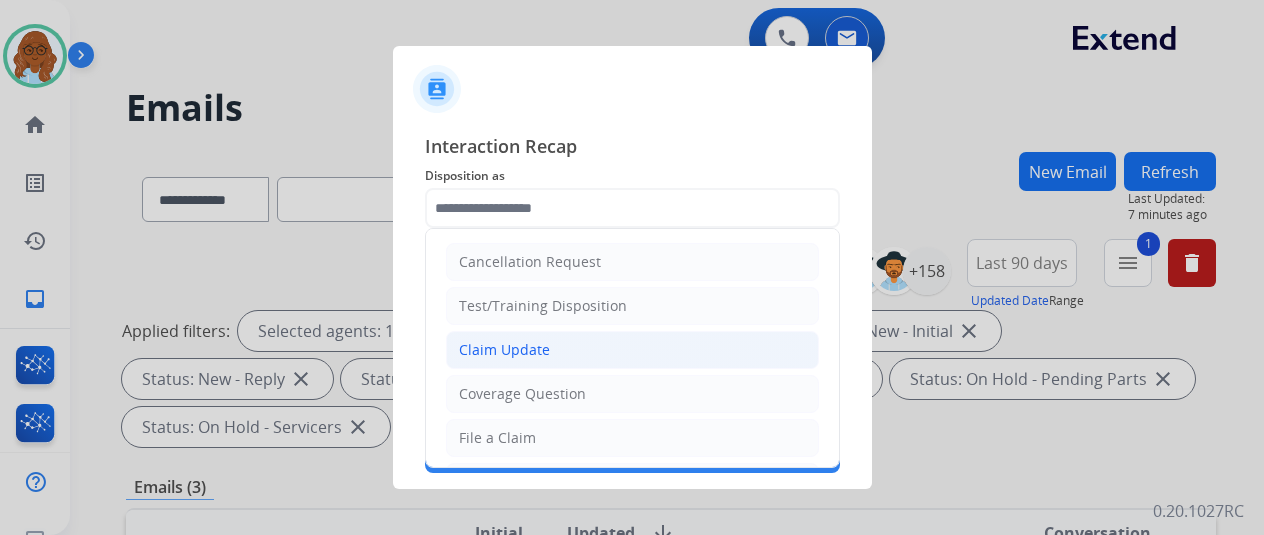 click on "Claim Update" 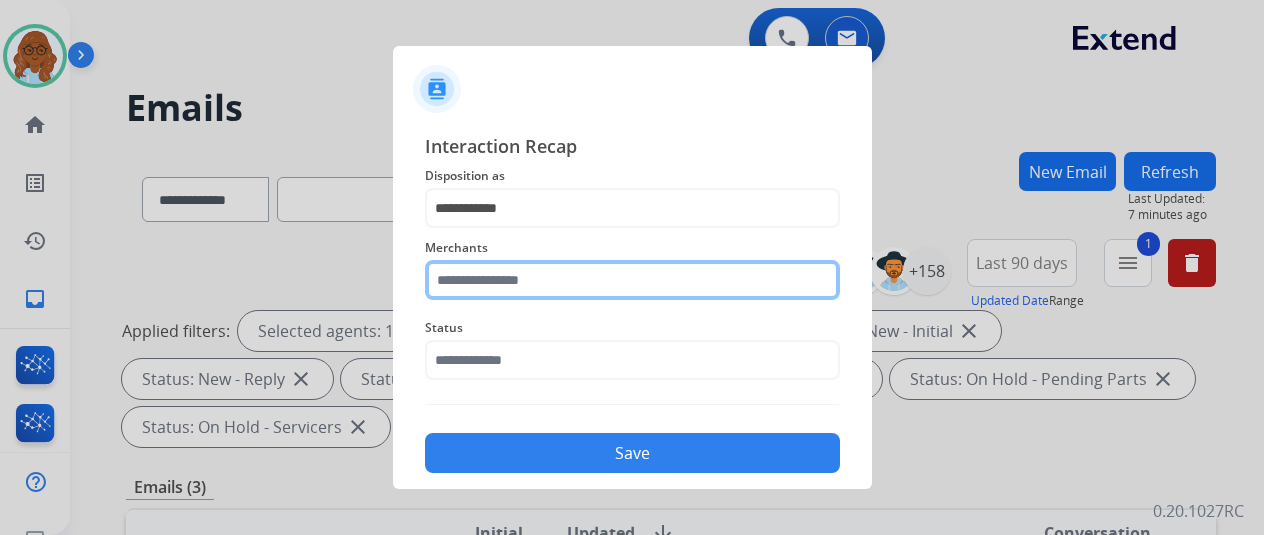 click 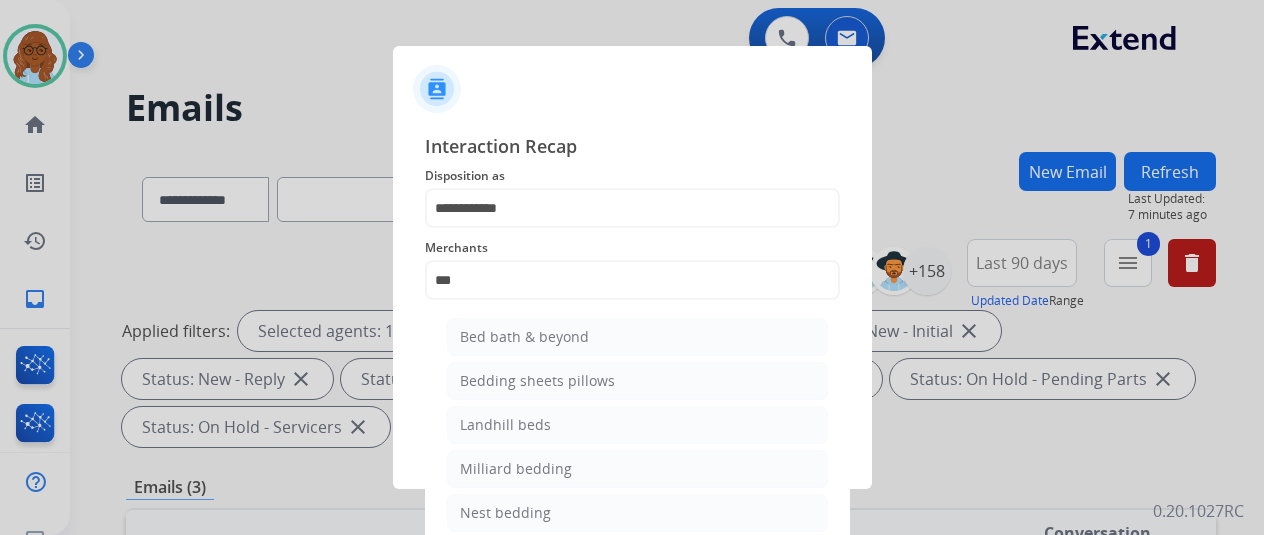 drag, startPoint x: 791, startPoint y: 339, endPoint x: 473, endPoint y: 323, distance: 318.40225 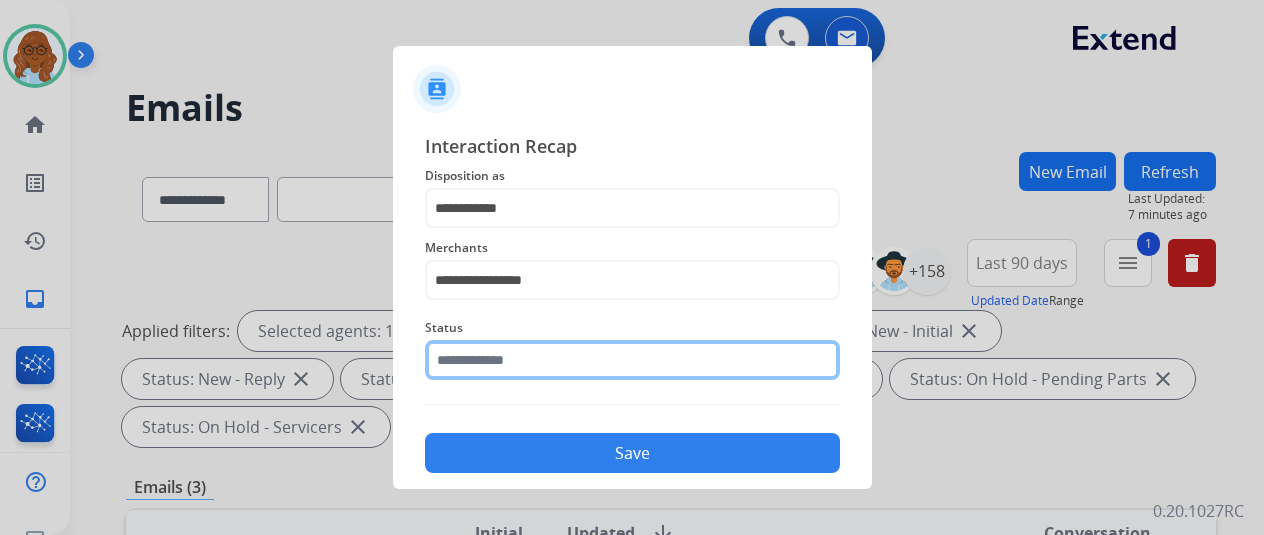click 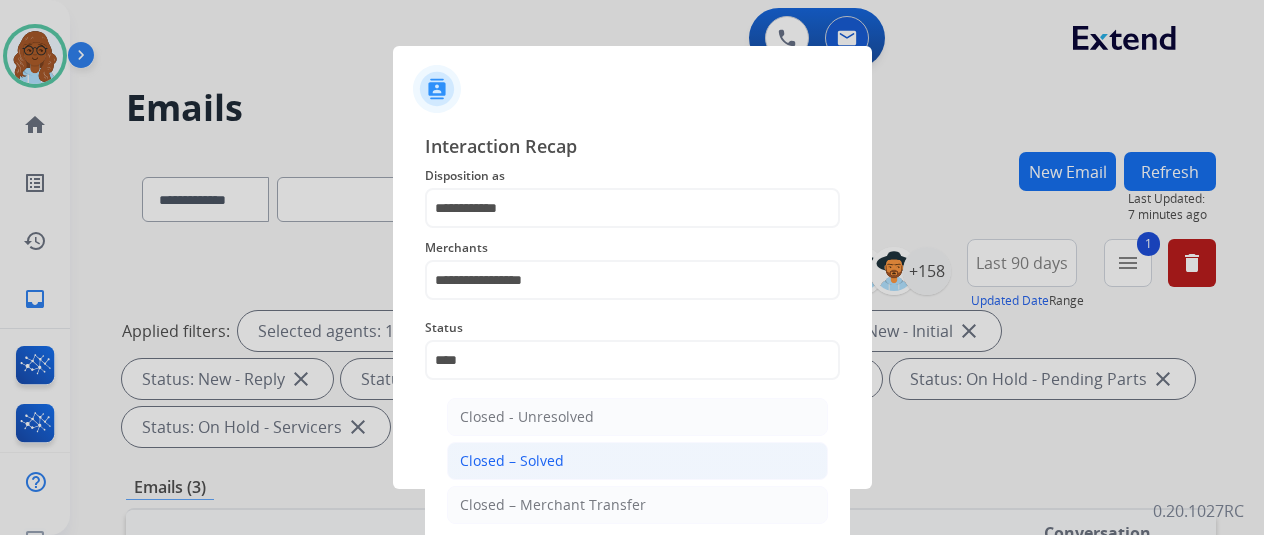 click on "Closed – Solved" 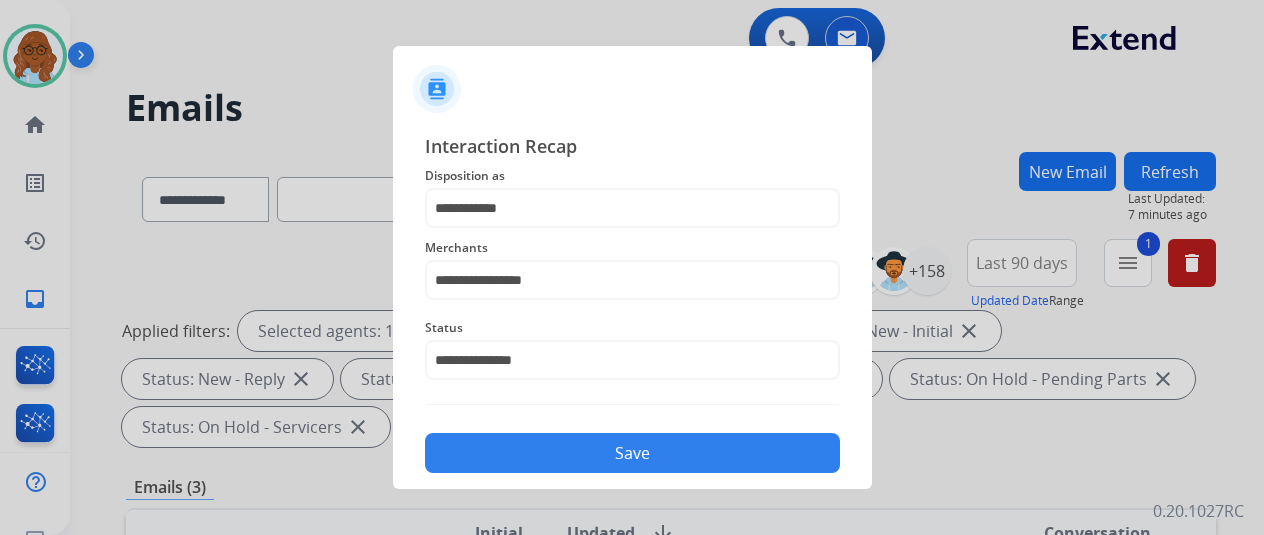 drag, startPoint x: 556, startPoint y: 444, endPoint x: 1278, endPoint y: 463, distance: 722.24994 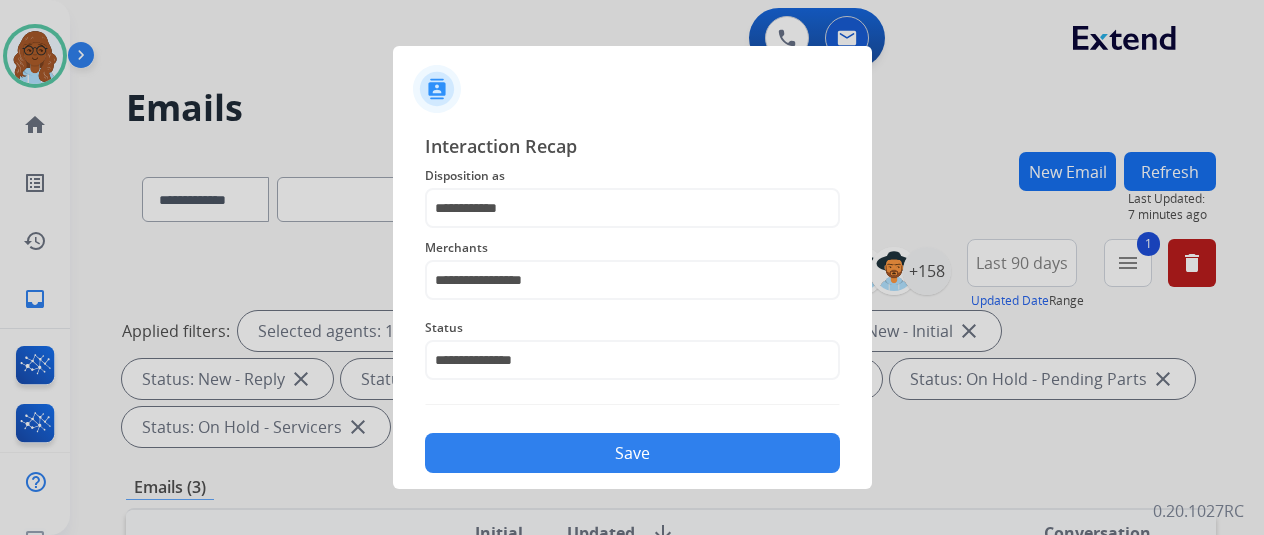 click on "Save" 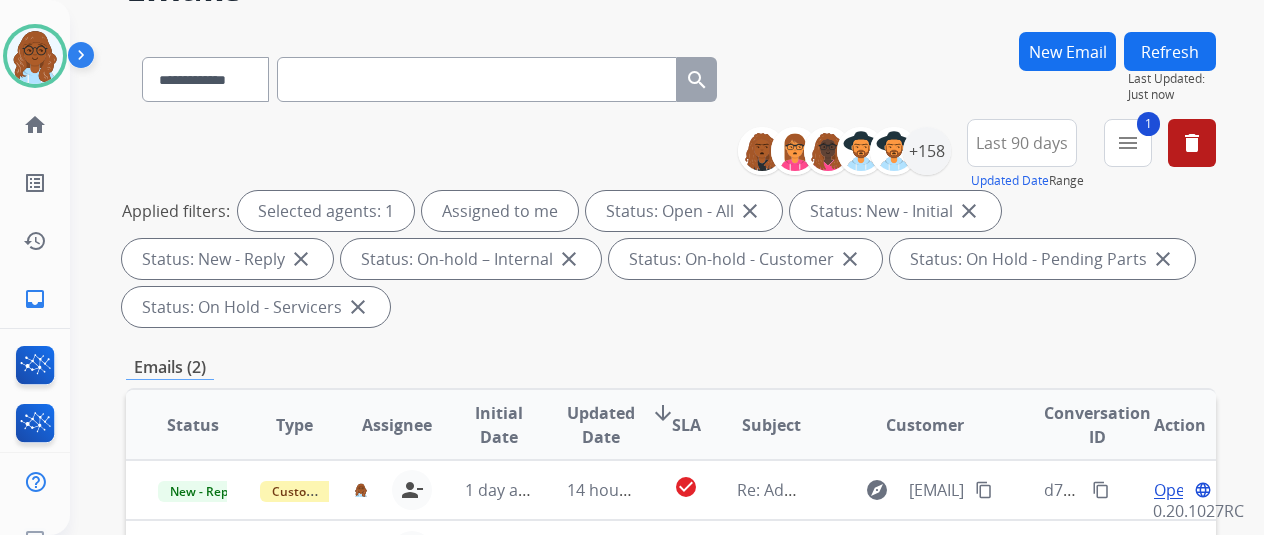 scroll, scrollTop: 300, scrollLeft: 0, axis: vertical 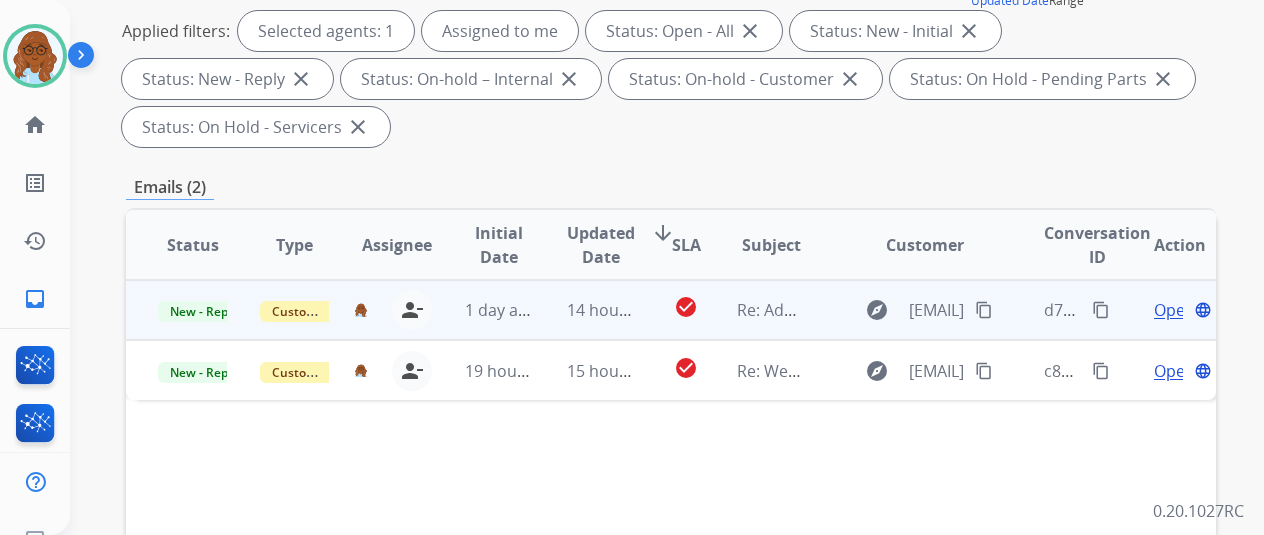 click on "Open" at bounding box center [1174, 310] 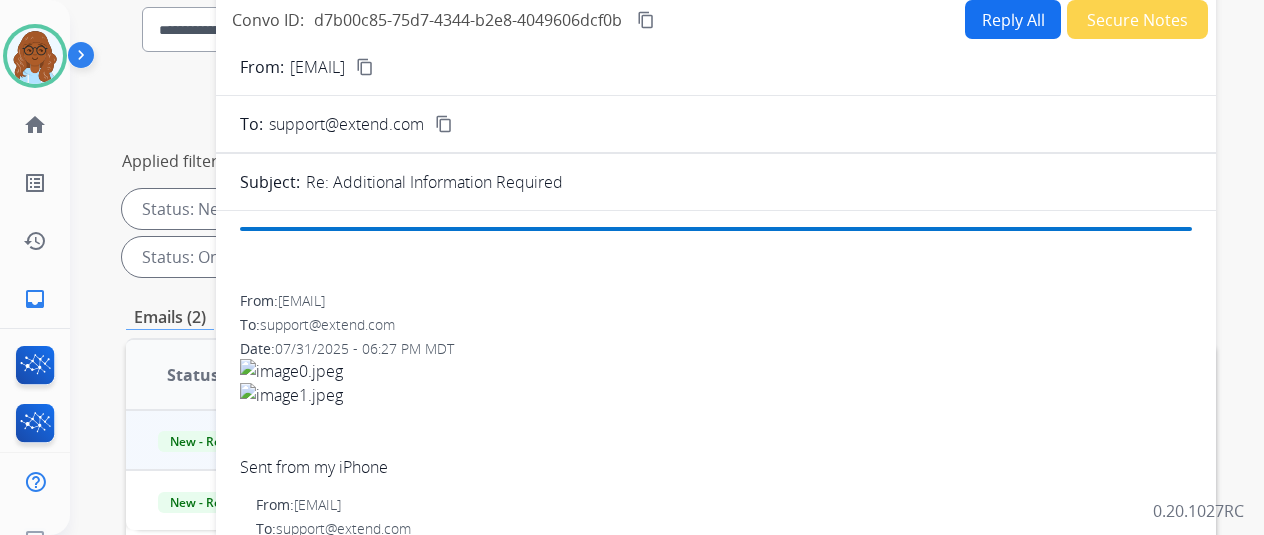 scroll, scrollTop: 100, scrollLeft: 0, axis: vertical 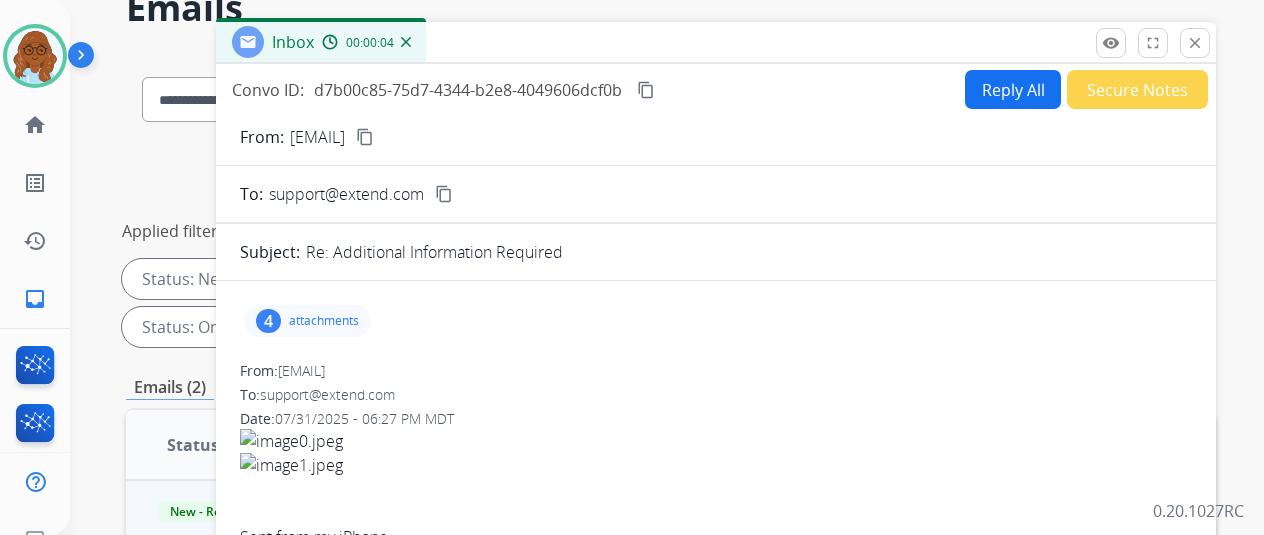 click on "content_copy" at bounding box center (365, 137) 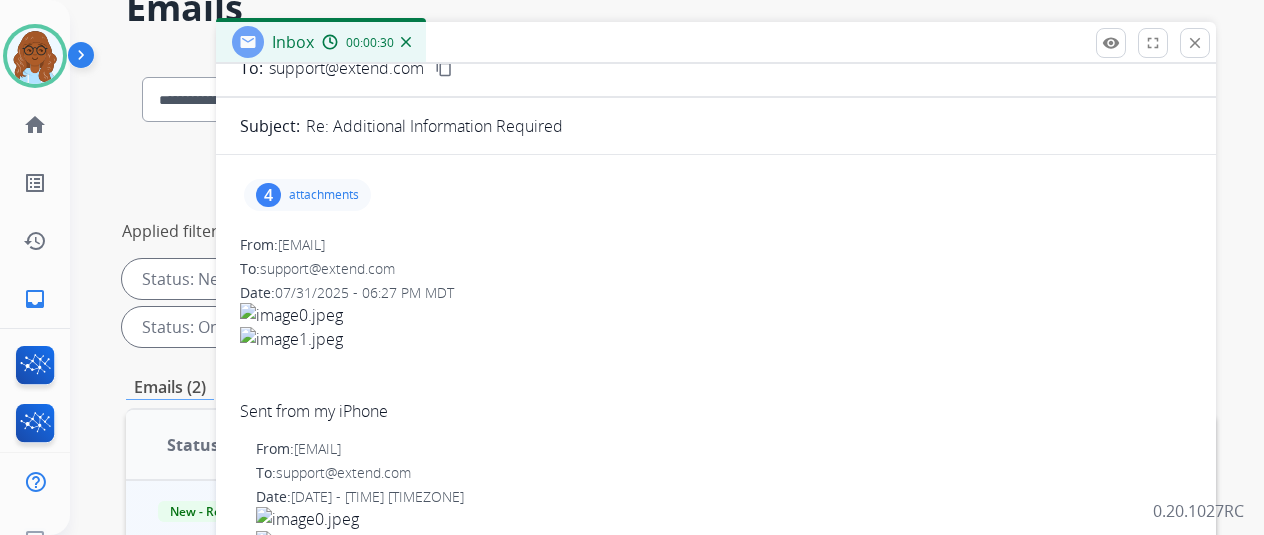 scroll, scrollTop: 0, scrollLeft: 0, axis: both 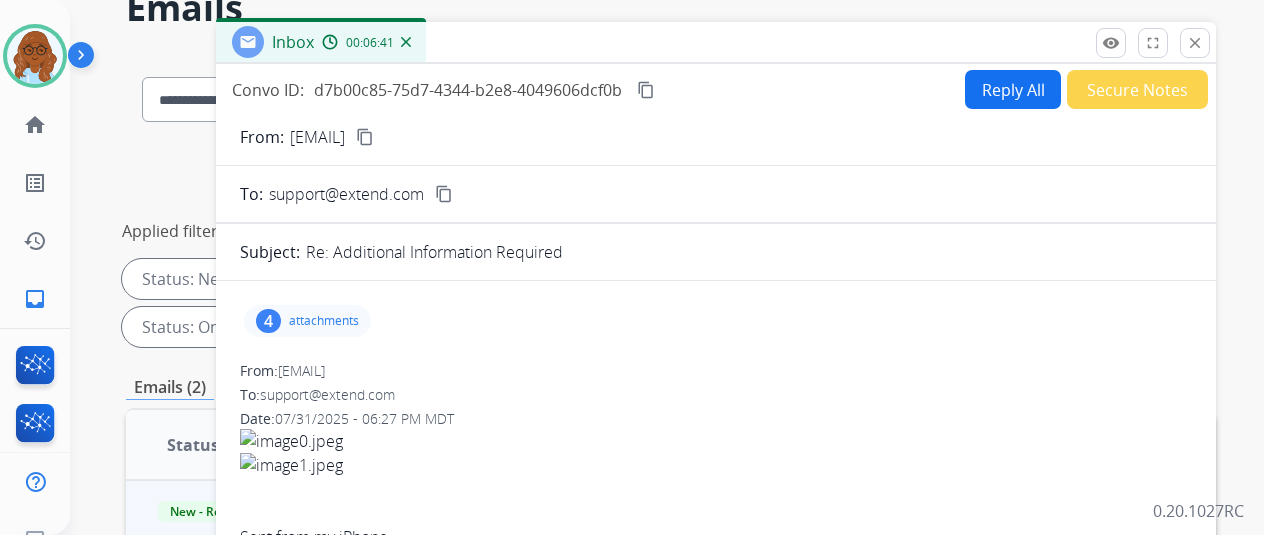 drag, startPoint x: 1204, startPoint y: 35, endPoint x: 750, endPoint y: 84, distance: 456.63663 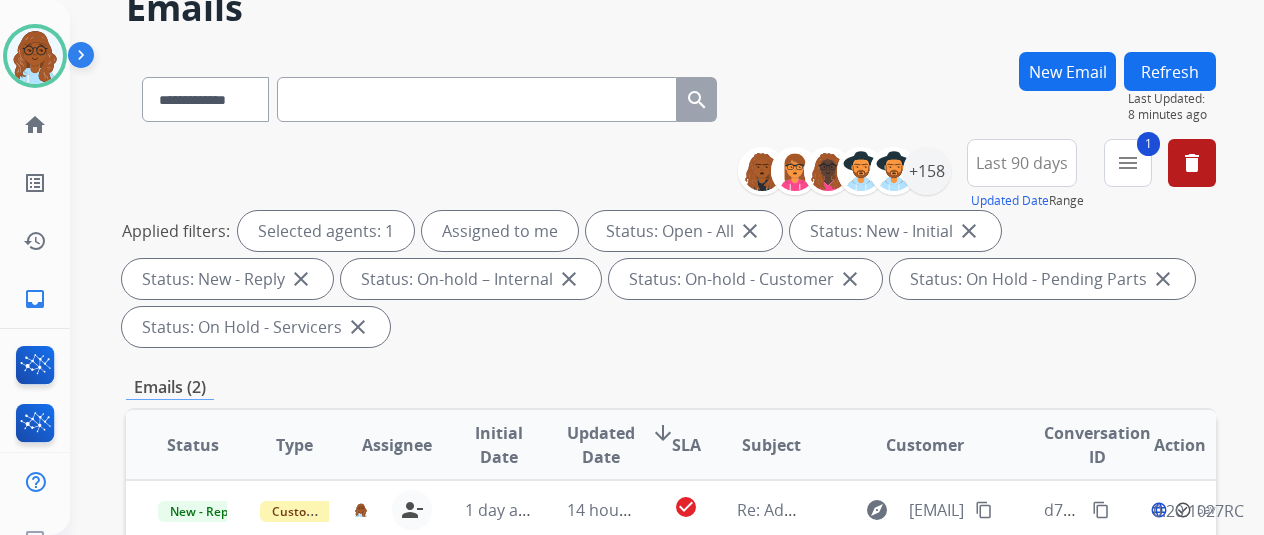 click at bounding box center (477, 99) 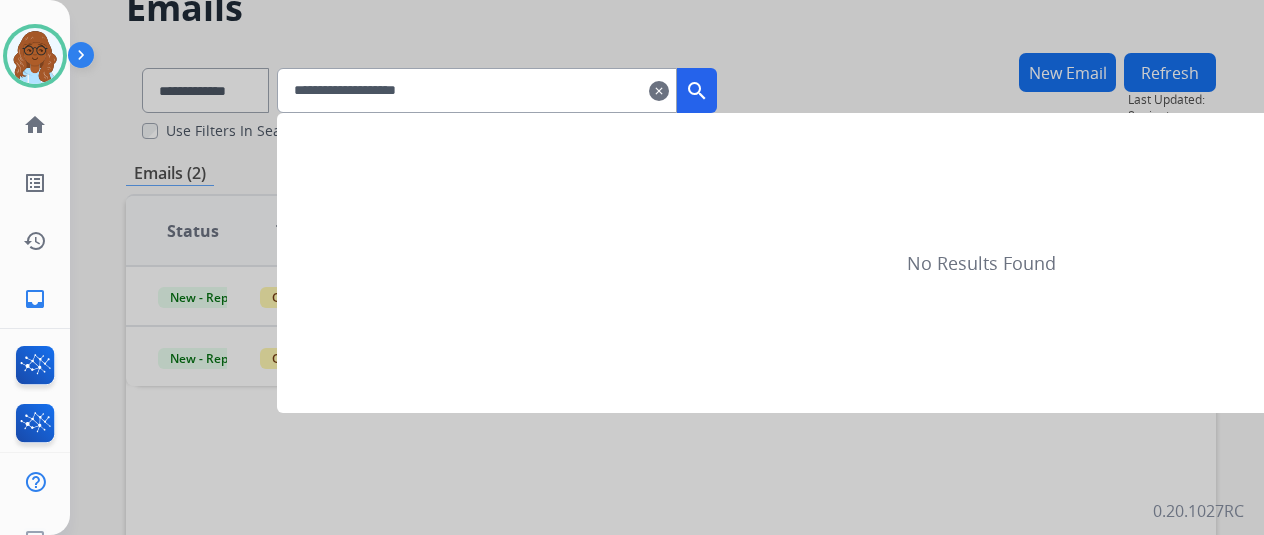 scroll, scrollTop: 0, scrollLeft: 0, axis: both 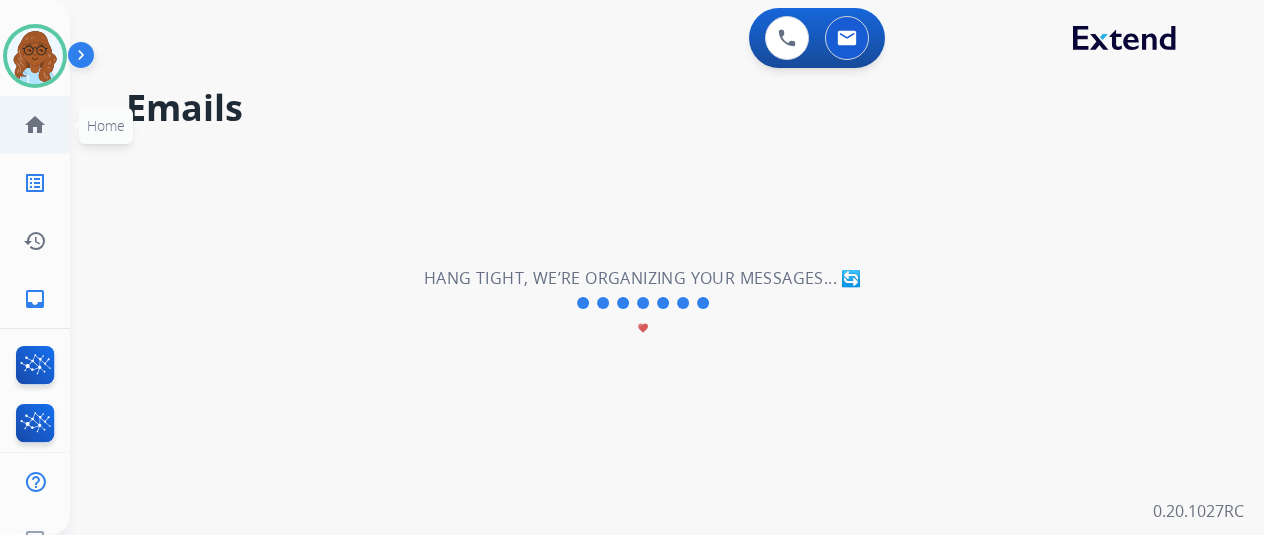 click on "home  Home" 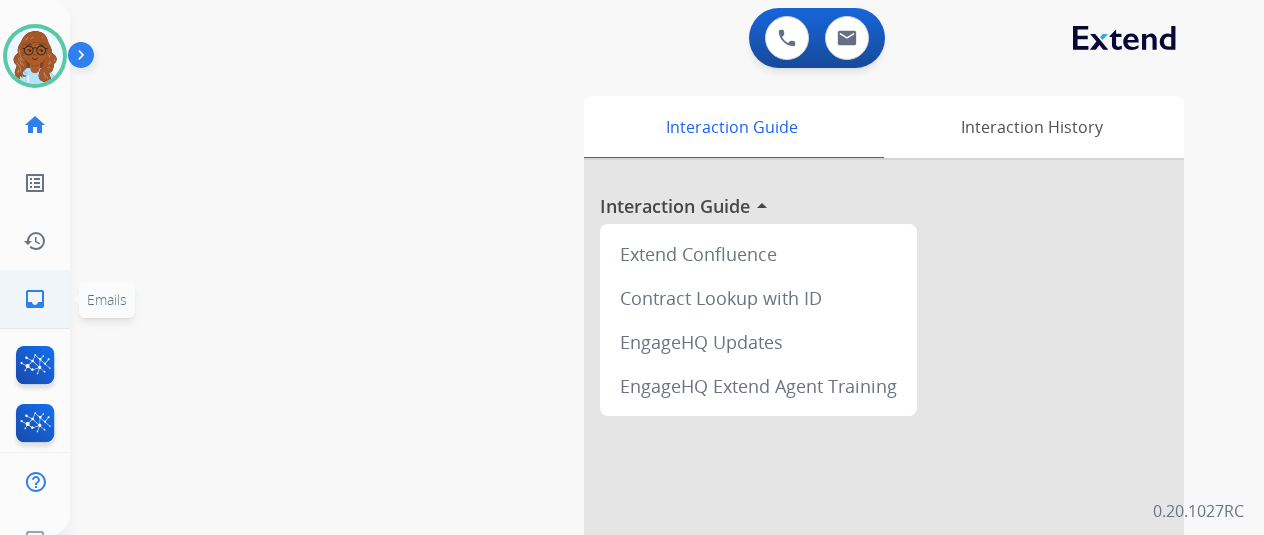 click on "inbox" 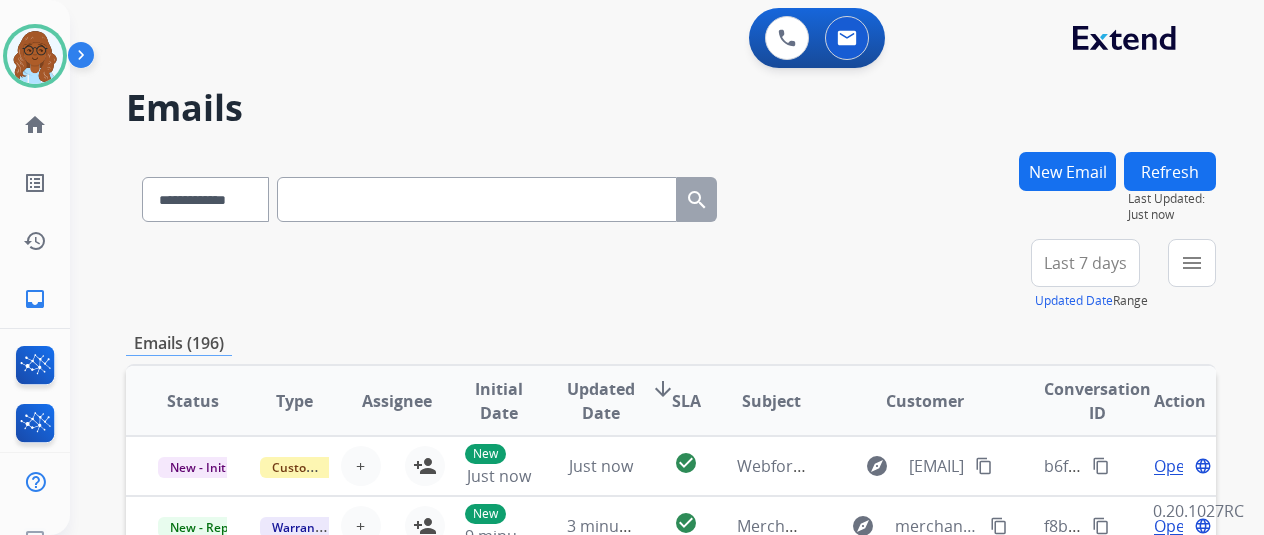 click at bounding box center (477, 199) 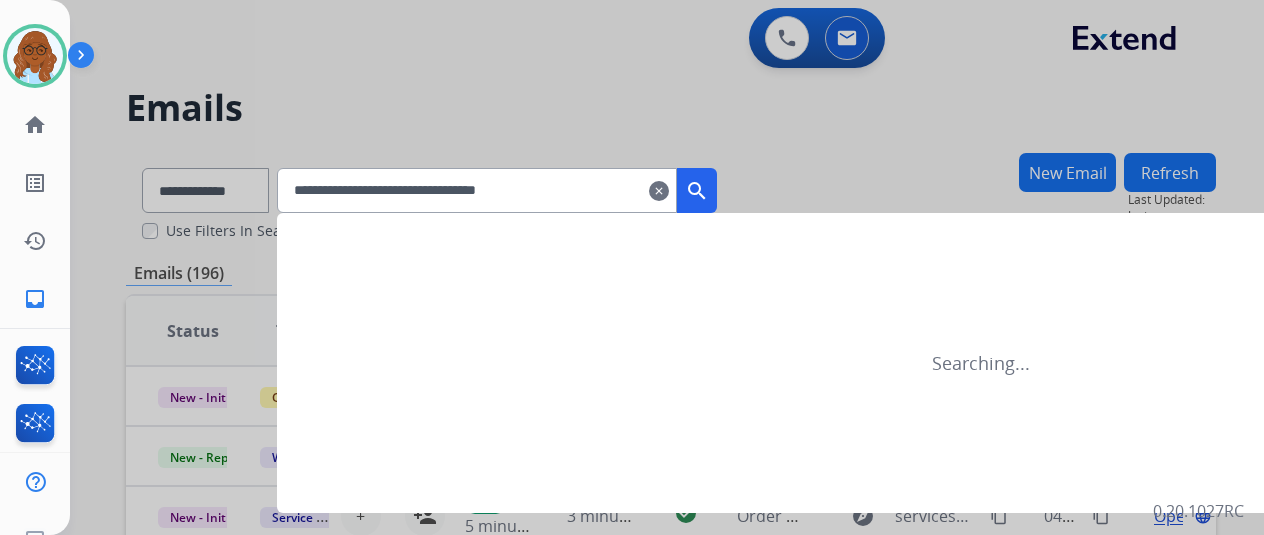 type on "**********" 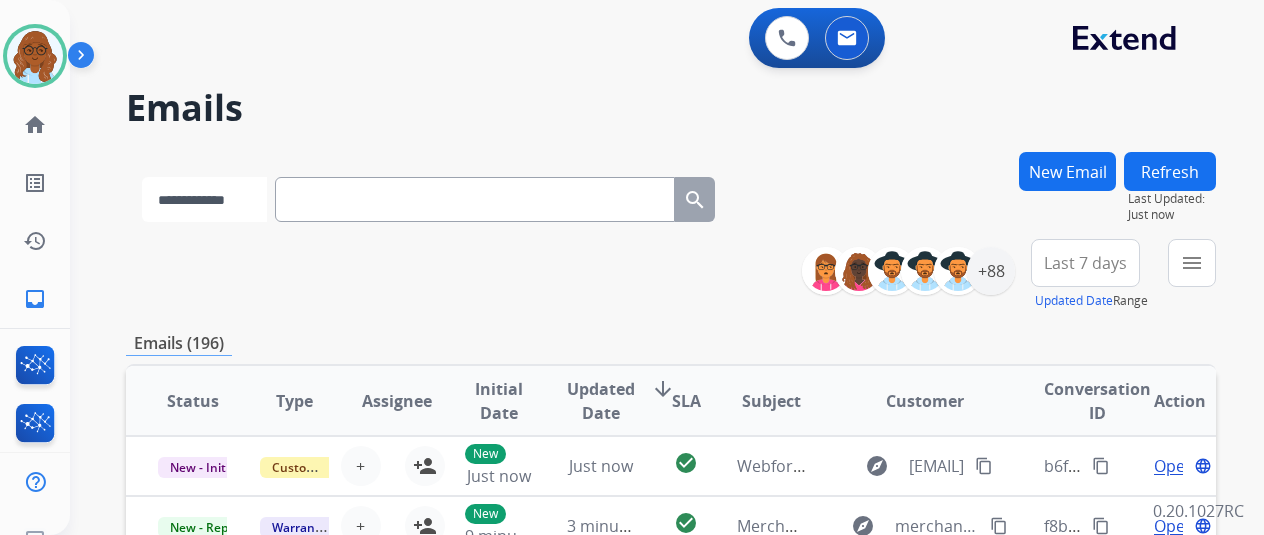 click on "**********" at bounding box center (204, 199) 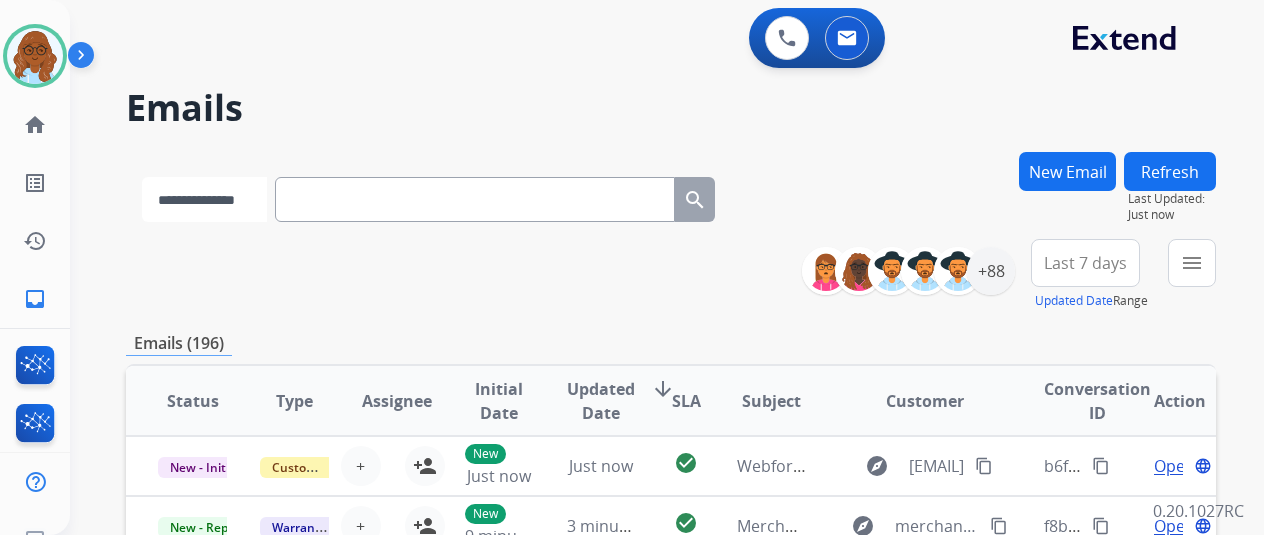 click on "**********" at bounding box center [204, 199] 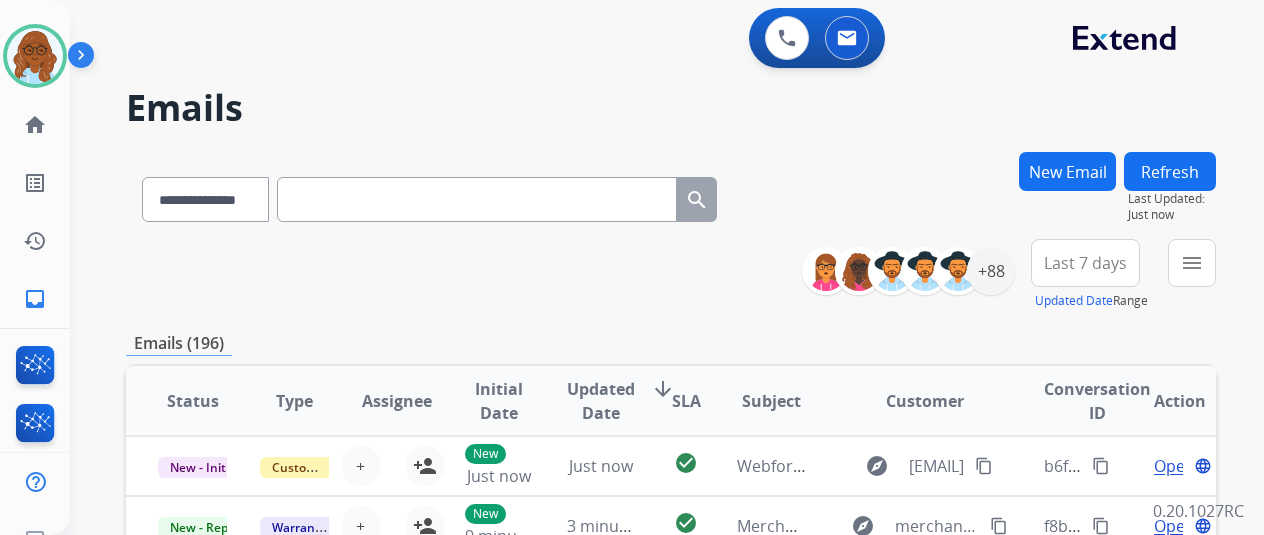 click on "**********" at bounding box center [429, 195] 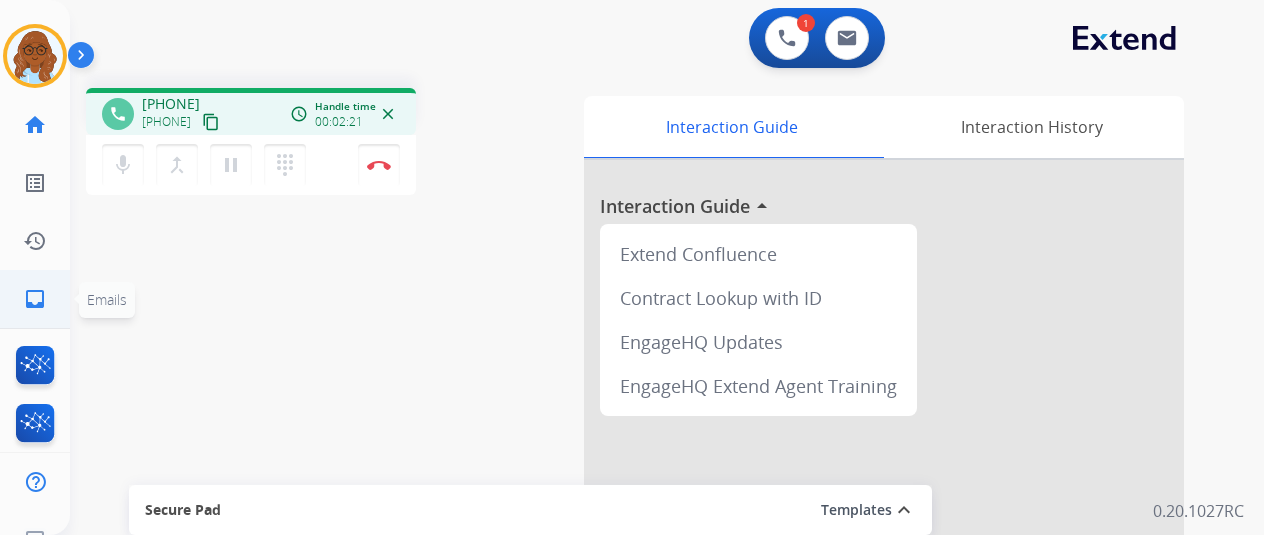 click on "inbox" 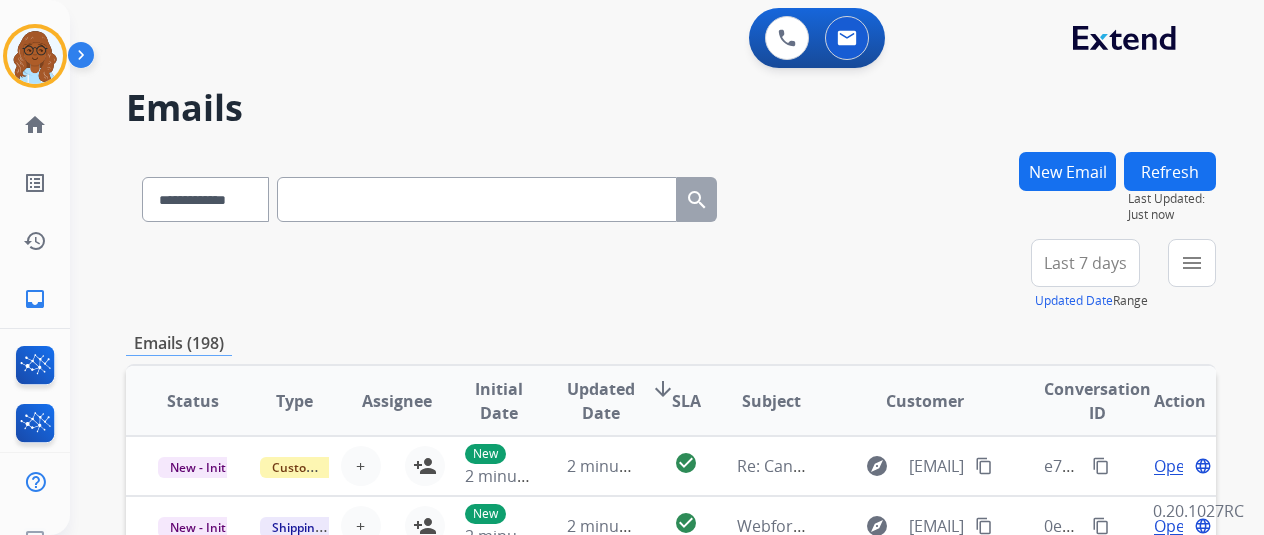 click at bounding box center (477, 199) 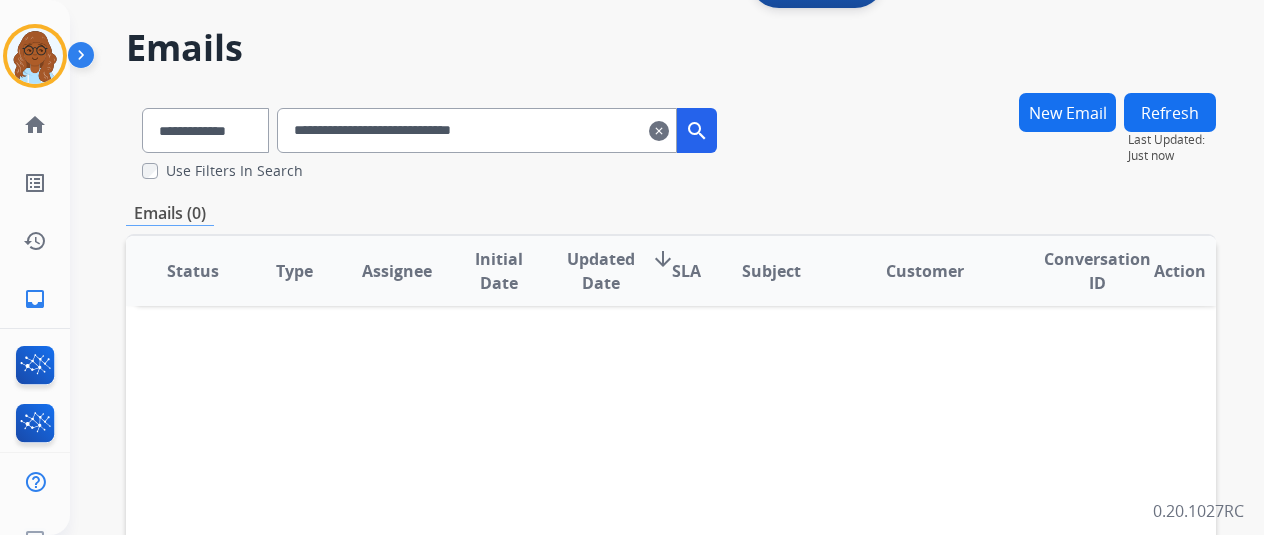 scroll, scrollTop: 0, scrollLeft: 0, axis: both 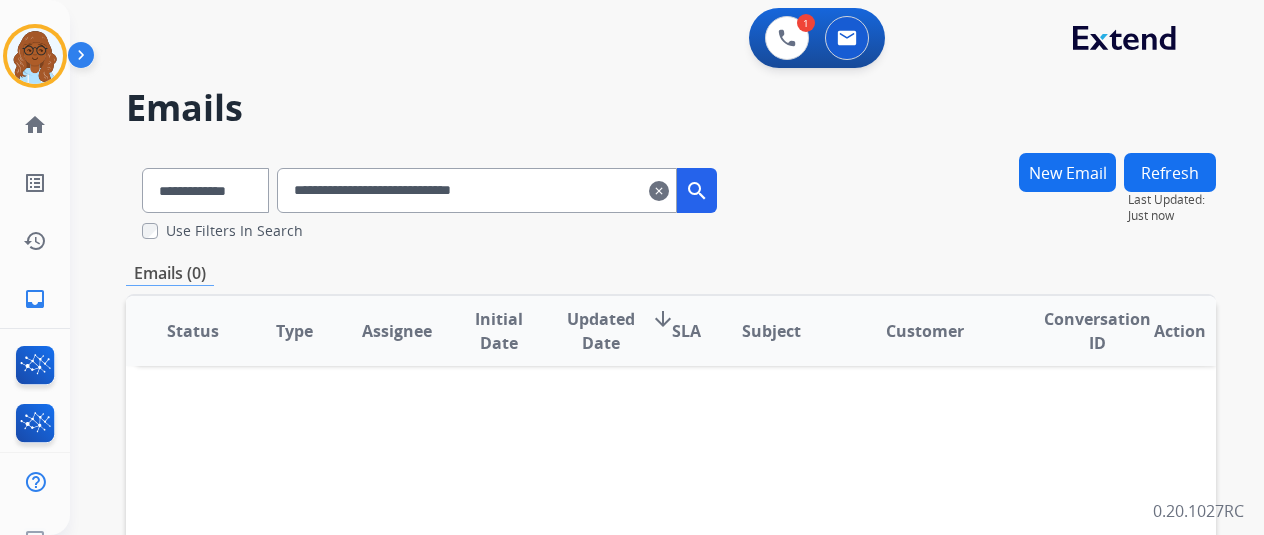 click on "clear" at bounding box center (659, 191) 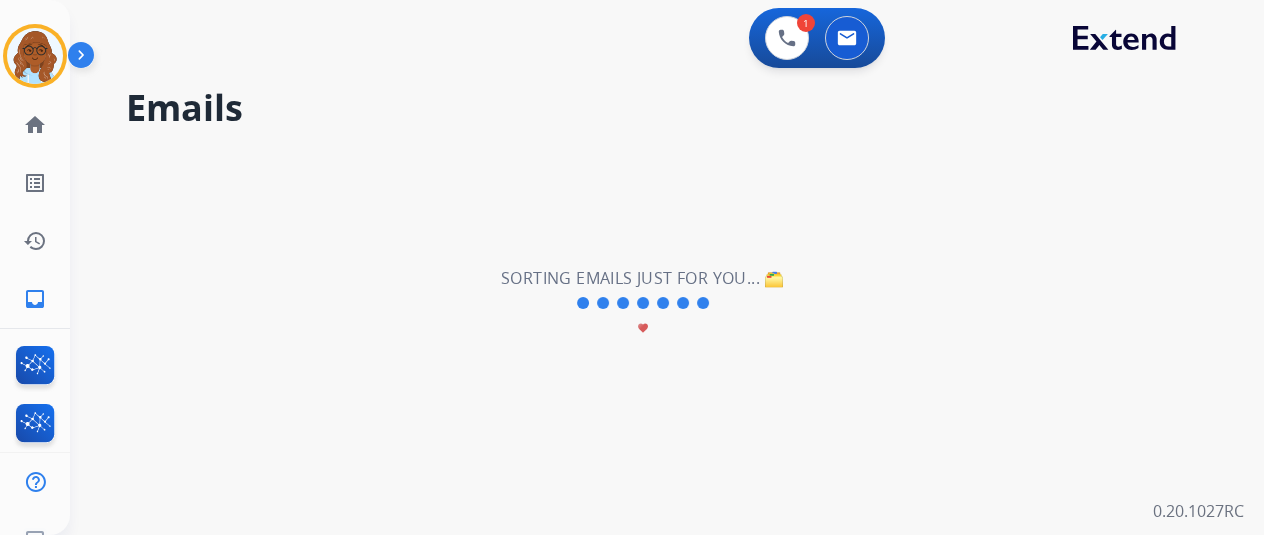 type 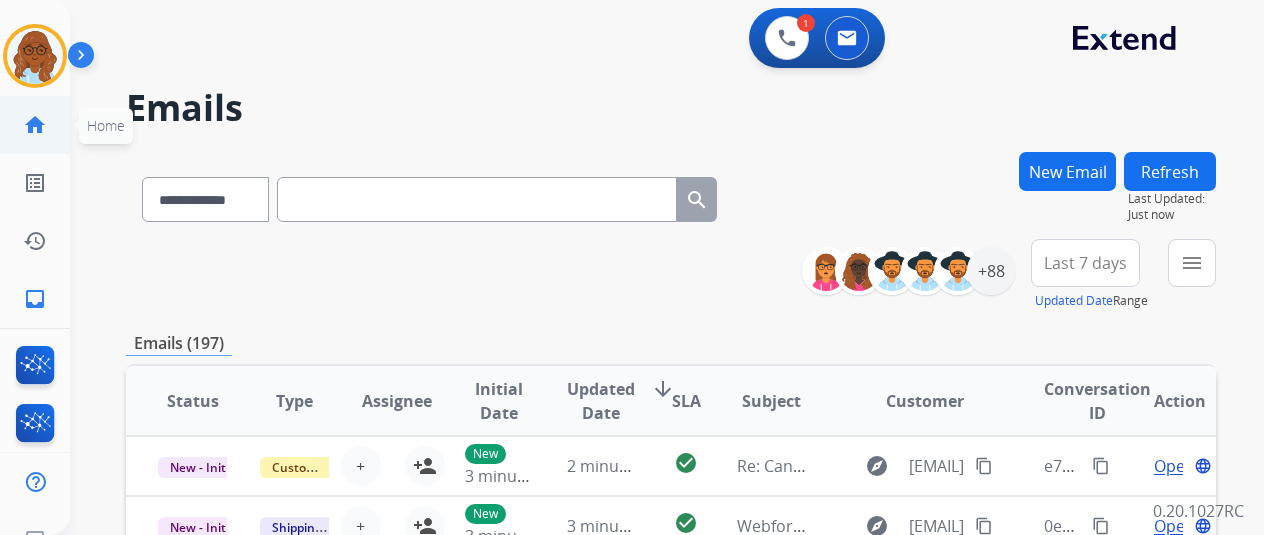 click on "home" 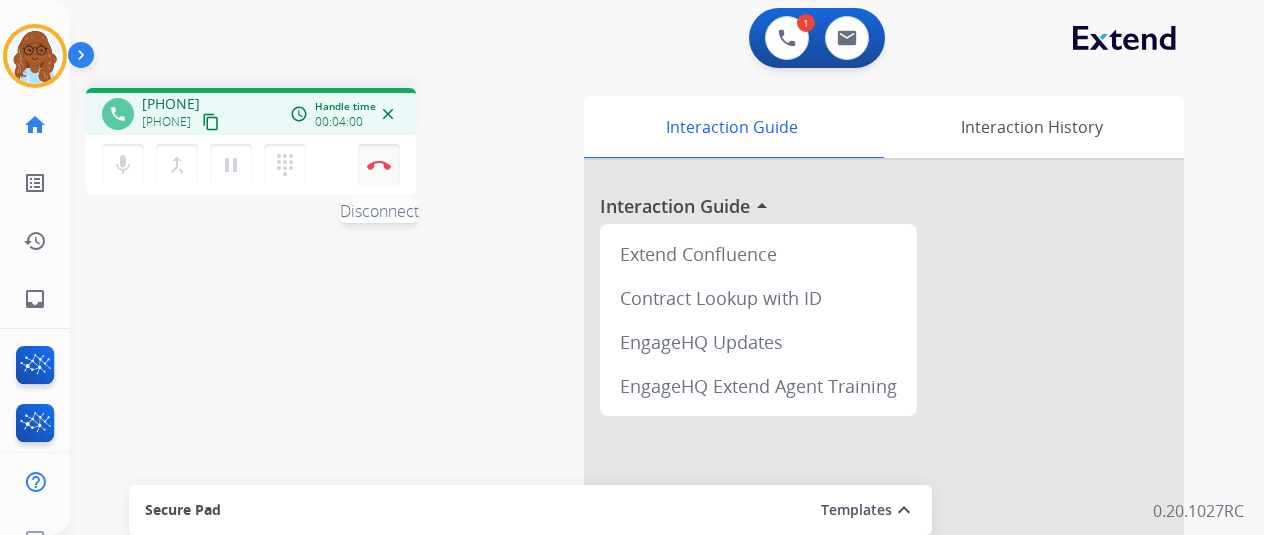 click on "Disconnect" at bounding box center [379, 165] 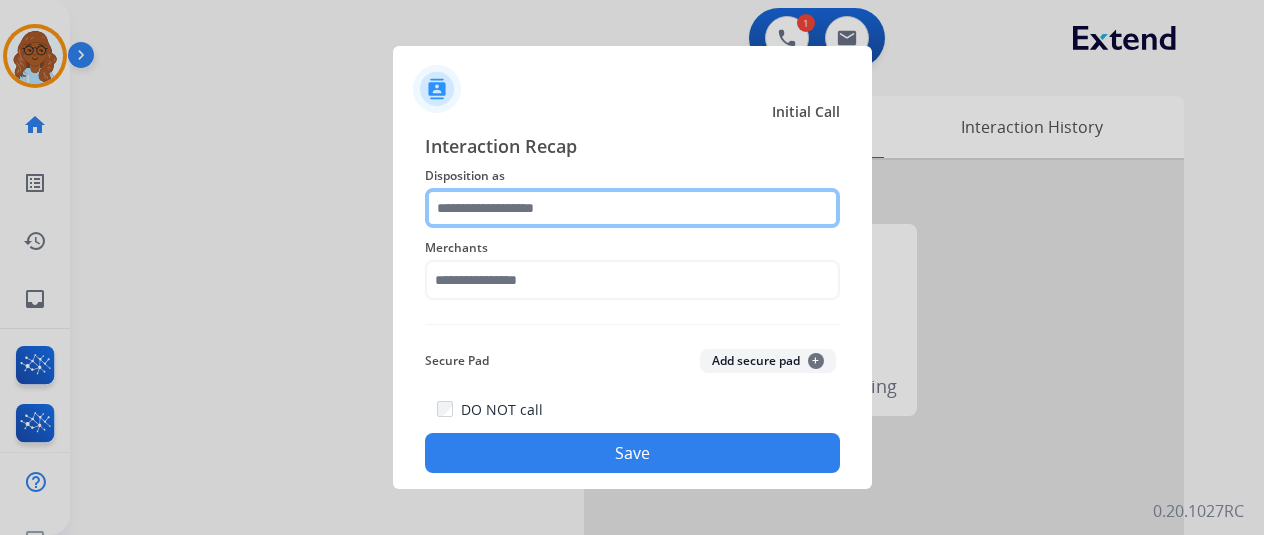 click 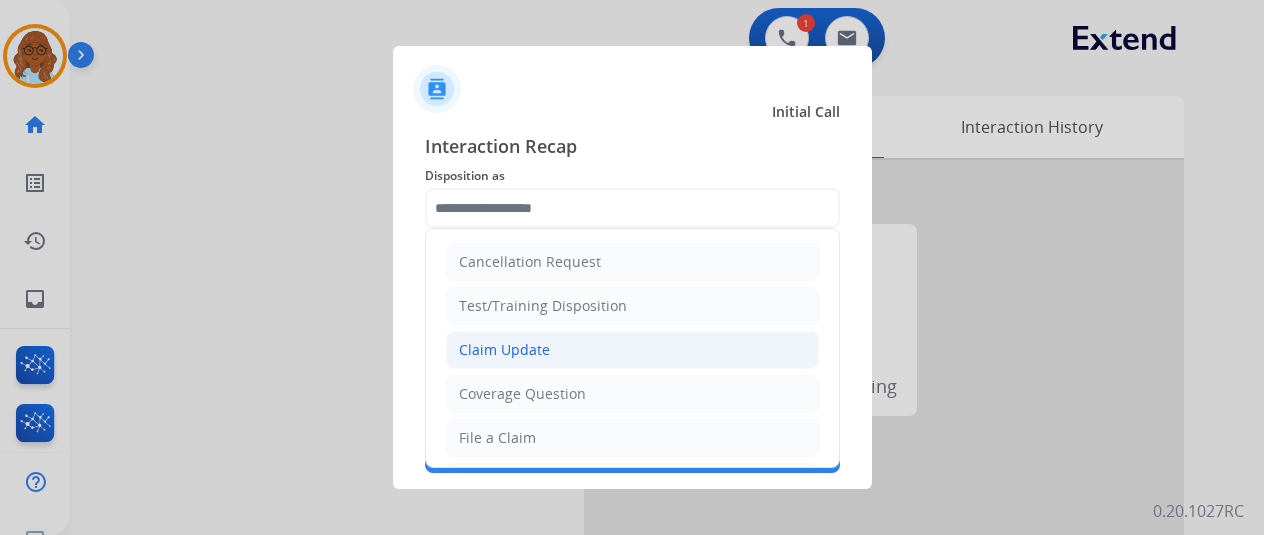click on "Claim Update" 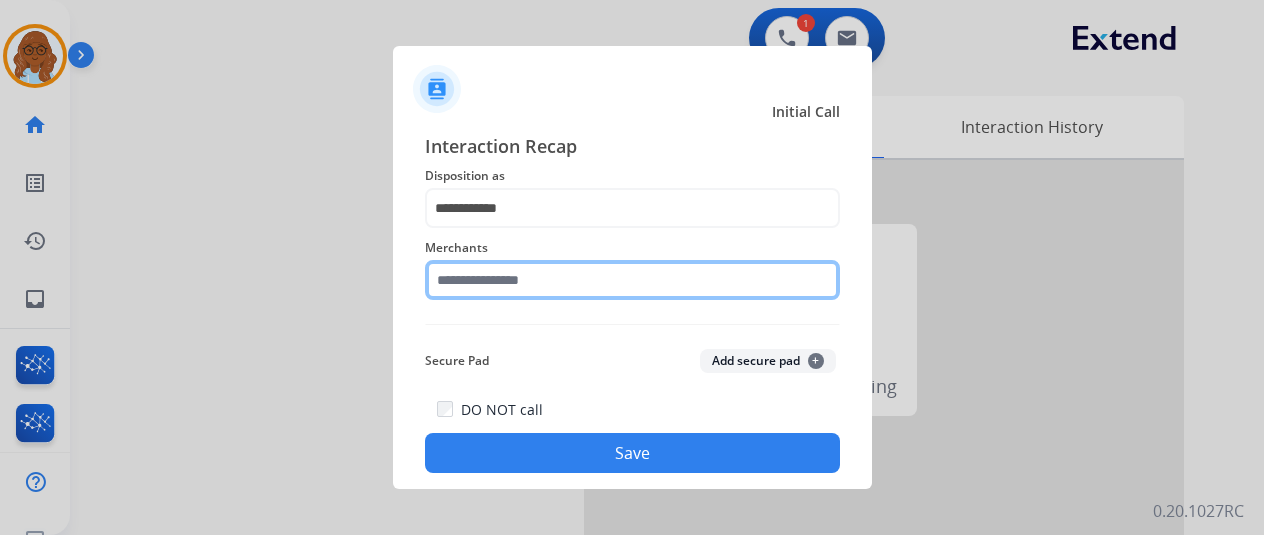 click 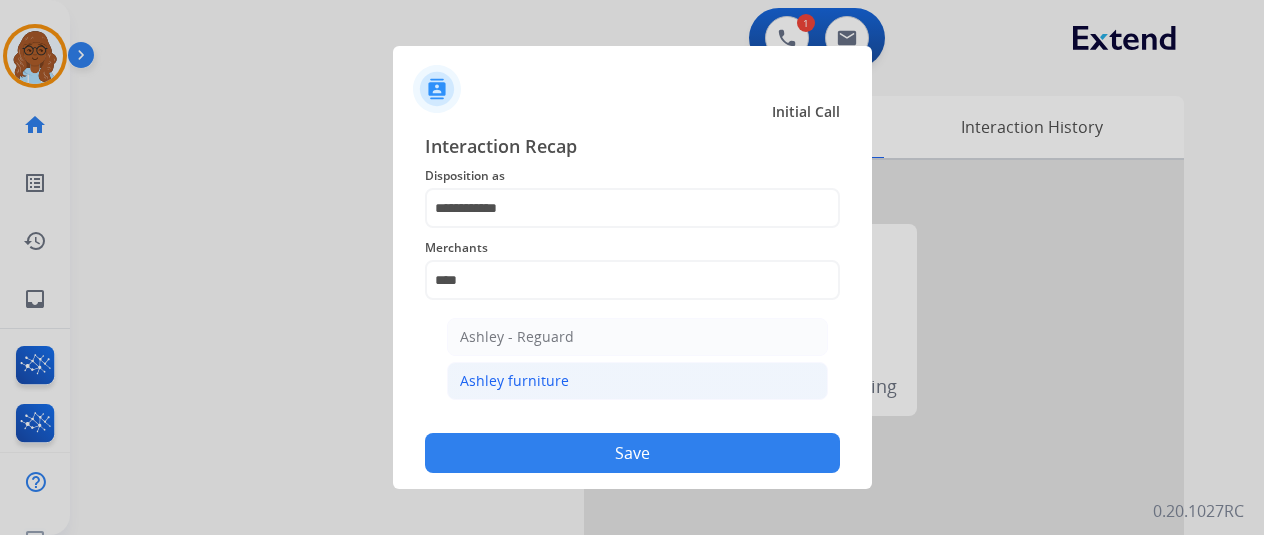 click on "Ashley furniture" 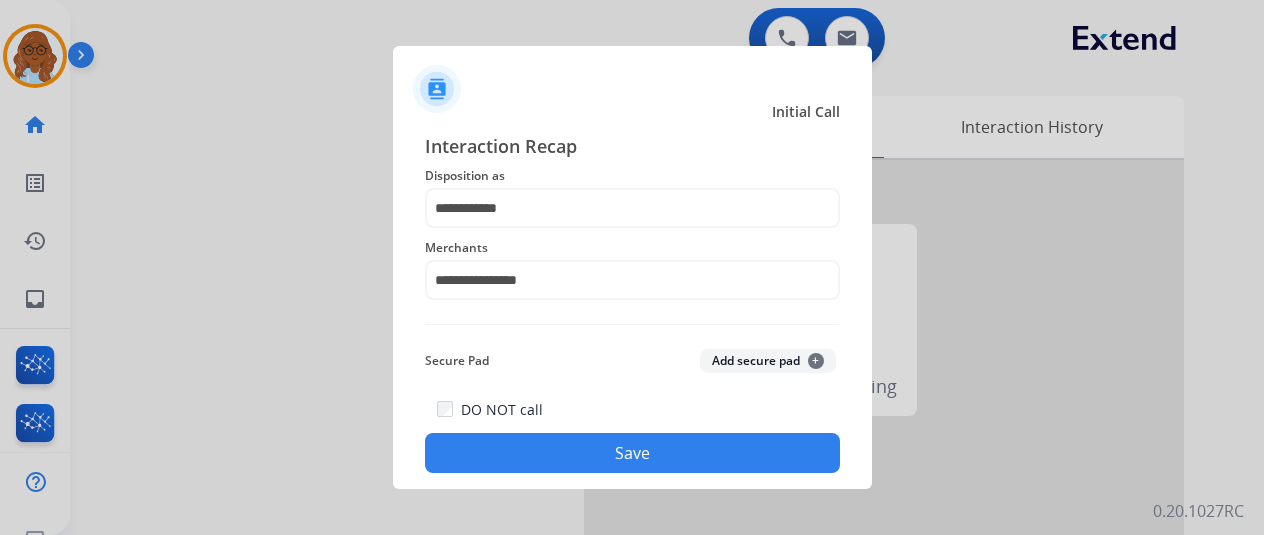 click on "Save" 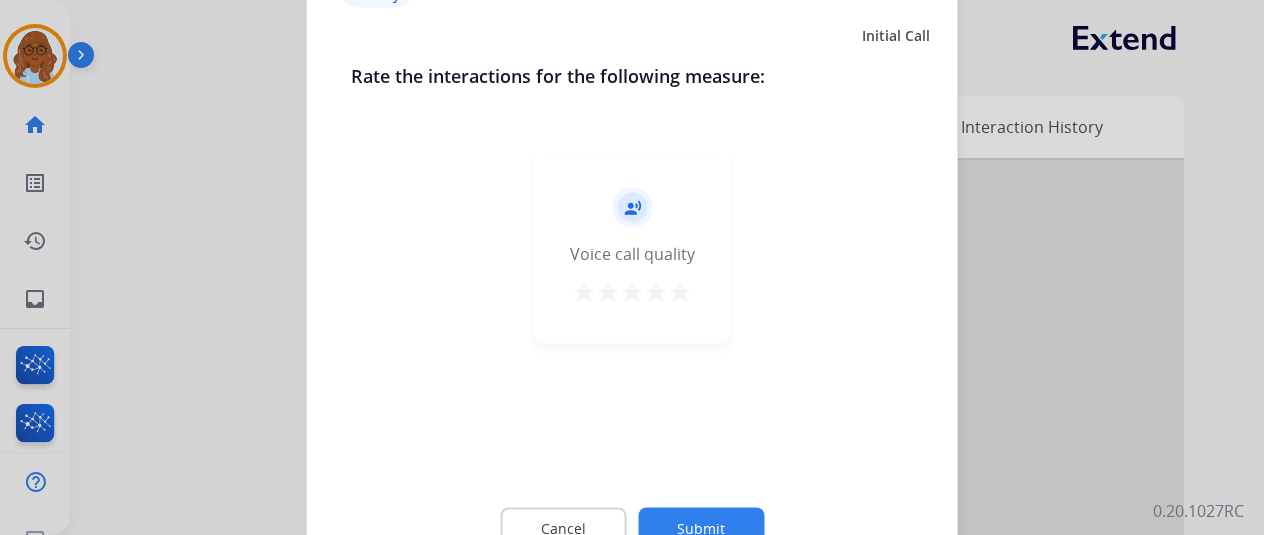 click on "star" at bounding box center (680, 291) 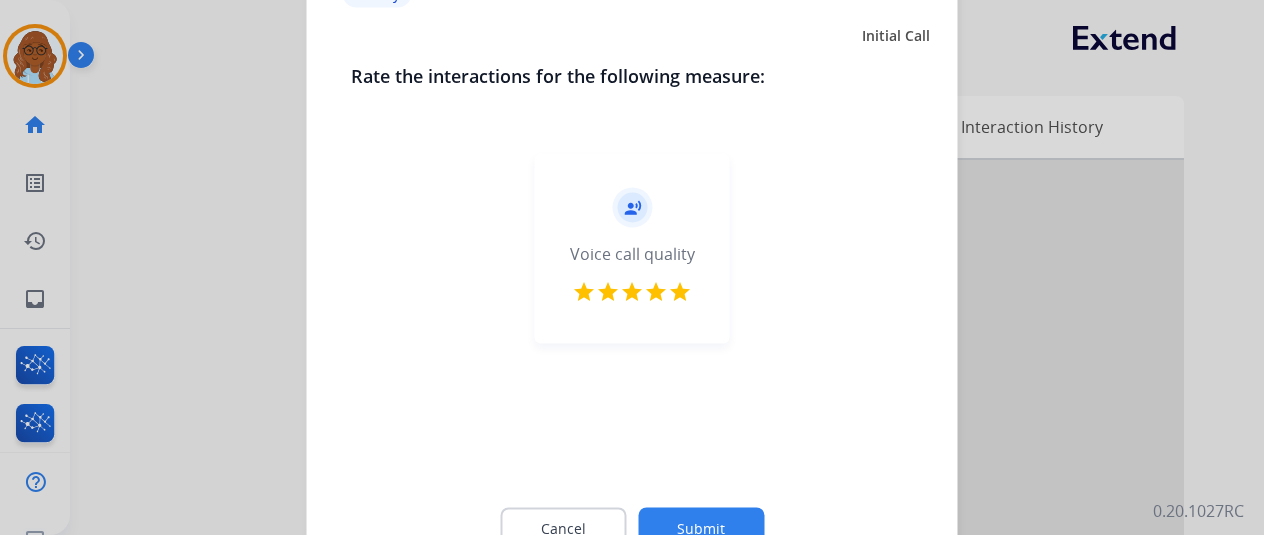 click on "Submit" 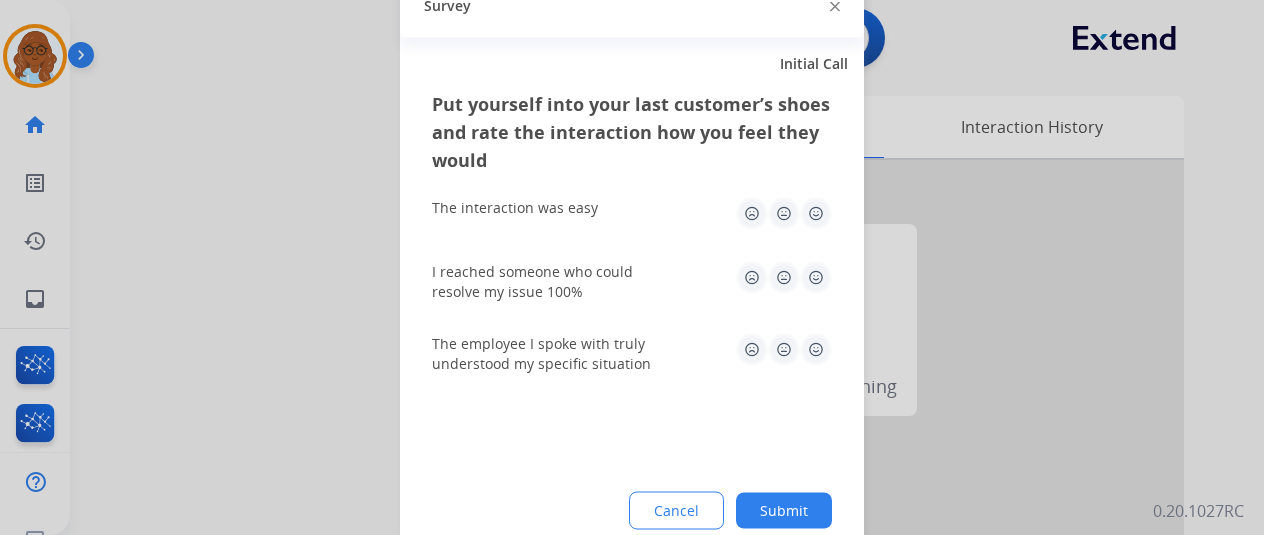 click 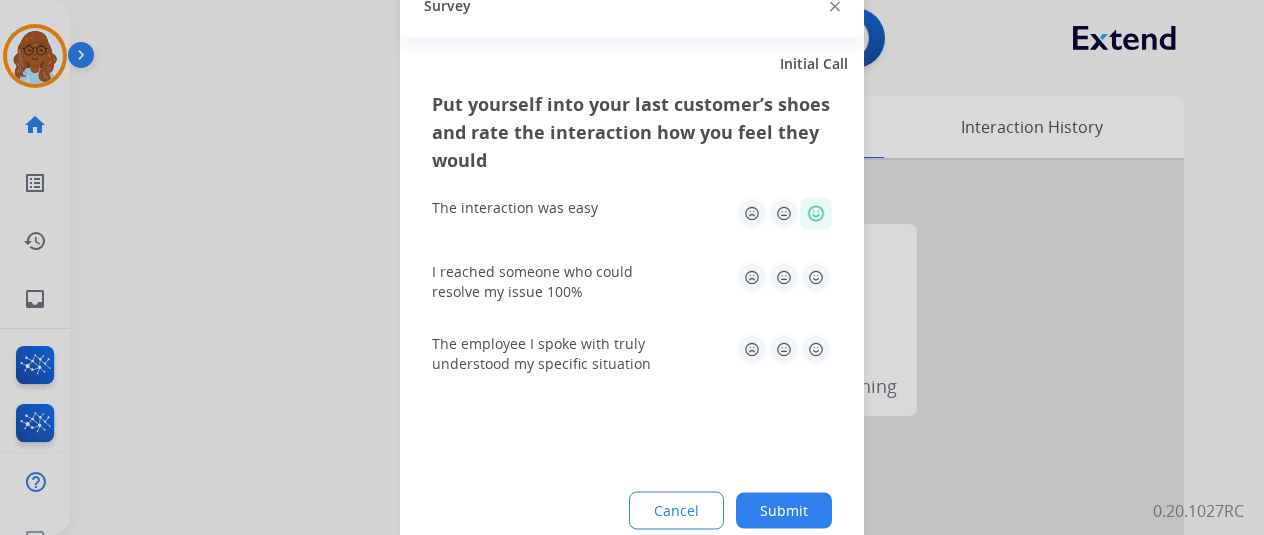 drag, startPoint x: 816, startPoint y: 273, endPoint x: 816, endPoint y: 319, distance: 46 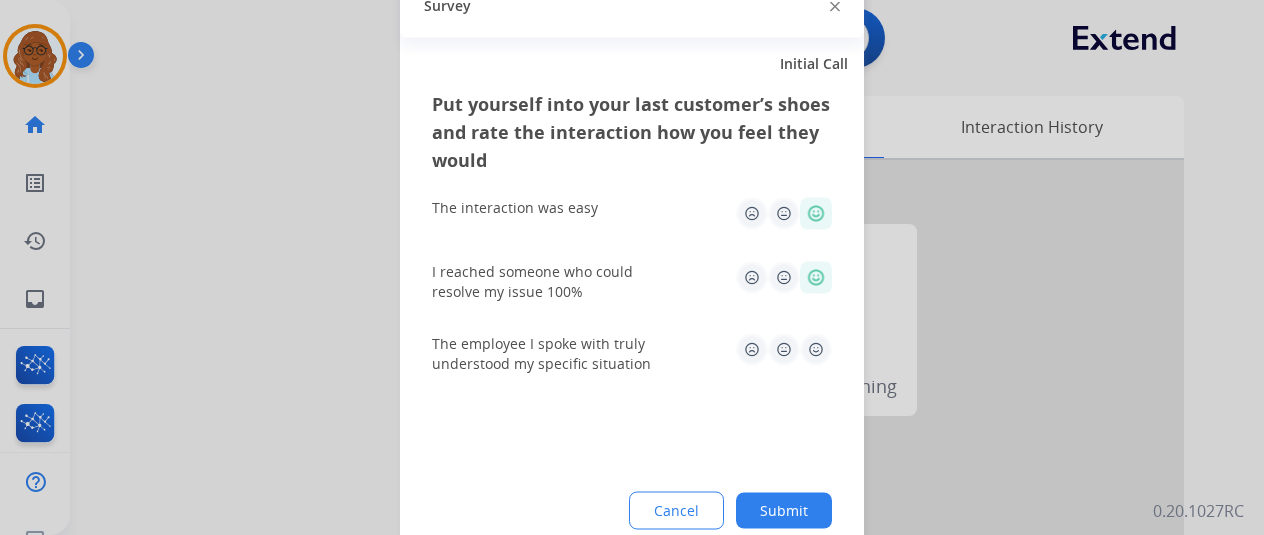 click 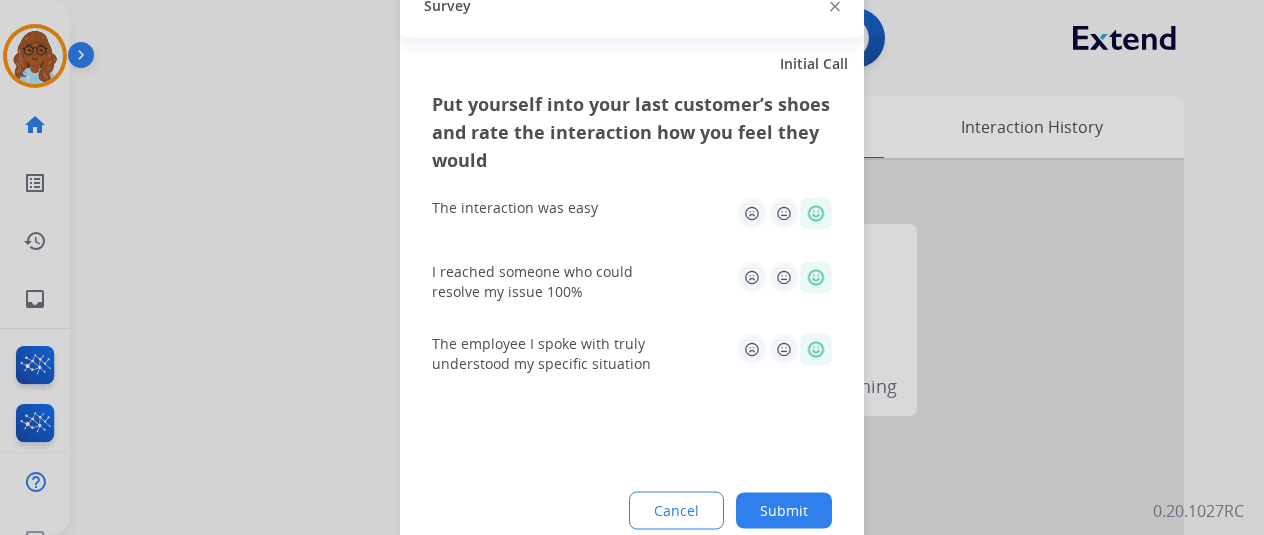 click on "Submit" 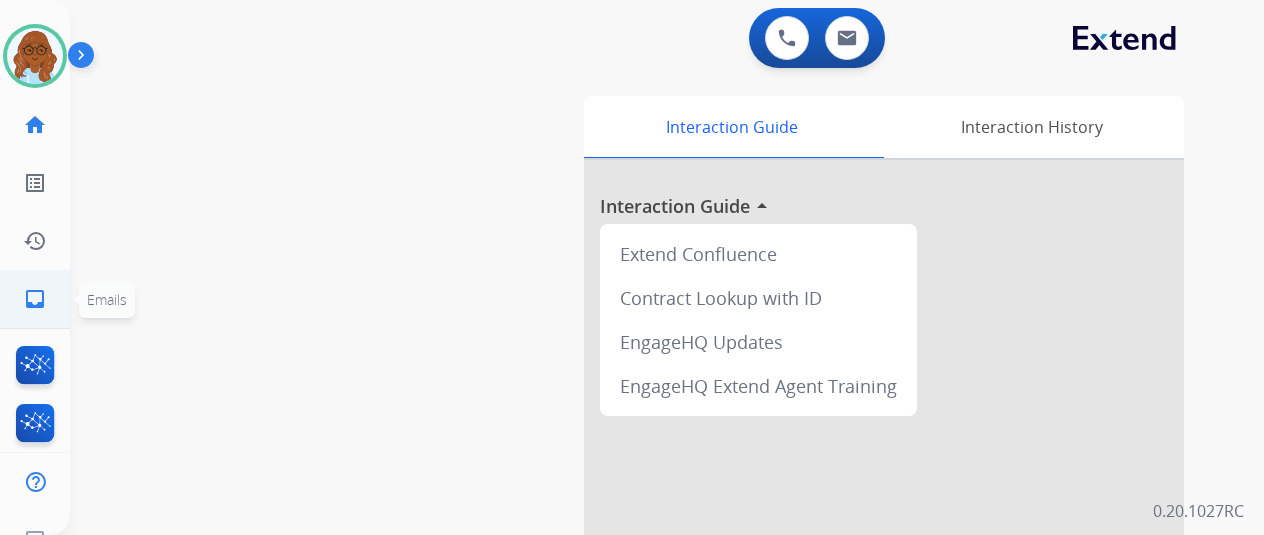 click on "inbox  Emails" 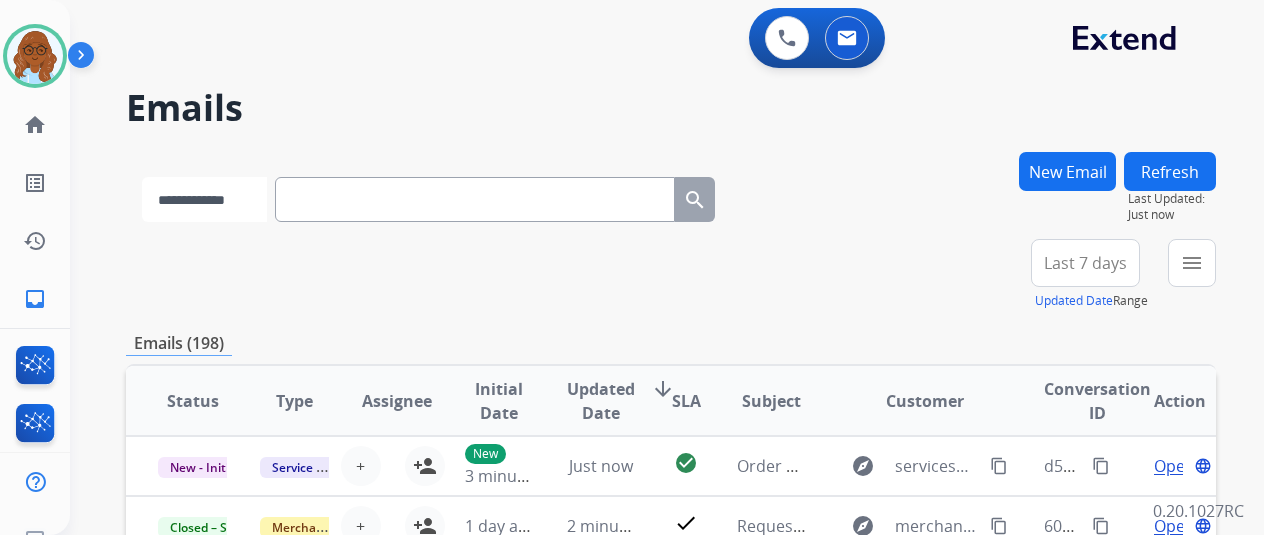 click on "**********" at bounding box center [204, 199] 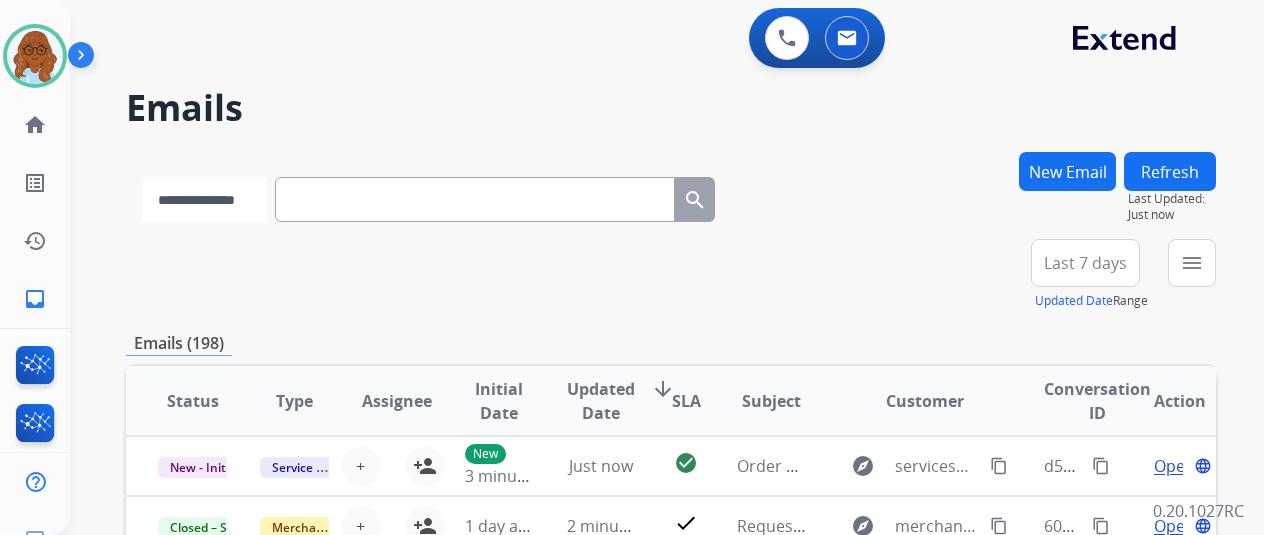 click on "**********" at bounding box center (204, 199) 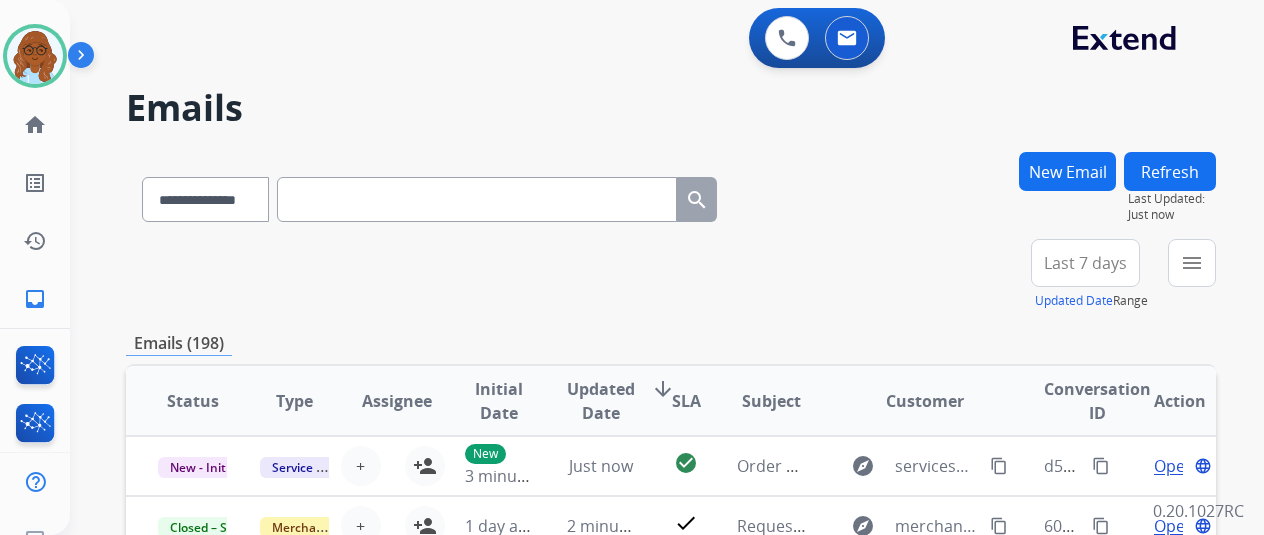 click at bounding box center (477, 199) 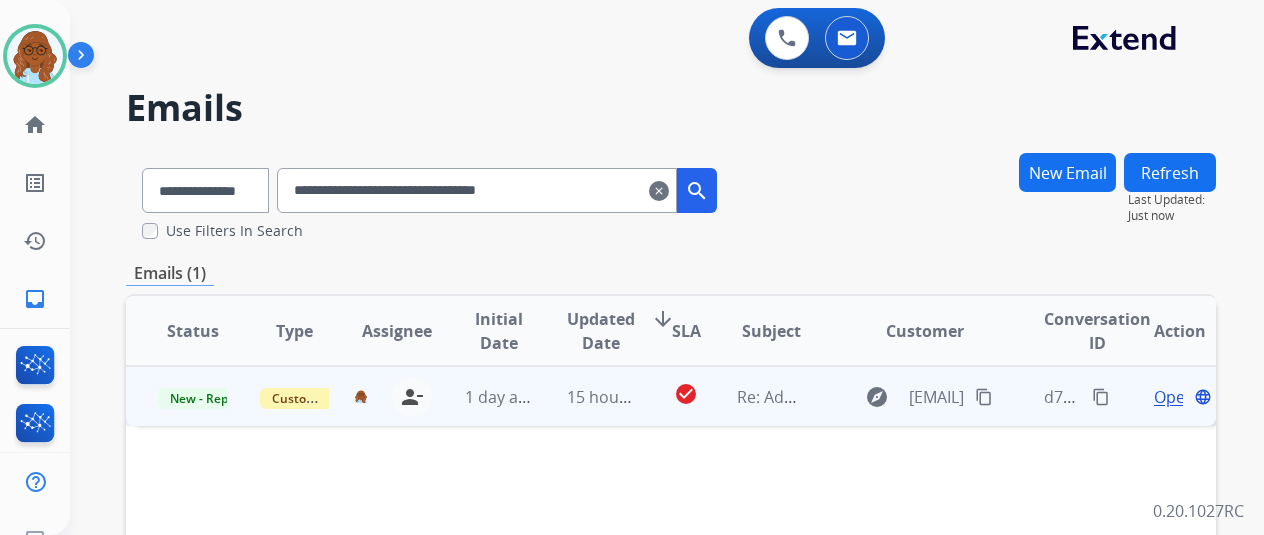 click on "Open" at bounding box center [1174, 397] 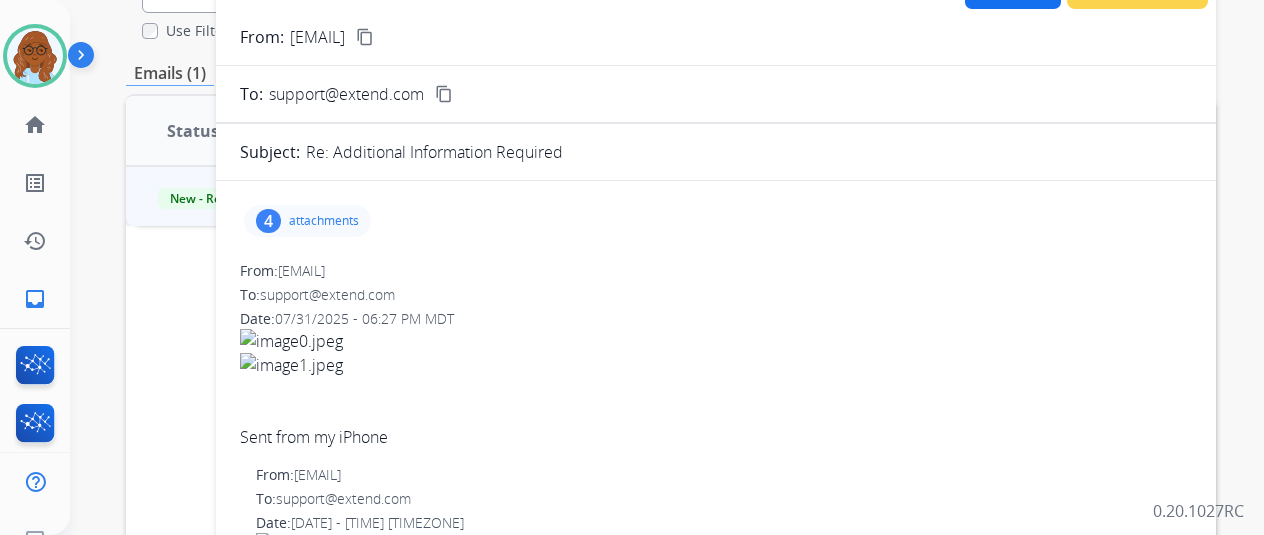 scroll, scrollTop: 100, scrollLeft: 0, axis: vertical 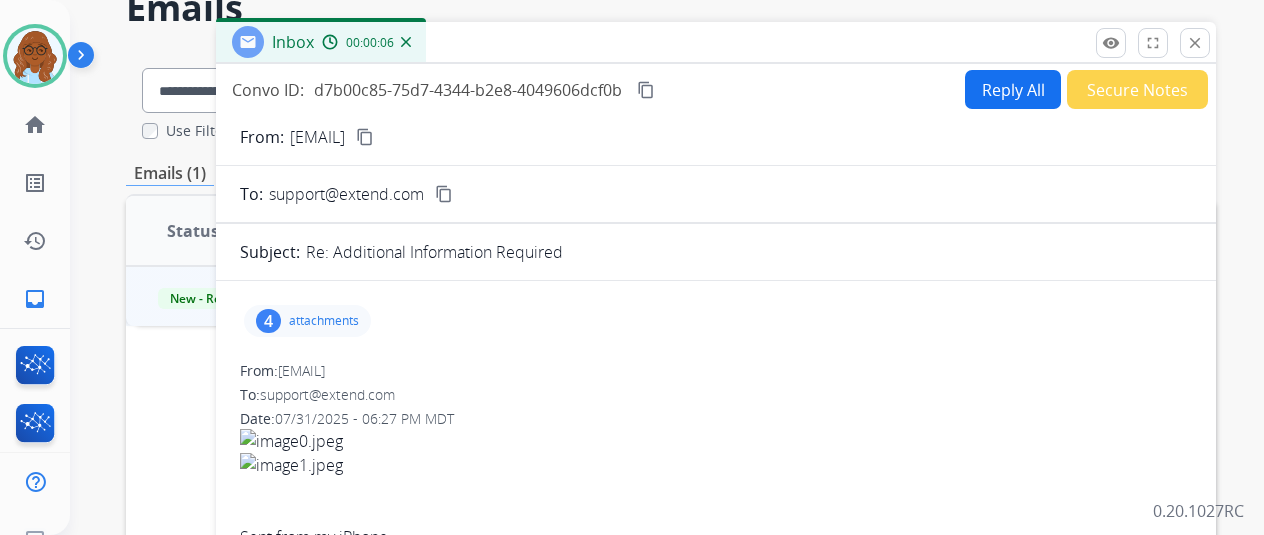 click on "Reply All" at bounding box center (1013, 89) 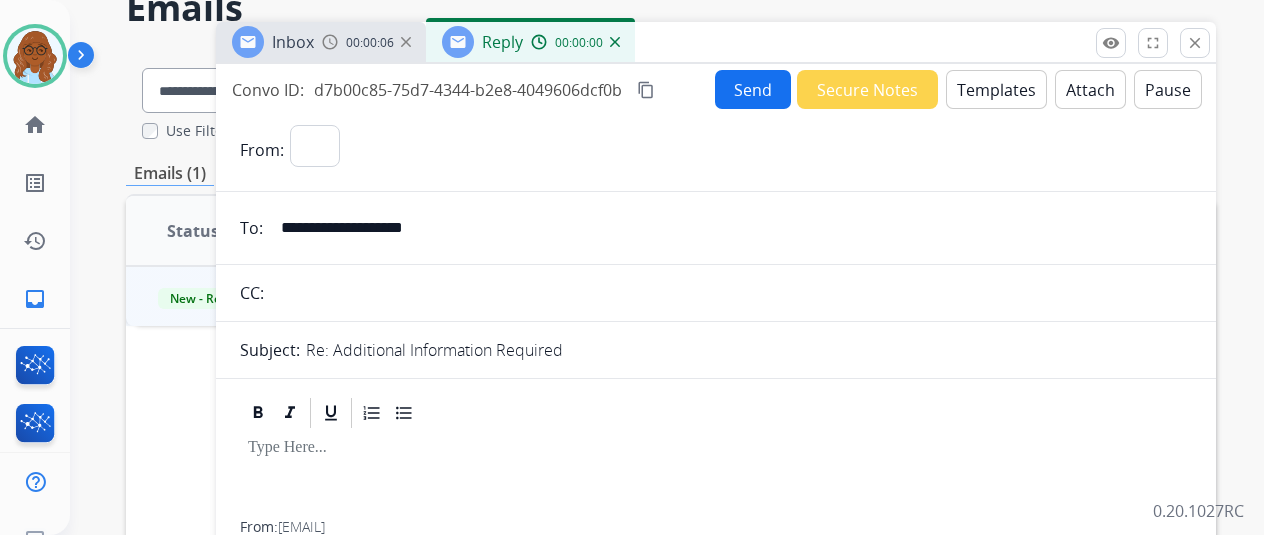 select on "**********" 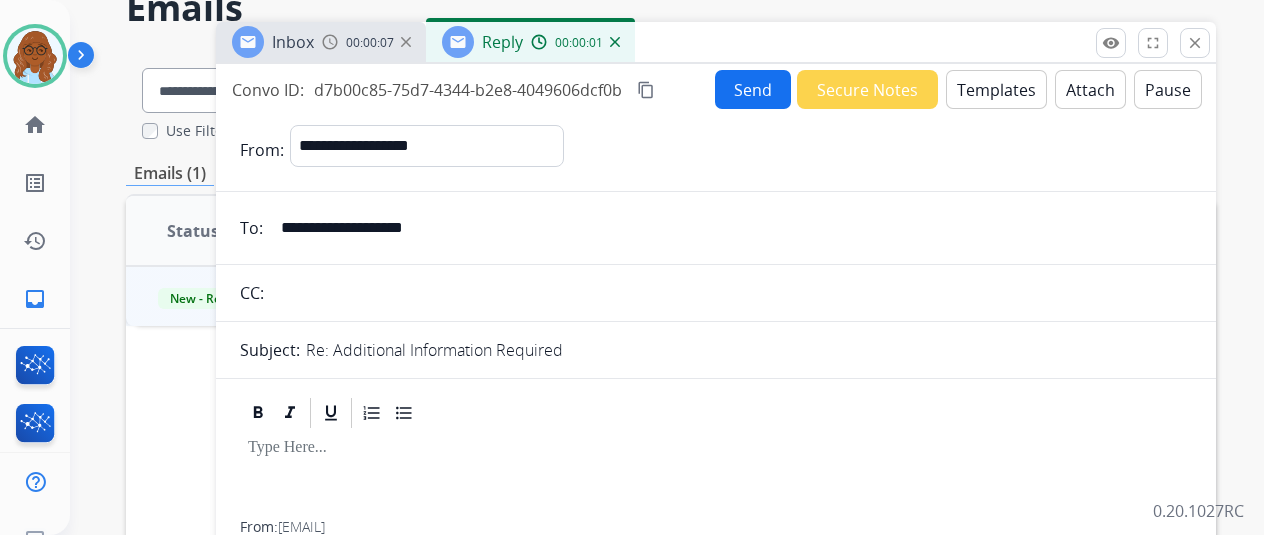 click on "Templates" at bounding box center (996, 89) 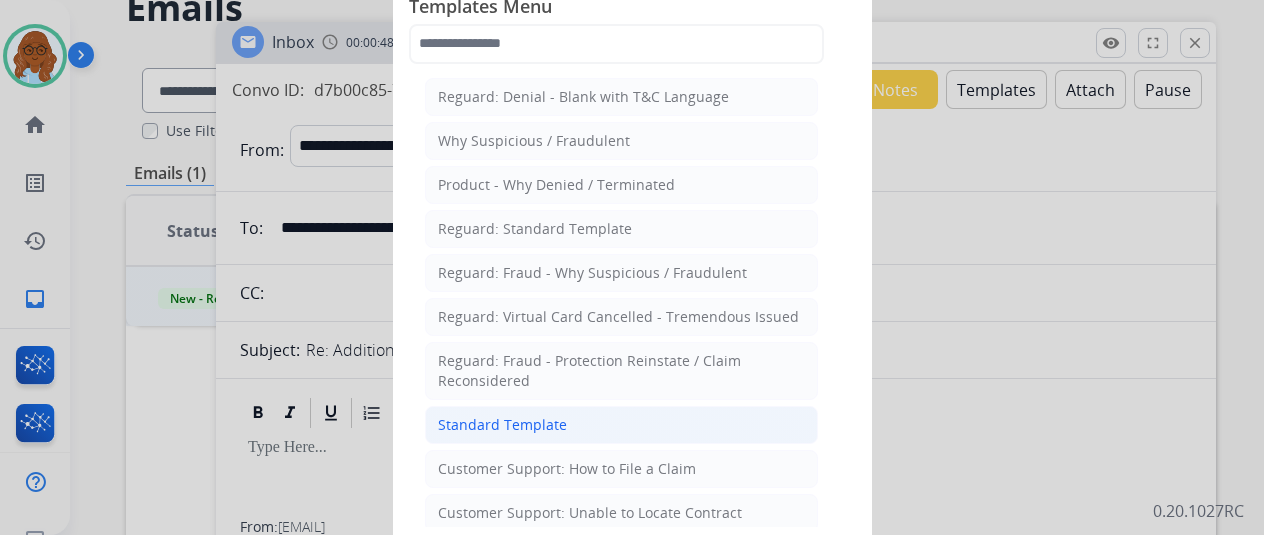 click on "Standard Template" 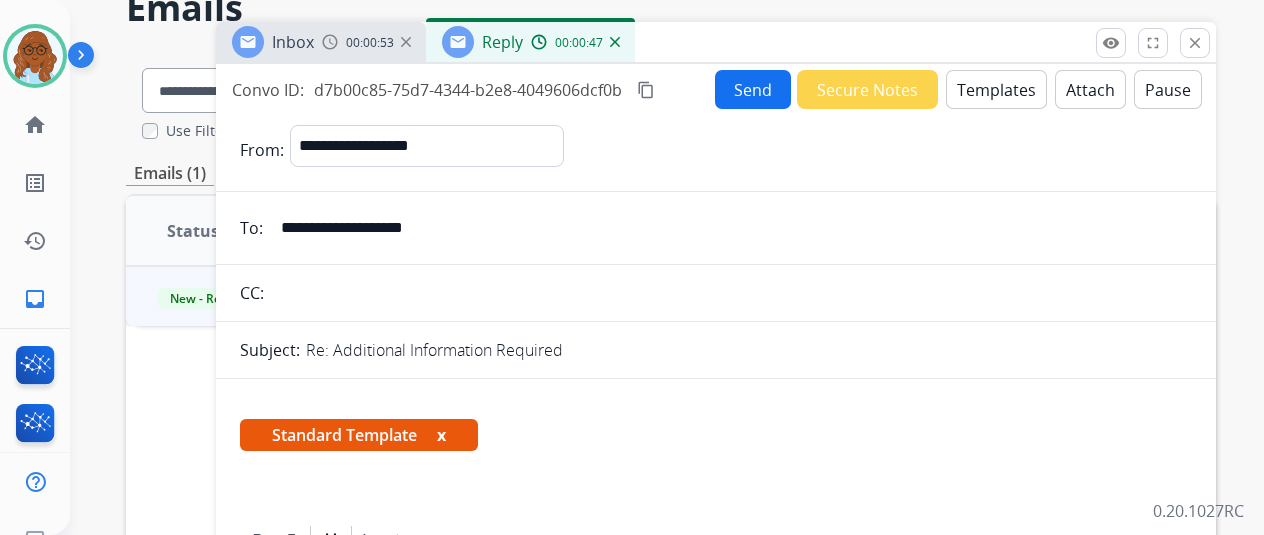 scroll, scrollTop: 200, scrollLeft: 0, axis: vertical 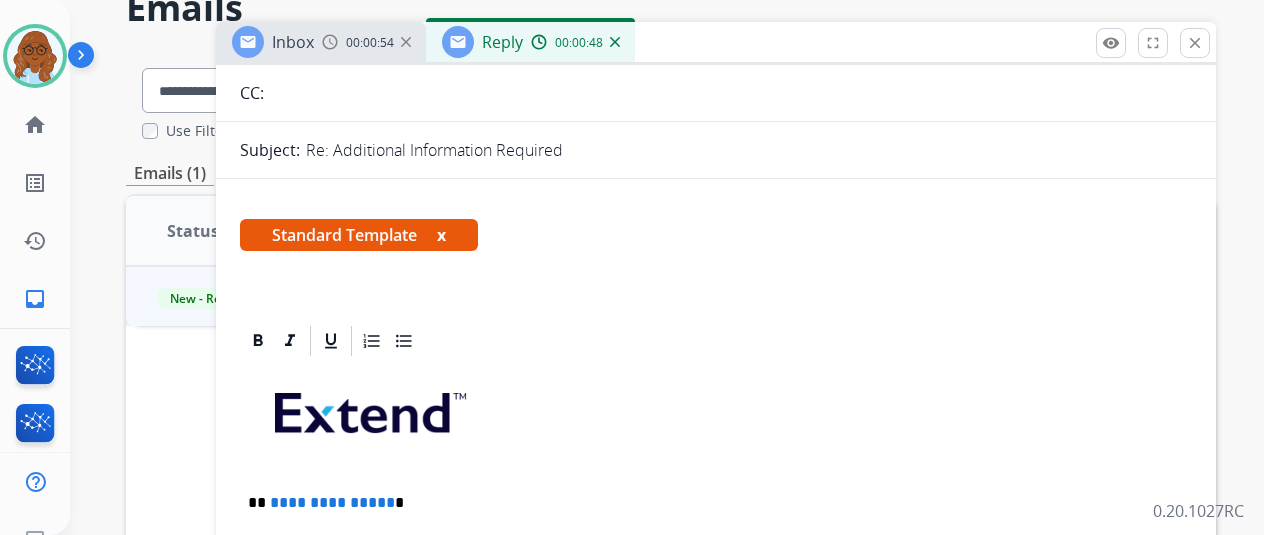 click on "Standard Template   x" at bounding box center (359, 235) 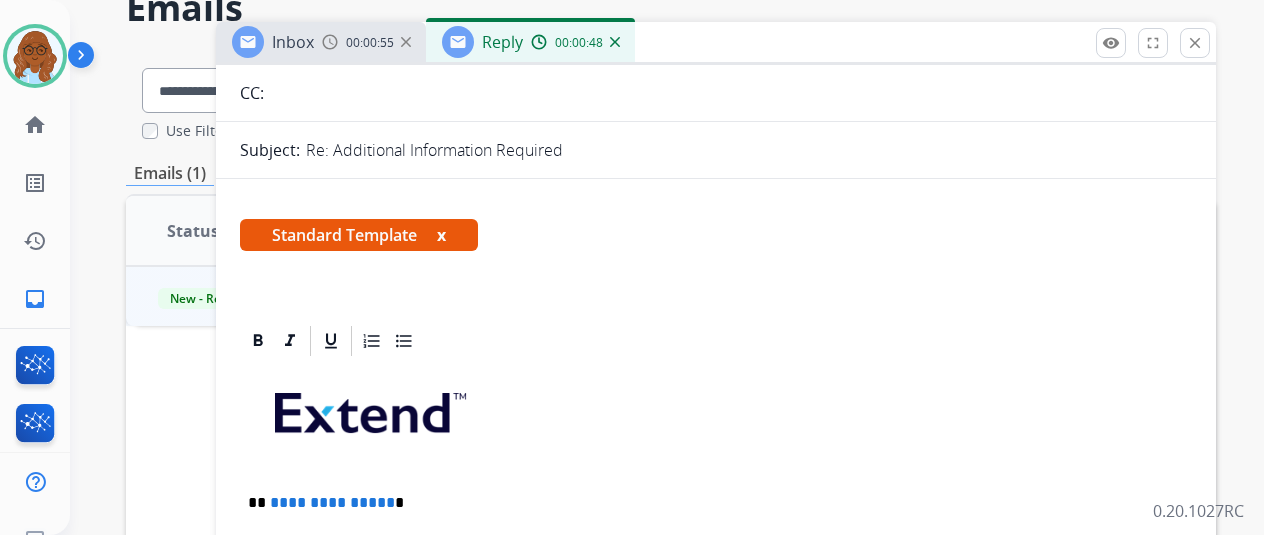 click on "Standard Template   x" at bounding box center (359, 235) 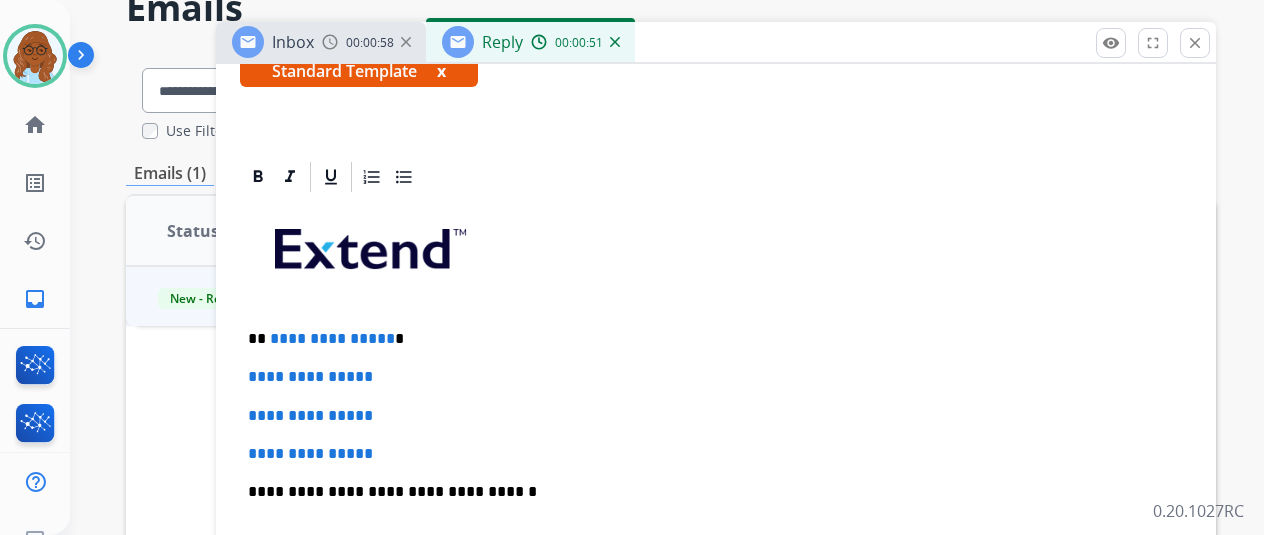 scroll, scrollTop: 276, scrollLeft: 0, axis: vertical 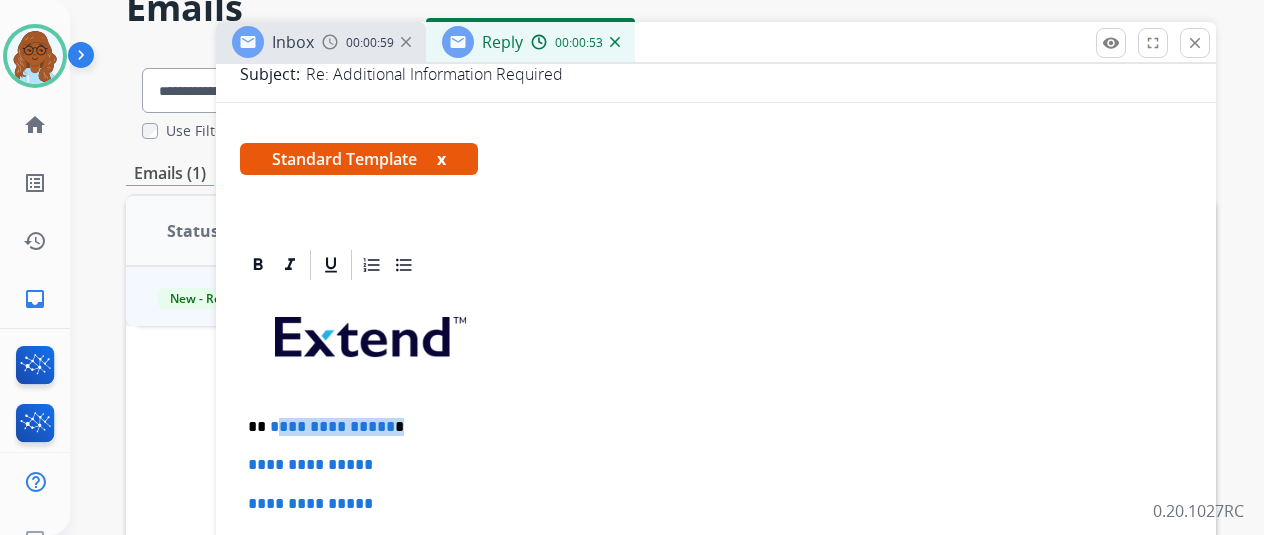 drag, startPoint x: 412, startPoint y: 423, endPoint x: 285, endPoint y: 430, distance: 127.192764 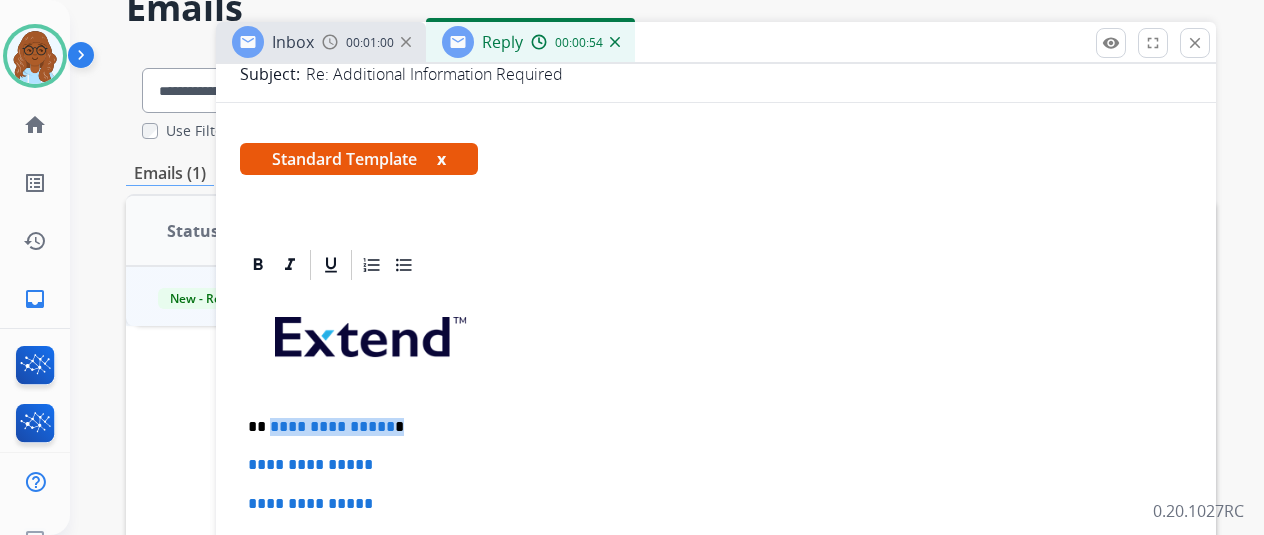 type 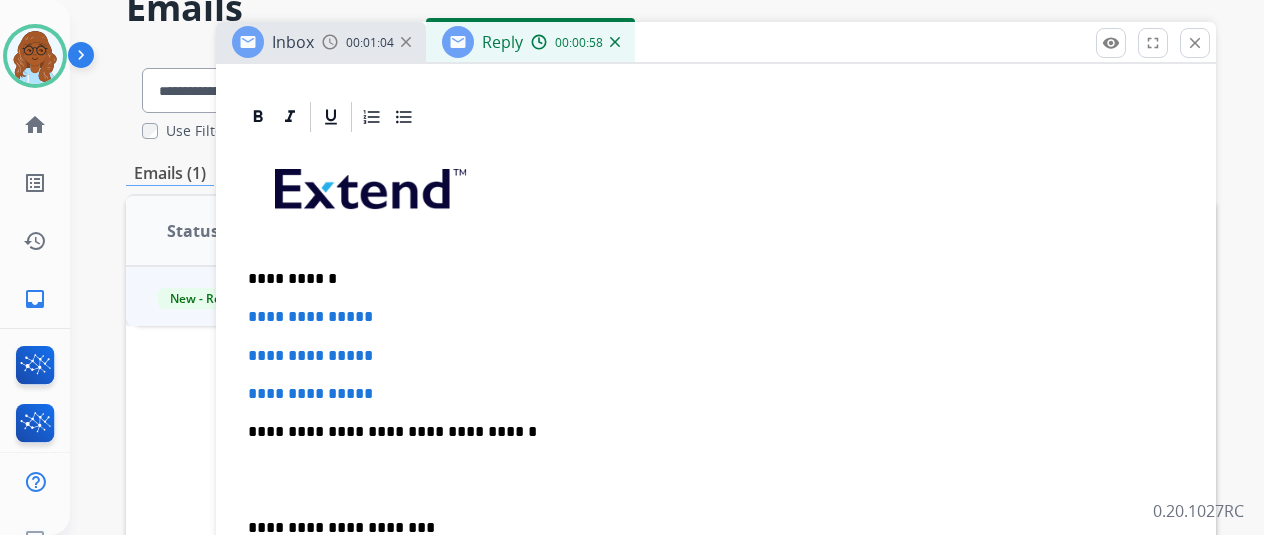 scroll, scrollTop: 576, scrollLeft: 0, axis: vertical 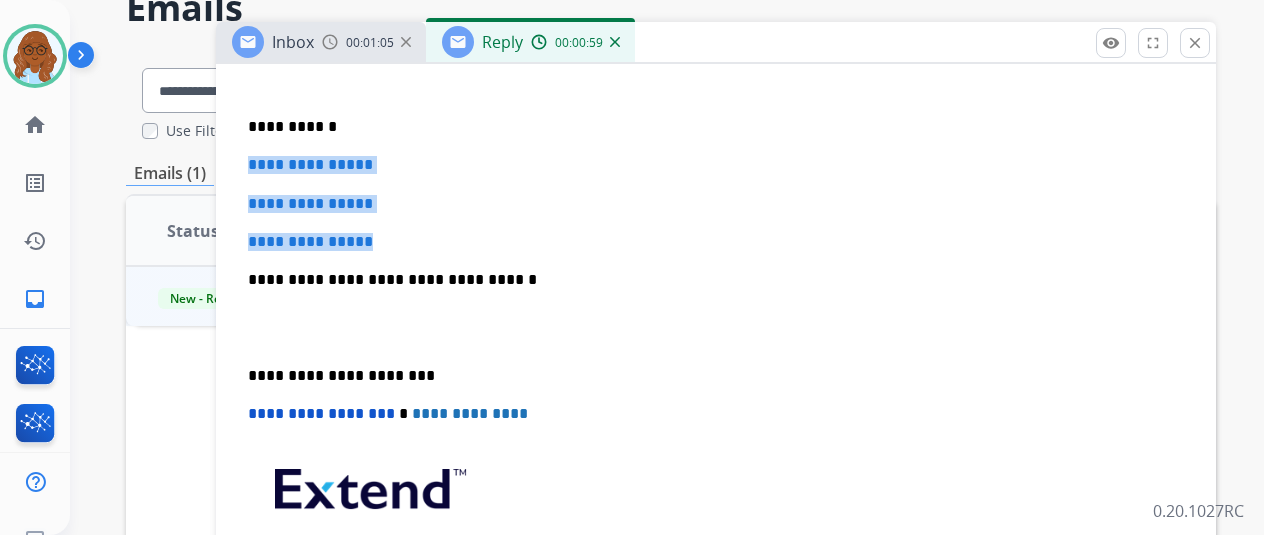 drag, startPoint x: 405, startPoint y: 238, endPoint x: 213, endPoint y: 150, distance: 211.20605 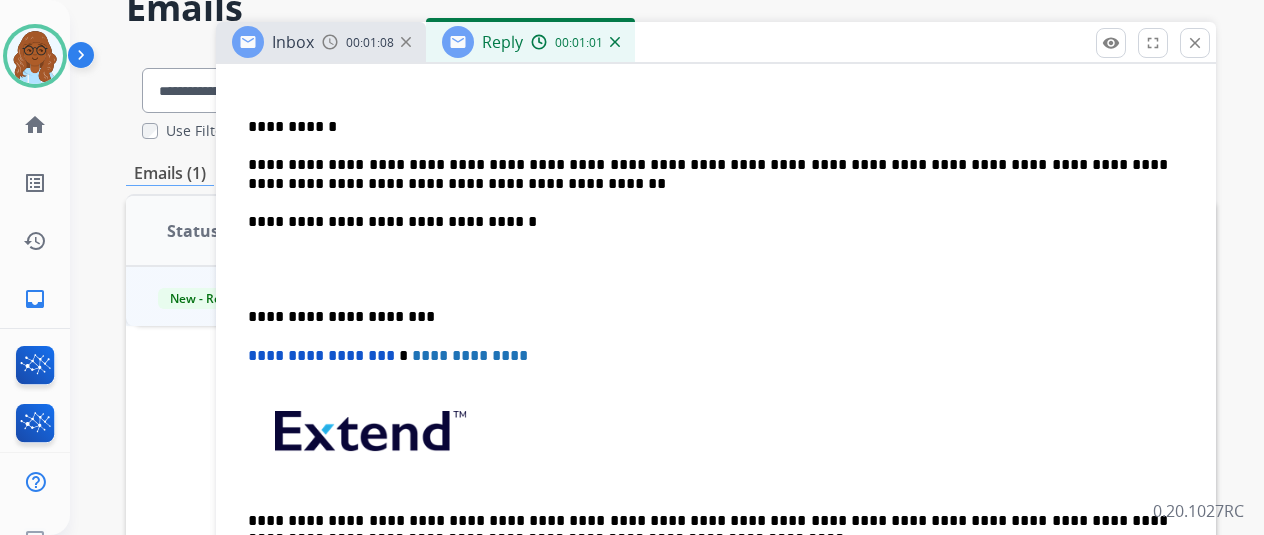click on "[FIRST] [LAST] [STREET] [CITY] [STATE] [ZIP] [COUNTRY]" at bounding box center [716, 298] 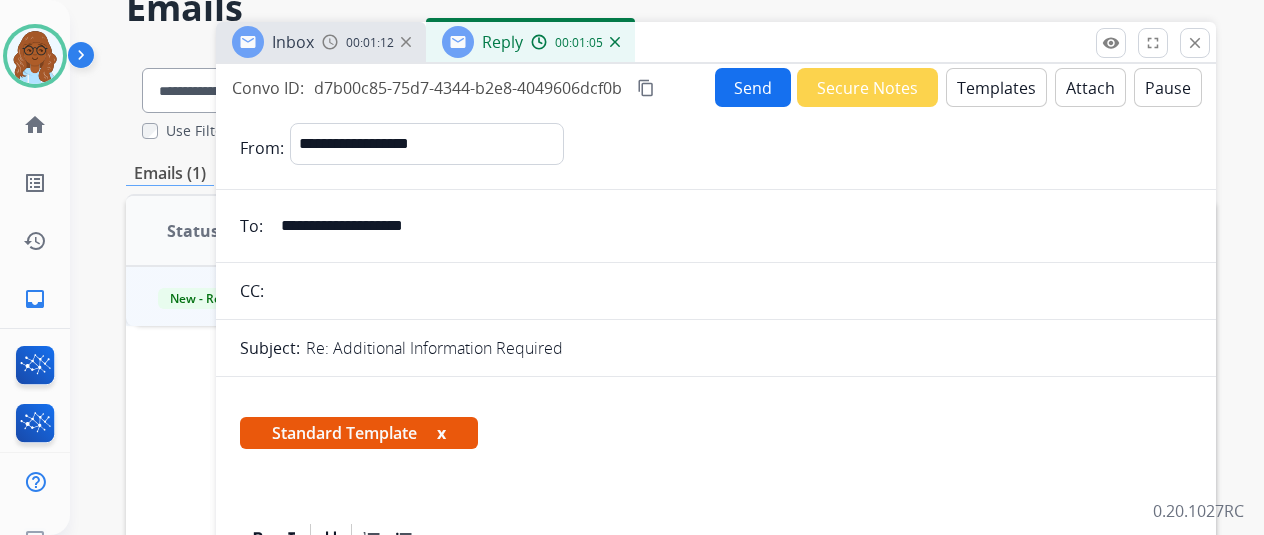 scroll, scrollTop: 0, scrollLeft: 0, axis: both 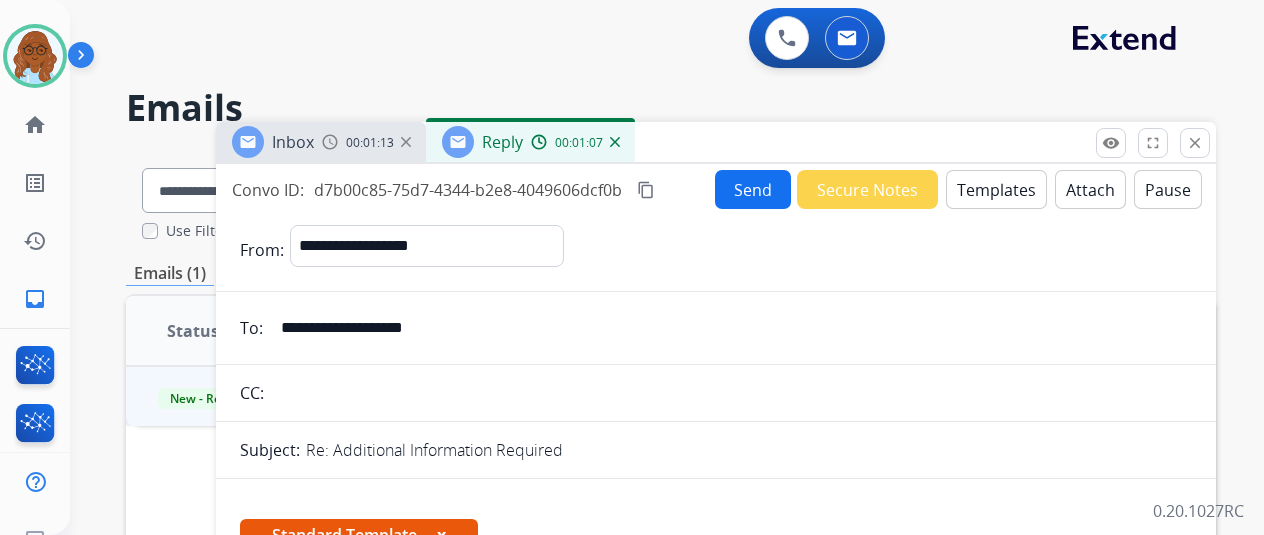 click on "Send" at bounding box center [753, 189] 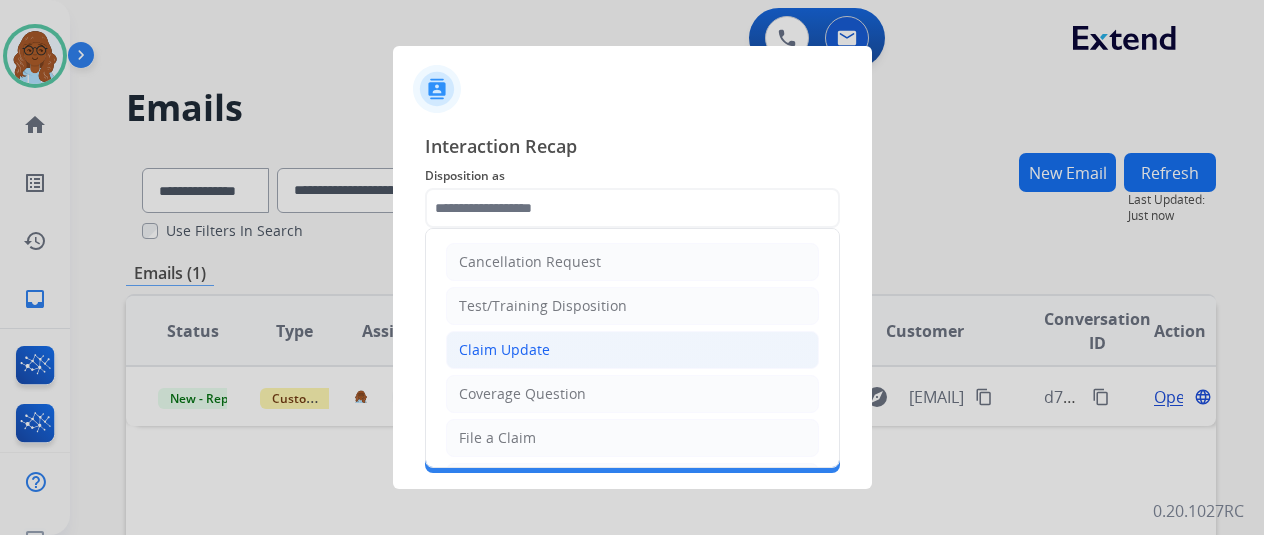 click on "Claim Update" 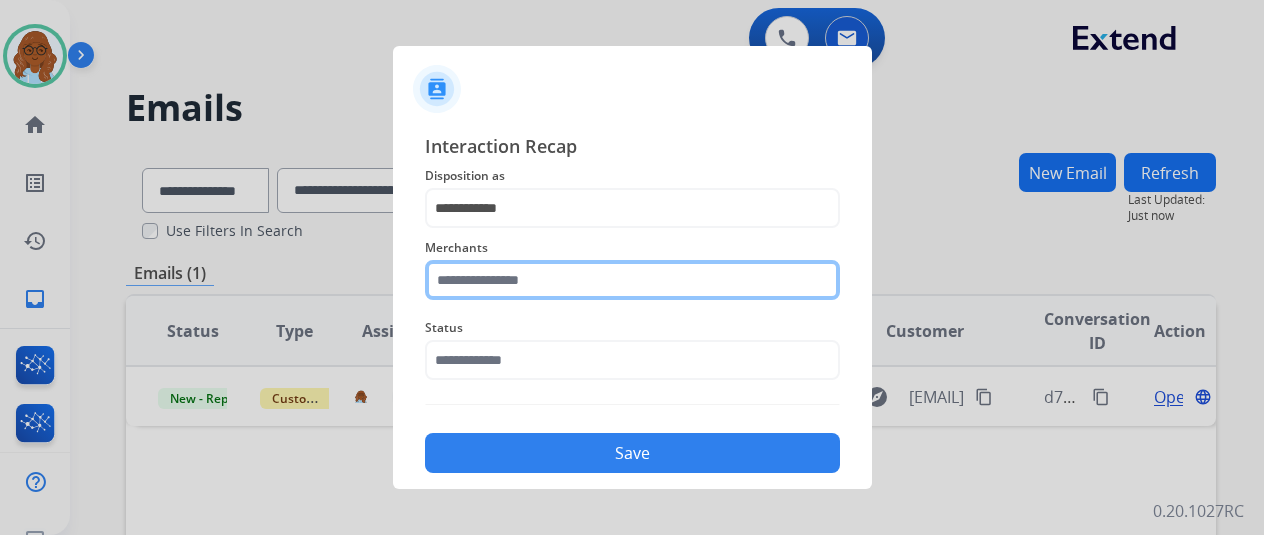 click 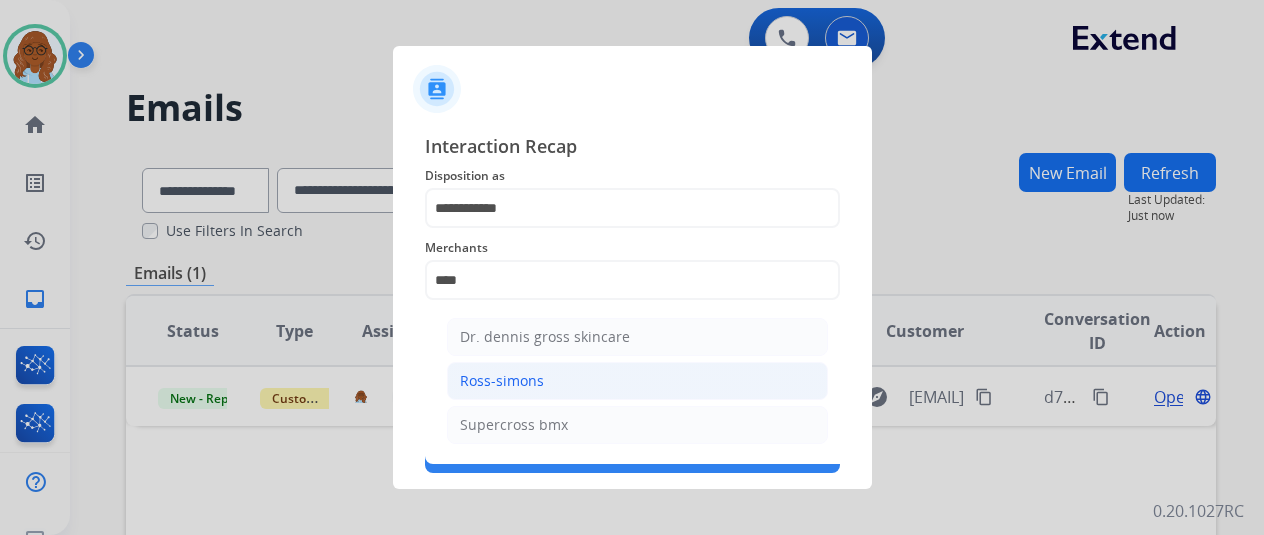 click on "Ross-simons" 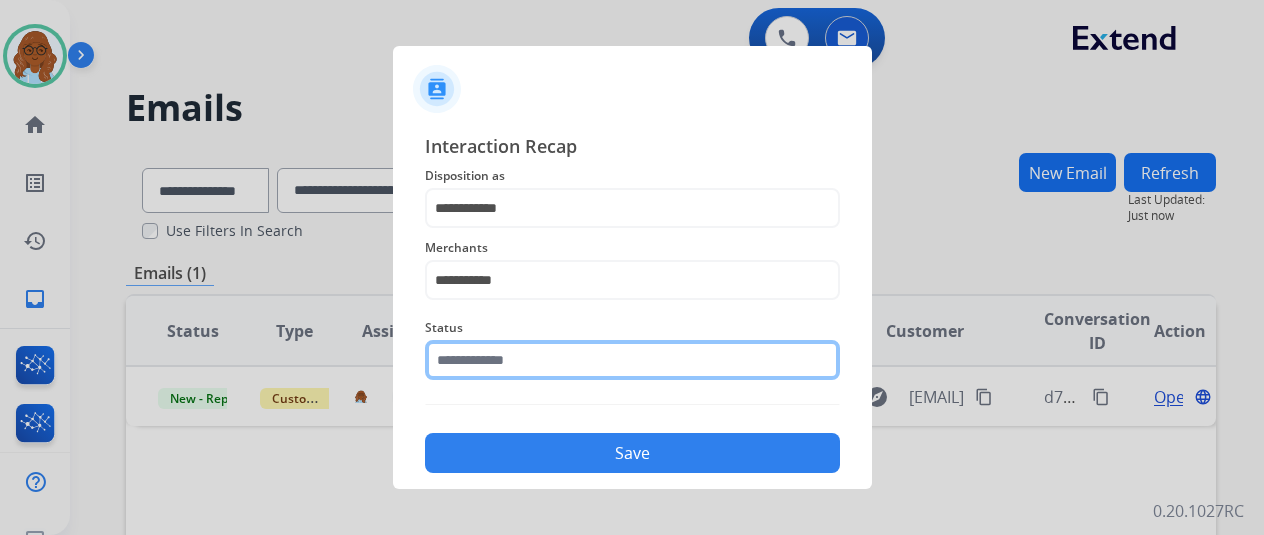 click 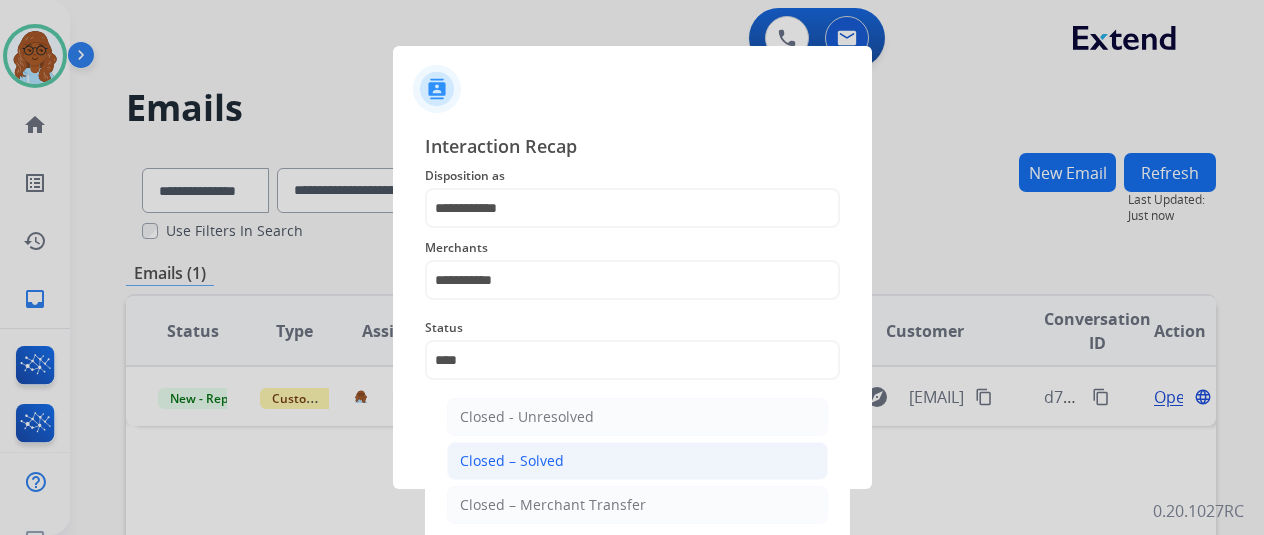 click on "Closed – Solved" 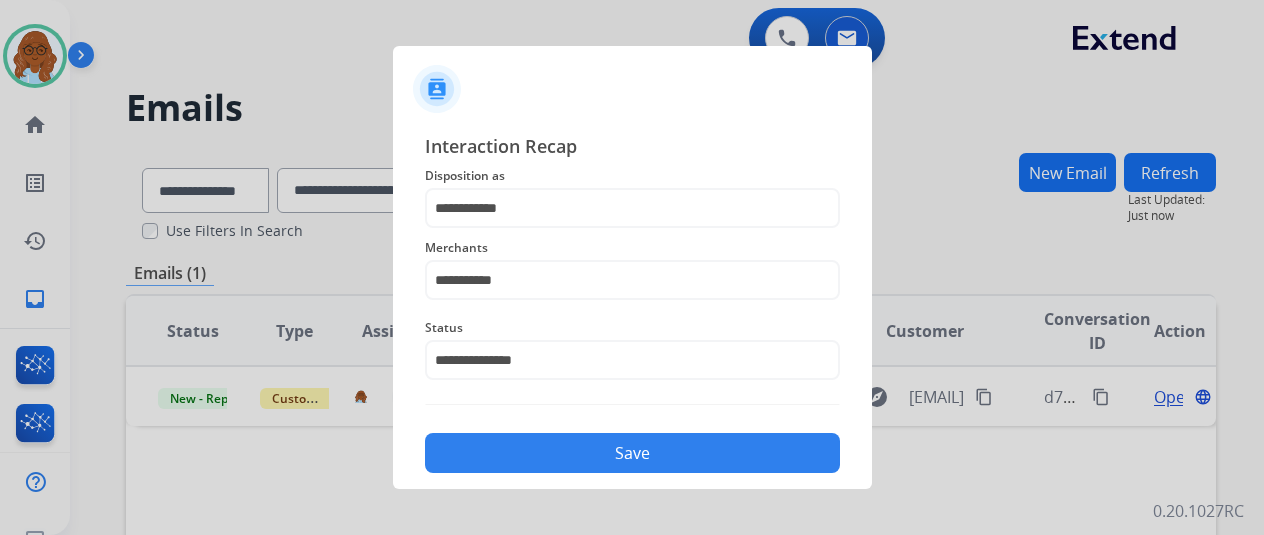 click on "Save" 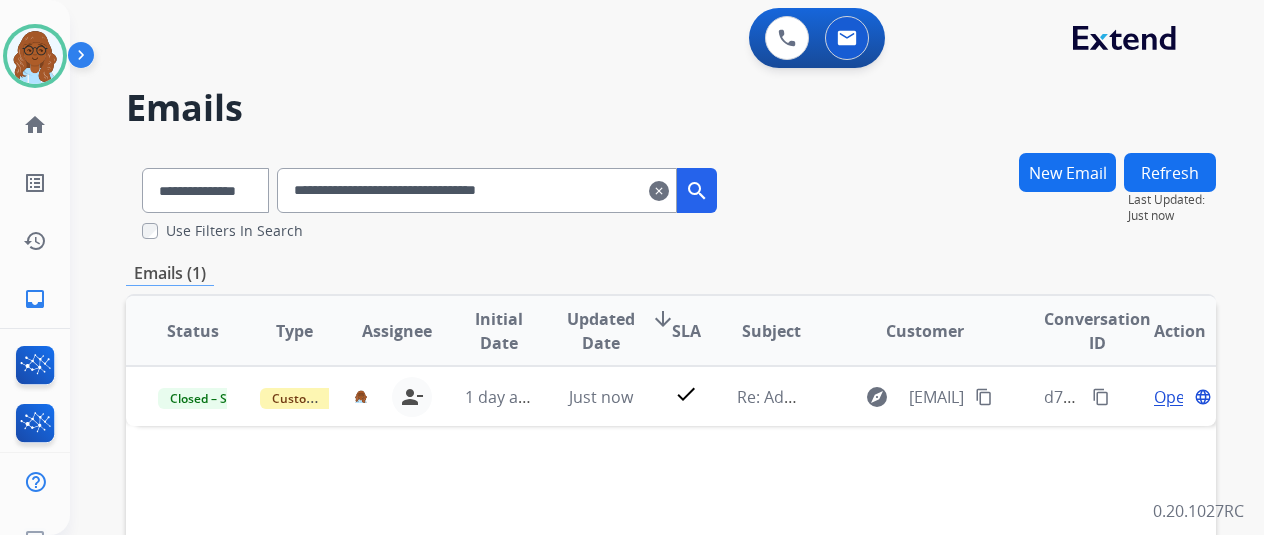 click on "clear" at bounding box center [659, 191] 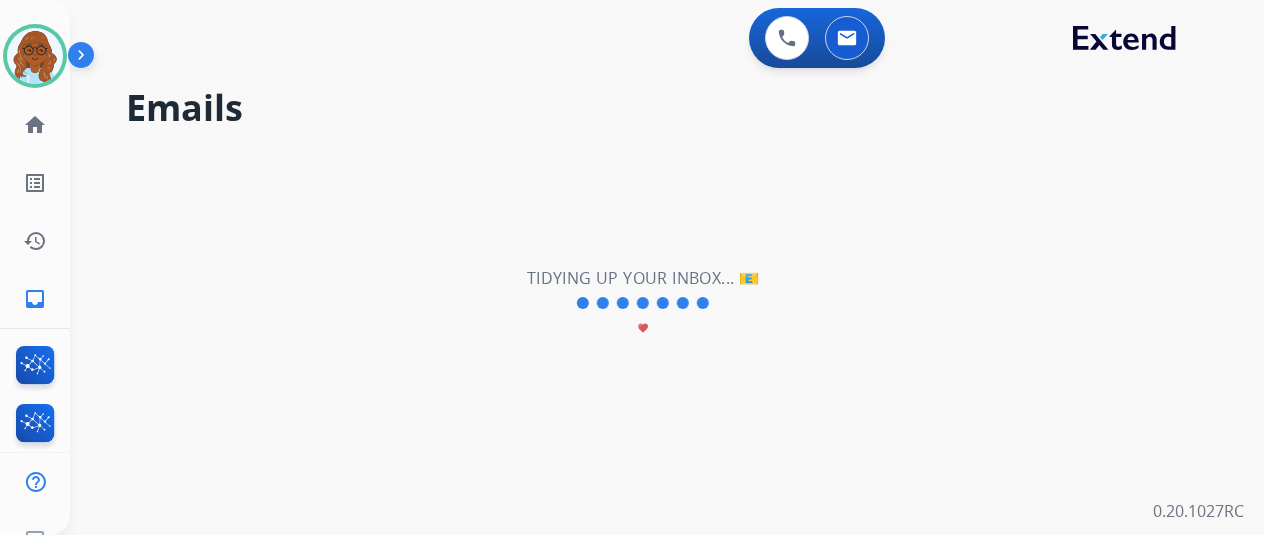 select on "**********" 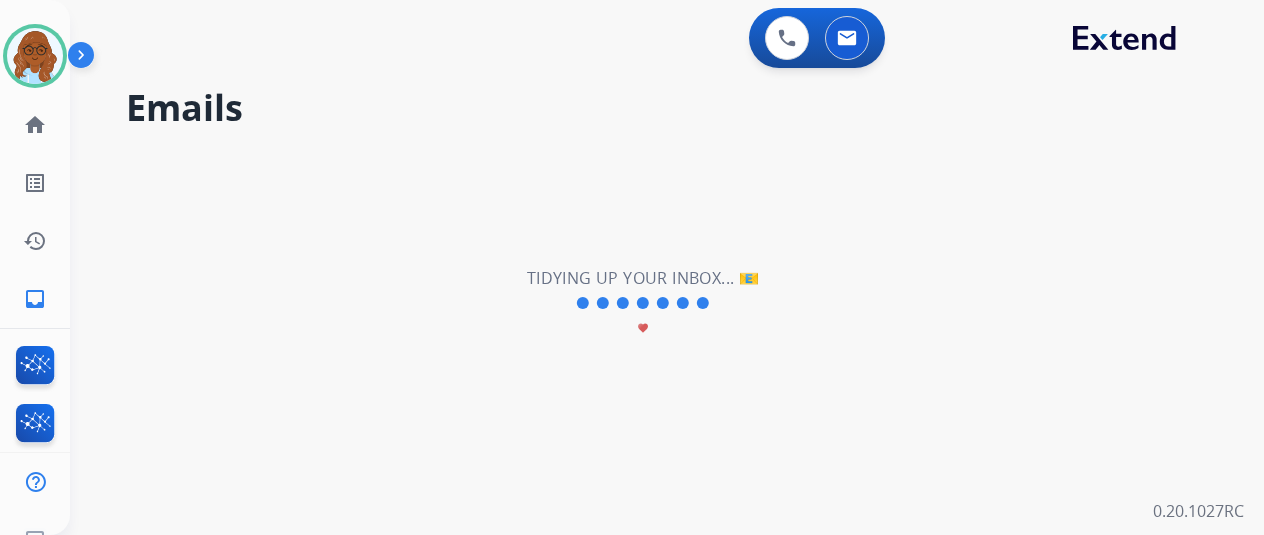 type 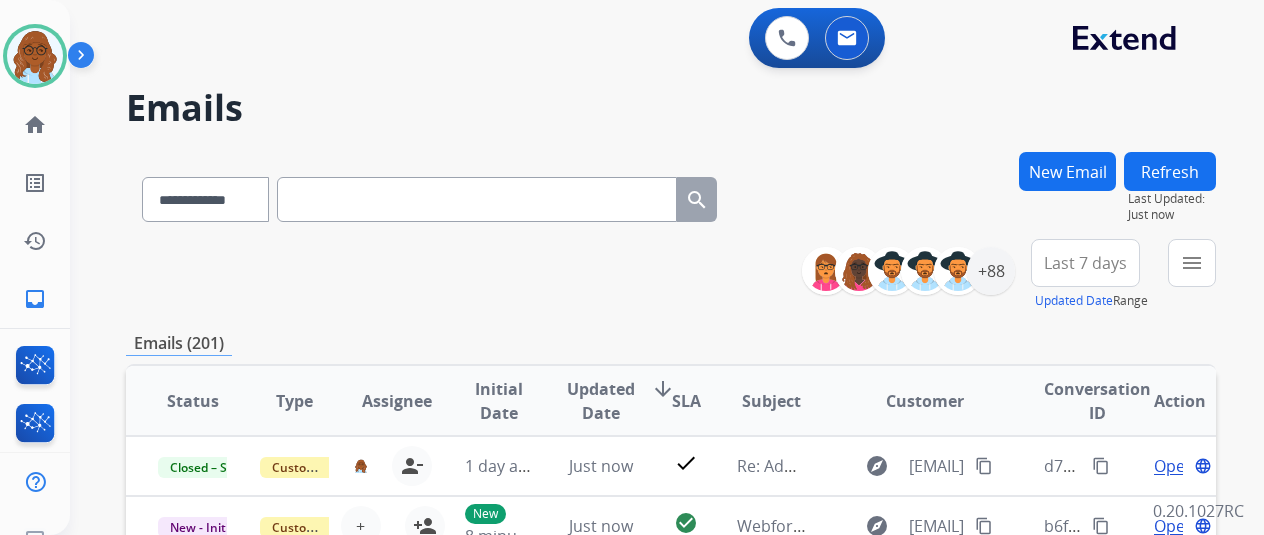 drag, startPoint x: 713, startPoint y: 281, endPoint x: 720, endPoint y: 291, distance: 12.206555 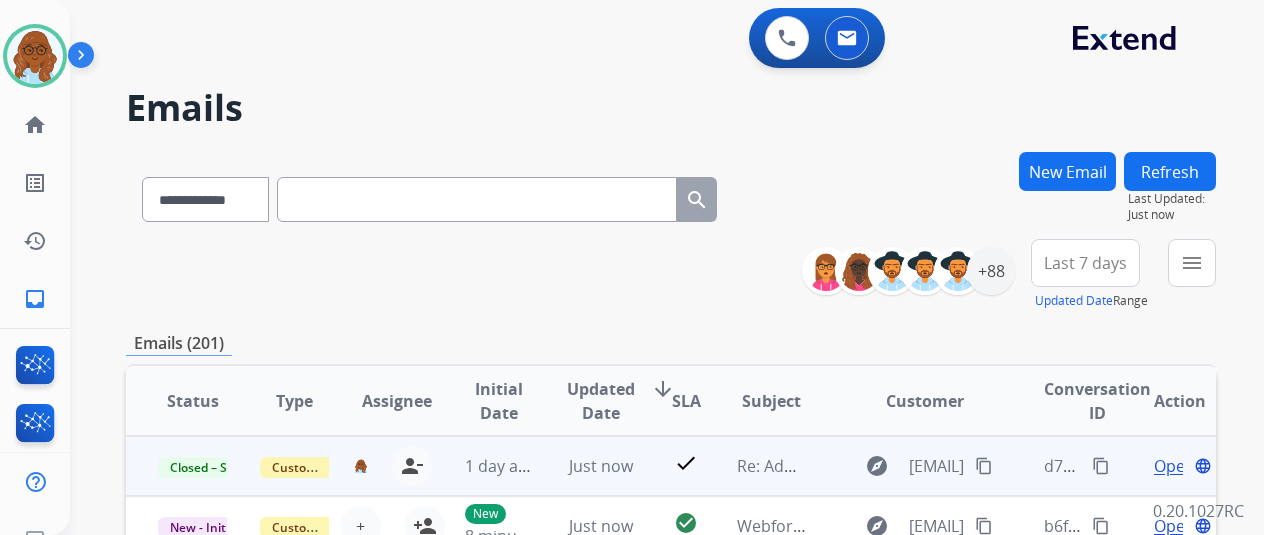 click on "Open" at bounding box center [1174, 466] 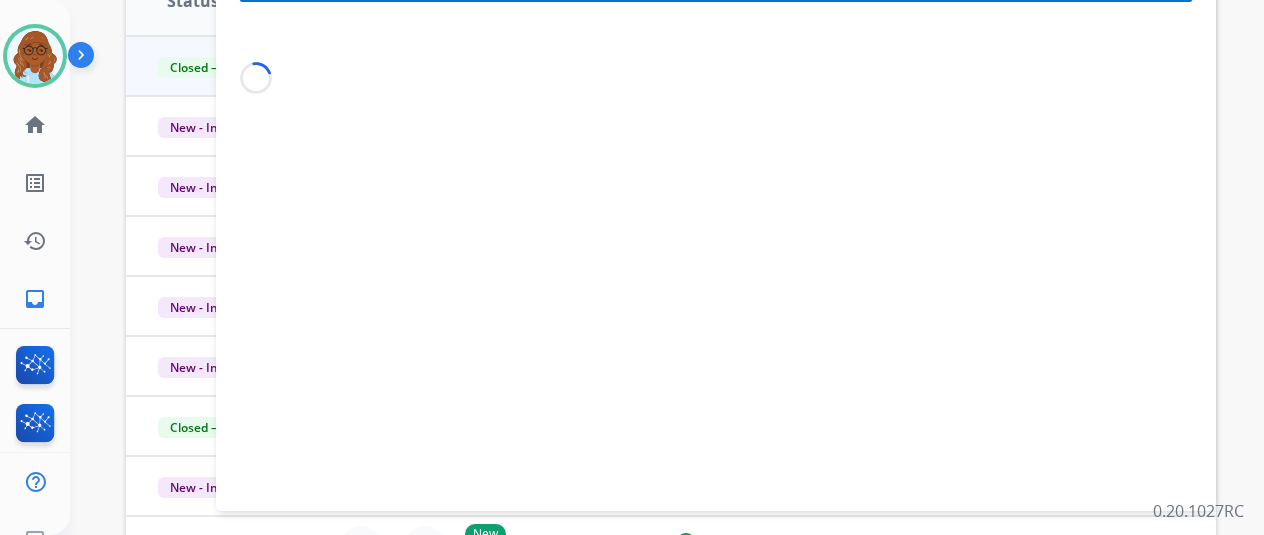 scroll, scrollTop: 200, scrollLeft: 0, axis: vertical 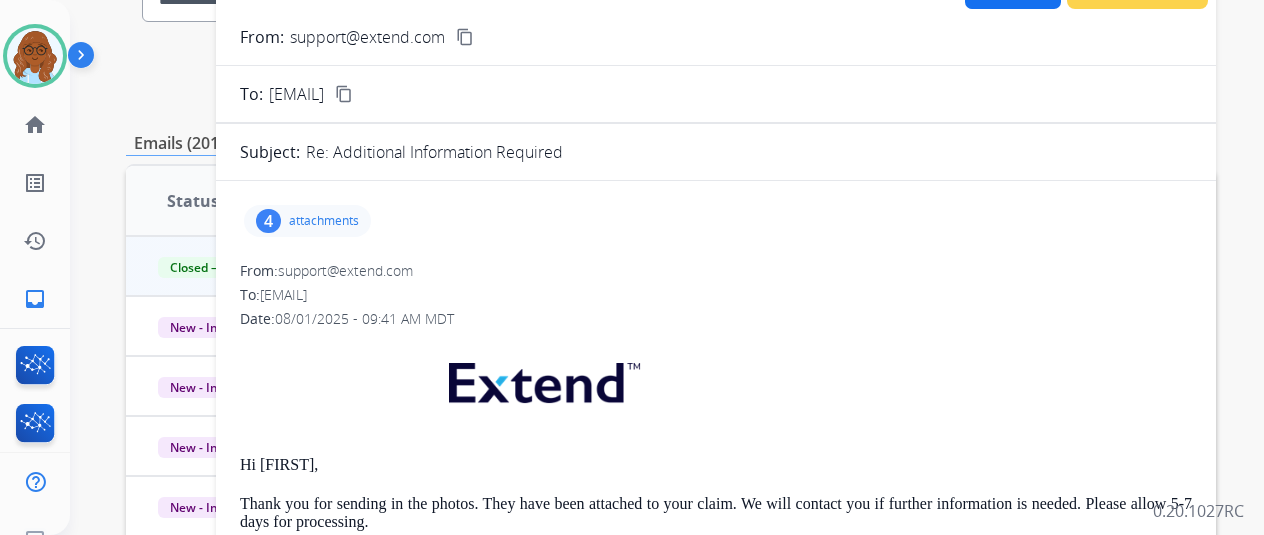 click on "attachments" at bounding box center [324, 221] 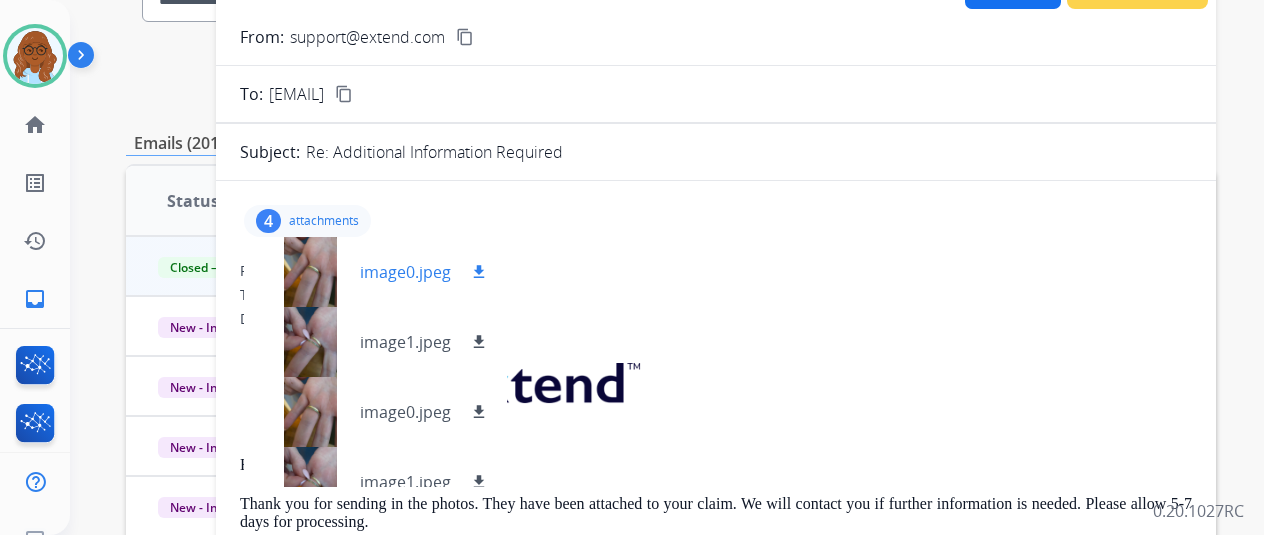 click at bounding box center [310, 272] 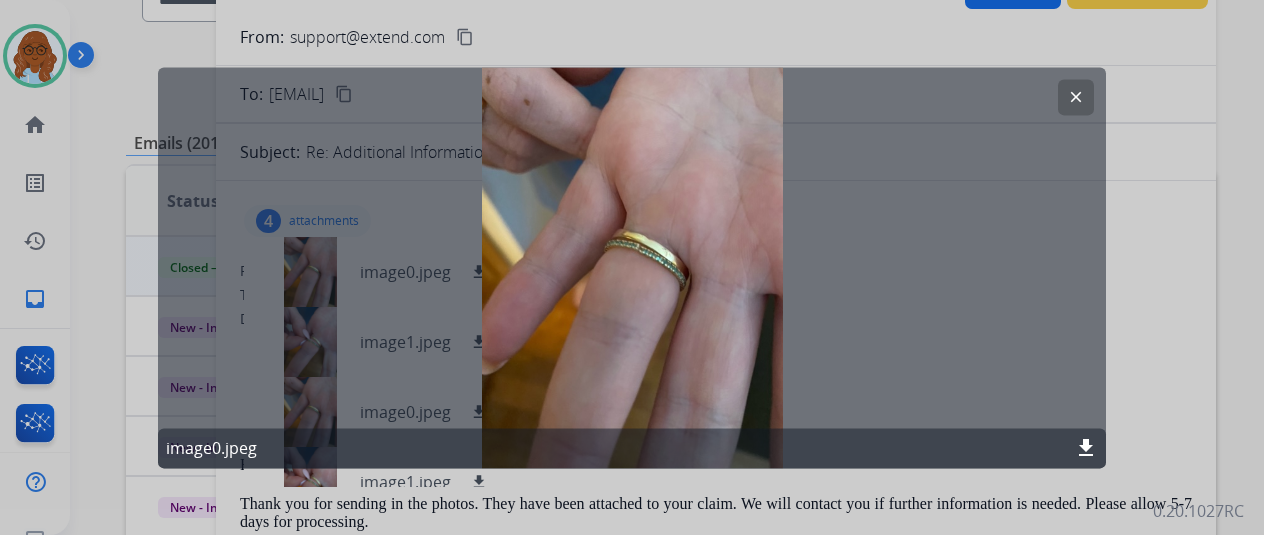 click on "download" 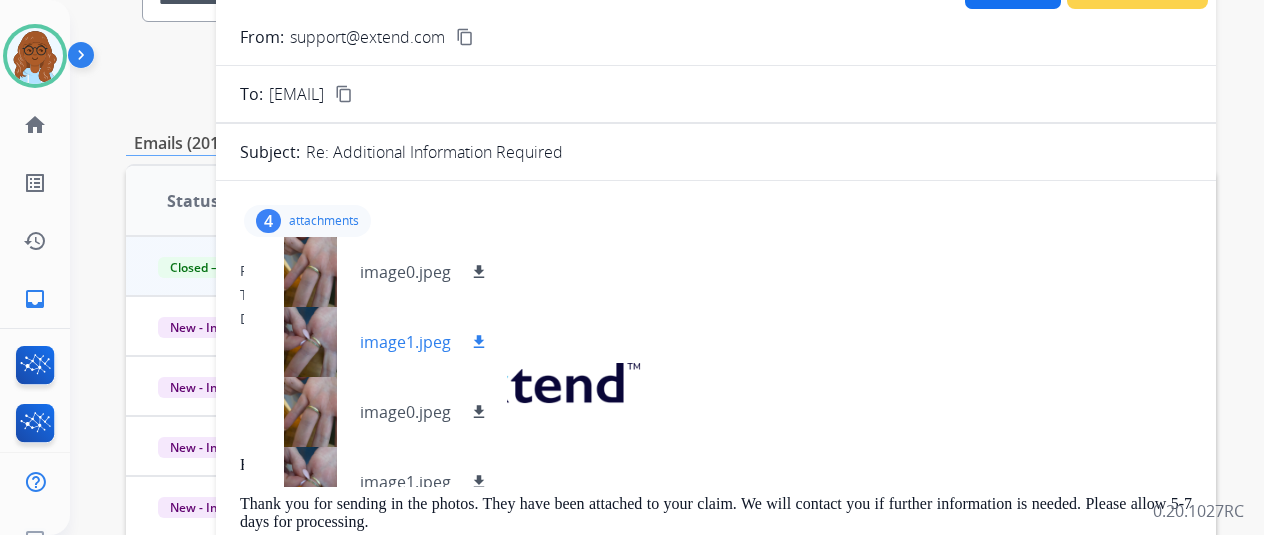 click on "download" at bounding box center [479, 342] 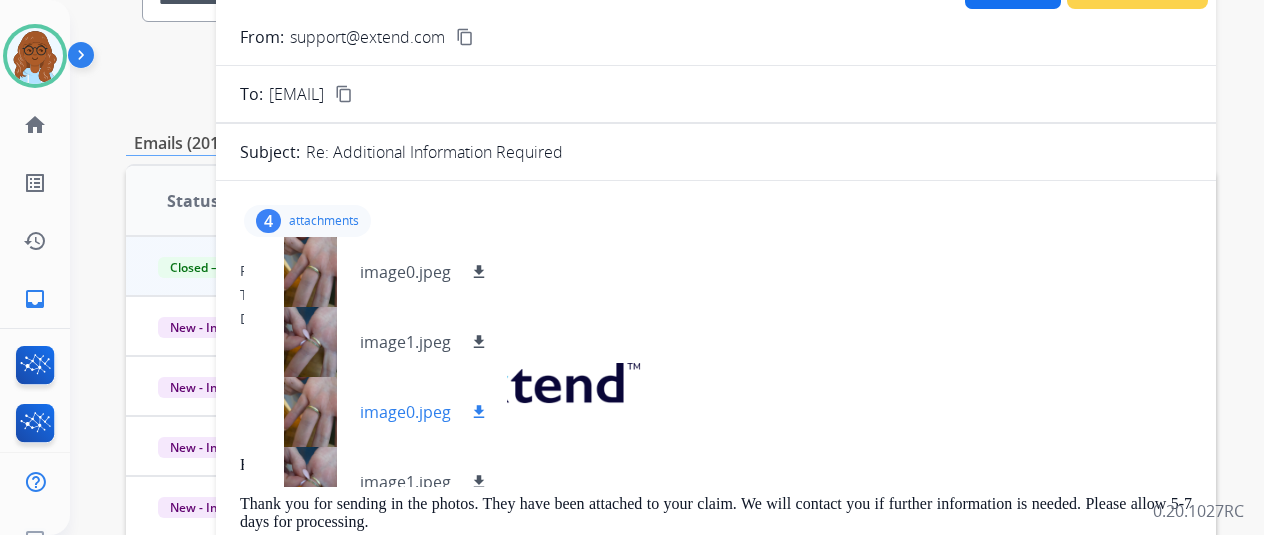 click on "download" at bounding box center (479, 412) 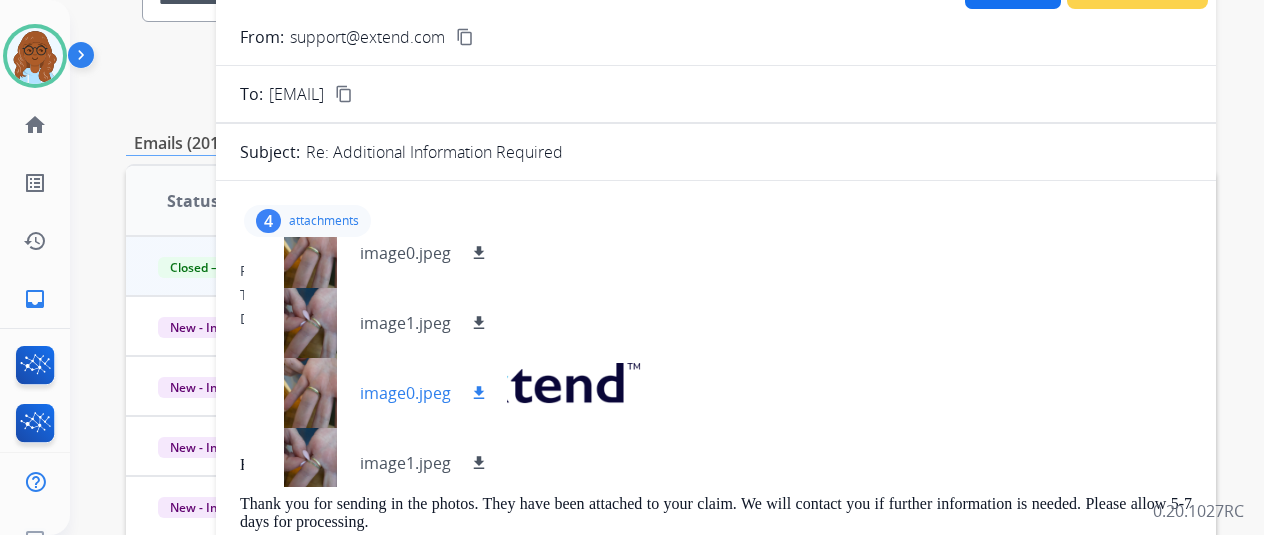 scroll, scrollTop: 30, scrollLeft: 0, axis: vertical 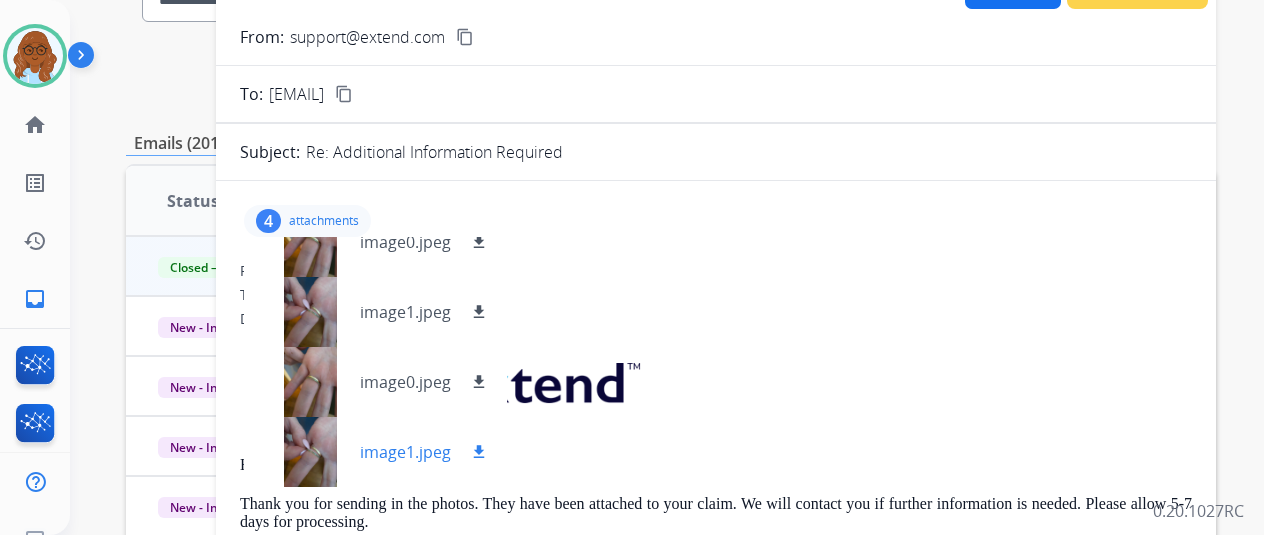 click on "download" at bounding box center [479, 452] 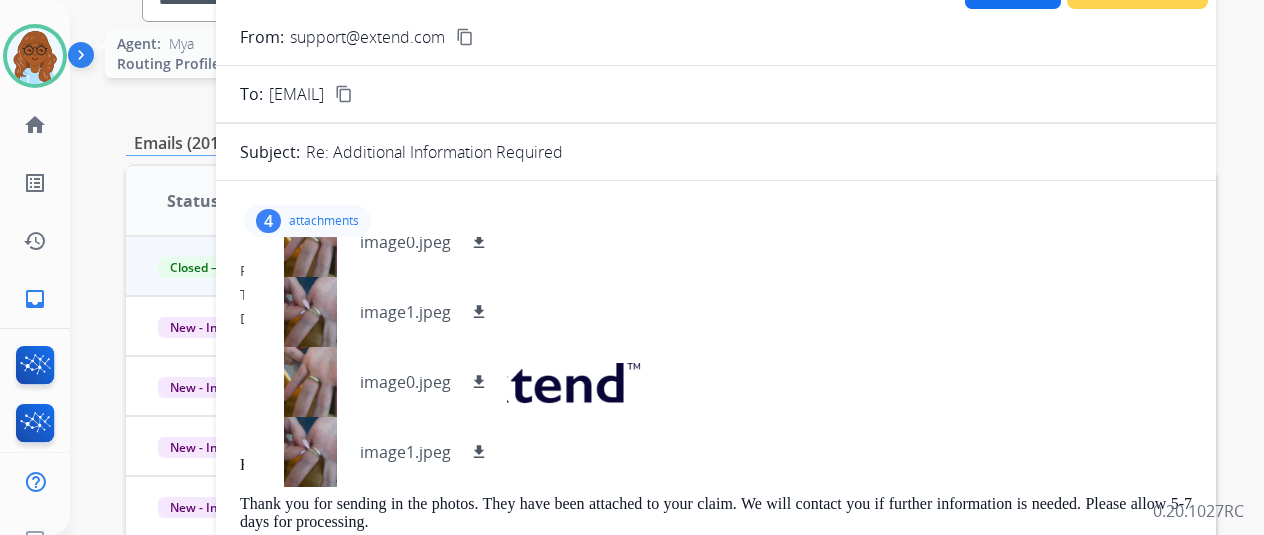 click at bounding box center (35, 56) 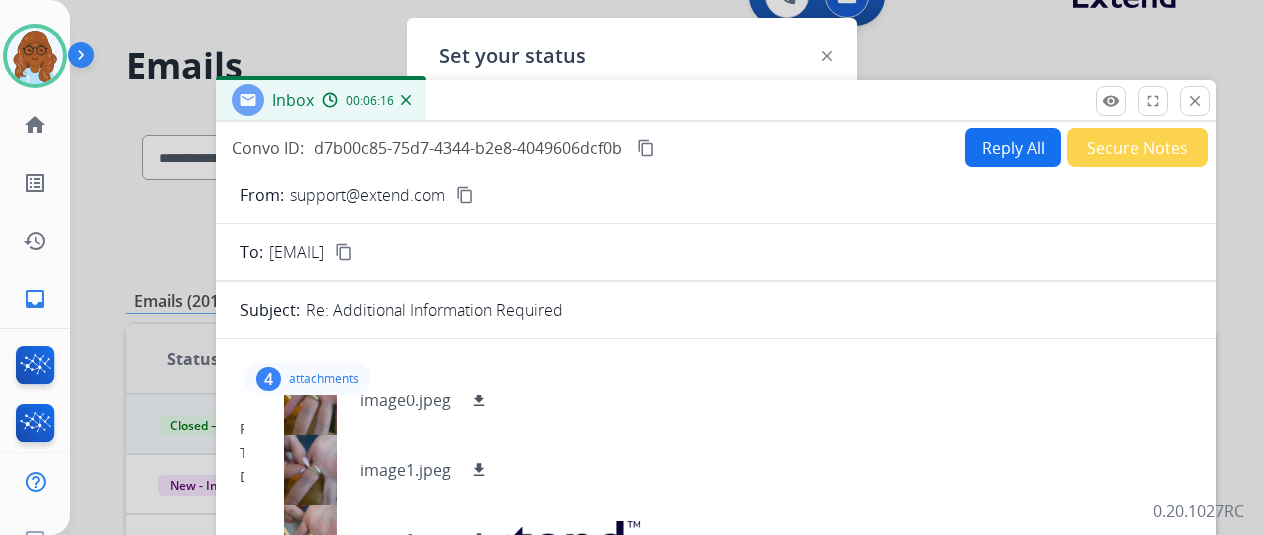 scroll, scrollTop: 0, scrollLeft: 0, axis: both 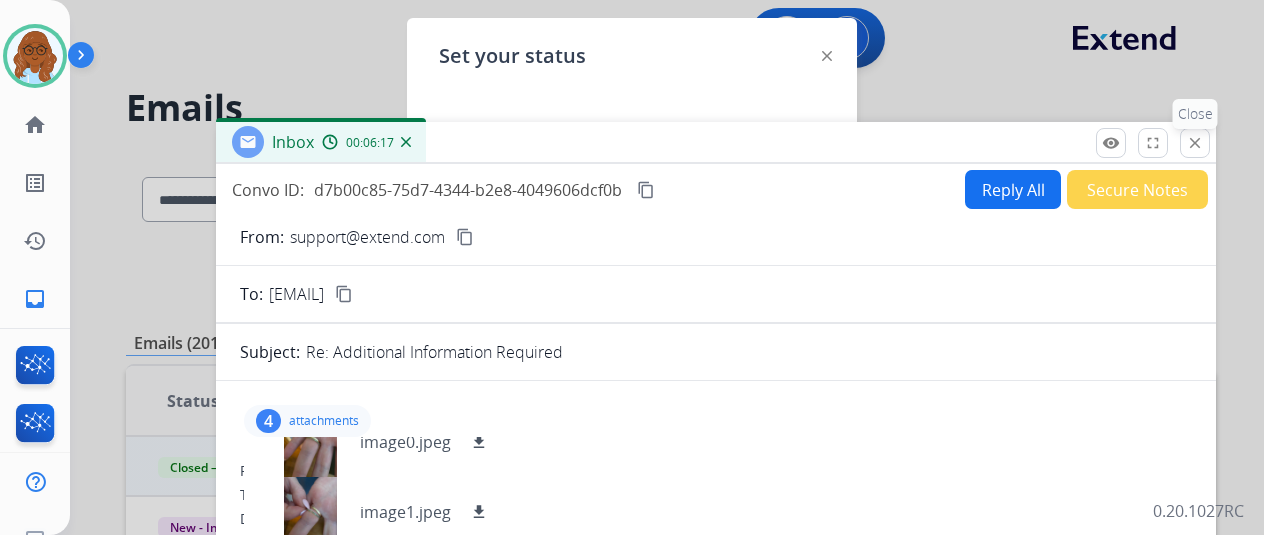click on "close Close" at bounding box center (1195, 143) 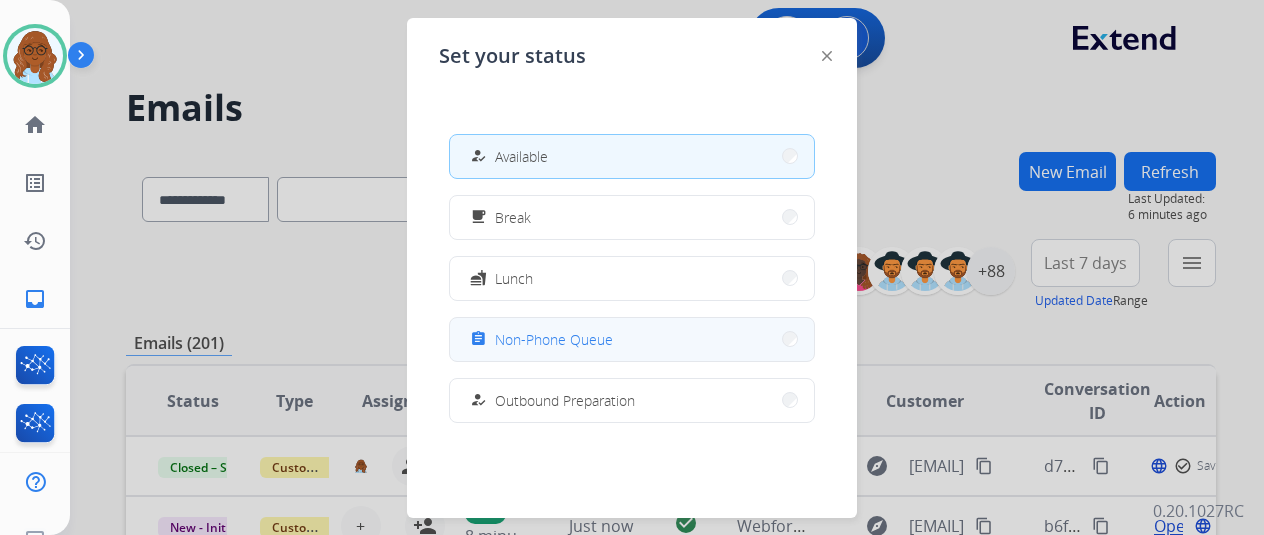click on "assignment Non-Phone Queue" at bounding box center [539, 339] 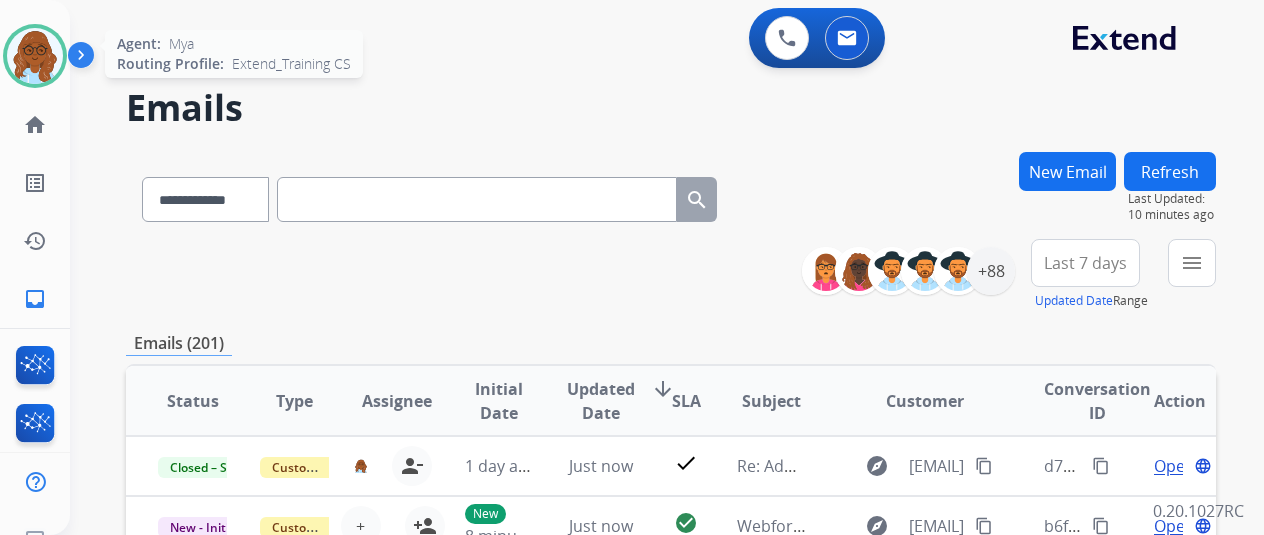 click at bounding box center (35, 56) 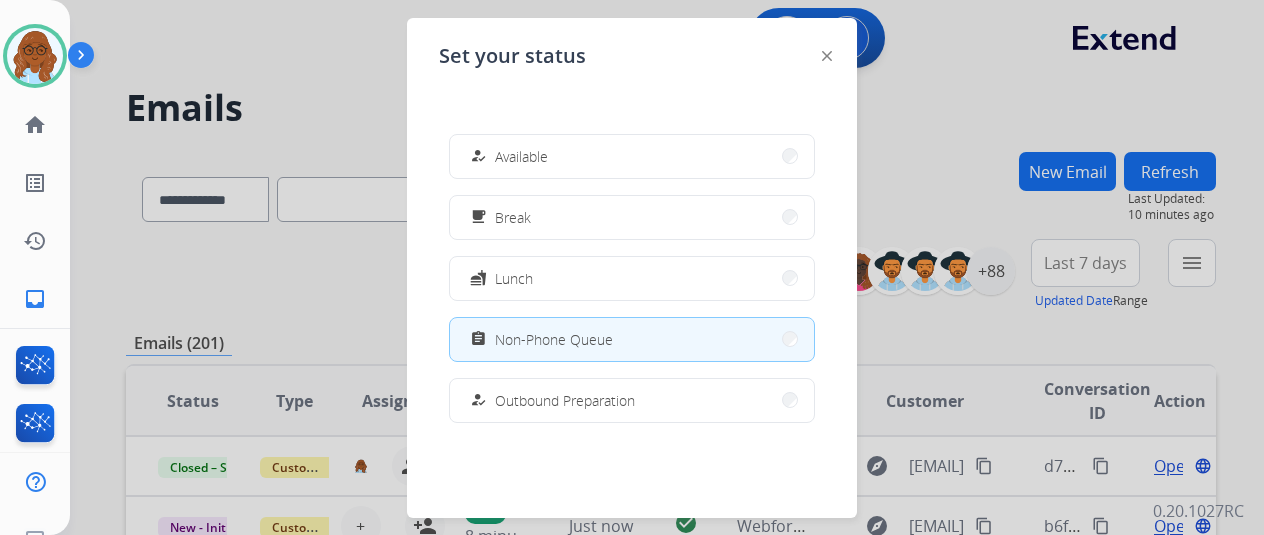 drag, startPoint x: 483, startPoint y: 145, endPoint x: 757, endPoint y: 195, distance: 278.5247 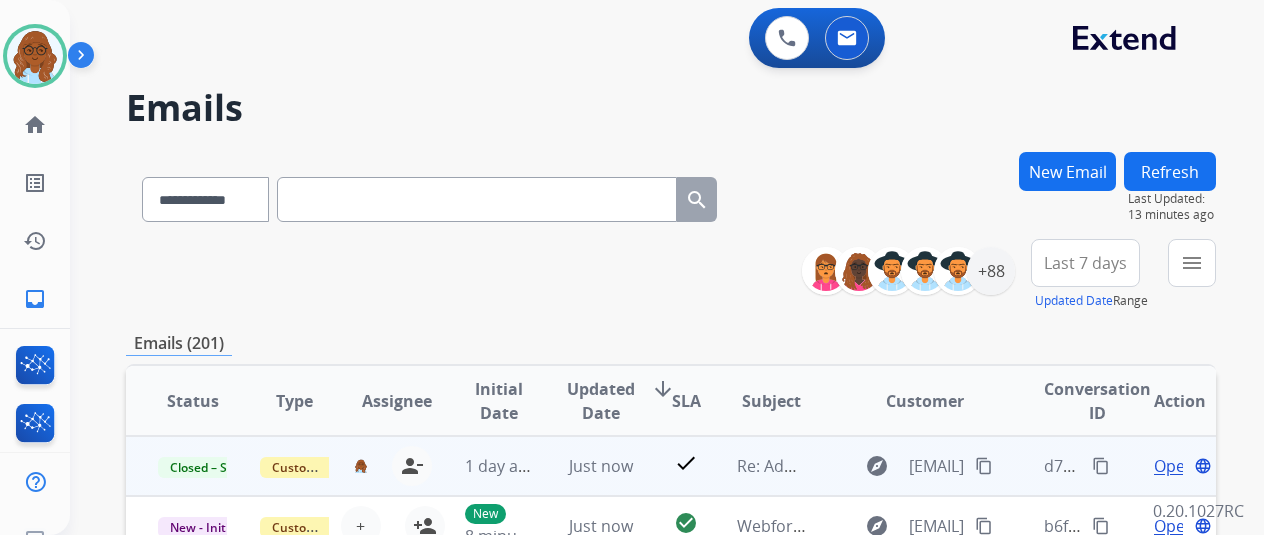 click on "content_copy" at bounding box center (1101, 466) 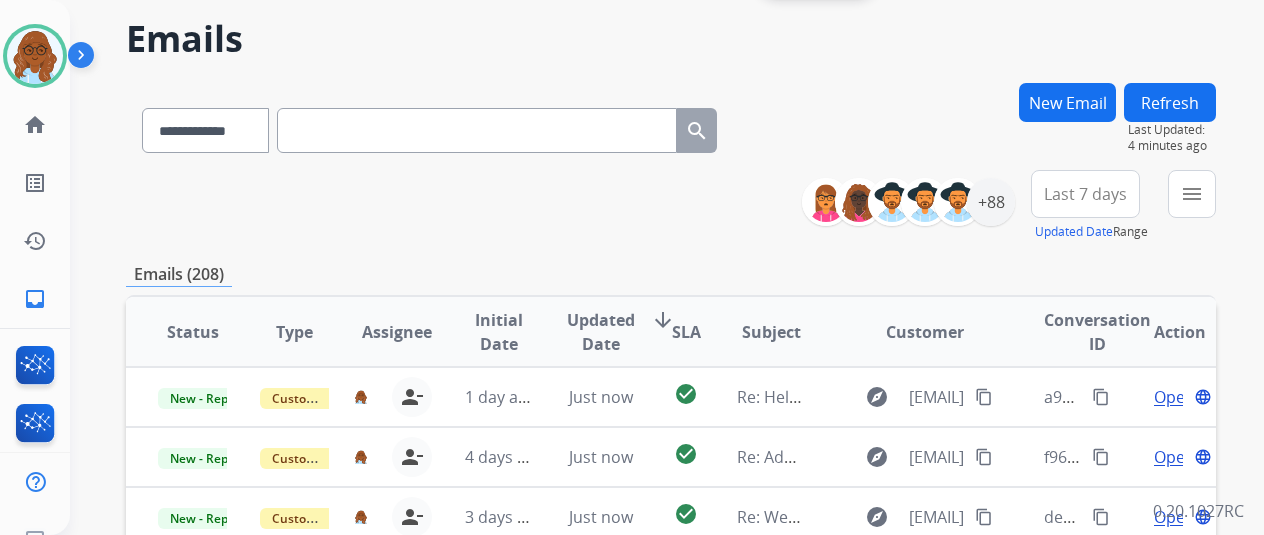 scroll, scrollTop: 100, scrollLeft: 0, axis: vertical 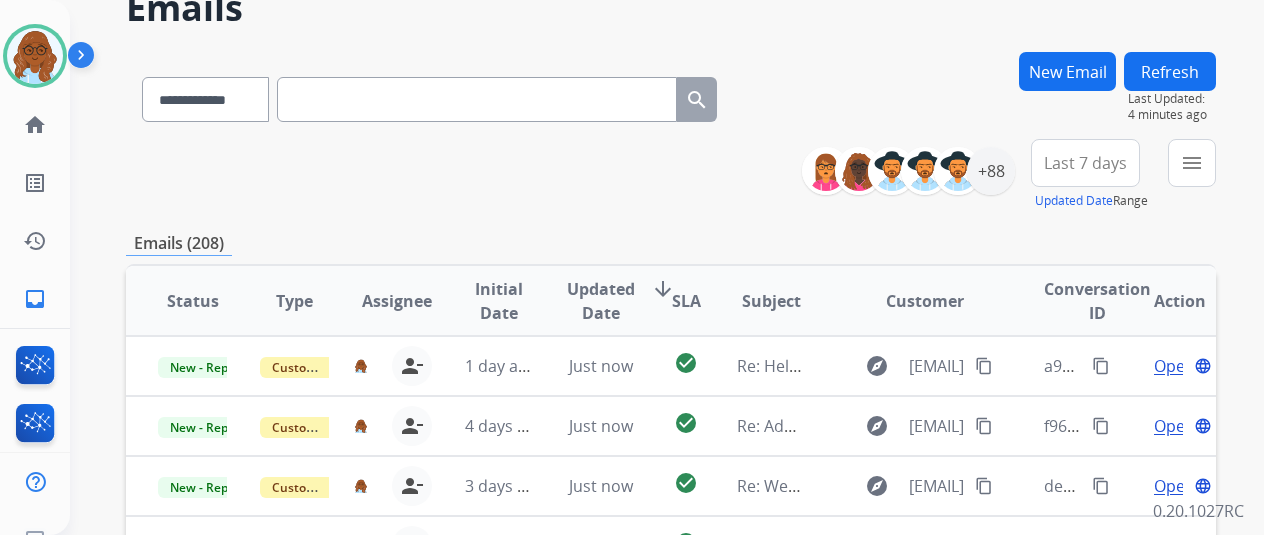 click on "New Email" at bounding box center [1067, 71] 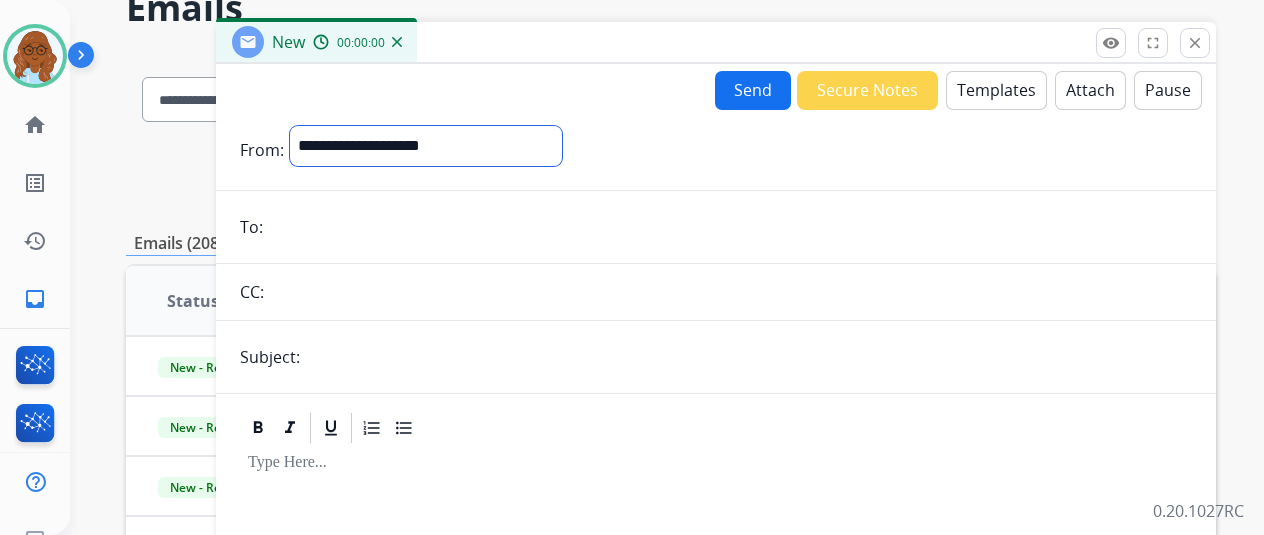 click on "**********" at bounding box center (426, 146) 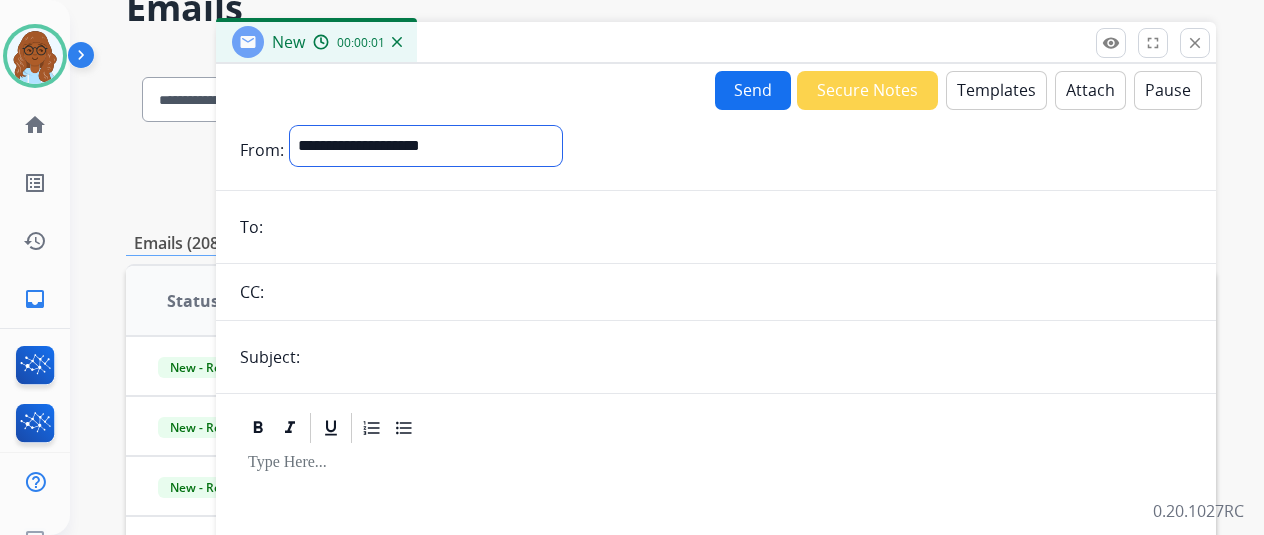 select on "**********" 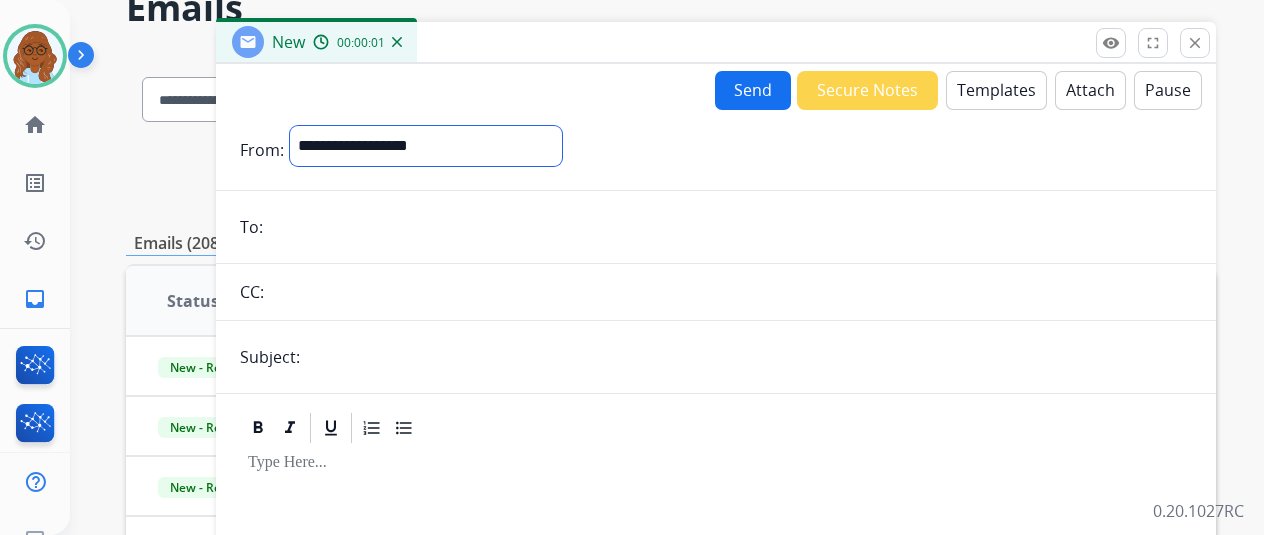click on "**********" at bounding box center [426, 146] 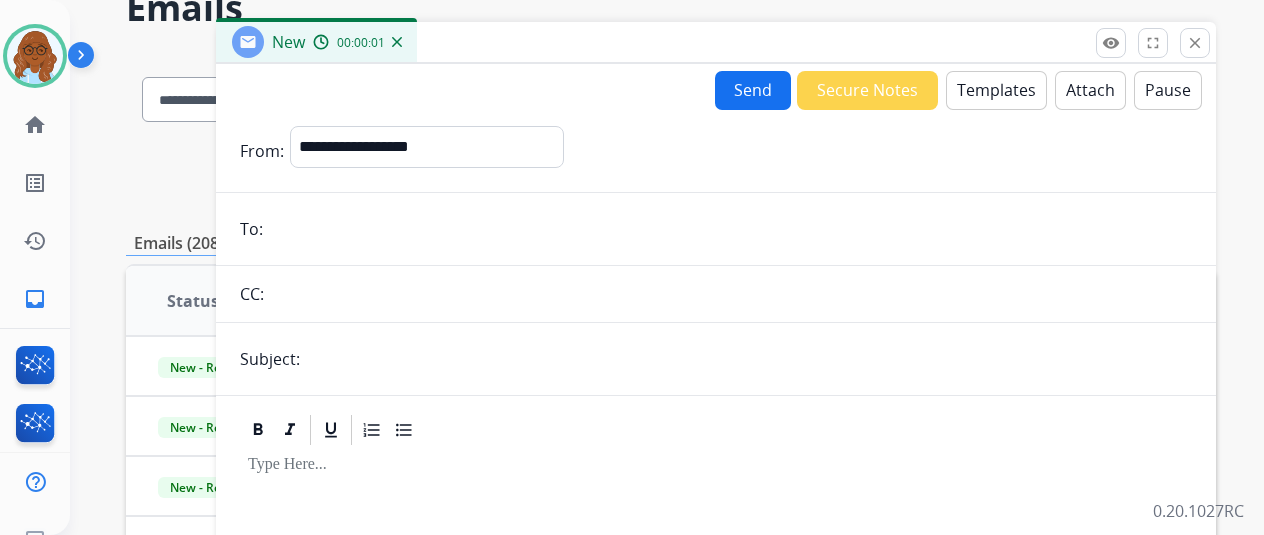 drag, startPoint x: 370, startPoint y: 237, endPoint x: 384, endPoint y: 231, distance: 15.231546 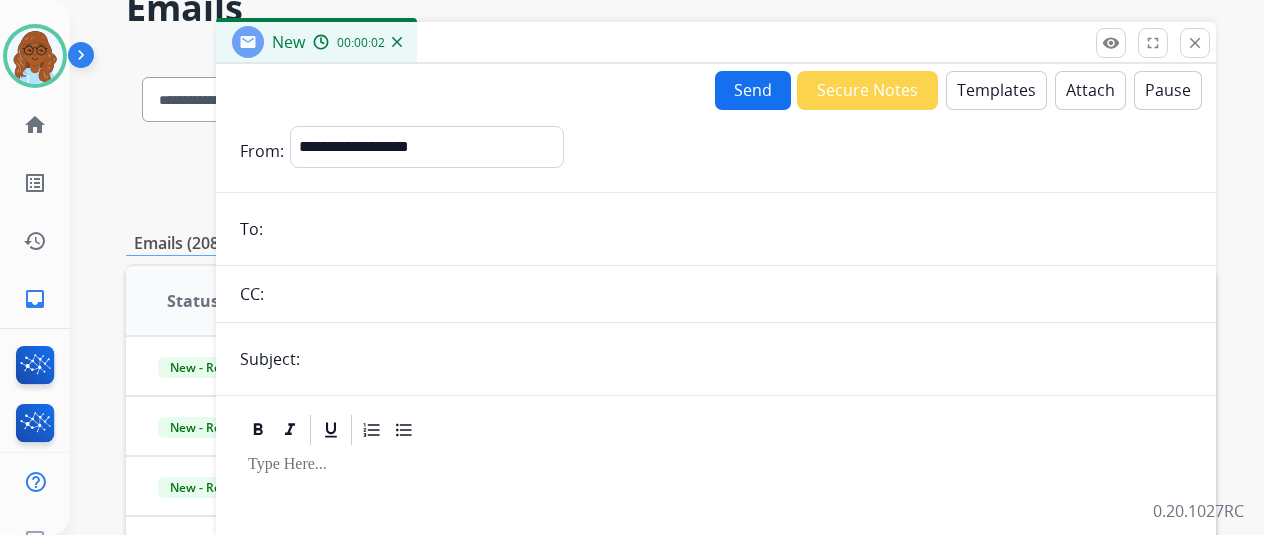 paste on "**********" 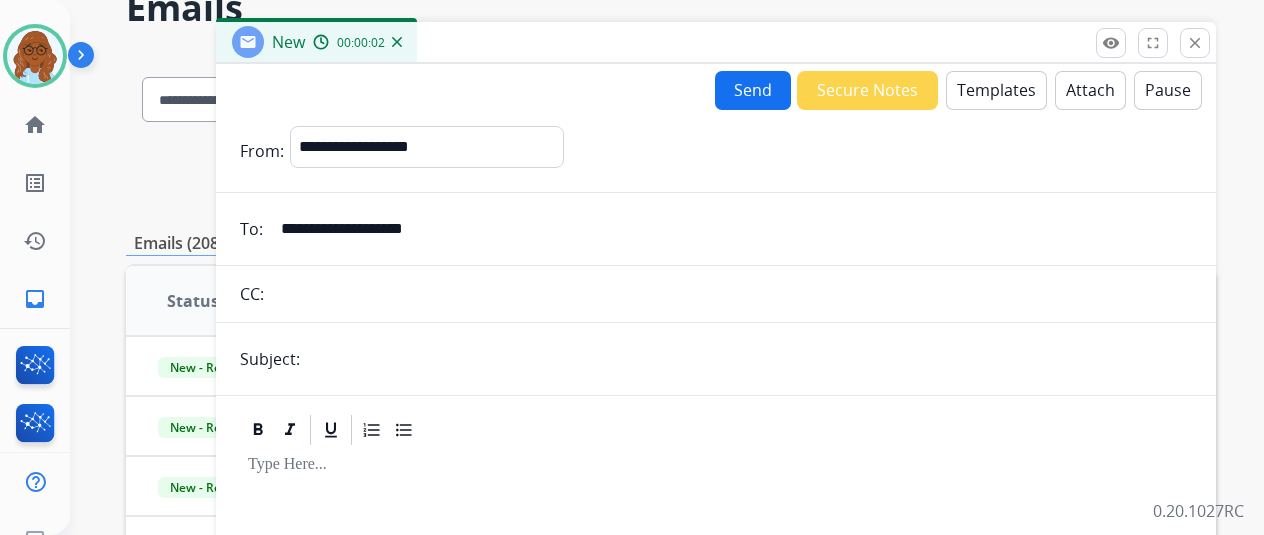 type on "**********" 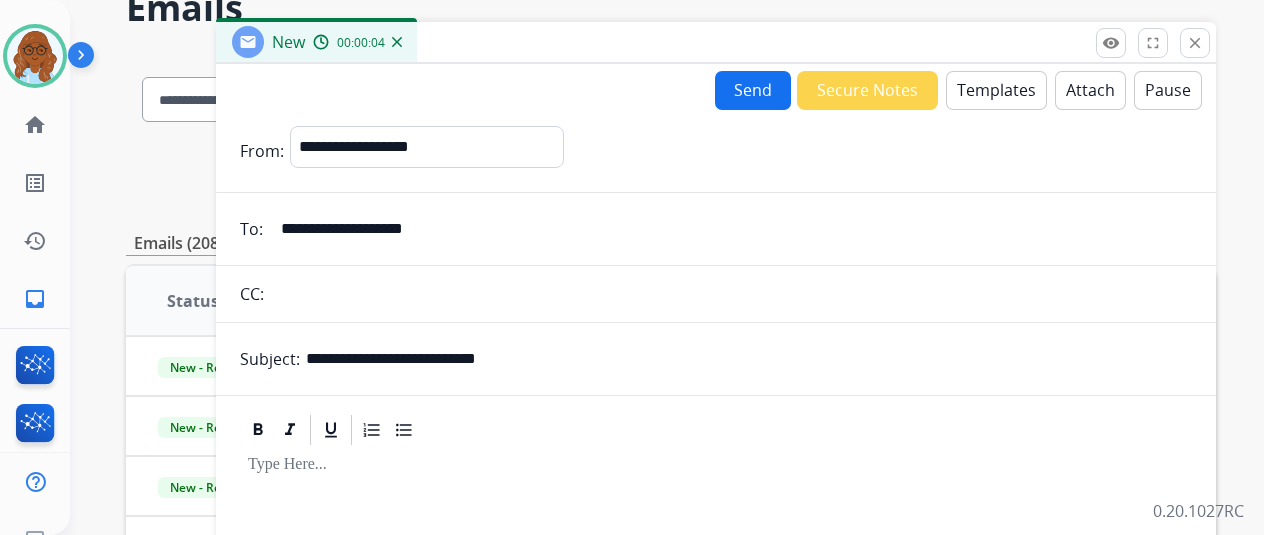 click on "**********" at bounding box center (749, 359) 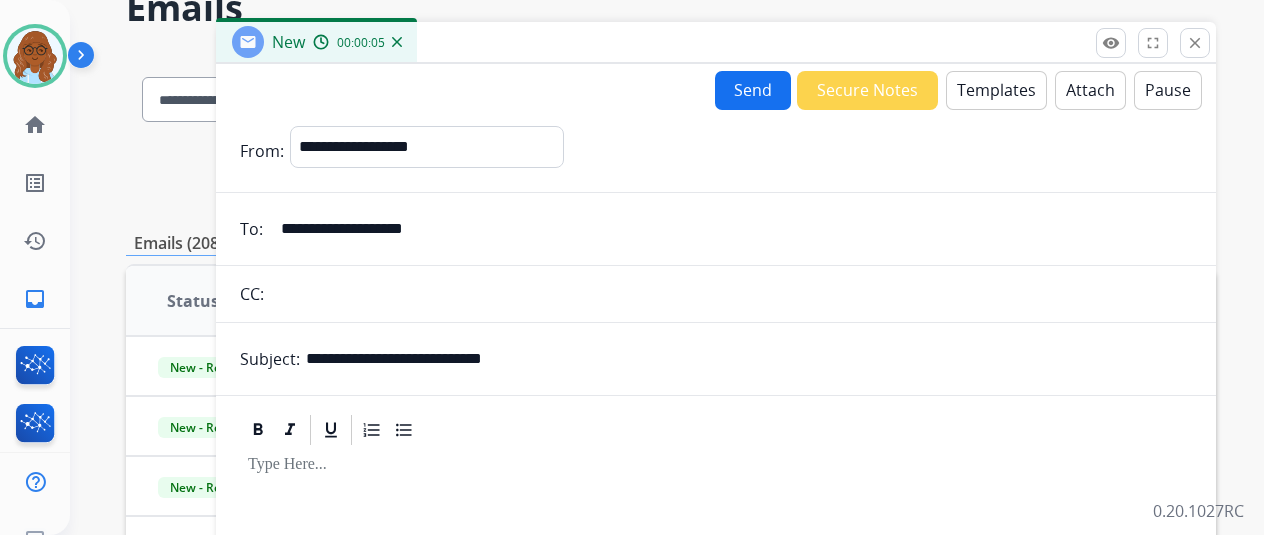 type on "**********" 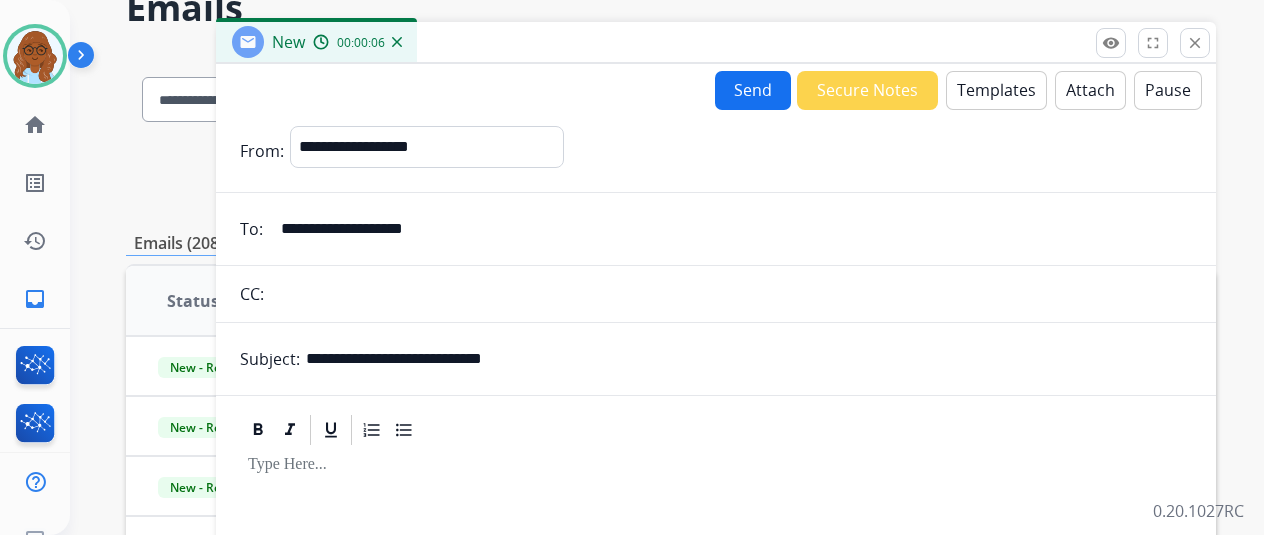 click on "Templates" at bounding box center (996, 90) 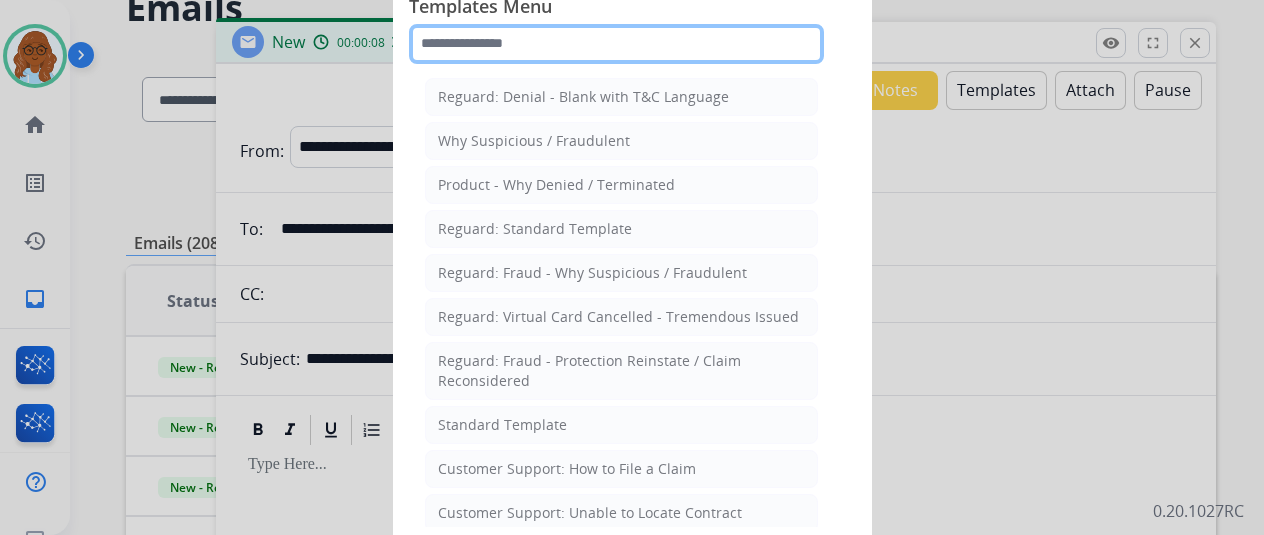 click 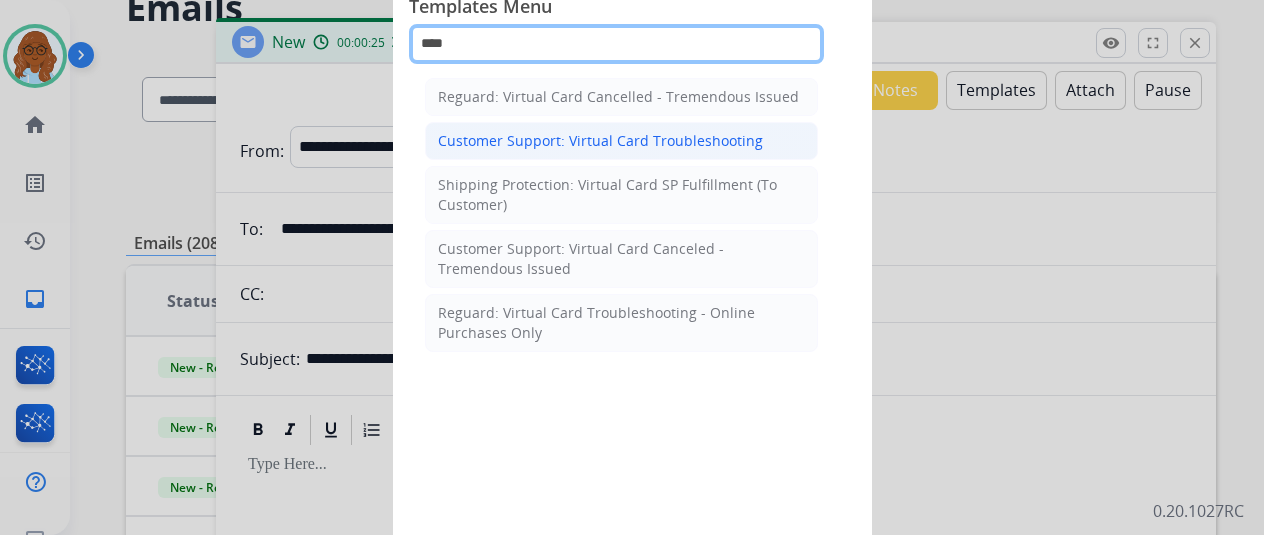 type on "****" 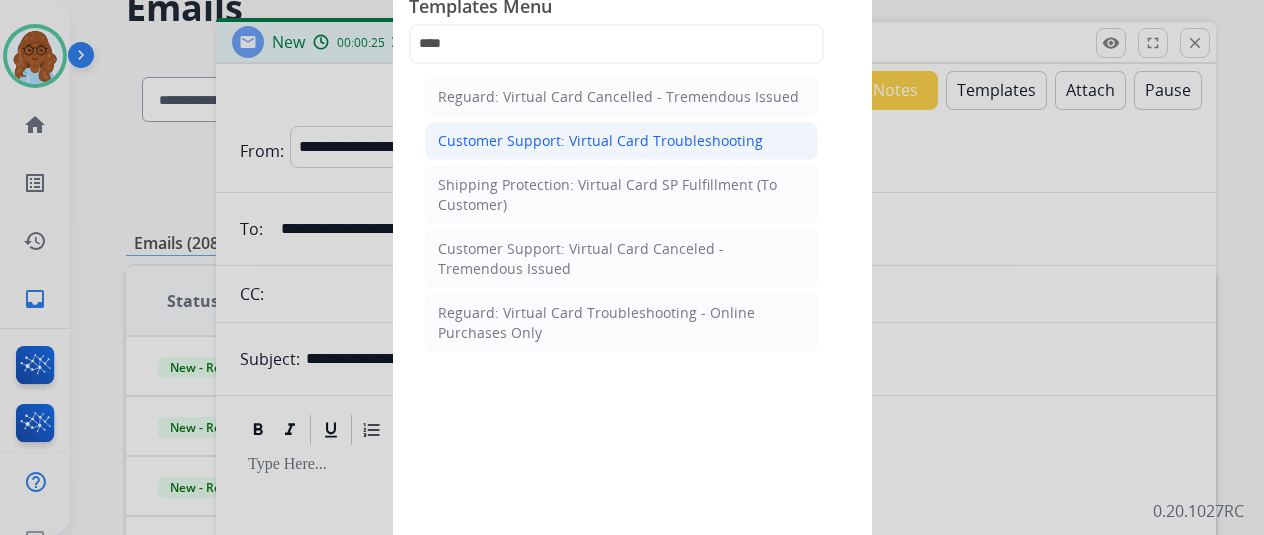 click on "Customer Support: Virtual Card Troubleshooting" 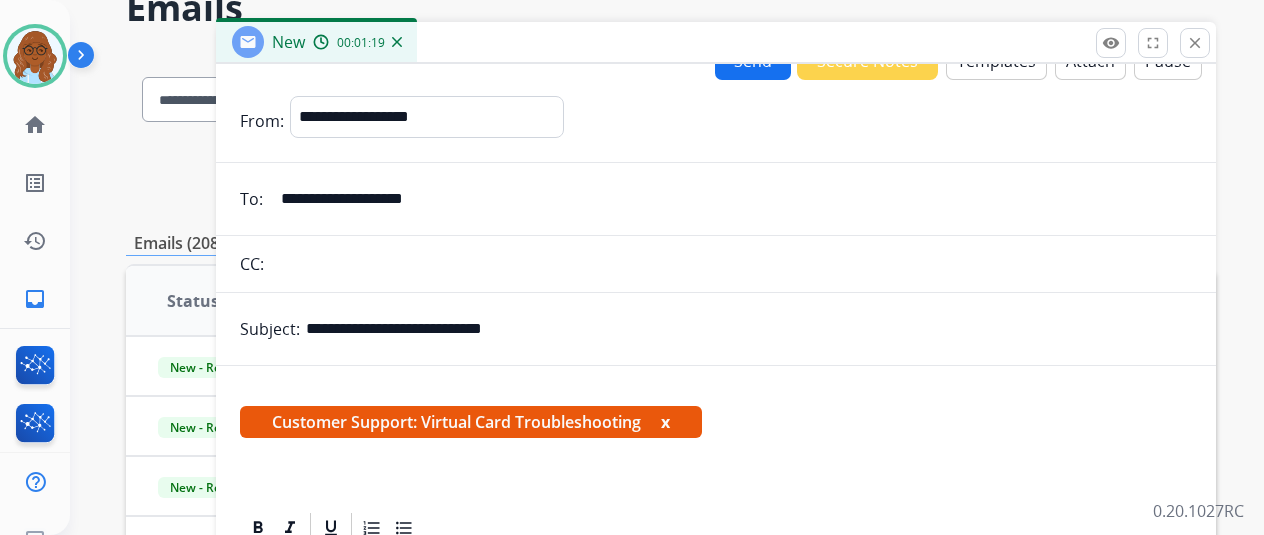 scroll, scrollTop: 0, scrollLeft: 0, axis: both 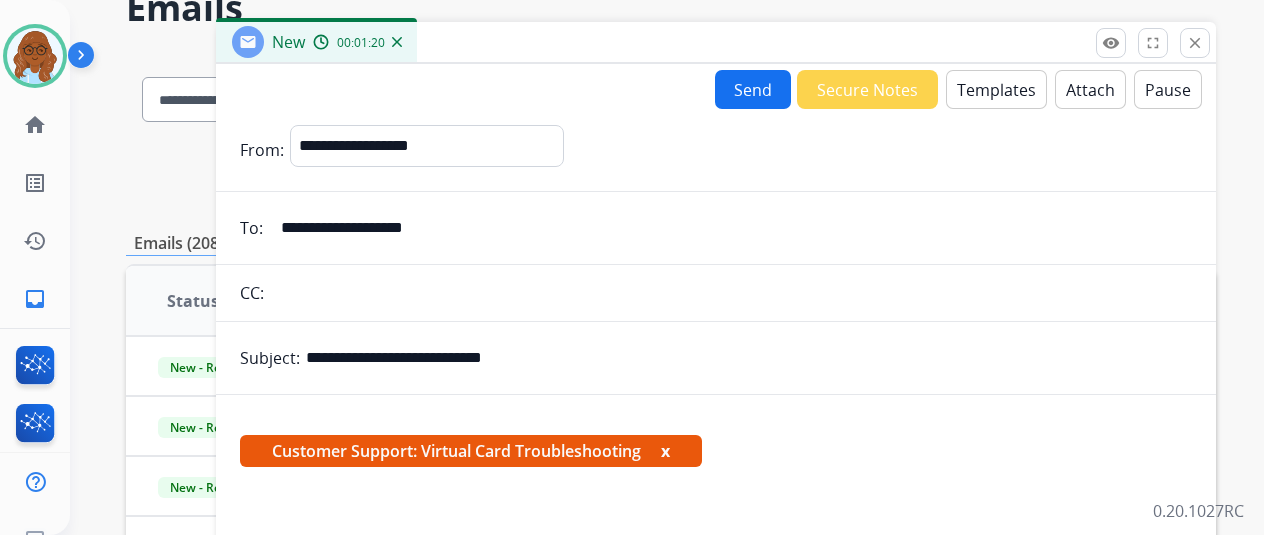 click on "Templates" at bounding box center [996, 89] 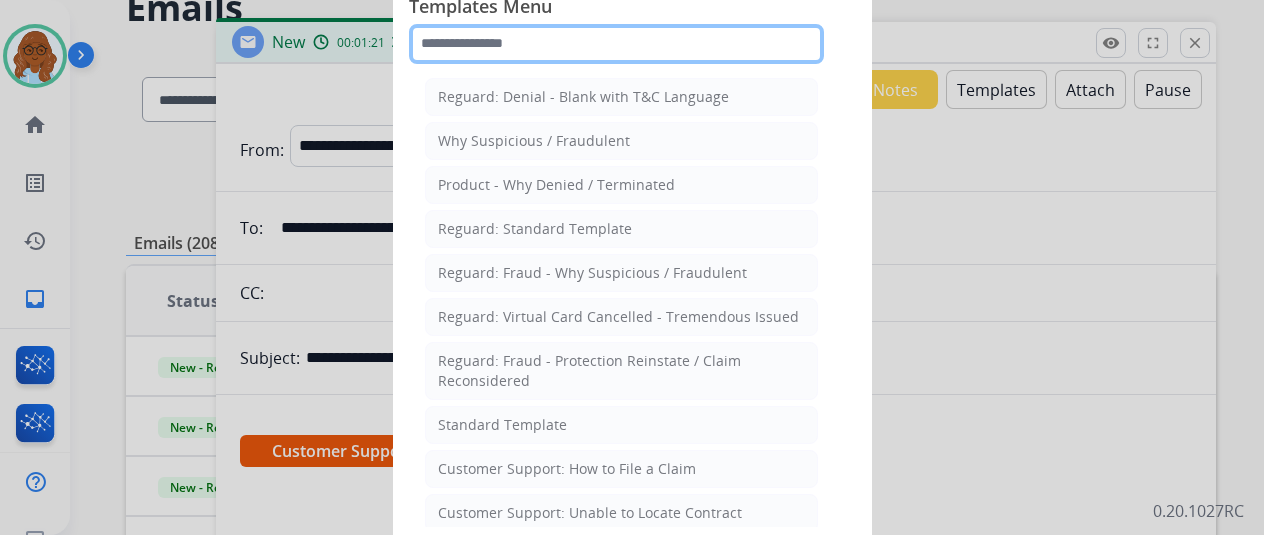 click 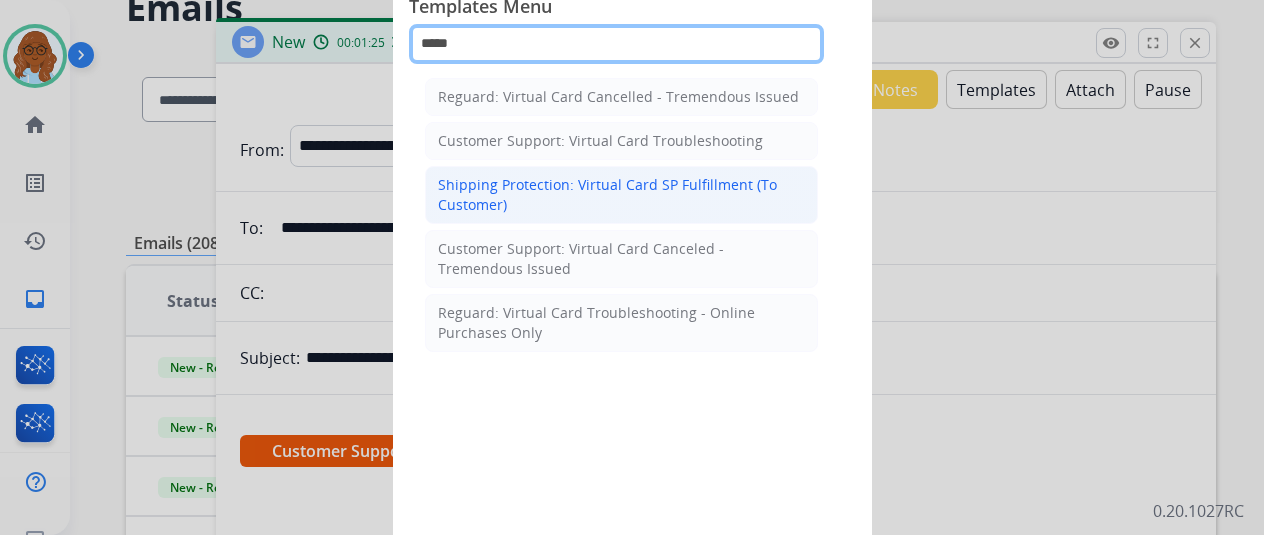 type on "*****" 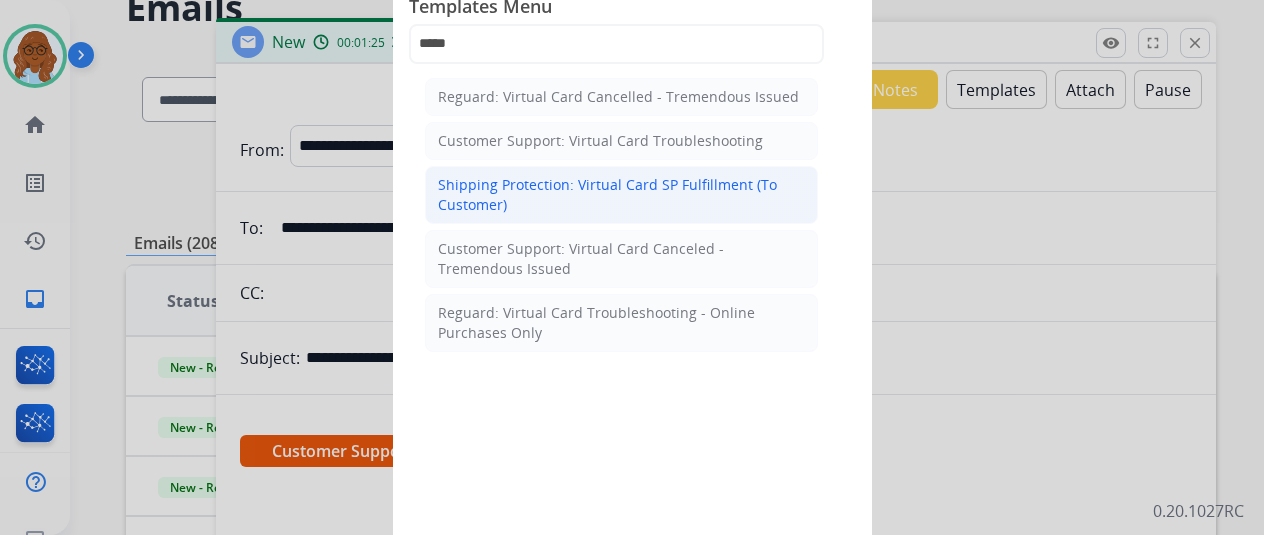 click on "Shipping Protection: Virtual Card SP Fulfillment (To Customer)" 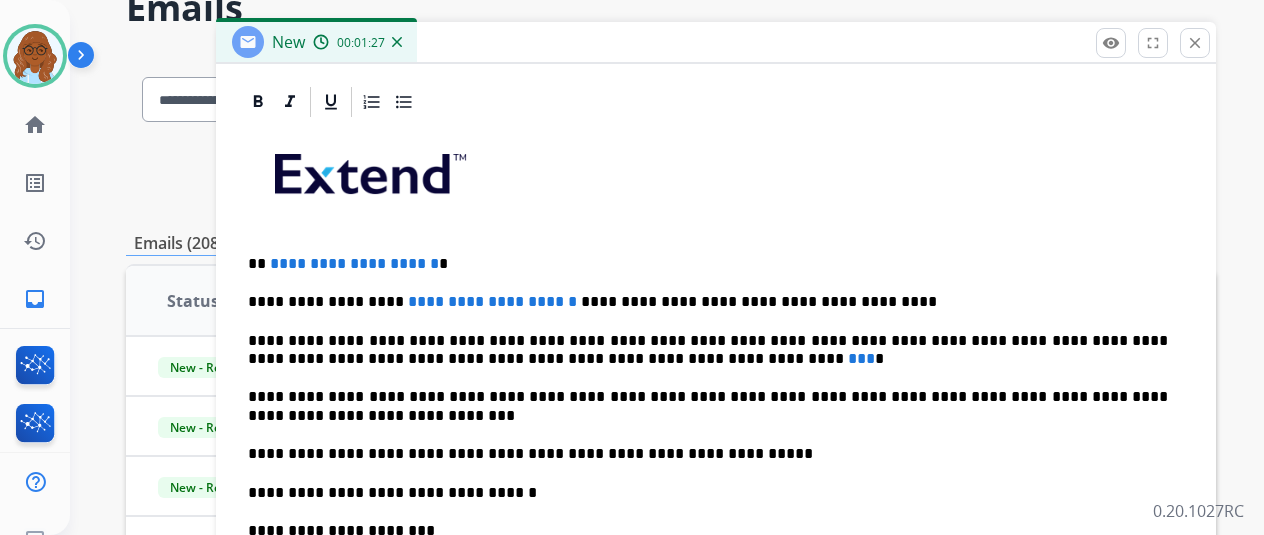 scroll, scrollTop: 478, scrollLeft: 0, axis: vertical 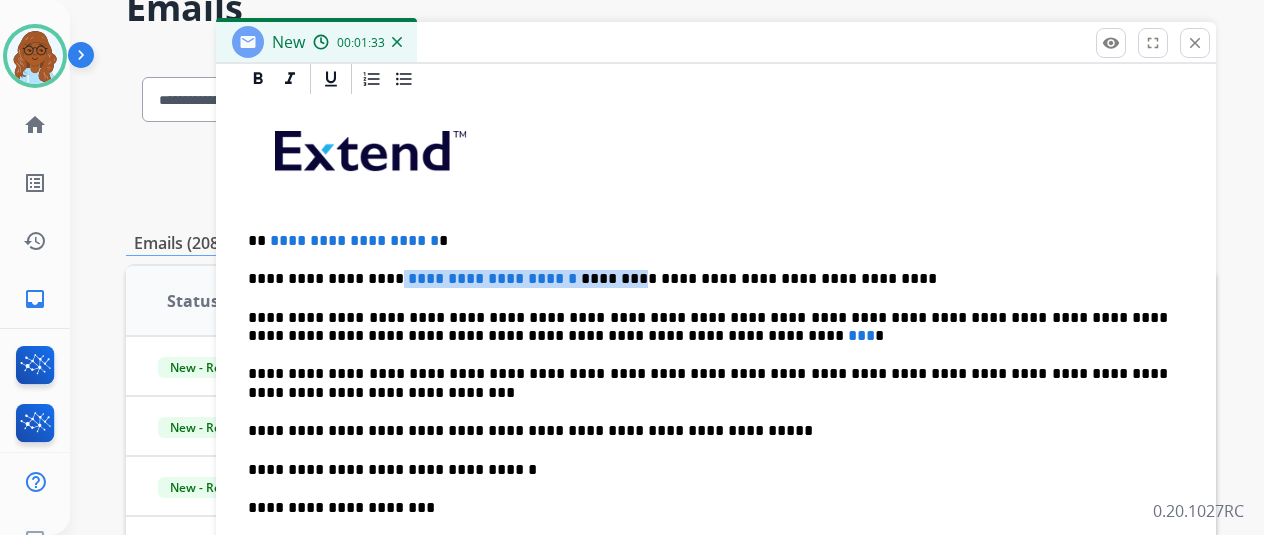 drag, startPoint x: 596, startPoint y: 275, endPoint x: 396, endPoint y: 274, distance: 200.0025 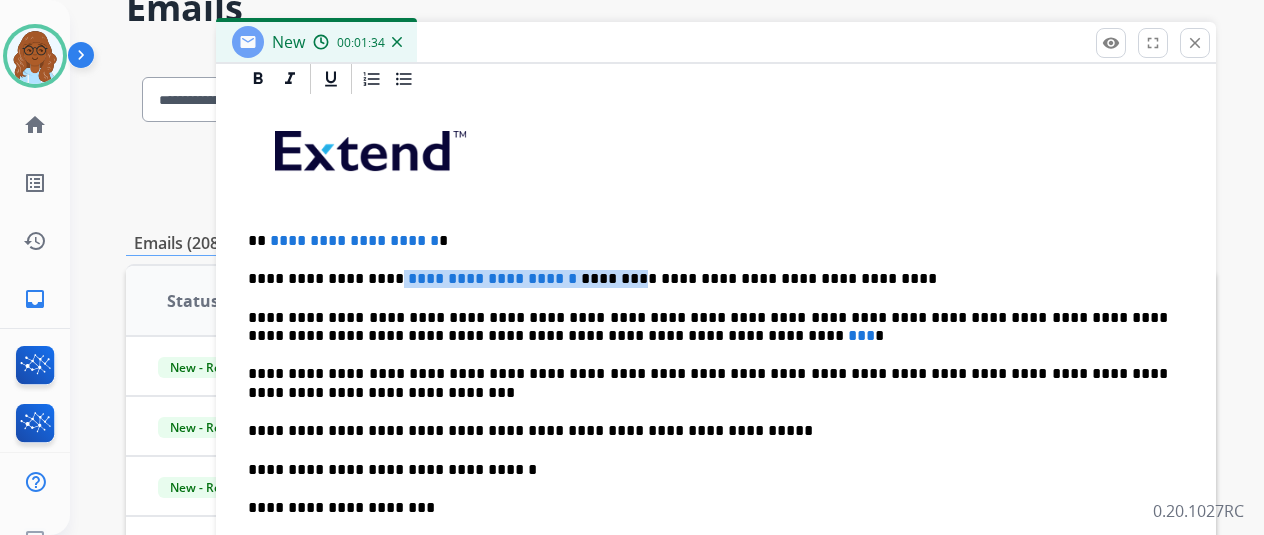 type 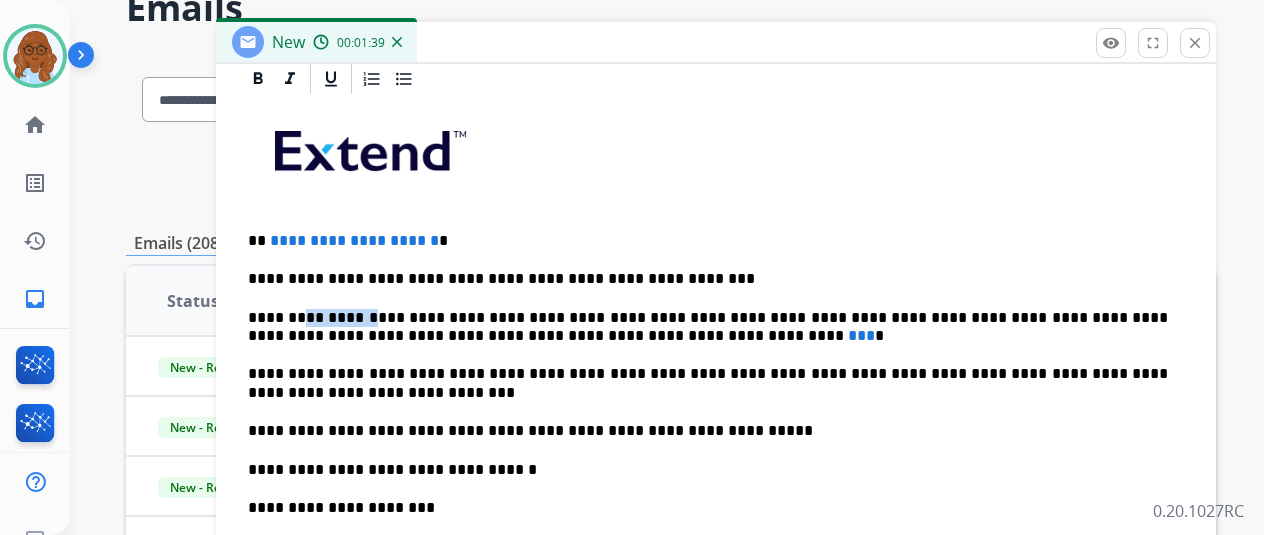 drag, startPoint x: 376, startPoint y: 309, endPoint x: 318, endPoint y: 308, distance: 58.00862 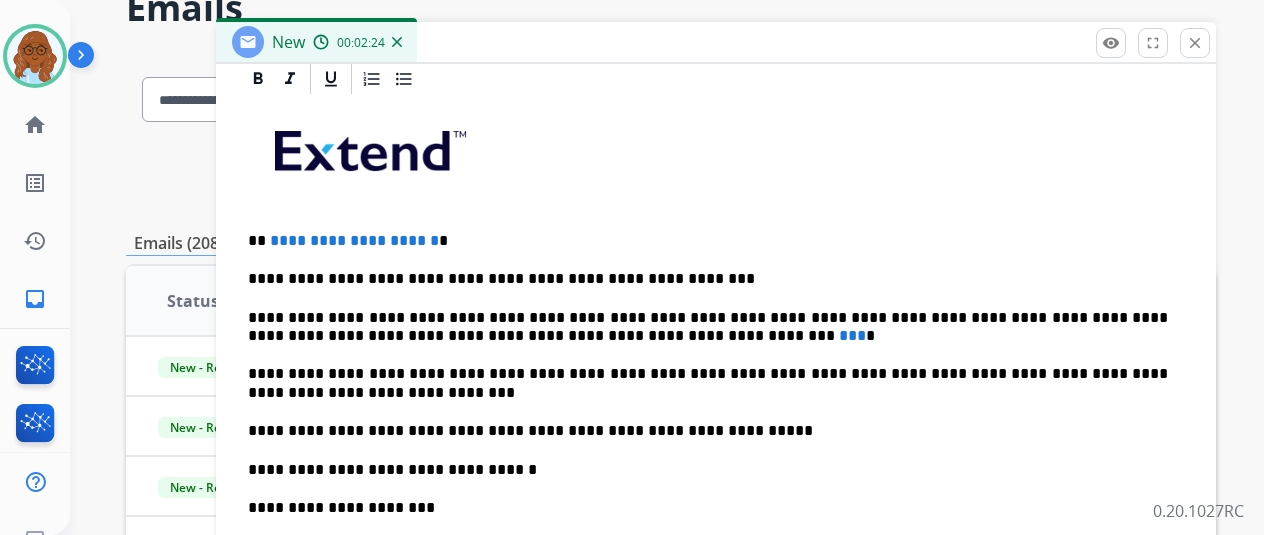 click on "**********" at bounding box center (708, 327) 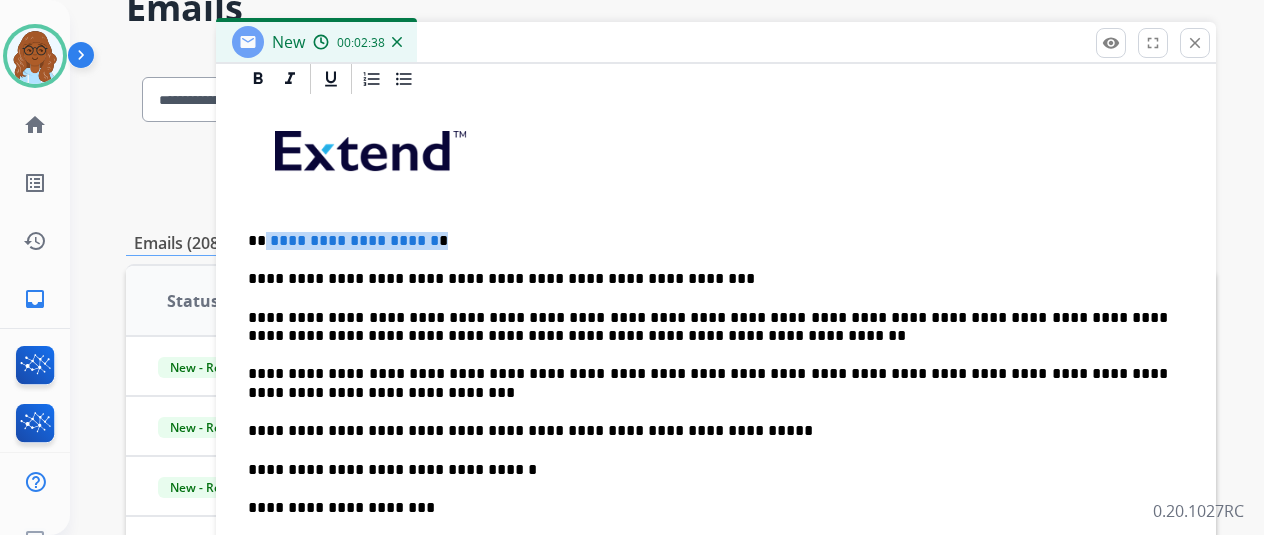 drag, startPoint x: 504, startPoint y: 232, endPoint x: 282, endPoint y: 232, distance: 222 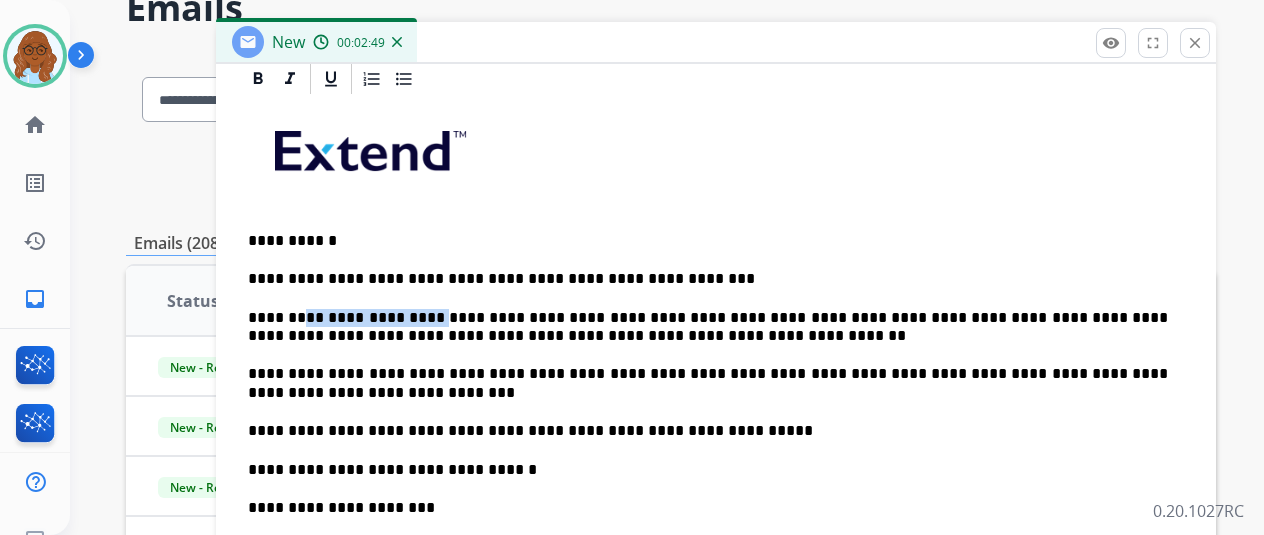 drag, startPoint x: 438, startPoint y: 311, endPoint x: 317, endPoint y: 310, distance: 121.004135 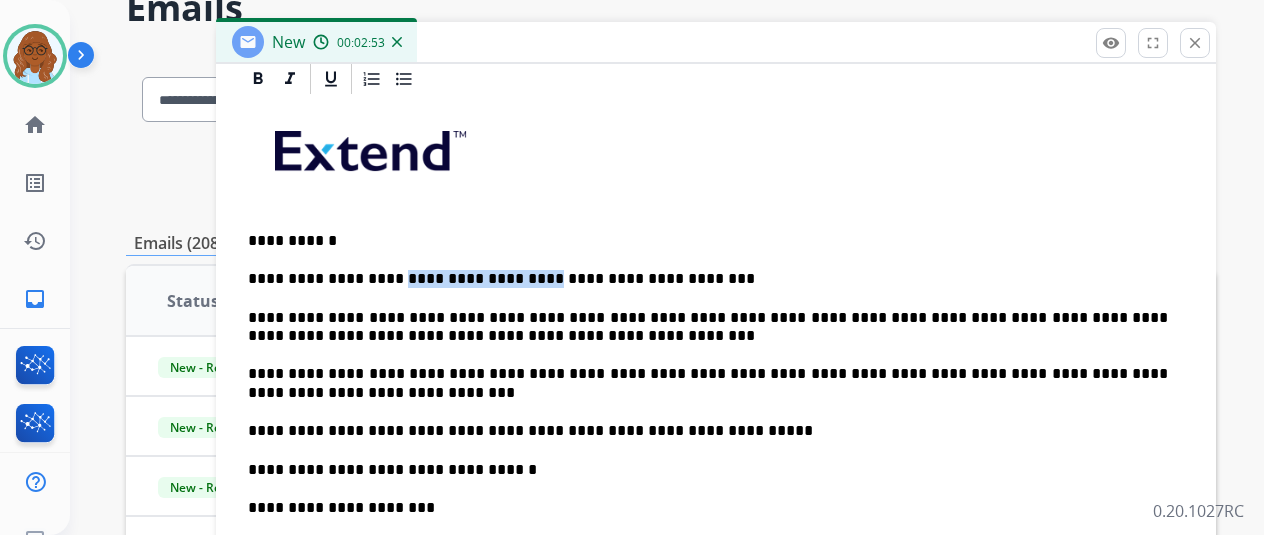 drag, startPoint x: 522, startPoint y: 273, endPoint x: 398, endPoint y: 274, distance: 124.004036 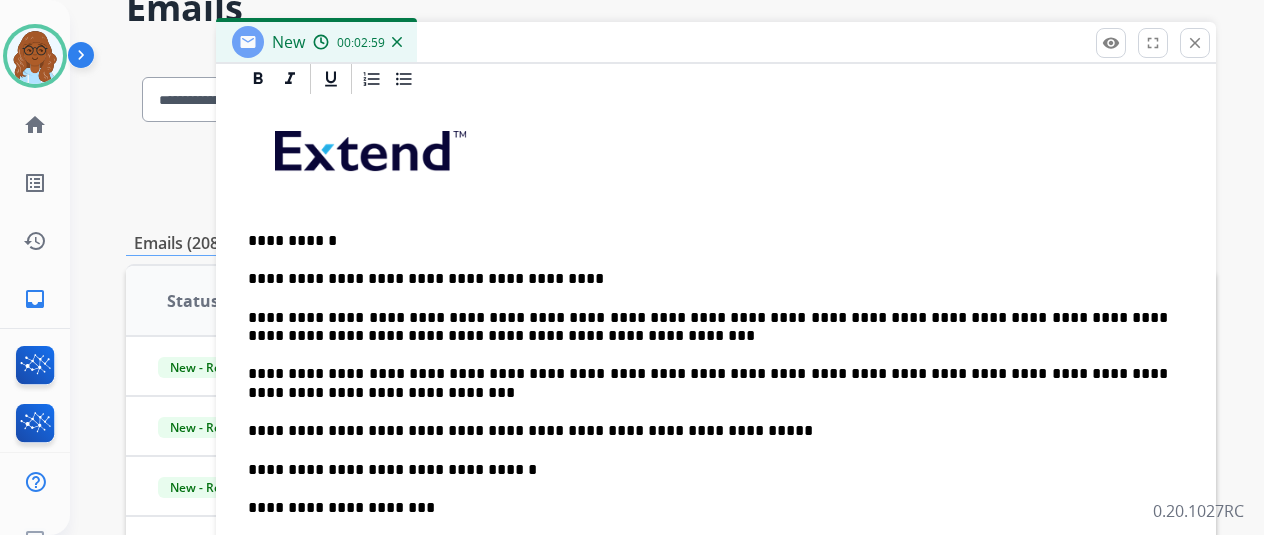 click on "**********" at bounding box center (708, 279) 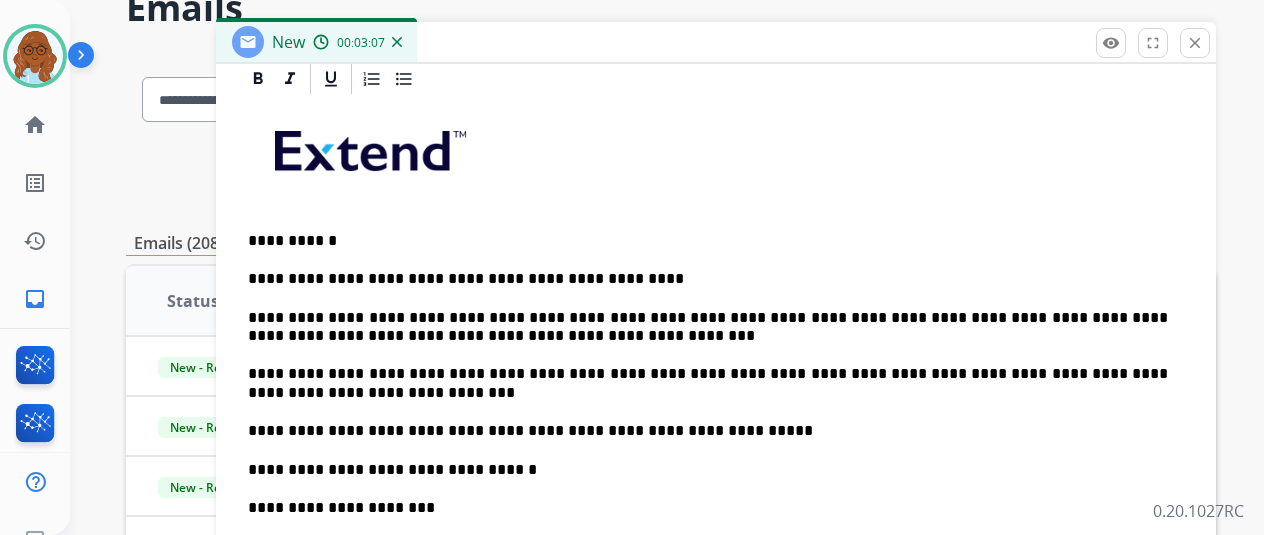 click on "**********" at bounding box center [708, 279] 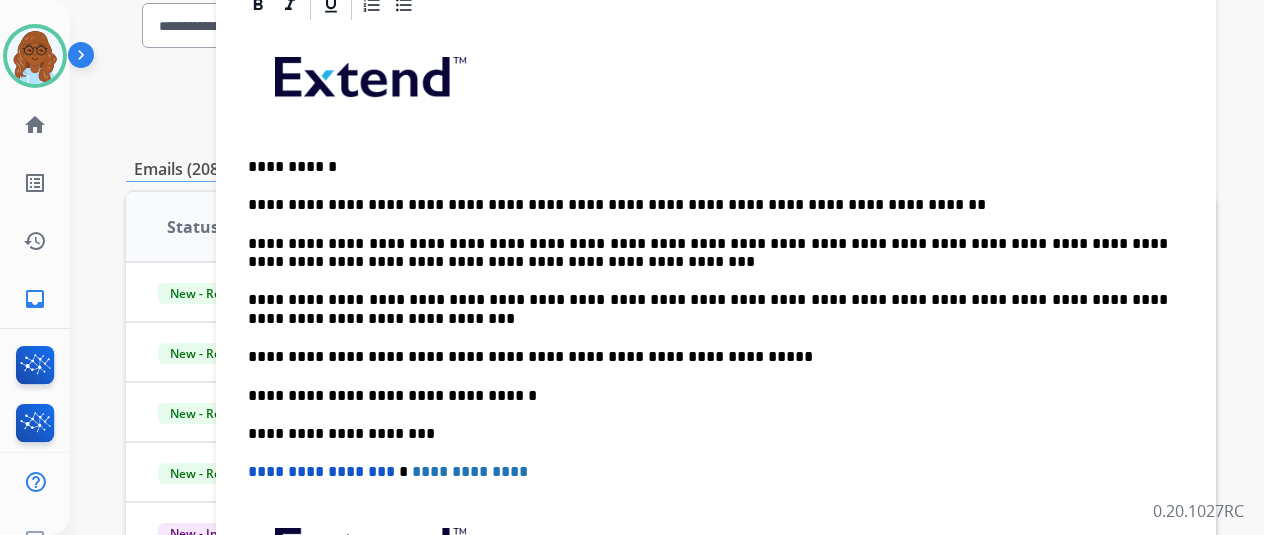 scroll, scrollTop: 300, scrollLeft: 0, axis: vertical 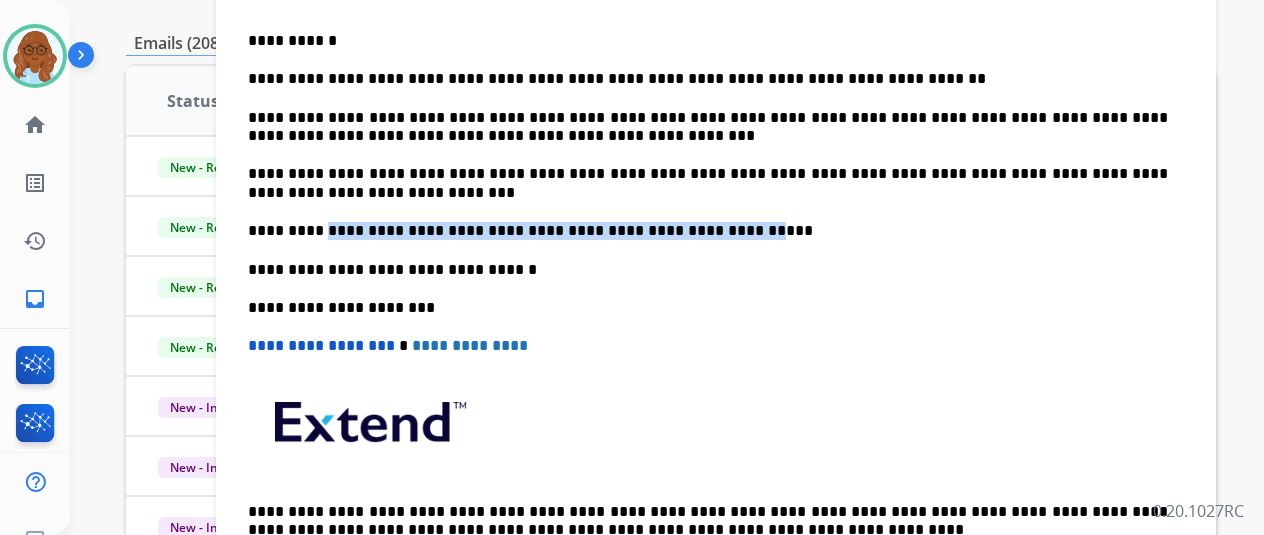 drag, startPoint x: 547, startPoint y: 231, endPoint x: 322, endPoint y: 227, distance: 225.03555 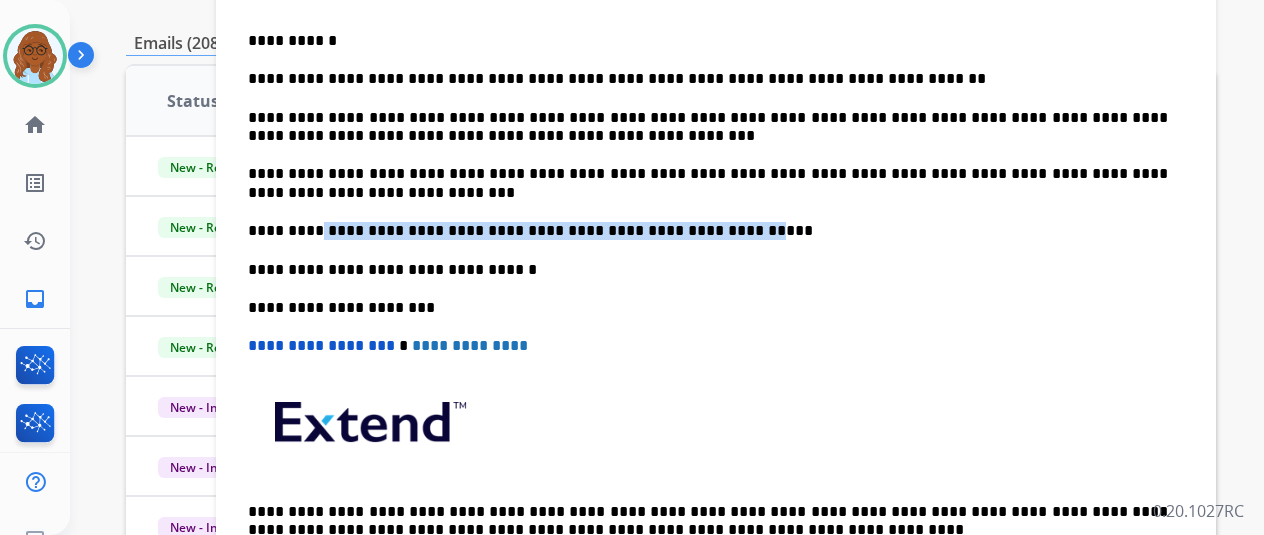 click on "**********" at bounding box center [708, 231] 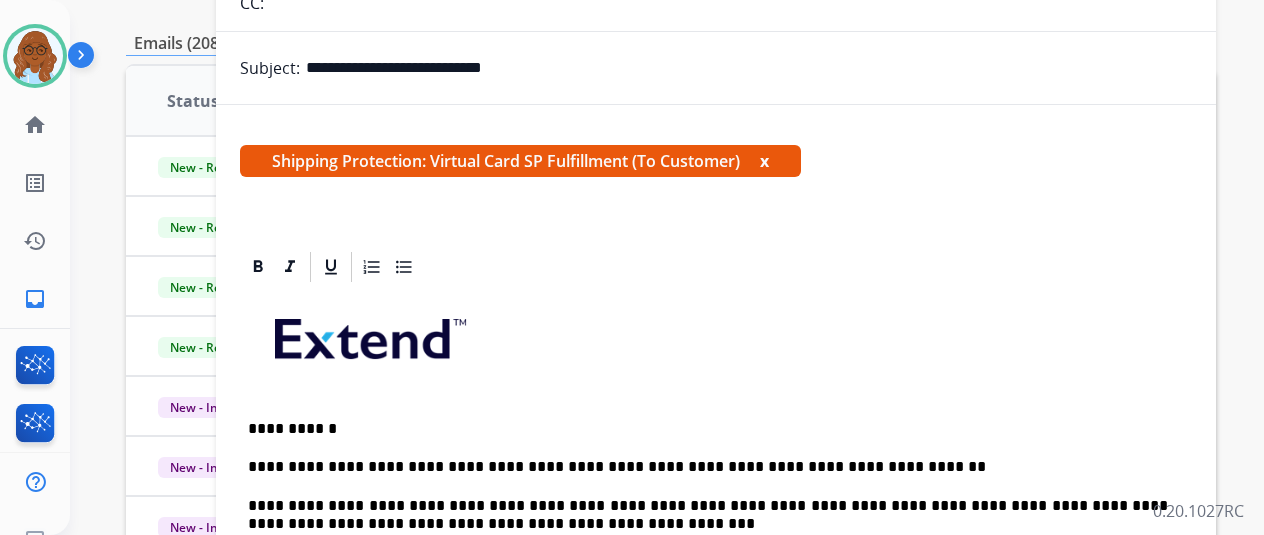 scroll, scrollTop: 0, scrollLeft: 0, axis: both 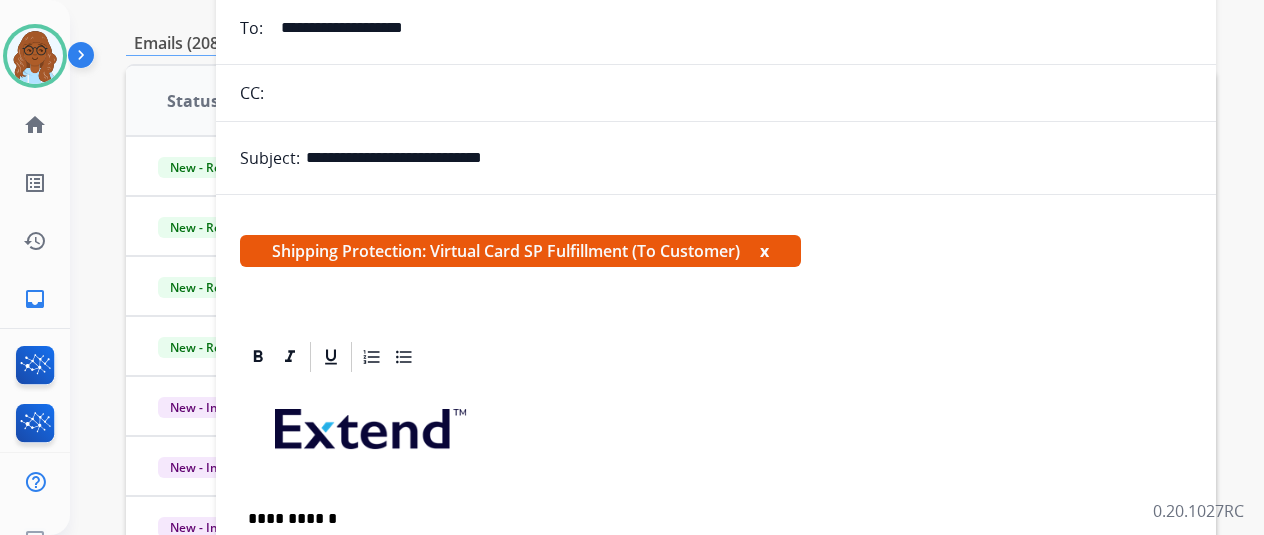 click on "x" at bounding box center [764, 251] 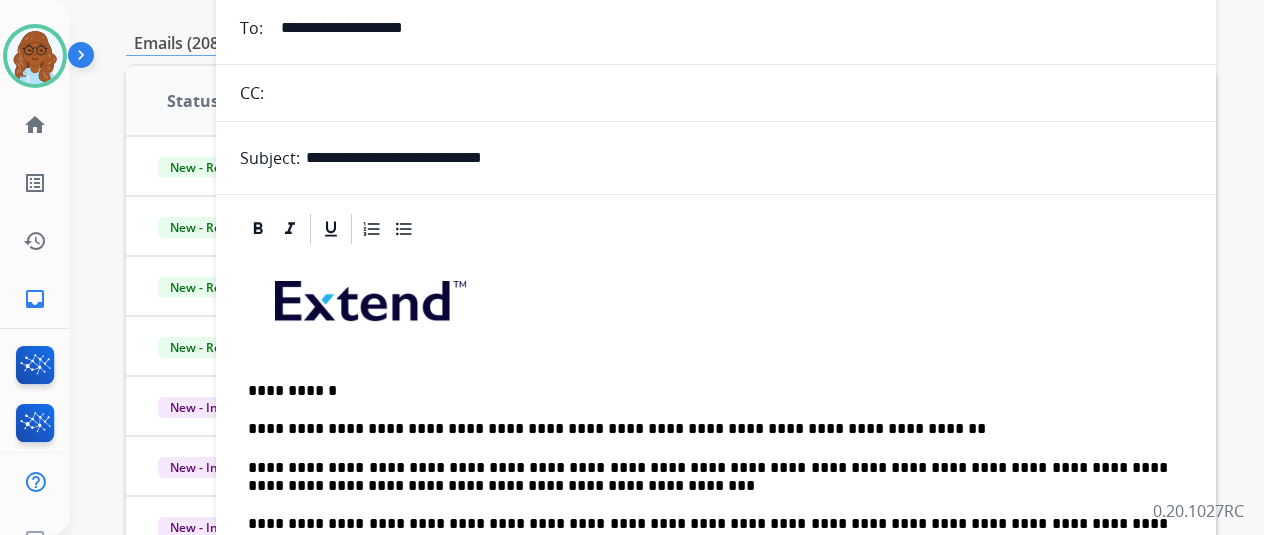scroll, scrollTop: 0, scrollLeft: 0, axis: both 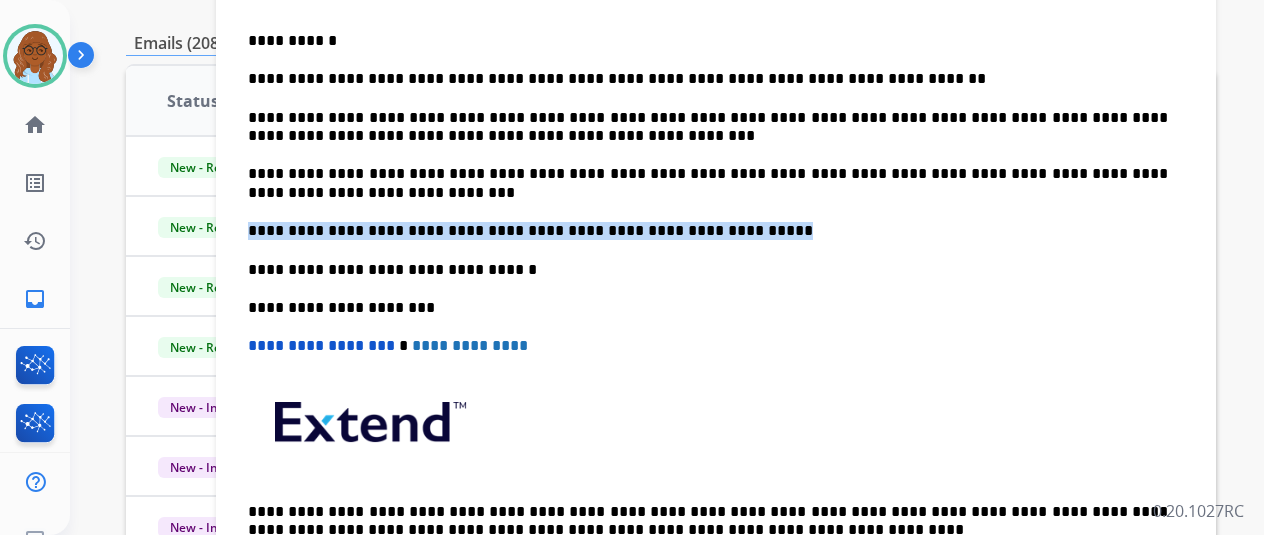 drag, startPoint x: 729, startPoint y: 219, endPoint x: 262, endPoint y: 227, distance: 467.0685 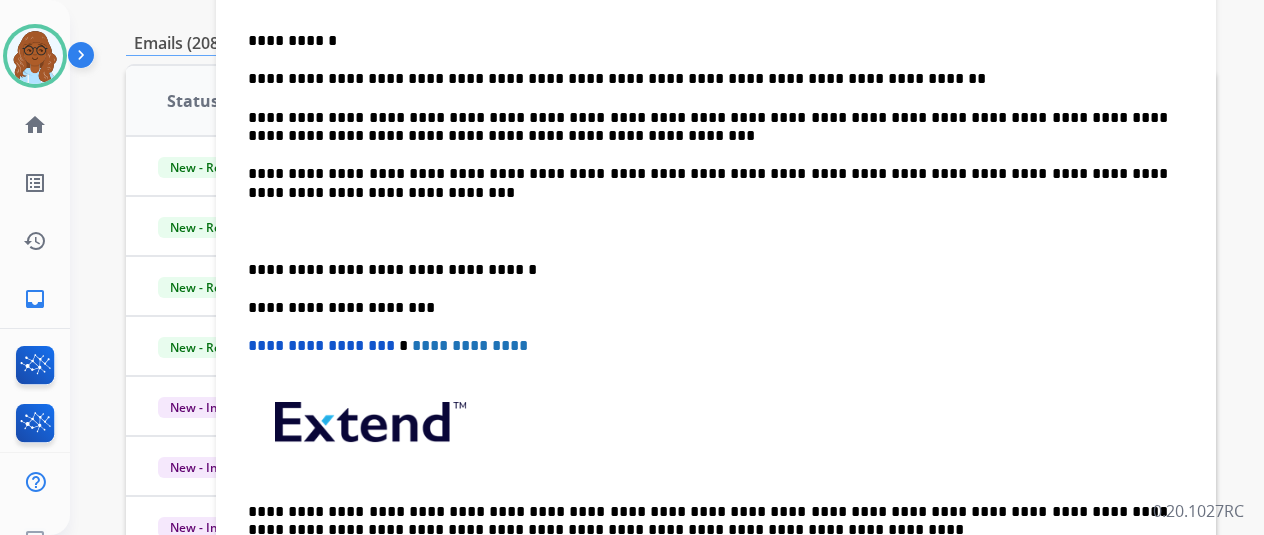 scroll, scrollTop: 312, scrollLeft: 0, axis: vertical 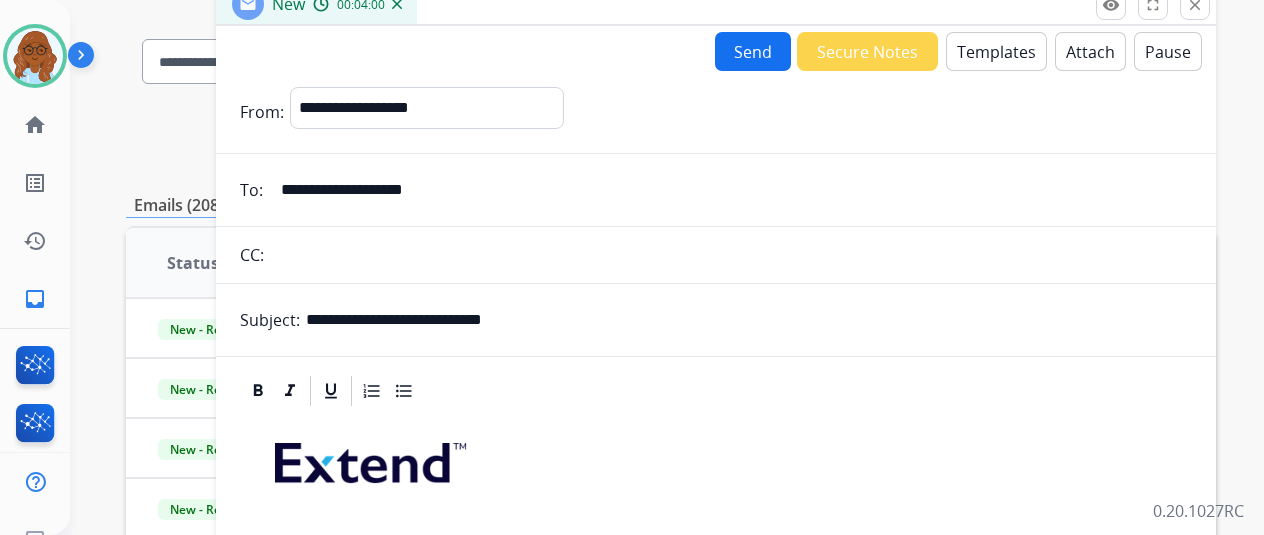 click on "Send" at bounding box center [753, 51] 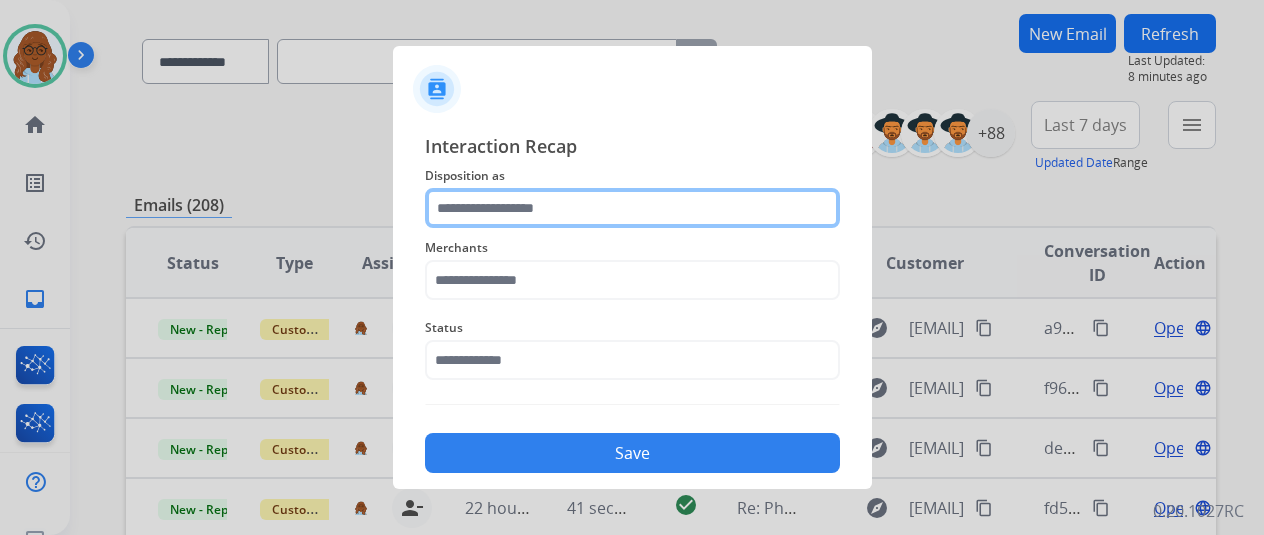 click 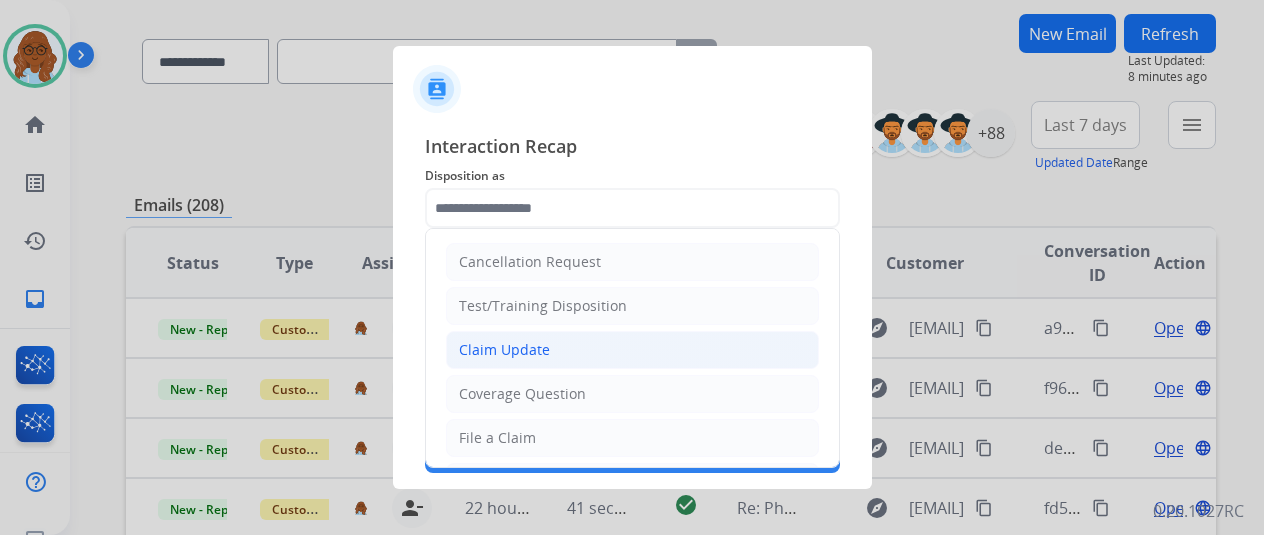 click on "Claim Update" 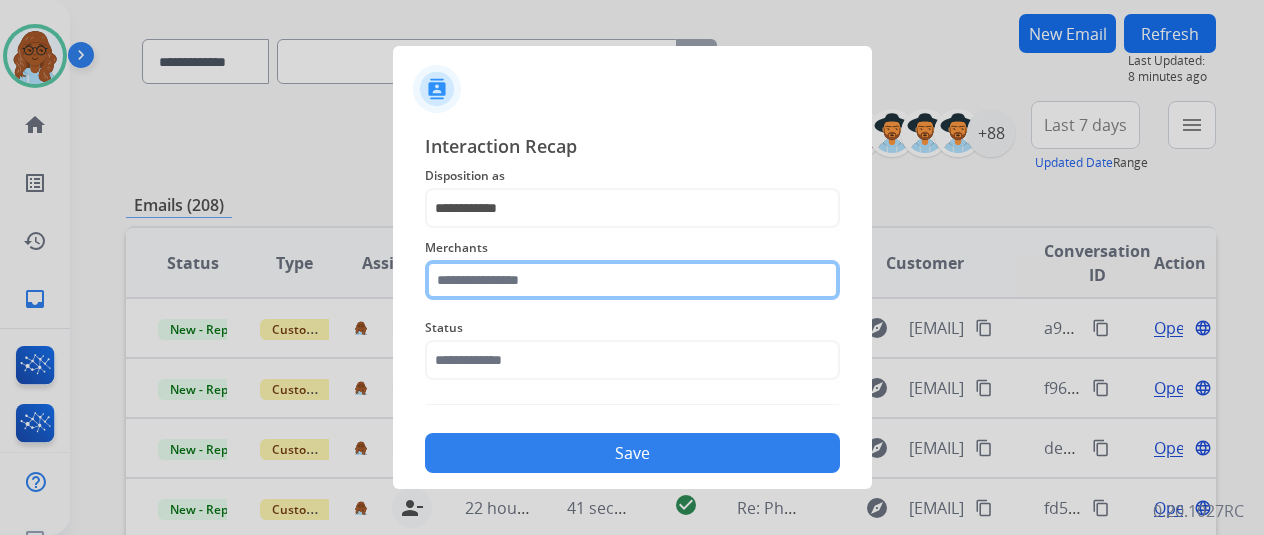 click 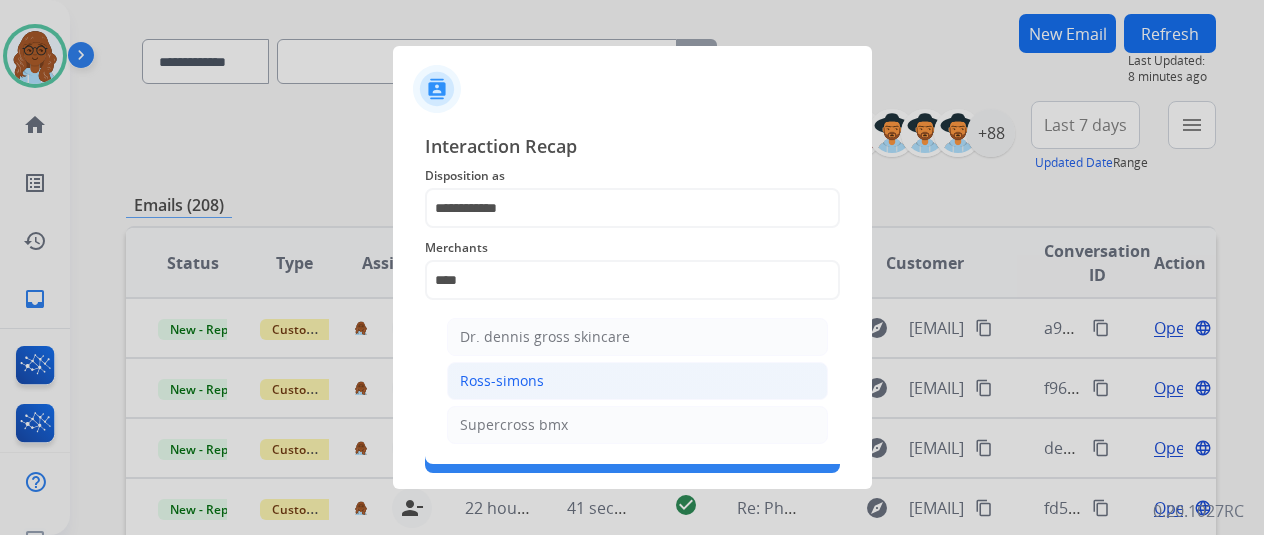 click on "Ross-simons" 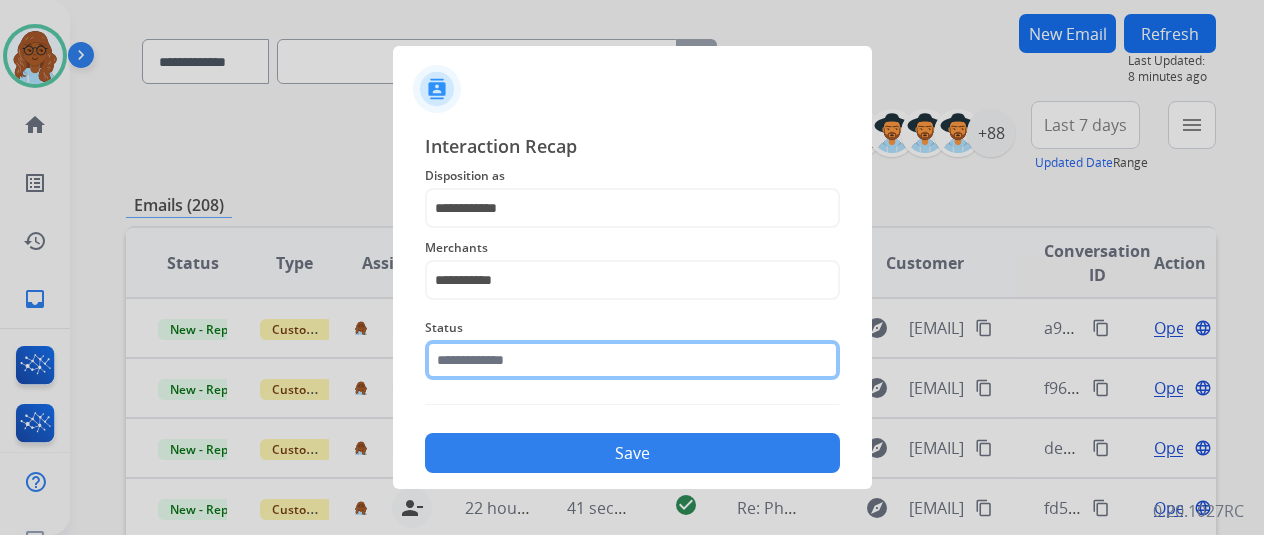 click 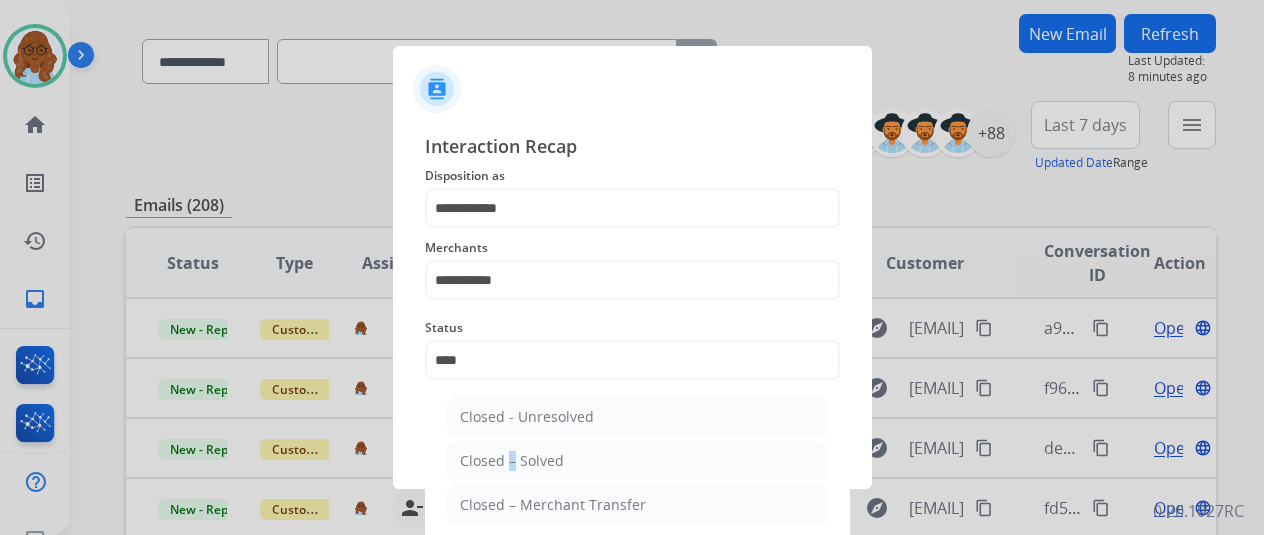 drag, startPoint x: 504, startPoint y: 459, endPoint x: 516, endPoint y: 453, distance: 13.416408 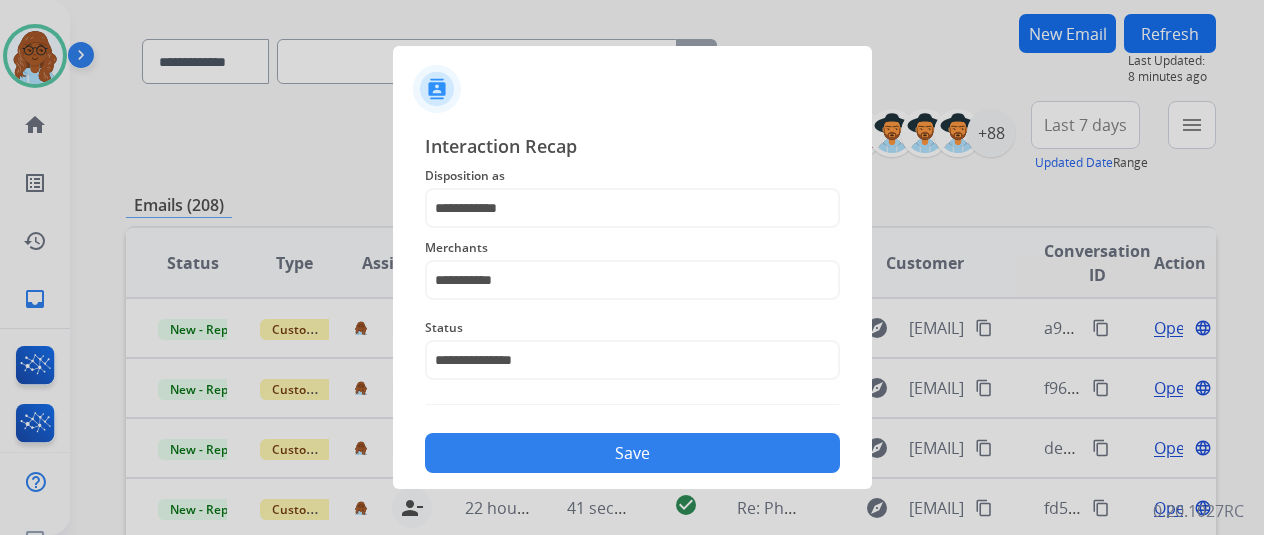 drag, startPoint x: 519, startPoint y: 452, endPoint x: 529, endPoint y: 451, distance: 10.049875 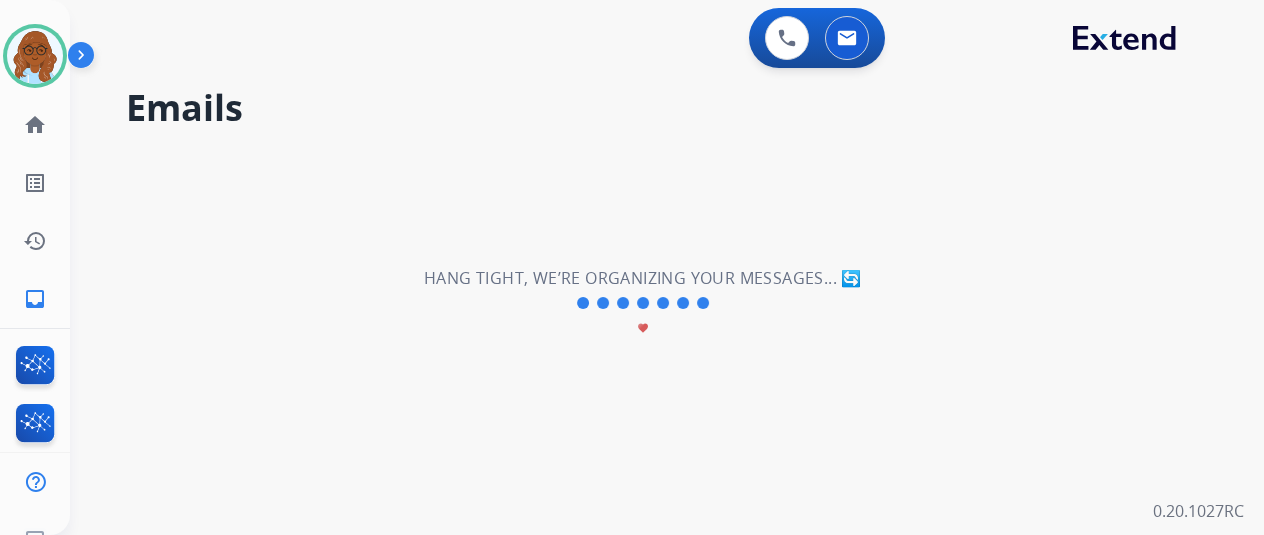 scroll, scrollTop: 0, scrollLeft: 0, axis: both 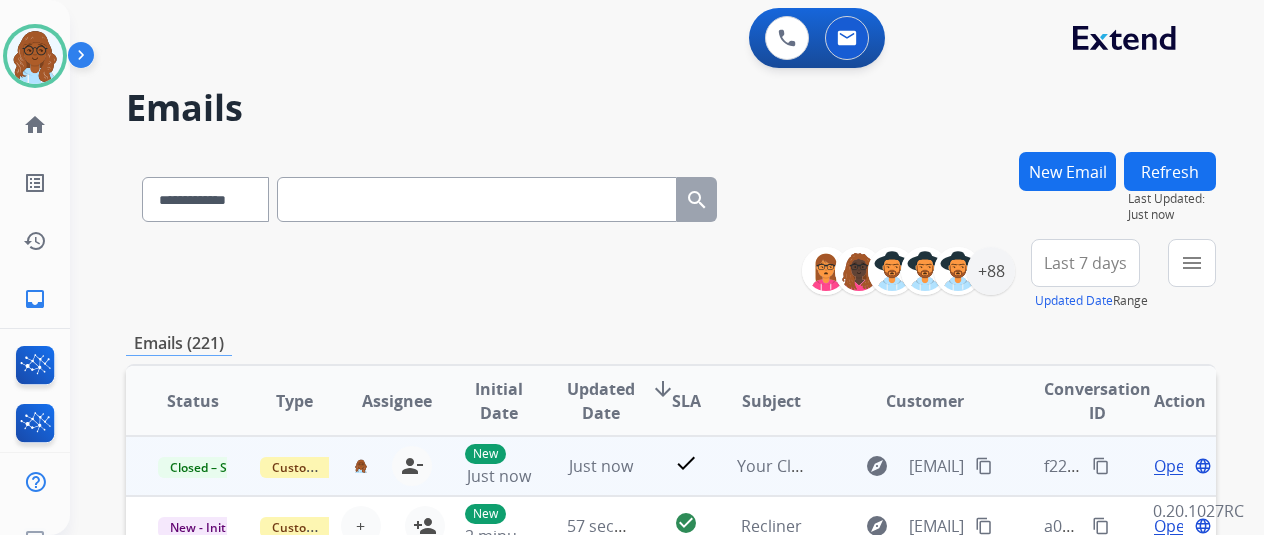 click on "content_copy" at bounding box center (1101, 466) 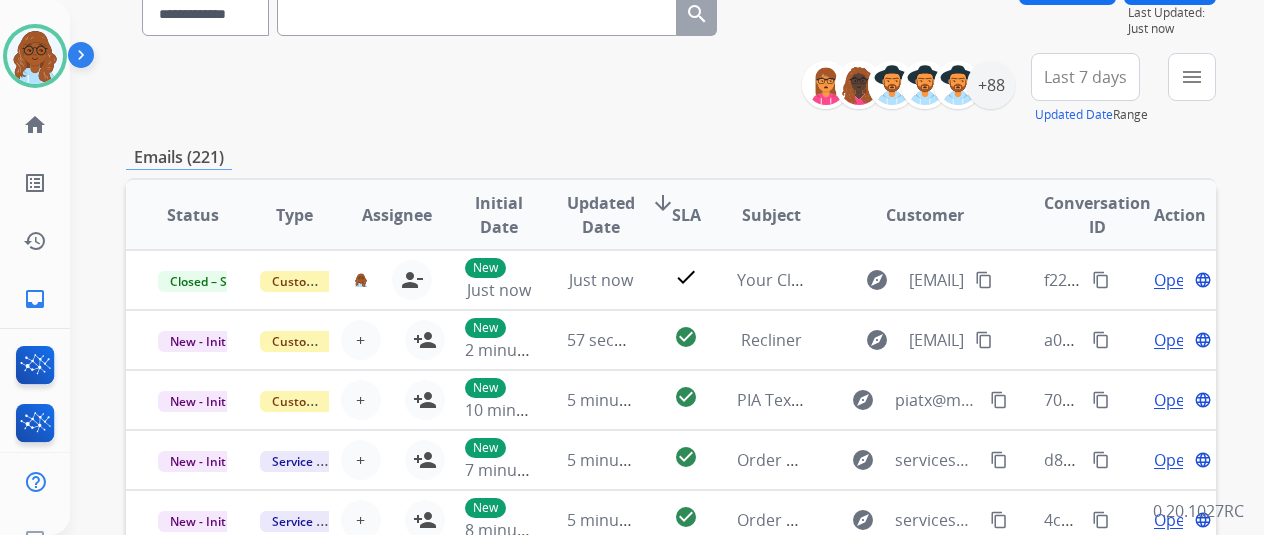 scroll, scrollTop: 100, scrollLeft: 0, axis: vertical 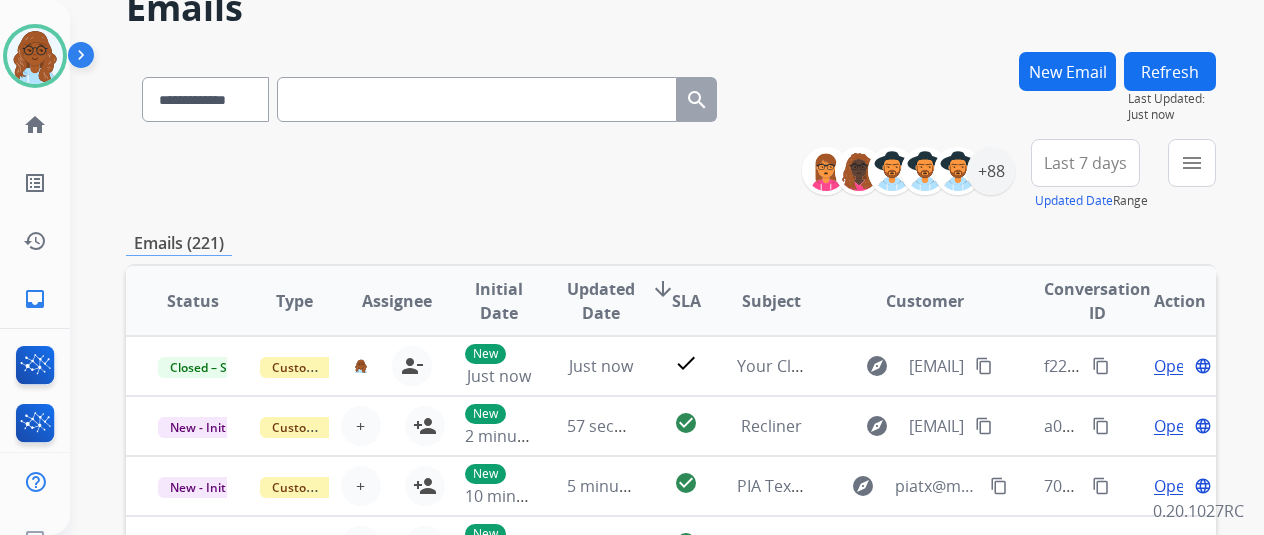 drag, startPoint x: 1089, startPoint y: 162, endPoint x: 1104, endPoint y: 186, distance: 28.301943 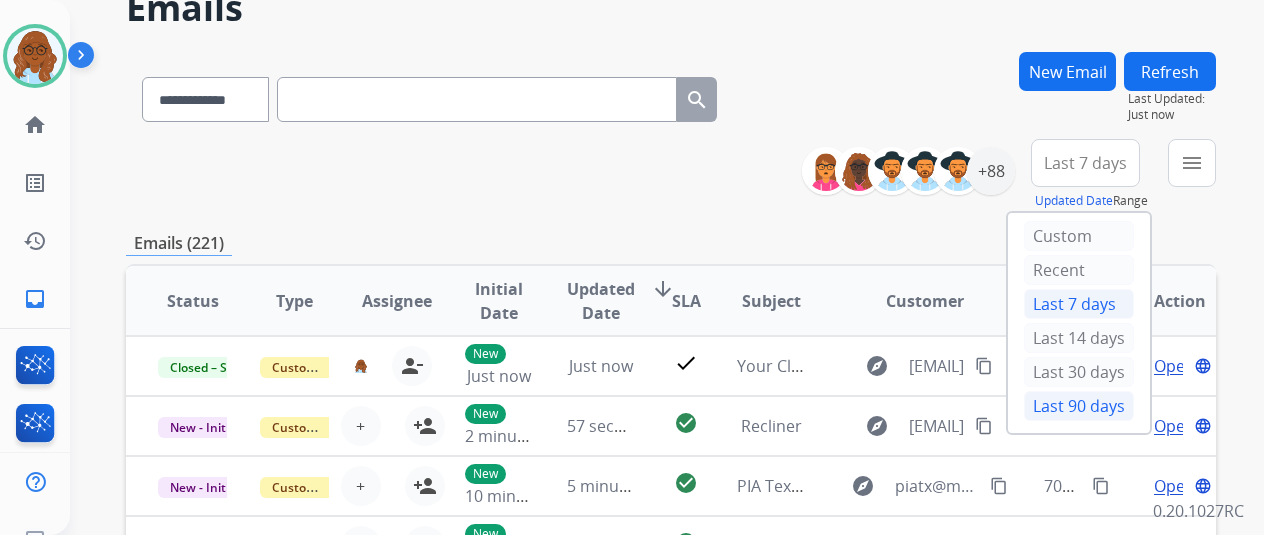 click on "Last 90 days" at bounding box center [1079, 406] 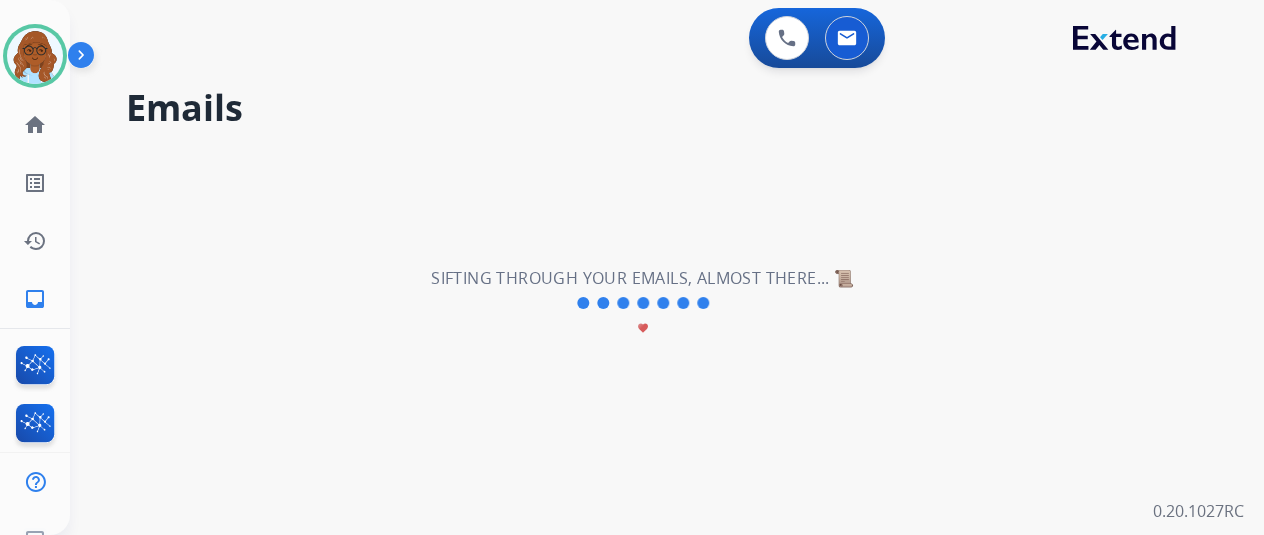 scroll, scrollTop: 0, scrollLeft: 0, axis: both 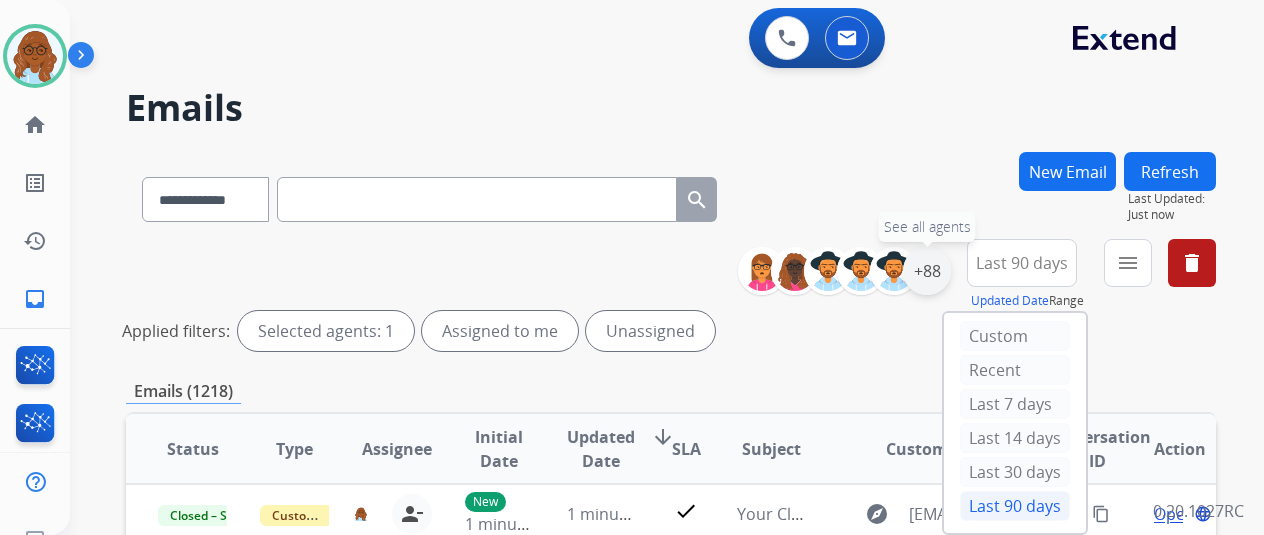 drag, startPoint x: 955, startPoint y: 265, endPoint x: 946, endPoint y: 270, distance: 10.29563 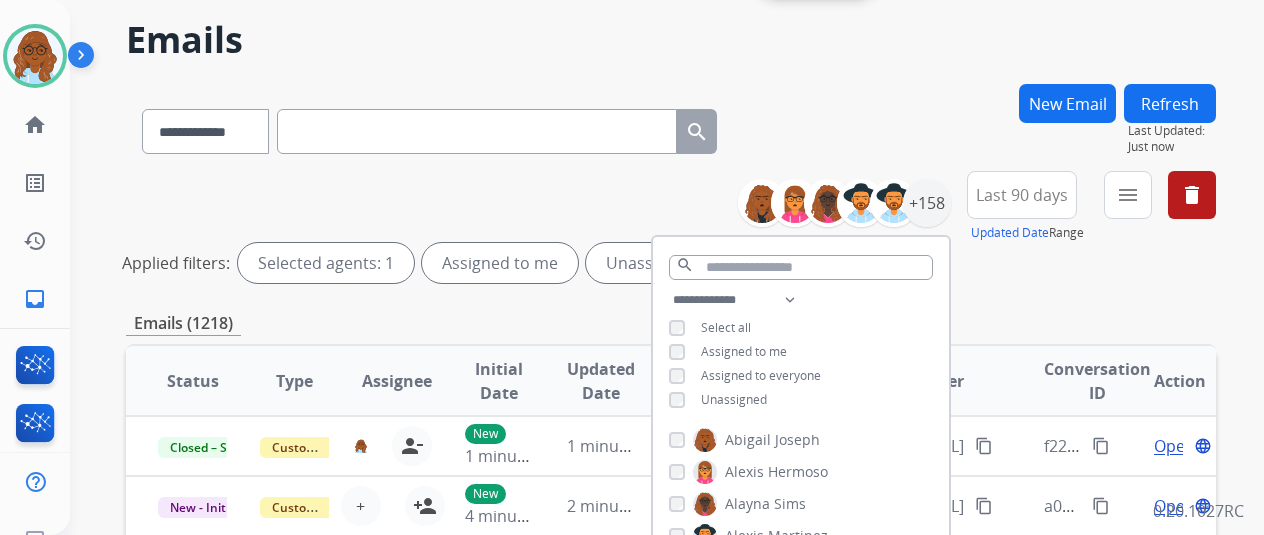 scroll, scrollTop: 100, scrollLeft: 0, axis: vertical 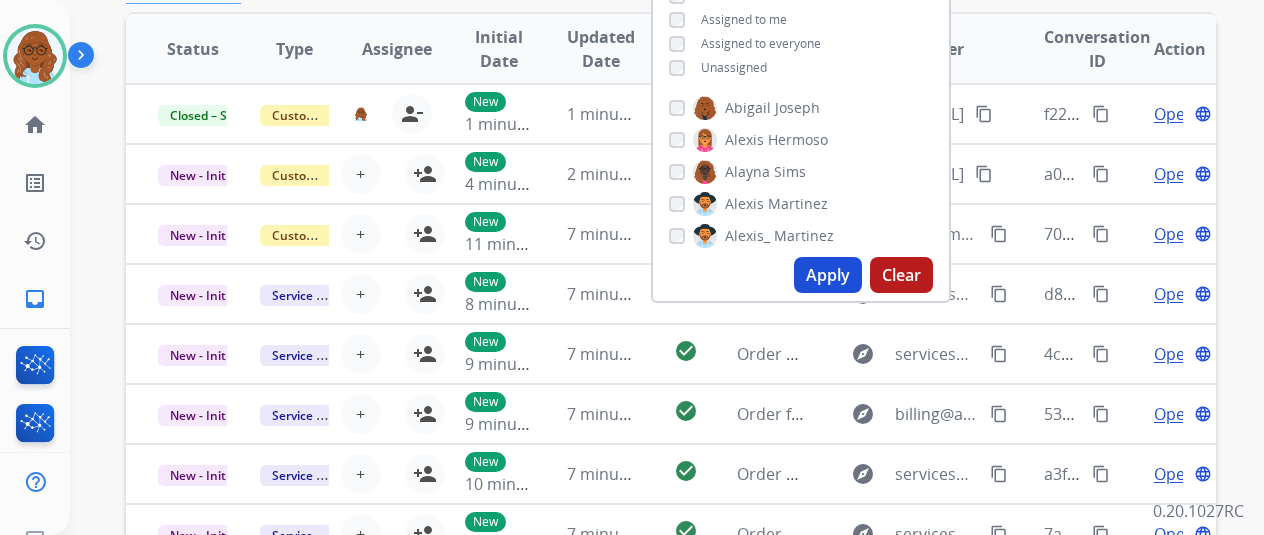 click on "Apply" at bounding box center [828, 275] 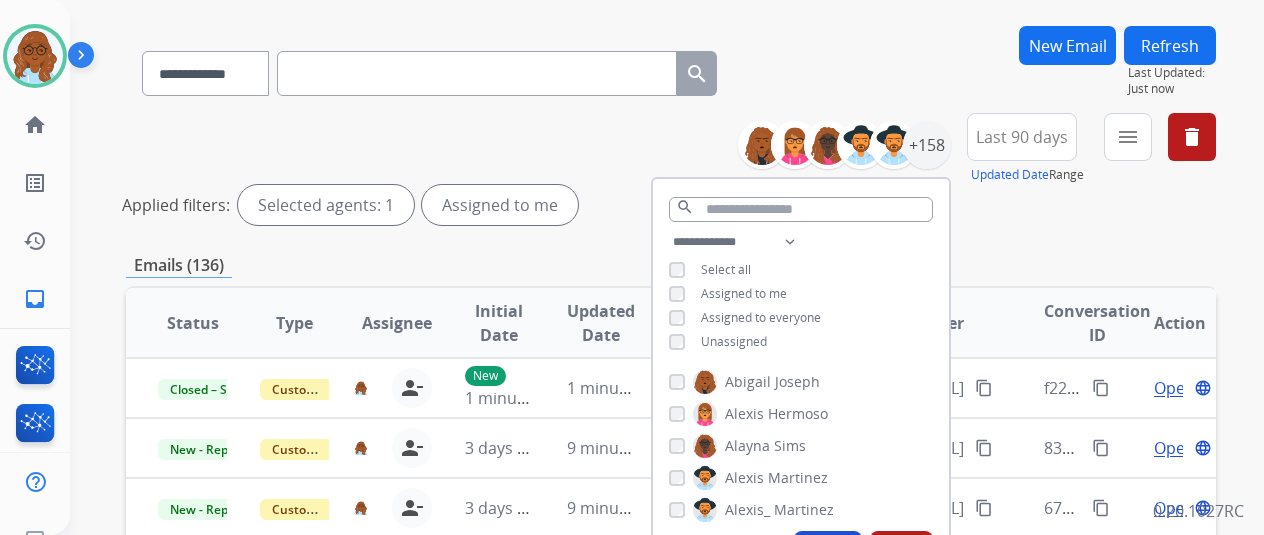 scroll, scrollTop: 200, scrollLeft: 0, axis: vertical 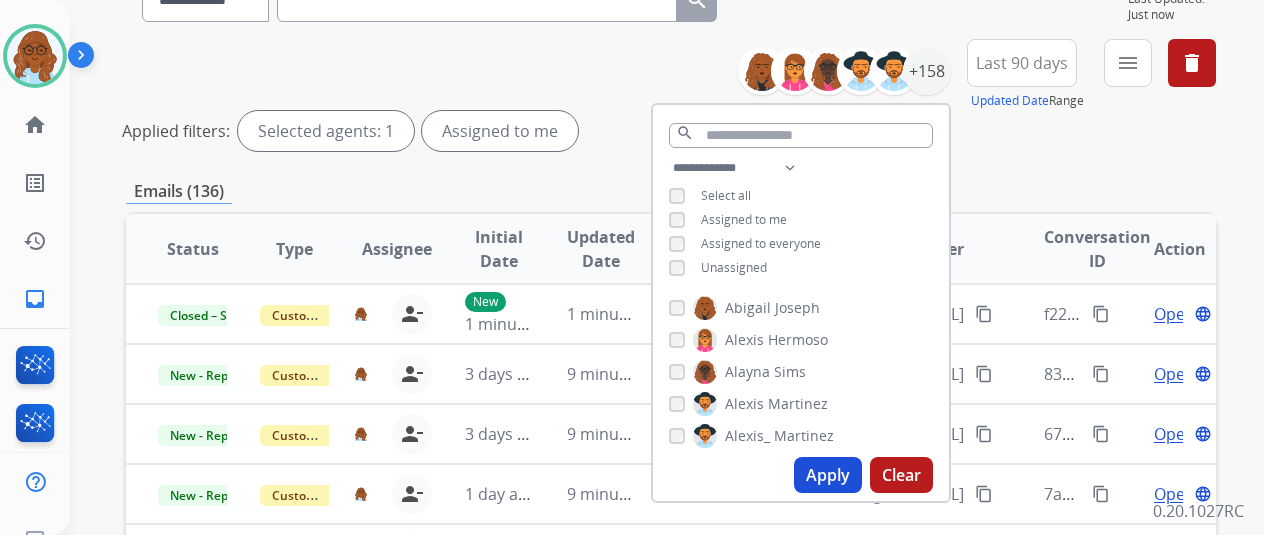 click on "Apply" at bounding box center [828, 475] 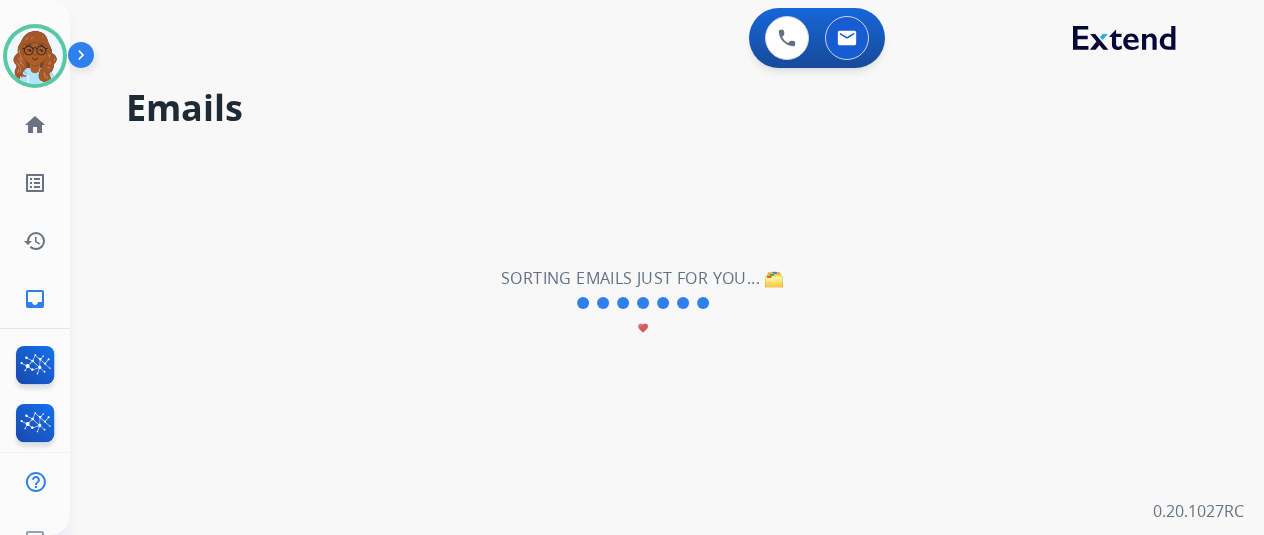 scroll, scrollTop: 0, scrollLeft: 0, axis: both 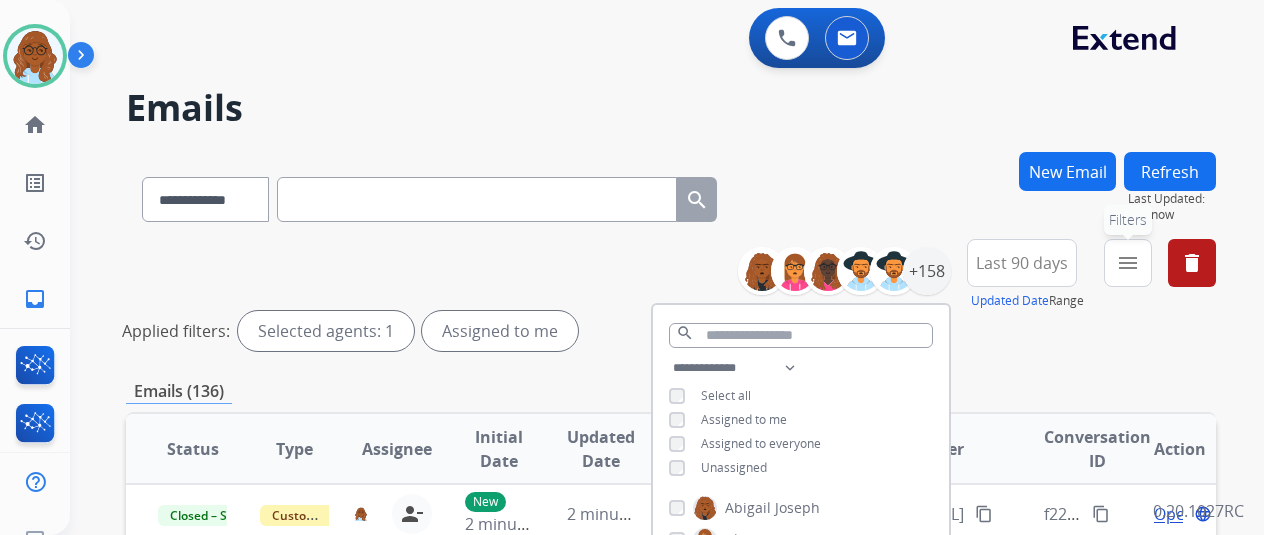 click on "menu  Filters" at bounding box center (1128, 263) 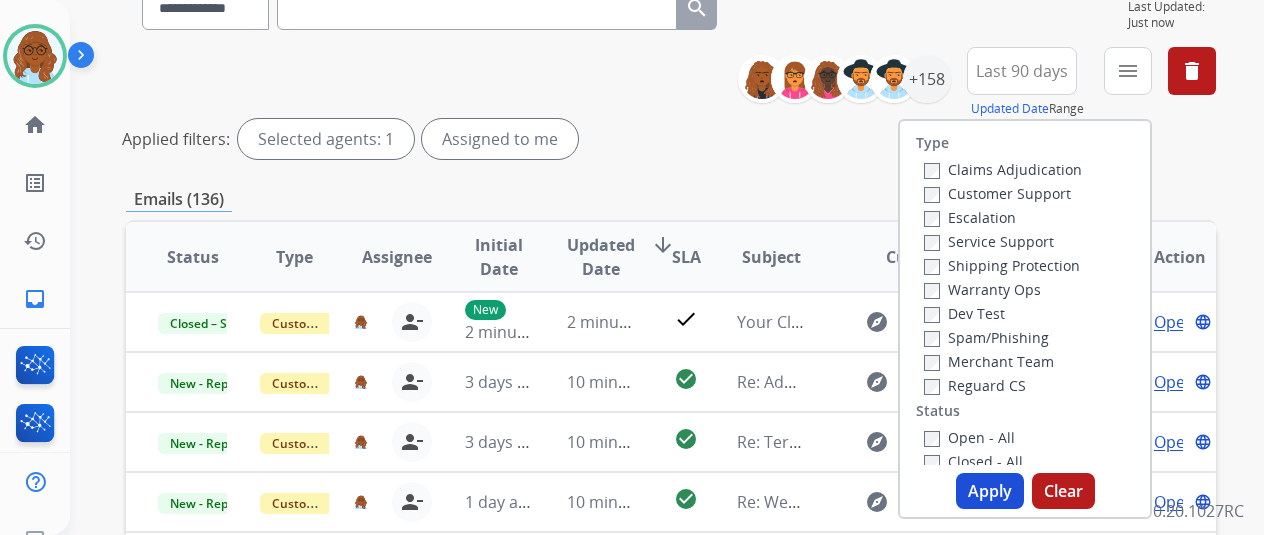 scroll, scrollTop: 200, scrollLeft: 0, axis: vertical 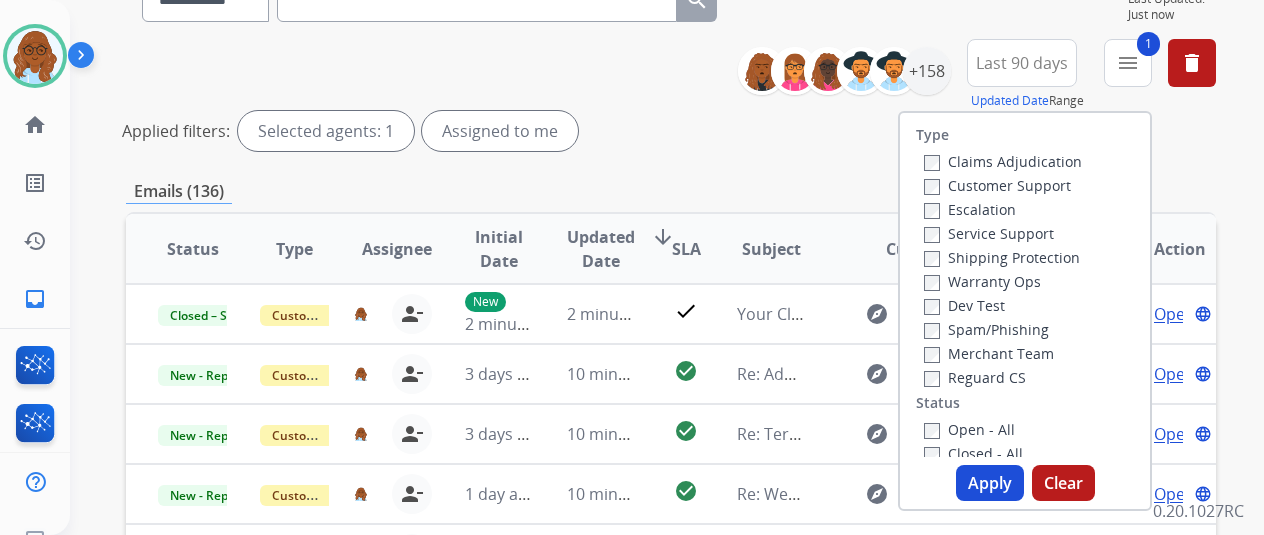 click on "Apply" at bounding box center (990, 483) 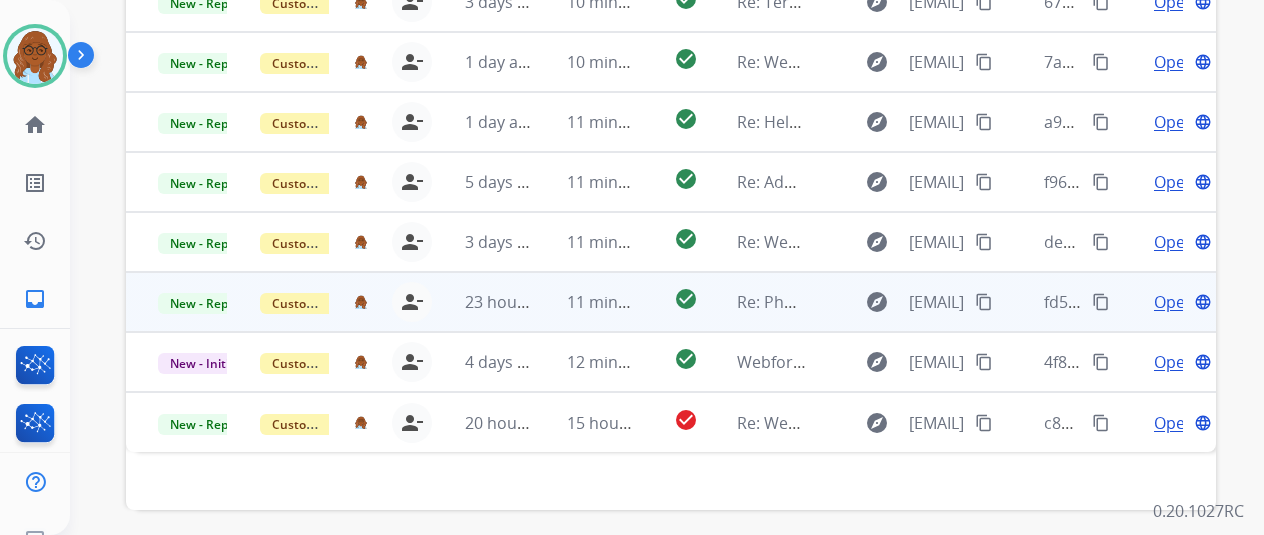 scroll, scrollTop: 700, scrollLeft: 0, axis: vertical 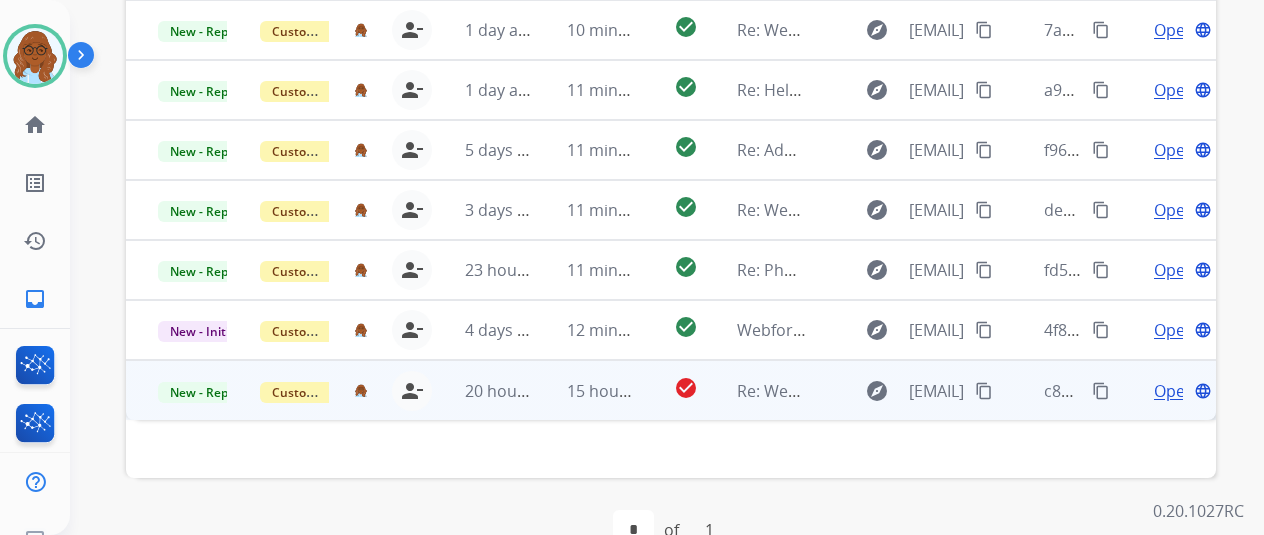 click on "Open" at bounding box center [1174, 391] 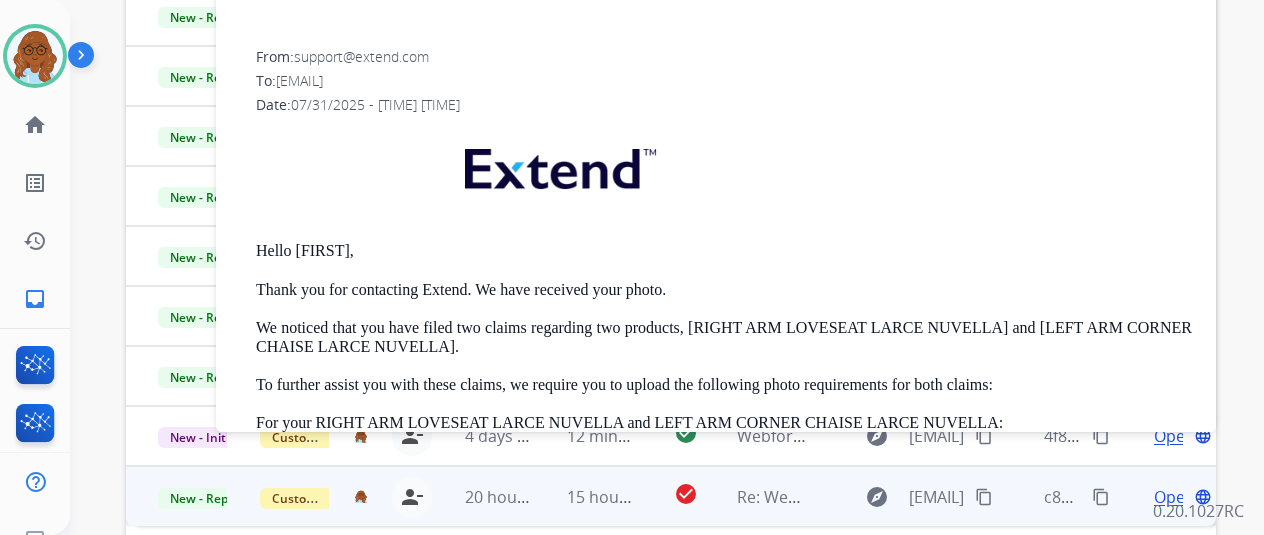 scroll, scrollTop: 700, scrollLeft: 0, axis: vertical 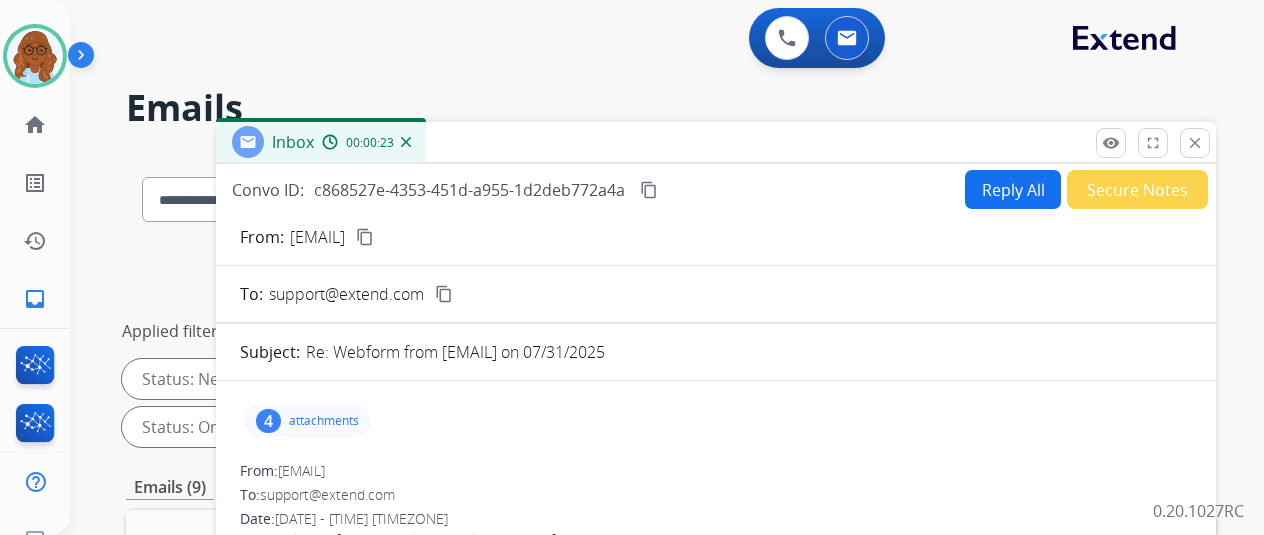 click on "content_copy" at bounding box center [365, 237] 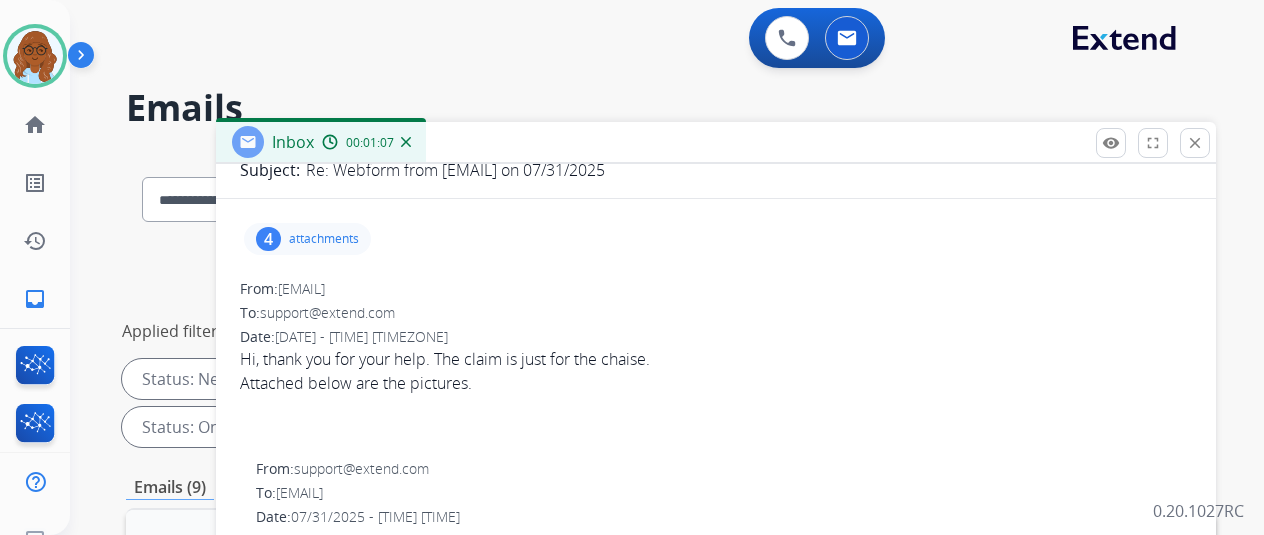 scroll, scrollTop: 200, scrollLeft: 0, axis: vertical 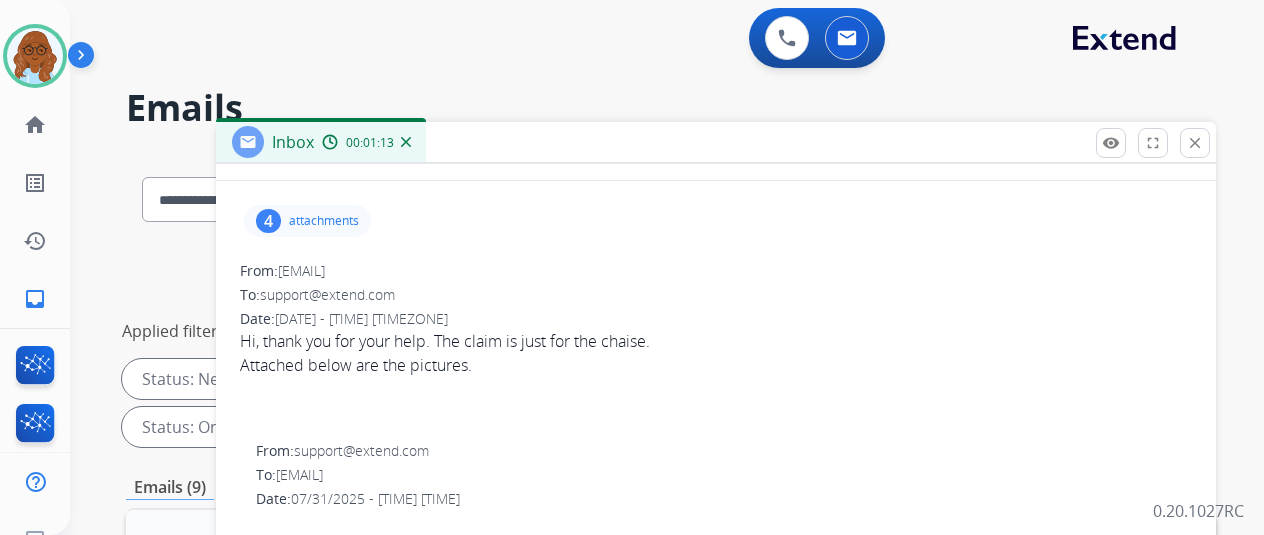 drag, startPoint x: 326, startPoint y: 221, endPoint x: 388, endPoint y: 221, distance: 62 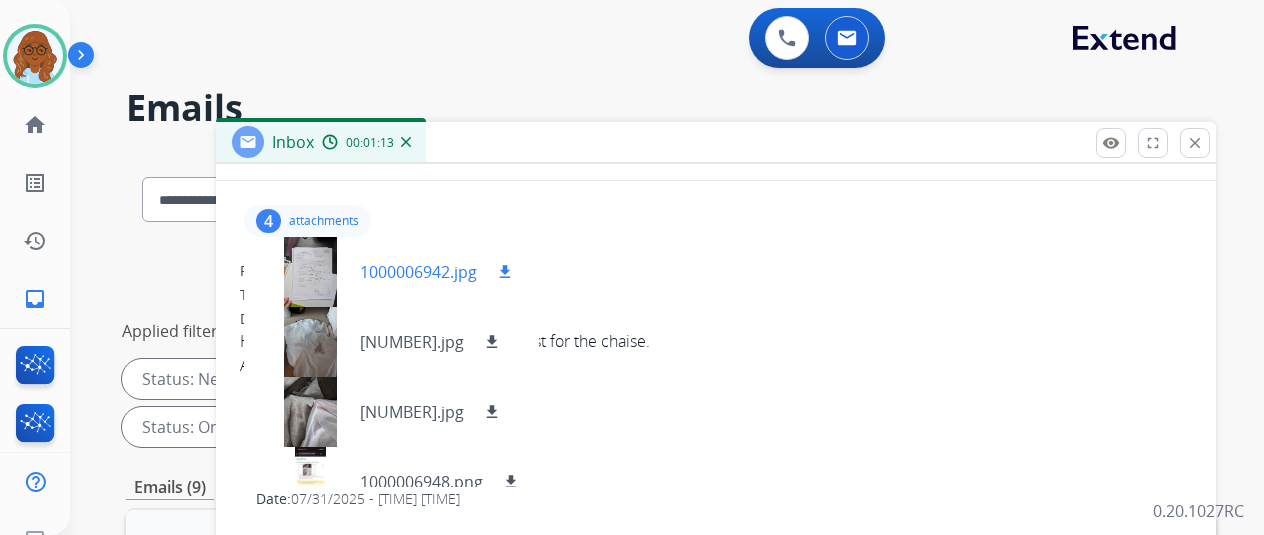 click at bounding box center [310, 272] 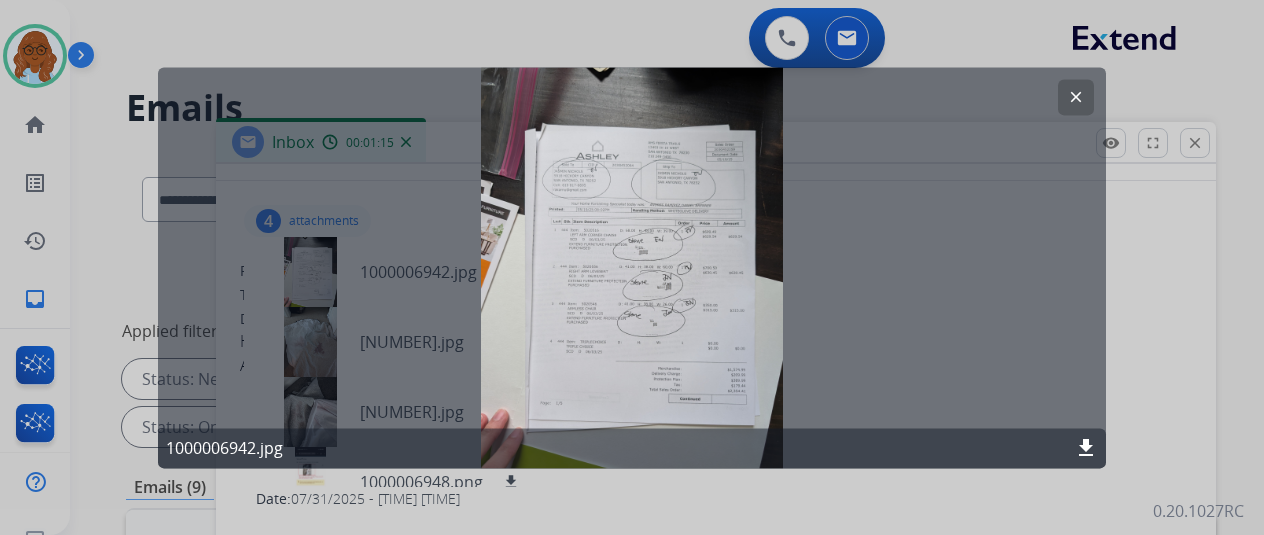 click 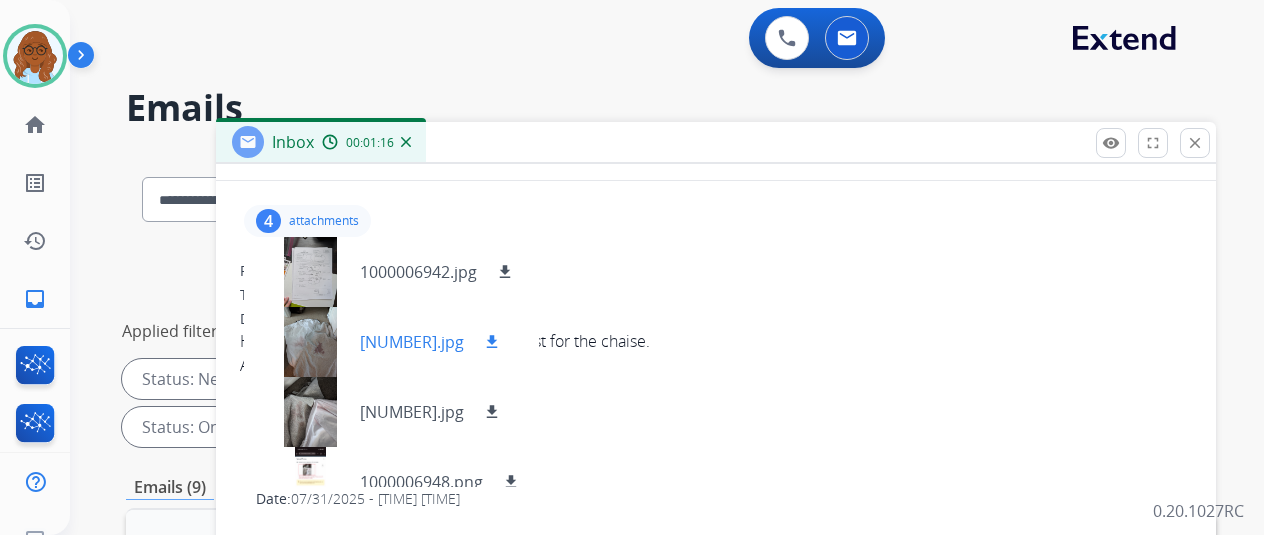 click at bounding box center [310, 342] 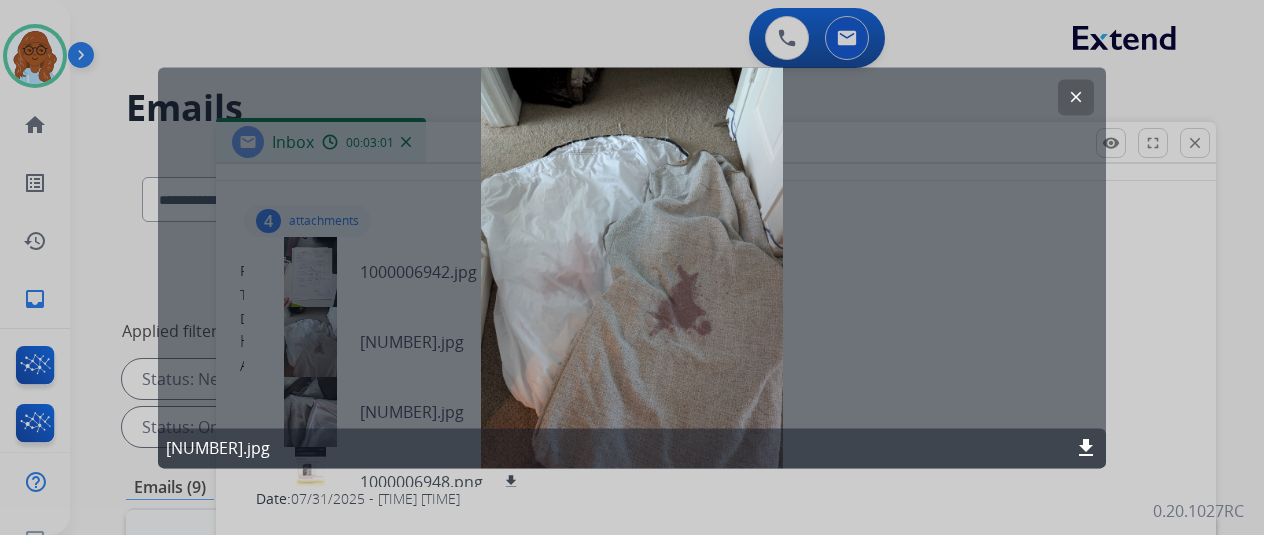 click on "clear" 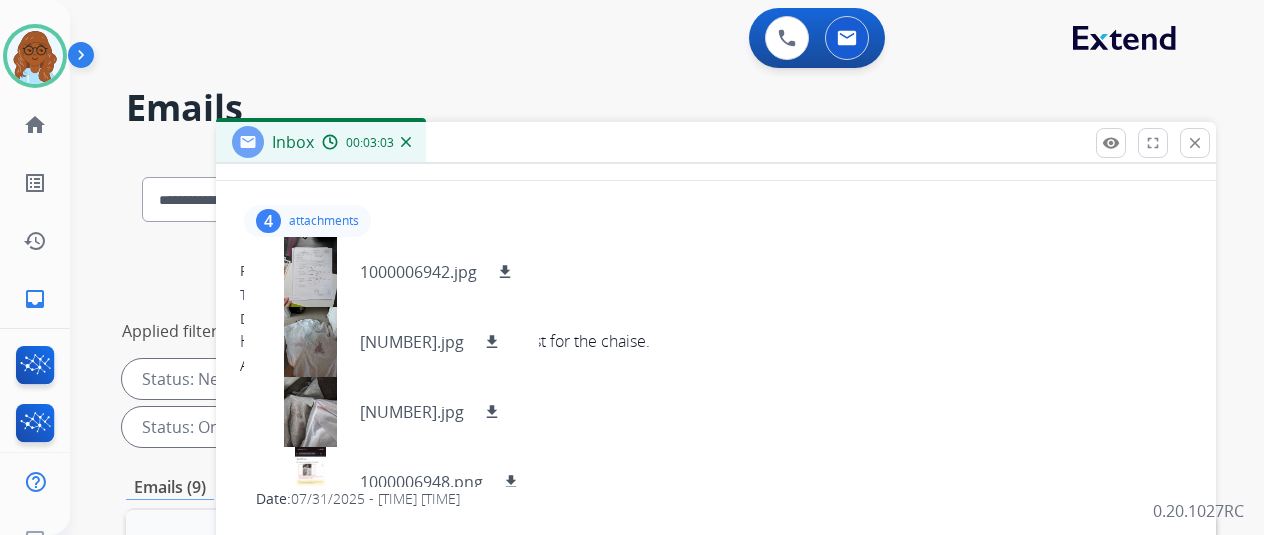 click on "4 attachments  [NUMBER].jpg  download  [NUMBER].jpg  download  [NUMBER].jpg  download  [NUMBER].png  download" at bounding box center (307, 221) 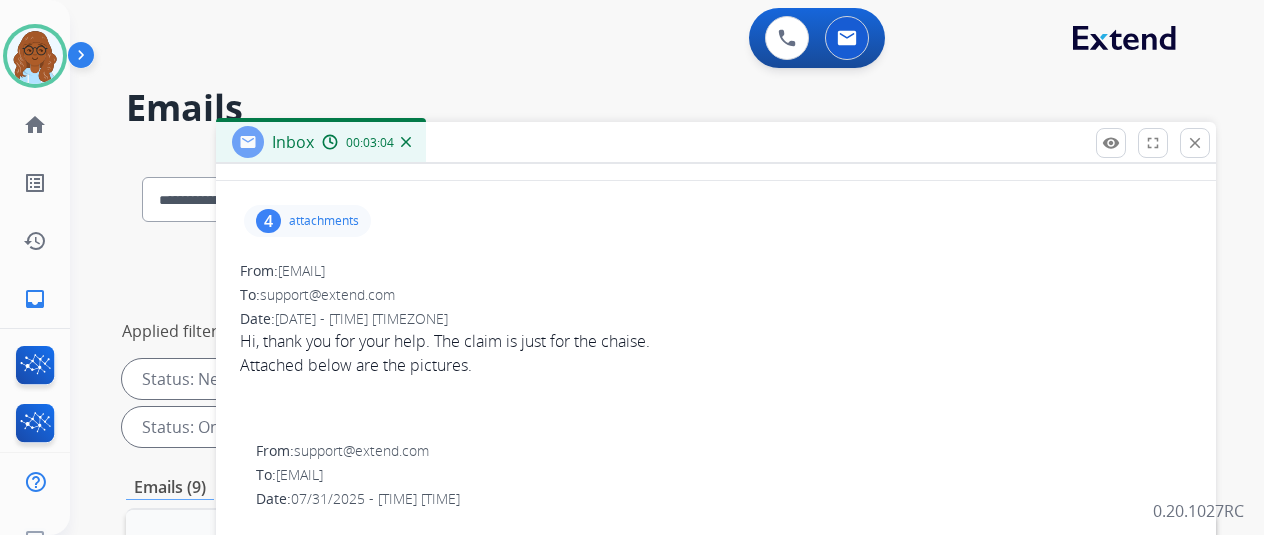 scroll, scrollTop: 0, scrollLeft: 0, axis: both 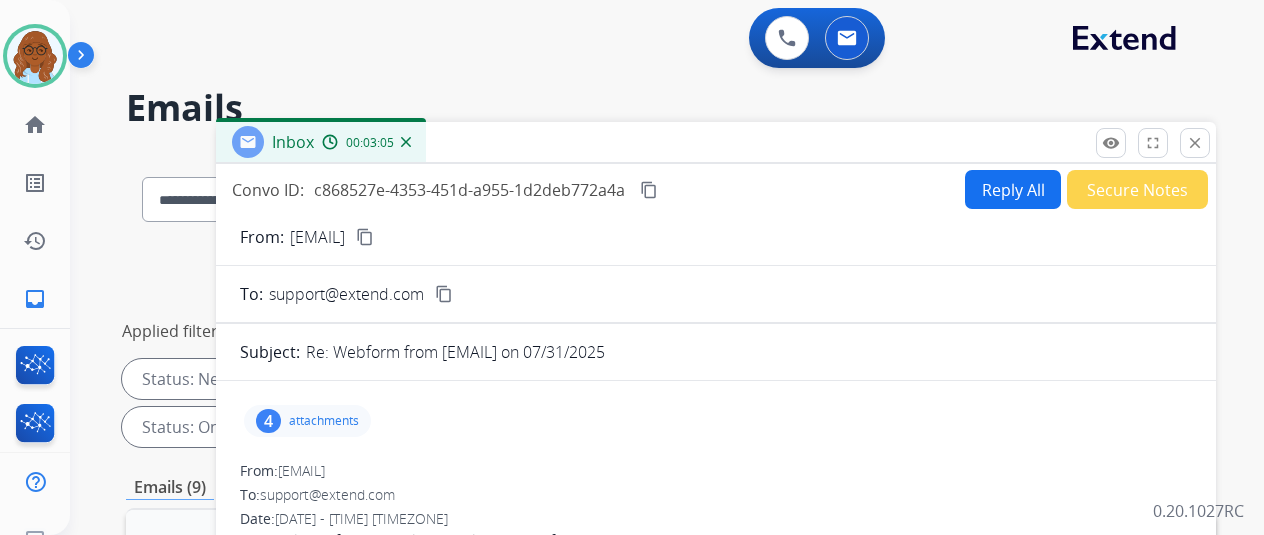 click on "Reply All Secure Notes" at bounding box center [1083, 189] 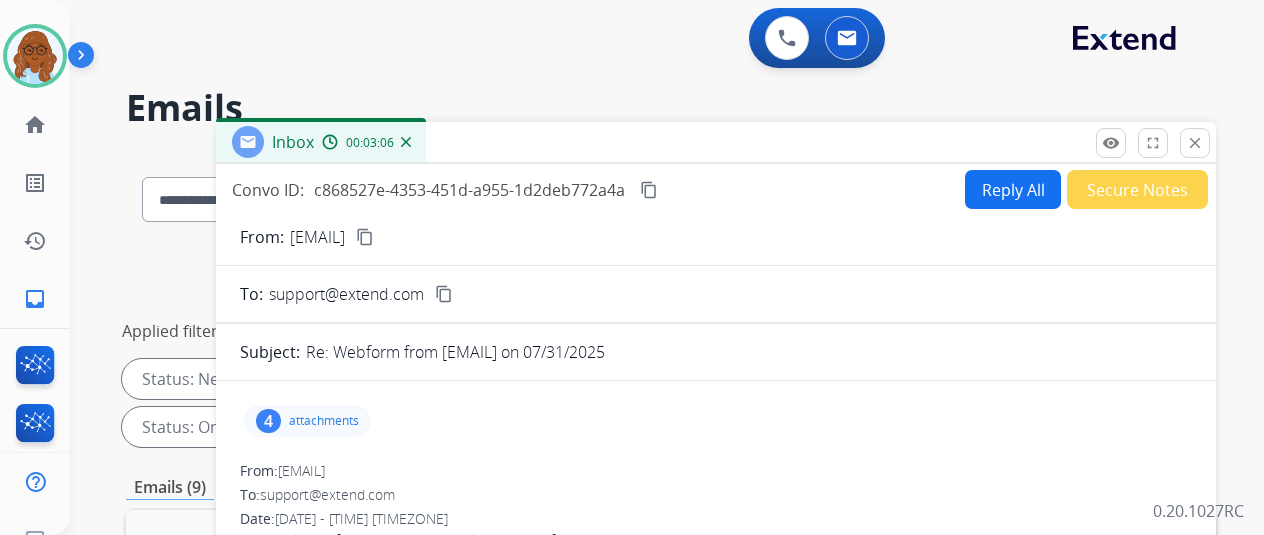 click on "Reply All" at bounding box center [1013, 189] 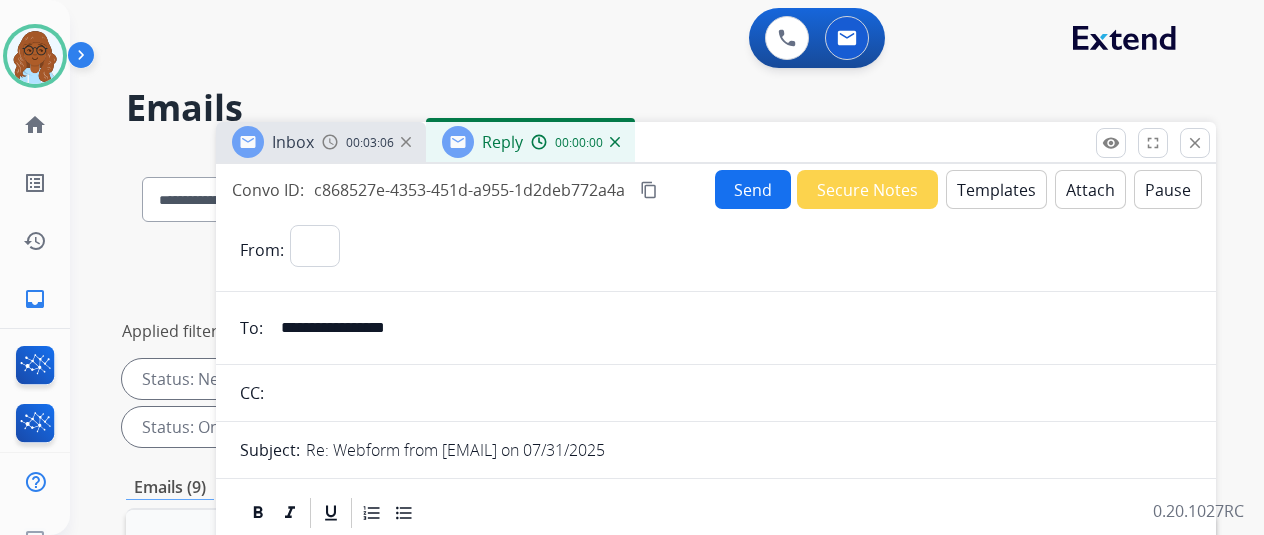 select on "**********" 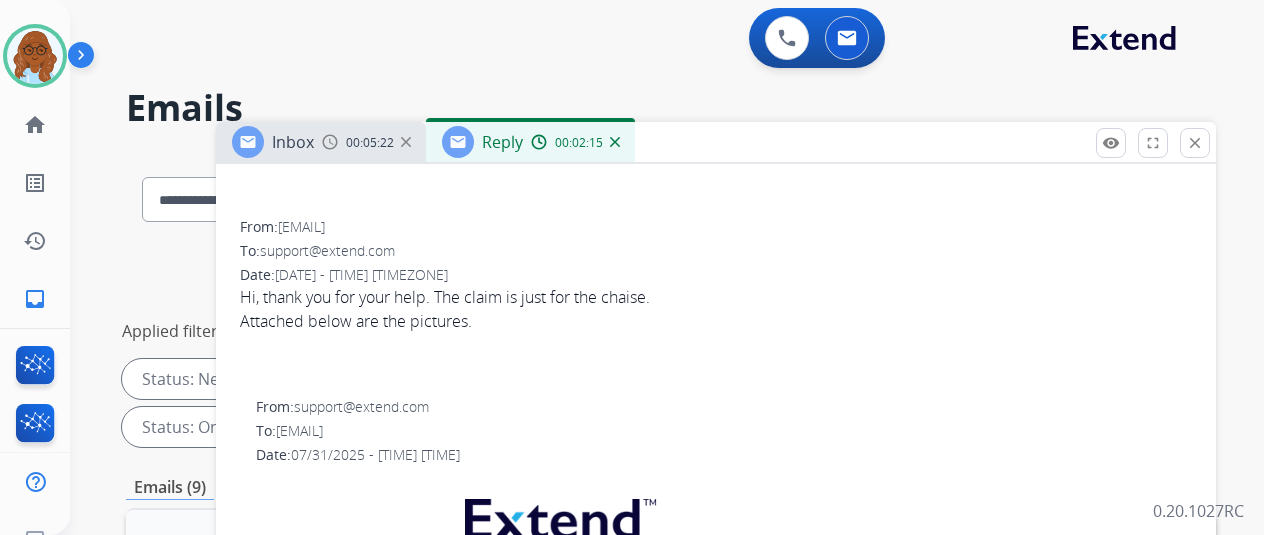 scroll, scrollTop: 0, scrollLeft: 0, axis: both 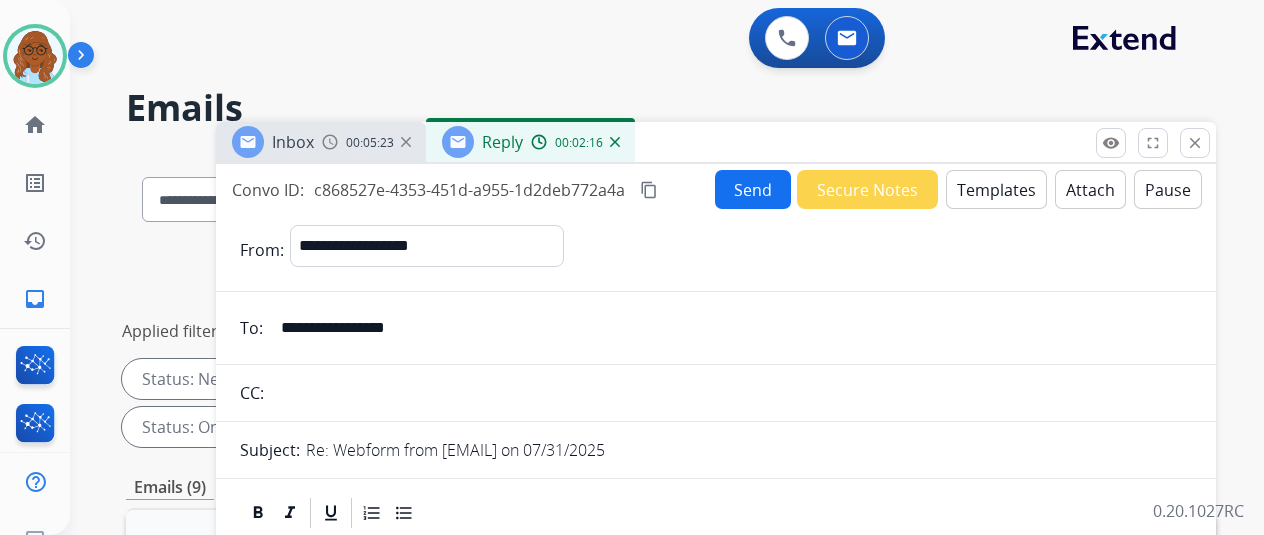 click on "Templates" at bounding box center [996, 189] 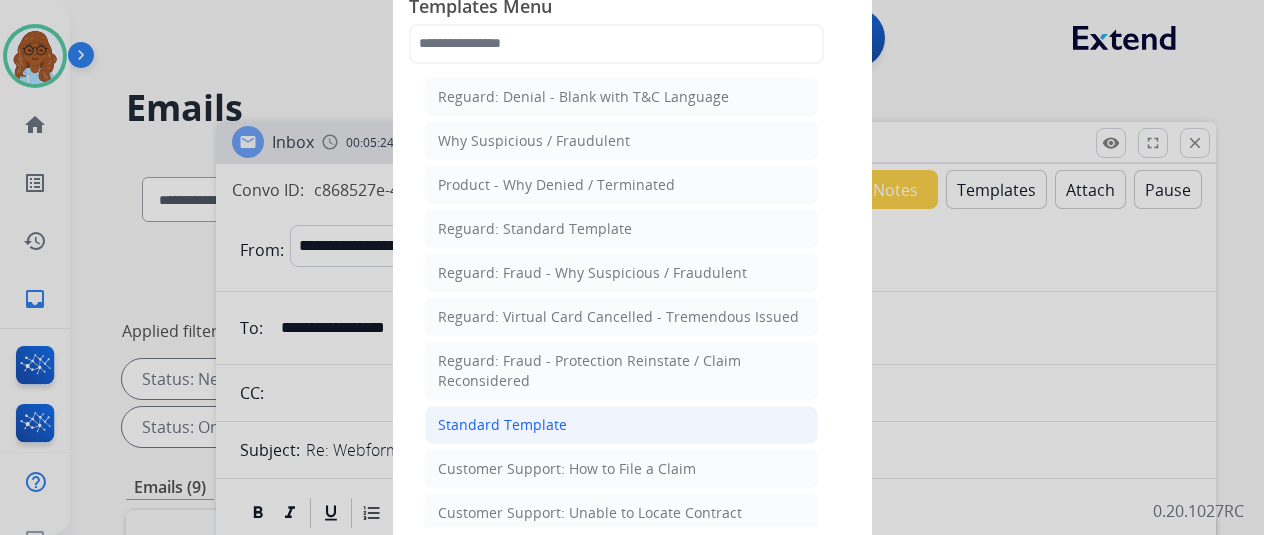 click on "Standard Template" 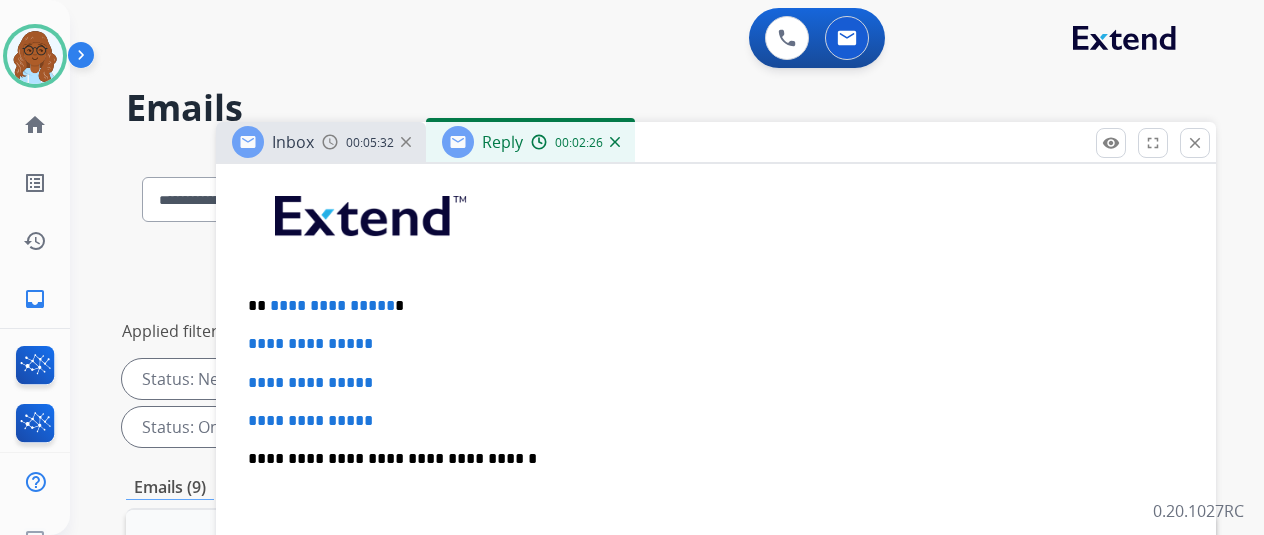 scroll, scrollTop: 500, scrollLeft: 0, axis: vertical 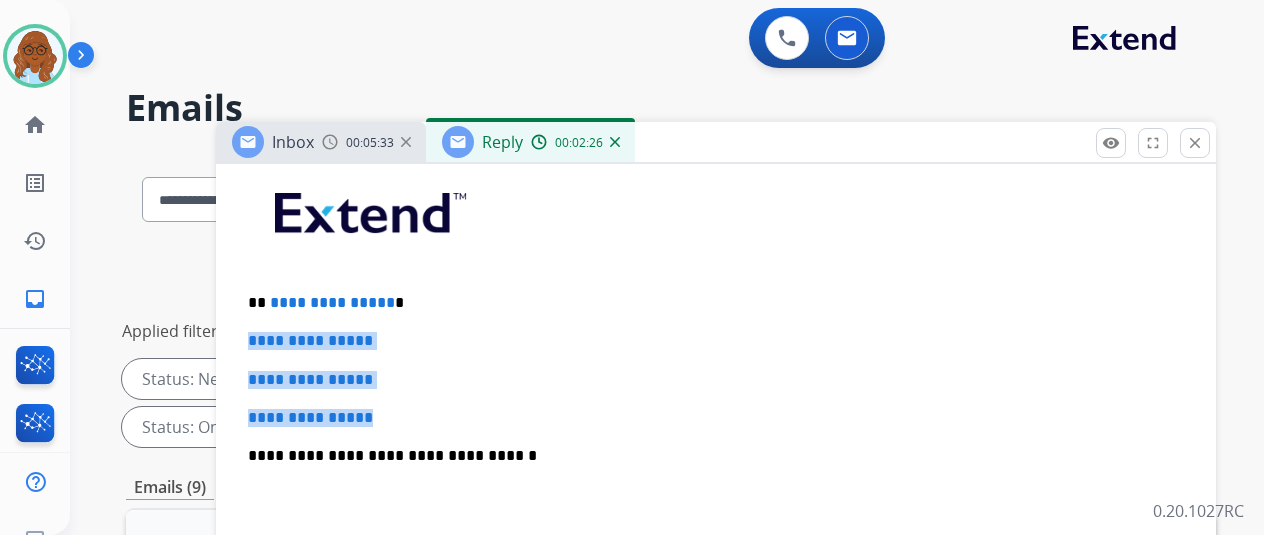 drag, startPoint x: 366, startPoint y: 387, endPoint x: 252, endPoint y: 327, distance: 128.82547 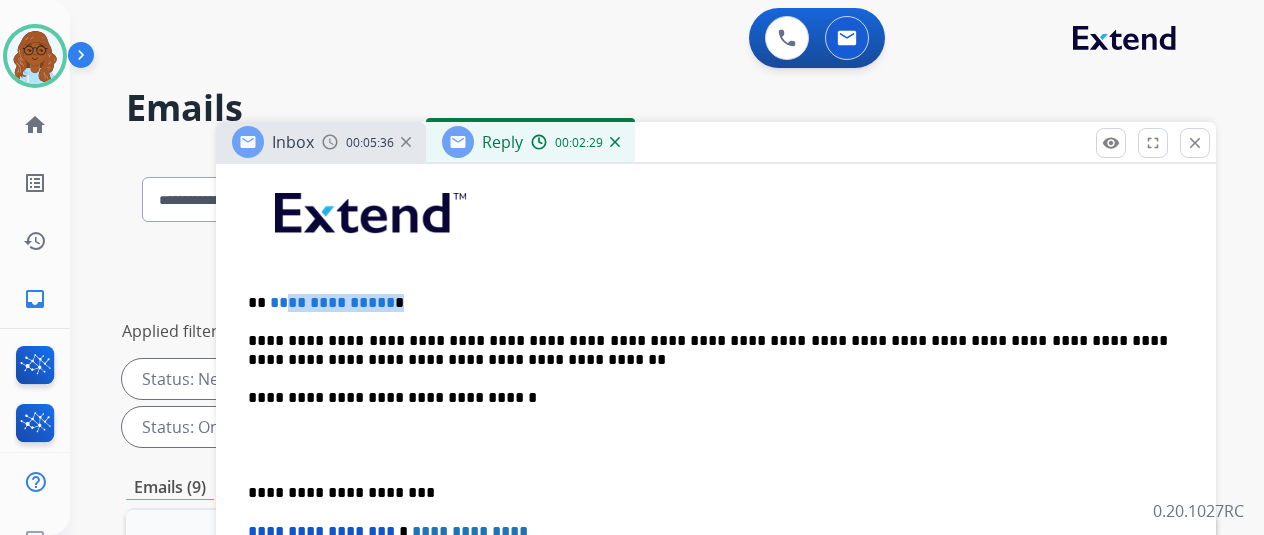 drag, startPoint x: 419, startPoint y: 295, endPoint x: 296, endPoint y: 294, distance: 123.00407 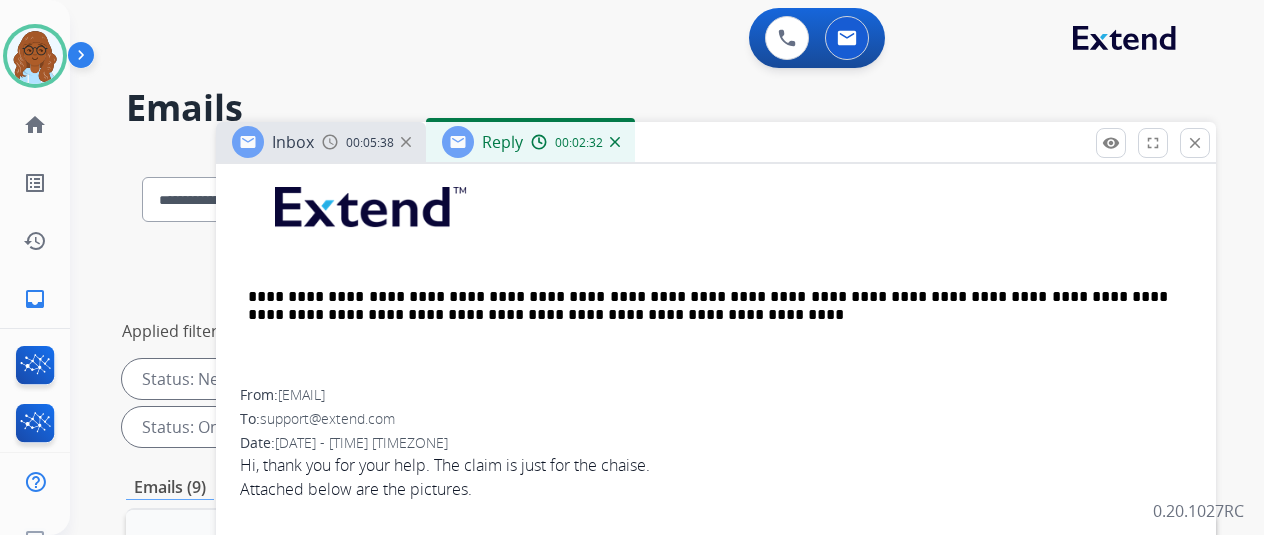 scroll, scrollTop: 500, scrollLeft: 0, axis: vertical 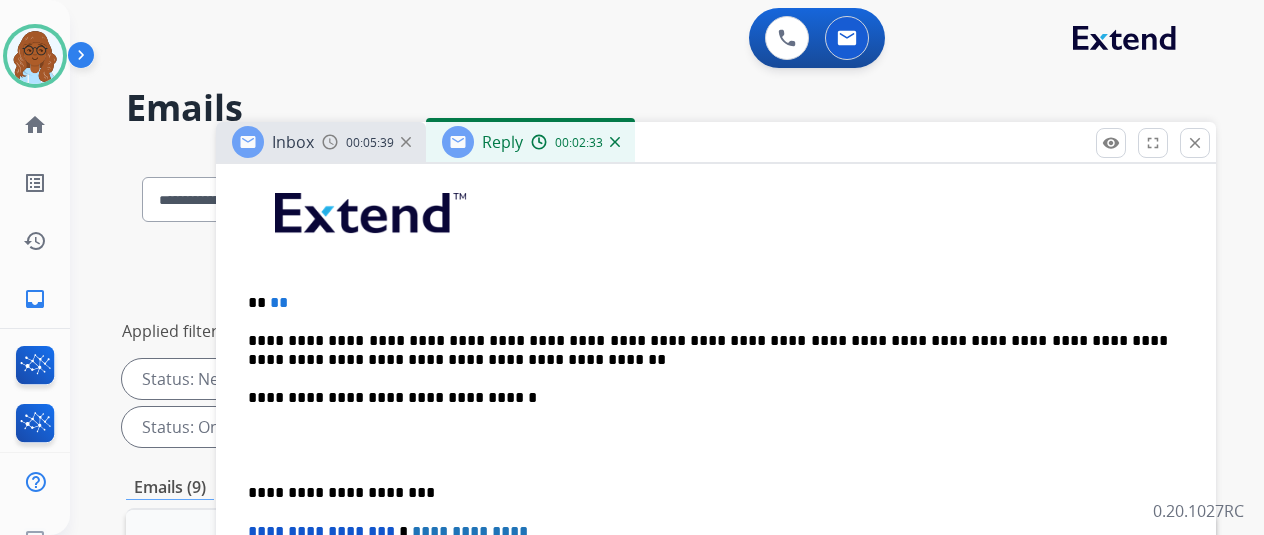 type 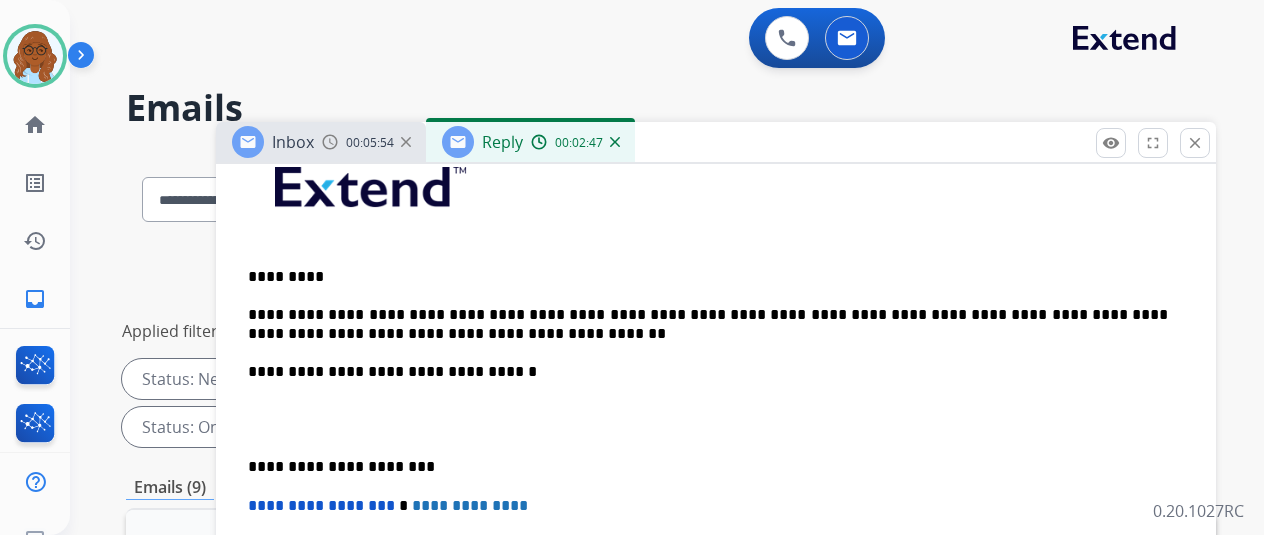 scroll, scrollTop: 600, scrollLeft: 0, axis: vertical 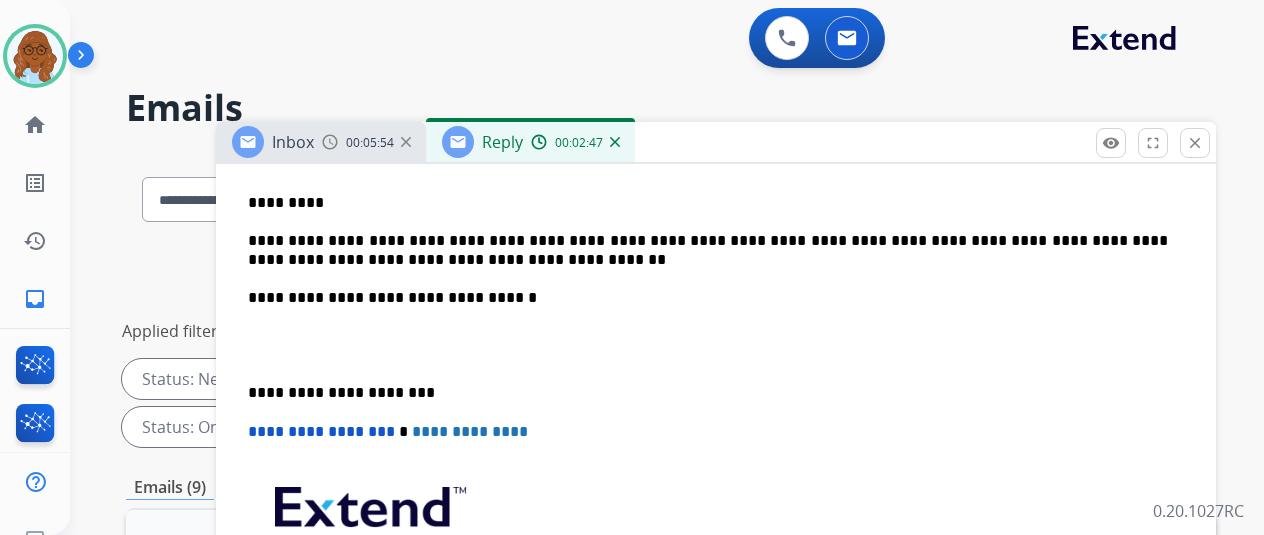 click on "**********" at bounding box center [708, 393] 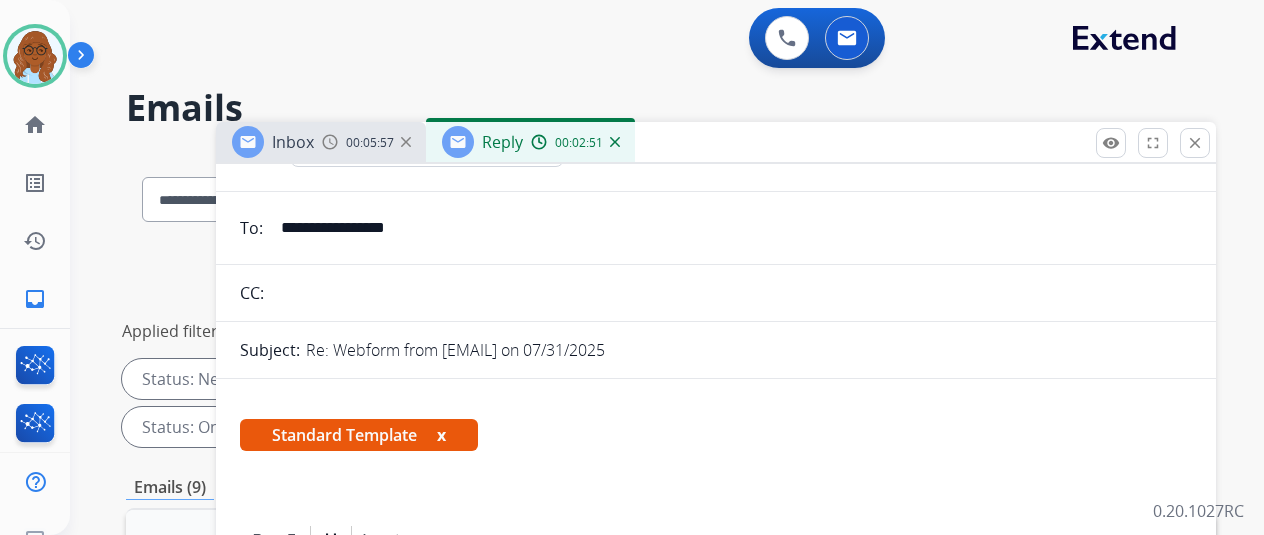 scroll, scrollTop: 0, scrollLeft: 0, axis: both 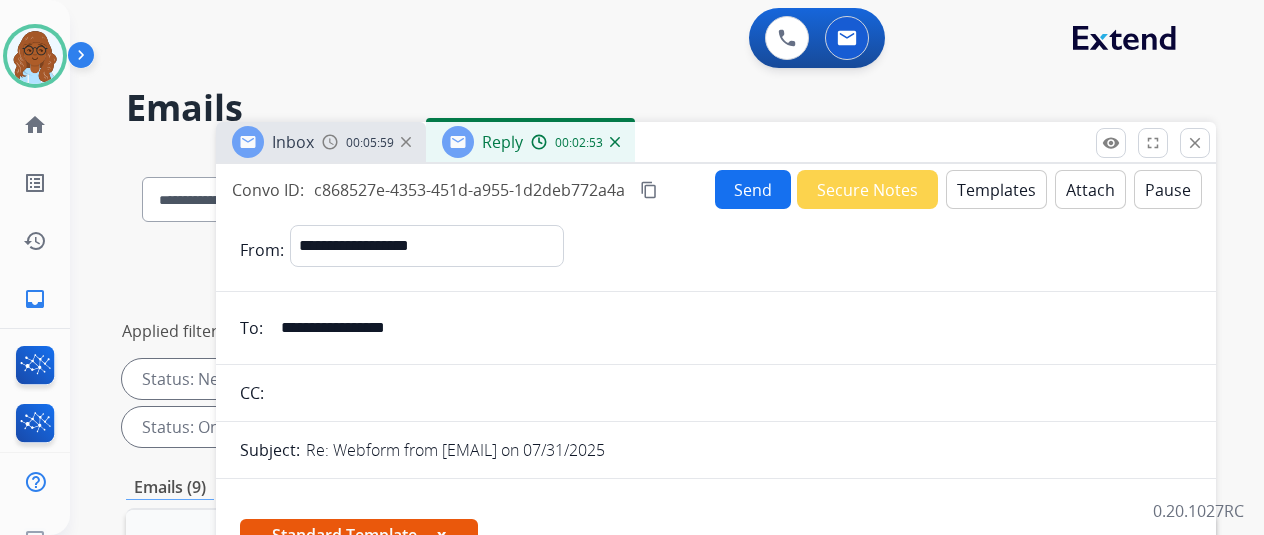 click on "content_copy" at bounding box center [649, 190] 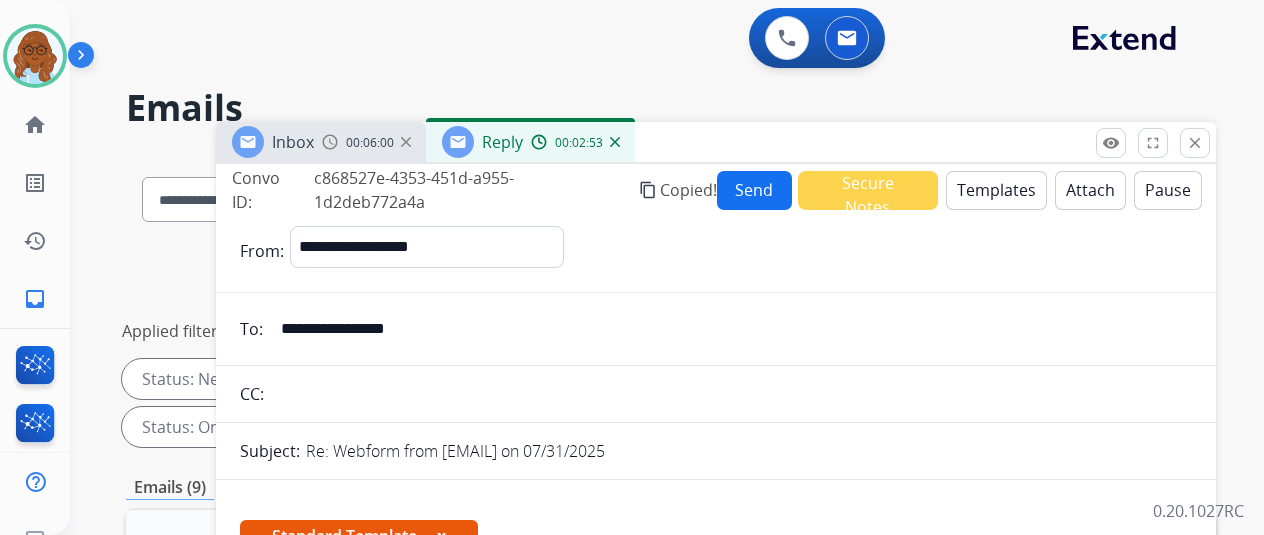 click on "Send" at bounding box center (754, 190) 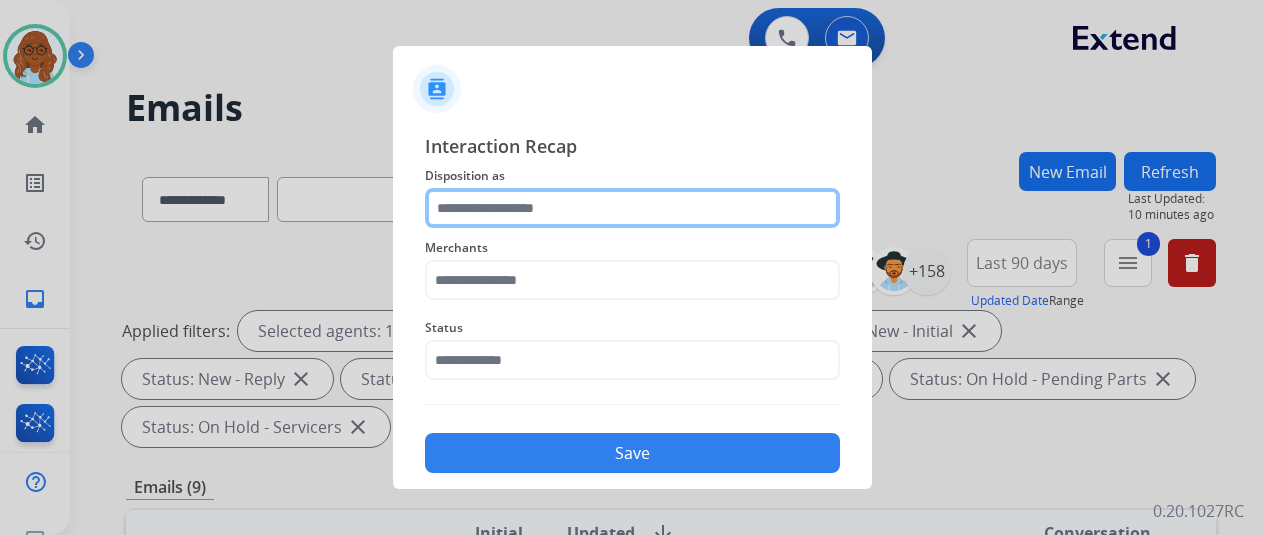 click 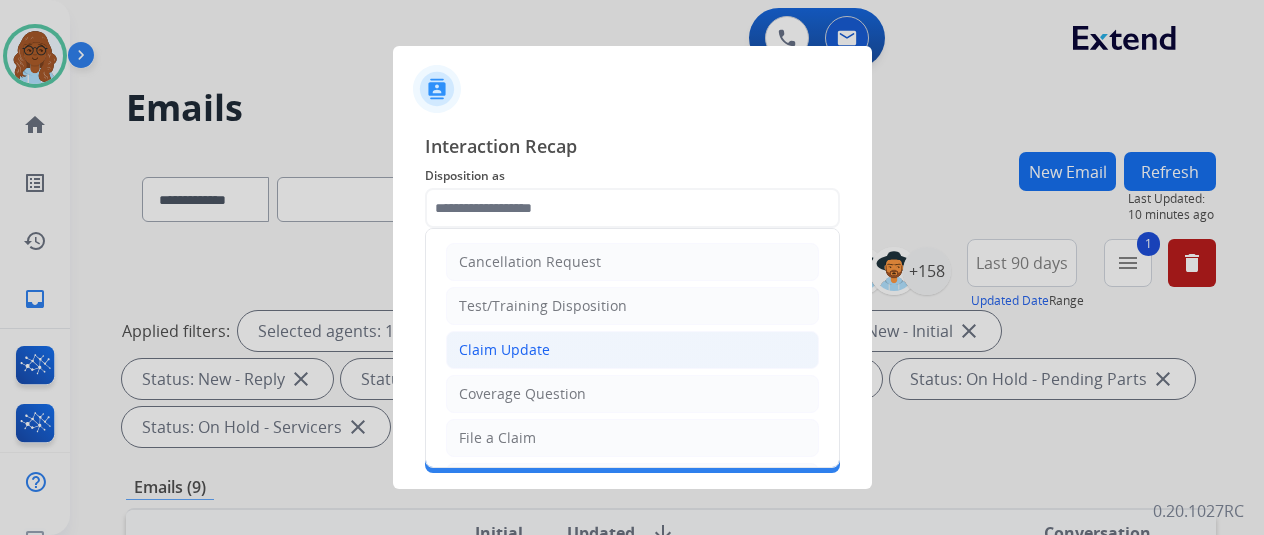 click on "Claim Update" 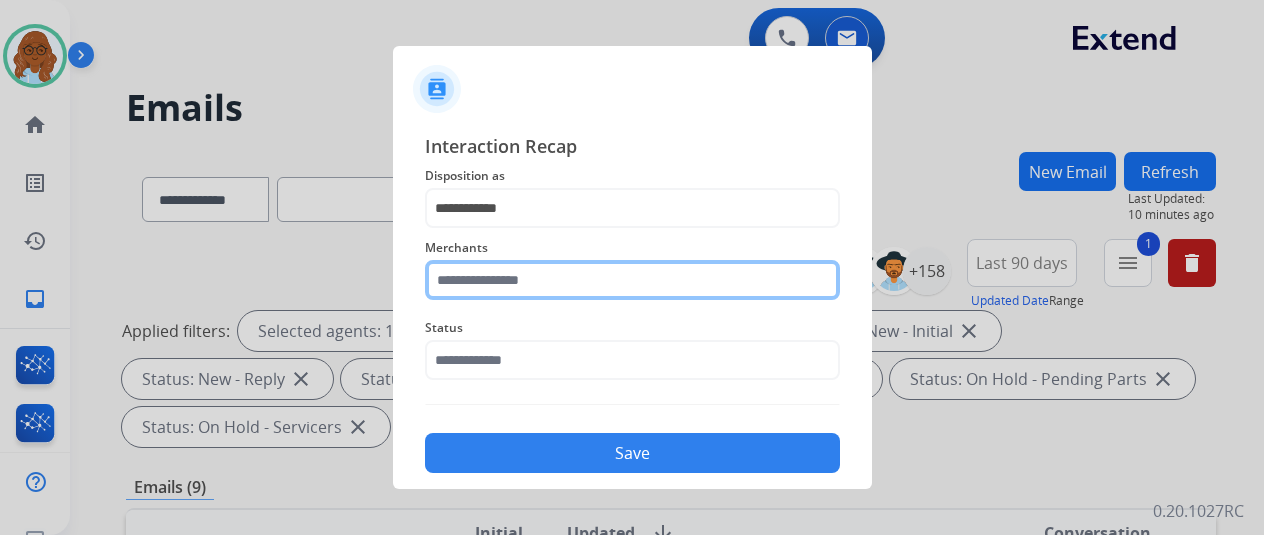 click 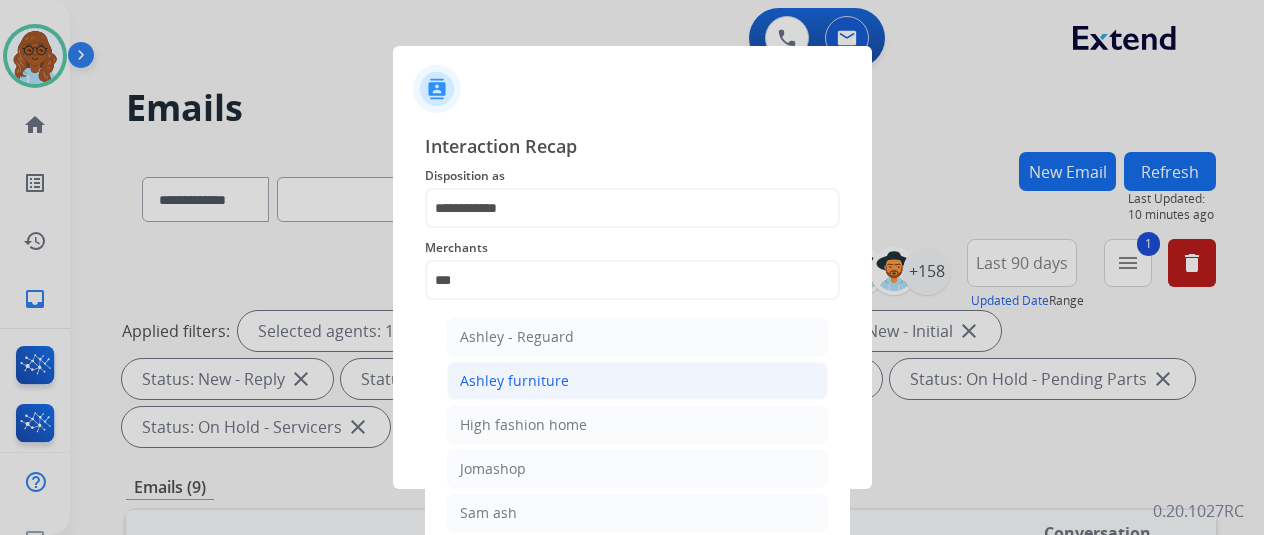 click on "Ashley furniture" 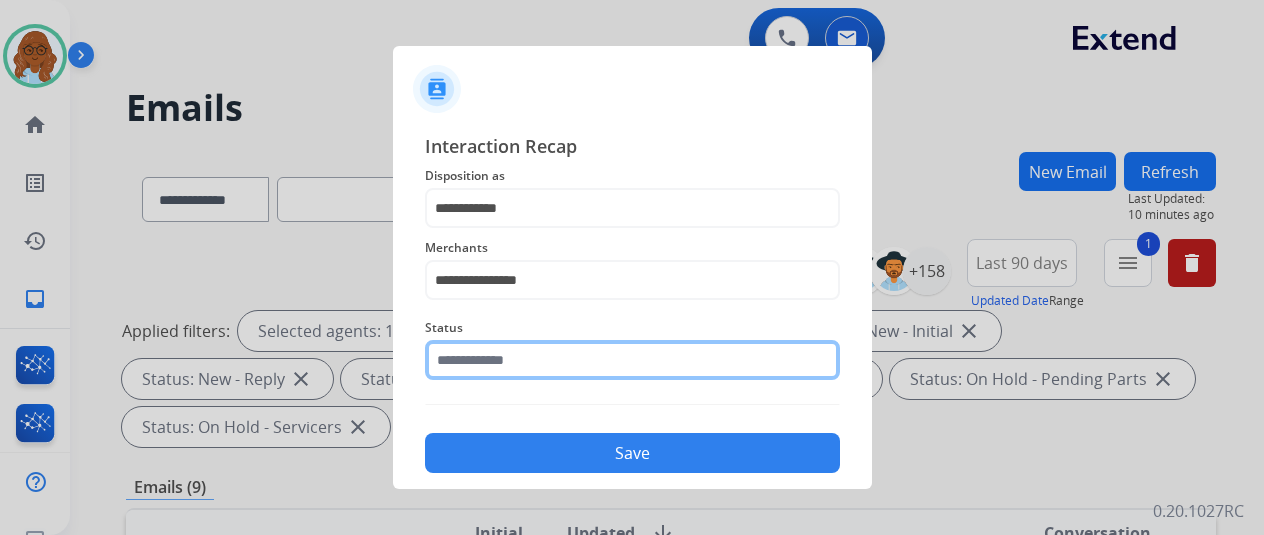 click 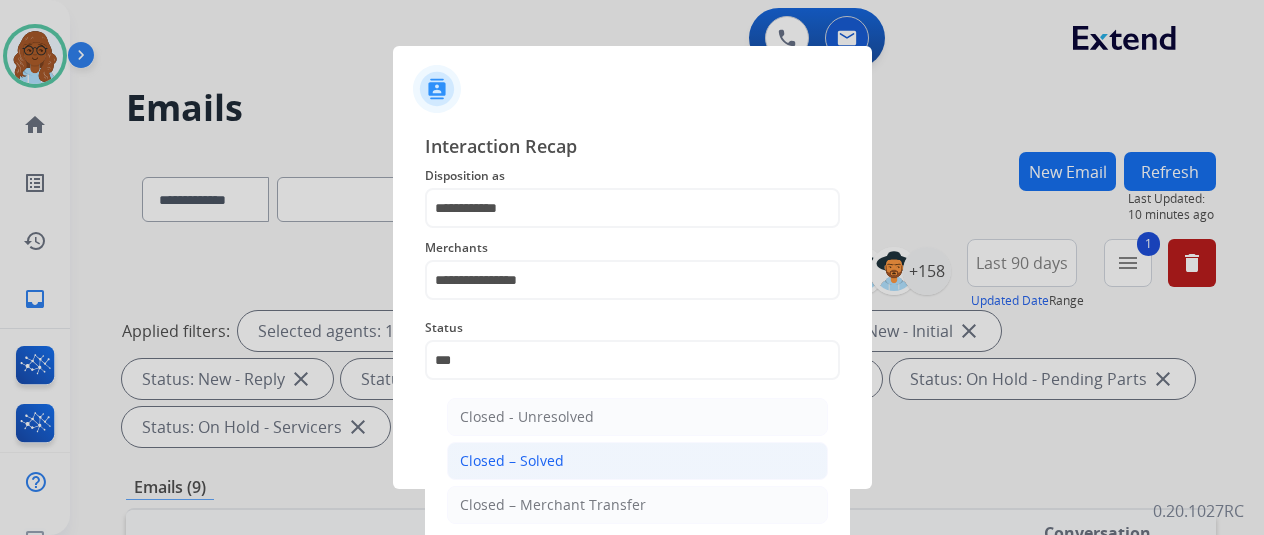click on "Closed – Solved" 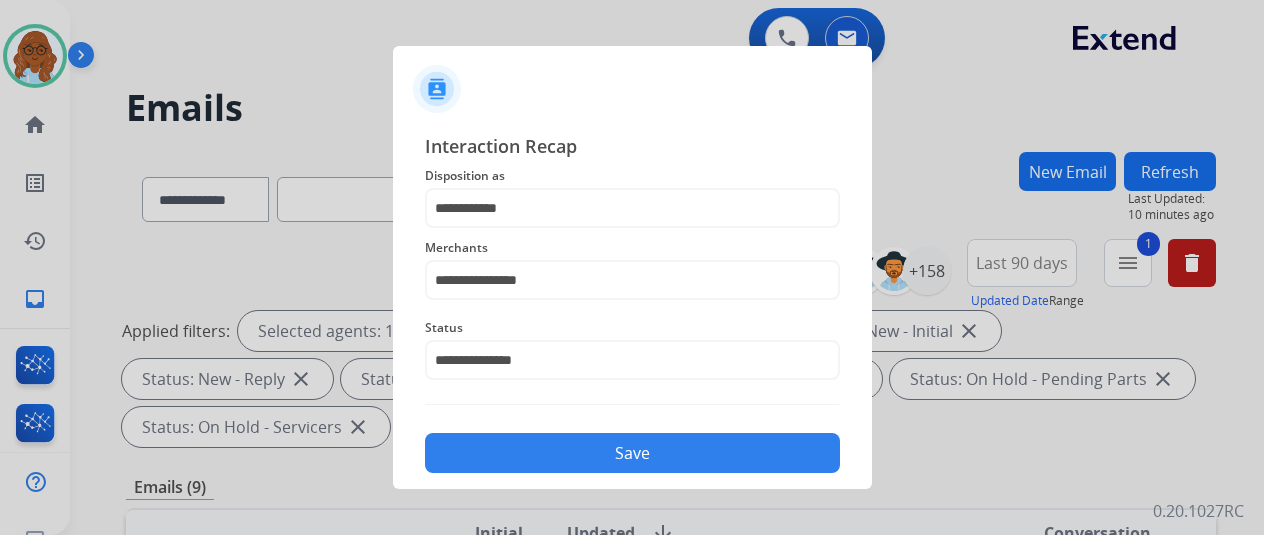 click on "Save" 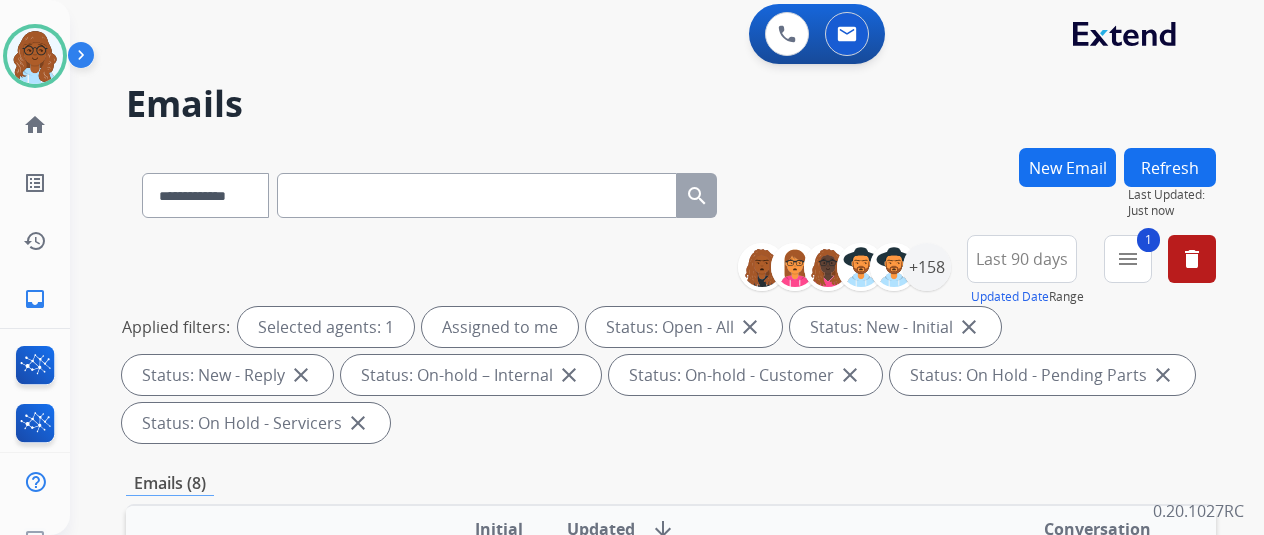 scroll, scrollTop: 0, scrollLeft: 0, axis: both 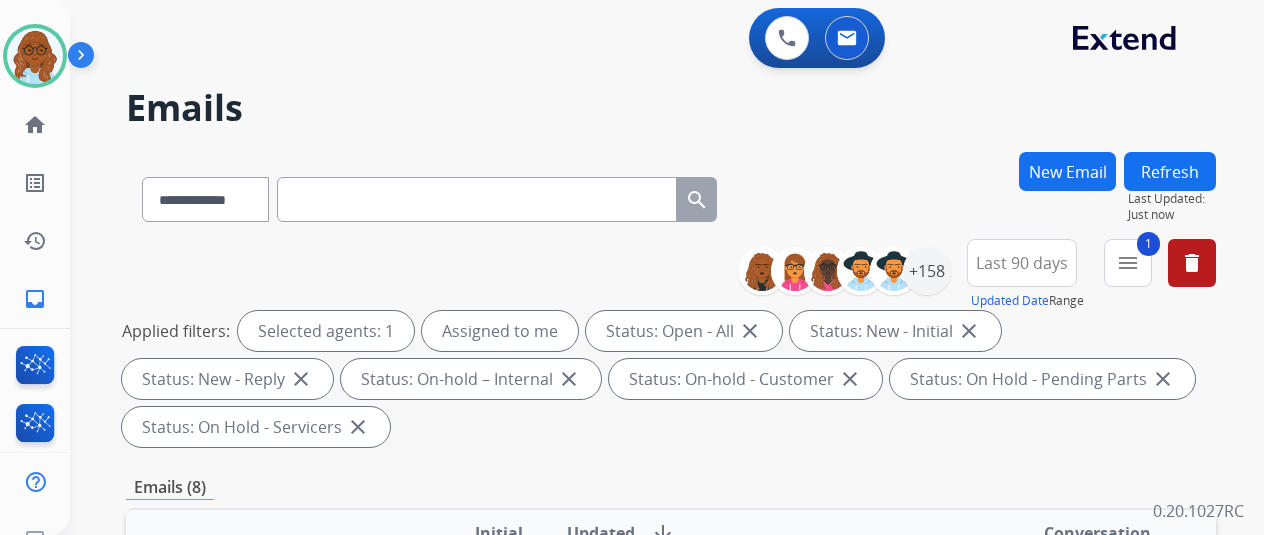 click on "**********" at bounding box center [429, 195] 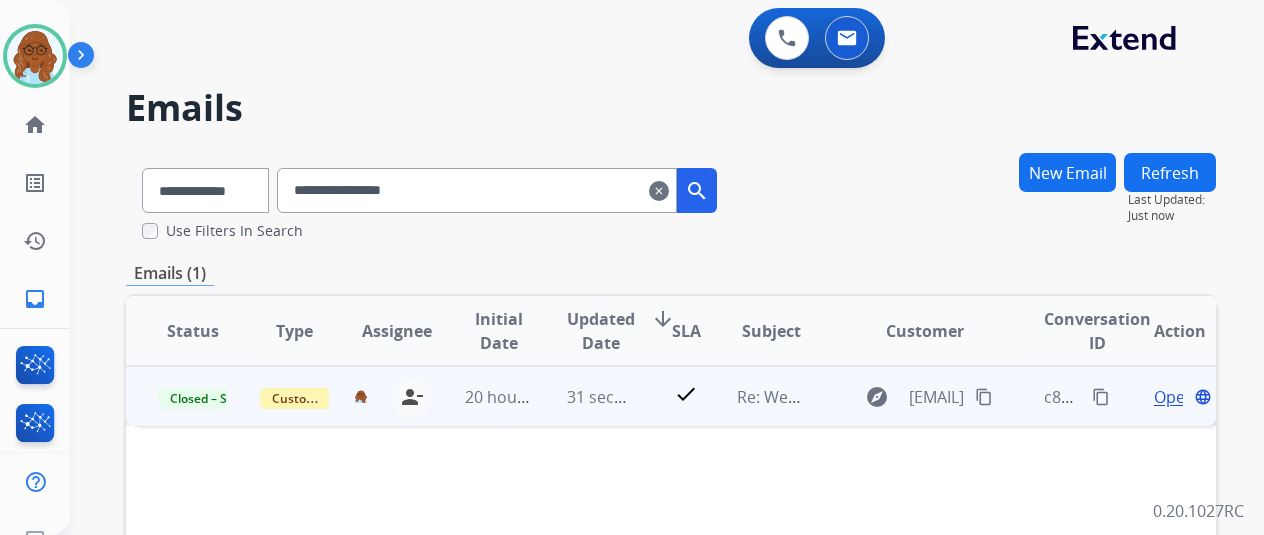 click on "Open" at bounding box center [1174, 397] 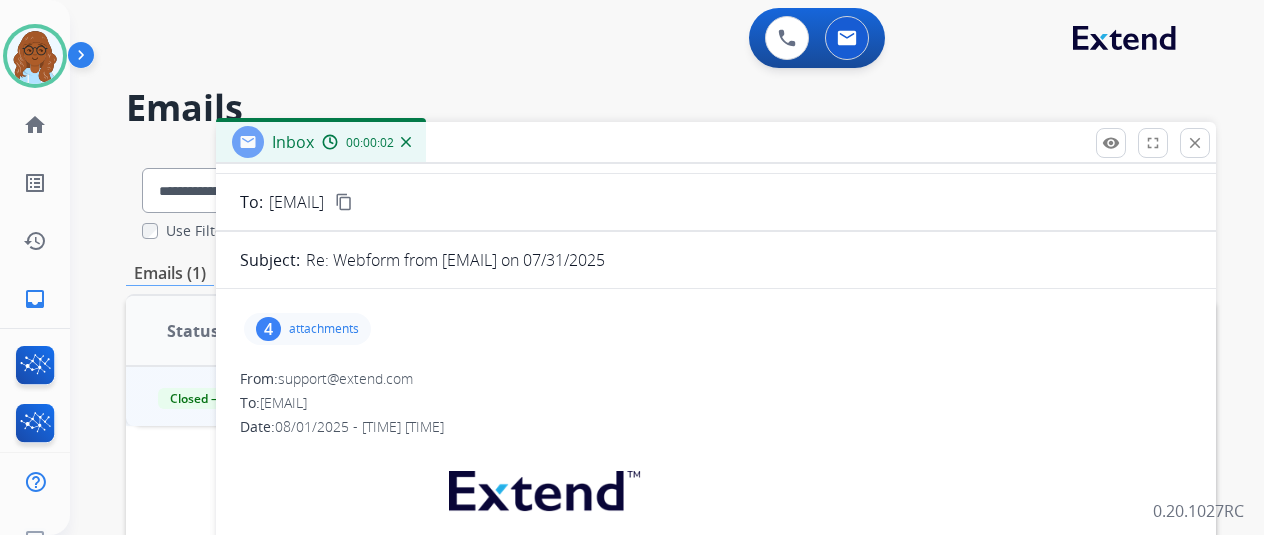 scroll, scrollTop: 200, scrollLeft: 0, axis: vertical 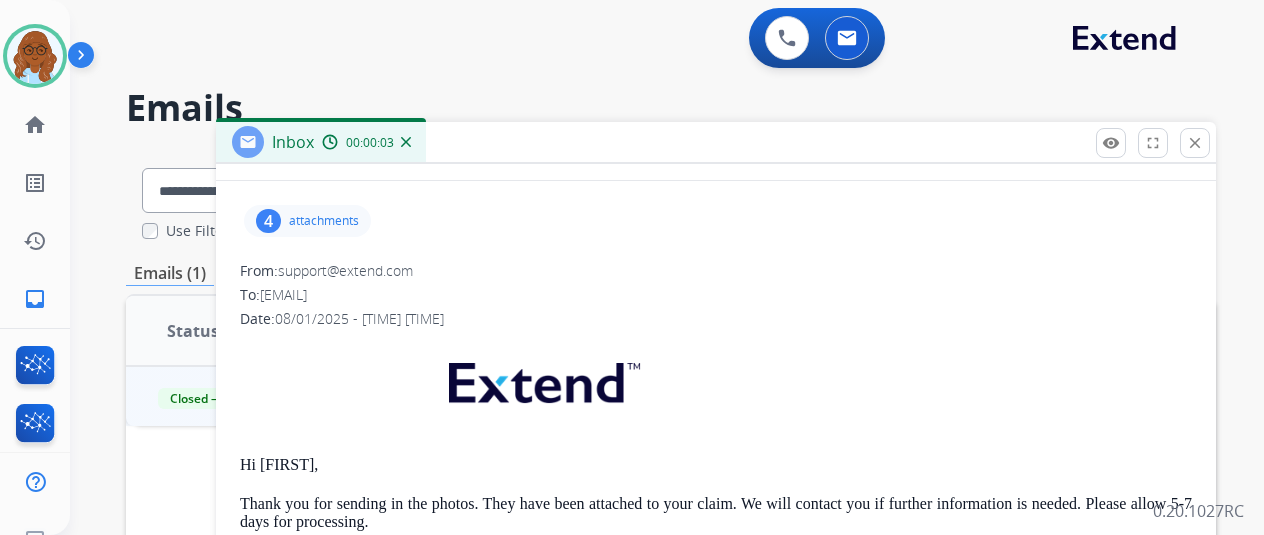 click on "attachments" at bounding box center [324, 221] 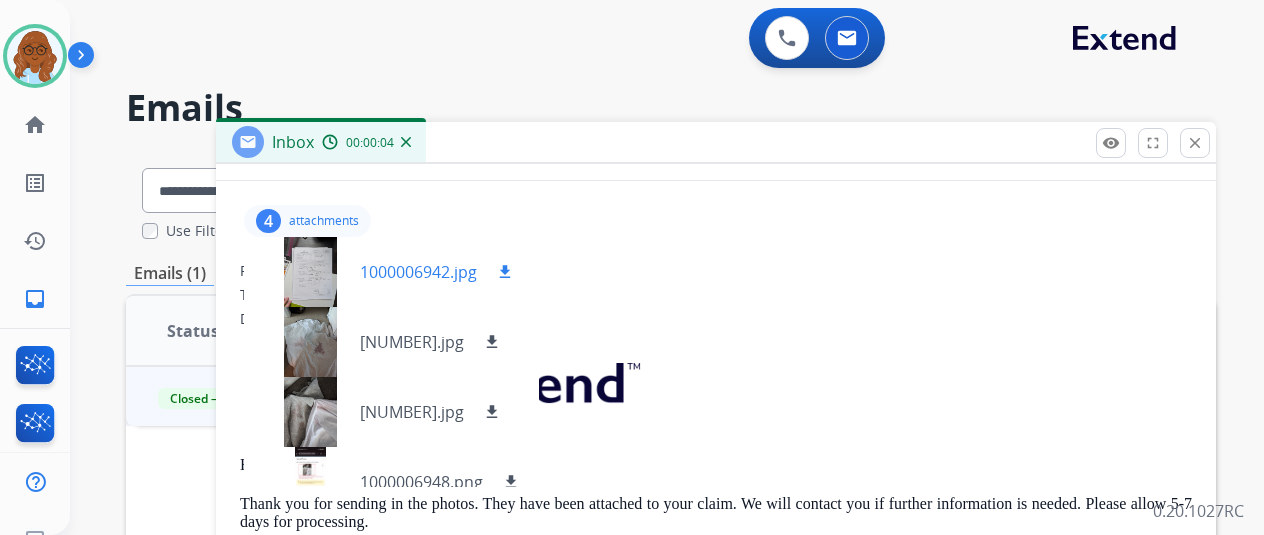 click at bounding box center [310, 272] 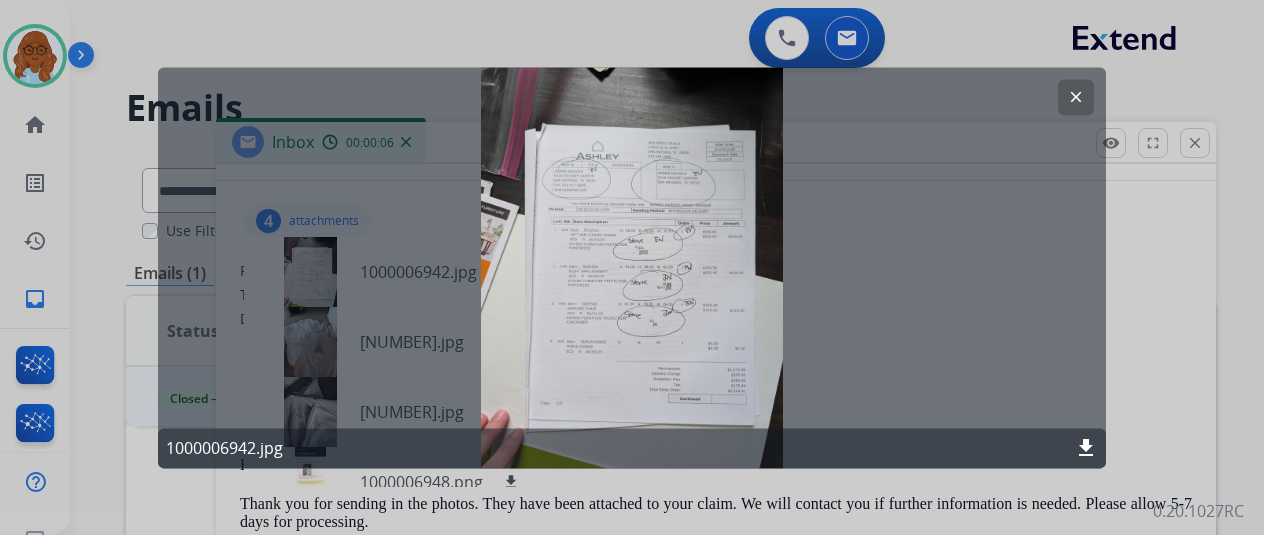 scroll, scrollTop: 0, scrollLeft: 8, axis: horizontal 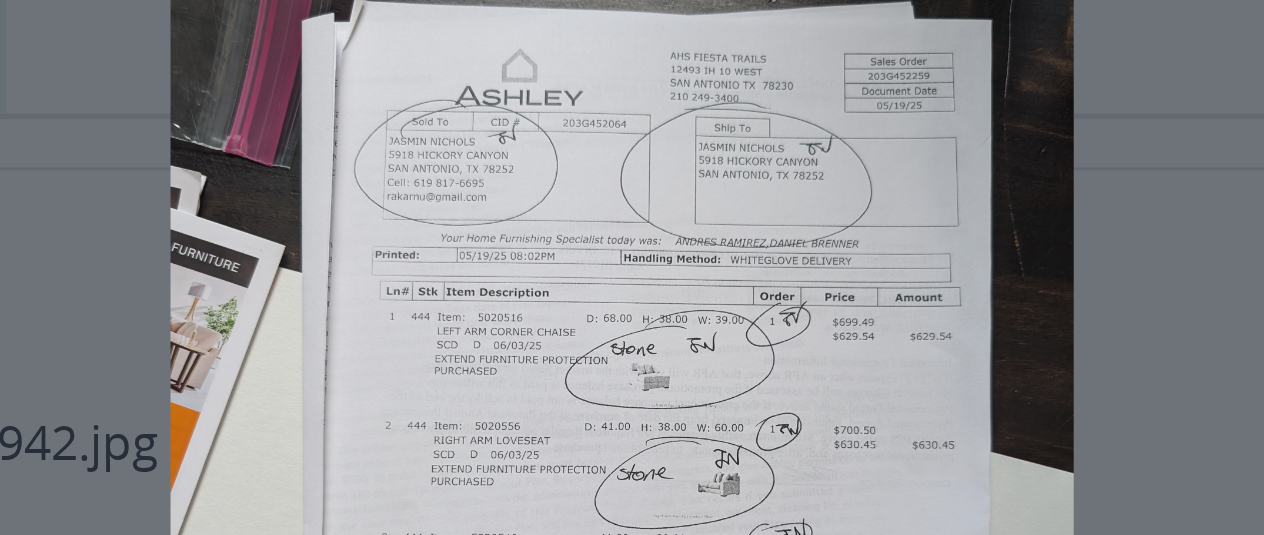 drag, startPoint x: 811, startPoint y: 199, endPoint x: 797, endPoint y: 207, distance: 16.124516 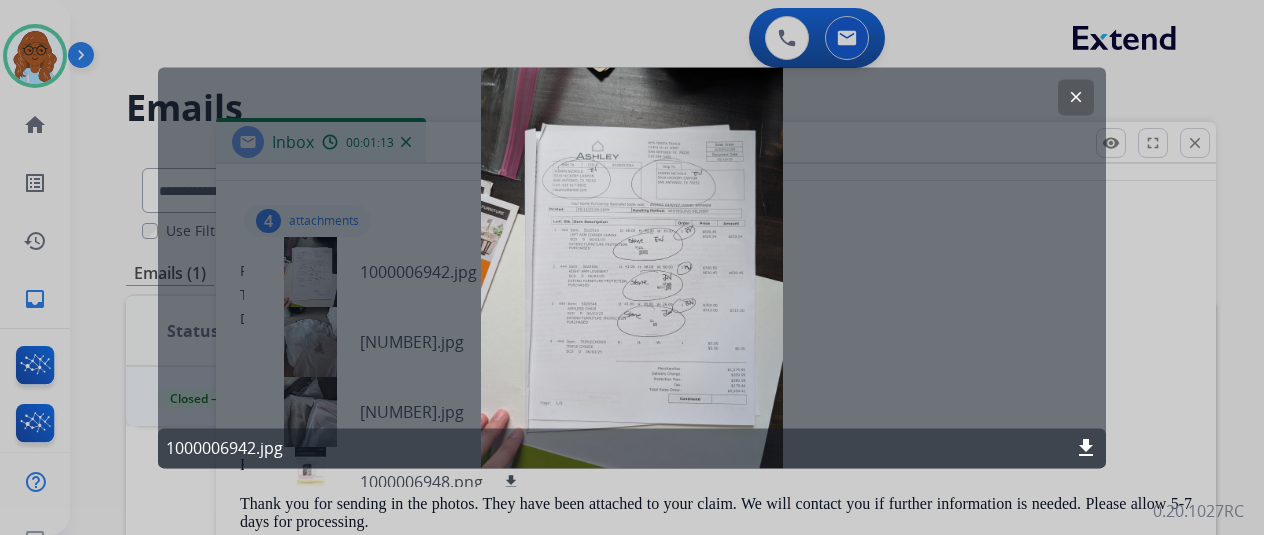 click on "clear" 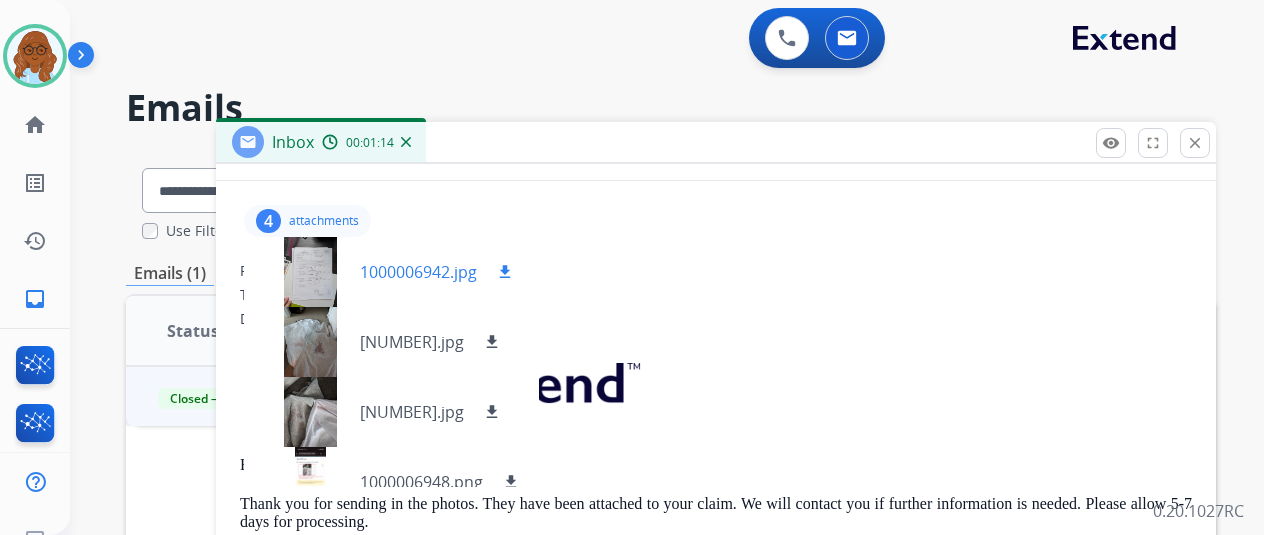 click on "download" at bounding box center [505, 272] 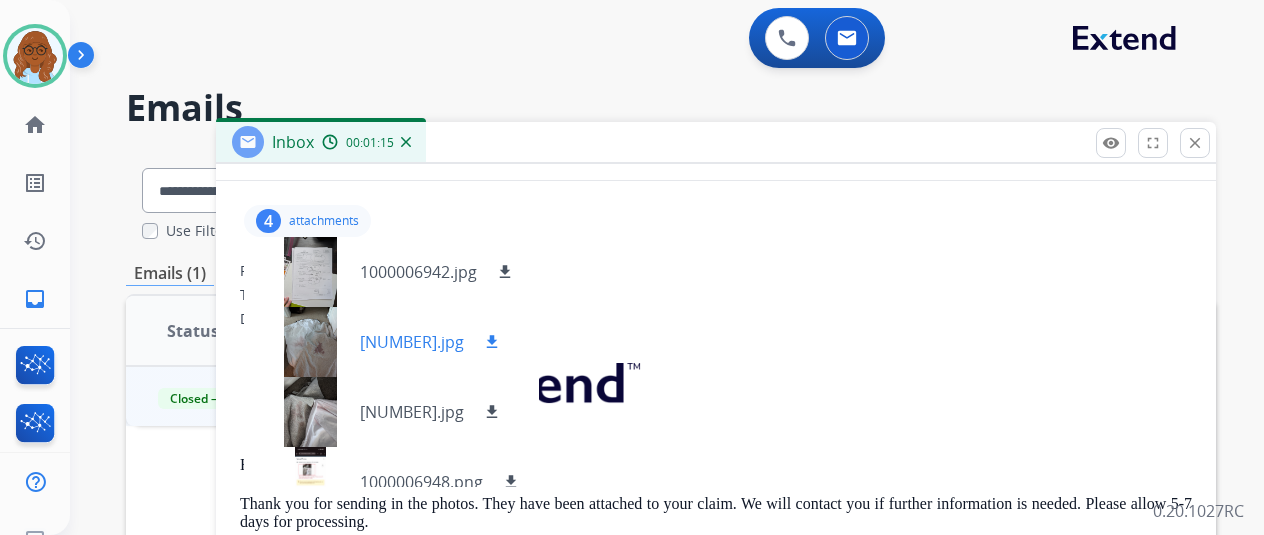 drag, startPoint x: 515, startPoint y: 341, endPoint x: 518, endPoint y: 357, distance: 16.27882 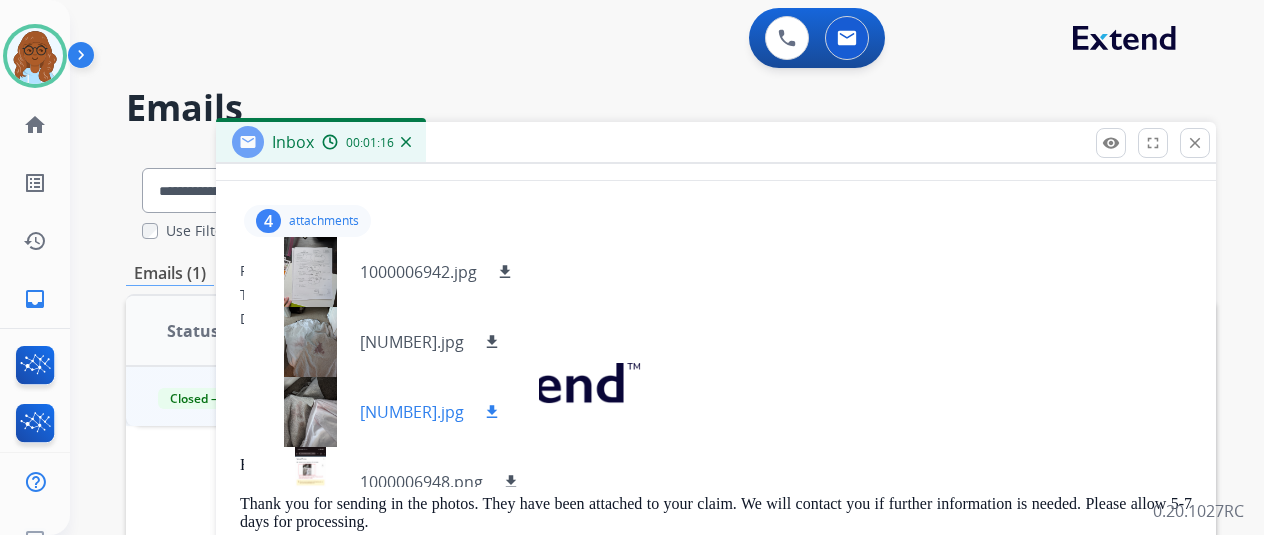click on "download" at bounding box center (492, 412) 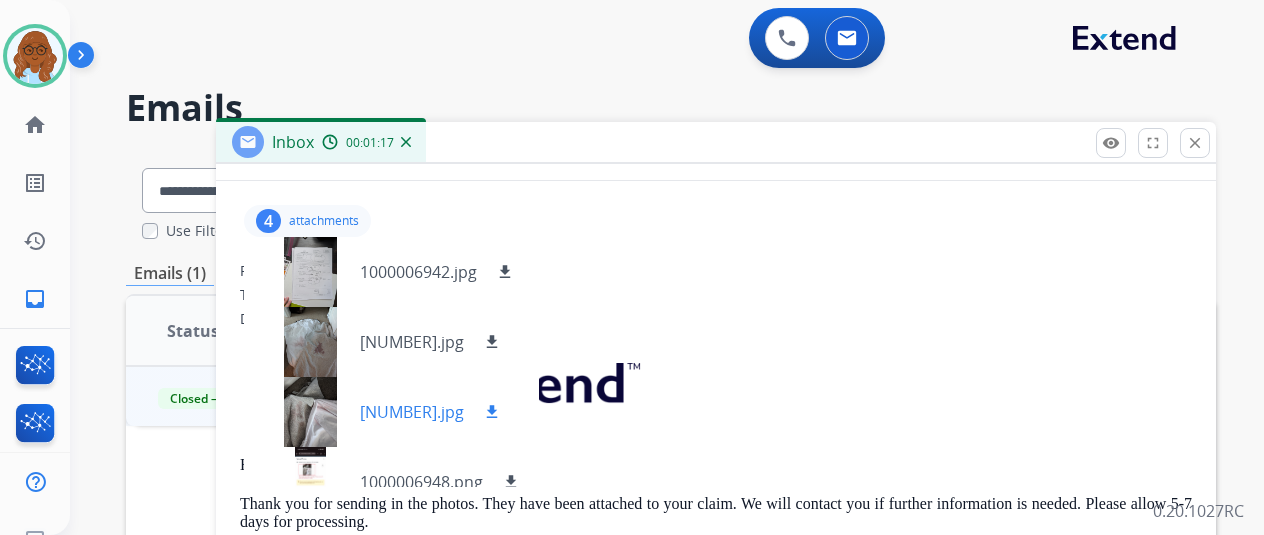 scroll, scrollTop: 30, scrollLeft: 0, axis: vertical 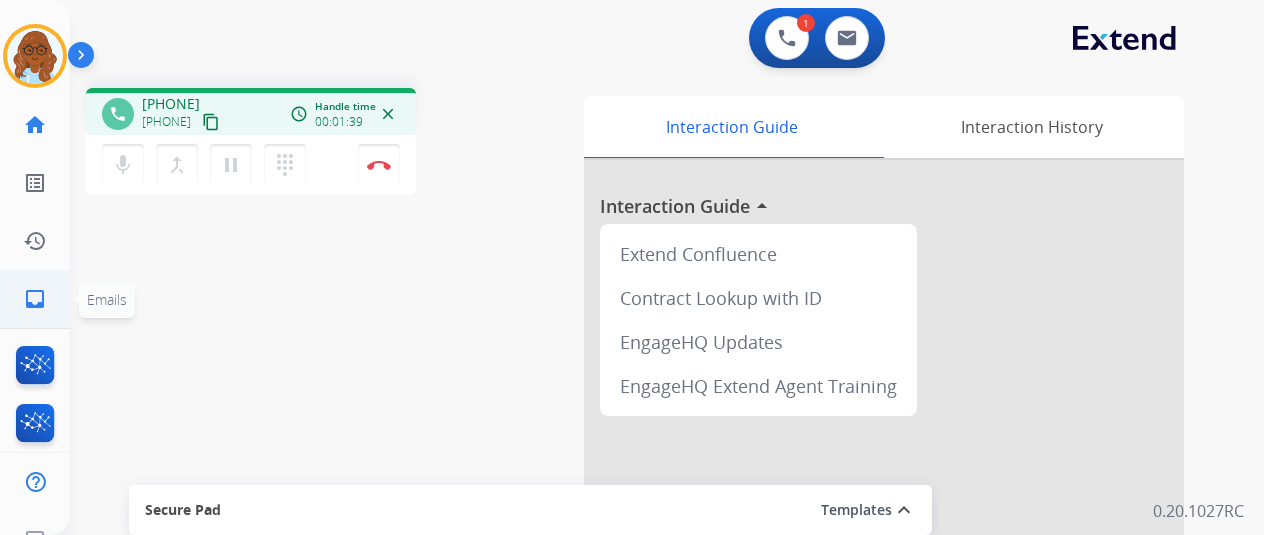 click on "inbox" 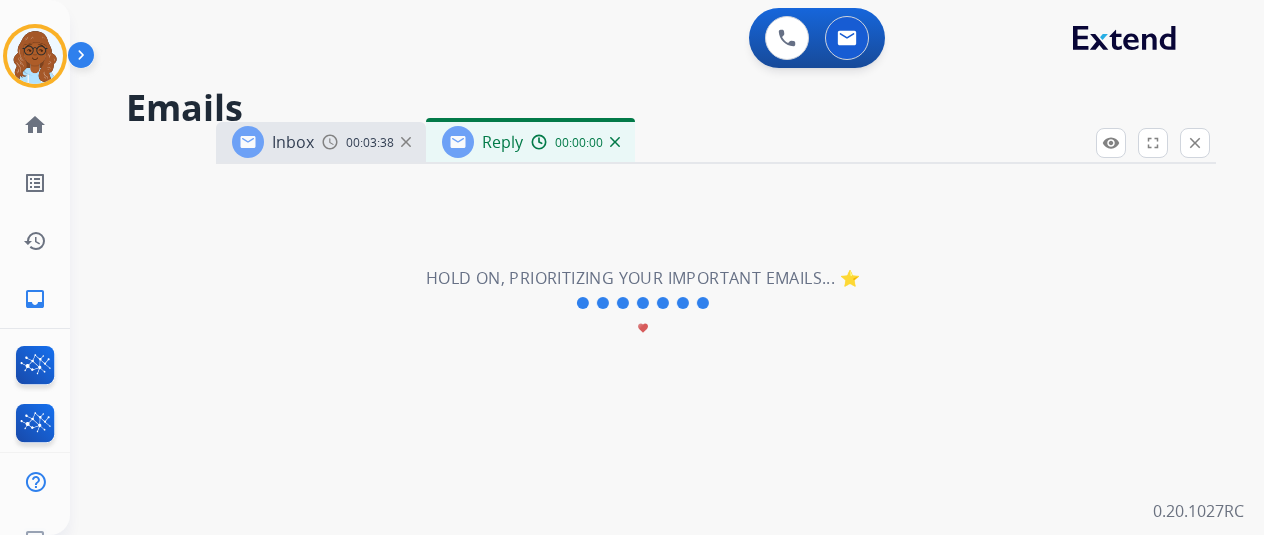 select on "**********" 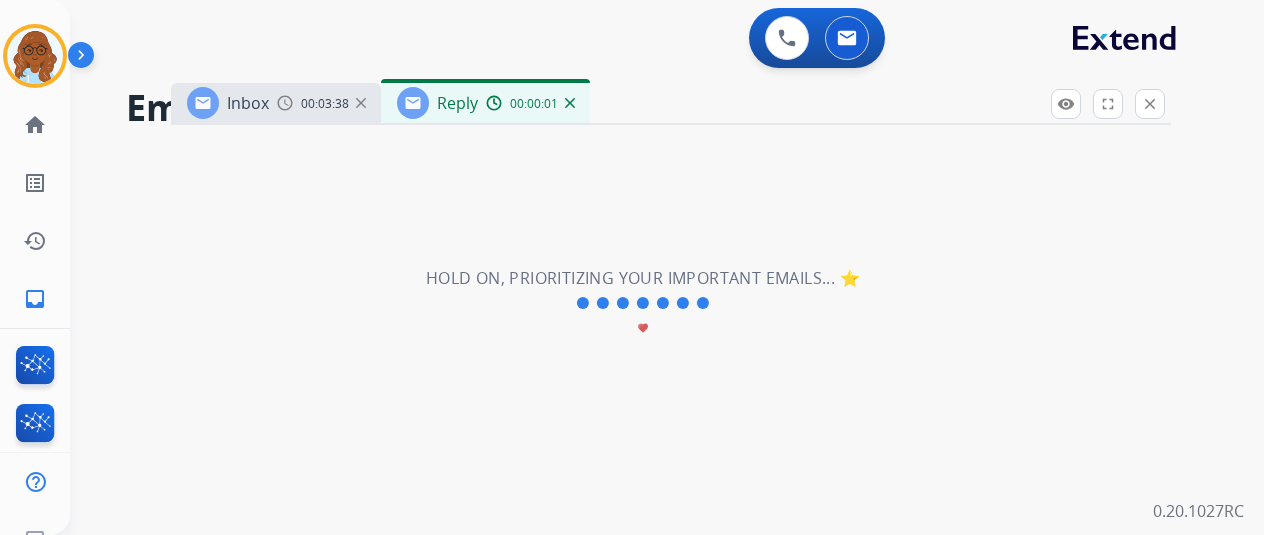 drag, startPoint x: 728, startPoint y: 143, endPoint x: 634, endPoint y: 70, distance: 119.01681 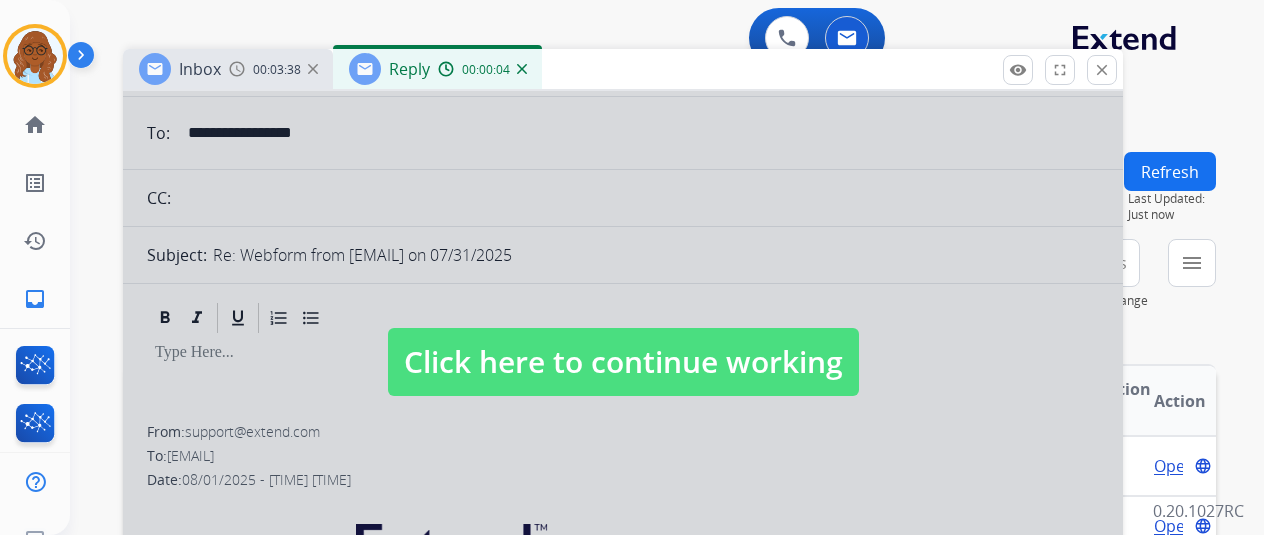 scroll, scrollTop: 100, scrollLeft: 0, axis: vertical 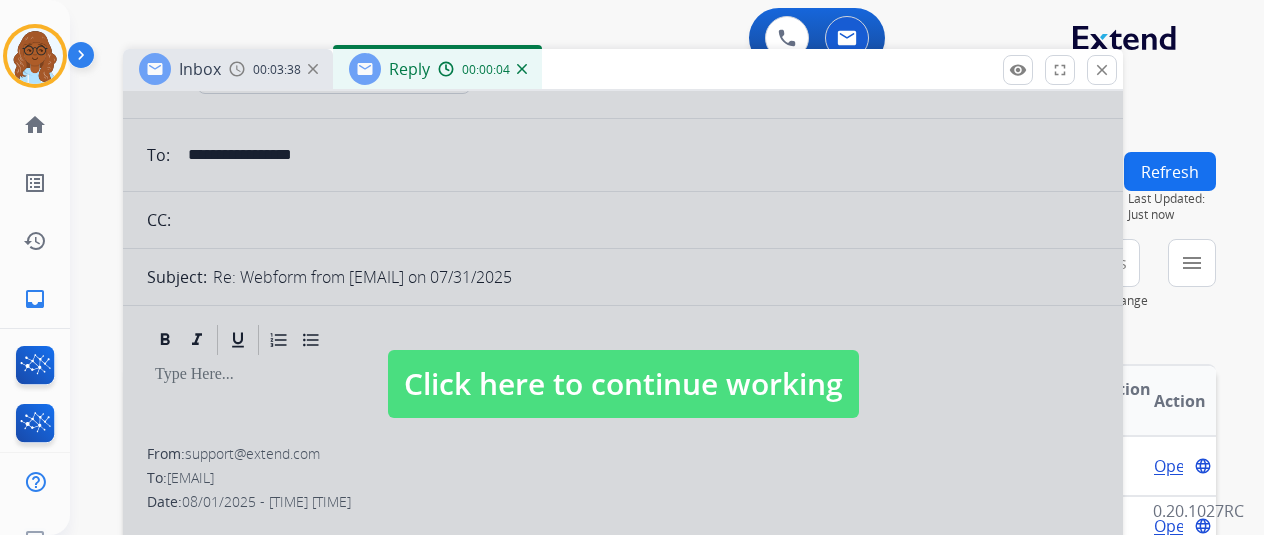 click on "close Close" at bounding box center (1102, 70) 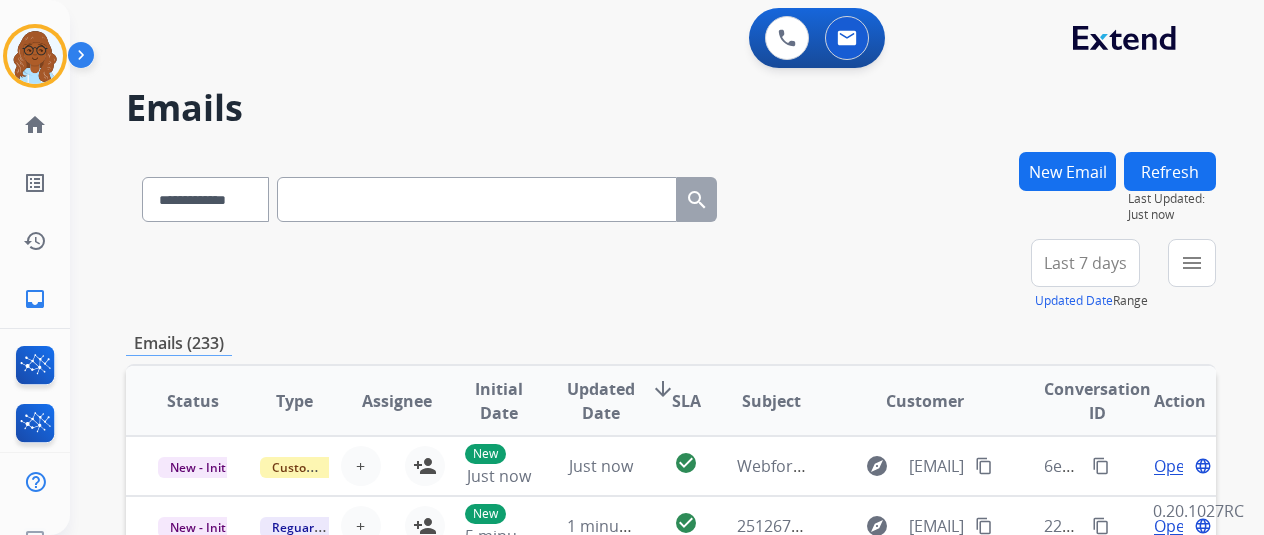 click at bounding box center (477, 199) 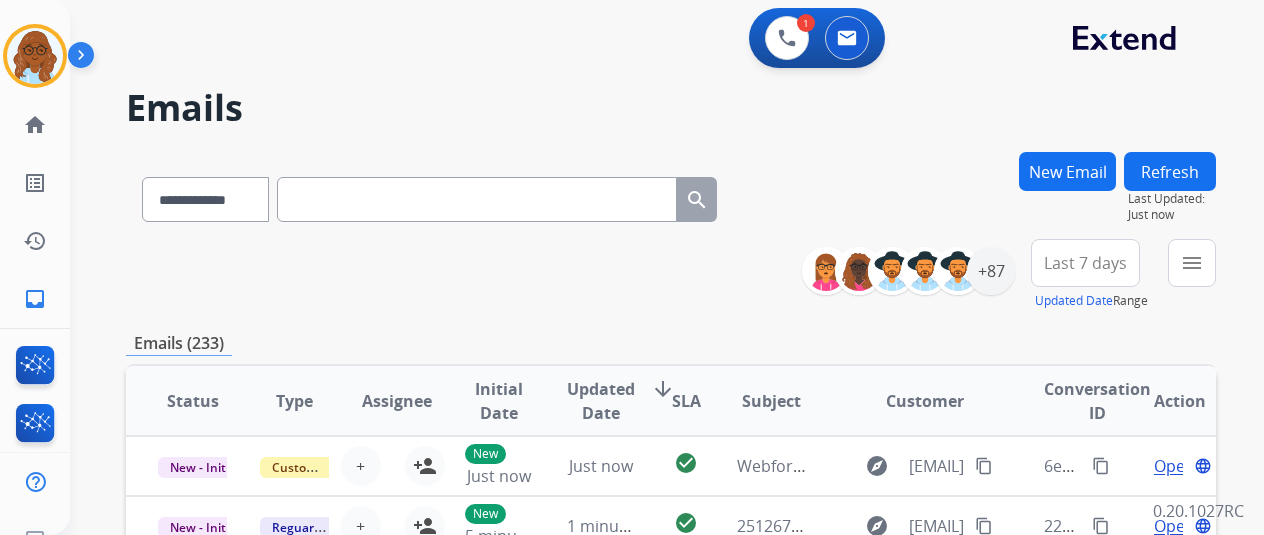 click on "New Email" at bounding box center [1067, 171] 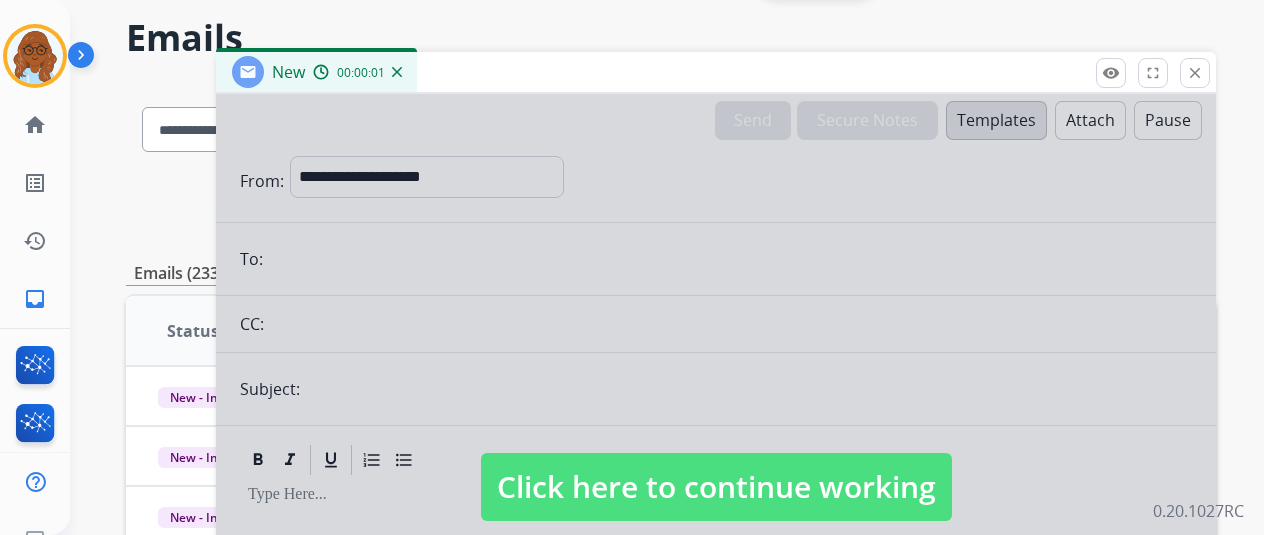 scroll, scrollTop: 100, scrollLeft: 0, axis: vertical 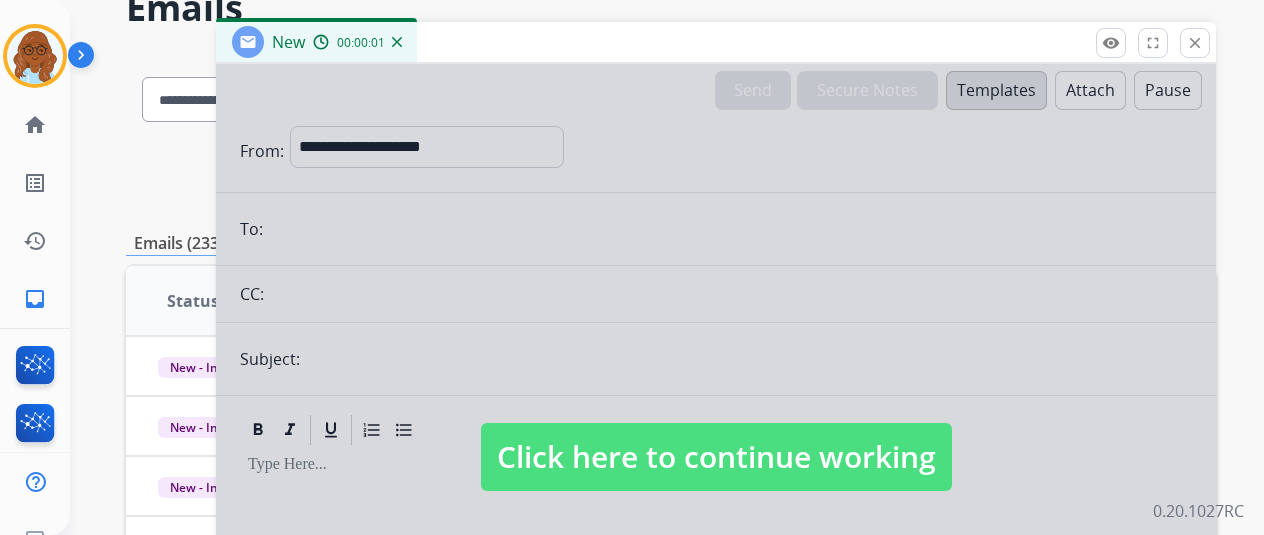 click at bounding box center (716, 437) 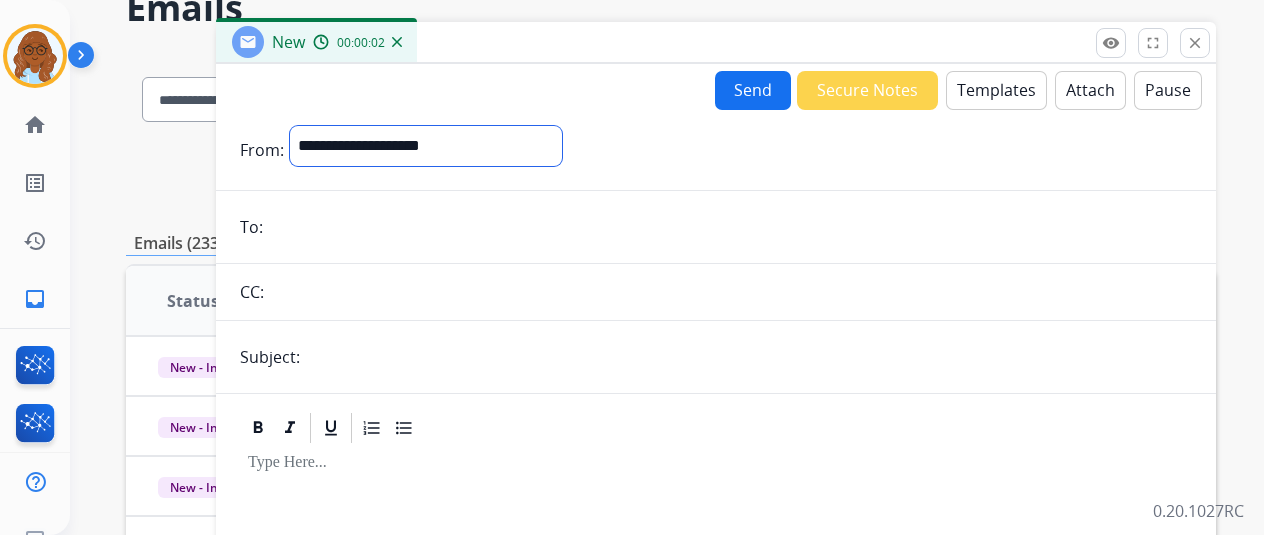 click on "**********" at bounding box center [426, 150] 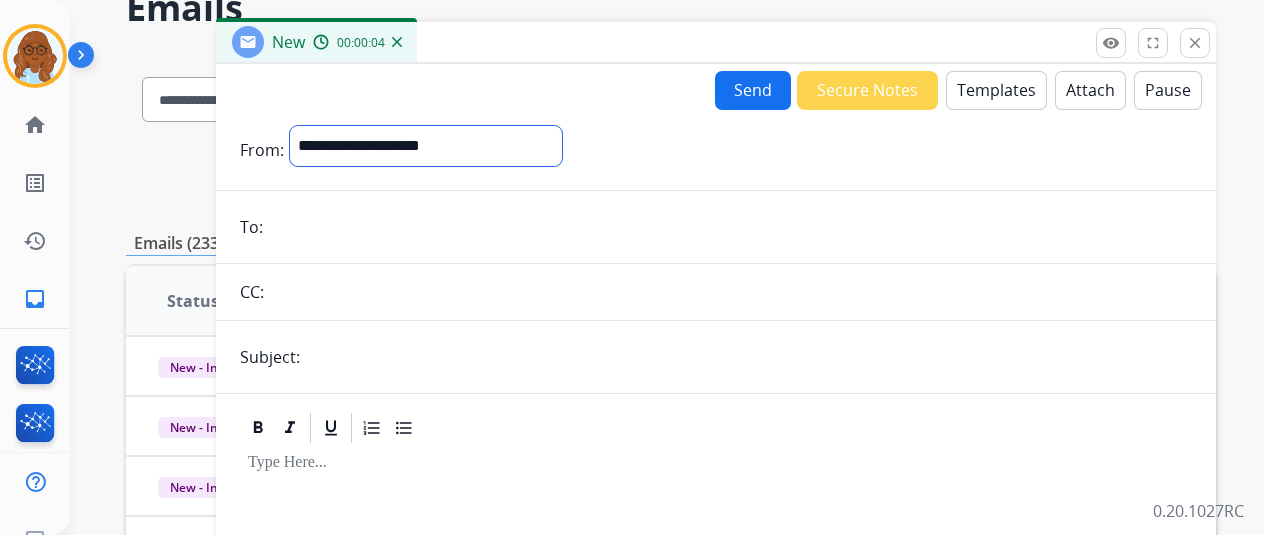 select on "**********" 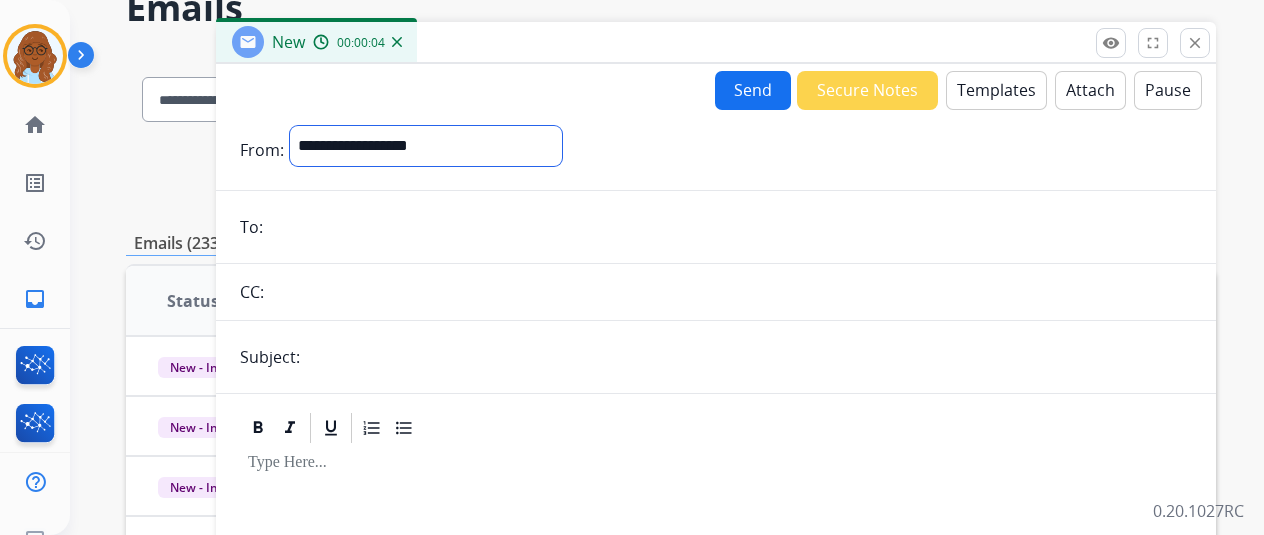 click on "**********" at bounding box center [426, 146] 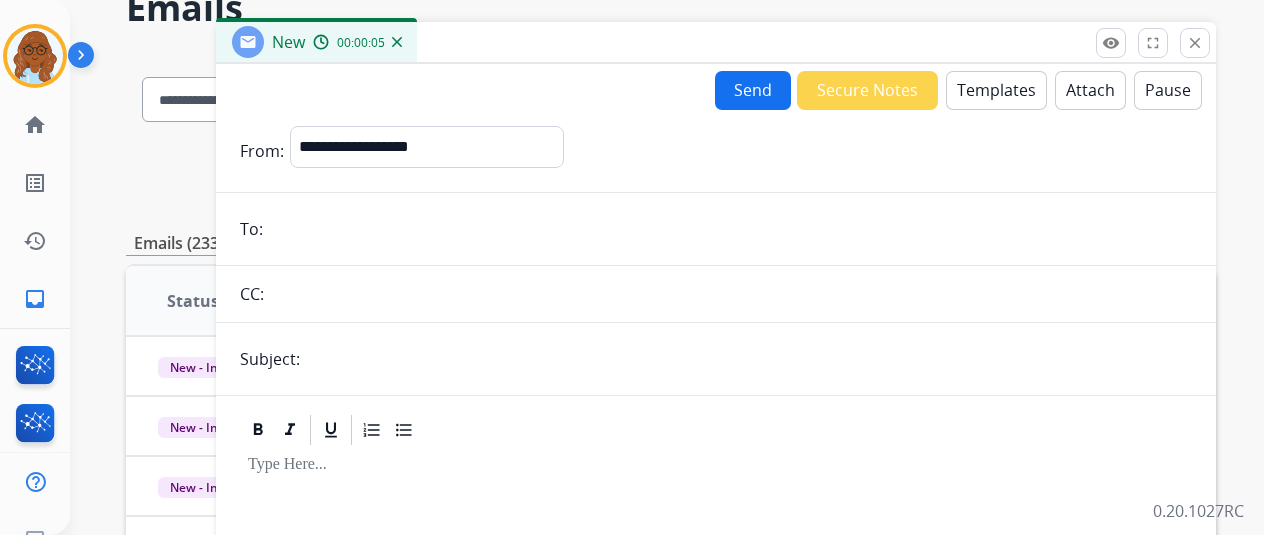 drag, startPoint x: 402, startPoint y: 217, endPoint x: 445, endPoint y: 231, distance: 45.221676 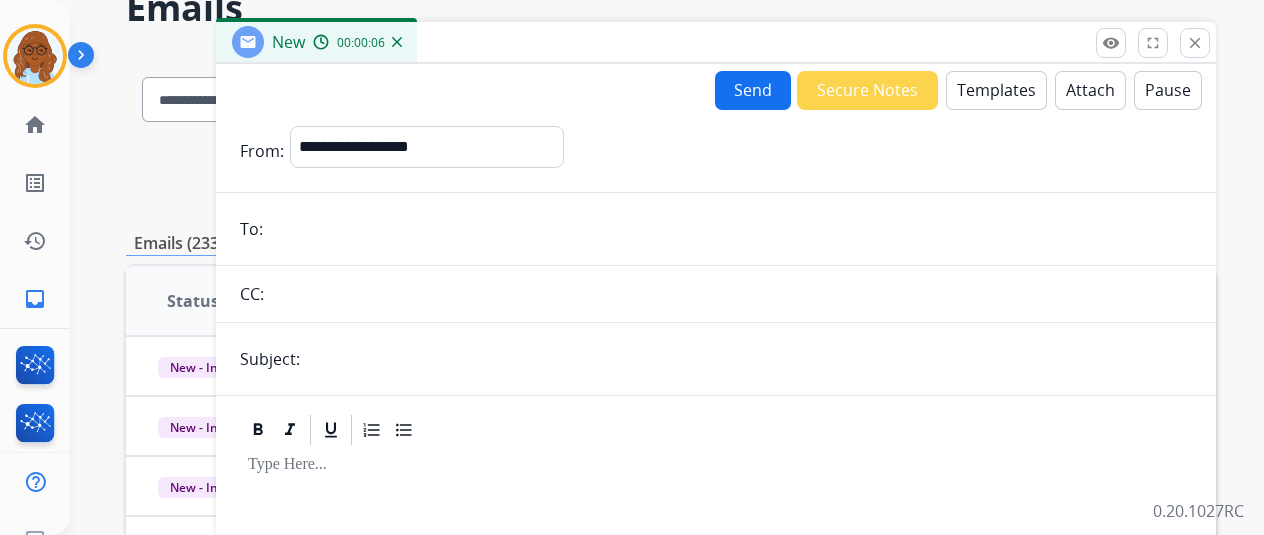 paste on "**********" 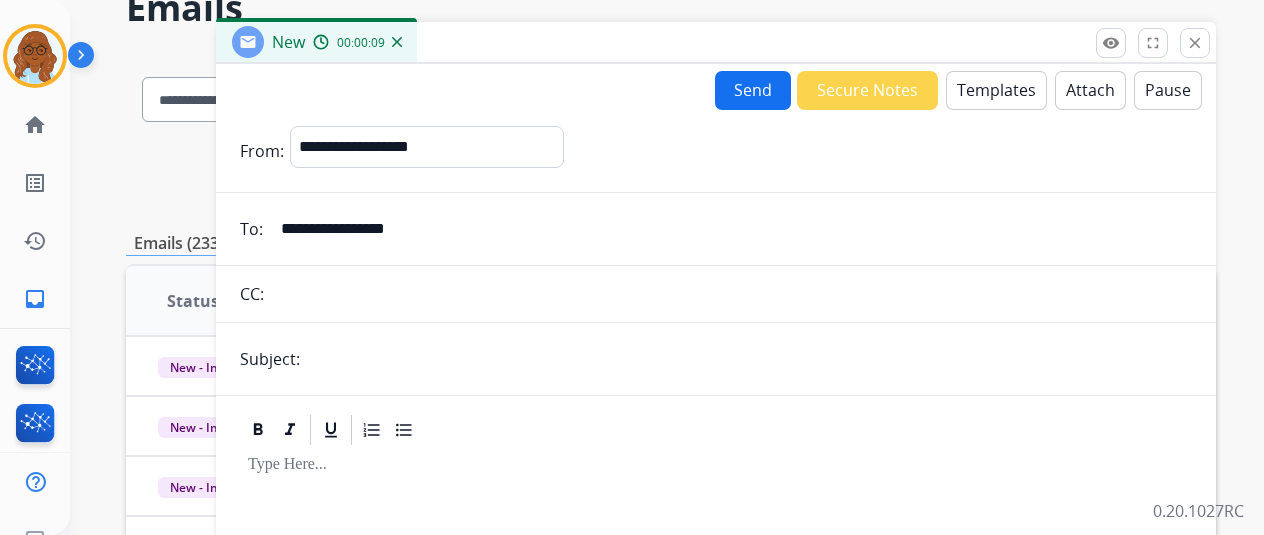 type on "**********" 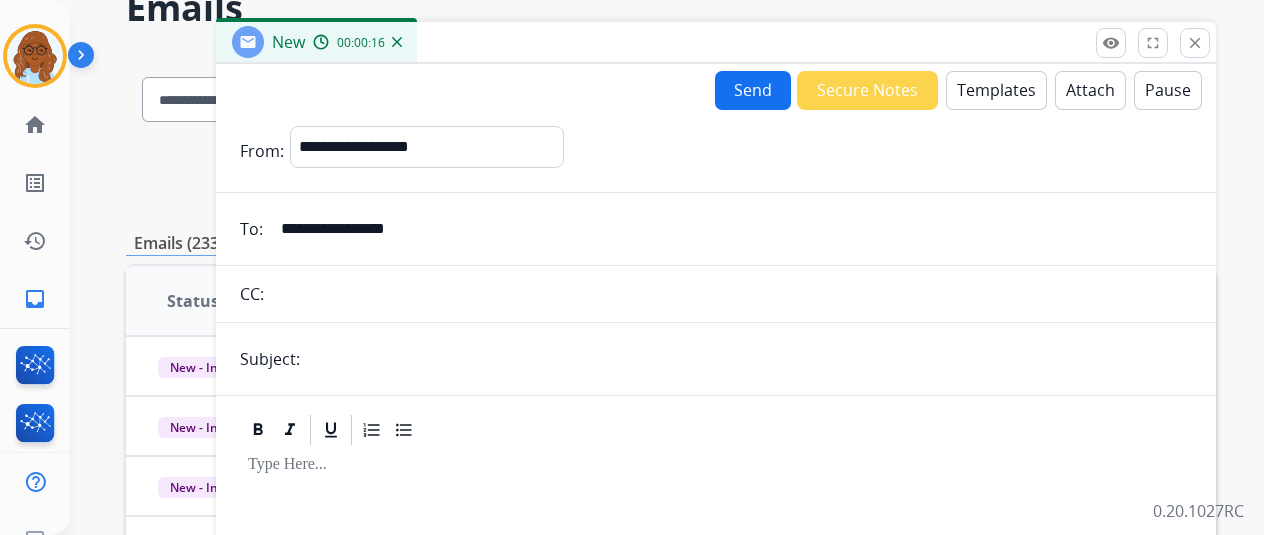 type on "**********" 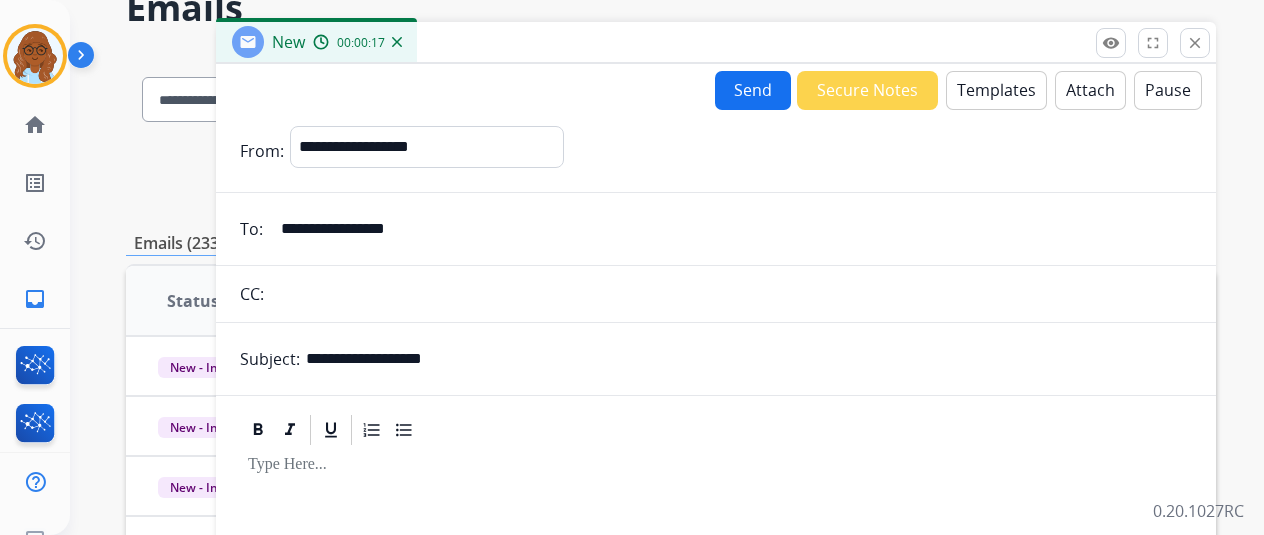 click at bounding box center [716, 619] 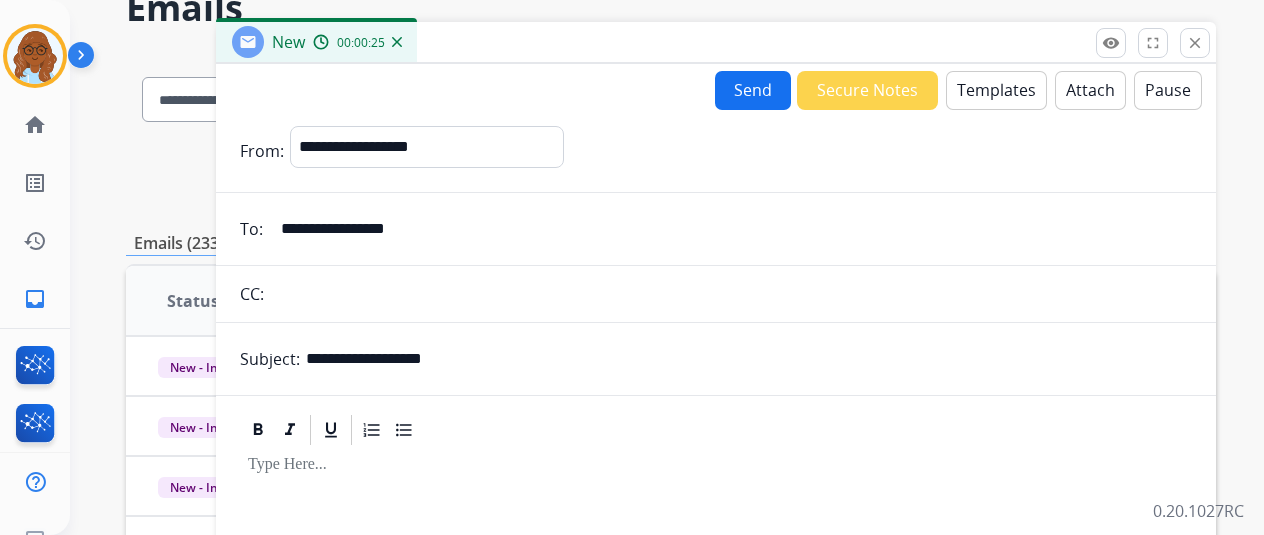 click on "Templates" at bounding box center (996, 90) 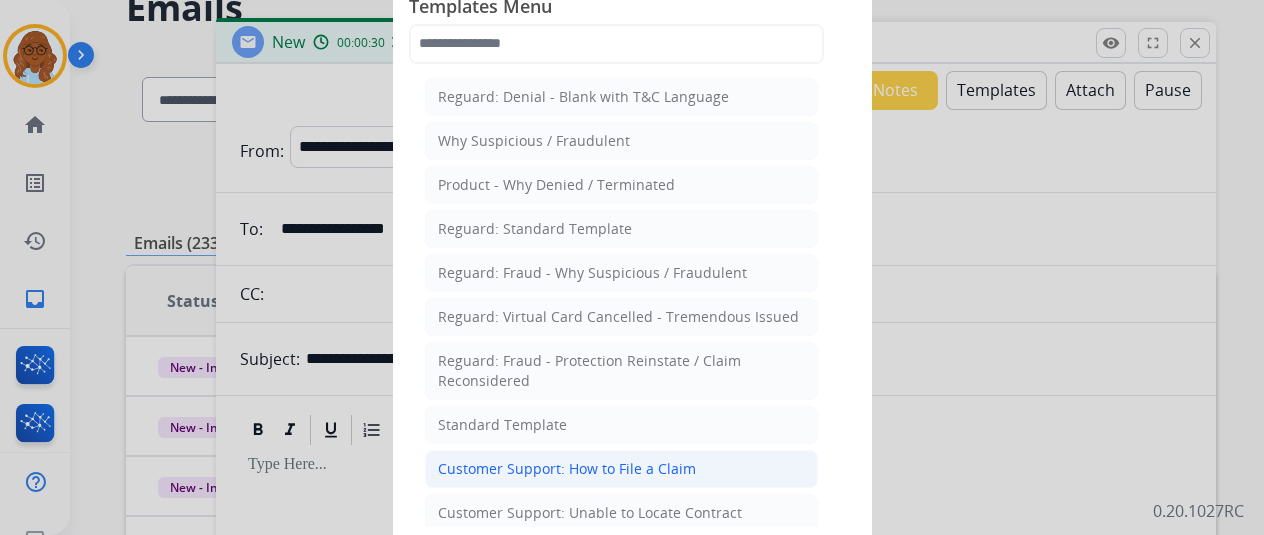 click on "Customer Support: How to File a Claim" 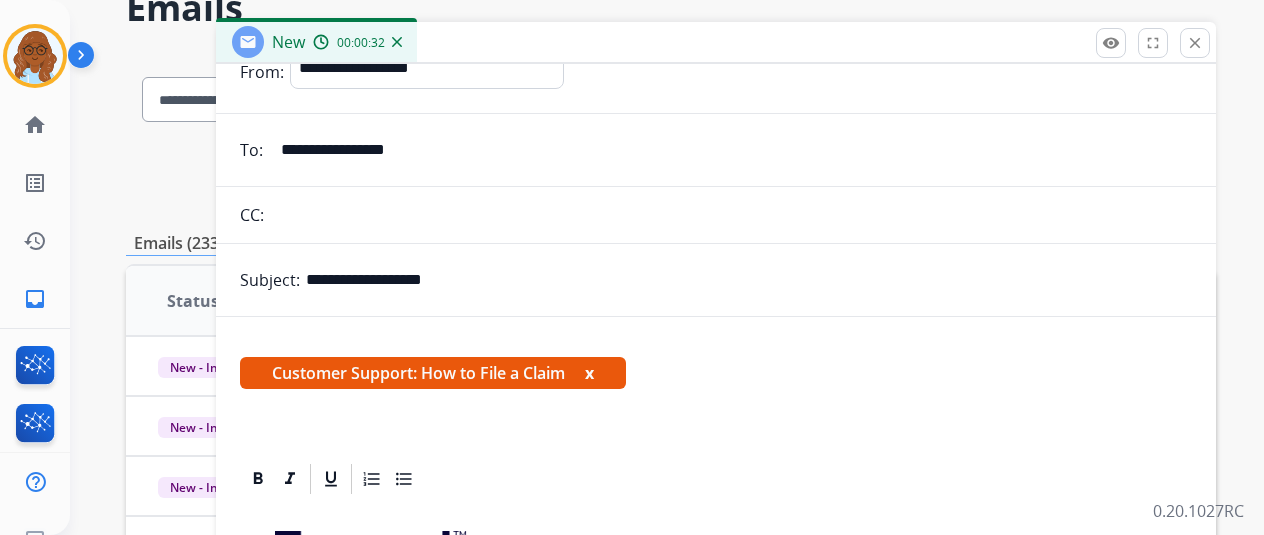 scroll, scrollTop: 200, scrollLeft: 0, axis: vertical 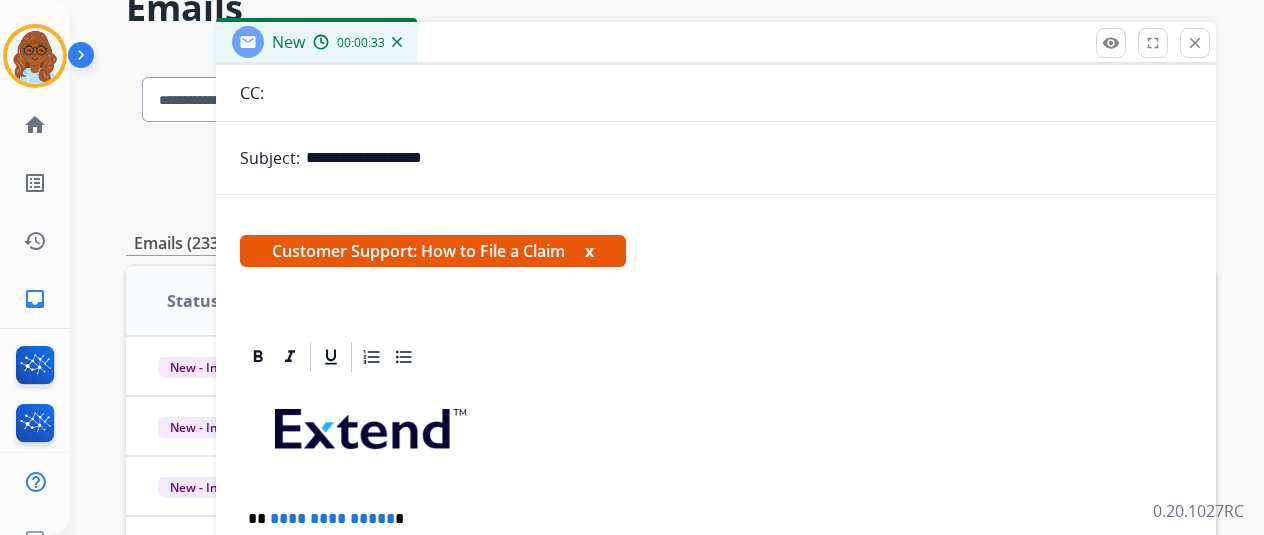 click on "Customer Support: How to File a Claim   x" at bounding box center (433, 251) 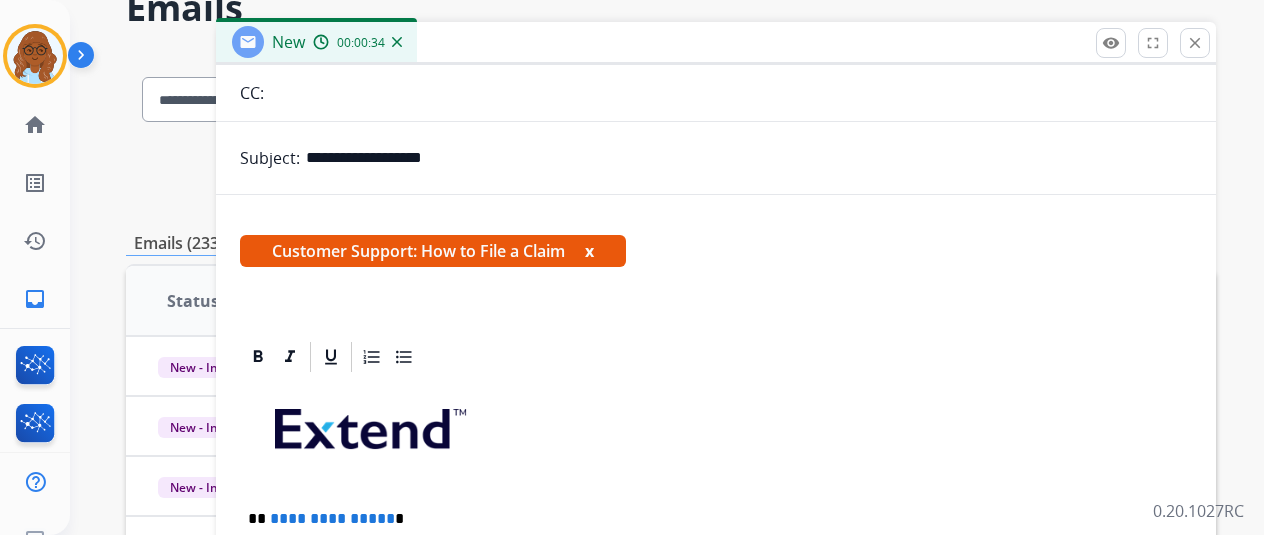 click on "x" at bounding box center [589, 251] 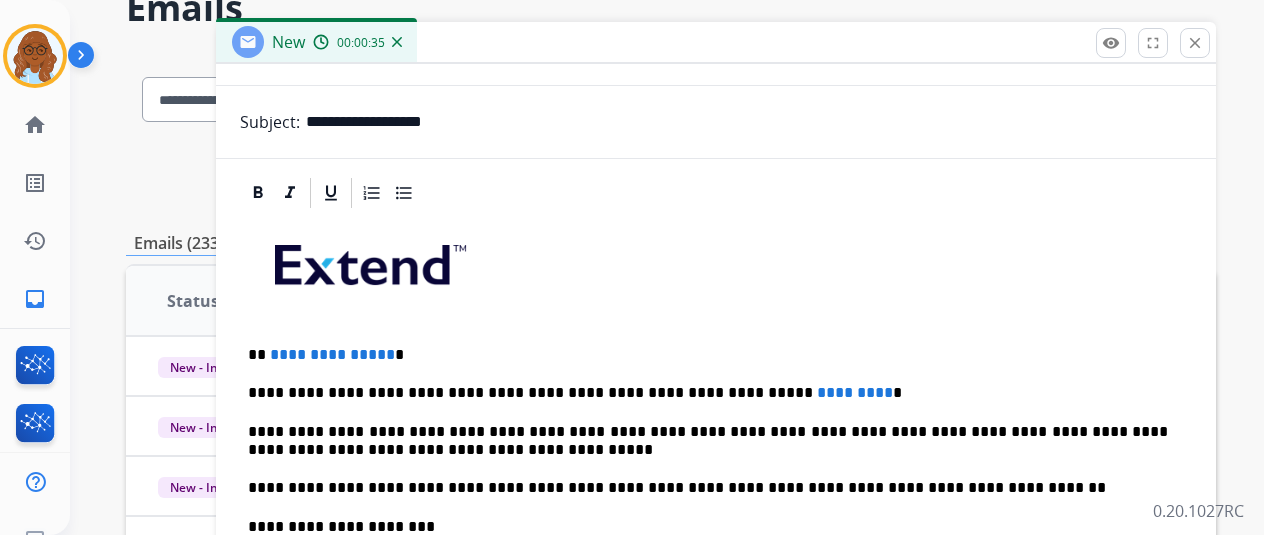 scroll, scrollTop: 255, scrollLeft: 0, axis: vertical 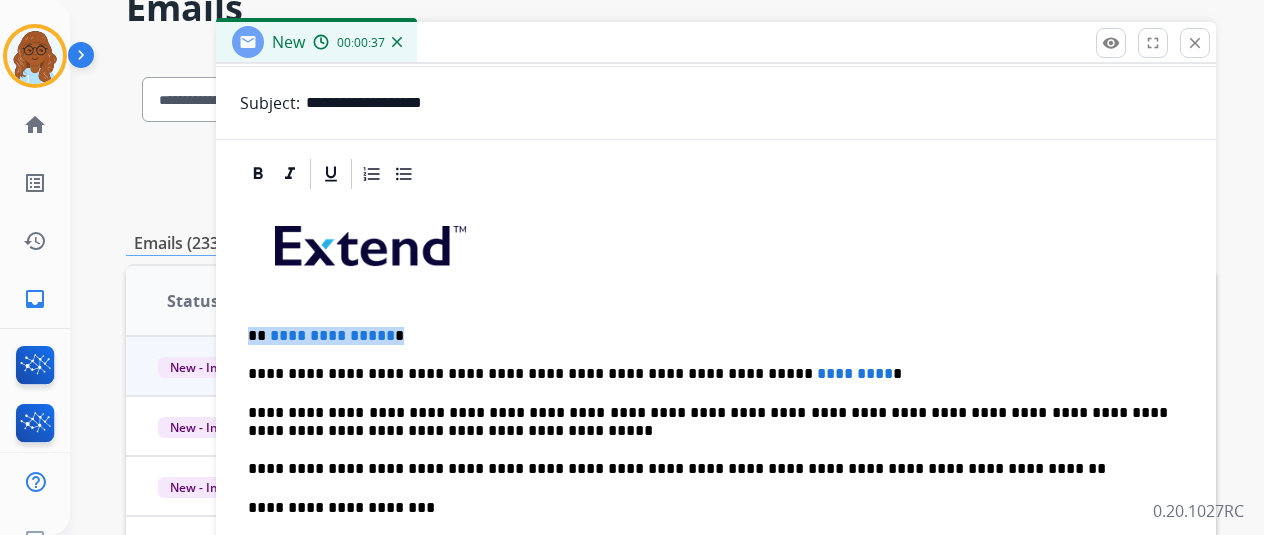 drag, startPoint x: 397, startPoint y: 326, endPoint x: 162, endPoint y: 341, distance: 235.47824 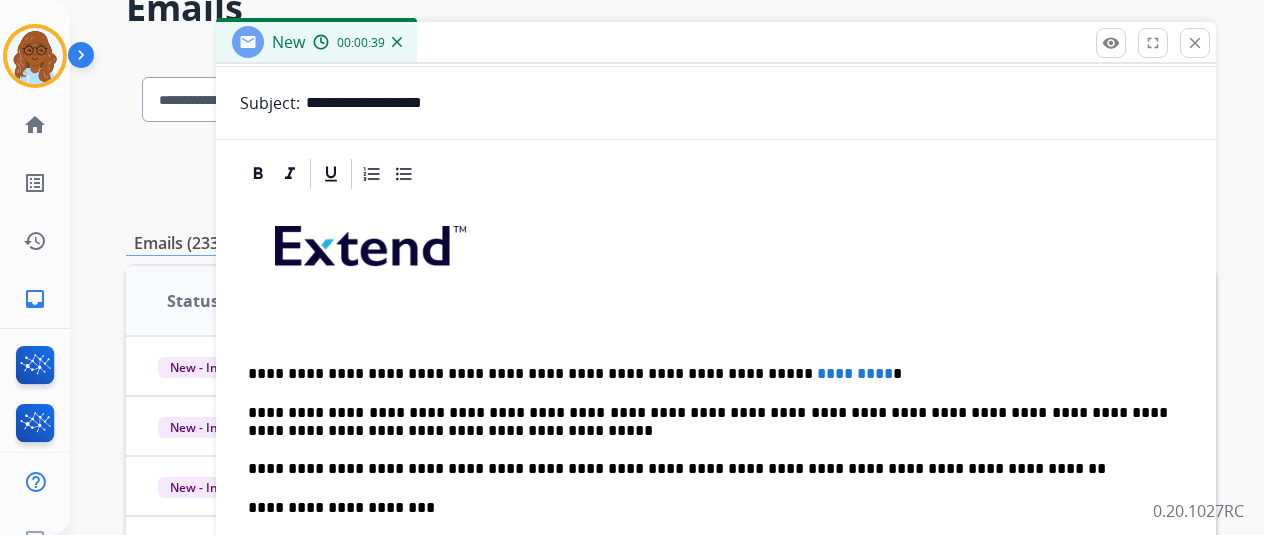 type 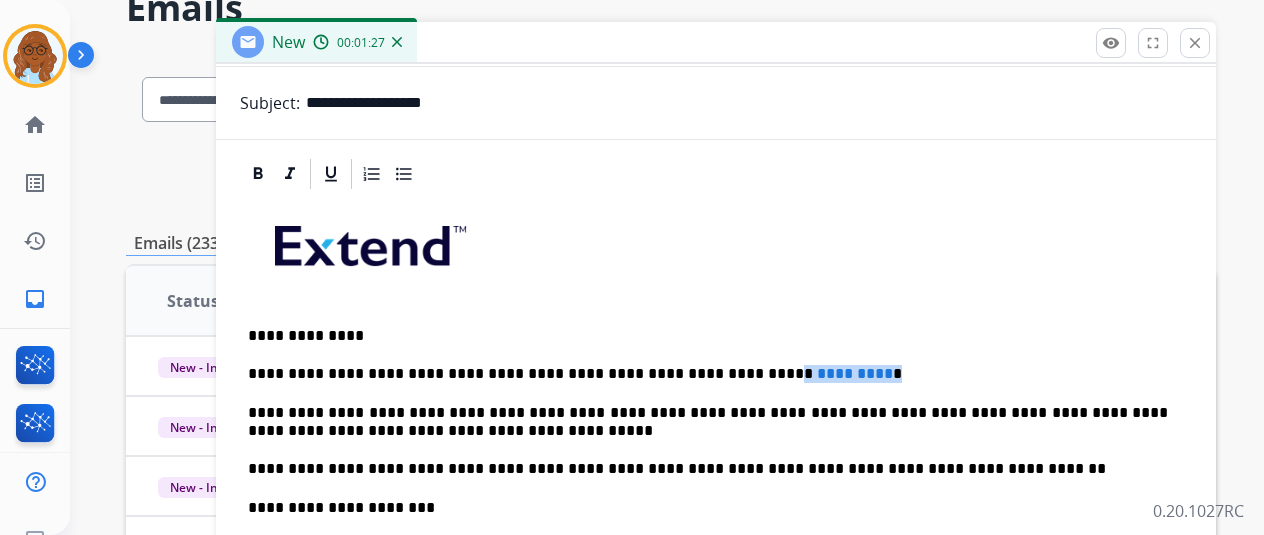 drag, startPoint x: 812, startPoint y: 368, endPoint x: 703, endPoint y: 368, distance: 109 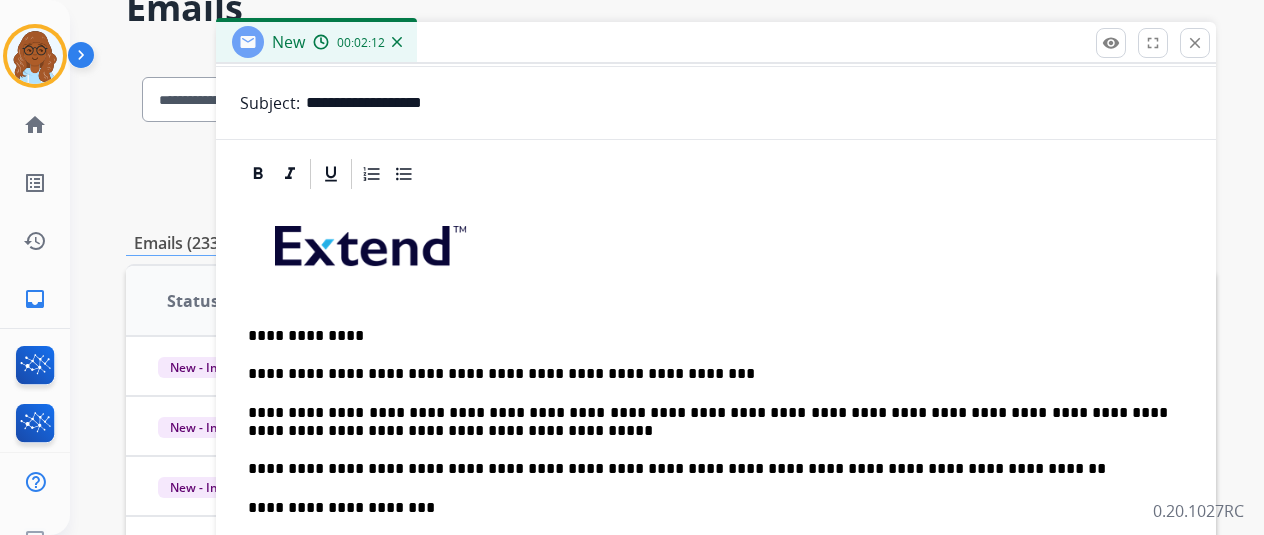 drag, startPoint x: 846, startPoint y: 378, endPoint x: 635, endPoint y: 307, distance: 222.62524 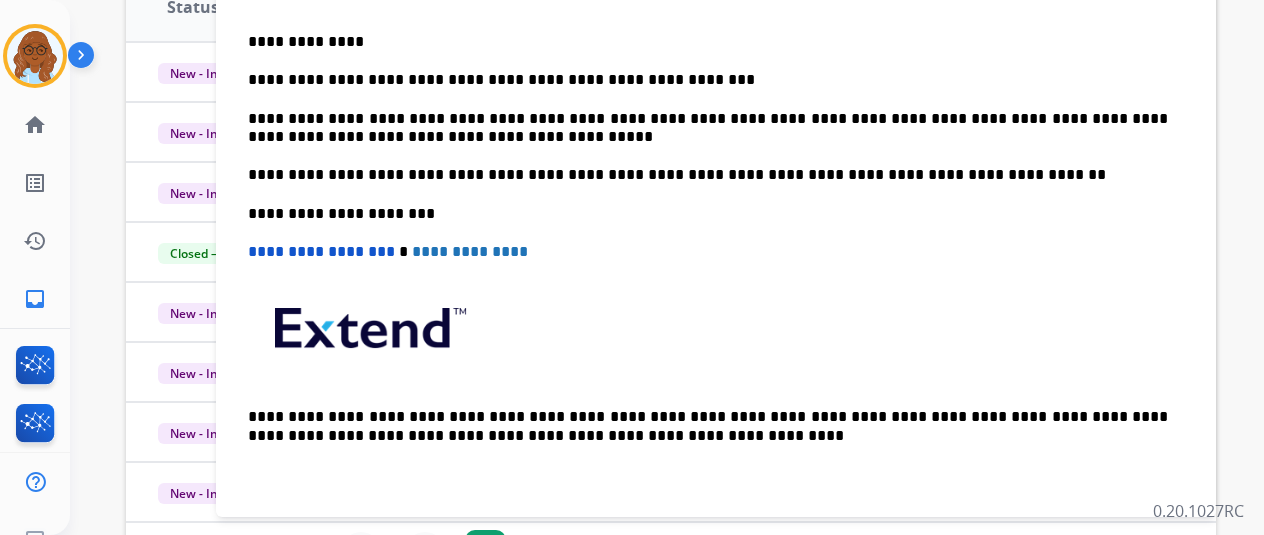 scroll, scrollTop: 400, scrollLeft: 0, axis: vertical 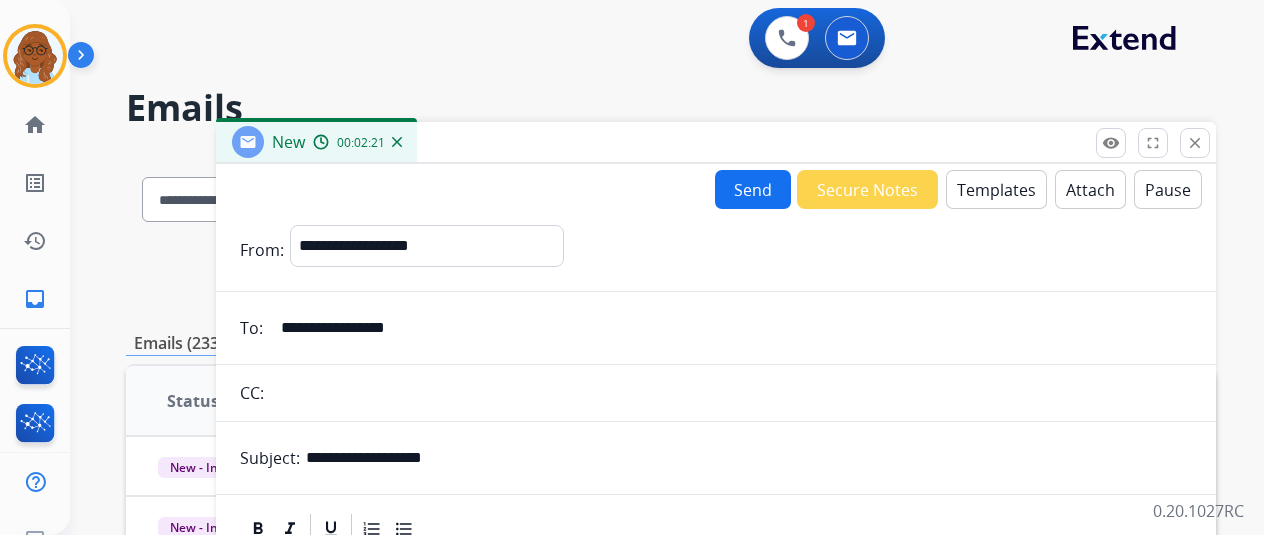 click on "Send" at bounding box center [753, 189] 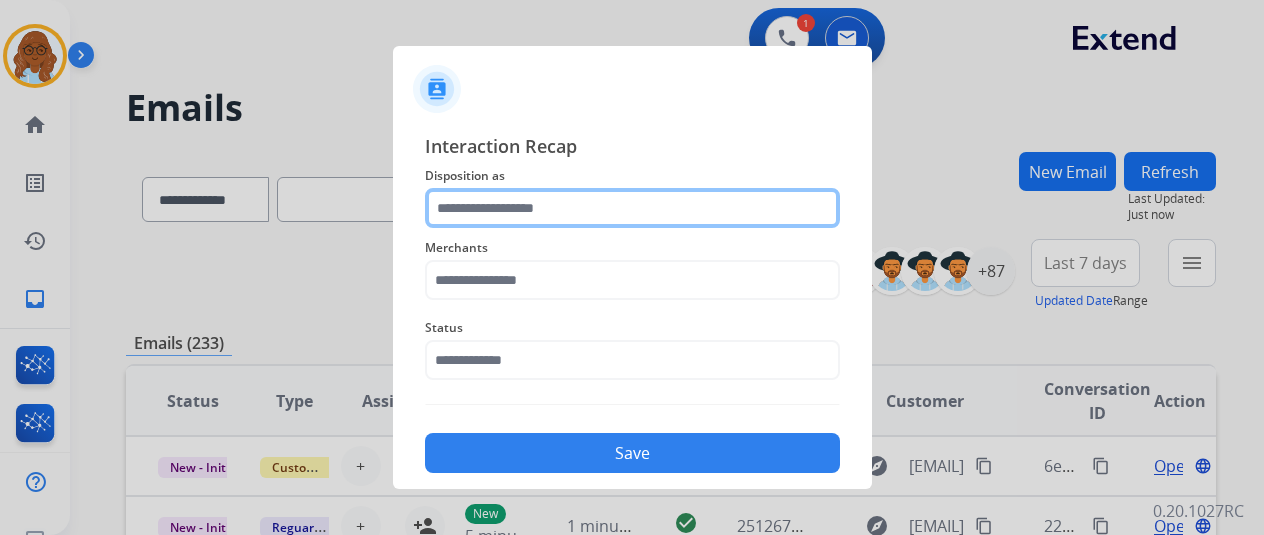 click 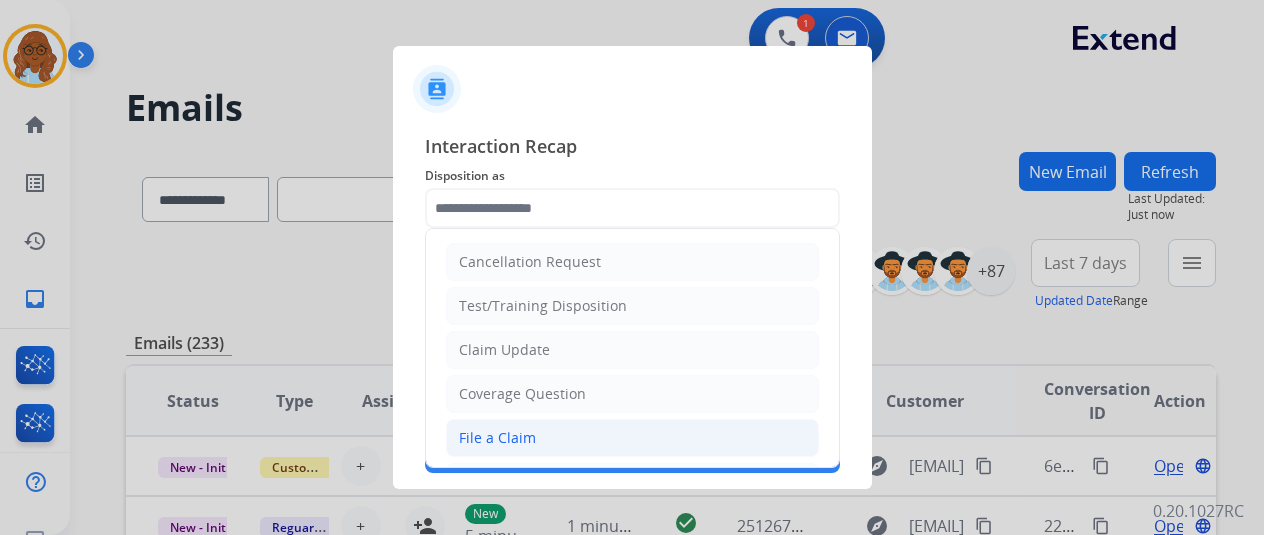 click on "File a Claim" 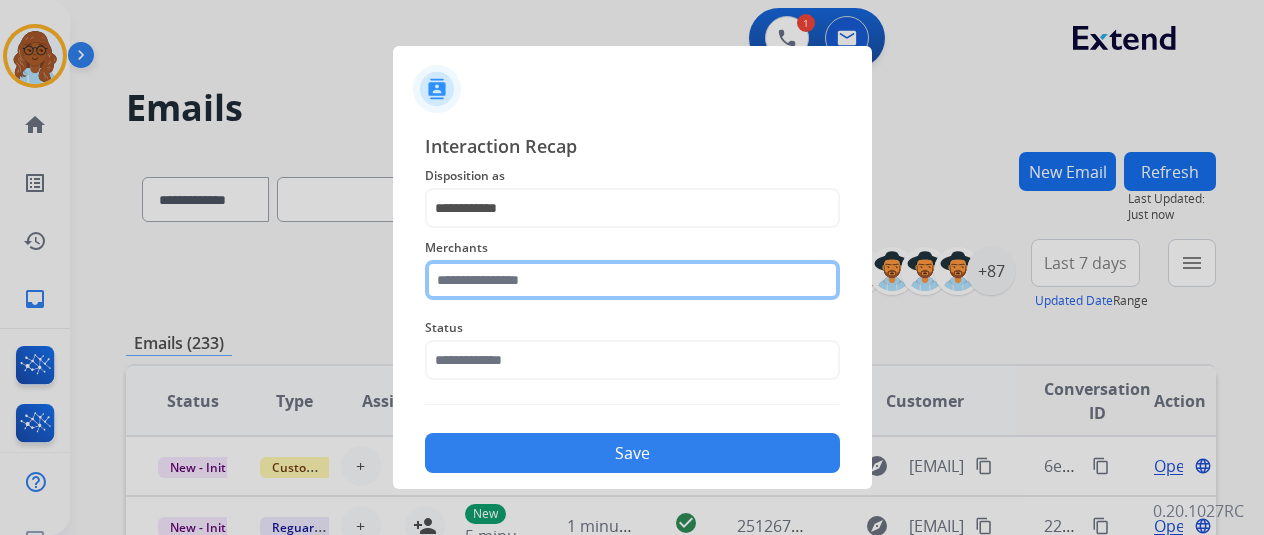 click 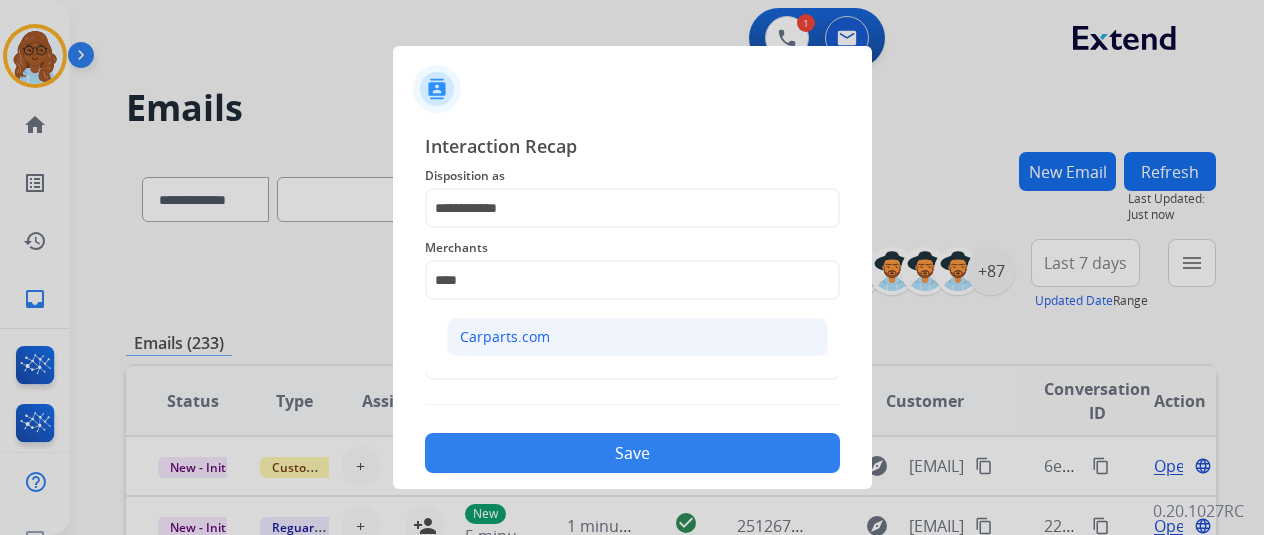 click on "Carparts.com" 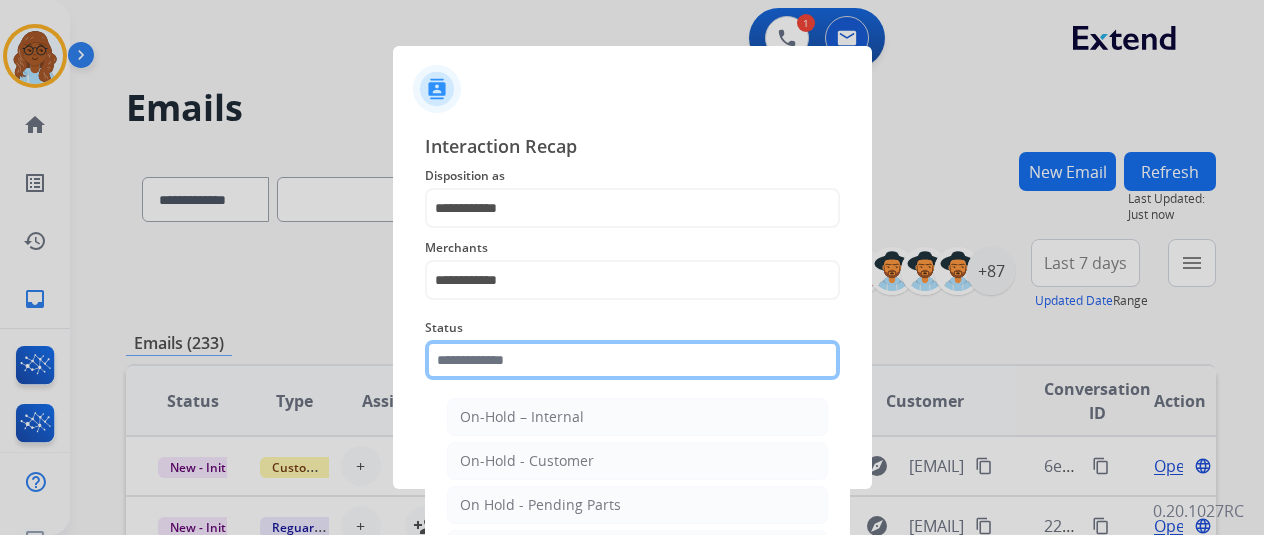 click 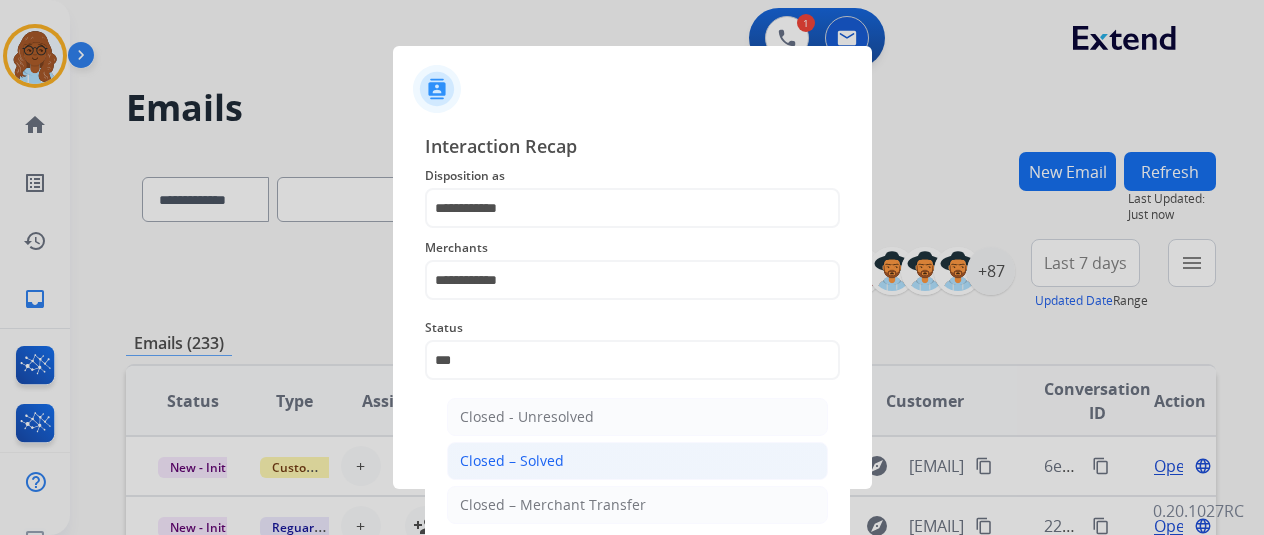 click on "Closed – Solved" 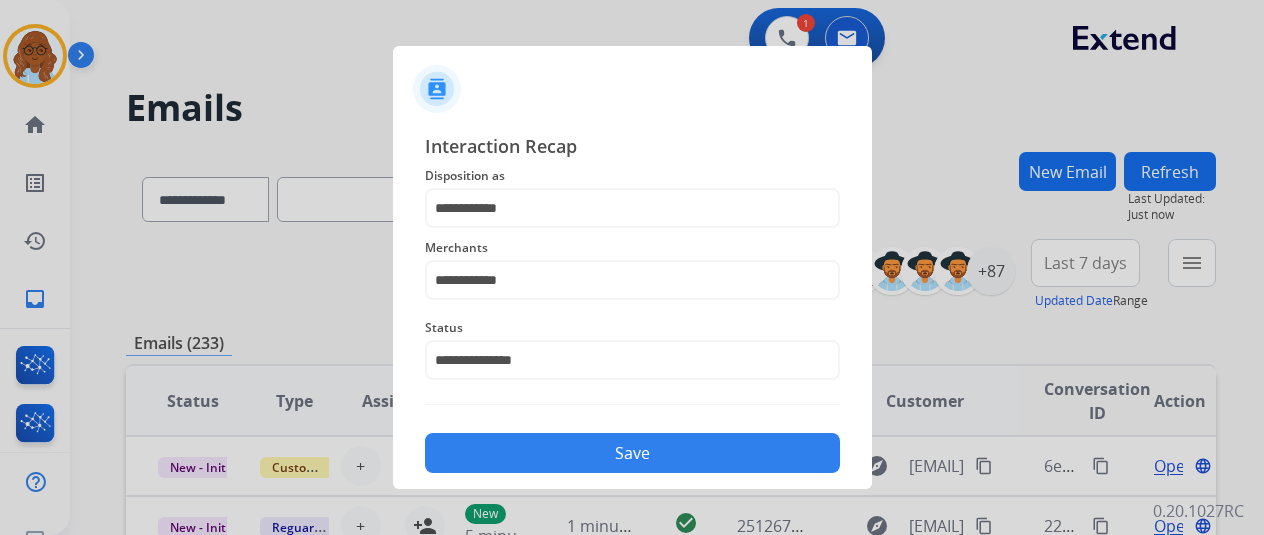 click on "Save" 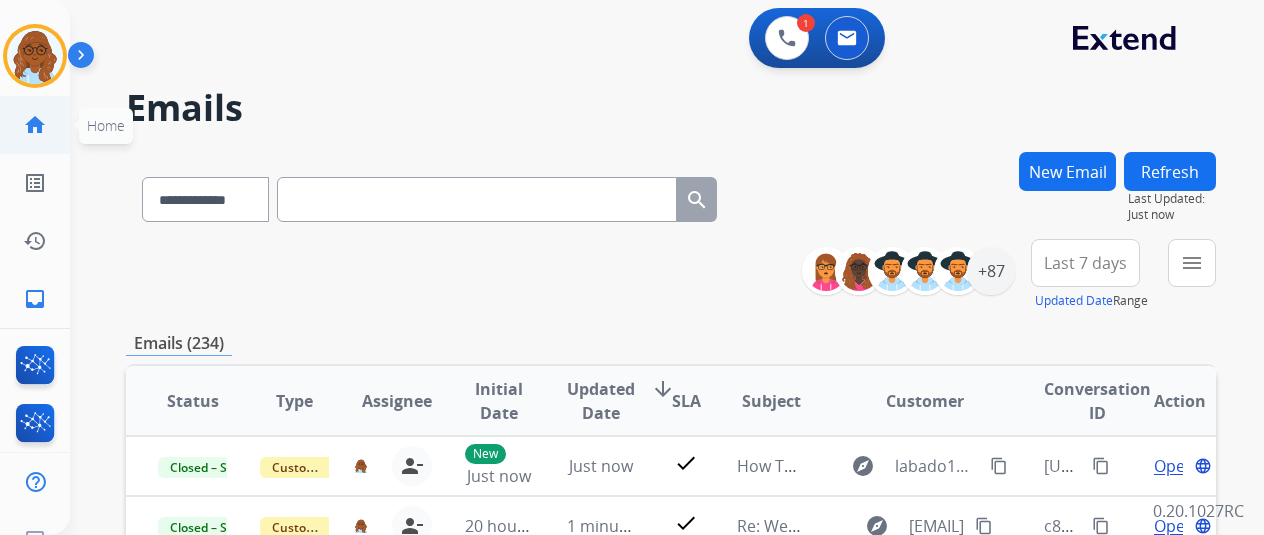 click on "home" 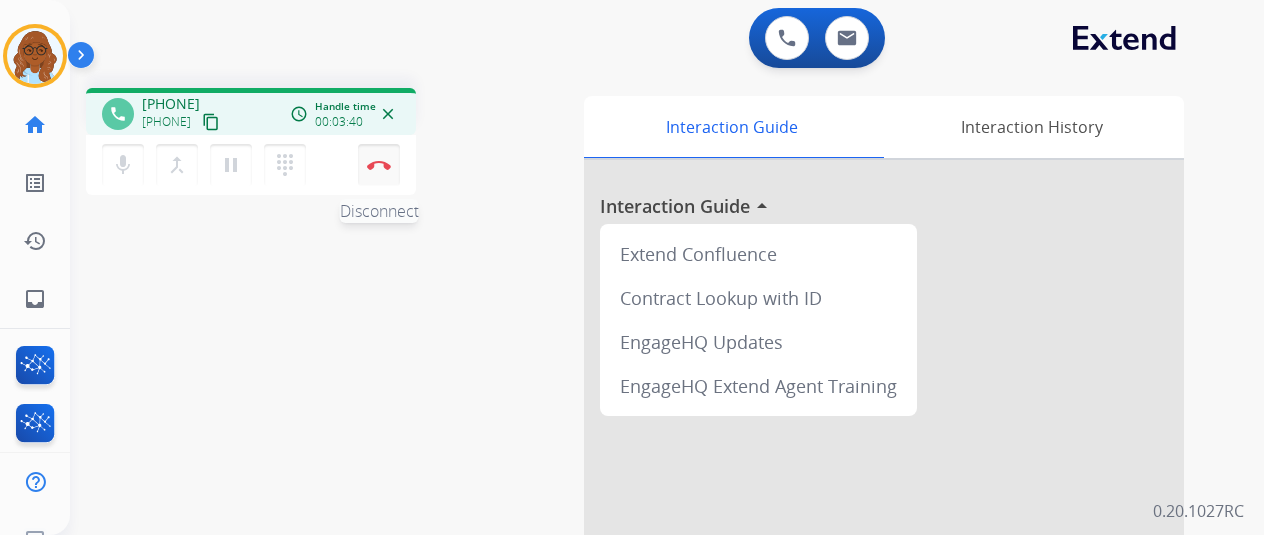 click at bounding box center [379, 165] 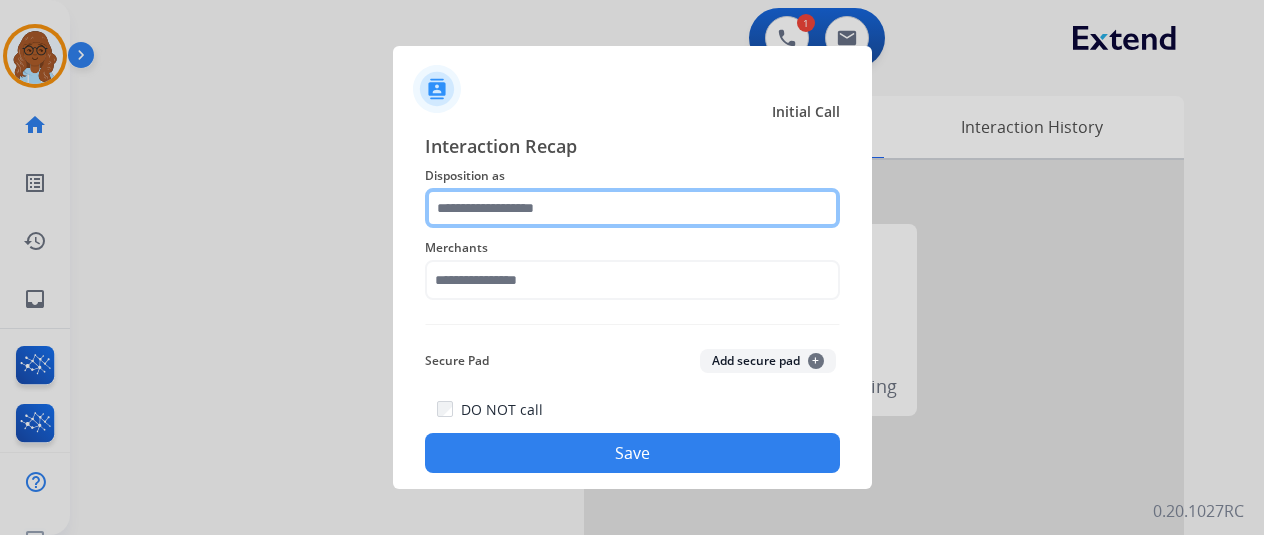 click 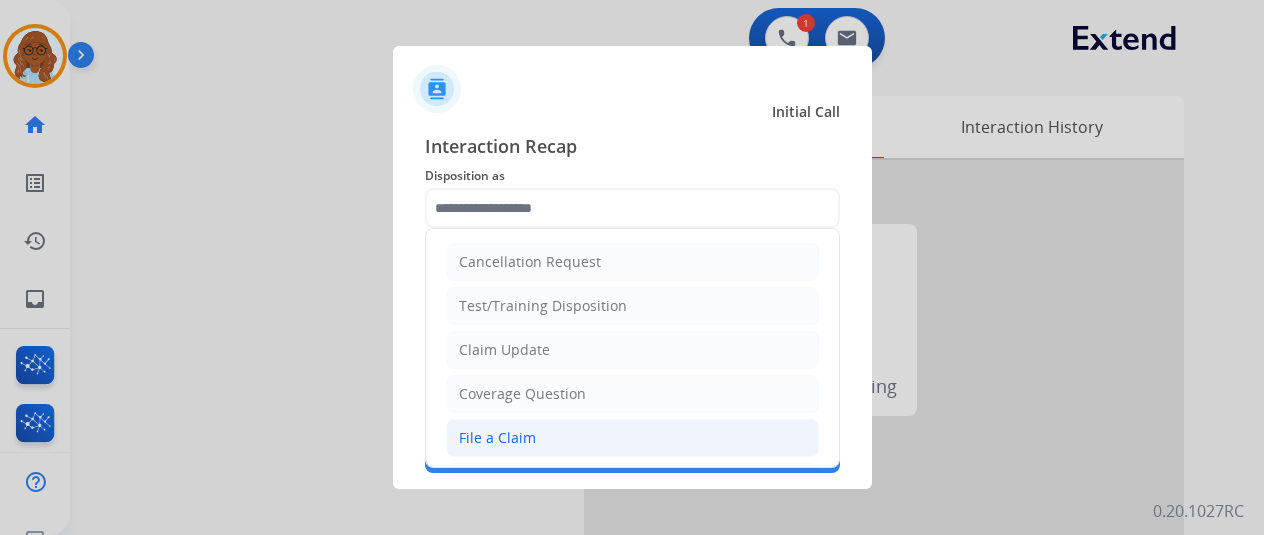 click on "File a Claim" 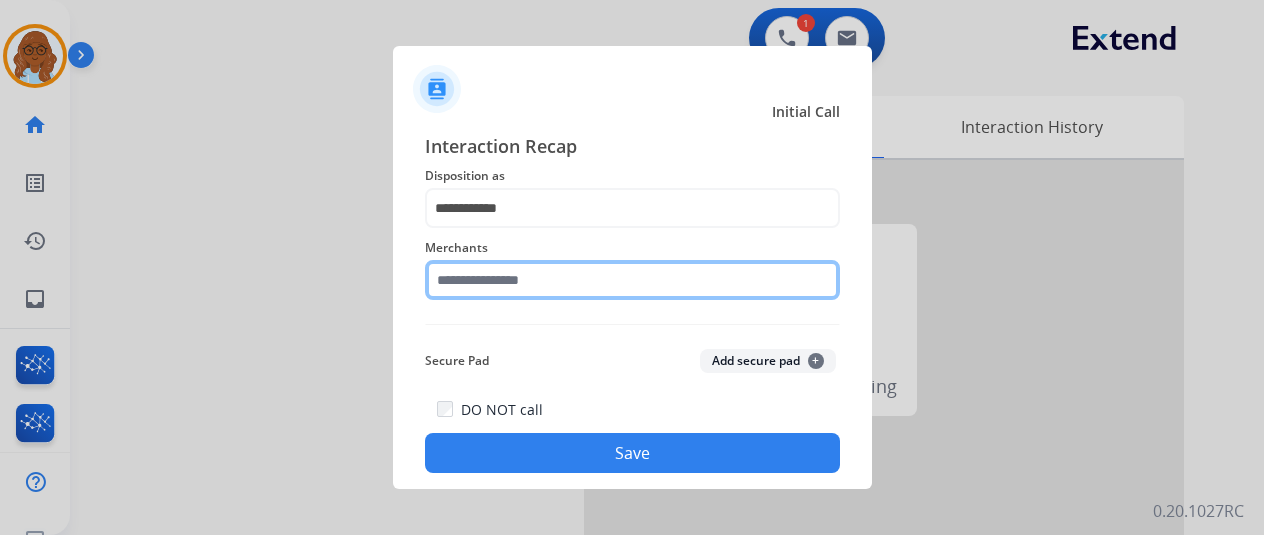 click 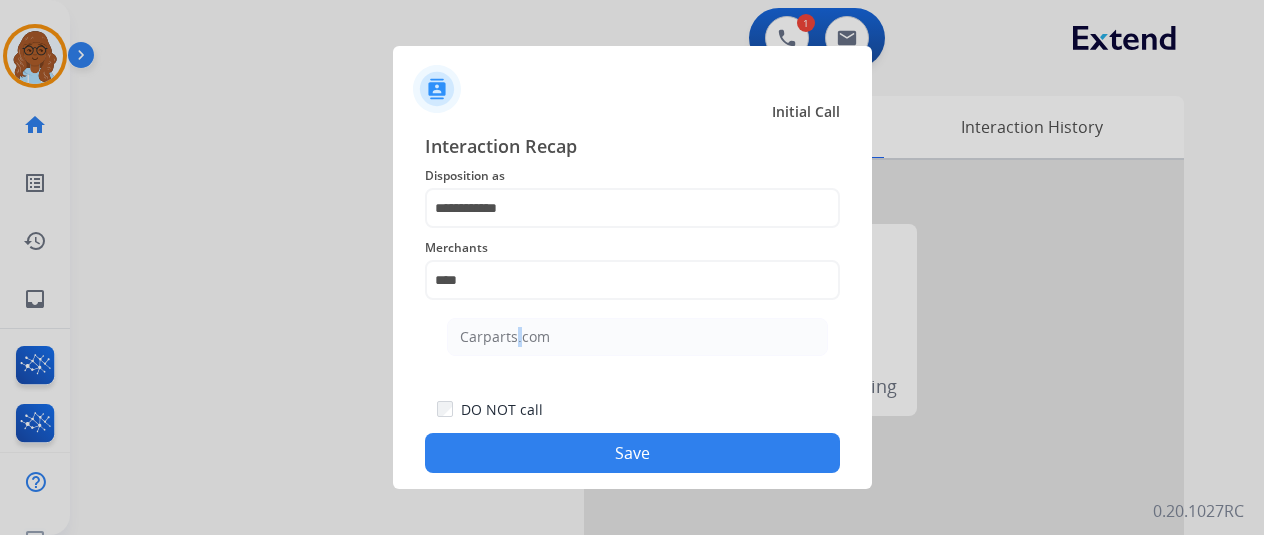 click on "Carparts.com" 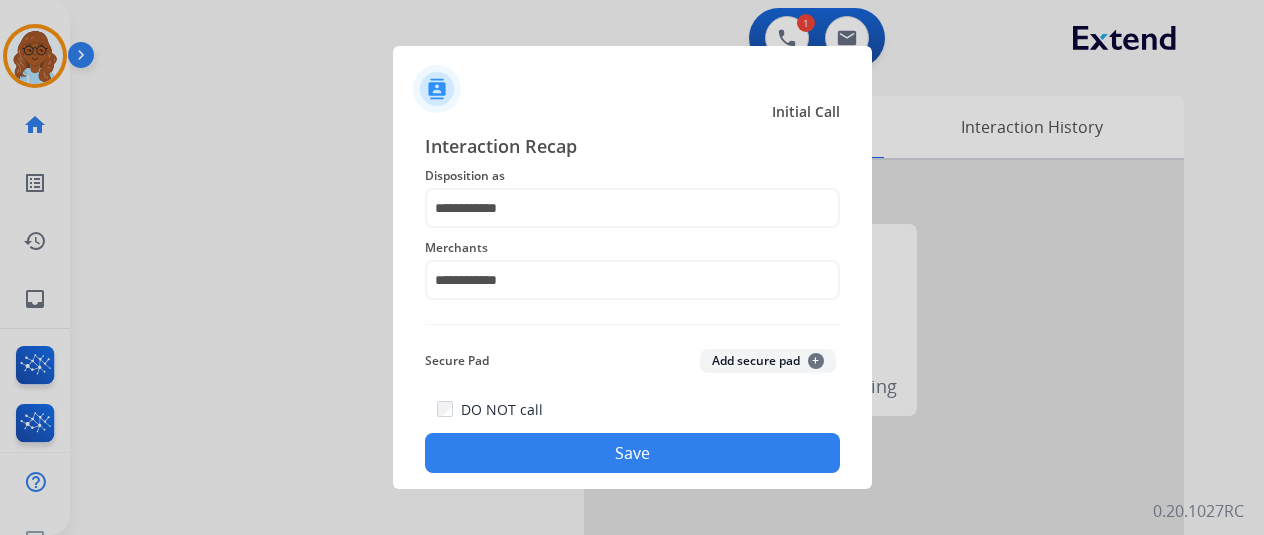 click on "Save" 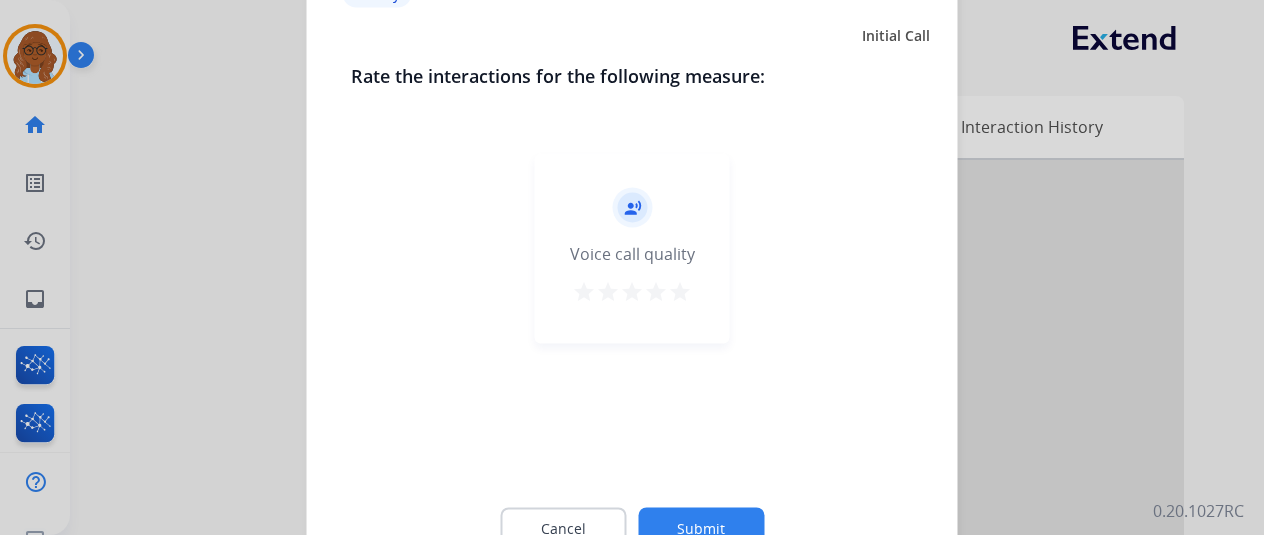 click on "star" at bounding box center (680, 291) 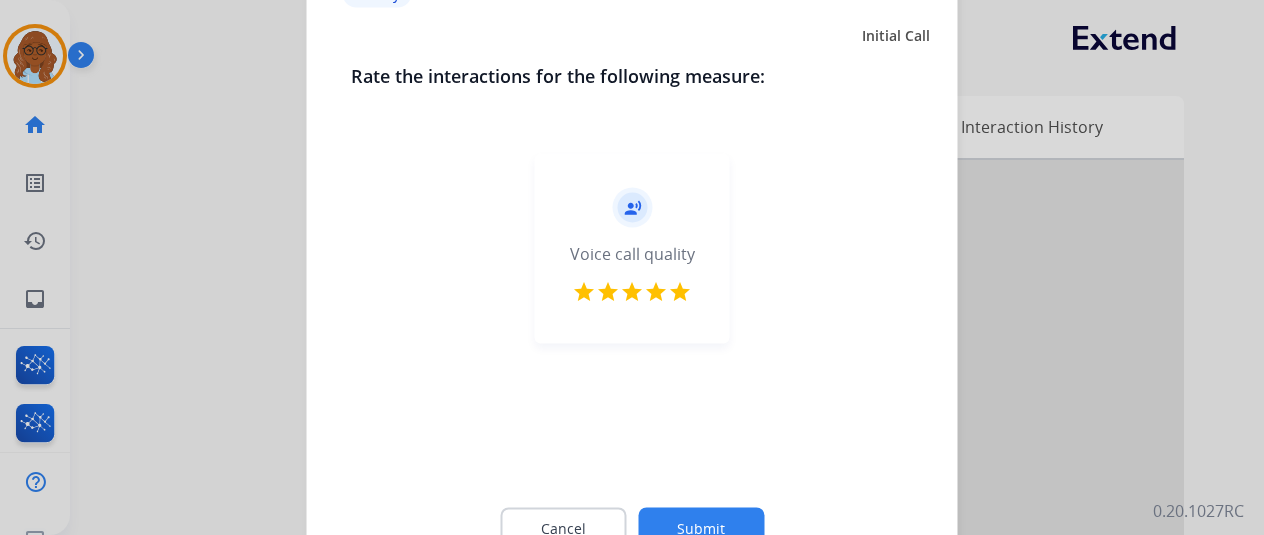 click on "Cancel Submit" 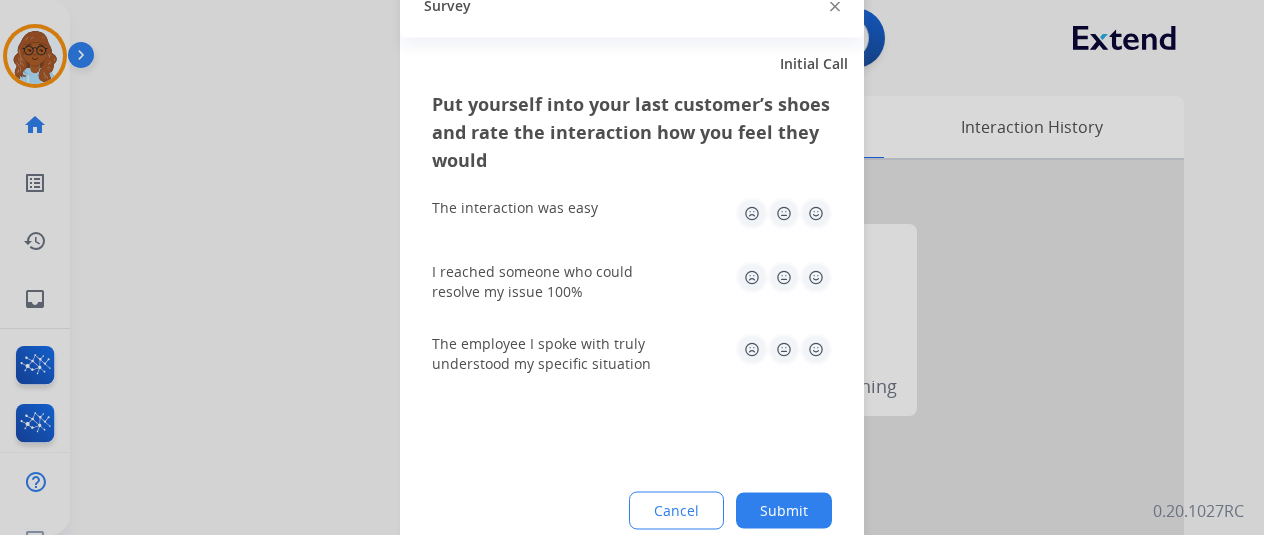 click on "I reached someone who could resolve my issue 100%" 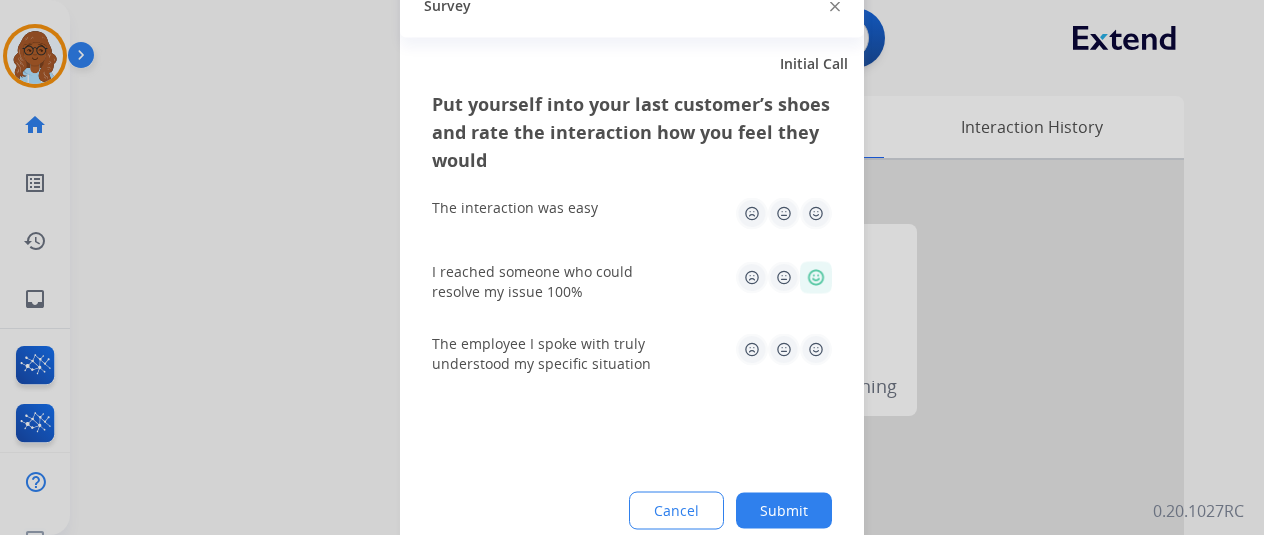 click 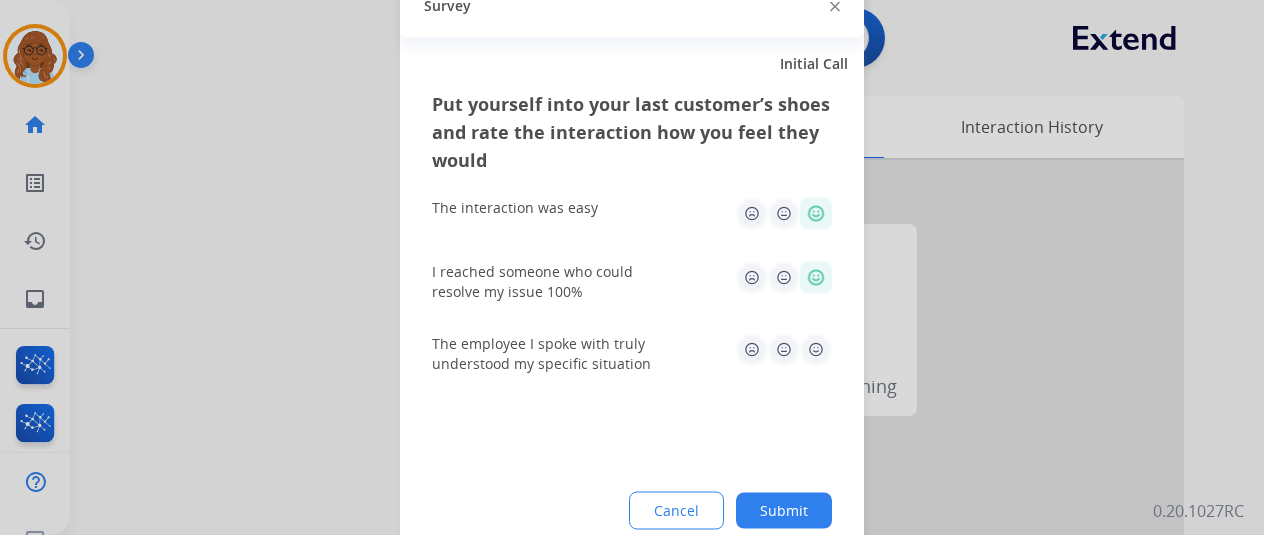 click 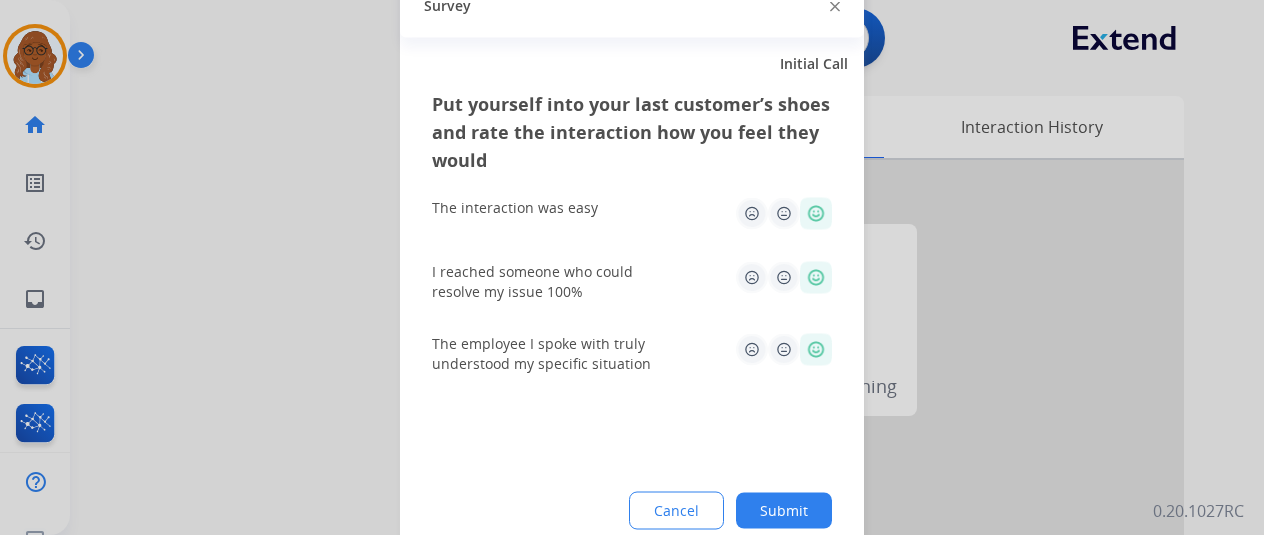 click on "Submit" 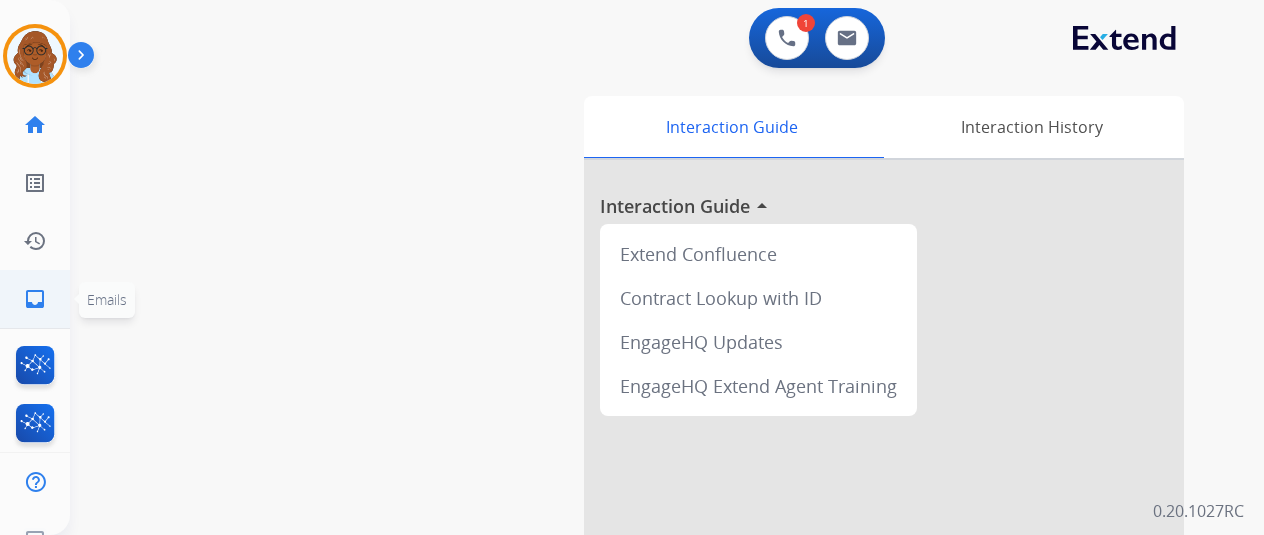 click on "inbox" 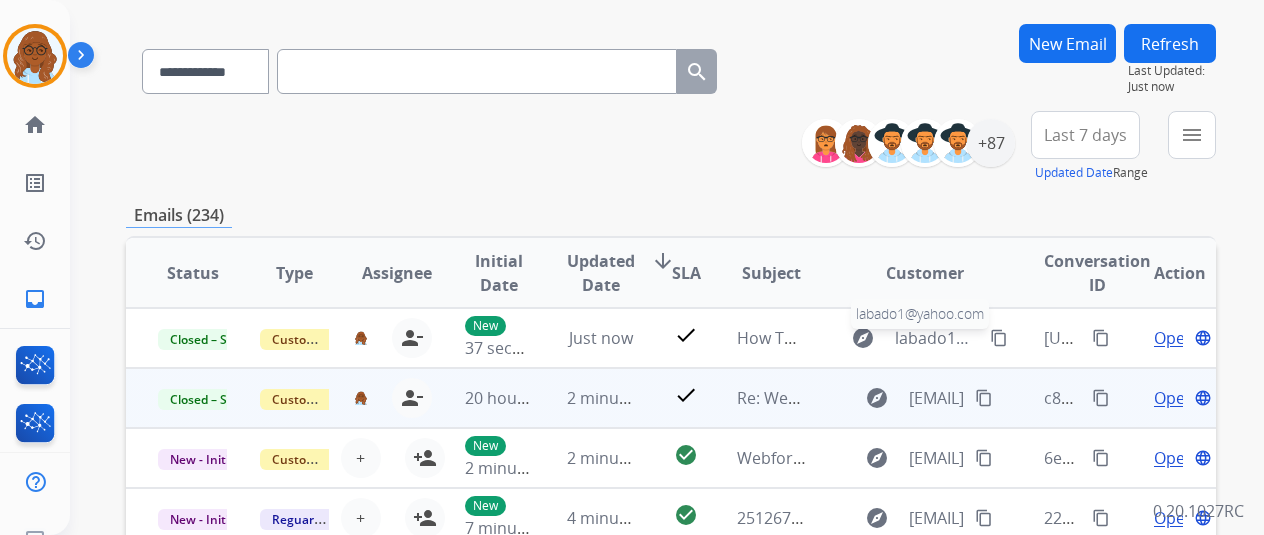 scroll, scrollTop: 200, scrollLeft: 0, axis: vertical 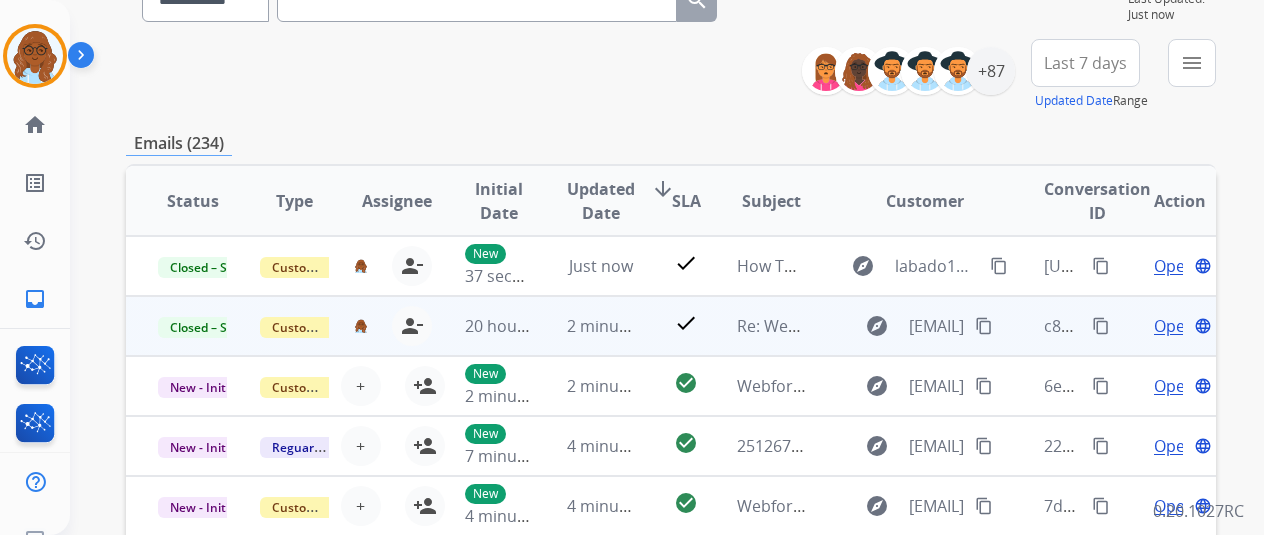 click on "content_copy" at bounding box center [1101, 326] 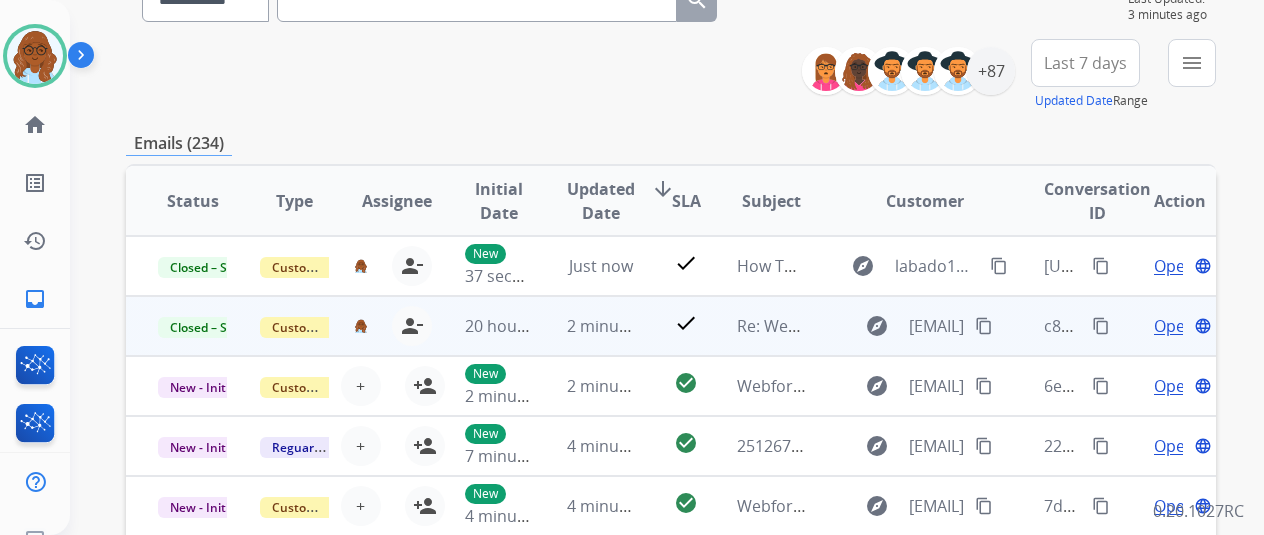 click on "content_copy" at bounding box center [1101, 326] 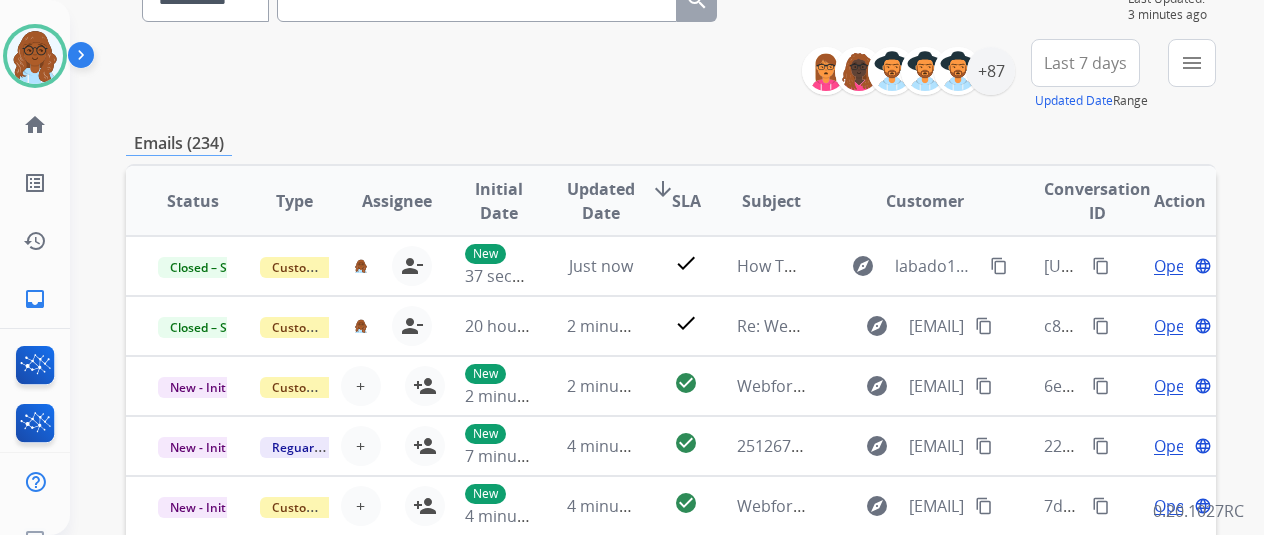 scroll, scrollTop: 0, scrollLeft: 0, axis: both 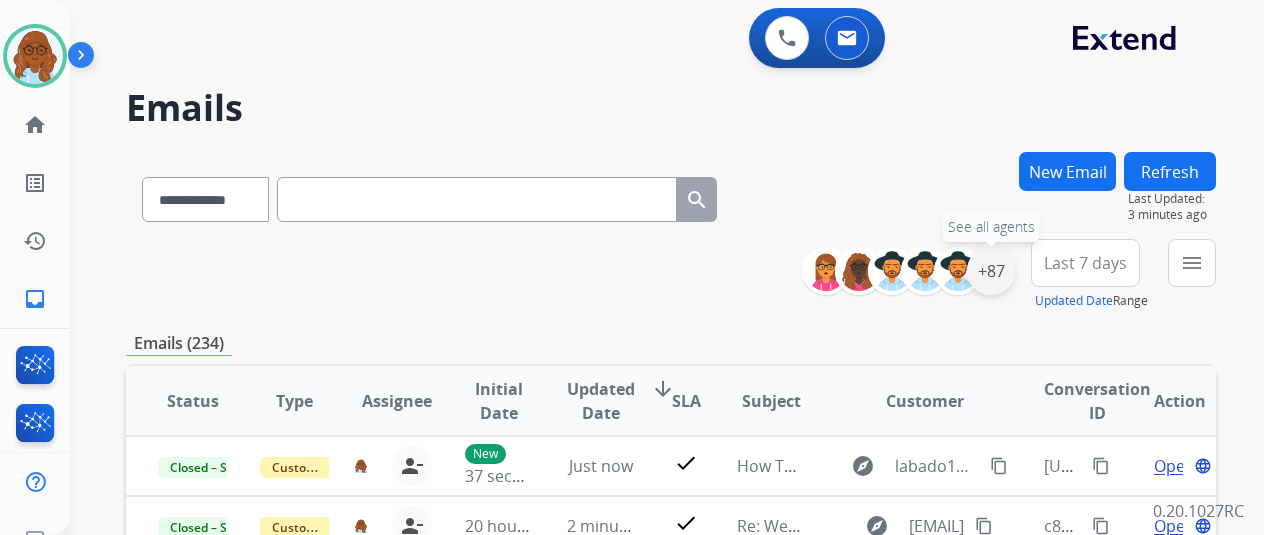 click on "+87" at bounding box center [991, 271] 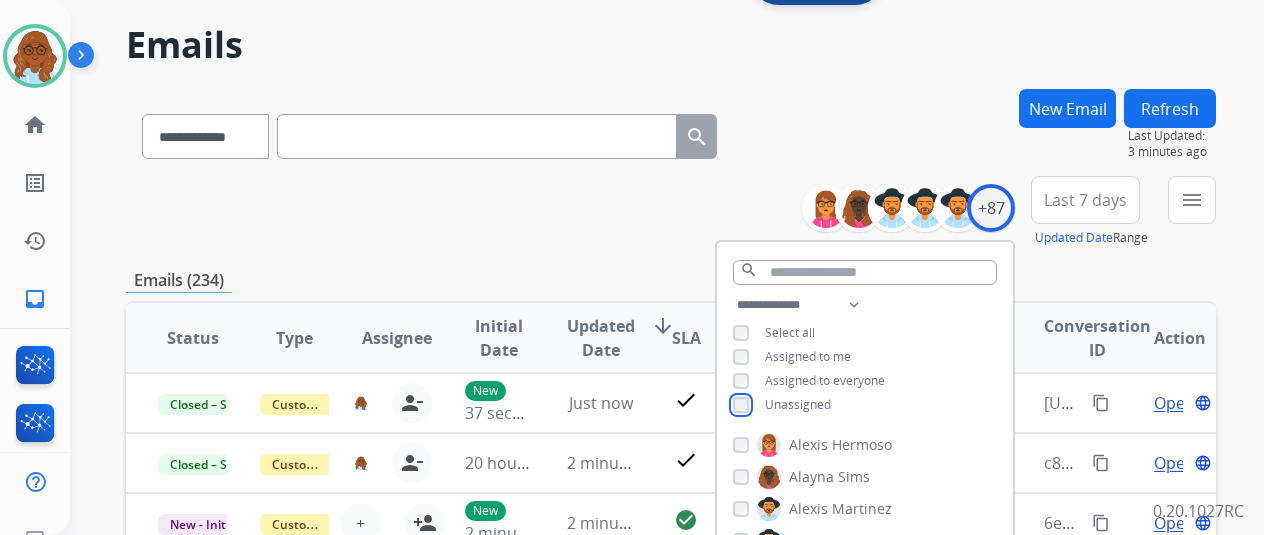 scroll, scrollTop: 300, scrollLeft: 0, axis: vertical 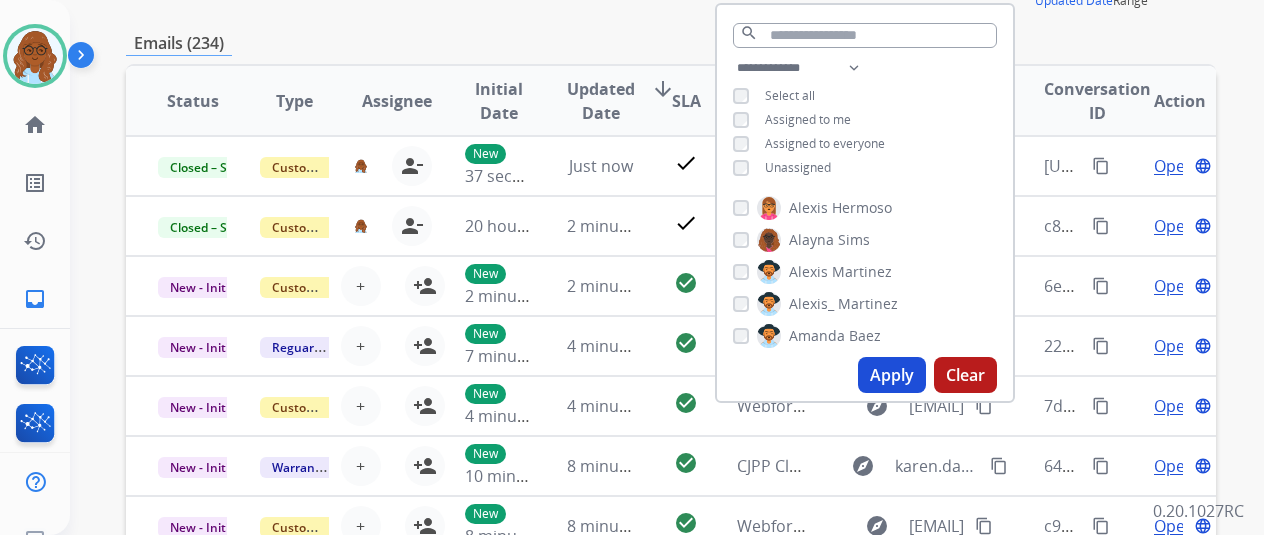 click on "Apply" at bounding box center [892, 375] 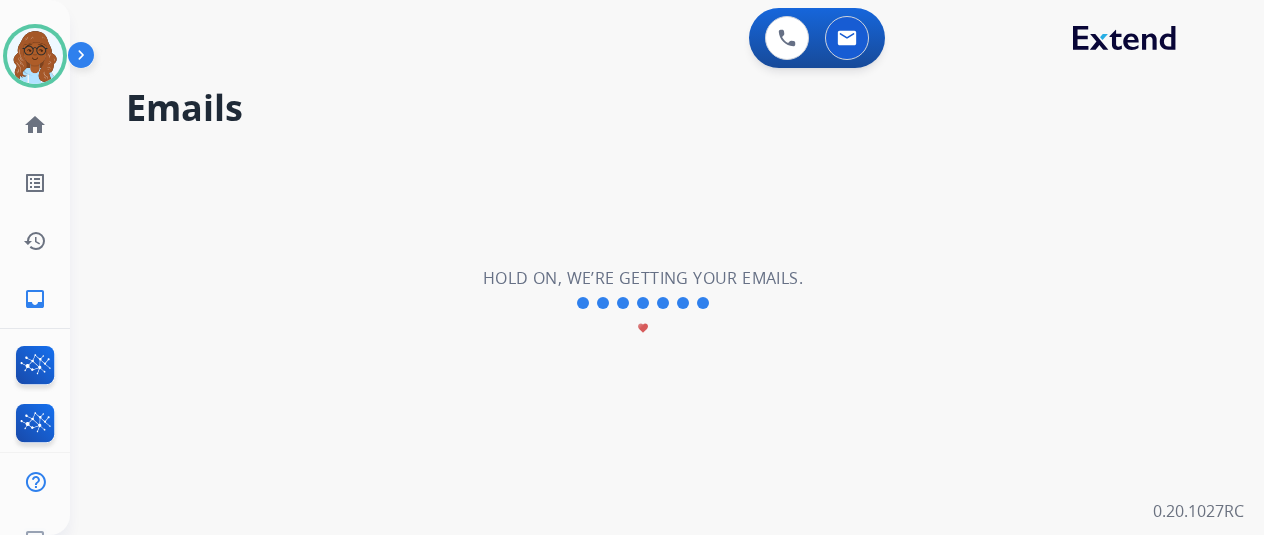 scroll, scrollTop: 0, scrollLeft: 0, axis: both 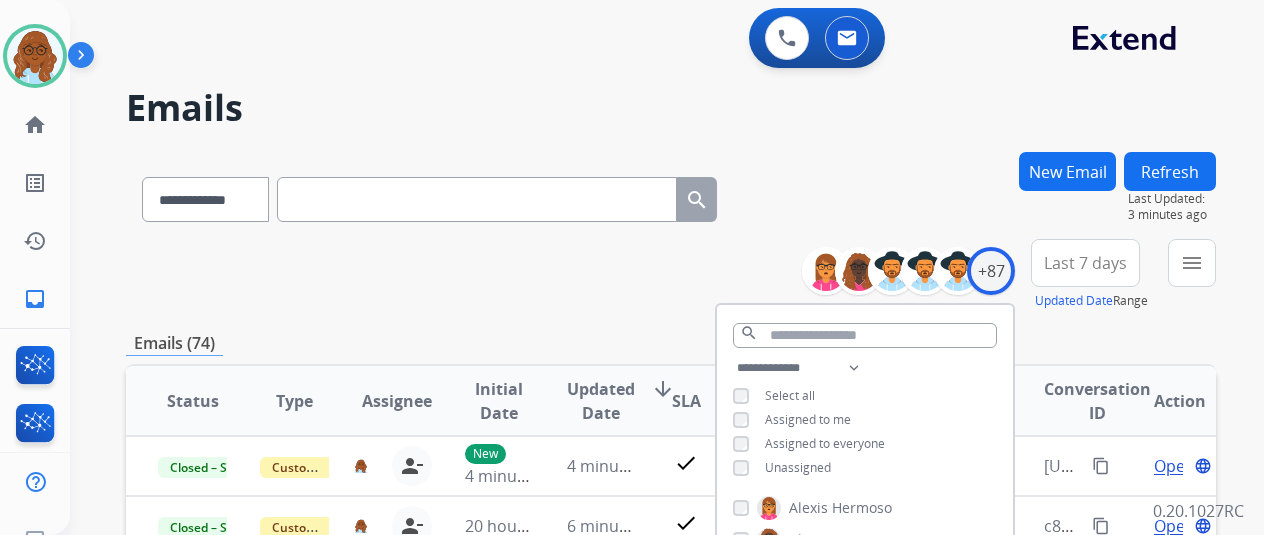 click on "Last 7 days" at bounding box center (1085, 263) 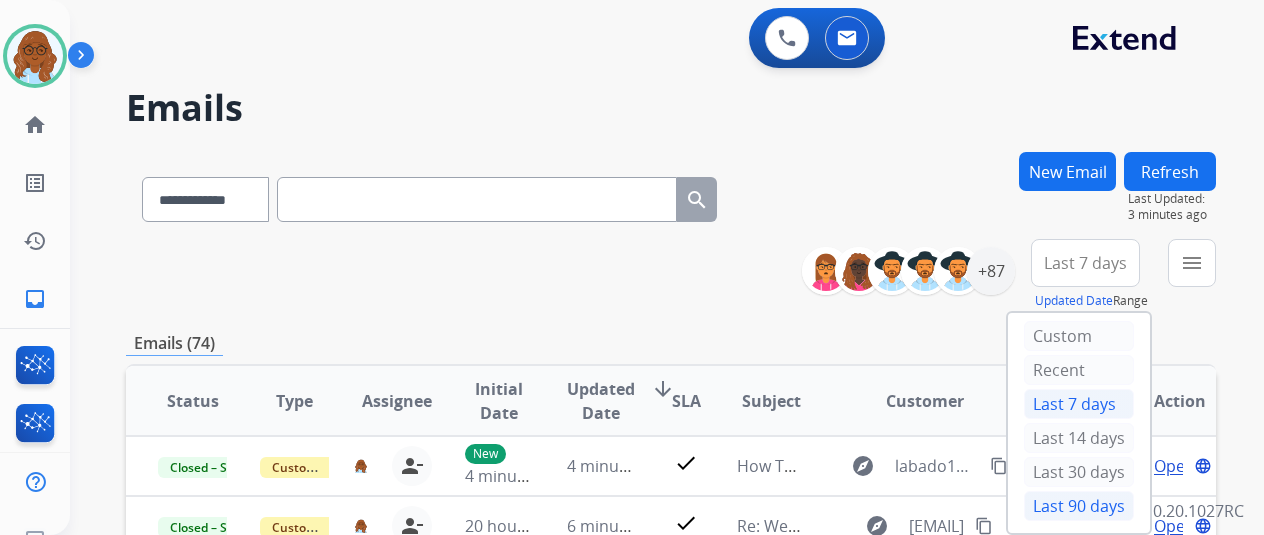 click on "Last 90 days" at bounding box center (1079, 506) 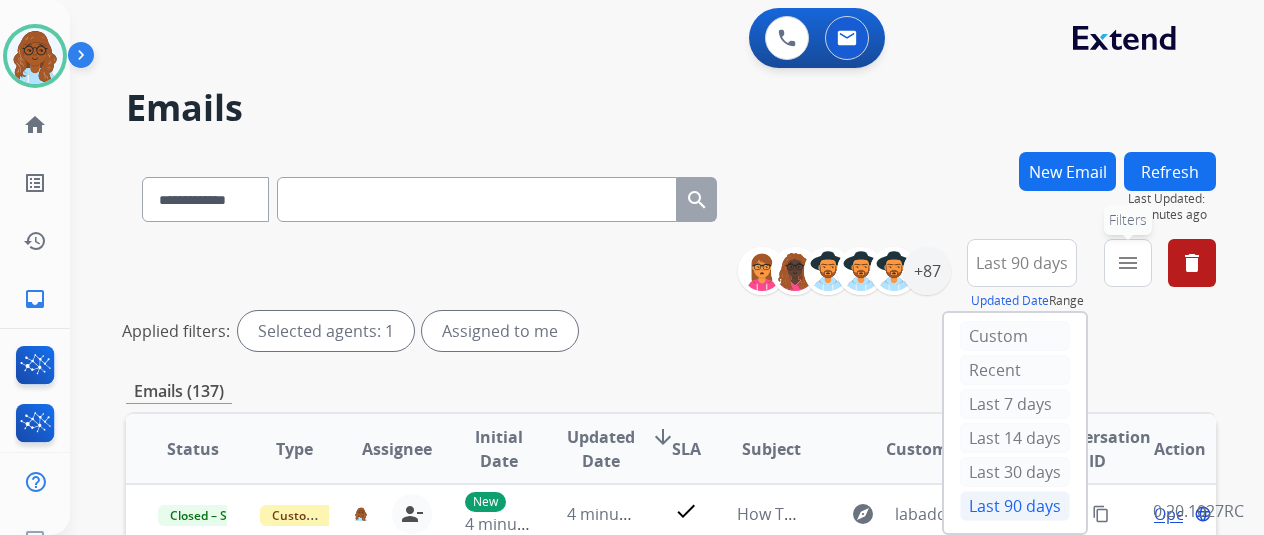 click on "menu" at bounding box center (1128, 263) 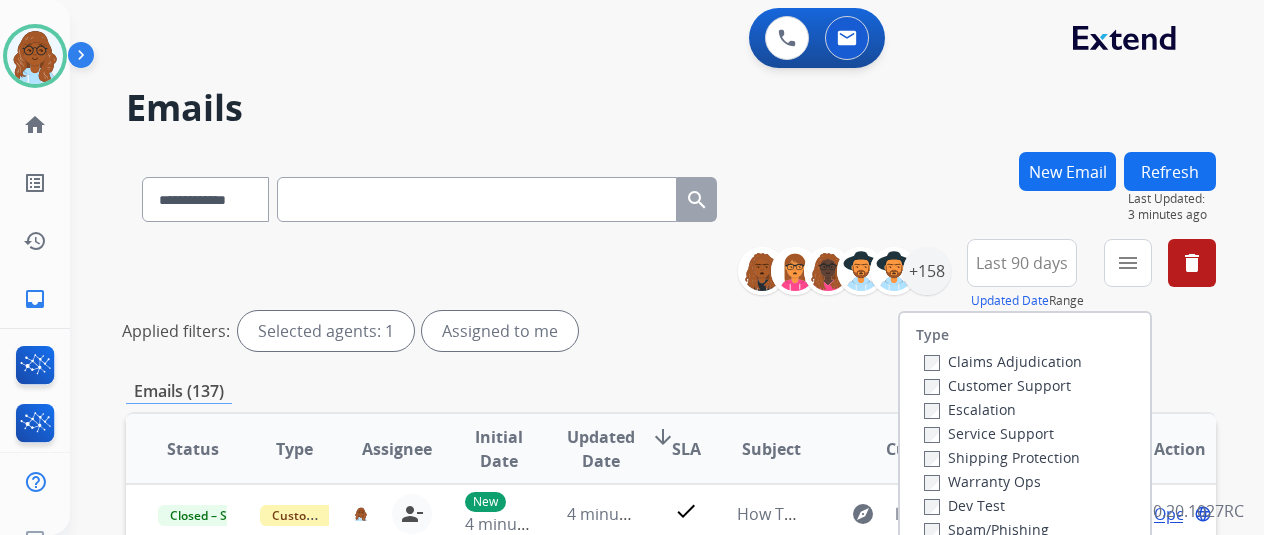 scroll, scrollTop: 200, scrollLeft: 0, axis: vertical 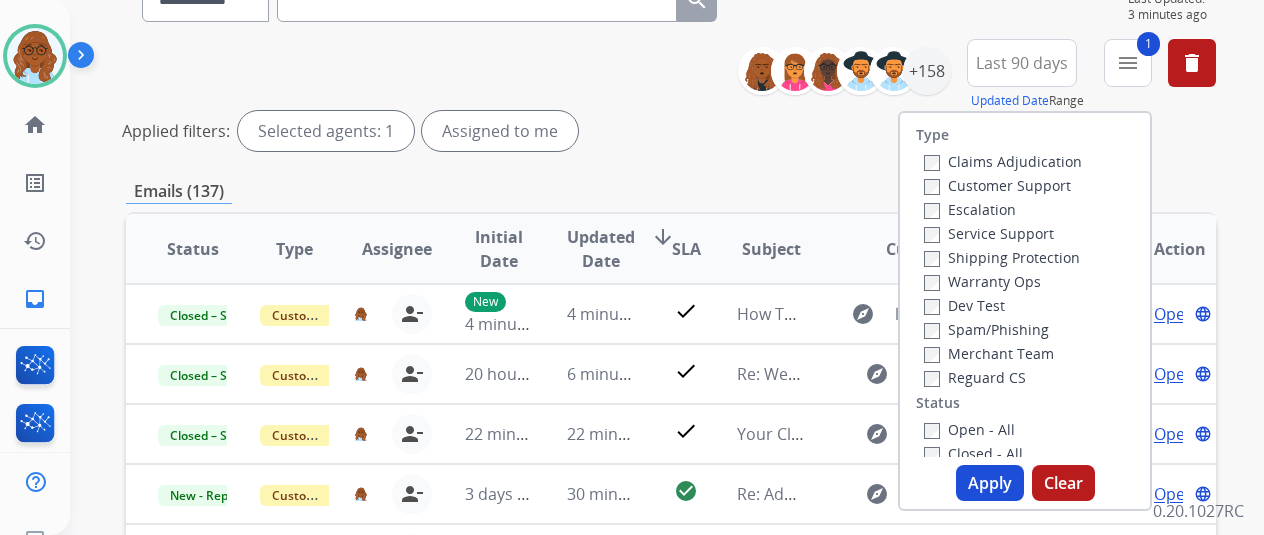 click on "Apply" at bounding box center (990, 483) 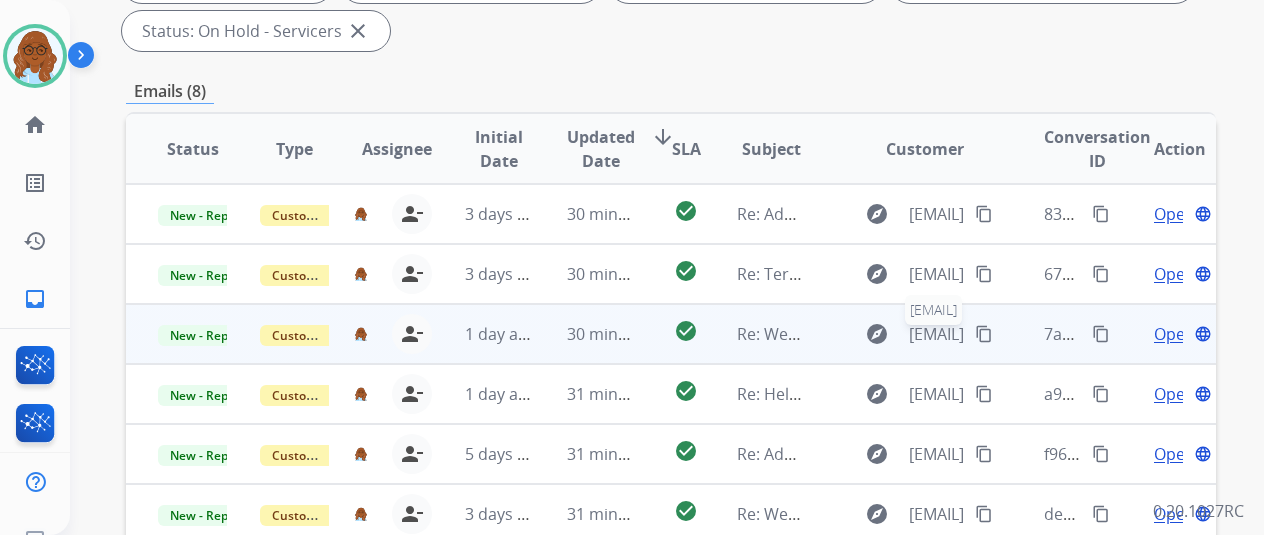 scroll, scrollTop: 400, scrollLeft: 0, axis: vertical 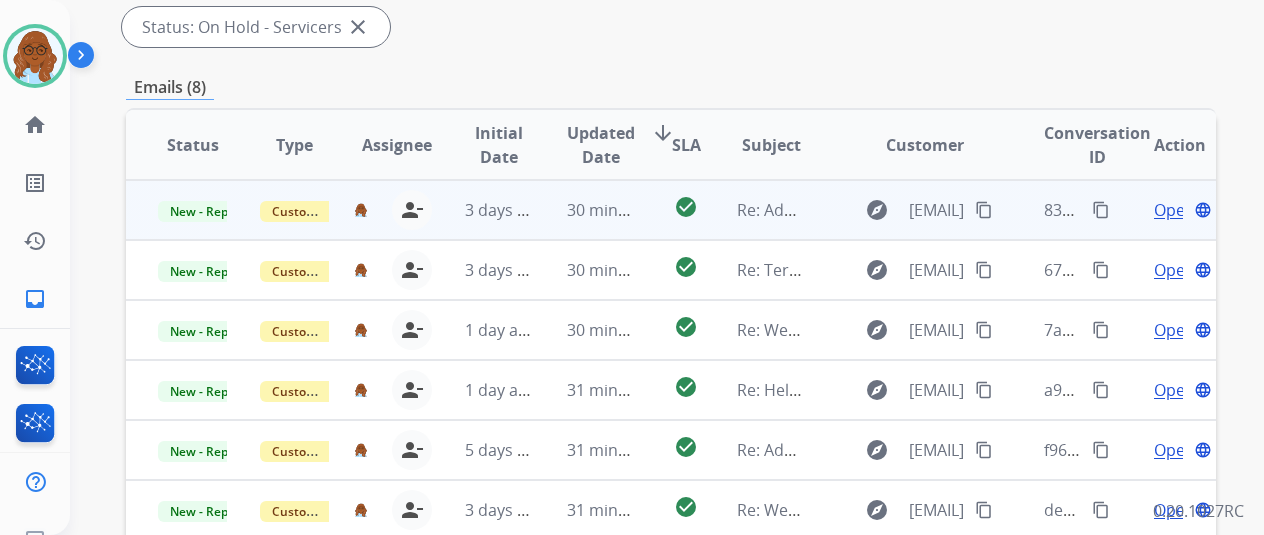 click on "Open" at bounding box center [1174, 210] 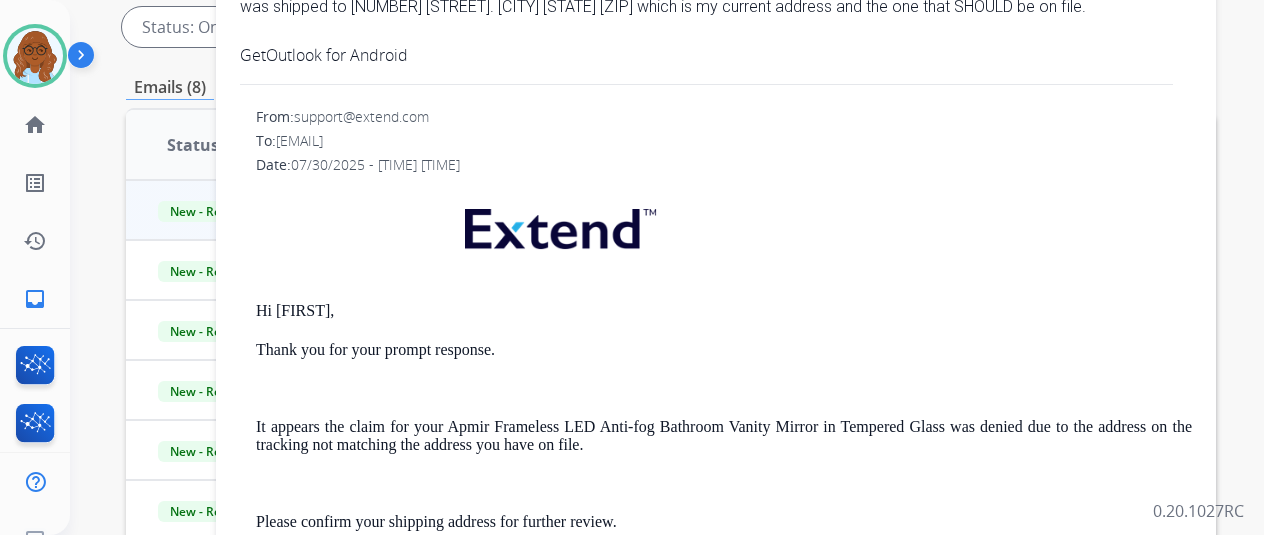 scroll, scrollTop: 0, scrollLeft: 0, axis: both 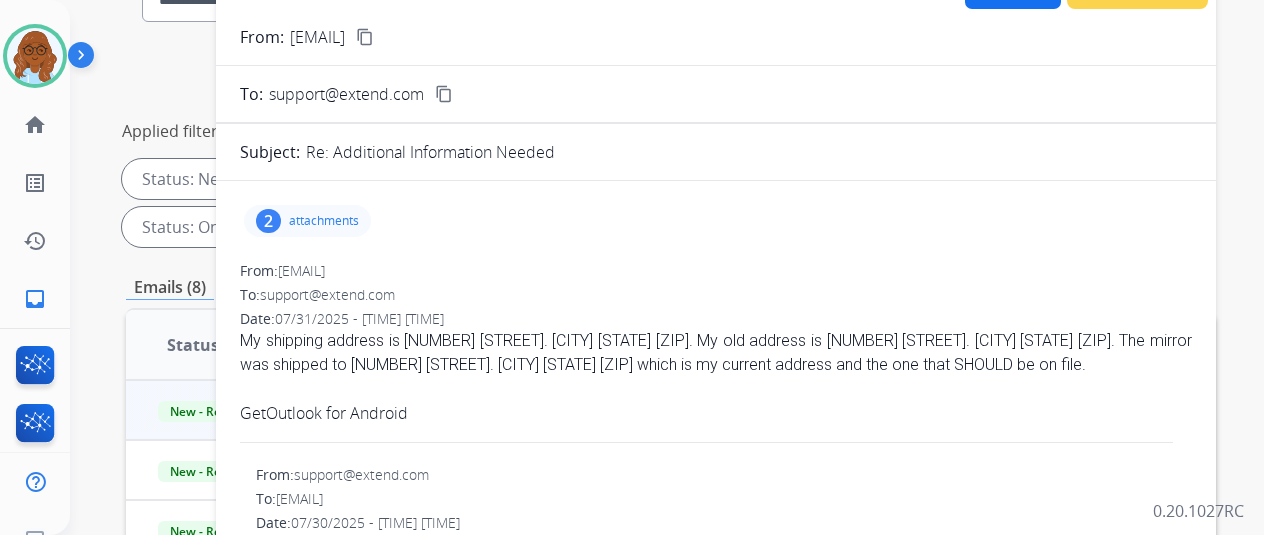click on "2 attachments" at bounding box center (307, 221) 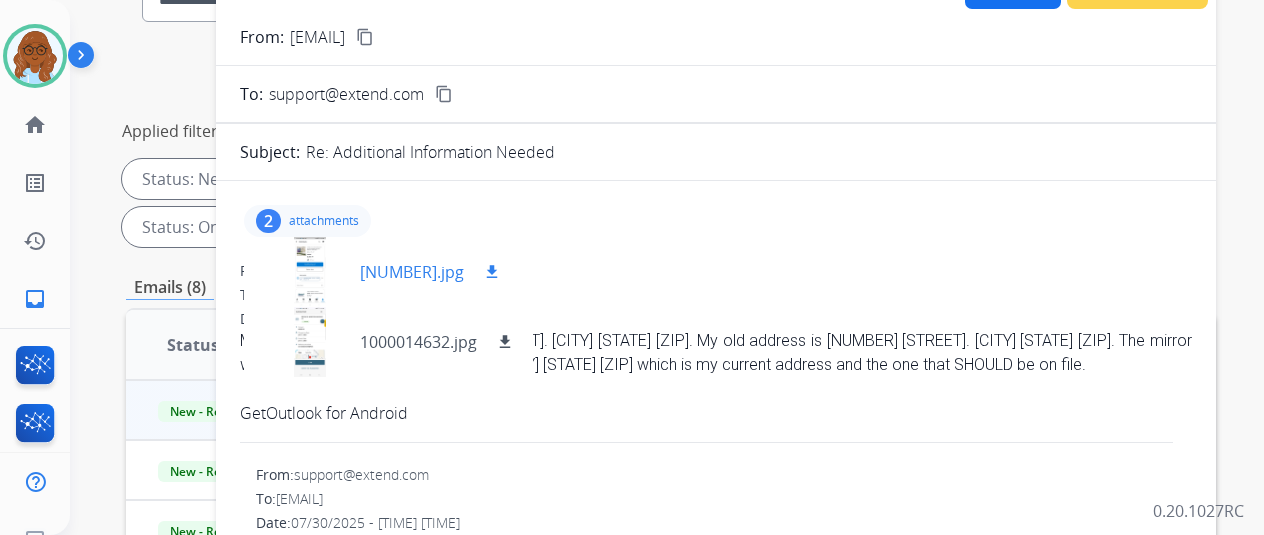 click at bounding box center [310, 272] 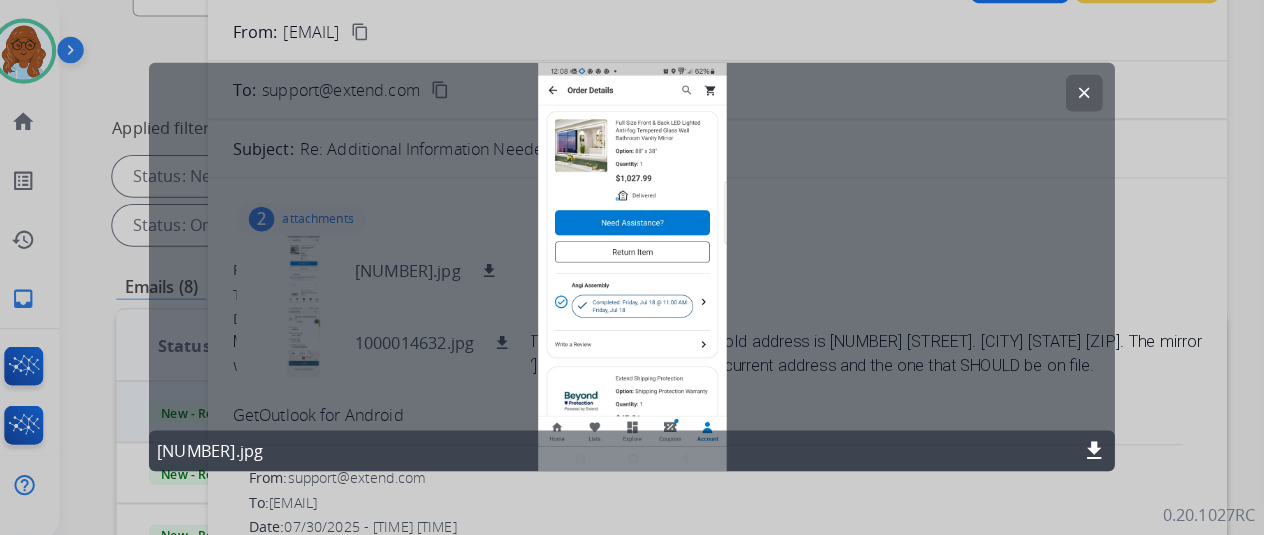 scroll, scrollTop: 0, scrollLeft: 0, axis: both 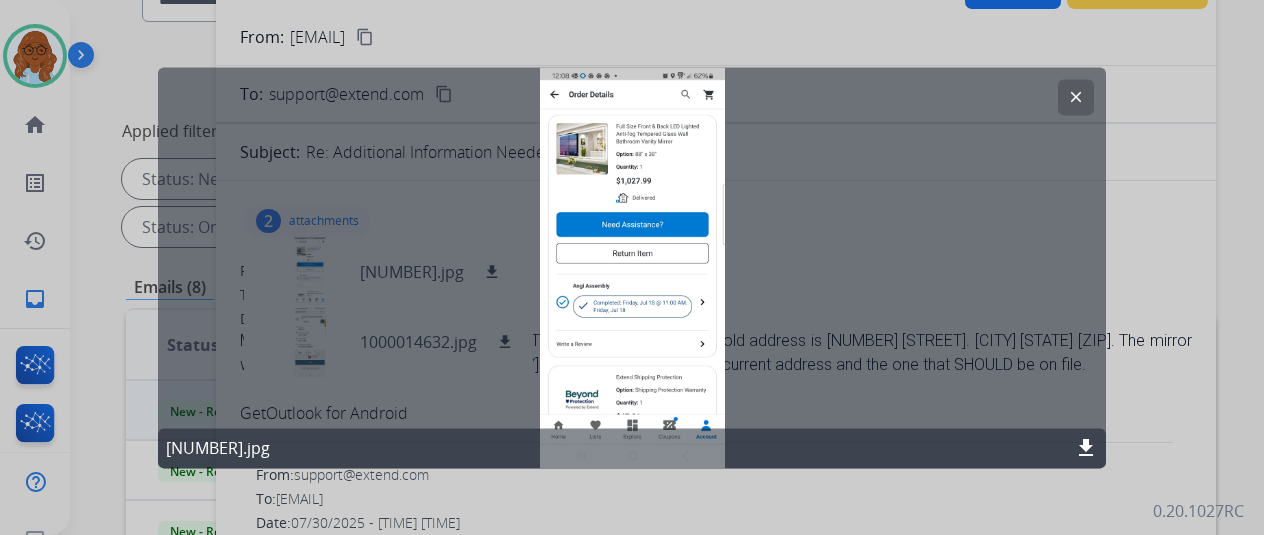 click 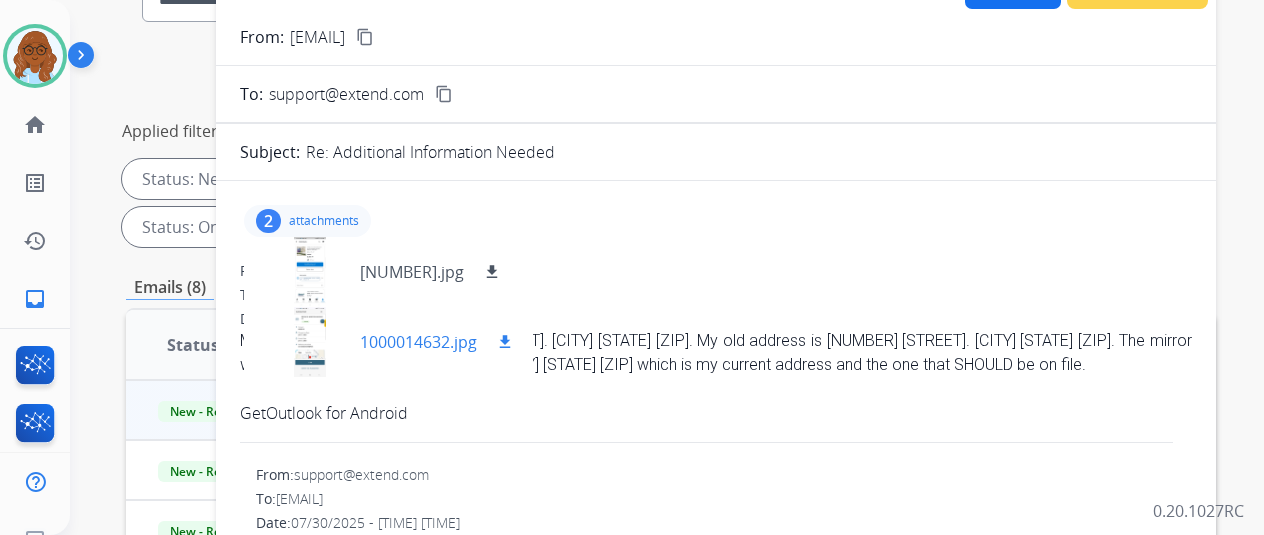 click at bounding box center [310, 342] 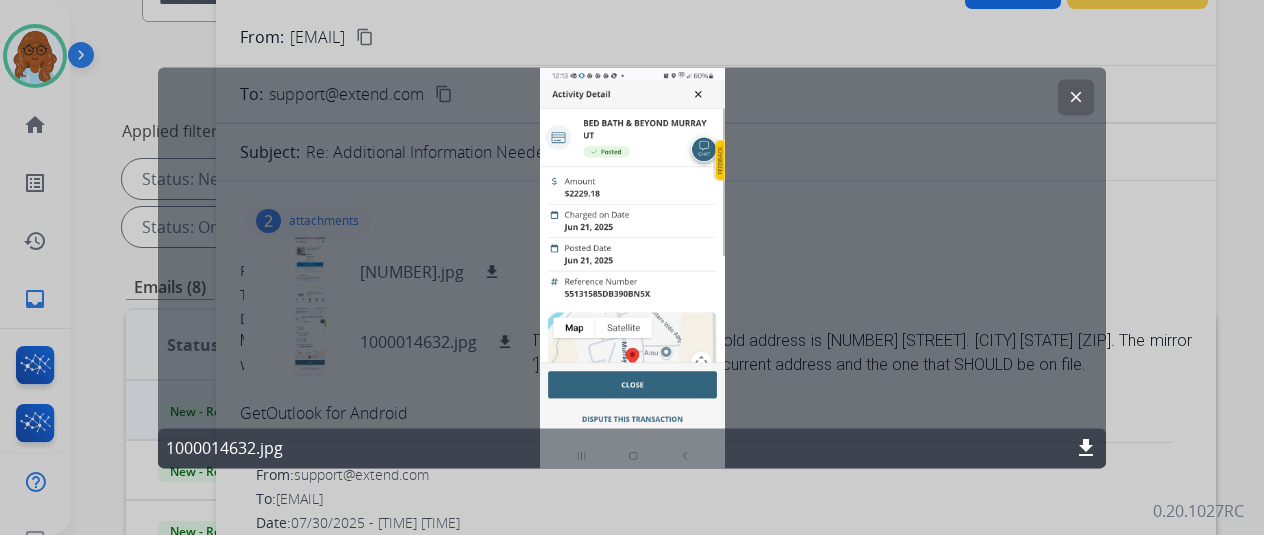 click 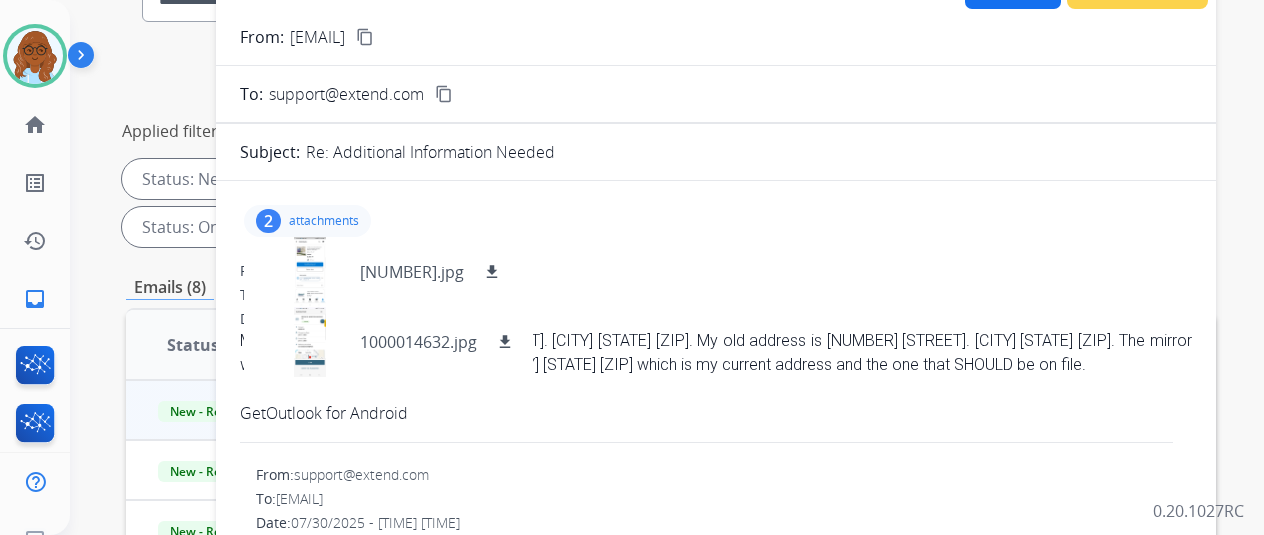 drag, startPoint x: 620, startPoint y: 42, endPoint x: 681, endPoint y: 263, distance: 229.26404 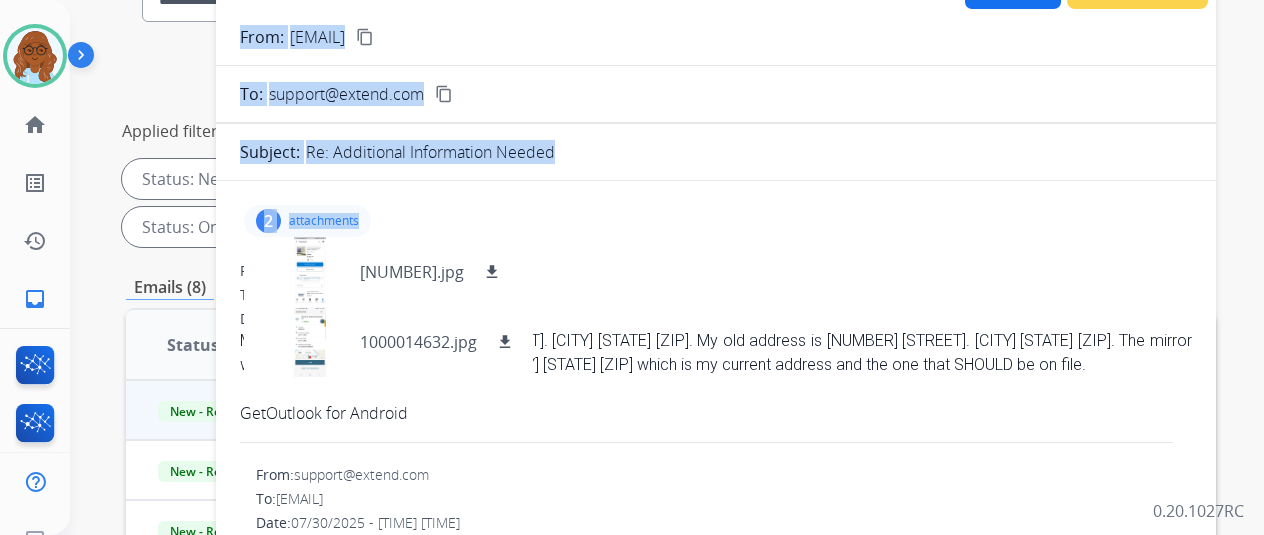click on "From: [EMAIL] content_copy To: [EMAIL] content_copy Subject: Re: Additional Information Needed 2 attachments 1000014631.jpg download 1000014632.jpg download From: [EMAIL] To: [EMAIL] Date: 07/31/2025 - [TIME] [TIME]
My shipping address is [NUMBER] [STREET]. [CITY] [STATE] [POSTAL_CODE]. My old address is [NUMBER] [STREET]. [CITY] [STATE] [POSTAL_CODE]. The mirror was shipped to [NUMBER] [STREET]. [CITY] [STATE] [POSTAL_CODE] which is my current address and the one that SHOULD be on file.
Get Outlook for Android
From: [EMAIL] To: [EMAIL] Date: 07/30/2025 - [TIME] [TIME] Hi Jacob, Thank you for your prompt response. It appears the claim for your Apmir Frameless LED Anti-fog Bathroom Vanity Mirror in Tempered Glass was denied due to the address on the tracking not matching the address you have on file. Please confirm your shipping address for further review. Thanks for being an Extend customer. Extend Customer Support support@extend.com | www.extend.com From: [EMAIL] To: [EMAIL] Date: 07/30/2025 - [TIME] [TIME]" at bounding box center (716, 2620) 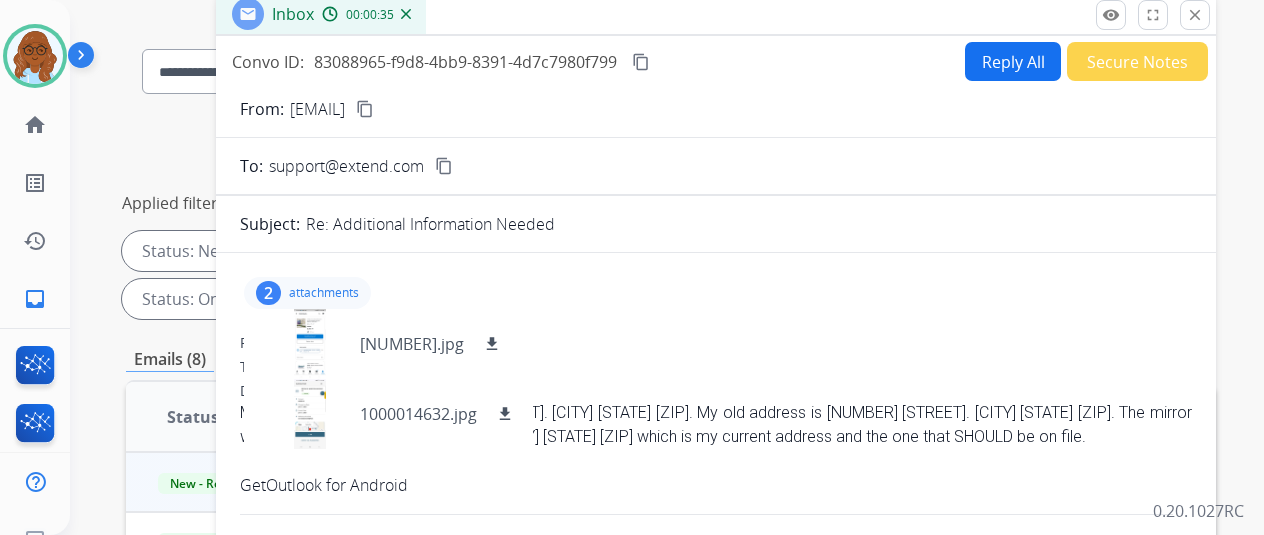 scroll, scrollTop: 0, scrollLeft: 0, axis: both 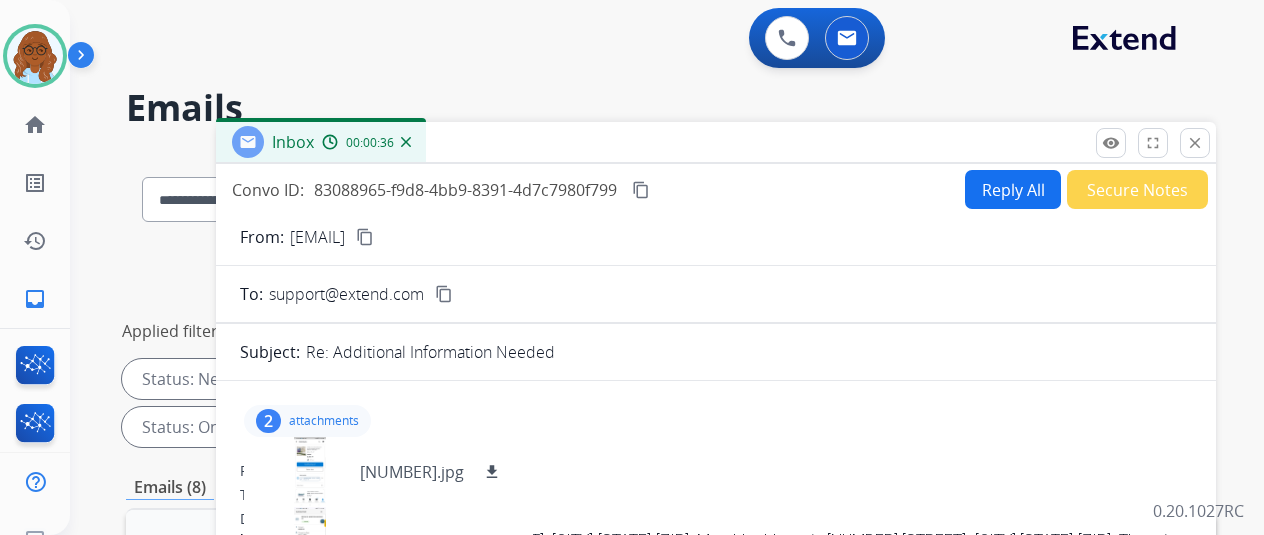 click on "content_copy" at bounding box center (365, 237) 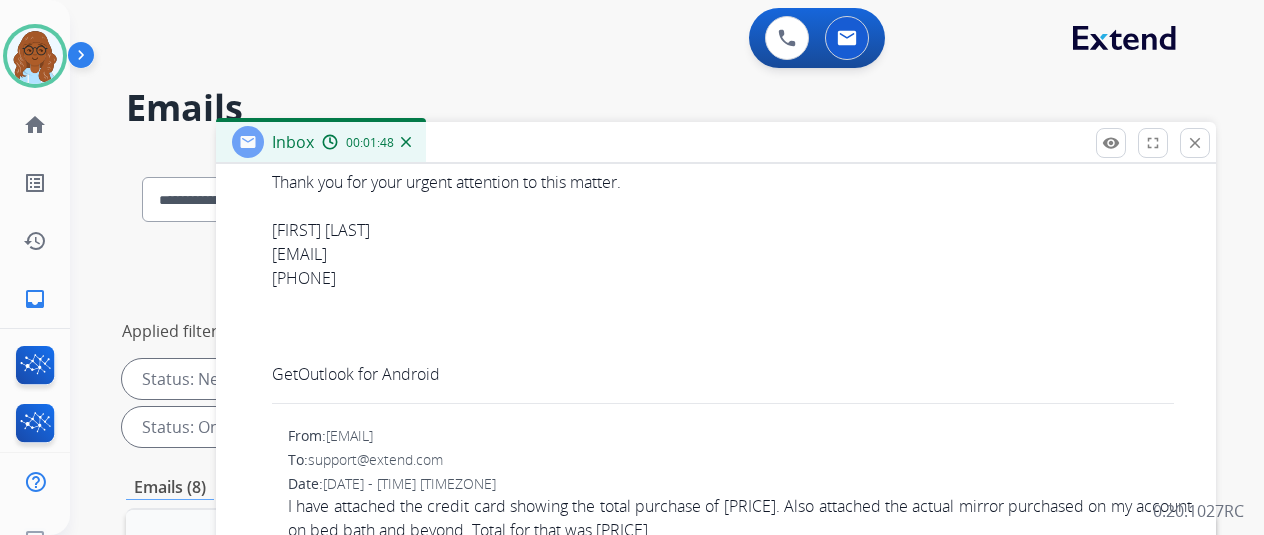 scroll, scrollTop: 2400, scrollLeft: 0, axis: vertical 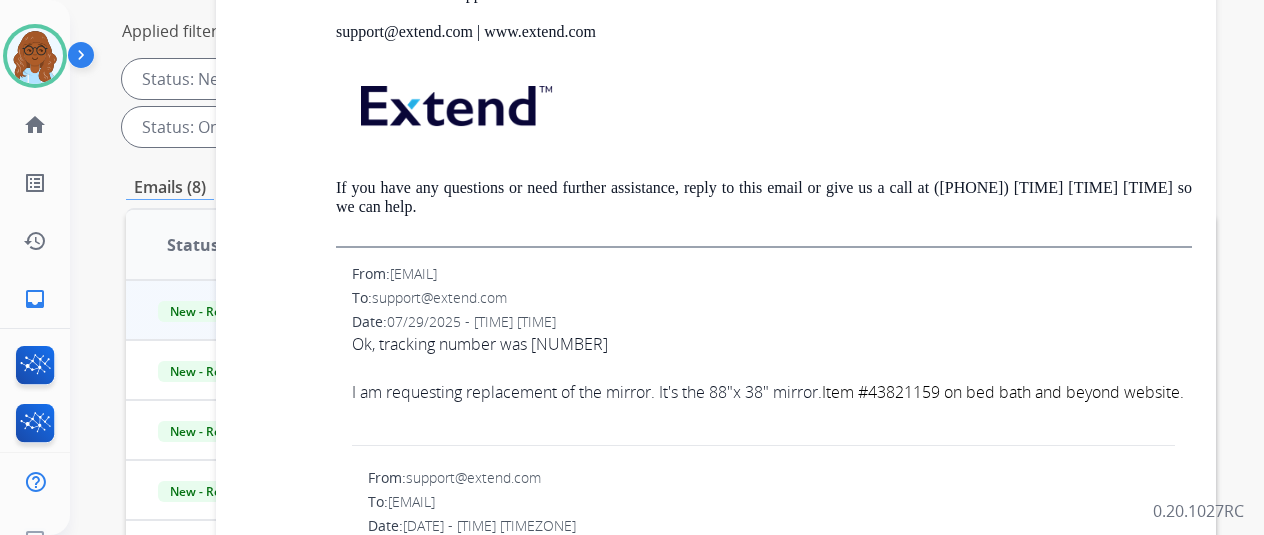 click on "Ok, tracking number was [NUMBER]" at bounding box center (772, 344) 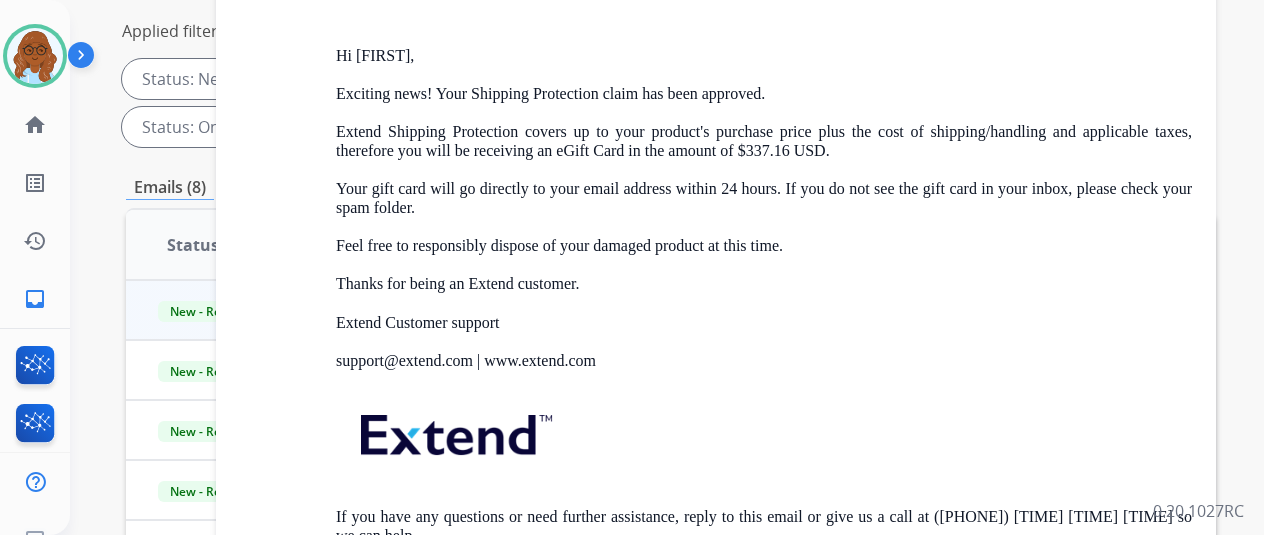 scroll, scrollTop: 3426, scrollLeft: 0, axis: vertical 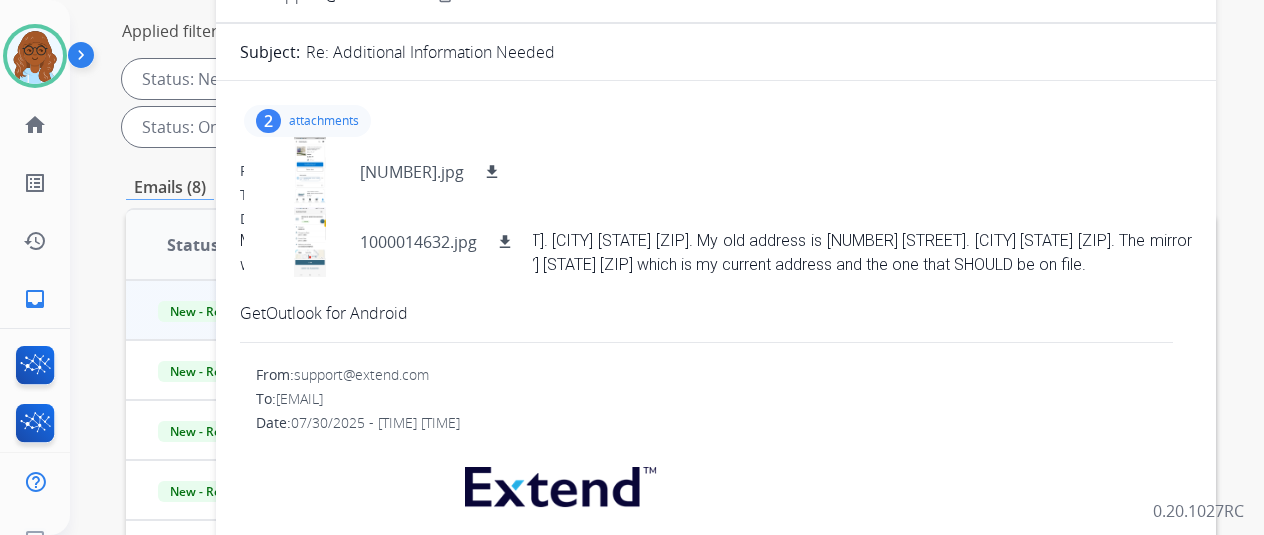 click on "attachments" at bounding box center [324, 121] 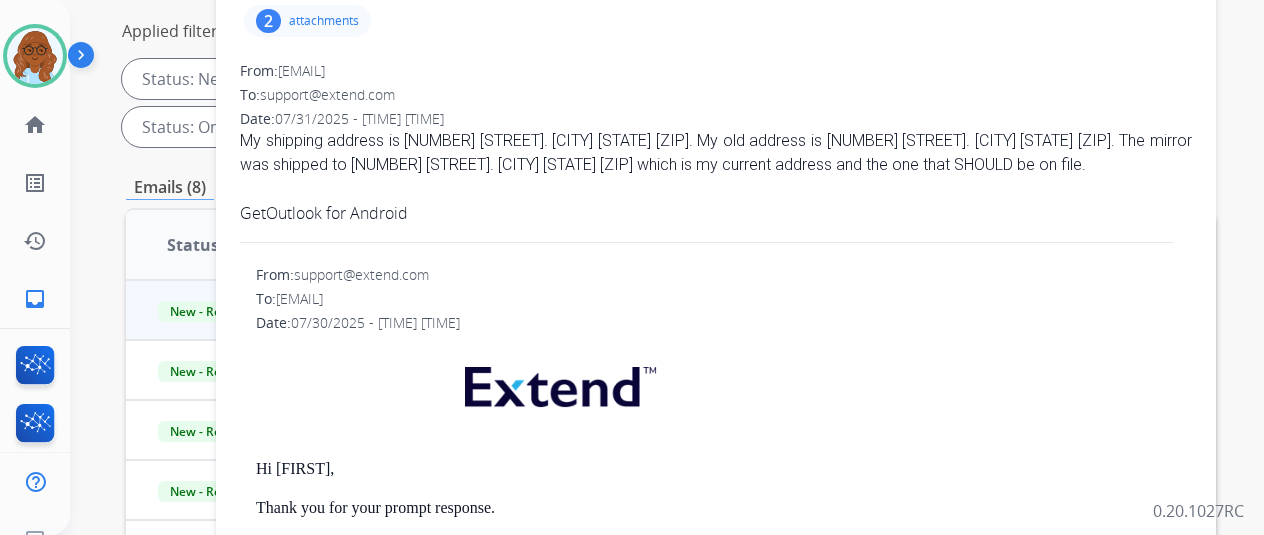 scroll, scrollTop: 0, scrollLeft: 0, axis: both 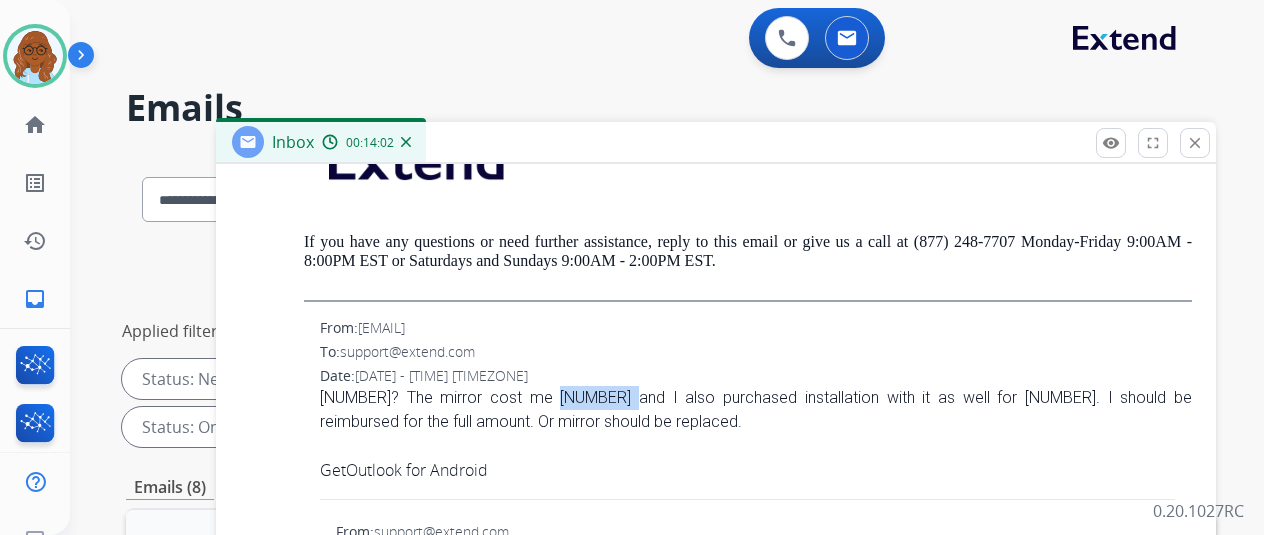 drag, startPoint x: 529, startPoint y: 391, endPoint x: 594, endPoint y: 387, distance: 65.12296 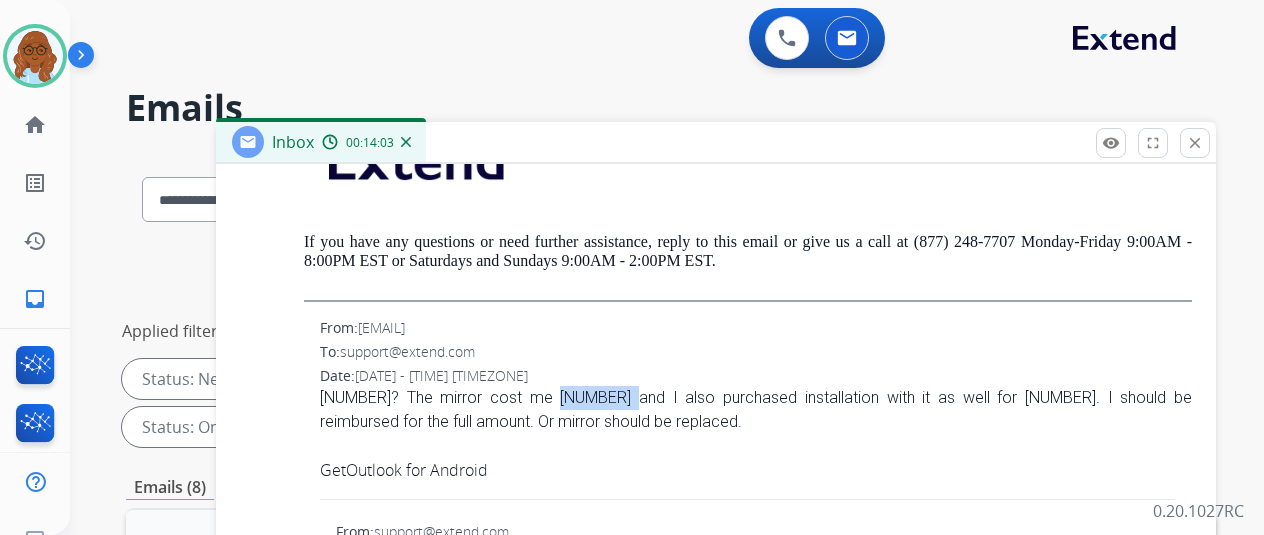 drag, startPoint x: 666, startPoint y: 413, endPoint x: 1012, endPoint y: 421, distance: 346.09247 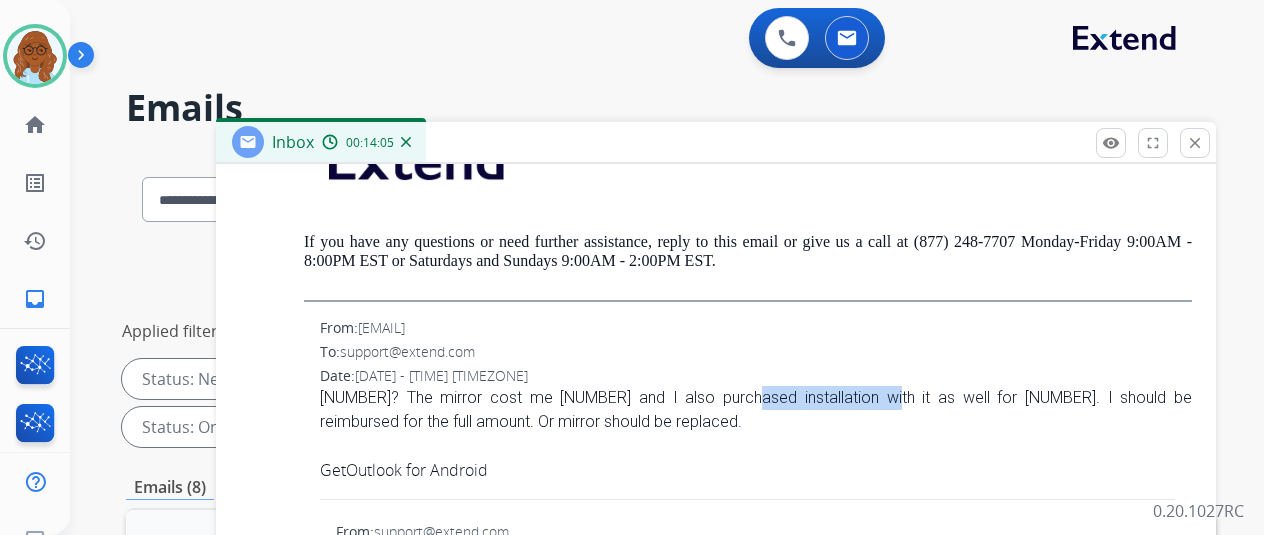 drag, startPoint x: 710, startPoint y: 400, endPoint x: 844, endPoint y: 399, distance: 134.00374 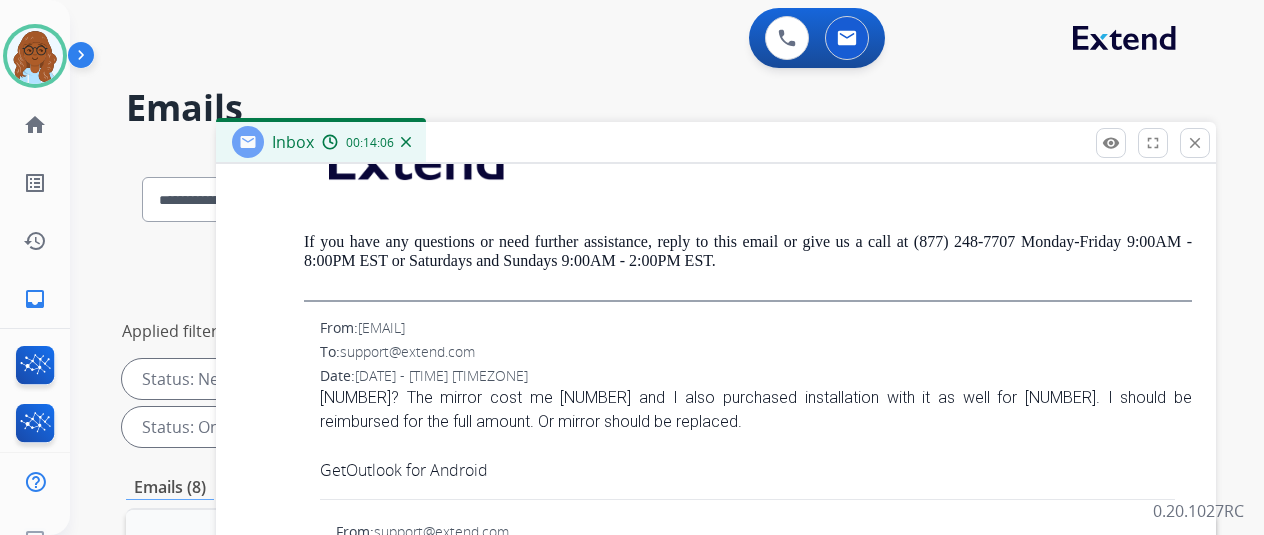 click on "[NUMBER]? The mirror cost me [NUMBER] and I also purchased installation with it as well for [NUMBER]. I should be reimbursed for the full amount. Or mirror should be replaced." at bounding box center (756, 410) 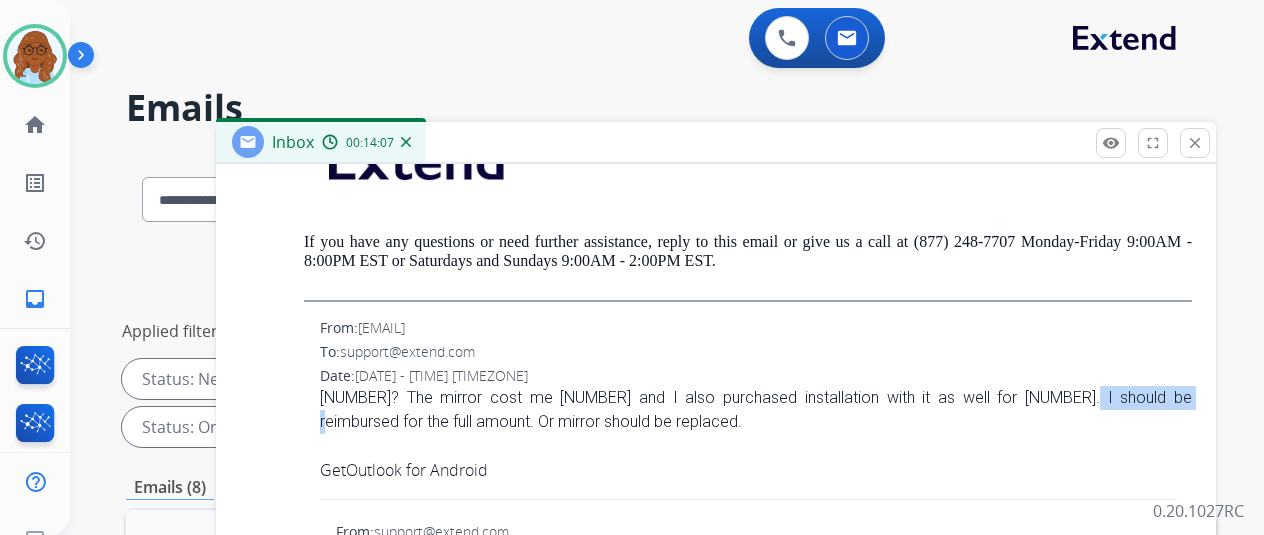 drag, startPoint x: 1015, startPoint y: 403, endPoint x: 1122, endPoint y: 390, distance: 107.78683 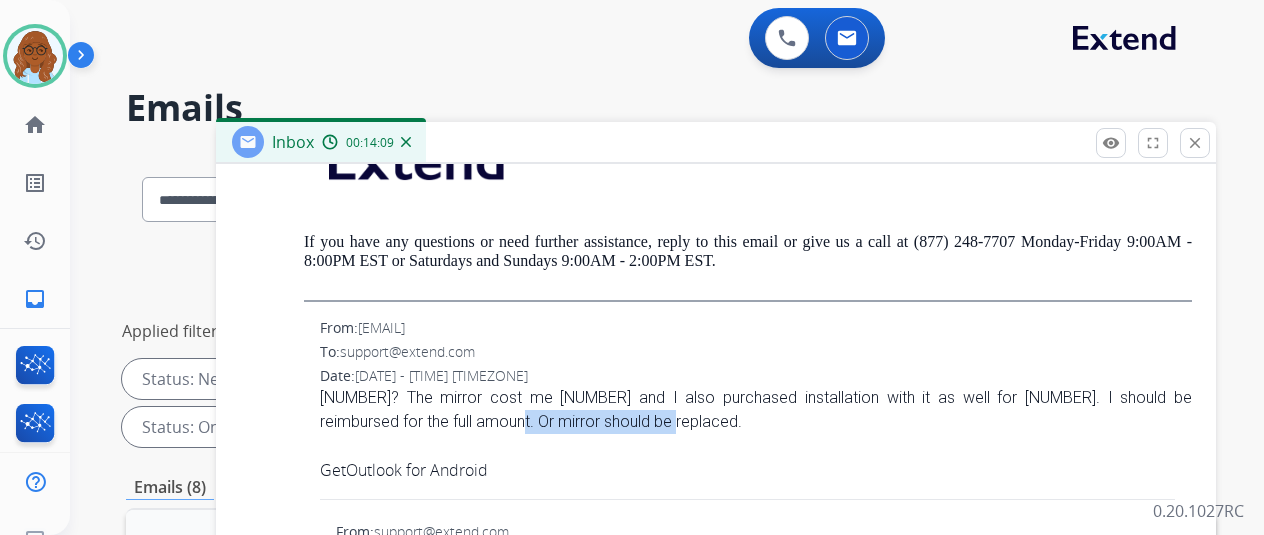 drag, startPoint x: 451, startPoint y: 431, endPoint x: 856, endPoint y: 444, distance: 405.2086 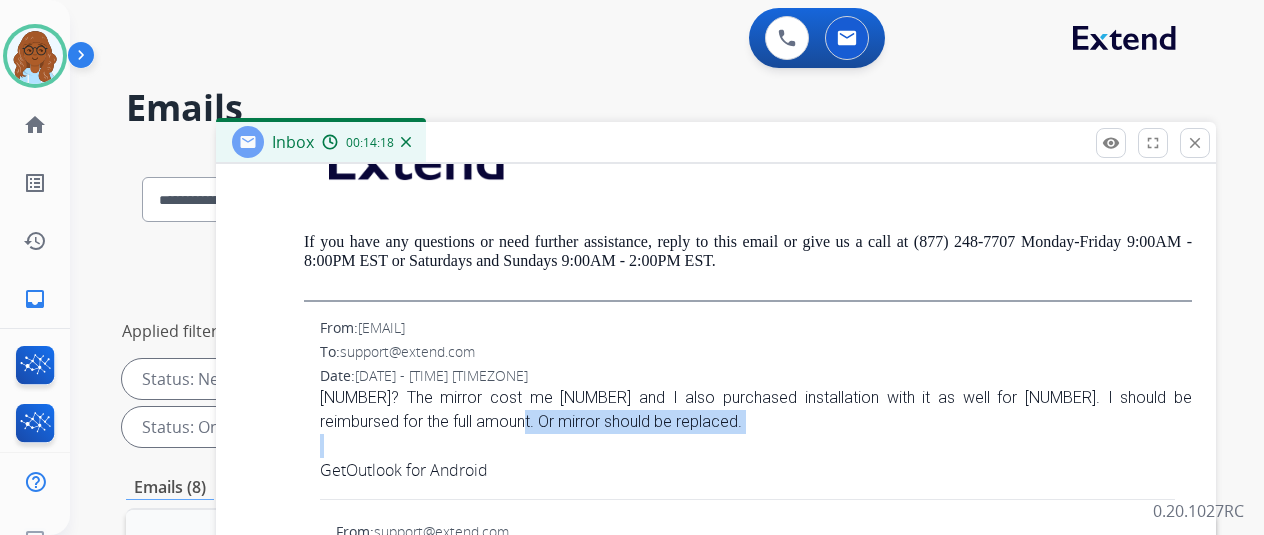 click on "Date:  [DATE] - [TIME] [TIMEZONE]" at bounding box center [756, 376] 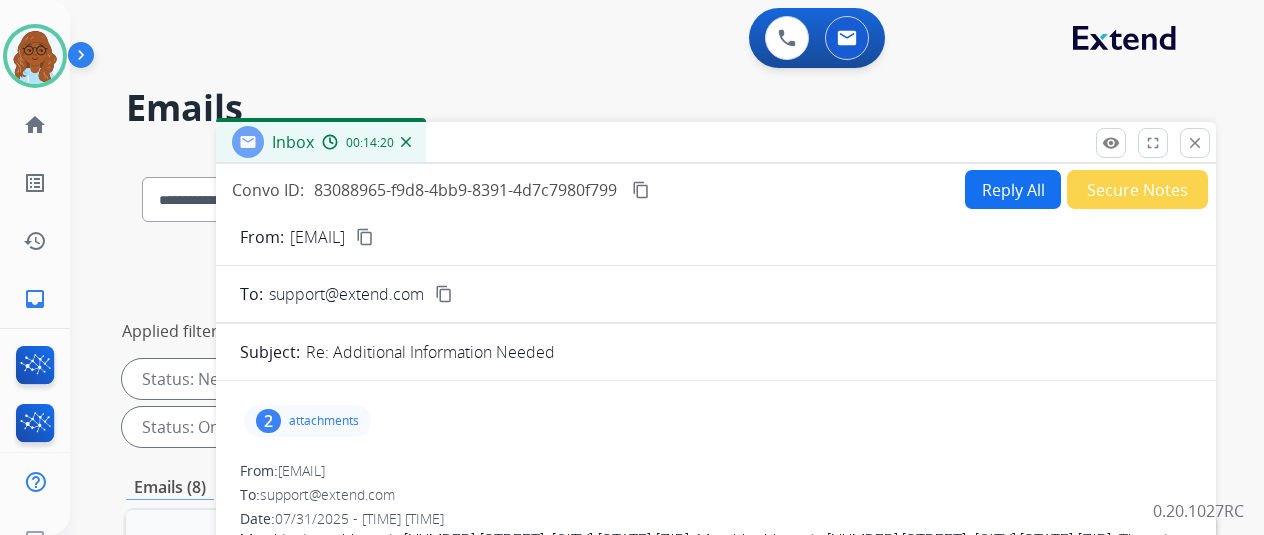 scroll, scrollTop: 0, scrollLeft: 0, axis: both 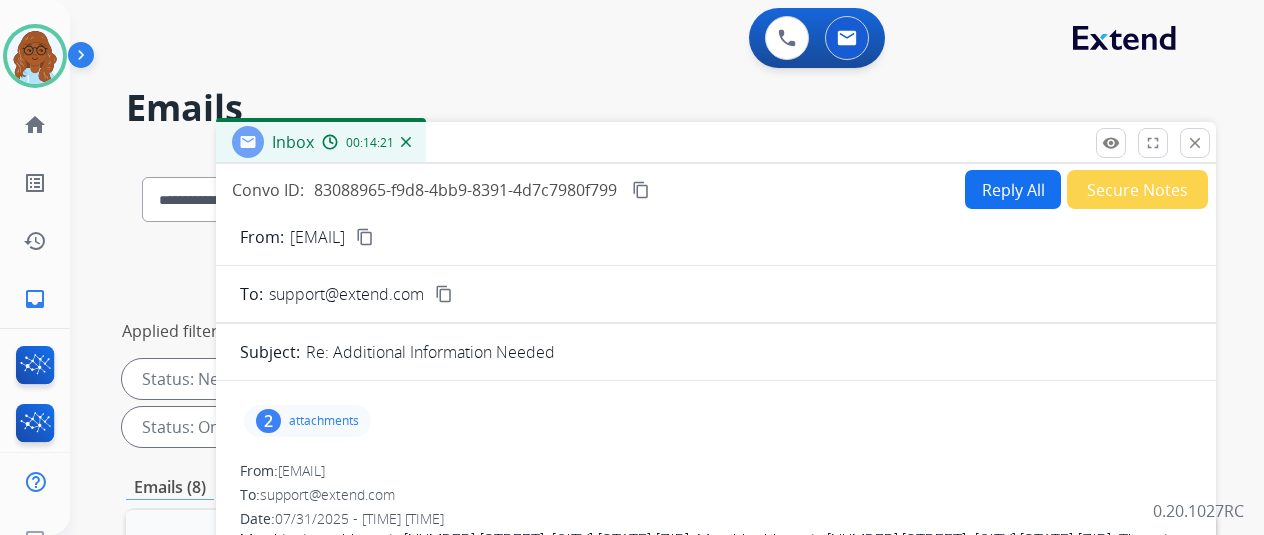 click on "2 attachments" at bounding box center (716, 421) 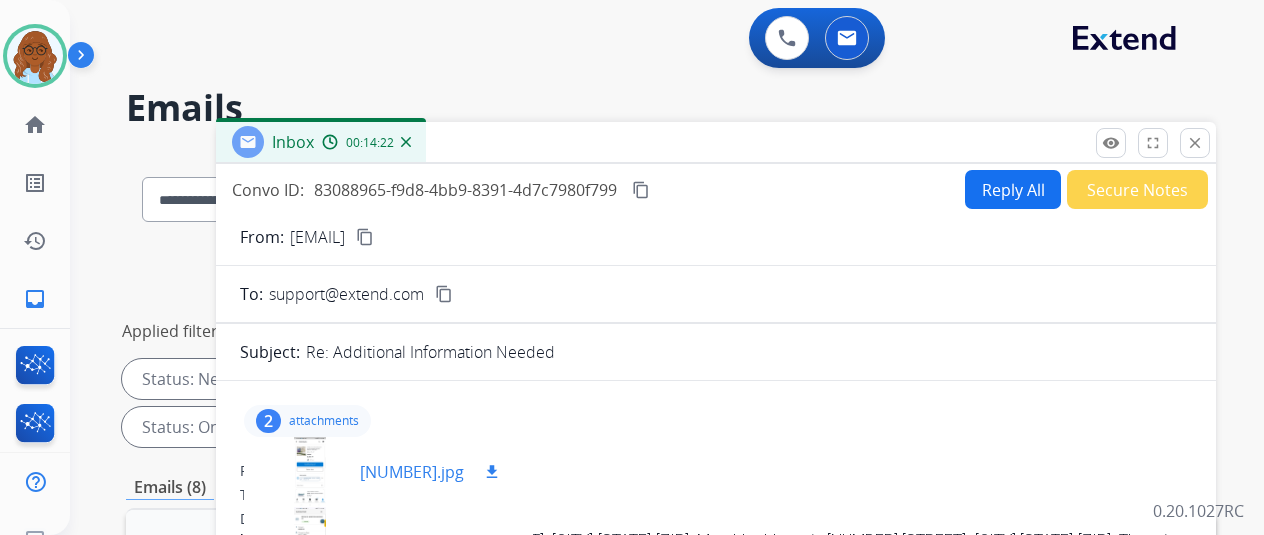 click at bounding box center [310, 472] 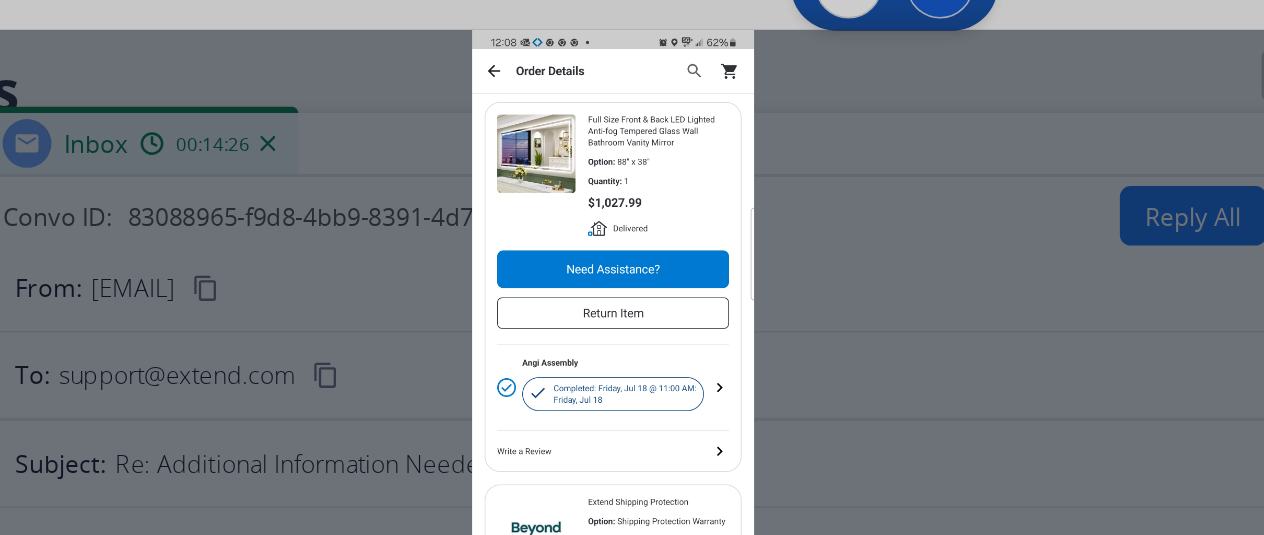 scroll, scrollTop: 24, scrollLeft: 16, axis: both 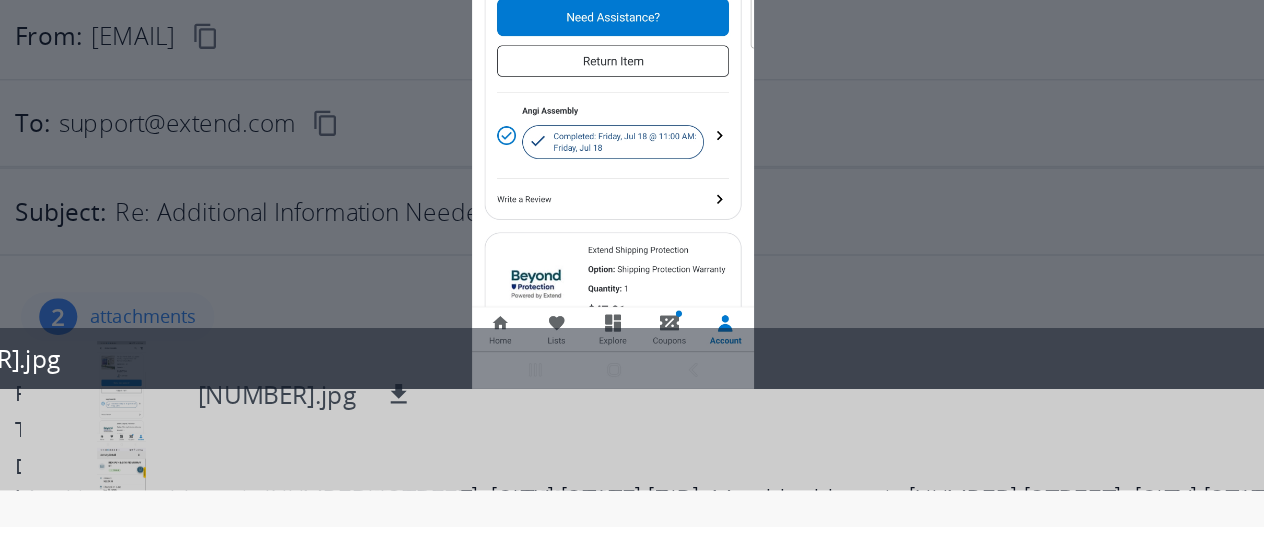 click on "1000014631.jpg download" 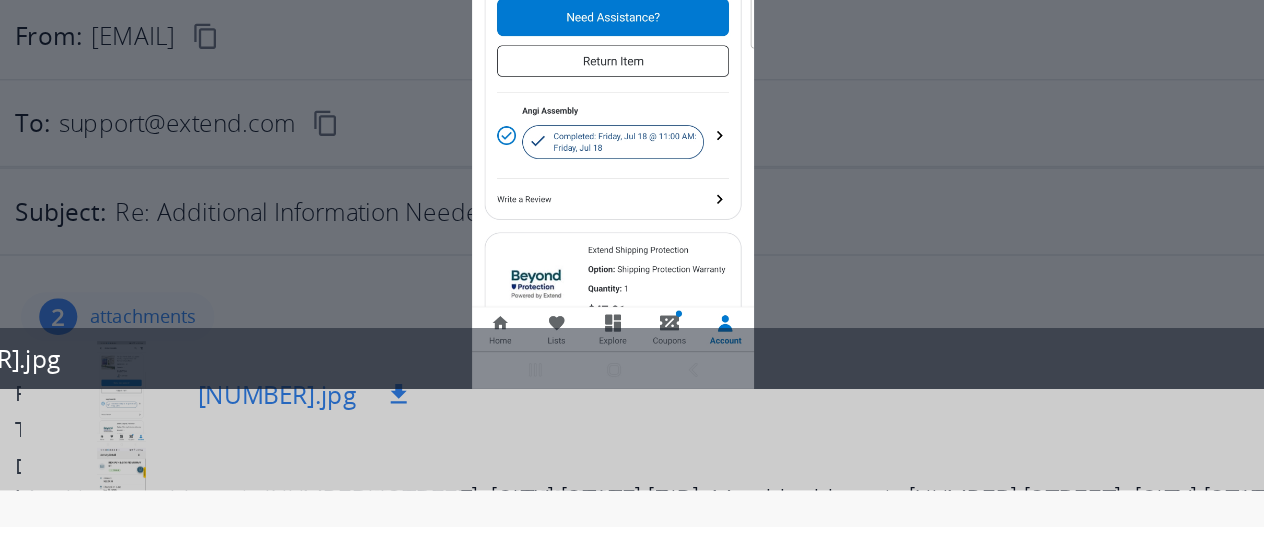 click 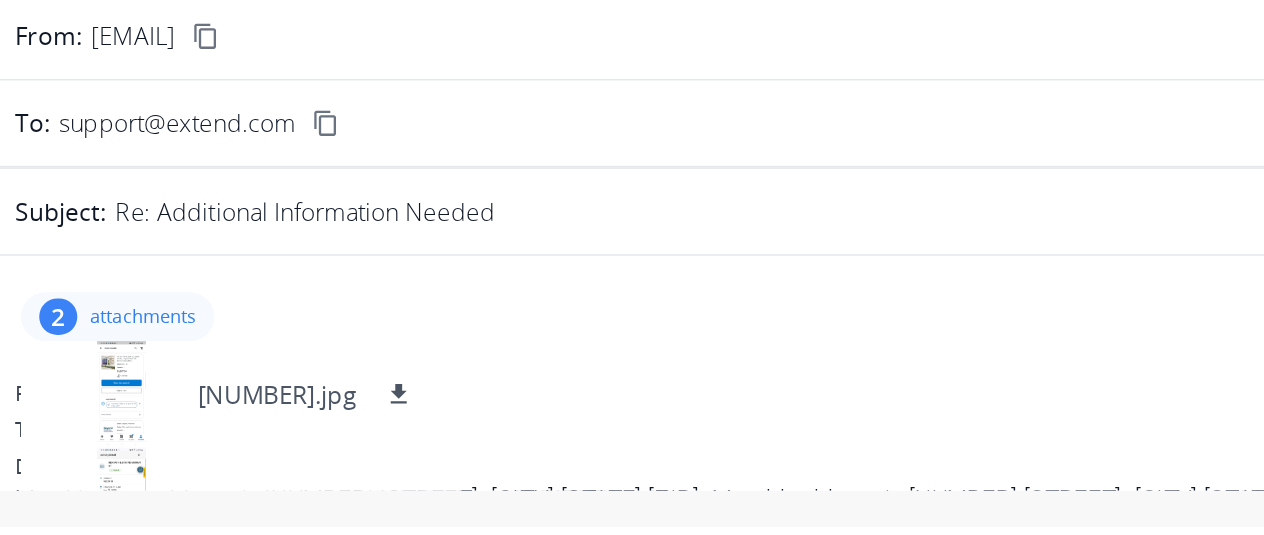 click at bounding box center [310, 518] 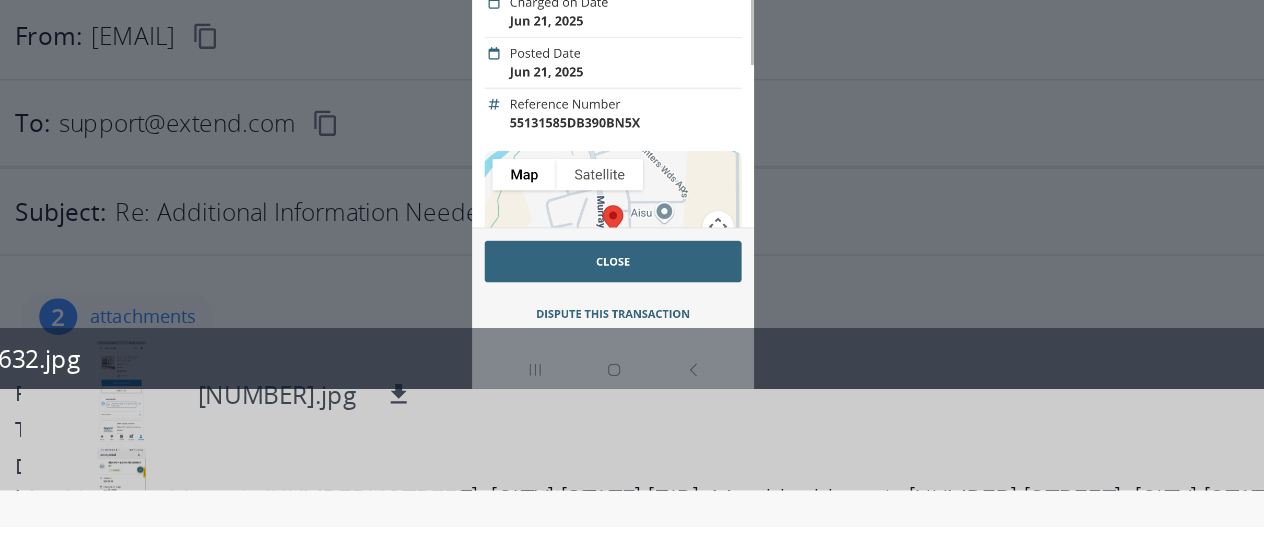 scroll, scrollTop: 0, scrollLeft: 16, axis: horizontal 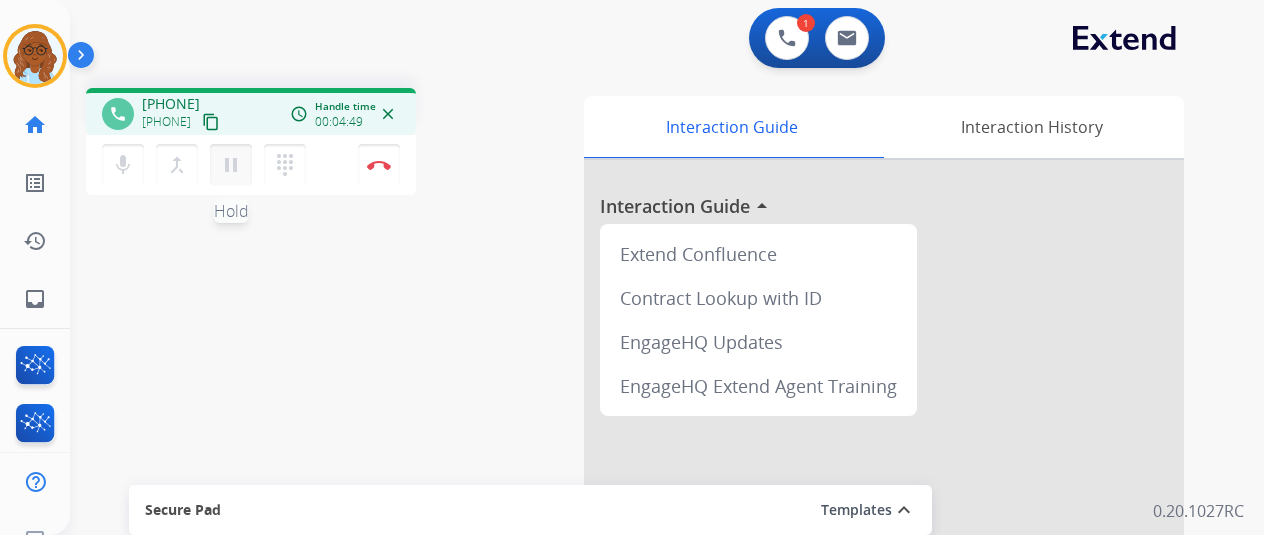 click on "pause" at bounding box center (231, 165) 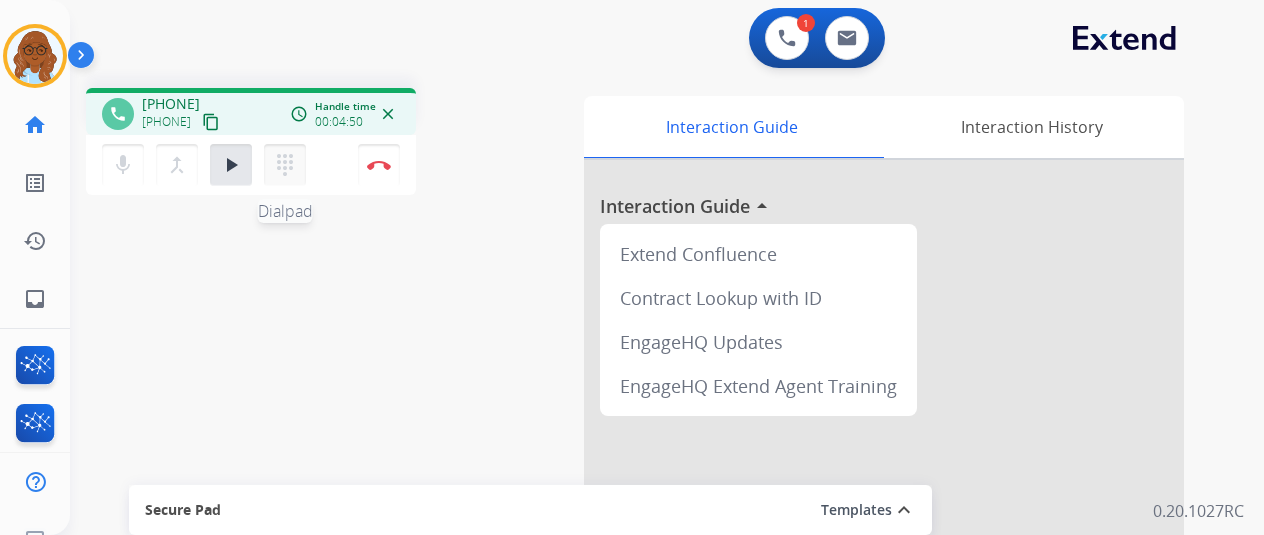 click on "dialpad" at bounding box center (285, 165) 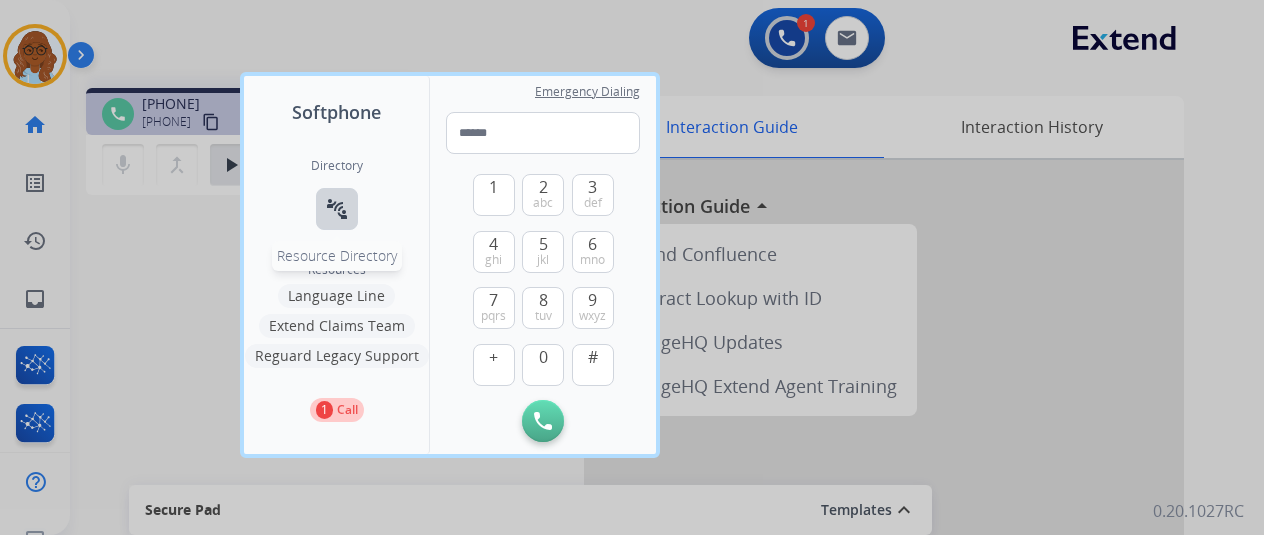 click on "connect_without_contact" at bounding box center [337, 209] 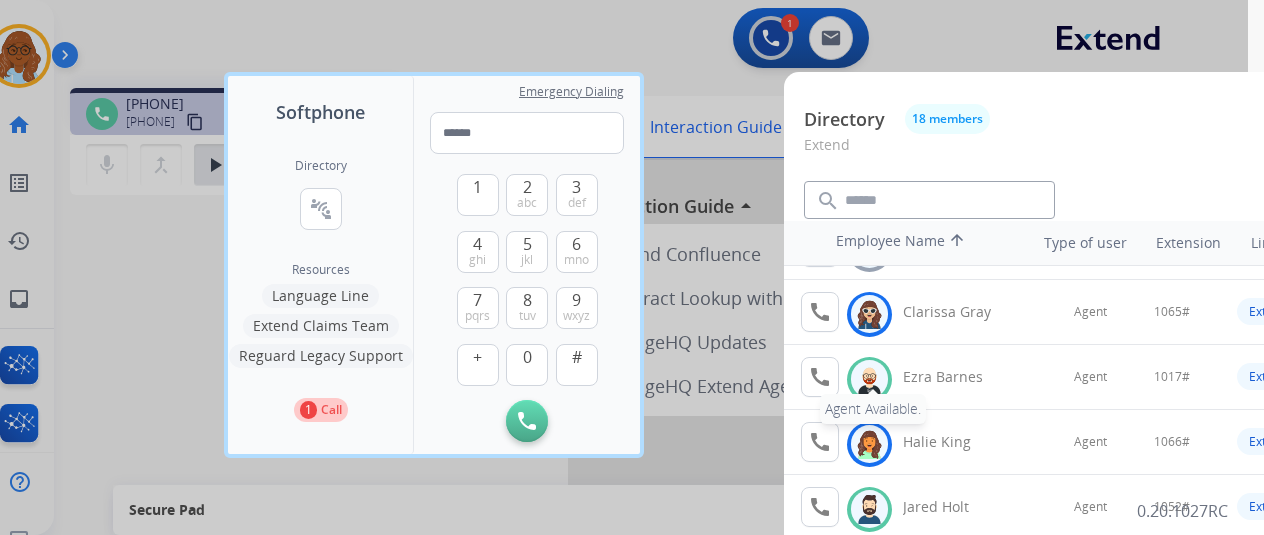 scroll, scrollTop: 200, scrollLeft: 0, axis: vertical 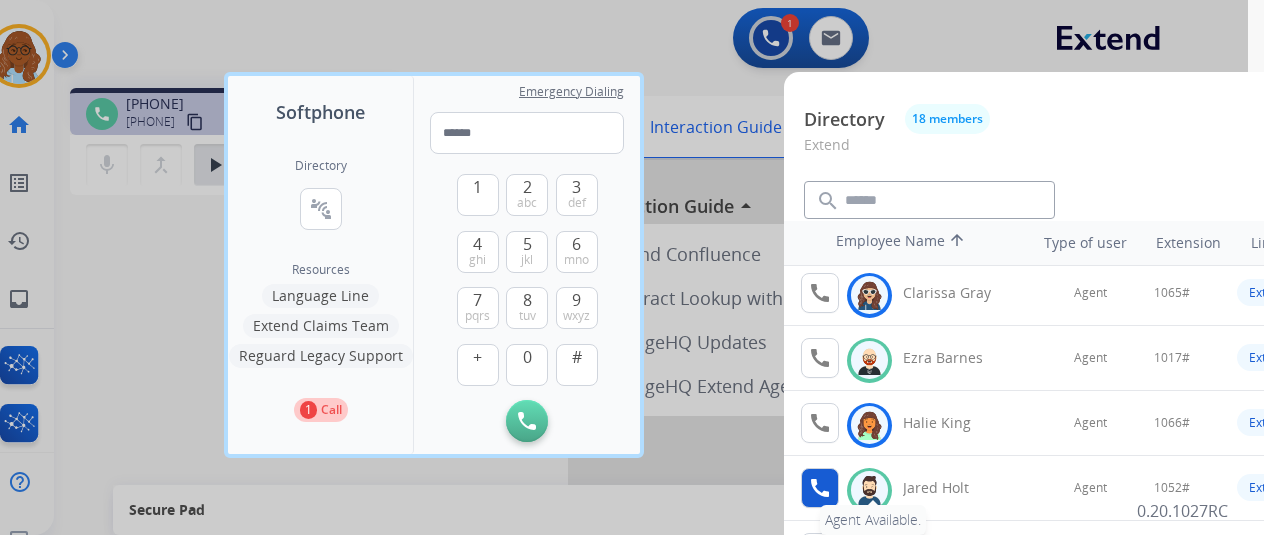 click on "call" at bounding box center [820, 488] 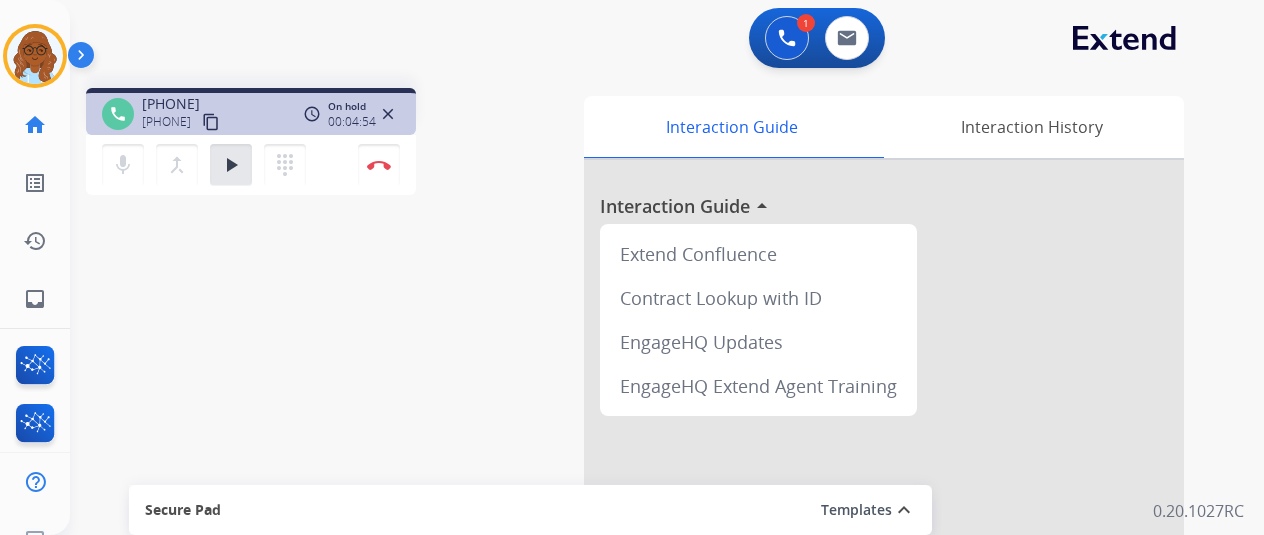 click on "play_arrow" at bounding box center (231, 165) 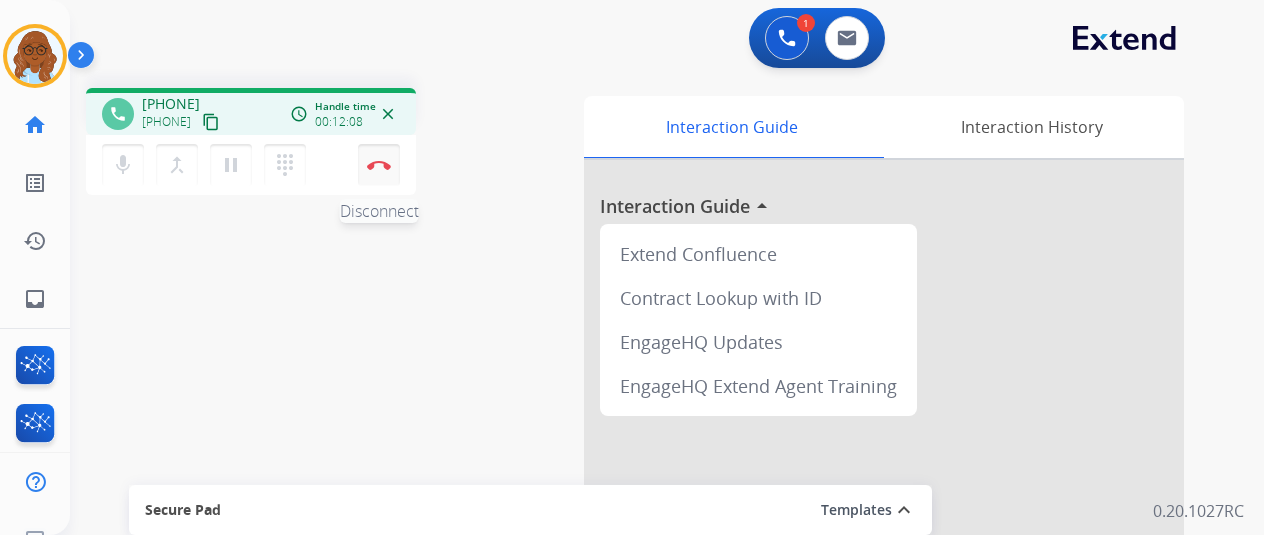 click at bounding box center (379, 165) 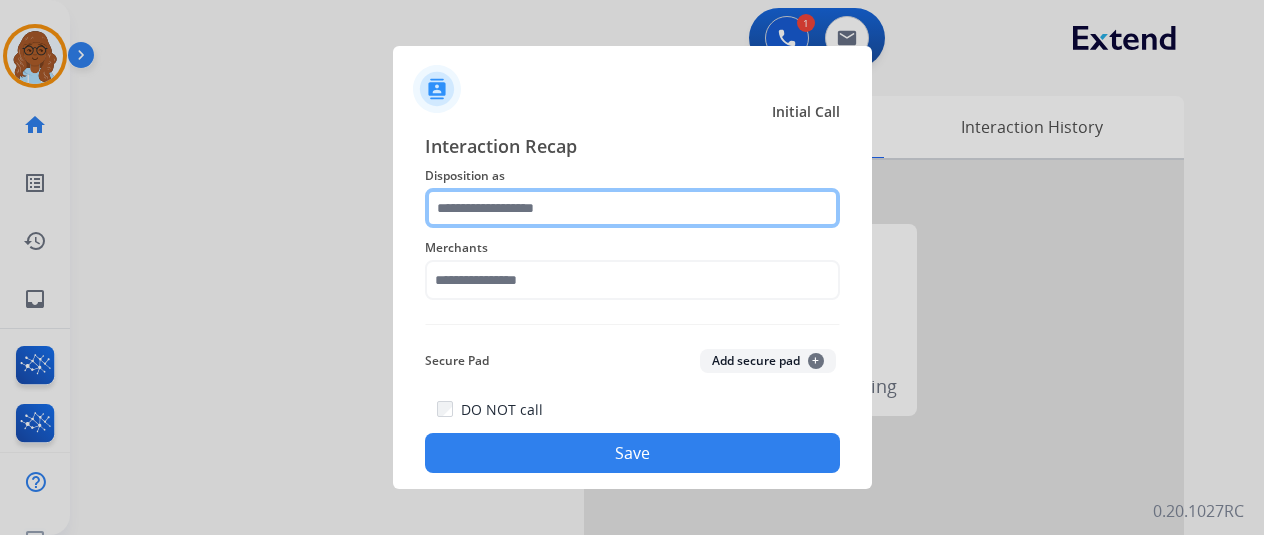click 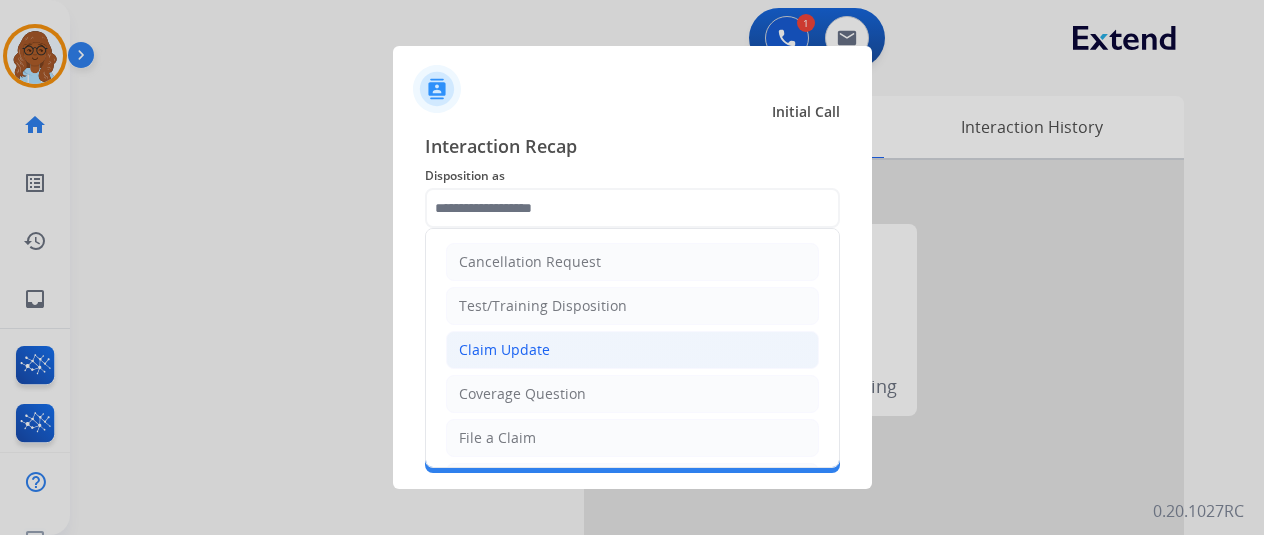 click on "Claim Update" 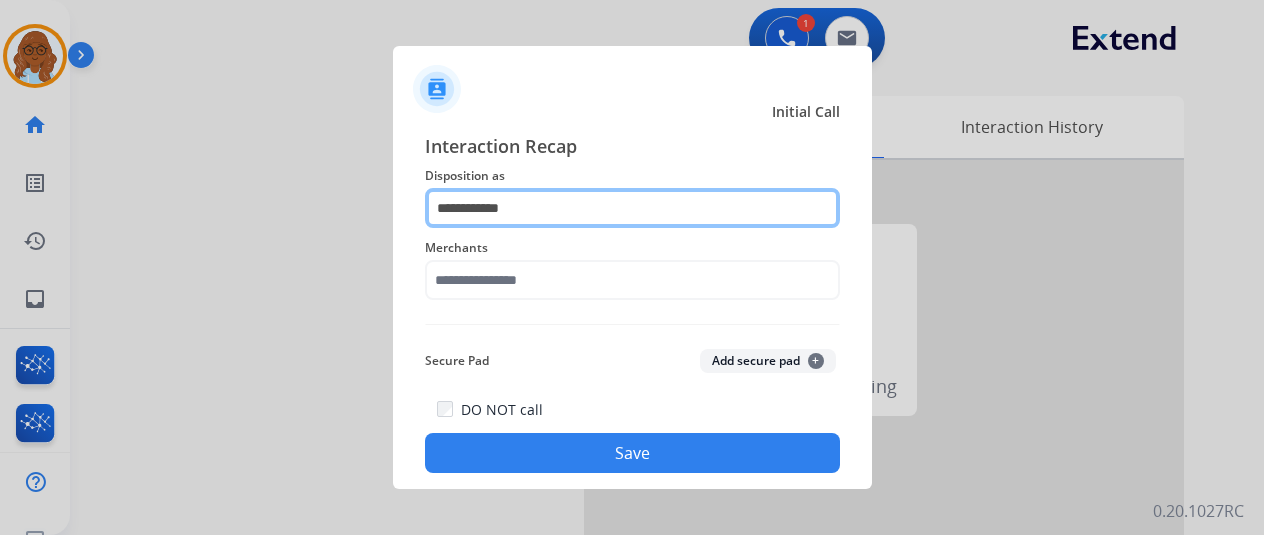 click on "**********" 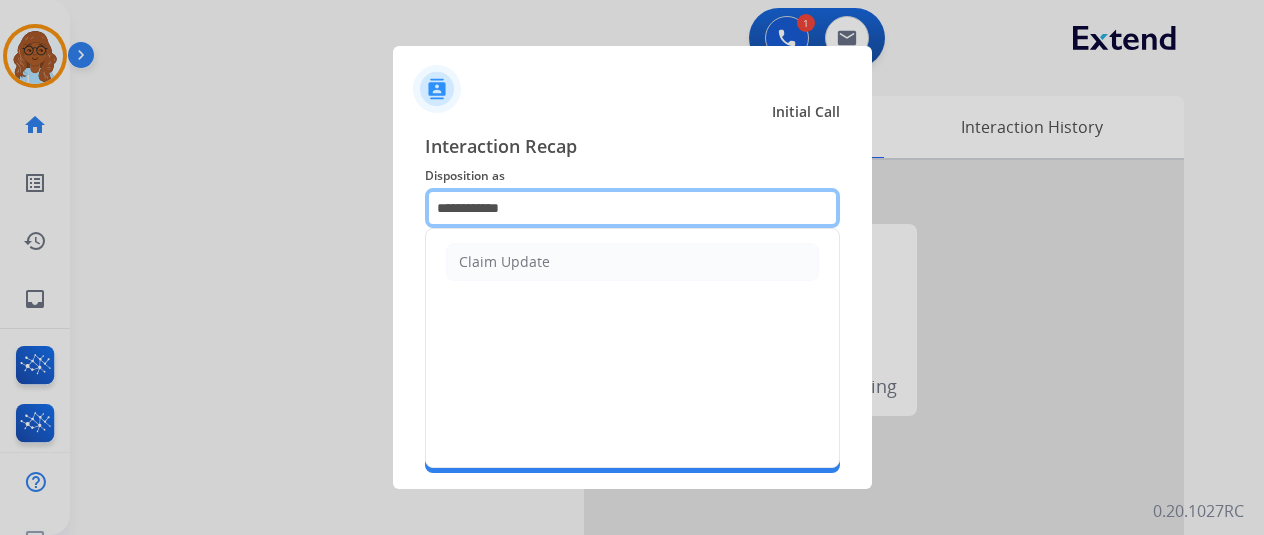 click on "**********" 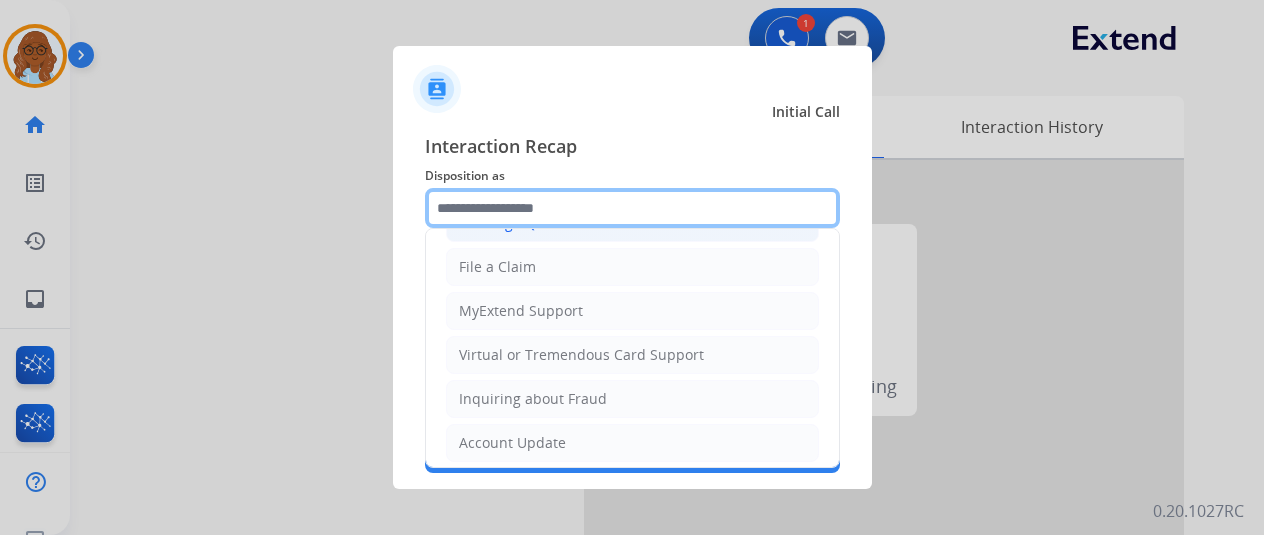 scroll, scrollTop: 200, scrollLeft: 0, axis: vertical 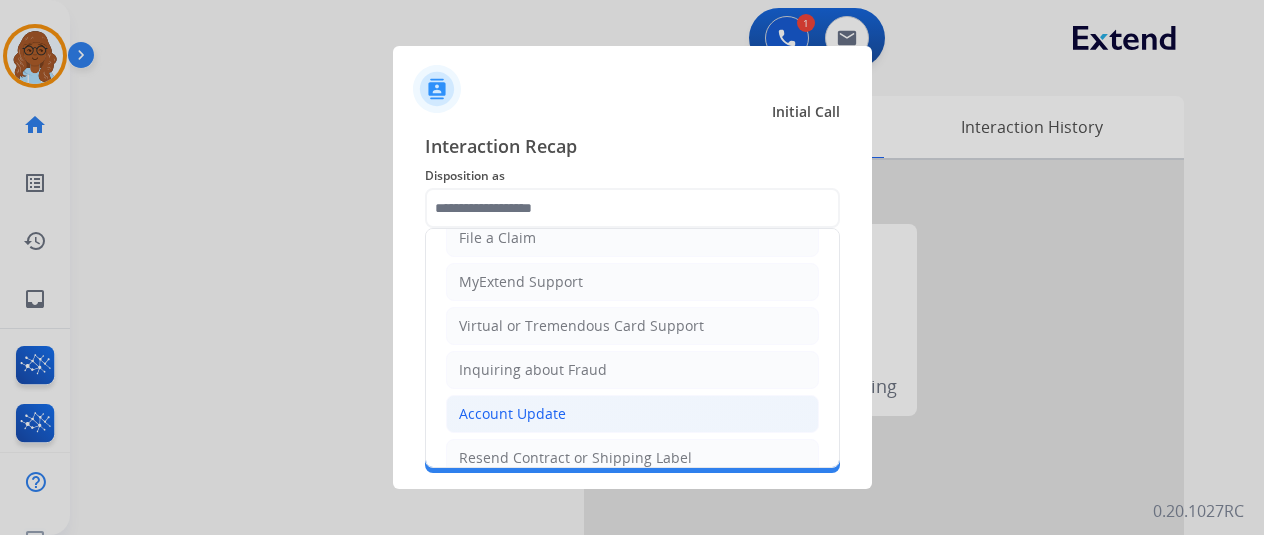 click on "Account Update" 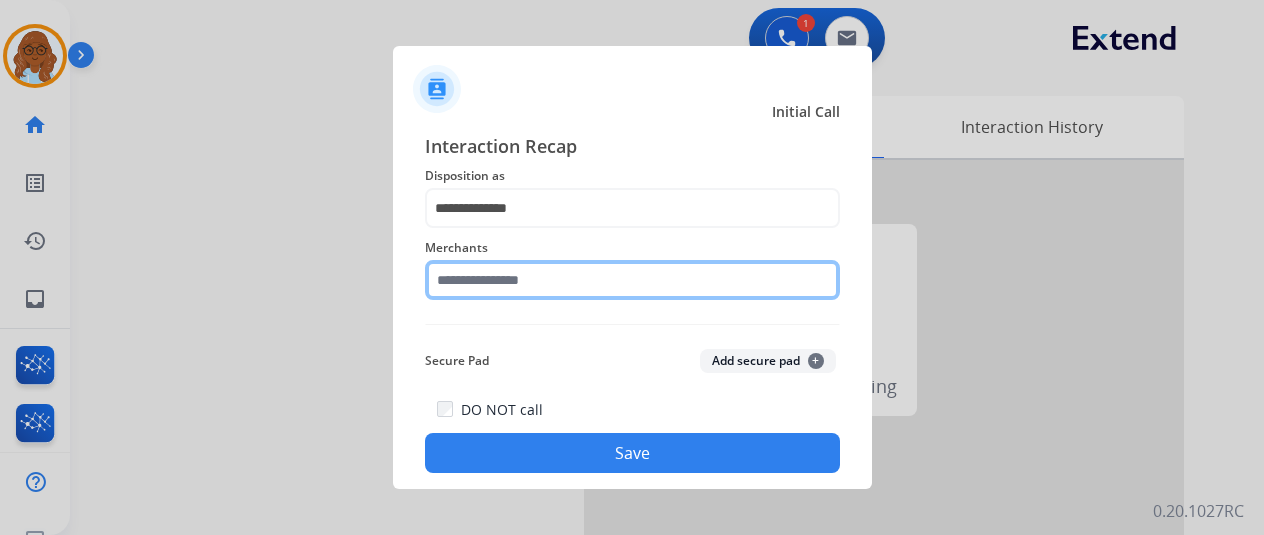 click 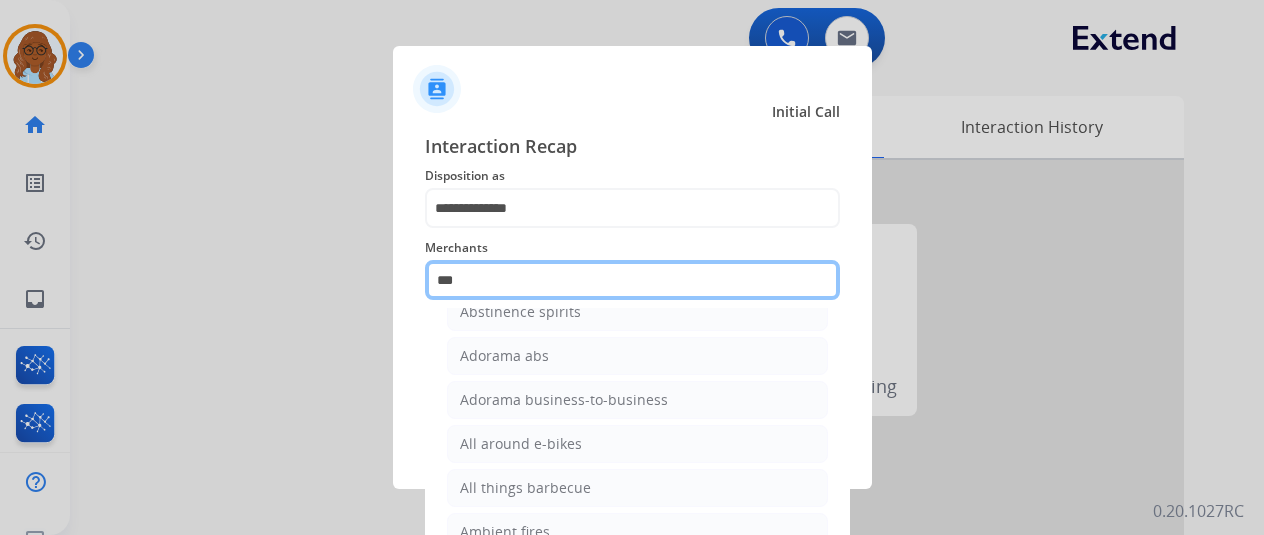 scroll, scrollTop: 0, scrollLeft: 0, axis: both 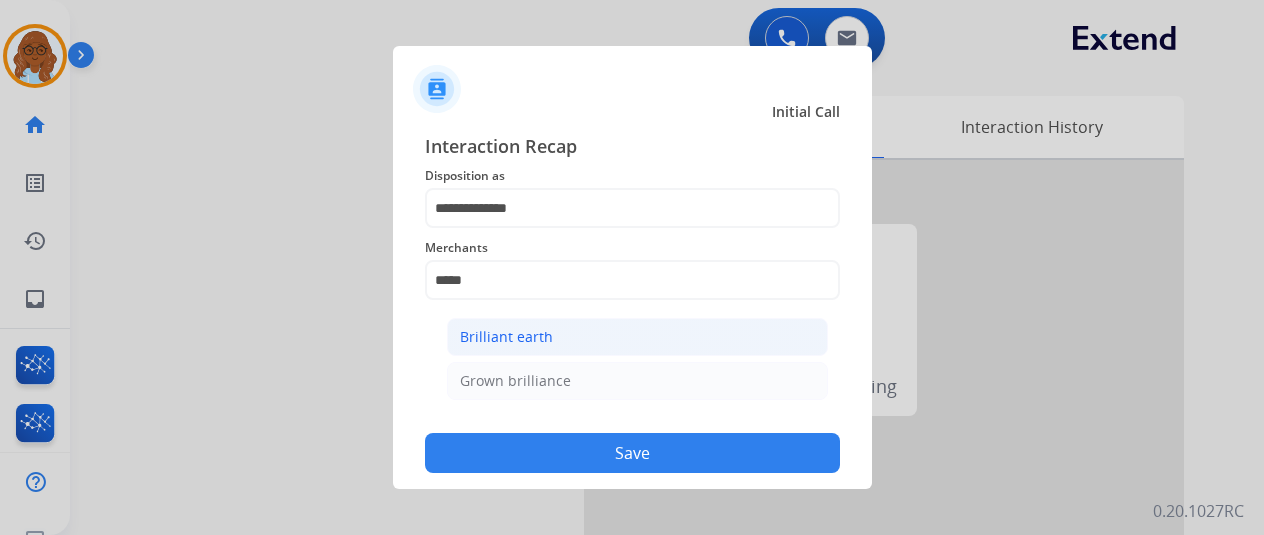 click on "Brilliant earth" 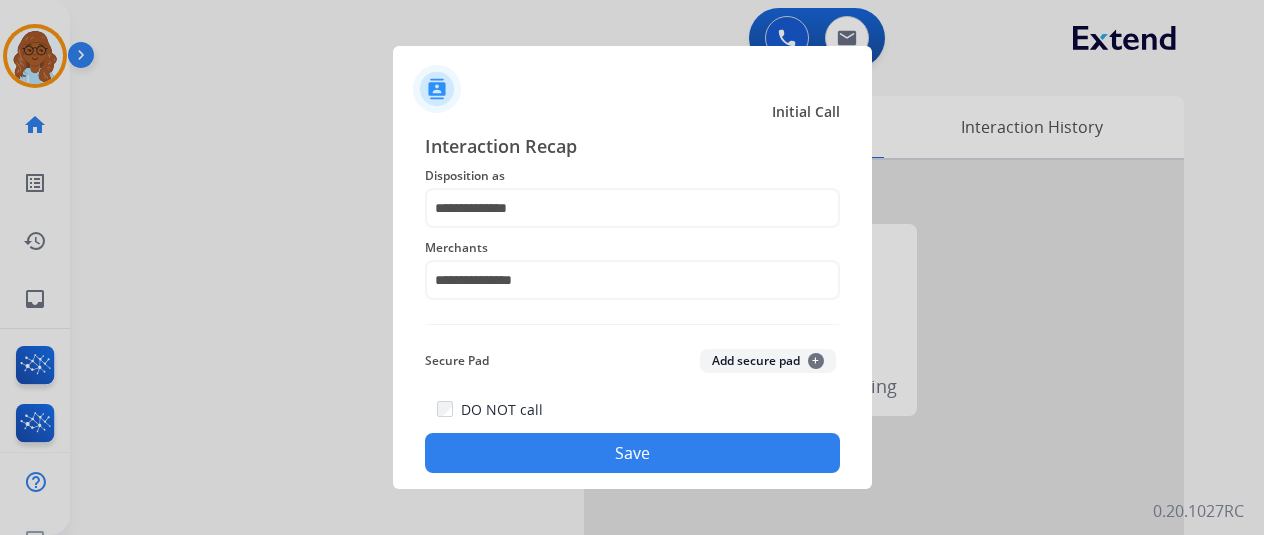 click on "Save" 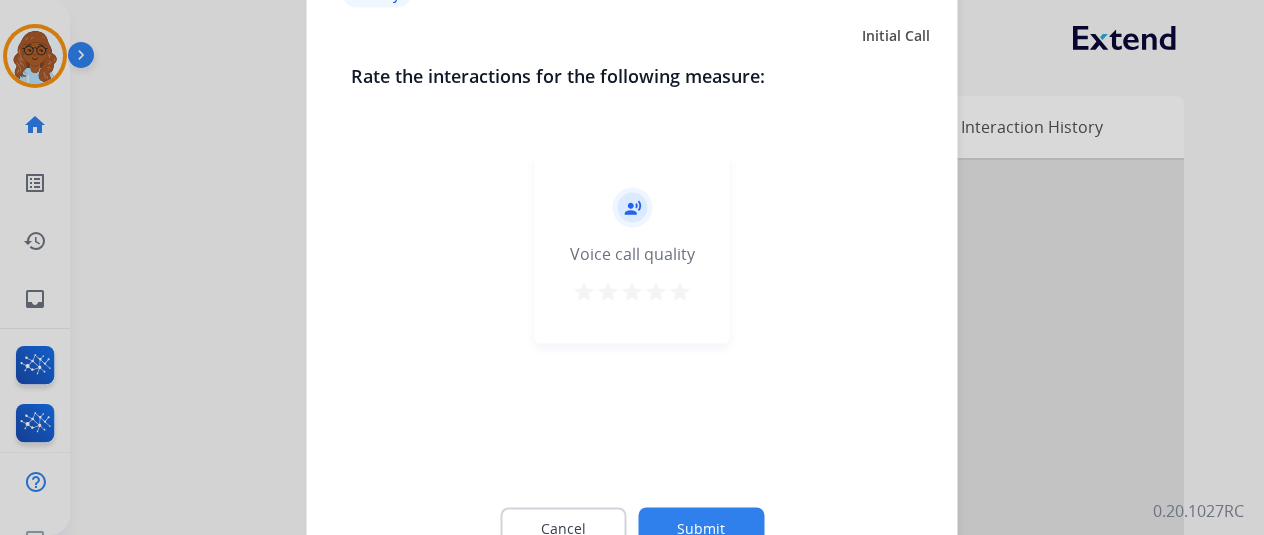 click on "star" at bounding box center (680, 291) 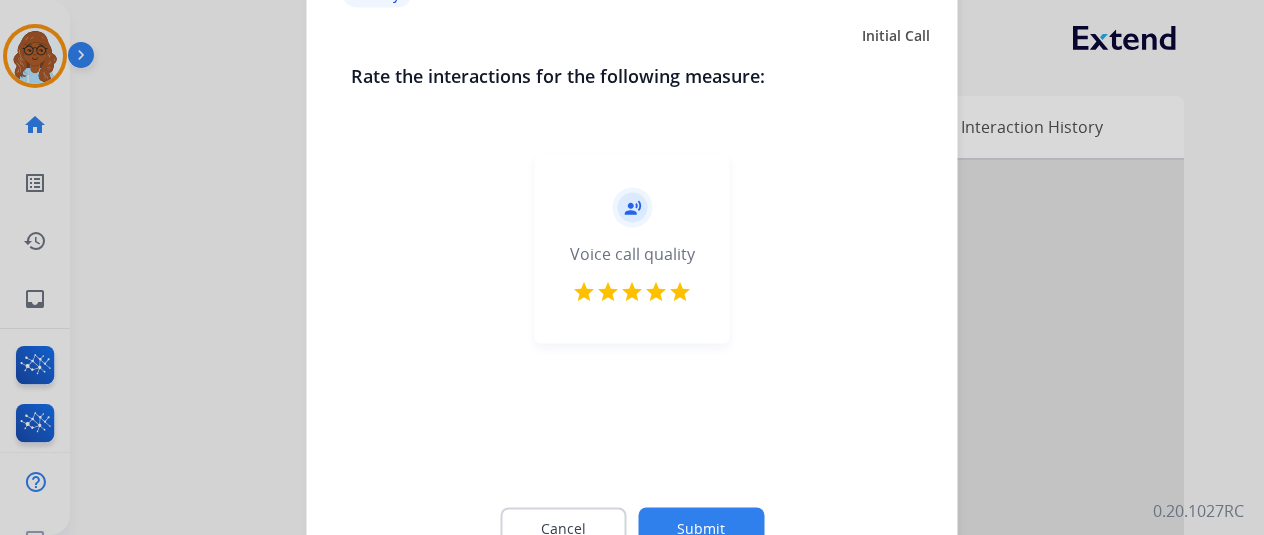 click on "Submit" 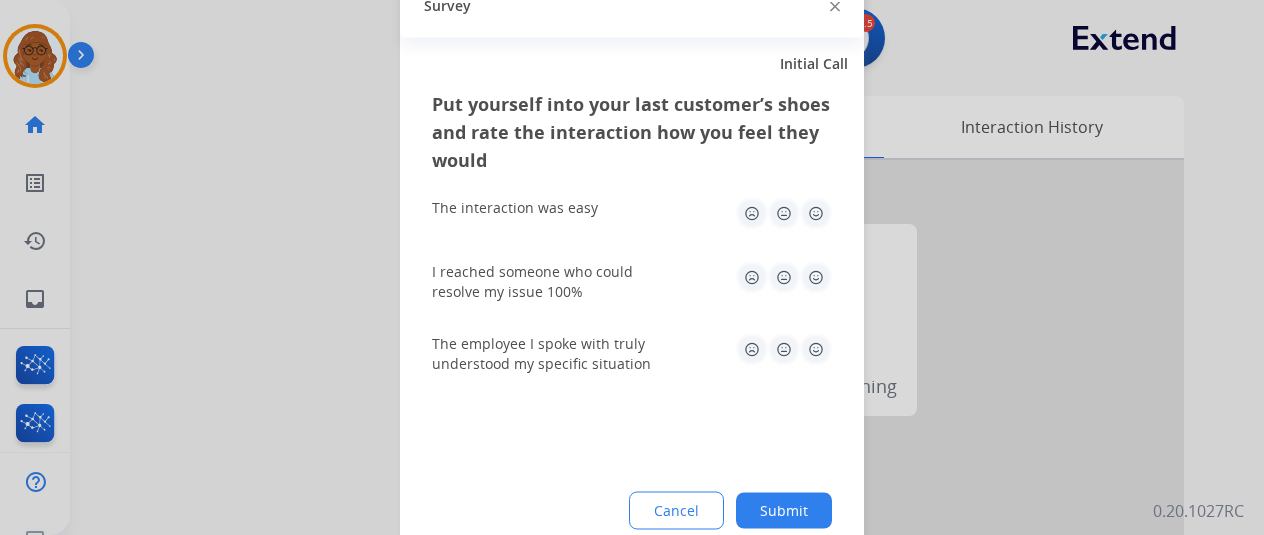 click 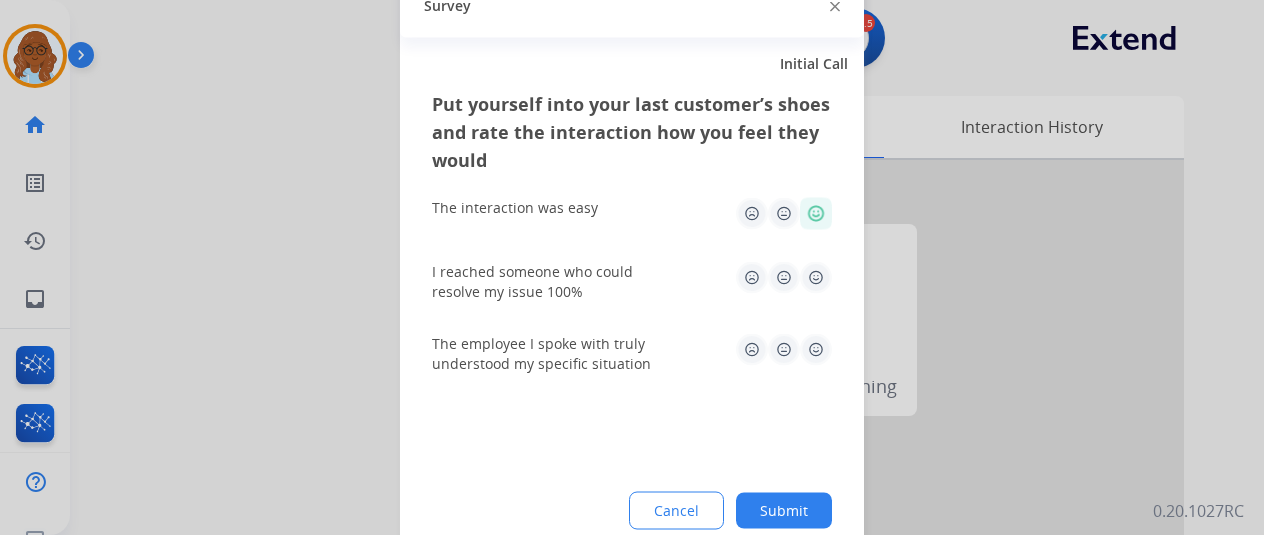click 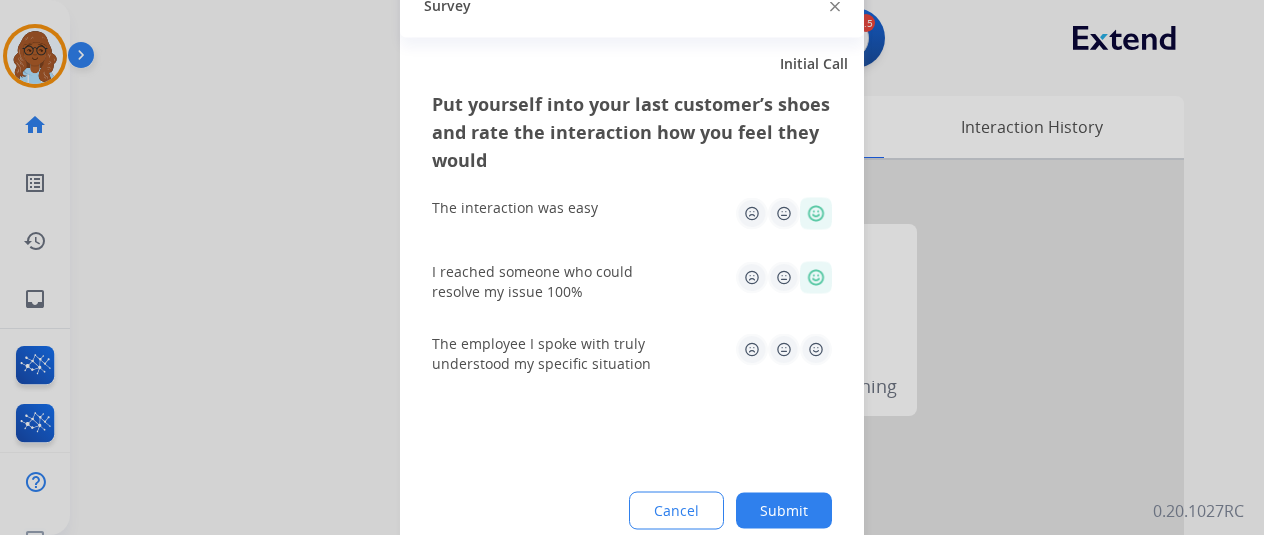 click 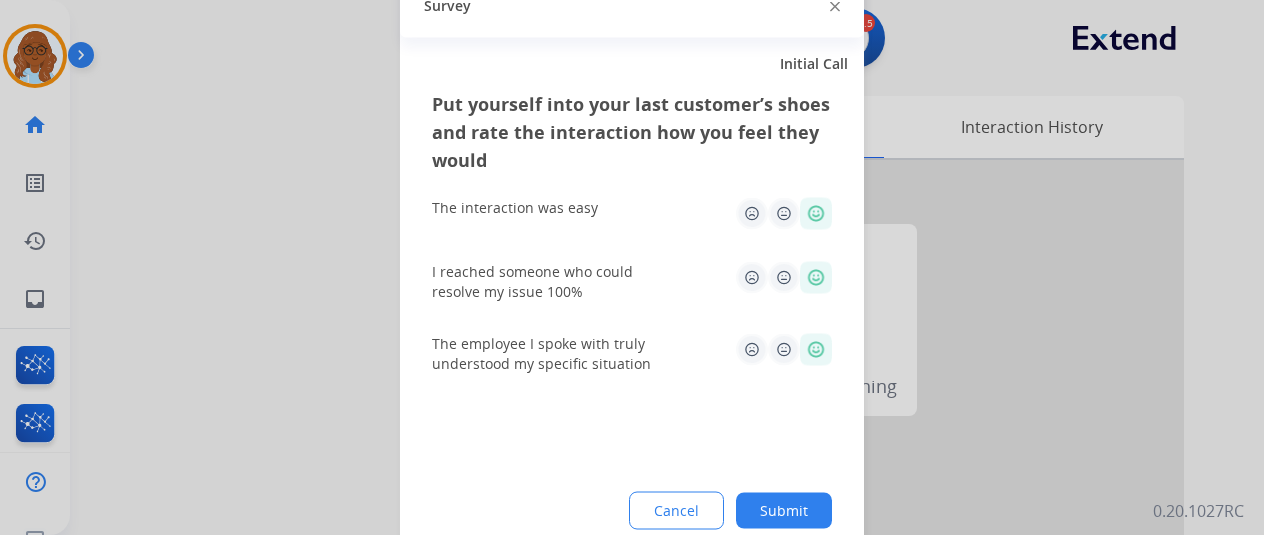 click on "Submit" 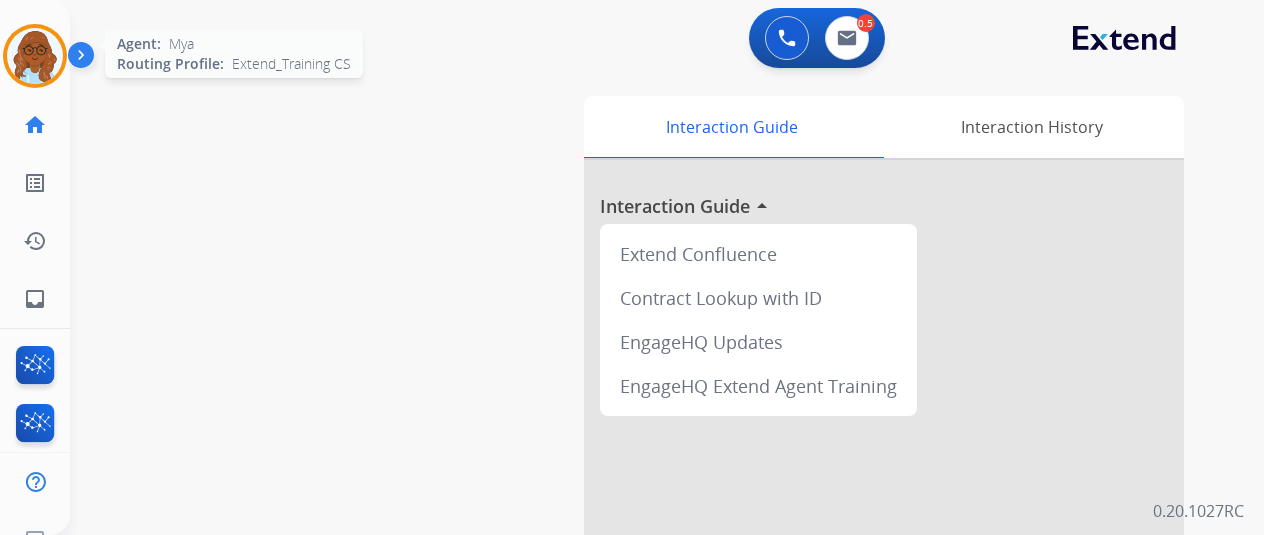 click at bounding box center [35, 56] 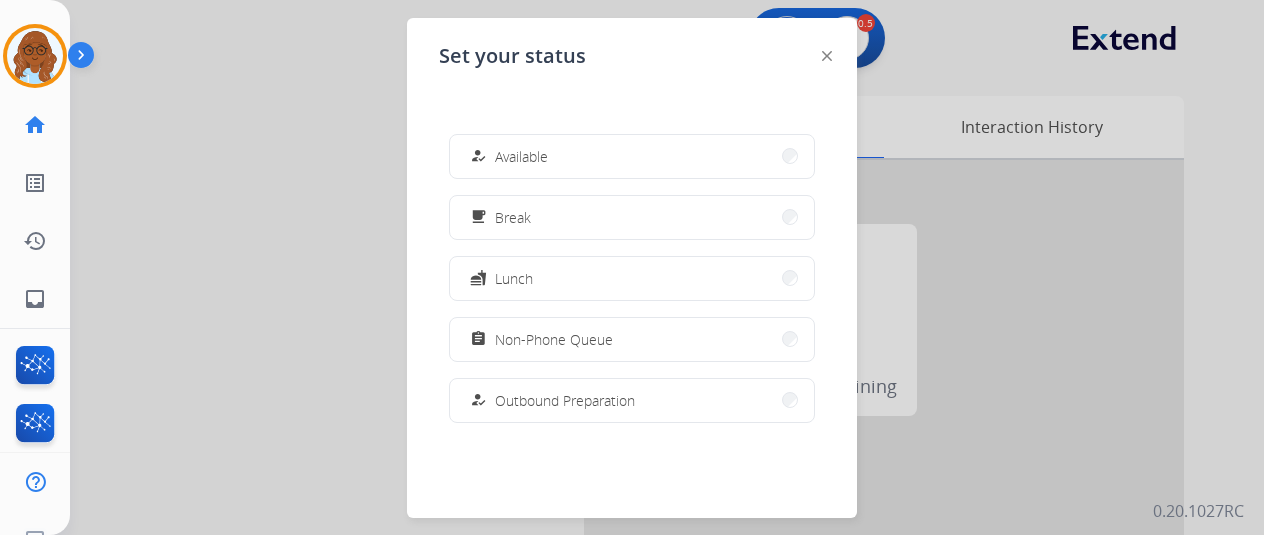 click on "assignment Non-Phone Queue" at bounding box center (539, 339) 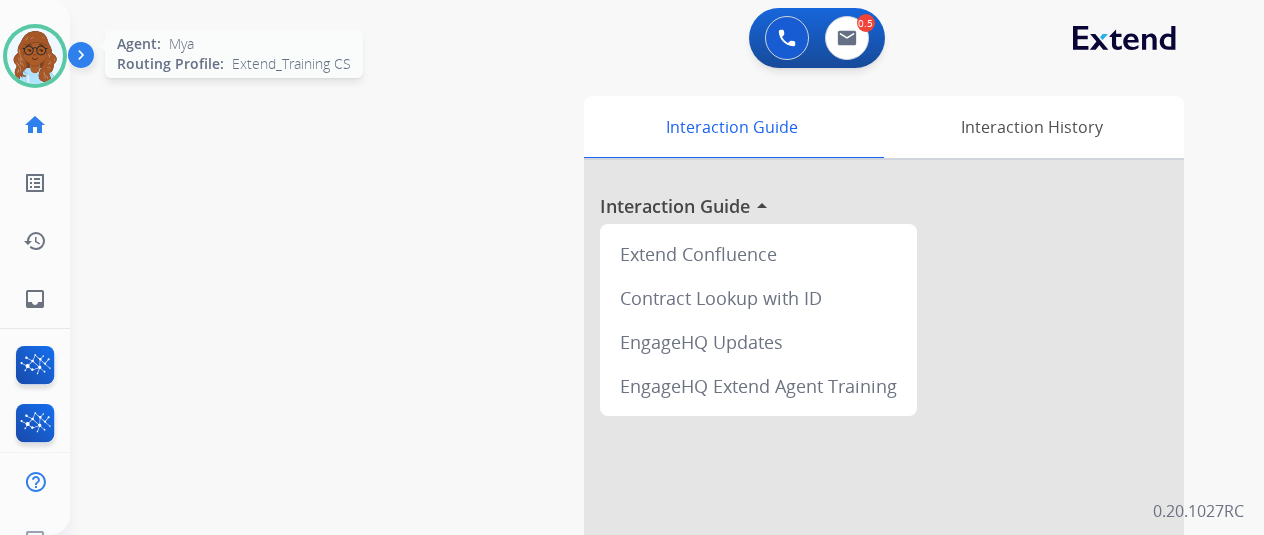 click at bounding box center (35, 56) 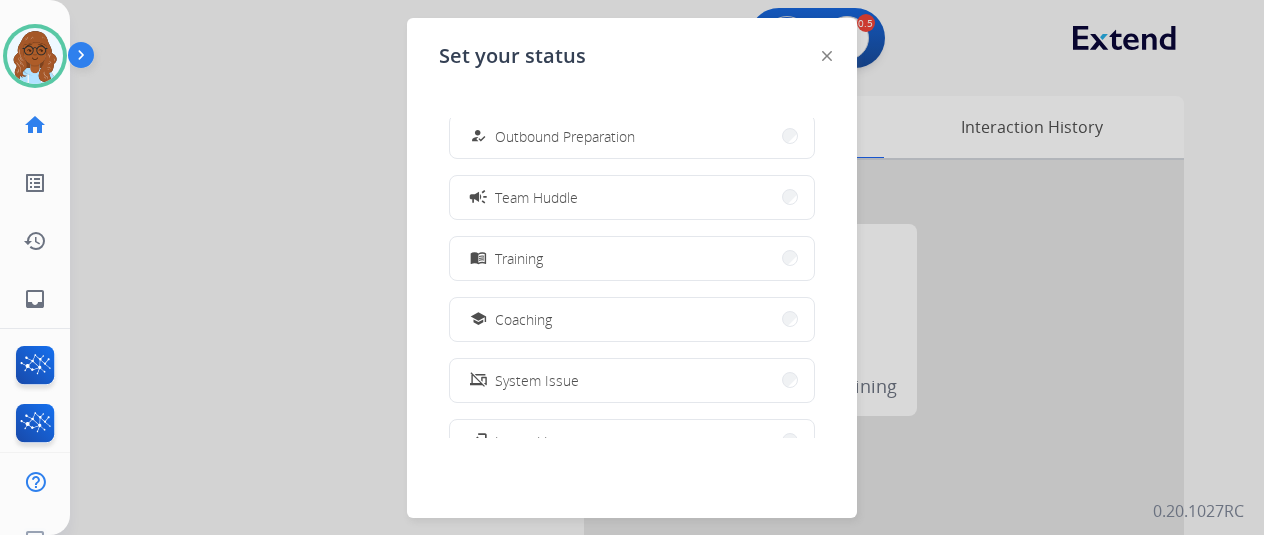 scroll, scrollTop: 376, scrollLeft: 0, axis: vertical 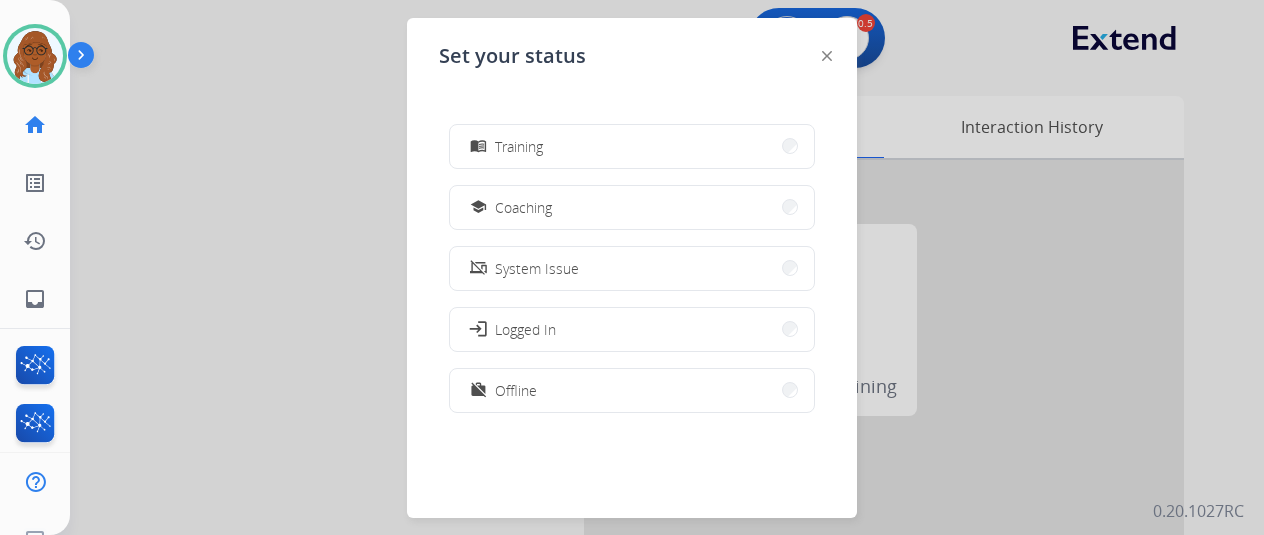 click on "Logged In" at bounding box center [525, 329] 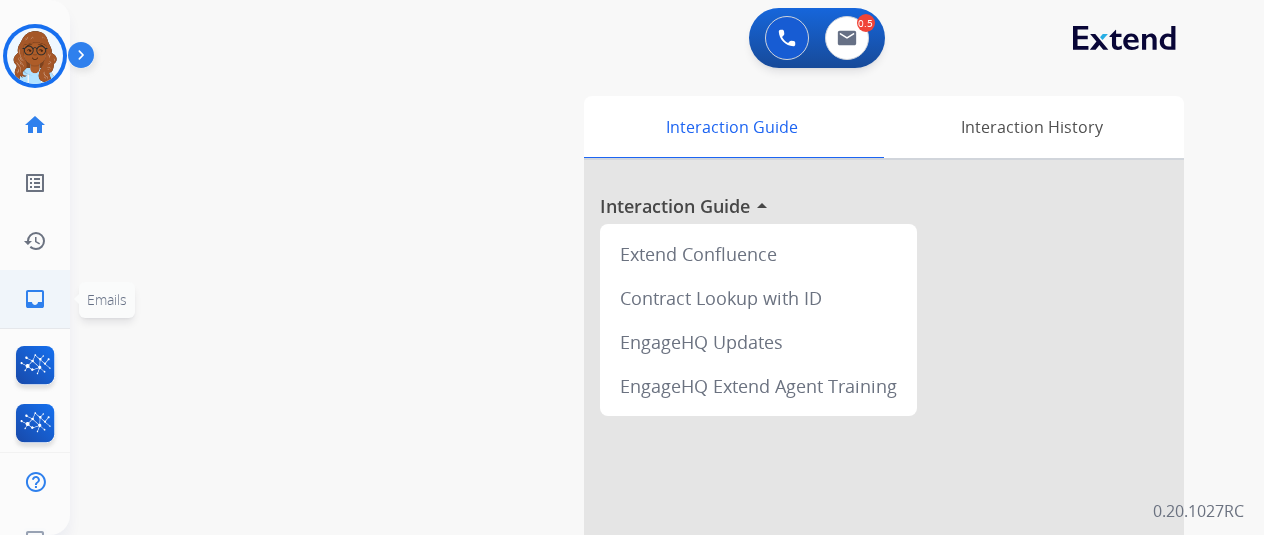 click on "inbox  Emails" 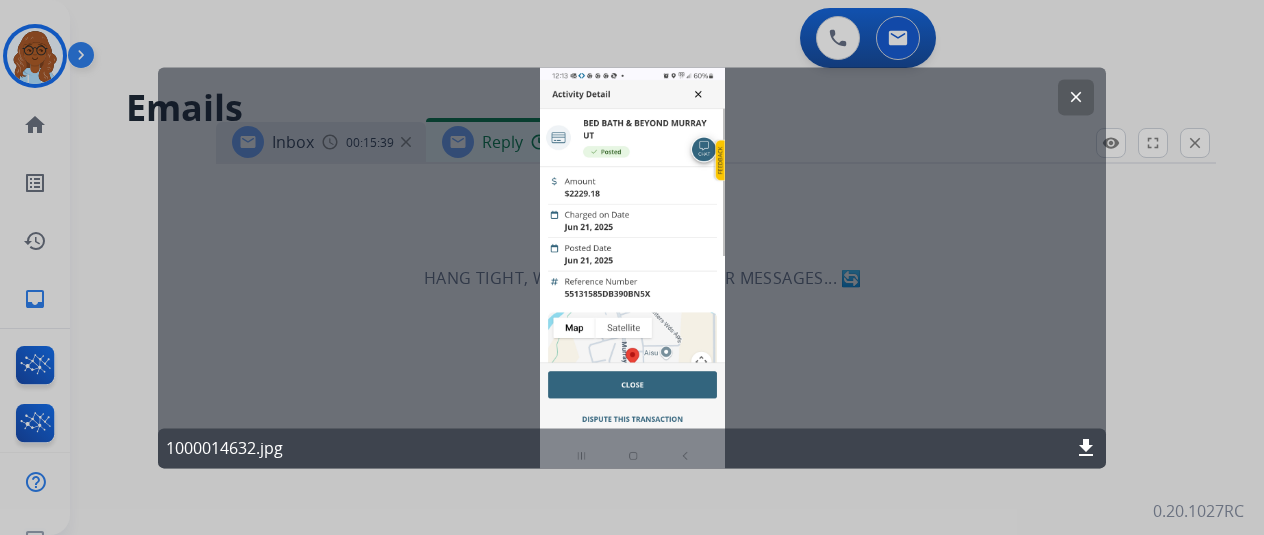 select on "**********" 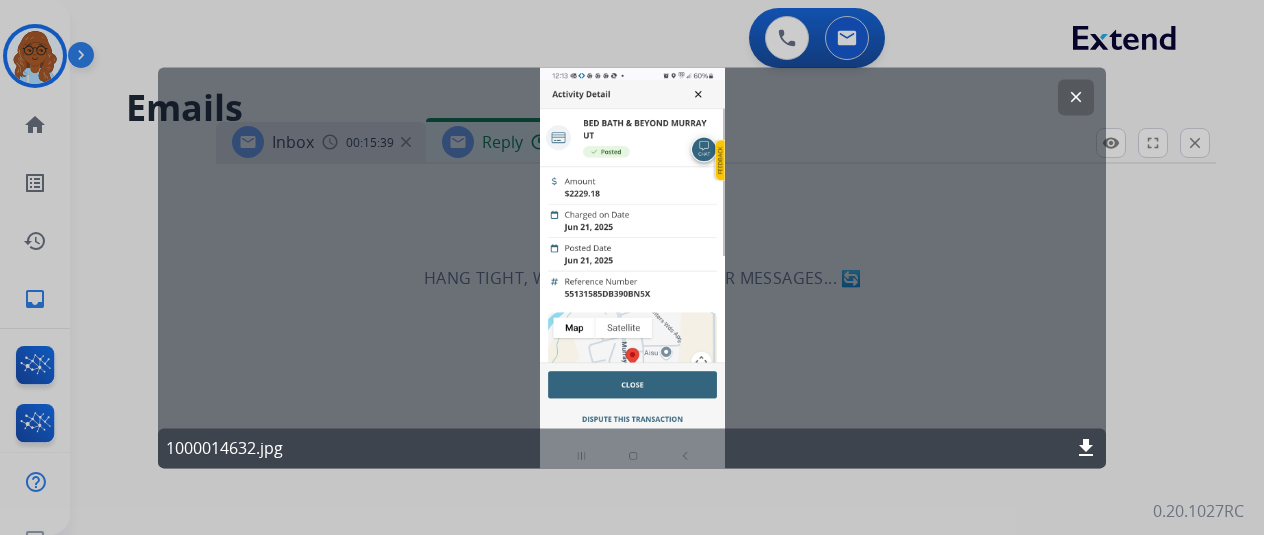 click 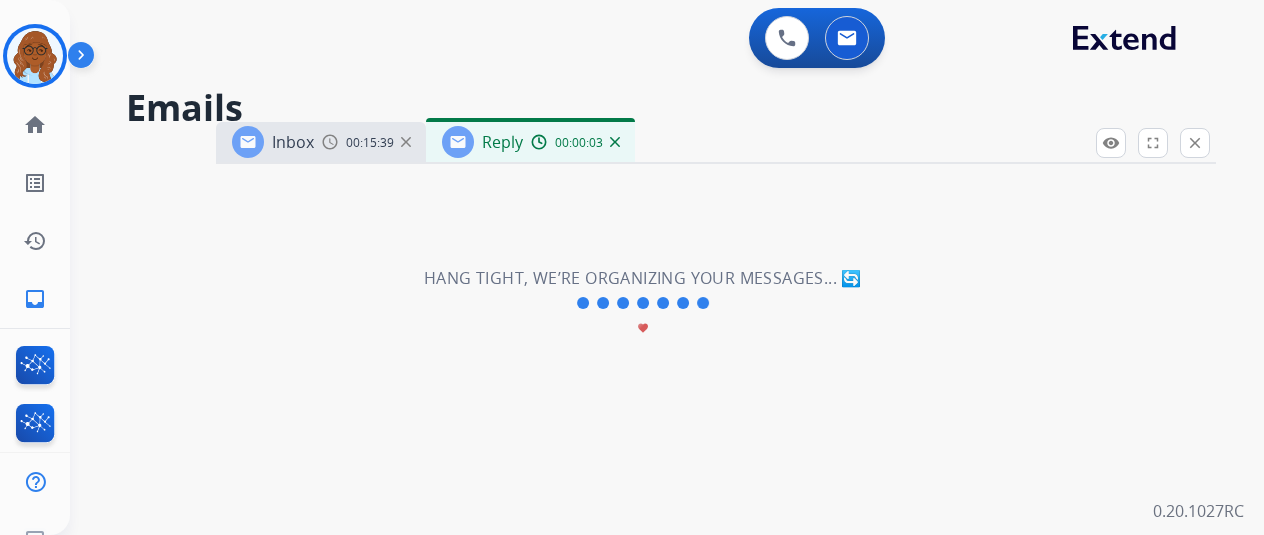 drag, startPoint x: 1017, startPoint y: 141, endPoint x: 882, endPoint y: 54, distance: 160.6051 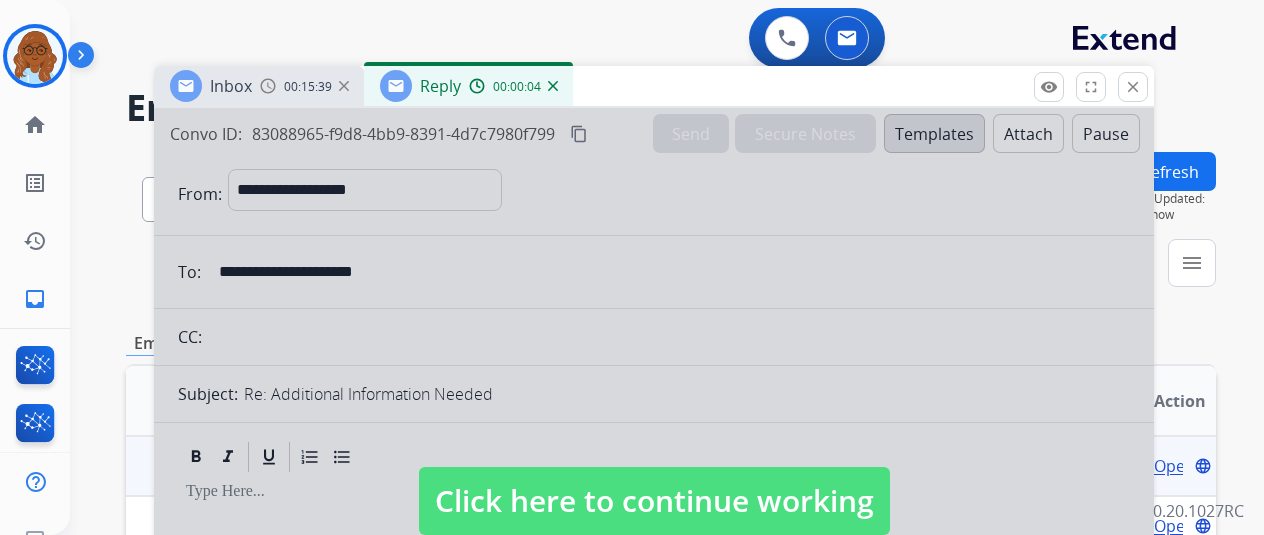 drag, startPoint x: 945, startPoint y: 61, endPoint x: 1030, endPoint y: 81, distance: 87.32124 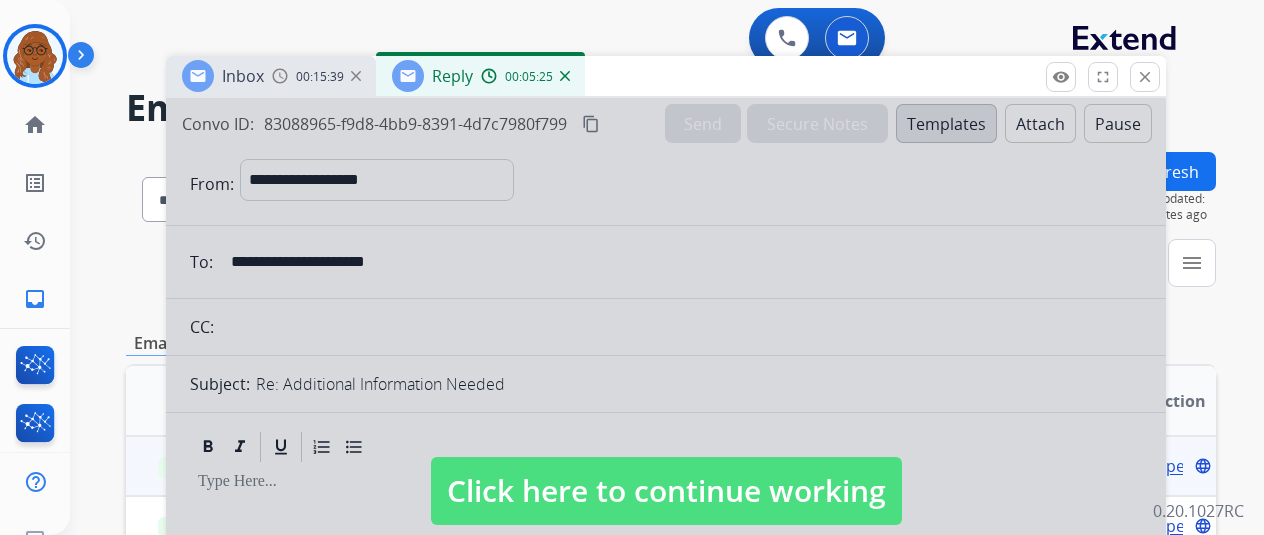 click on "Click here to continue working" at bounding box center (666, 491) 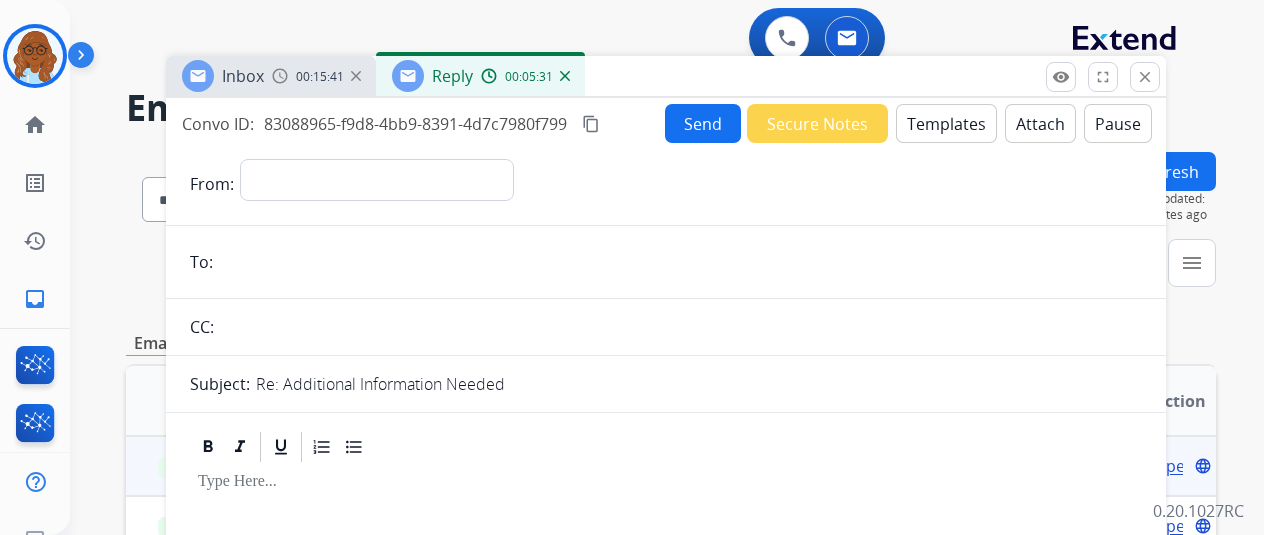 click at bounding box center [565, 76] 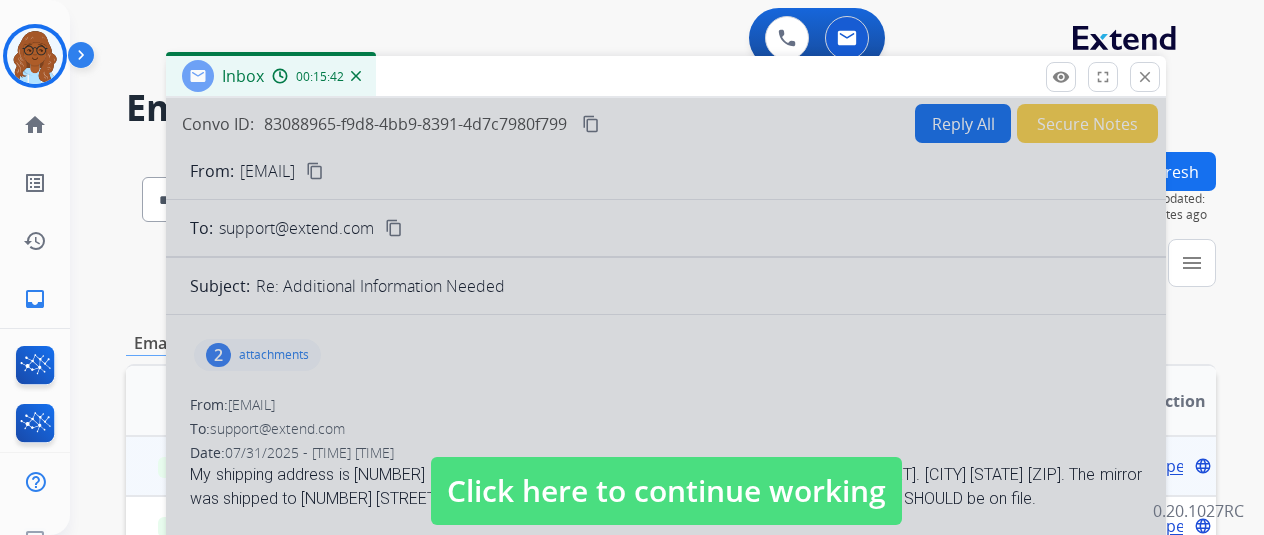 click on "Click here to continue working" at bounding box center (666, 491) 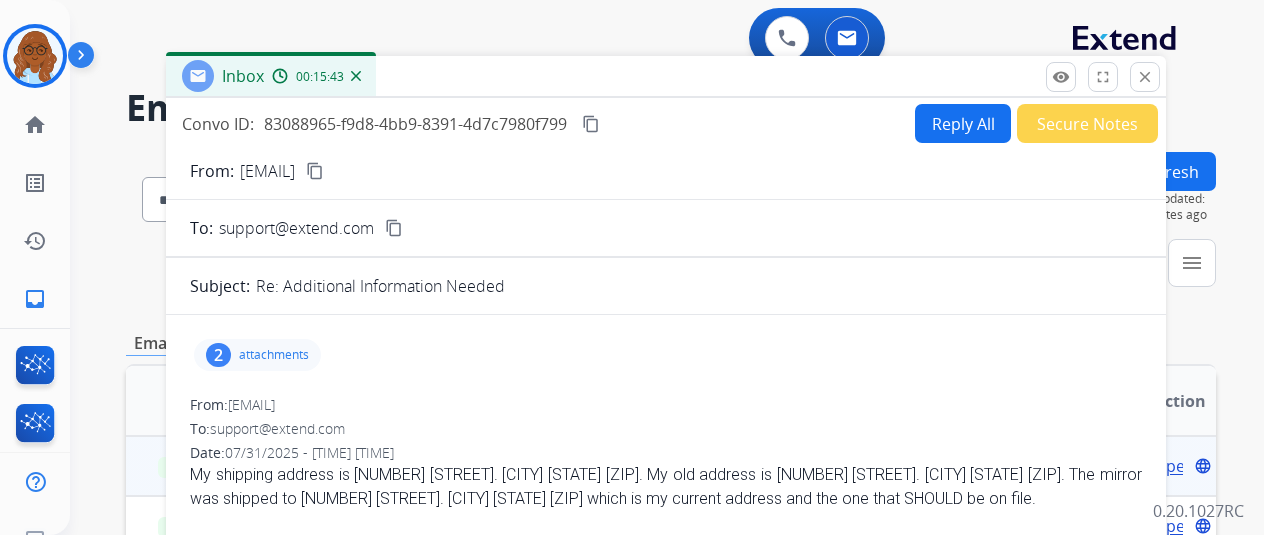 click on "content_copy" at bounding box center [315, 171] 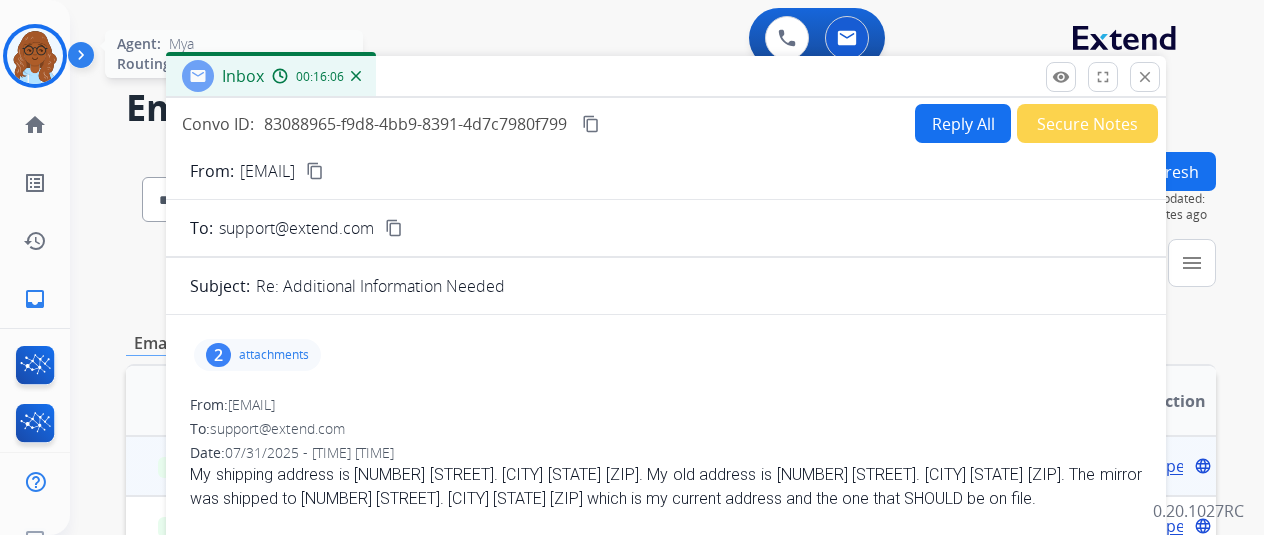 click at bounding box center (35, 56) 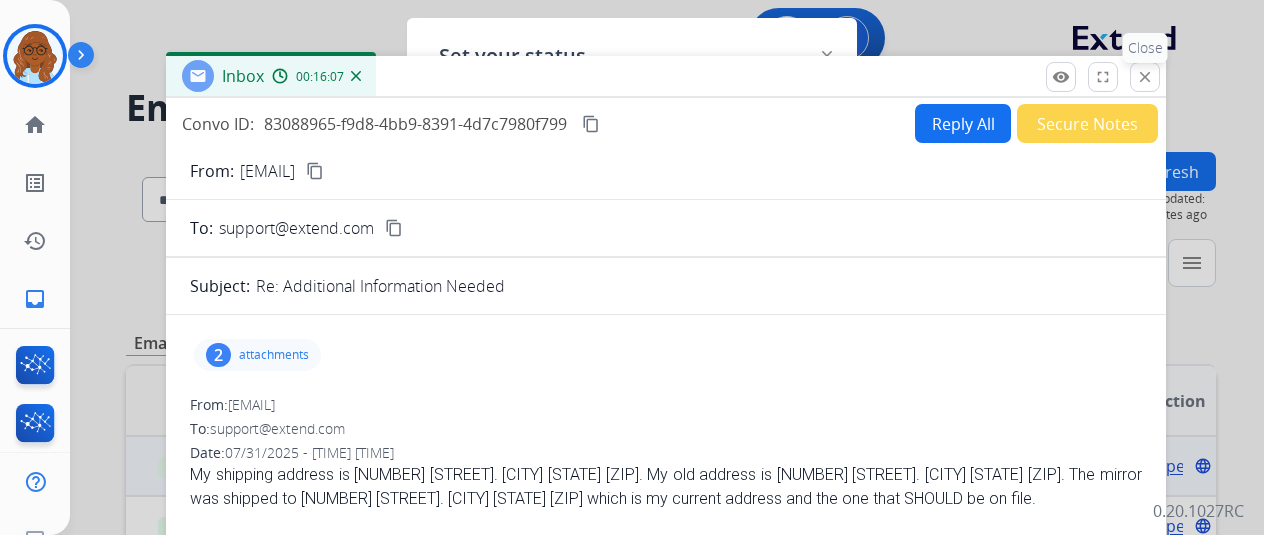 click on "close" at bounding box center [1145, 77] 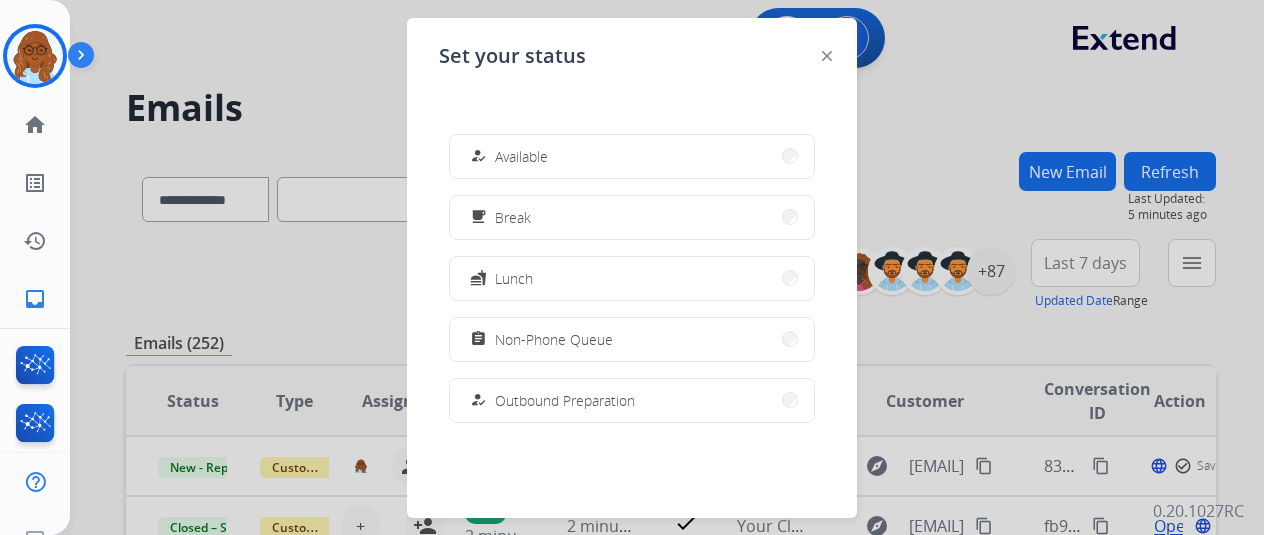 click on "how_to_reg Available" at bounding box center [632, 156] 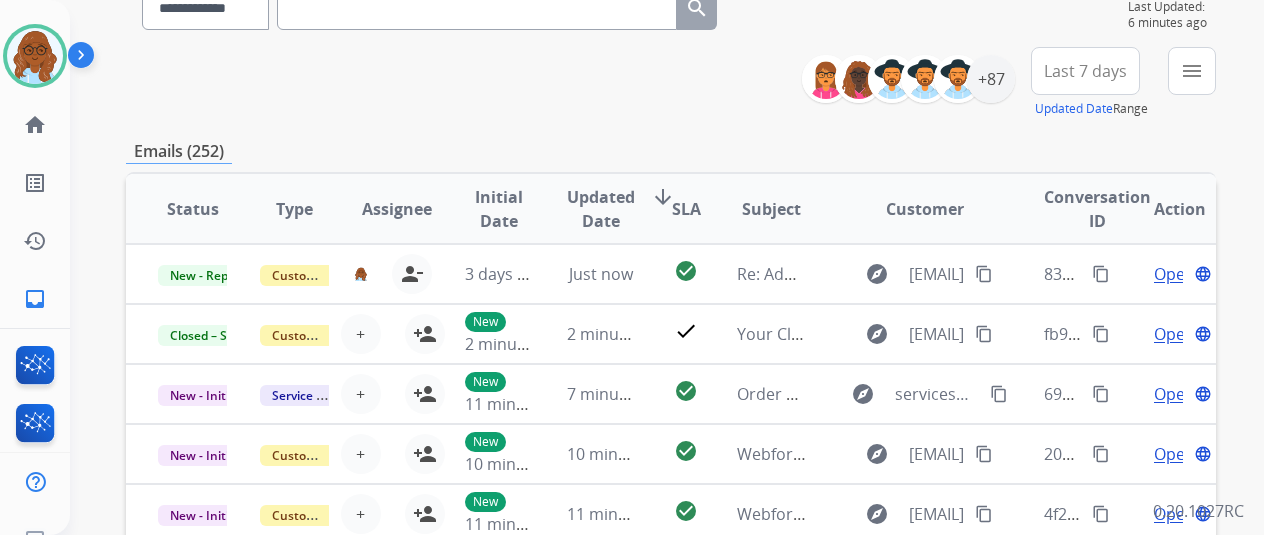 scroll, scrollTop: 200, scrollLeft: 0, axis: vertical 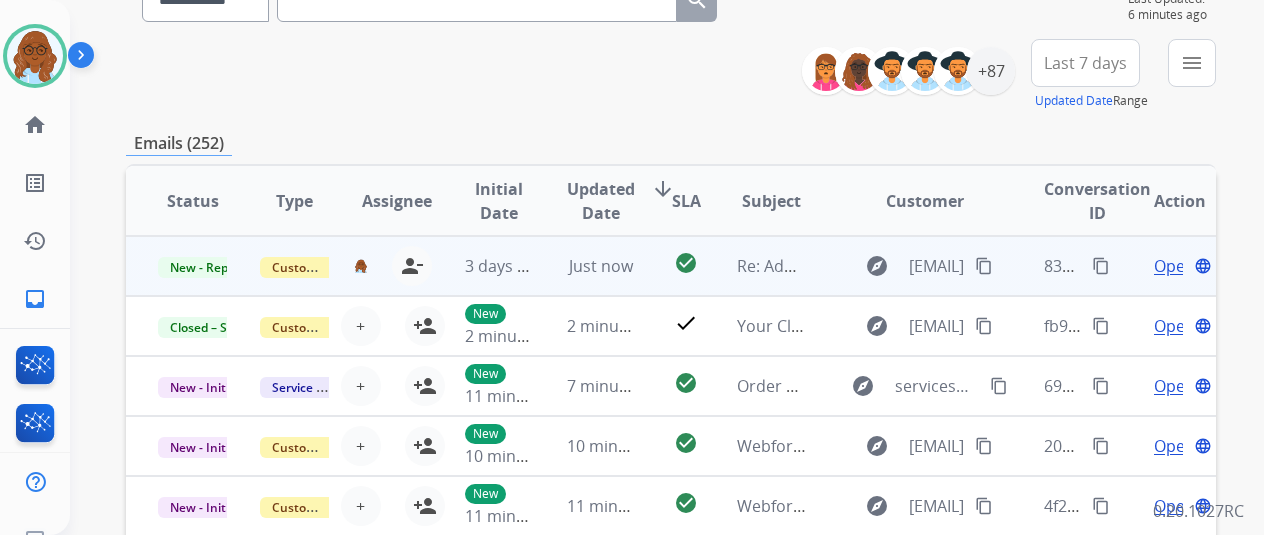 click on "Open" at bounding box center (1174, 266) 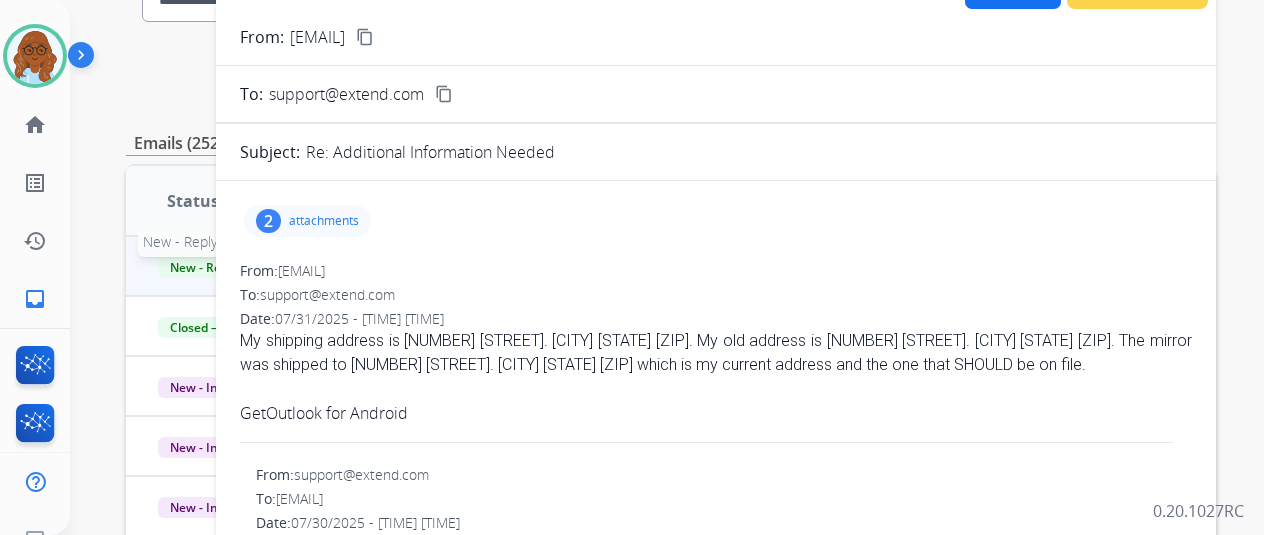 scroll, scrollTop: 100, scrollLeft: 0, axis: vertical 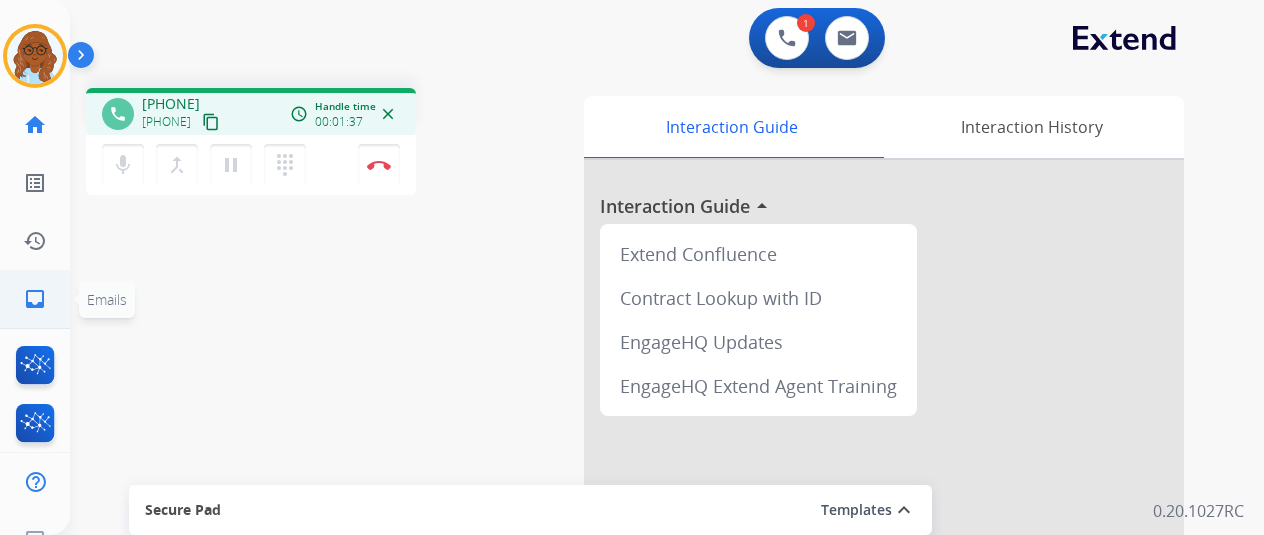 click on "inbox" 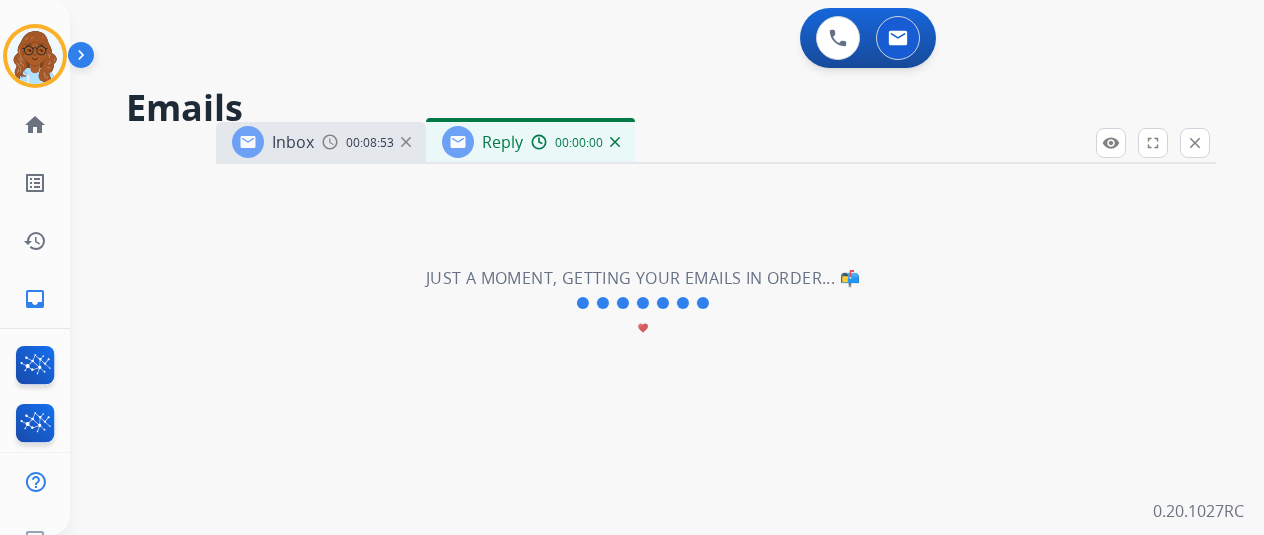 select on "**********" 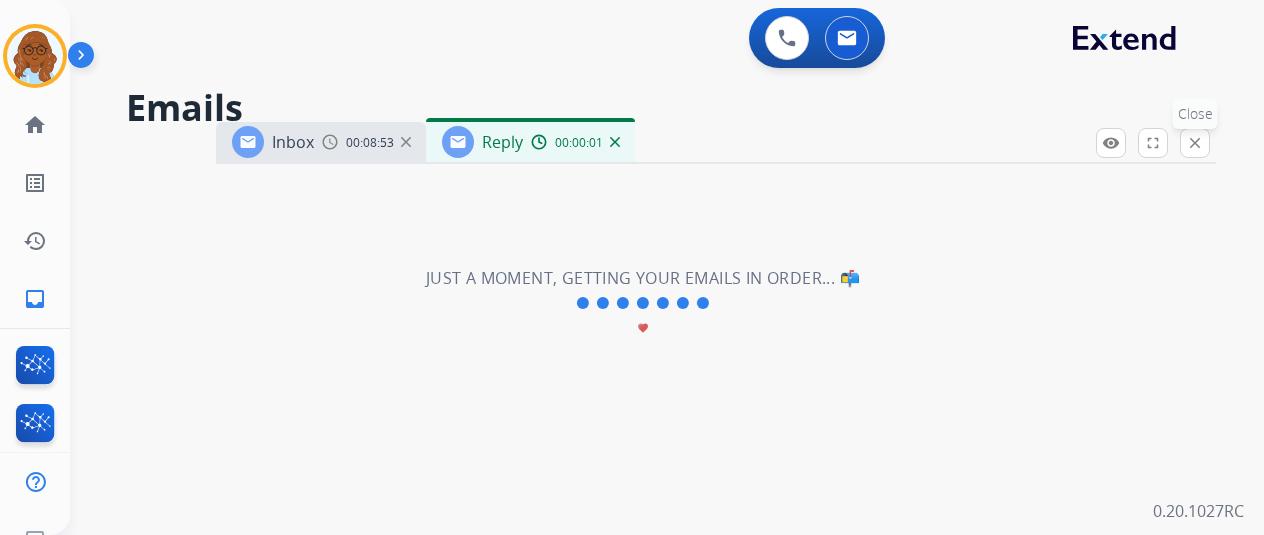 click on "close Close" at bounding box center (1195, 143) 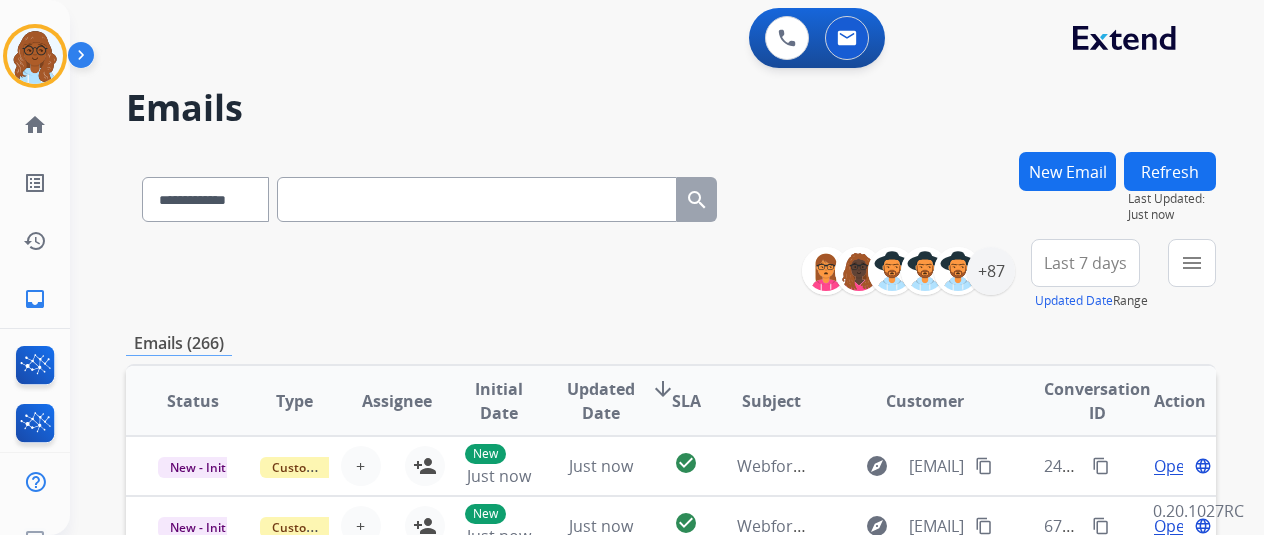 click at bounding box center [477, 199] 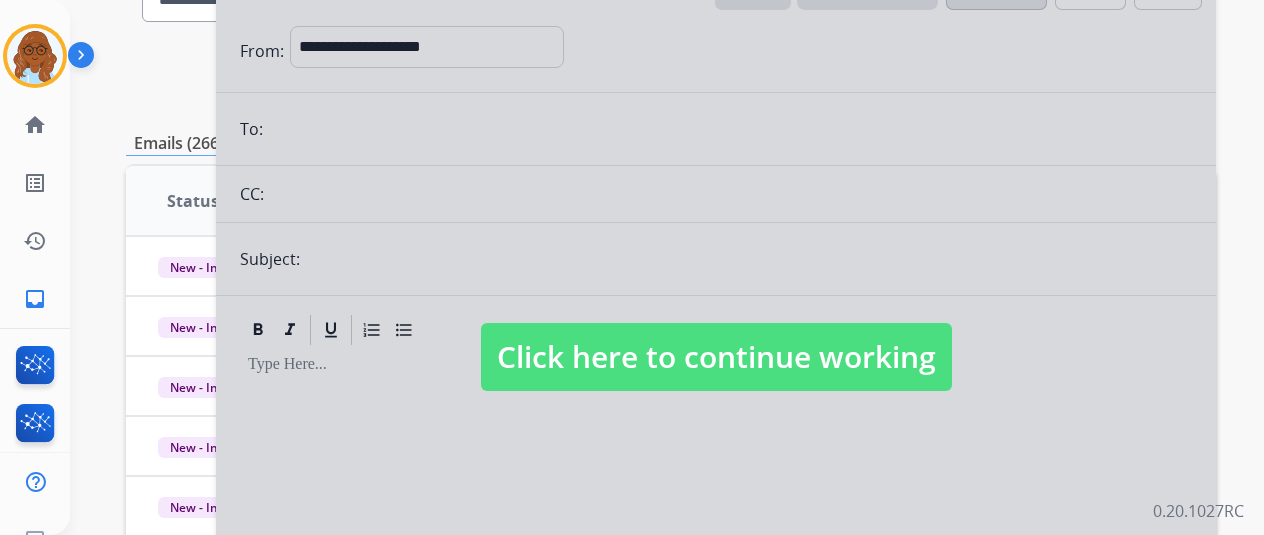 click on "Click here to continue working" at bounding box center [716, 357] 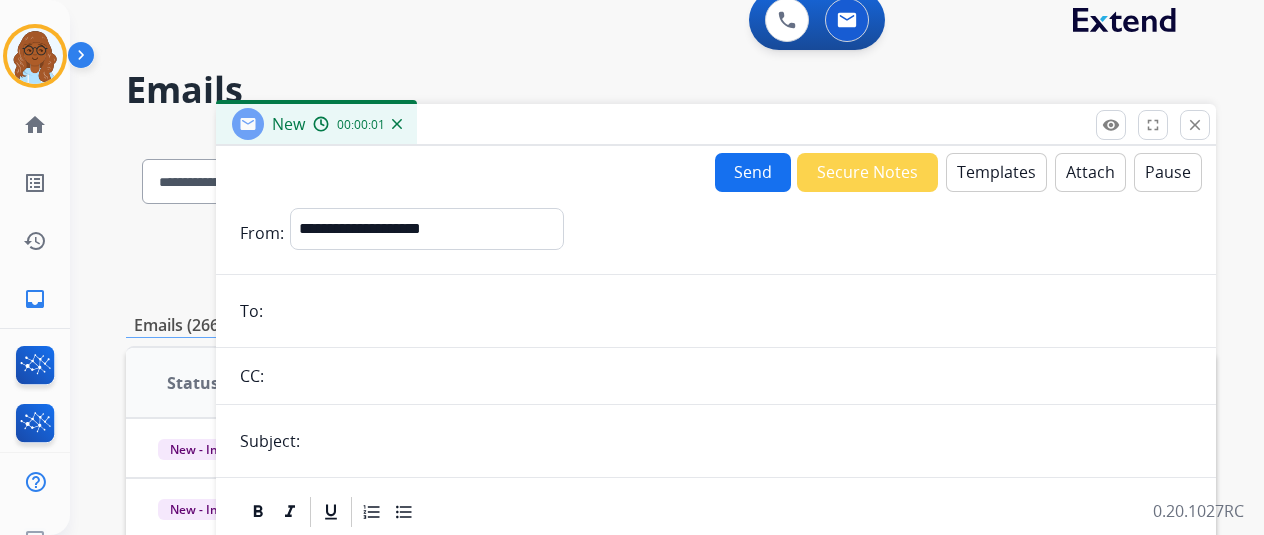 scroll, scrollTop: 0, scrollLeft: 0, axis: both 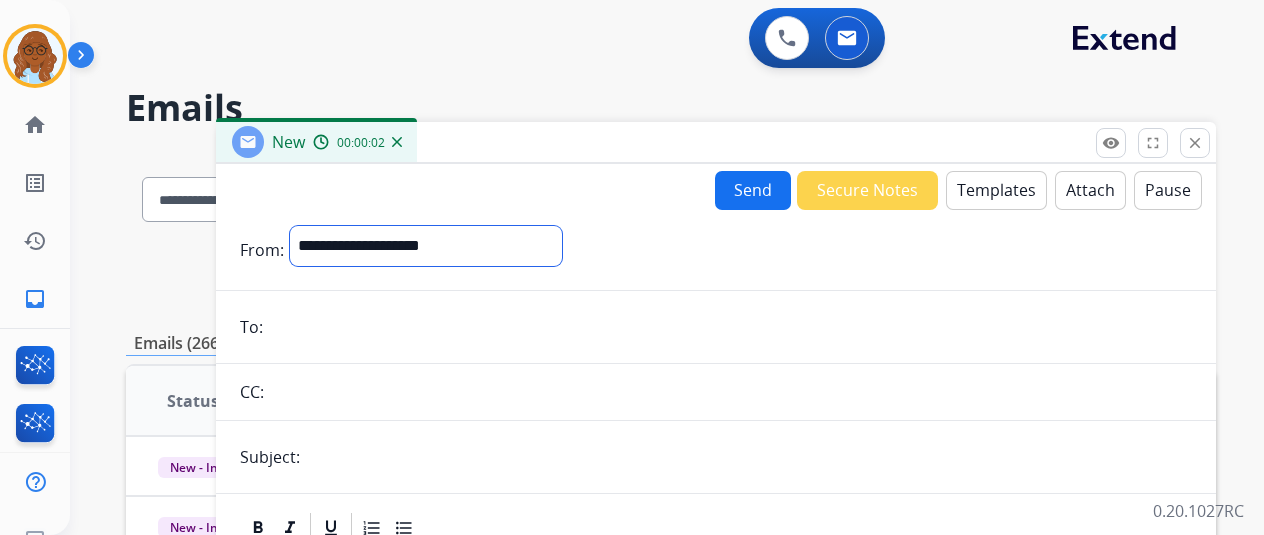 click on "**********" at bounding box center [426, 246] 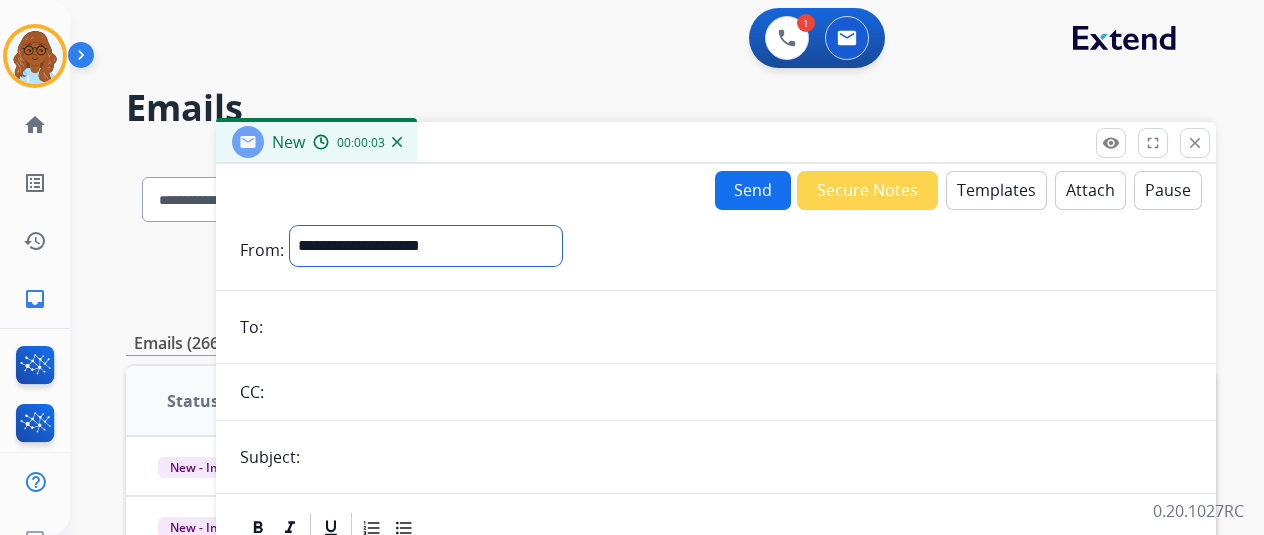 select on "**********" 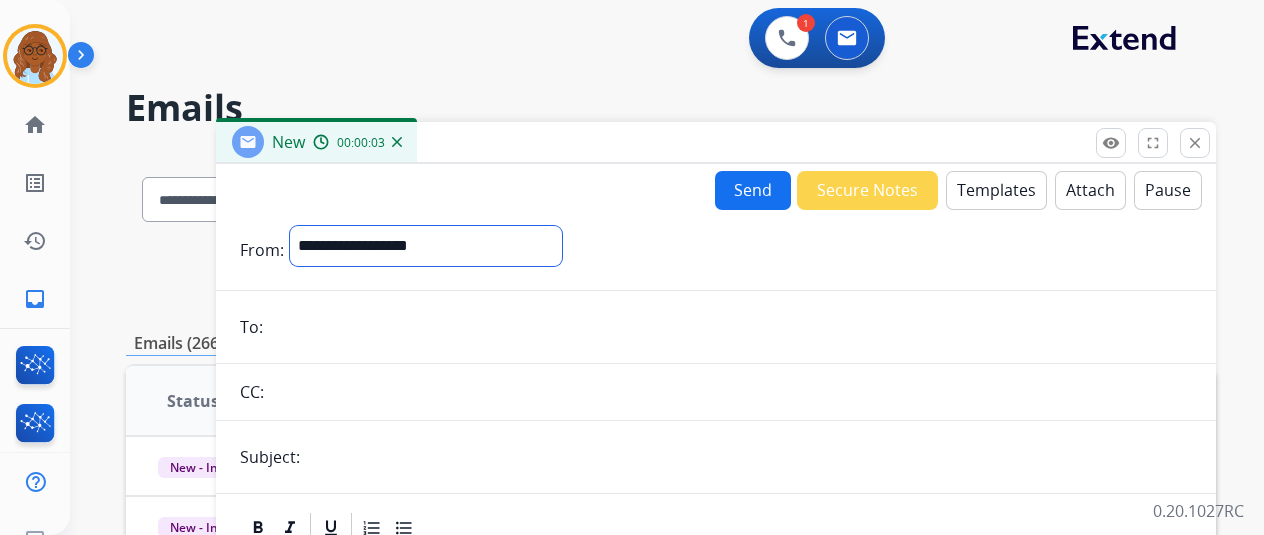 click on "**********" at bounding box center (426, 246) 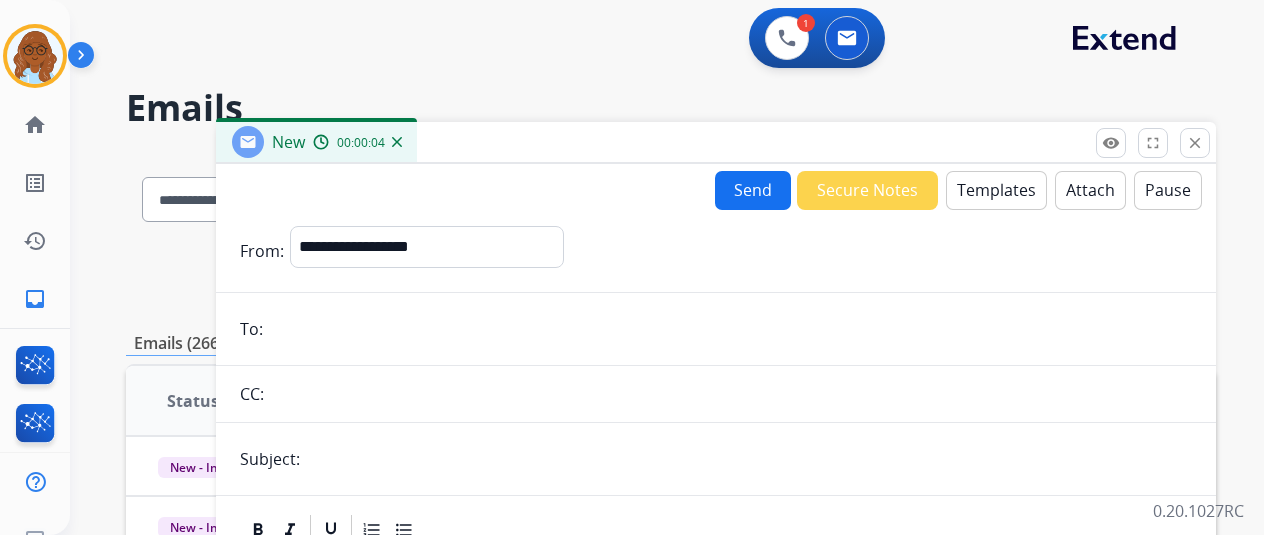 click at bounding box center [730, 329] 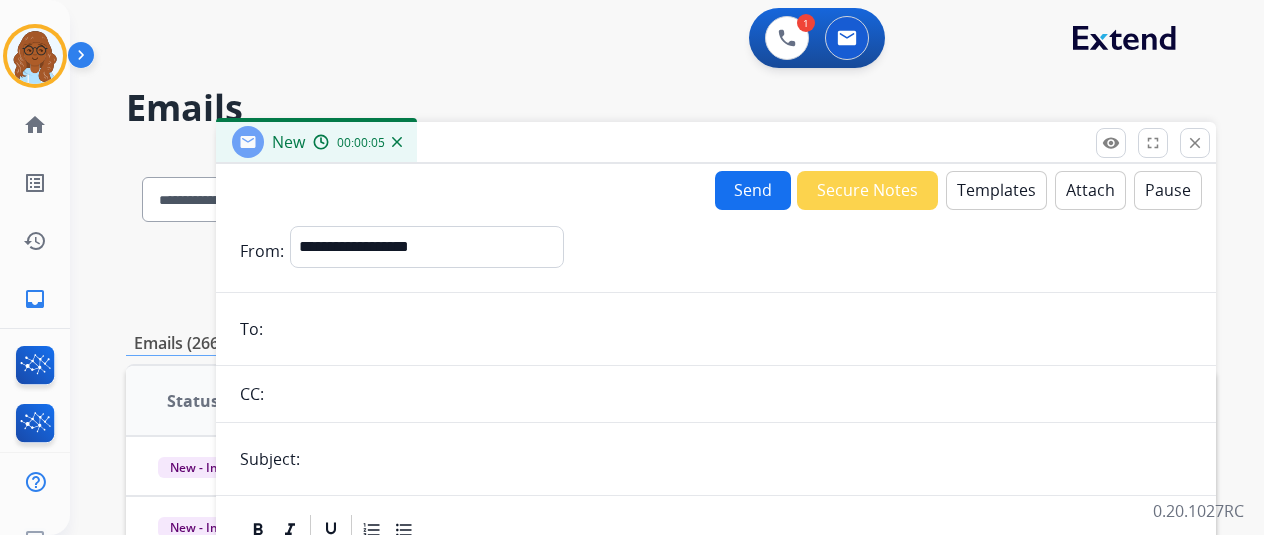 paste on "**********" 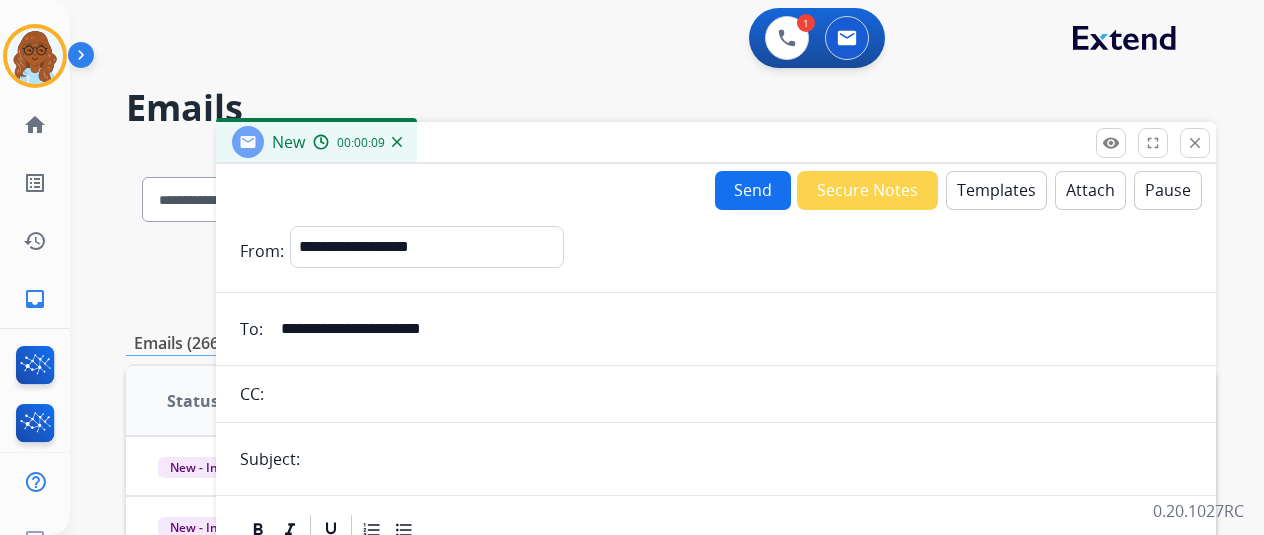 type on "**********" 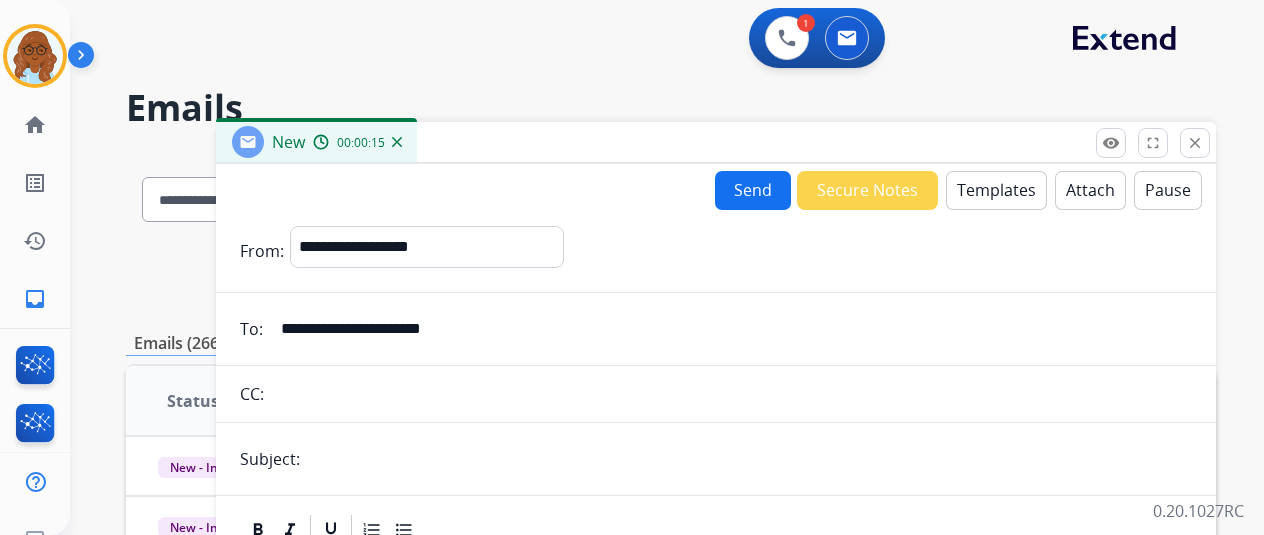 type on "**********" 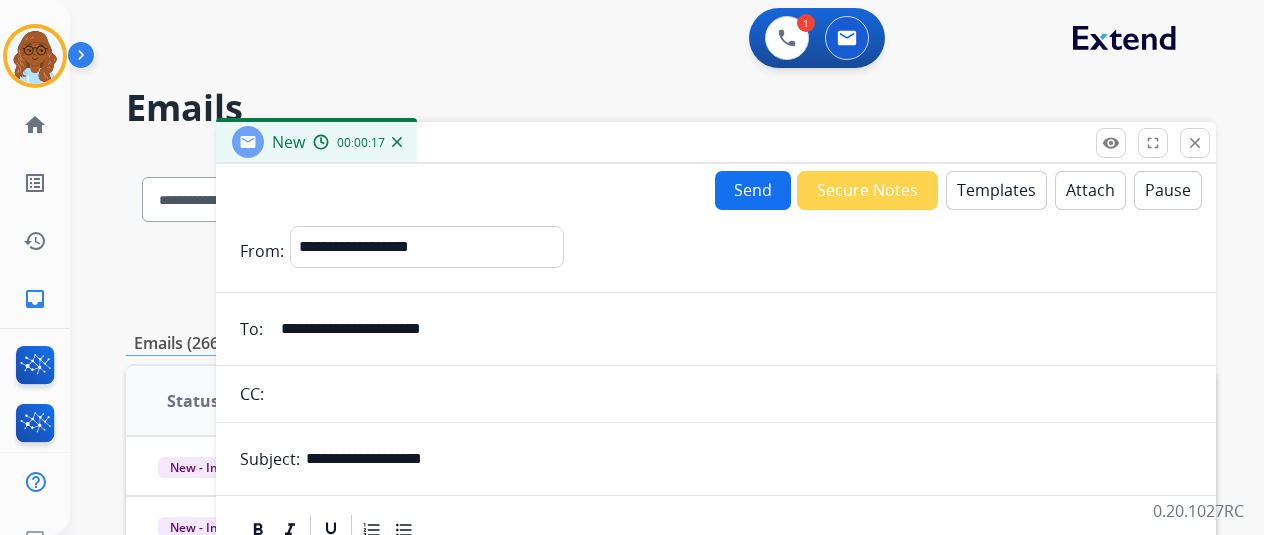 click on "Templates" at bounding box center [996, 190] 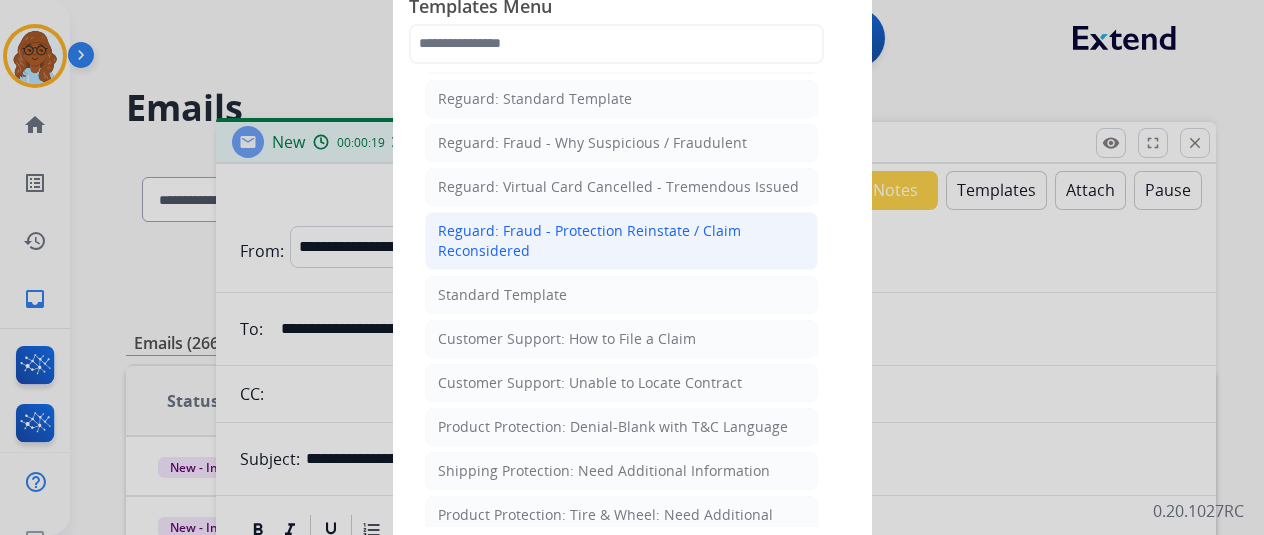 scroll, scrollTop: 200, scrollLeft: 0, axis: vertical 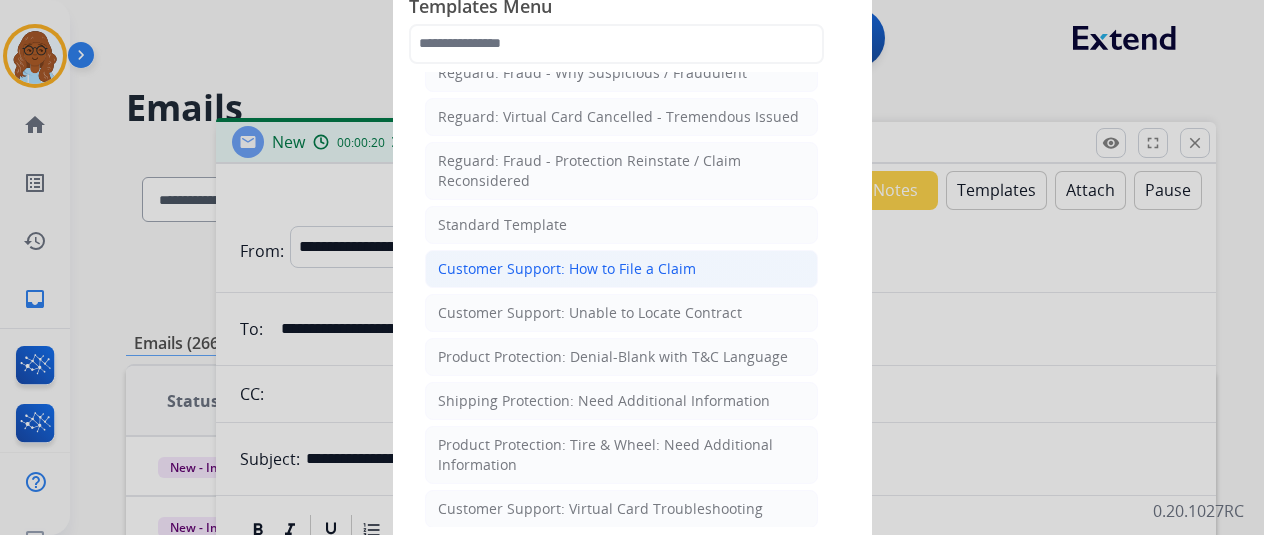 click on "Customer Support: How to File a Claim" 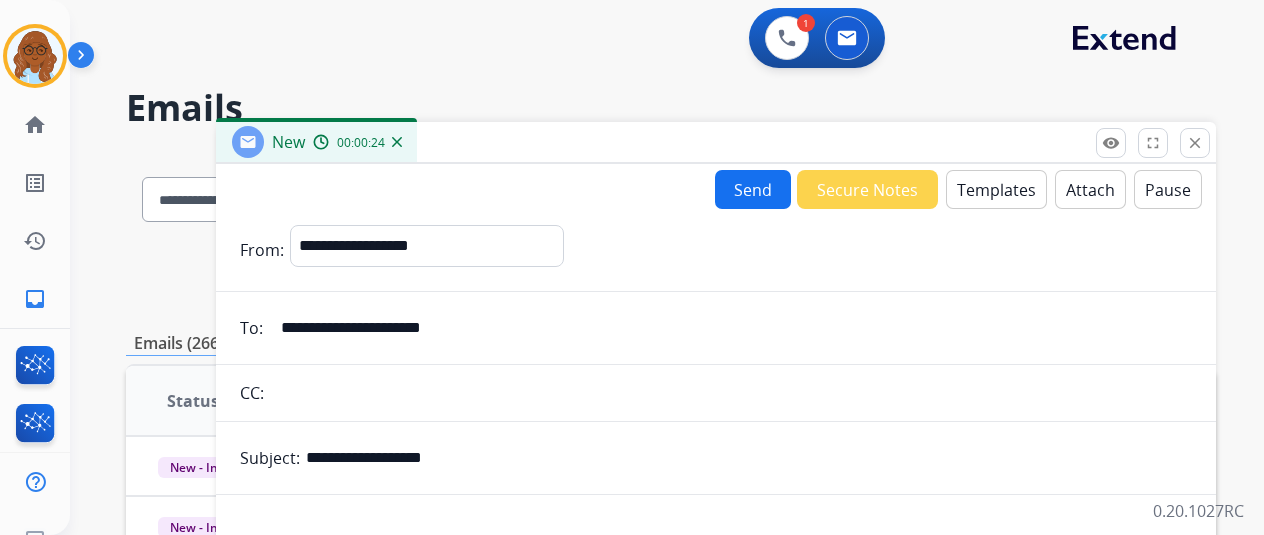 scroll, scrollTop: 200, scrollLeft: 0, axis: vertical 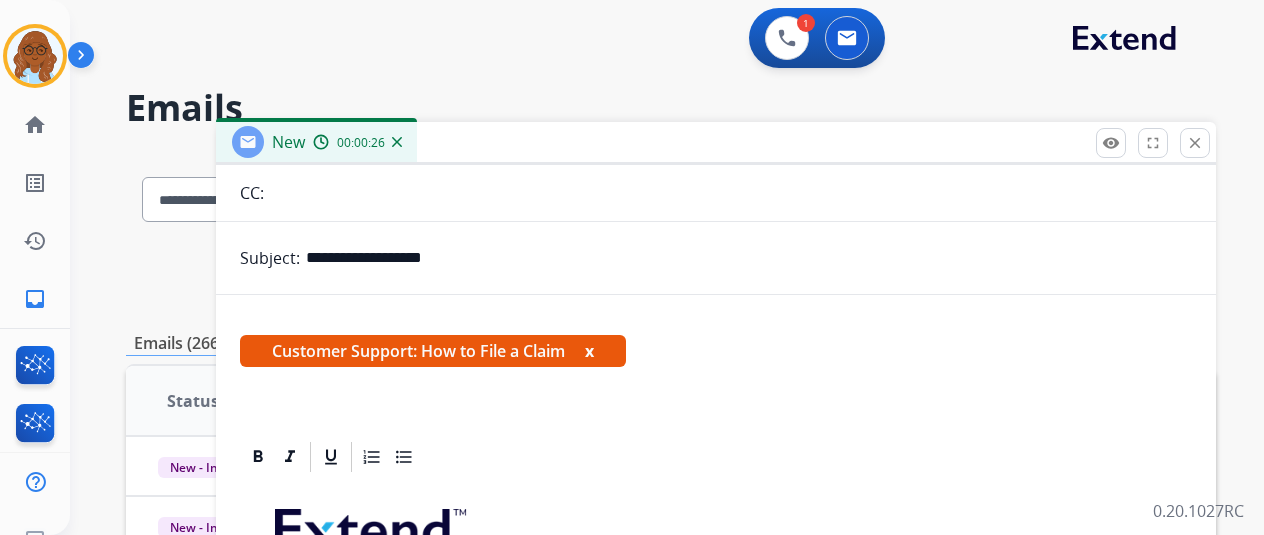 click on "x" at bounding box center [589, 351] 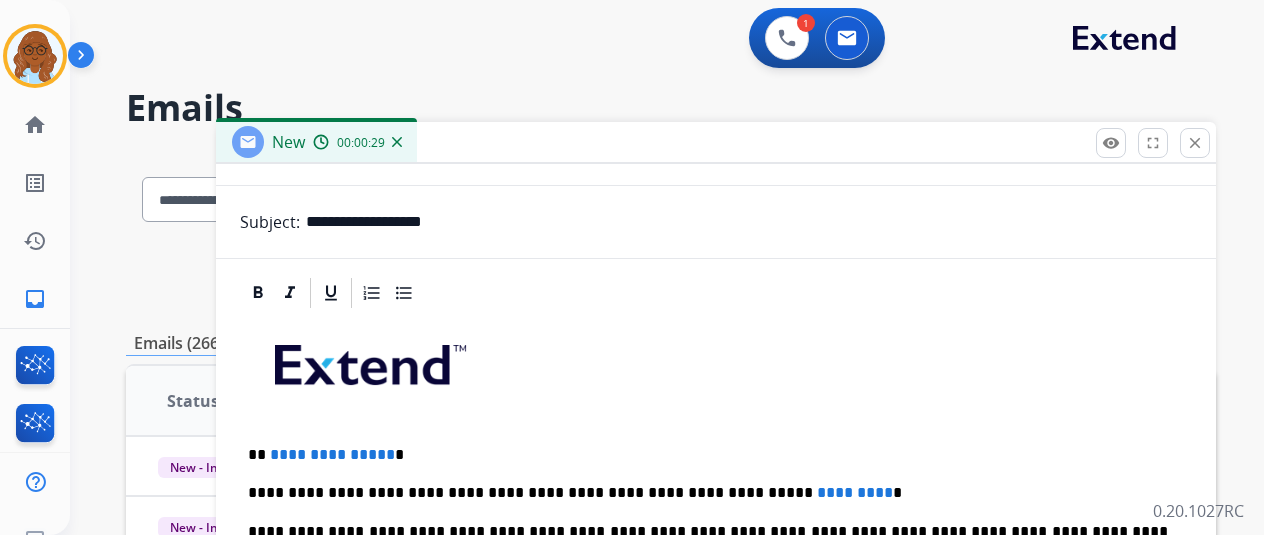 scroll, scrollTop: 255, scrollLeft: 0, axis: vertical 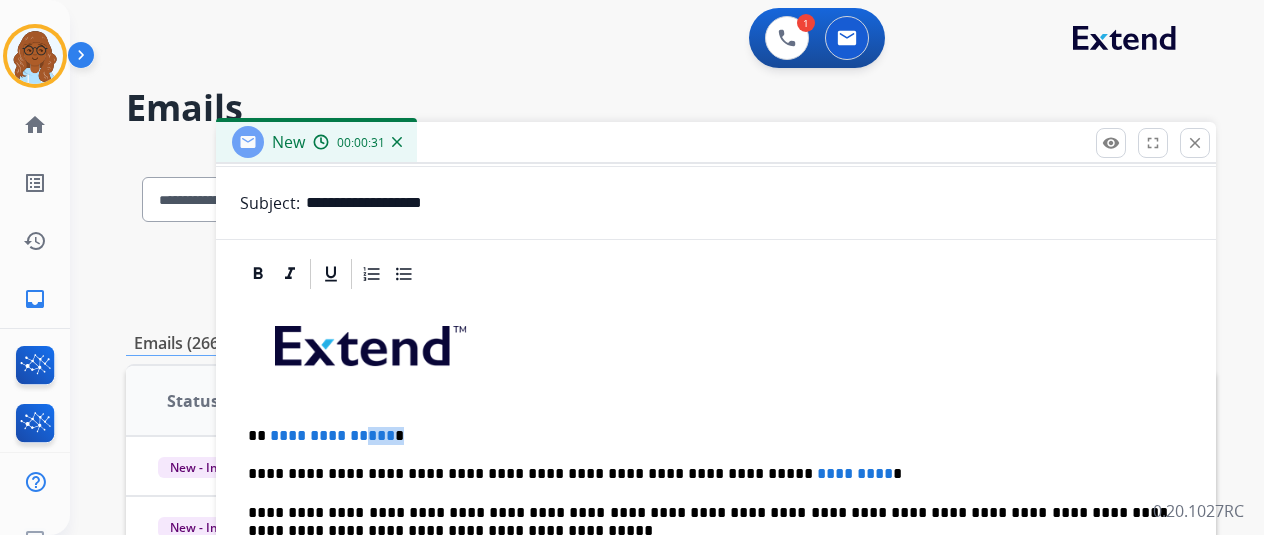 drag, startPoint x: 410, startPoint y: 427, endPoint x: 151, endPoint y: 429, distance: 259.00772 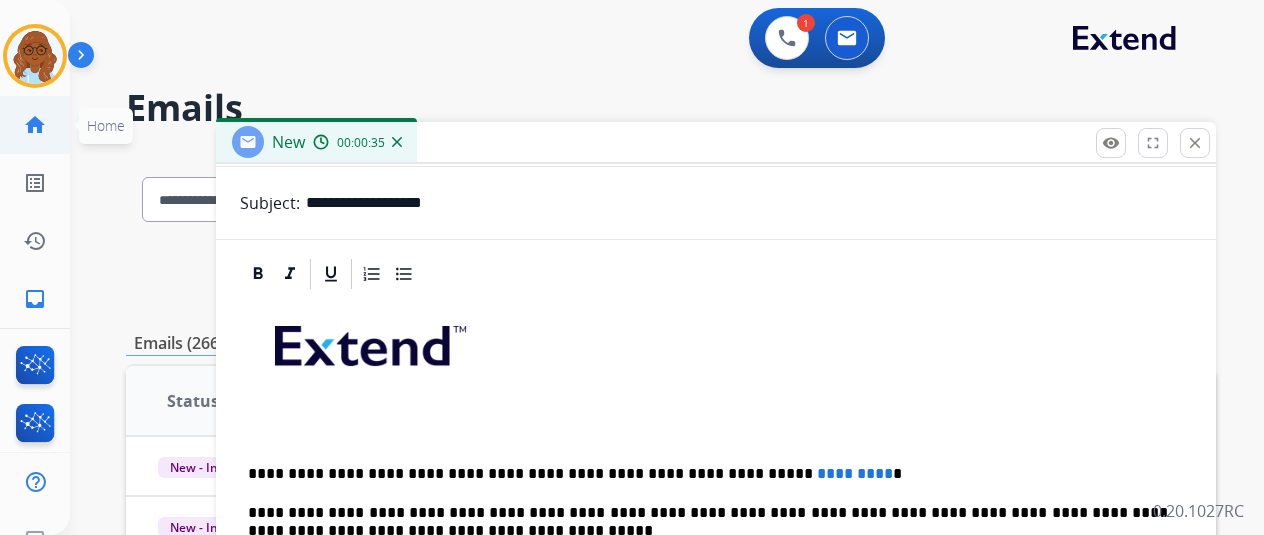 click on "home" 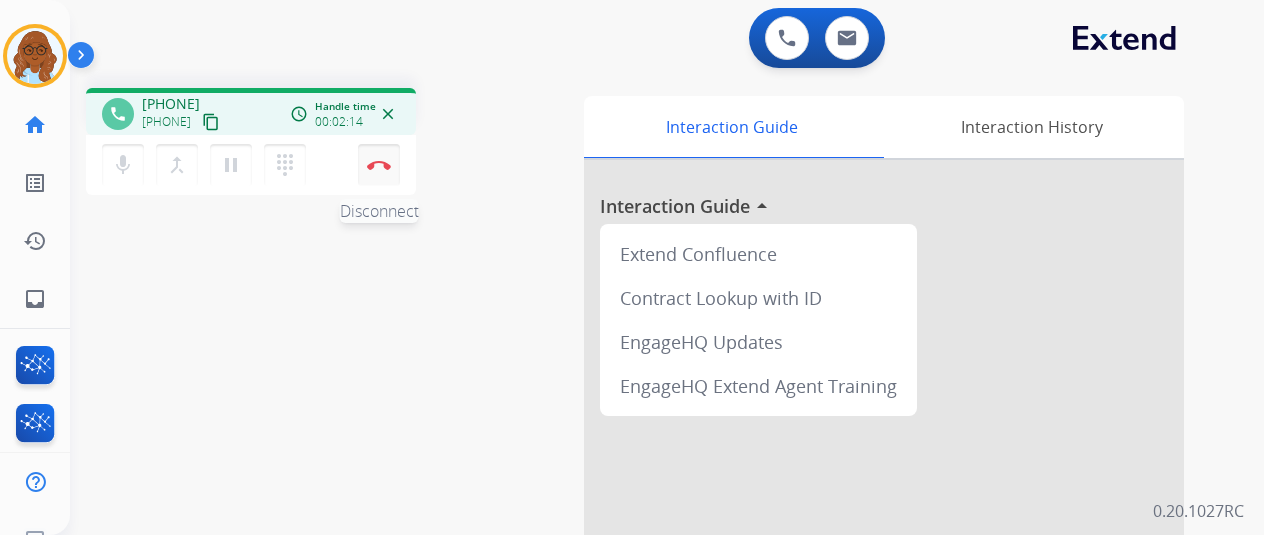 click at bounding box center (379, 165) 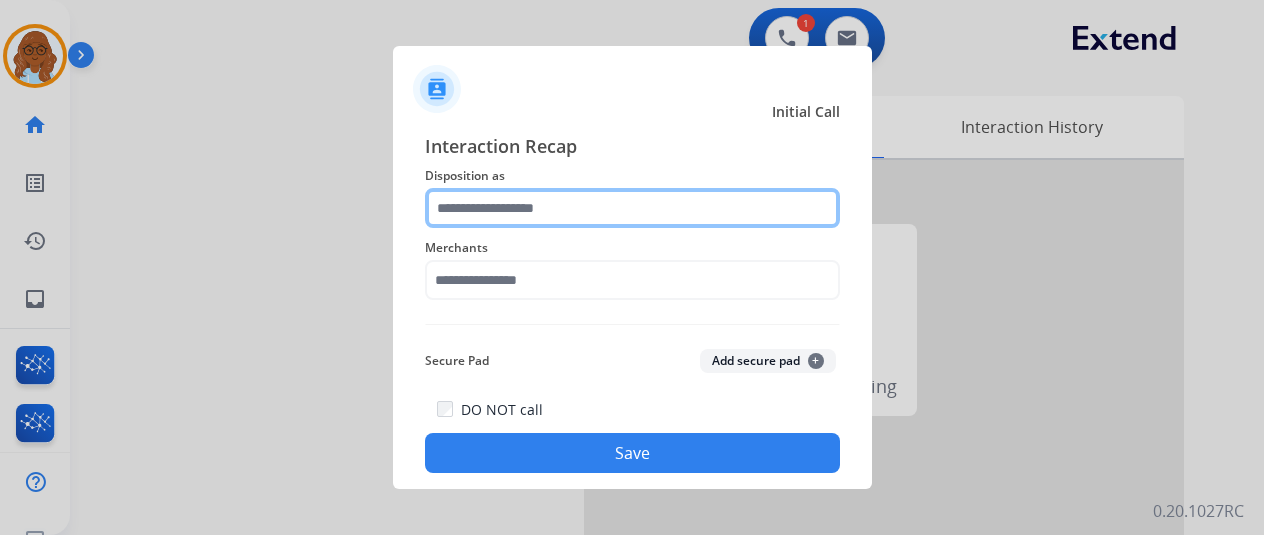 click 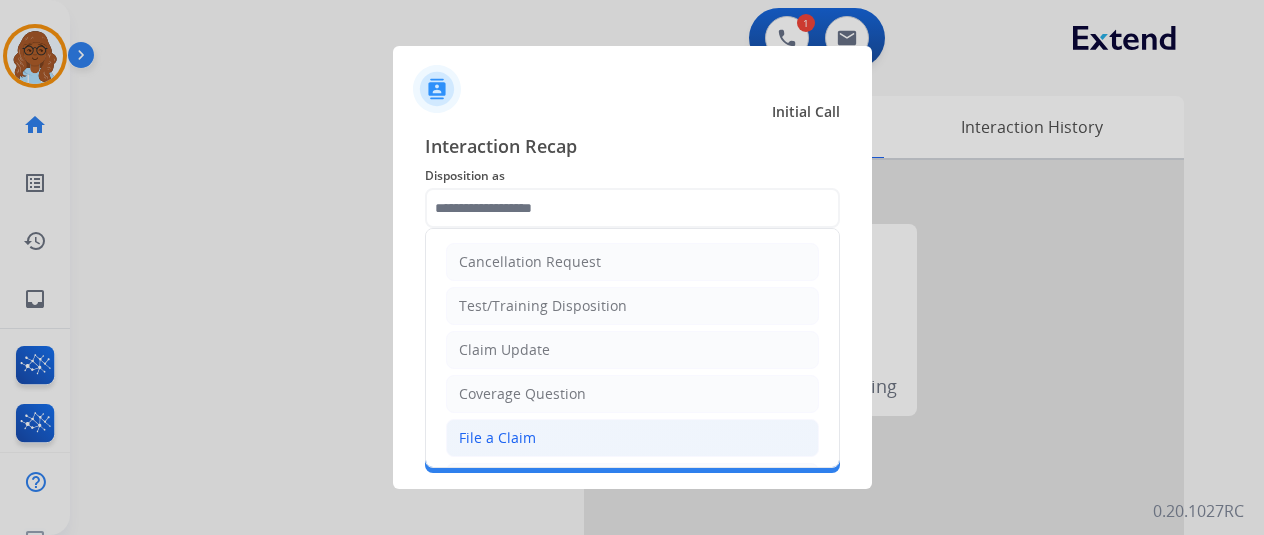 click on "File a Claim" 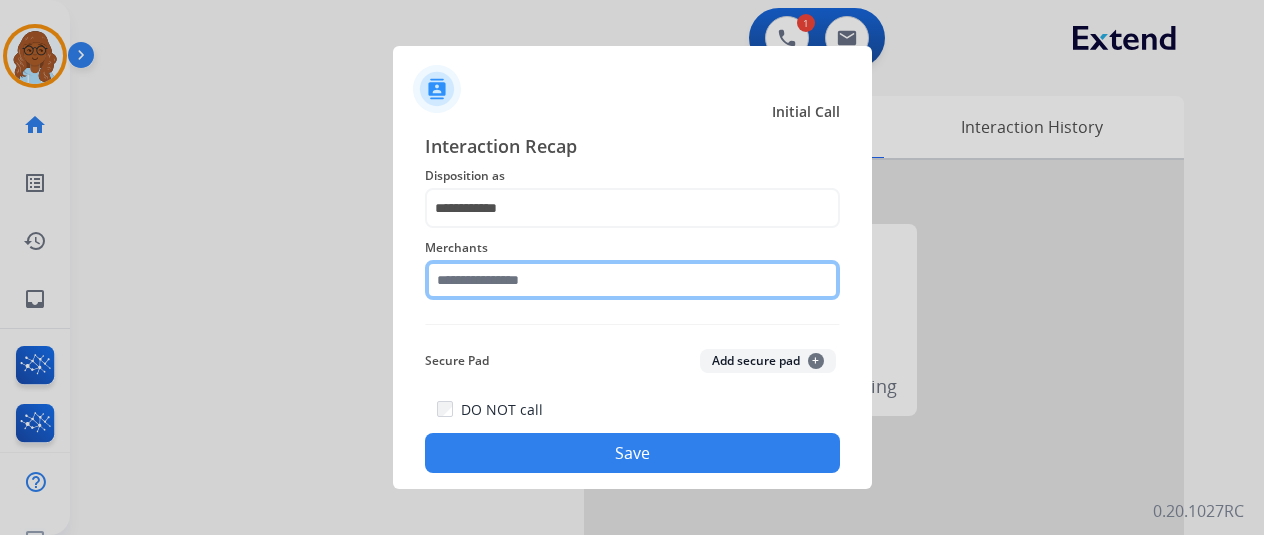 click 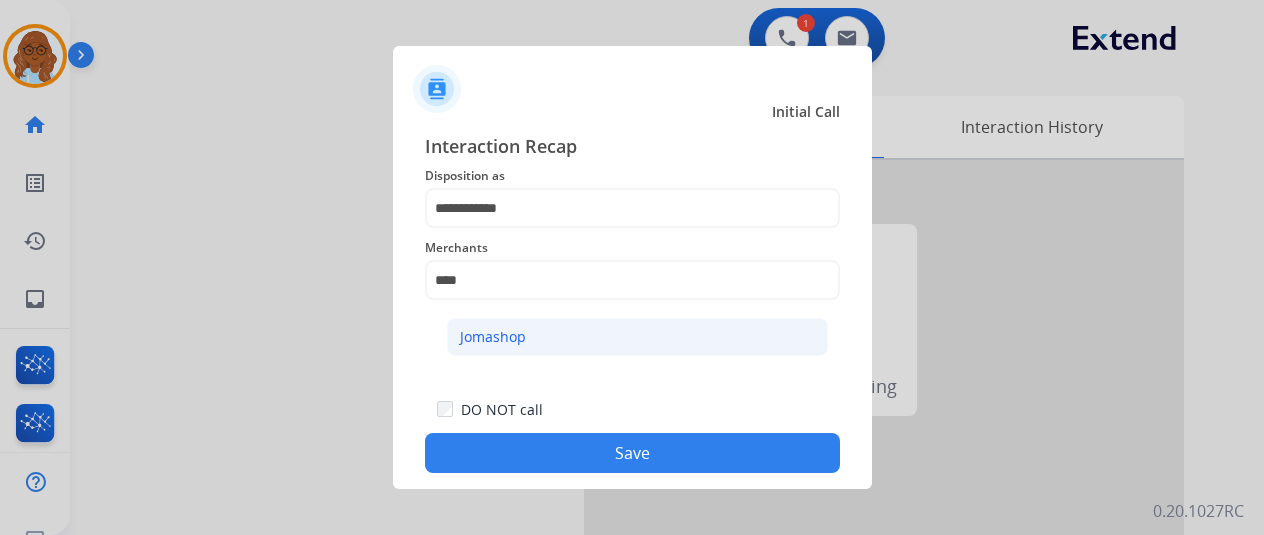 click on "Jomashop" 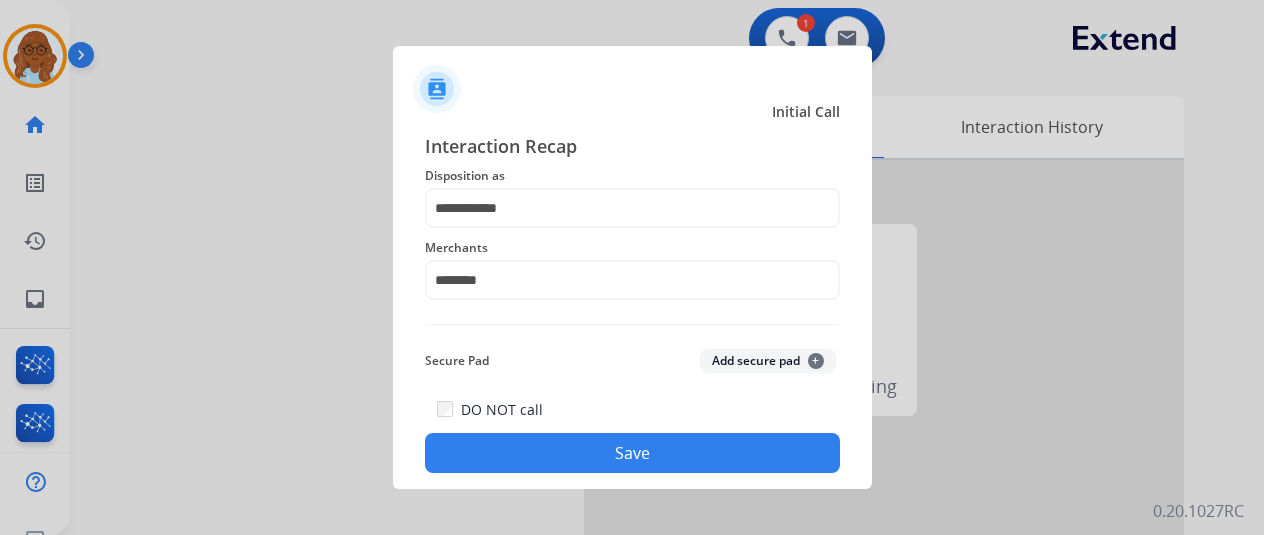 click on "Save" 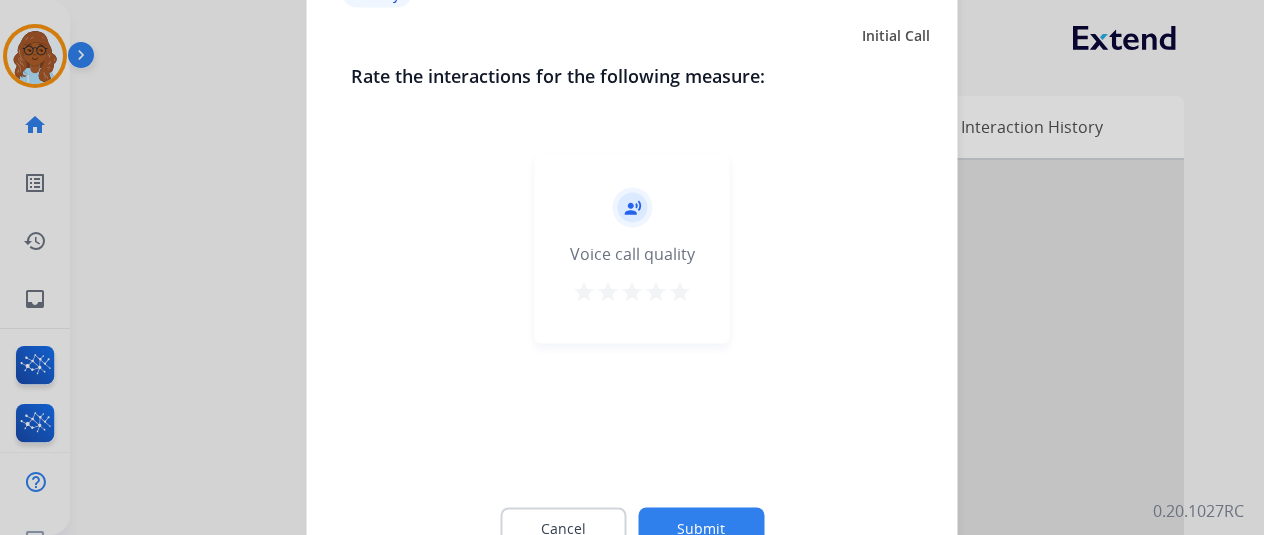 click on "star" at bounding box center [680, 291] 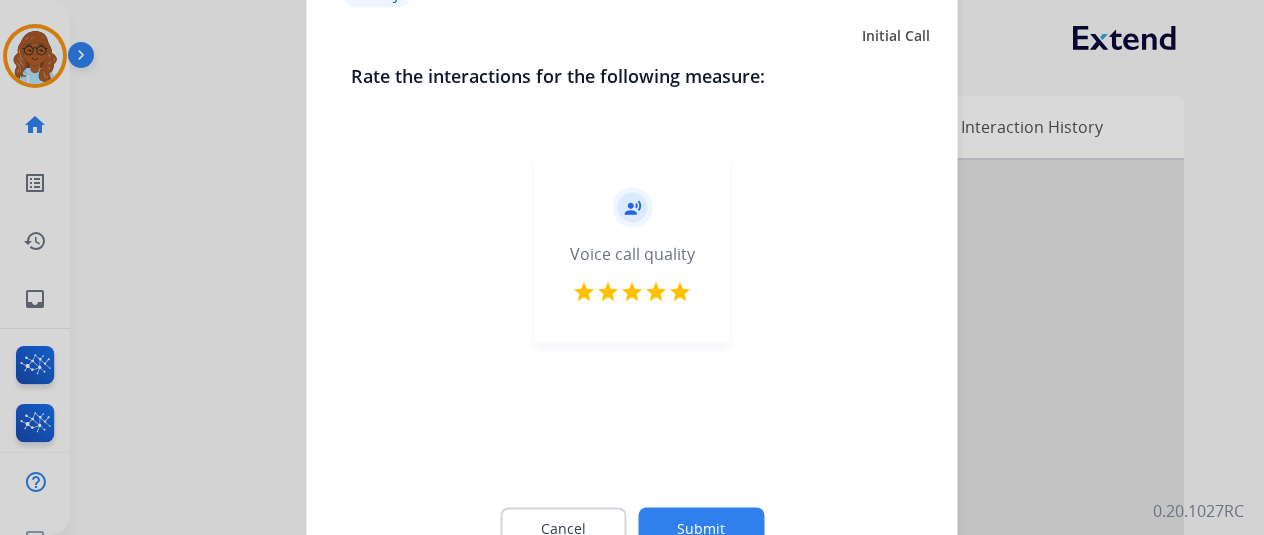 click on "Submit" 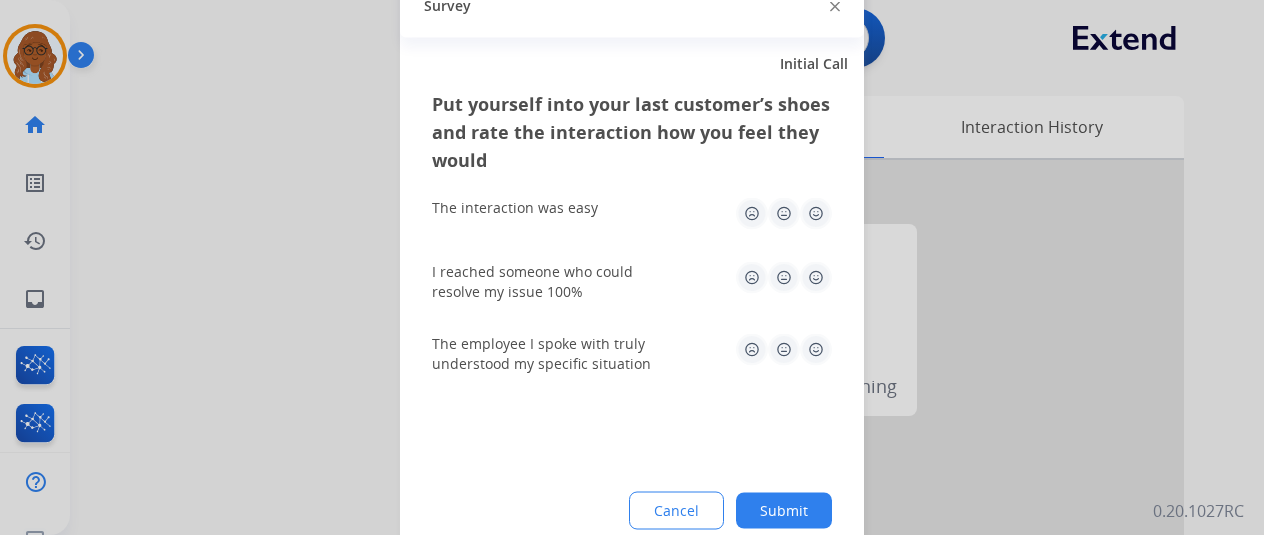 click 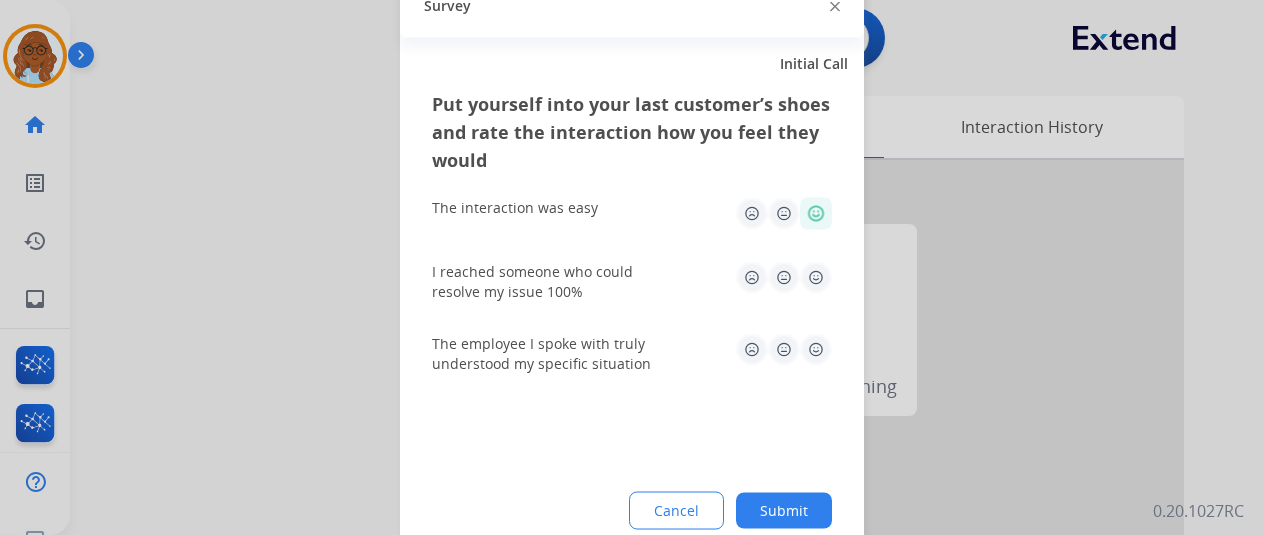 click 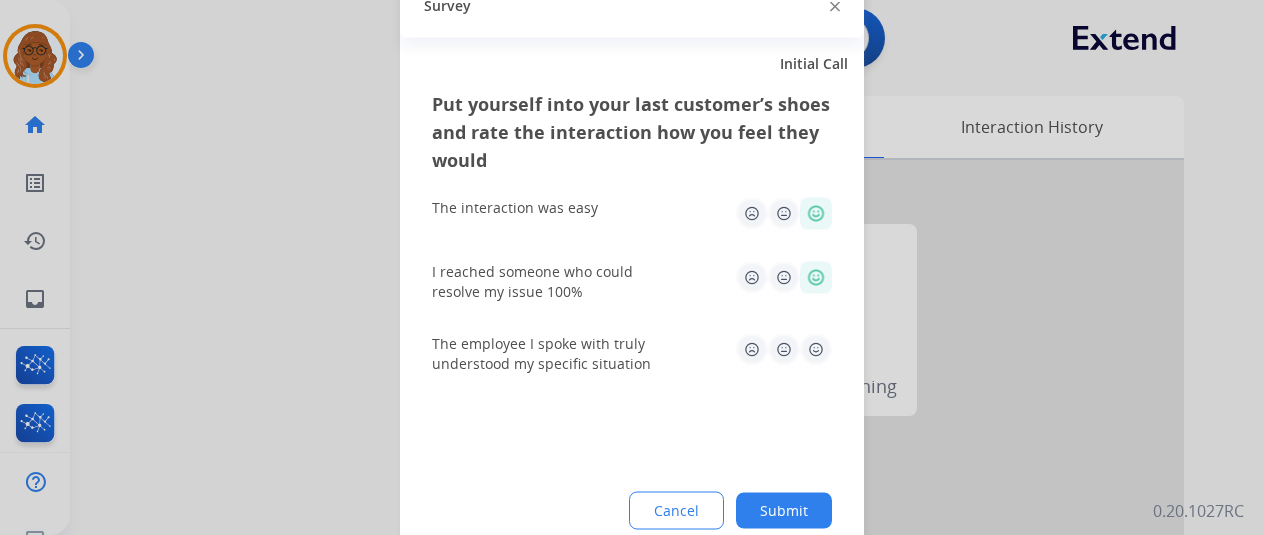 click 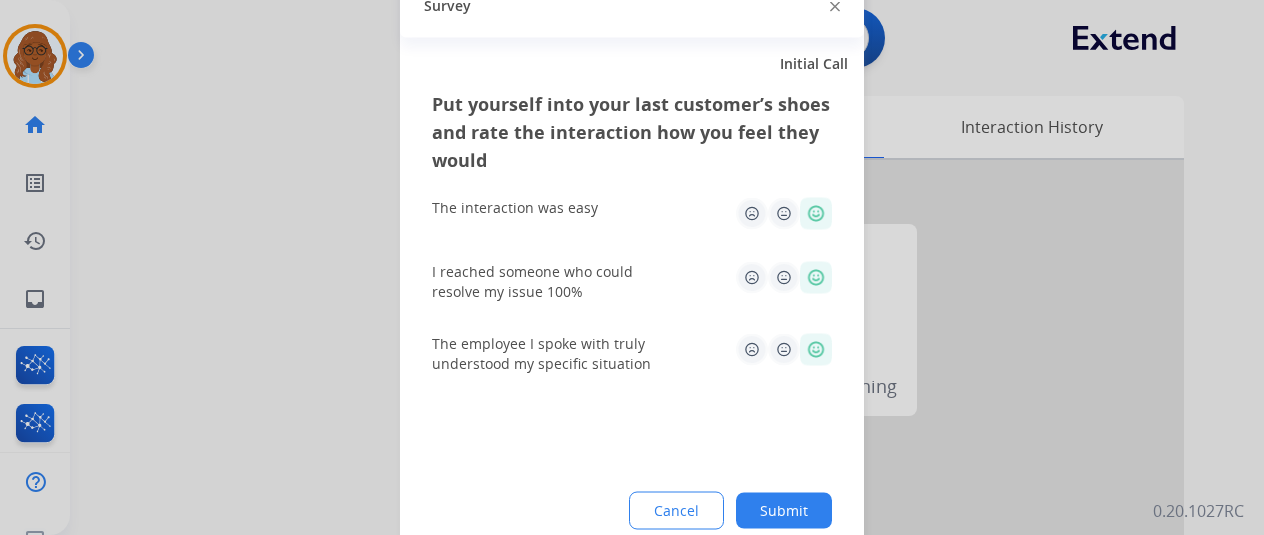 click on "Put yourself into your last customer’s shoes and rate the interaction how you feel they would  The interaction was easy   I reached someone who could resolve my issue 100%   The employee I spoke with truly understood my specific situation  Cancel Submit" 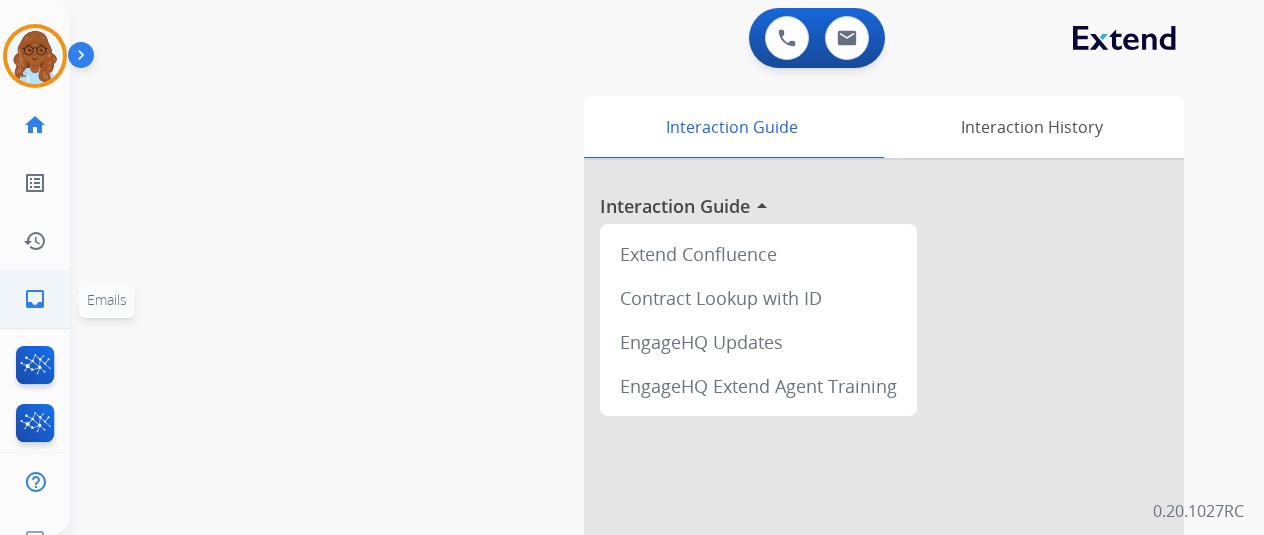 click on "inbox  Emails" 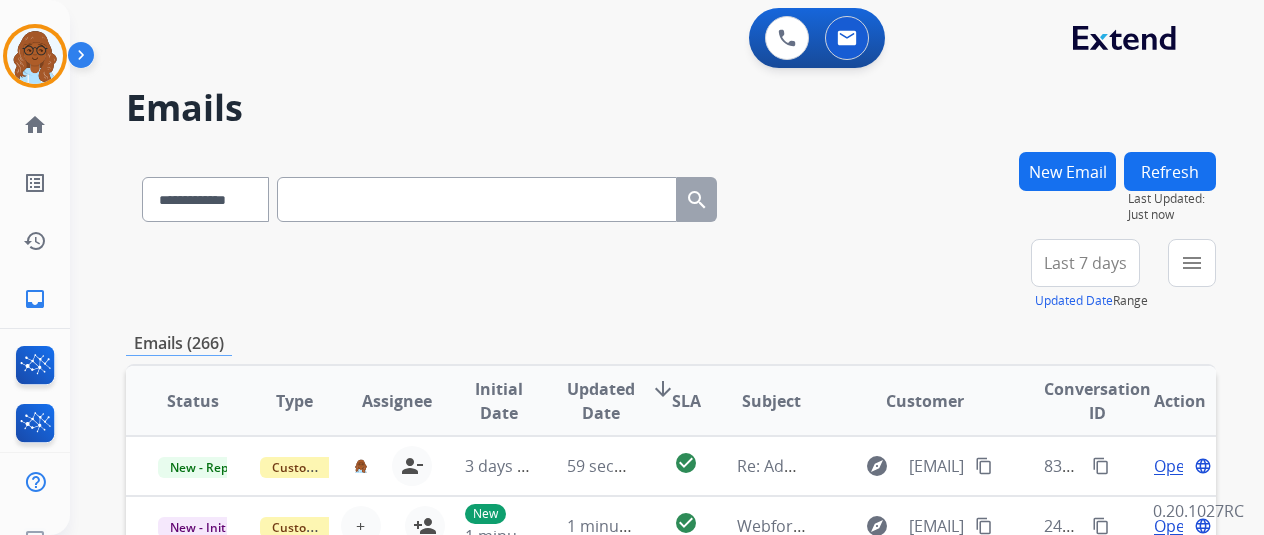 click on "New Email" at bounding box center (1067, 171) 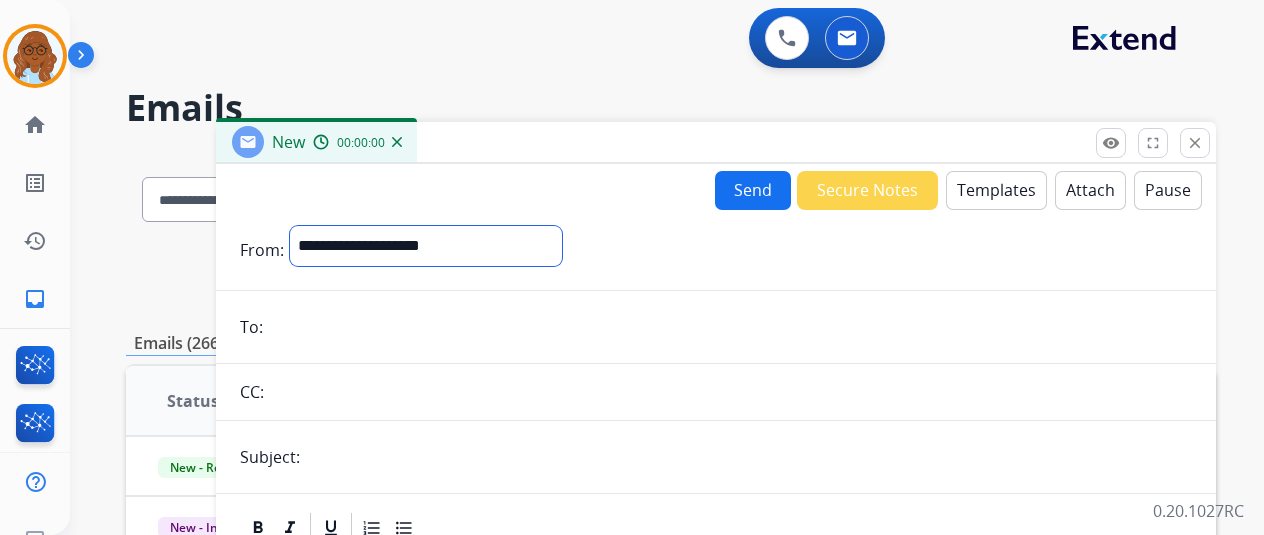 click on "**********" at bounding box center [426, 246] 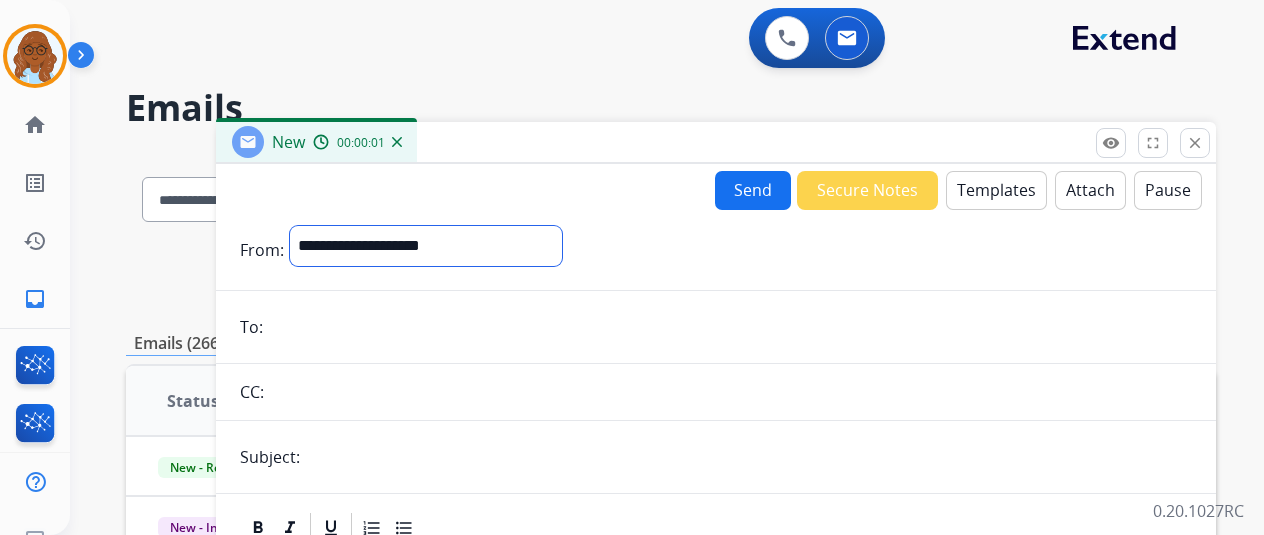 select on "**********" 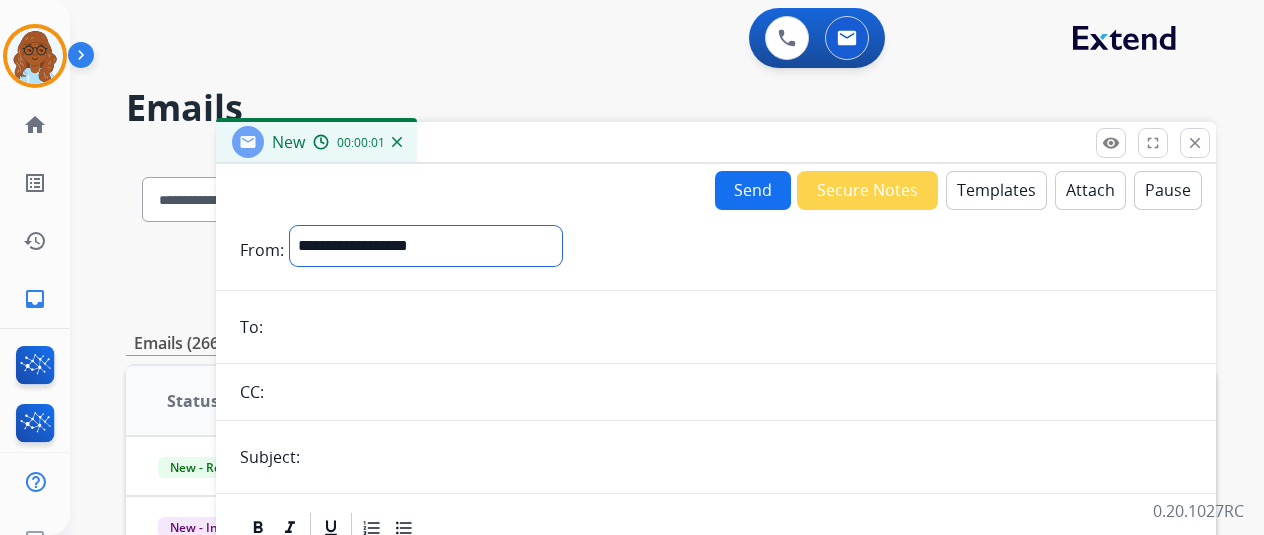 click on "**********" at bounding box center [426, 246] 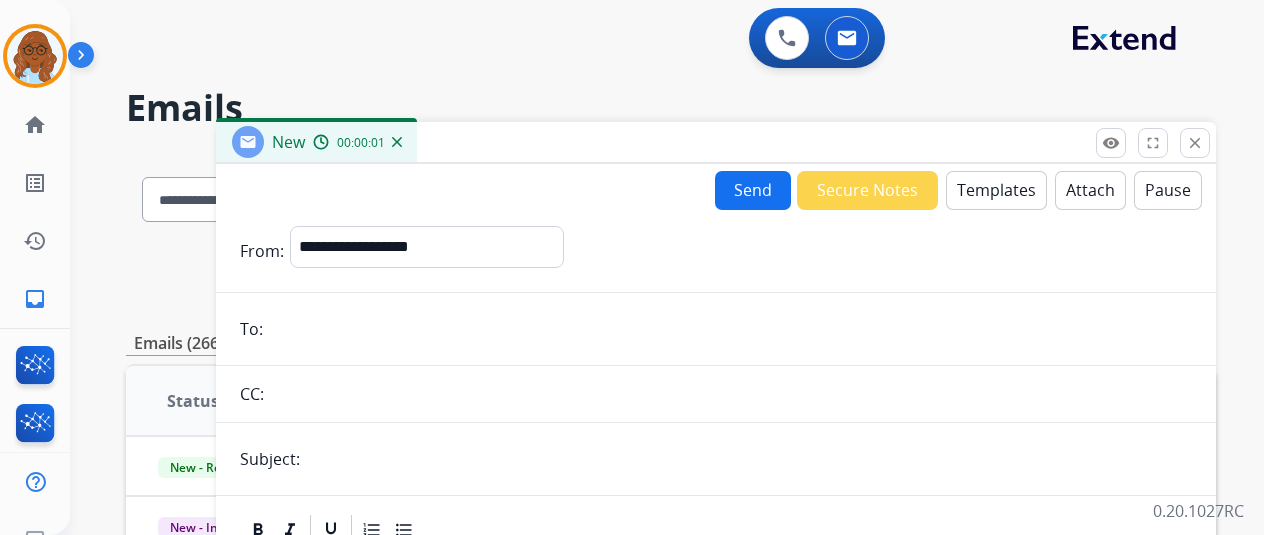 click at bounding box center (730, 329) 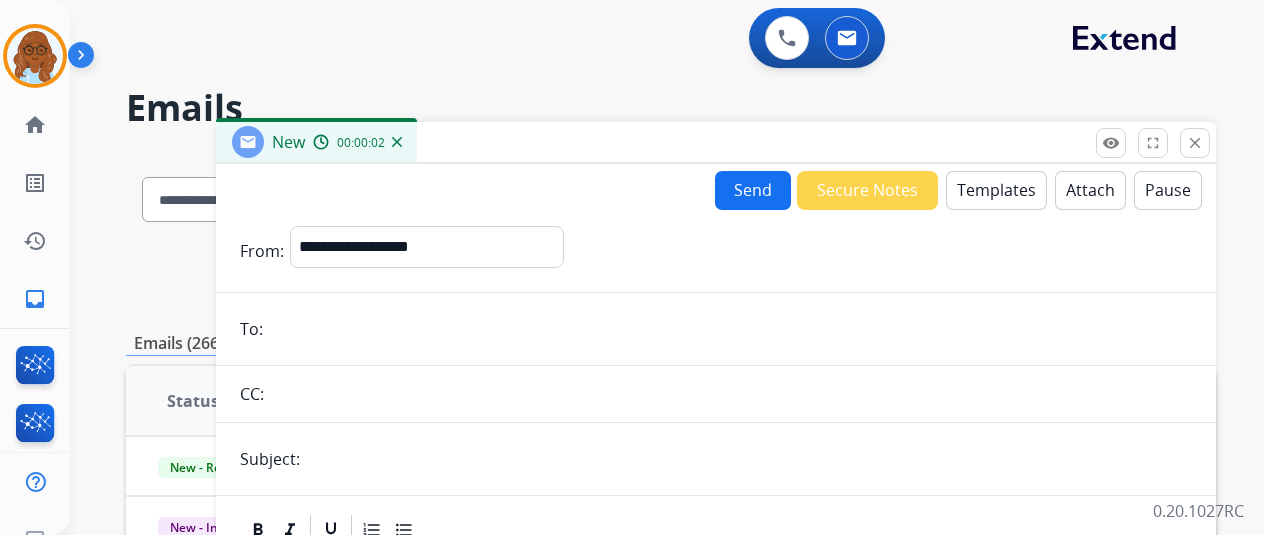 paste on "**********" 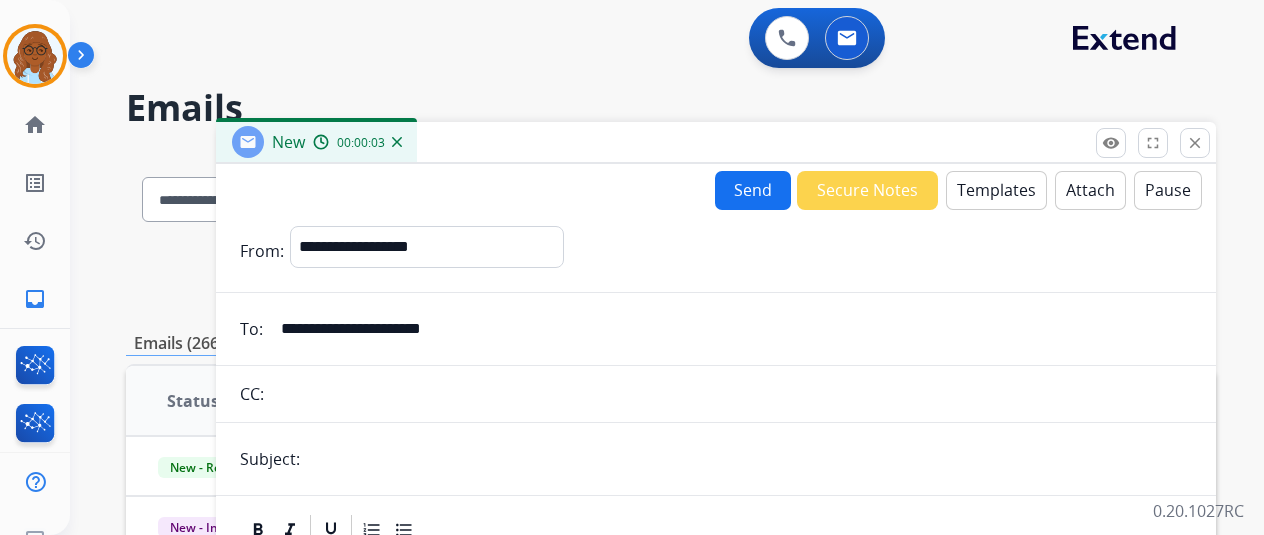 type on "**********" 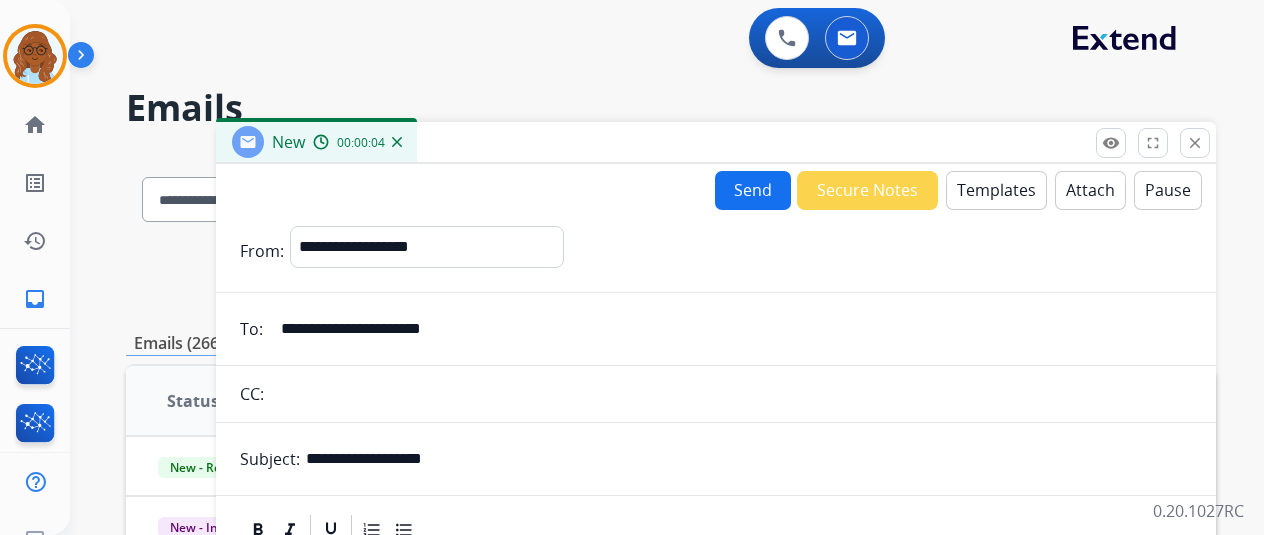 click on "Templates" at bounding box center (996, 190) 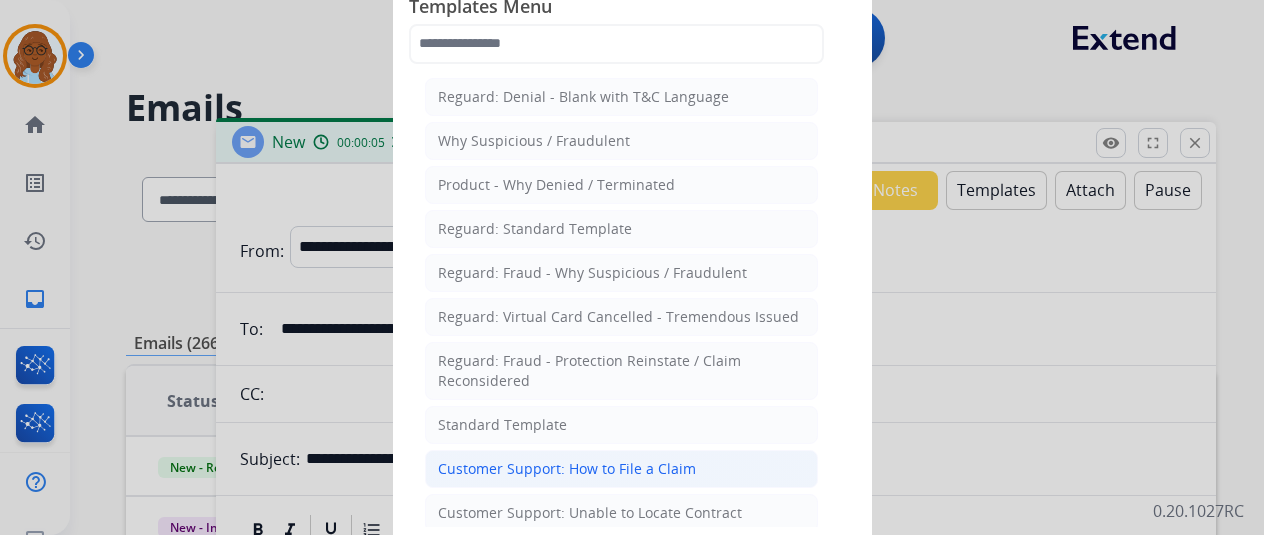 click on "Customer Support: How to File a Claim" 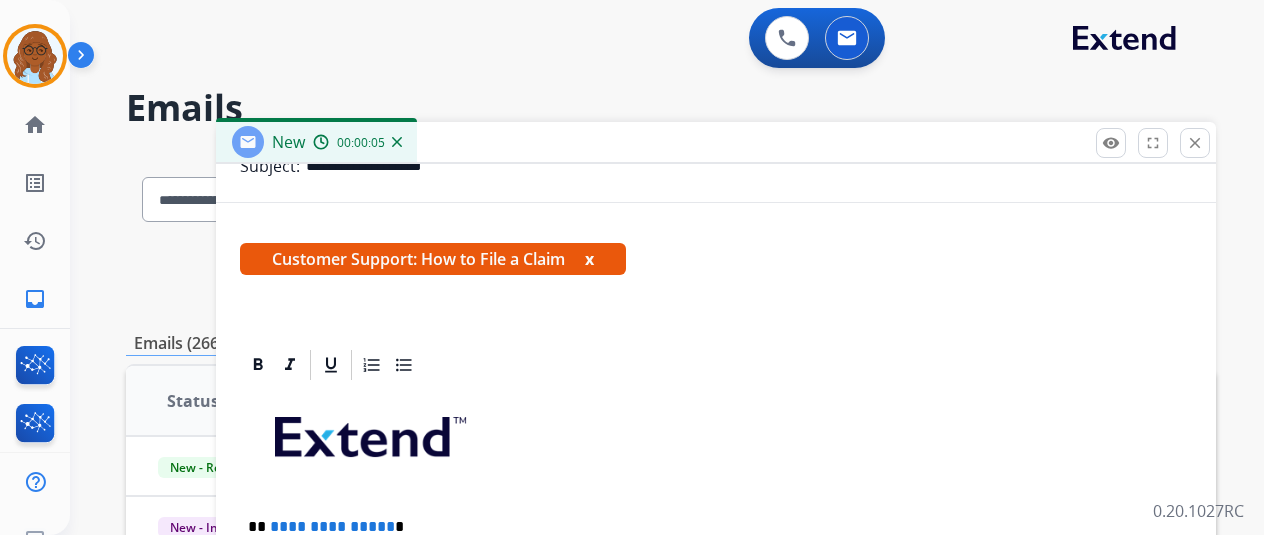 scroll, scrollTop: 383, scrollLeft: 0, axis: vertical 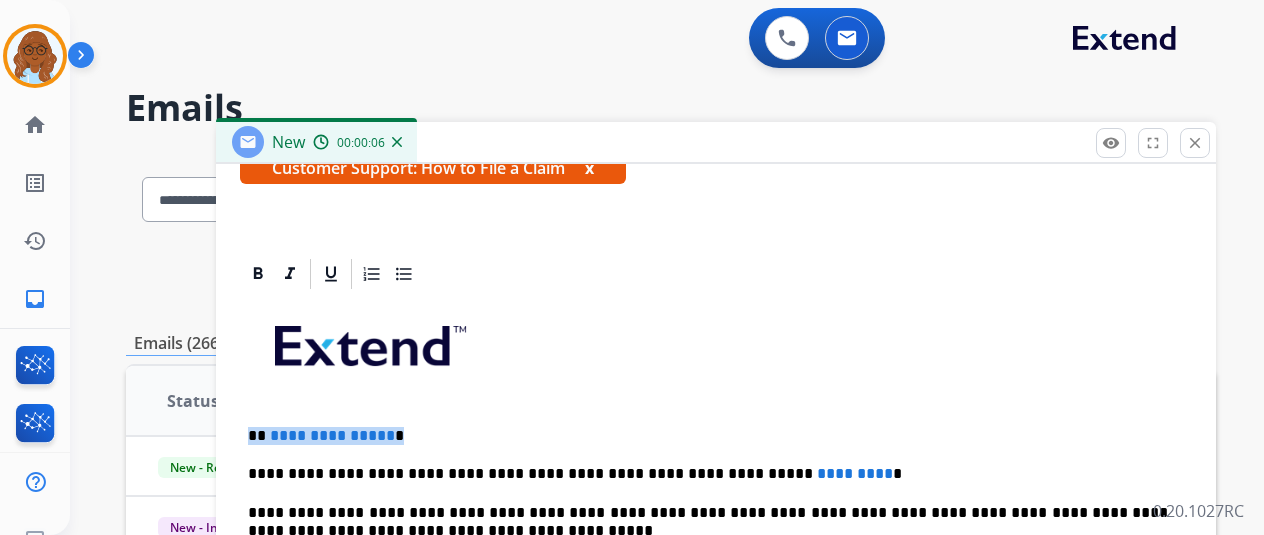 drag, startPoint x: 406, startPoint y: 423, endPoint x: 188, endPoint y: 411, distance: 218.33003 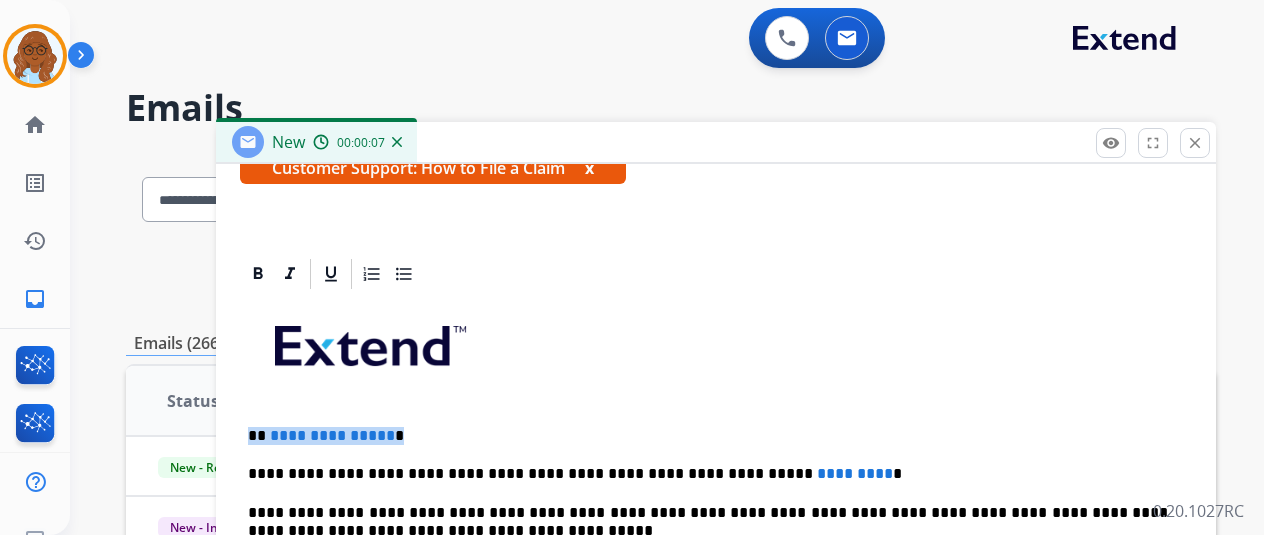 type 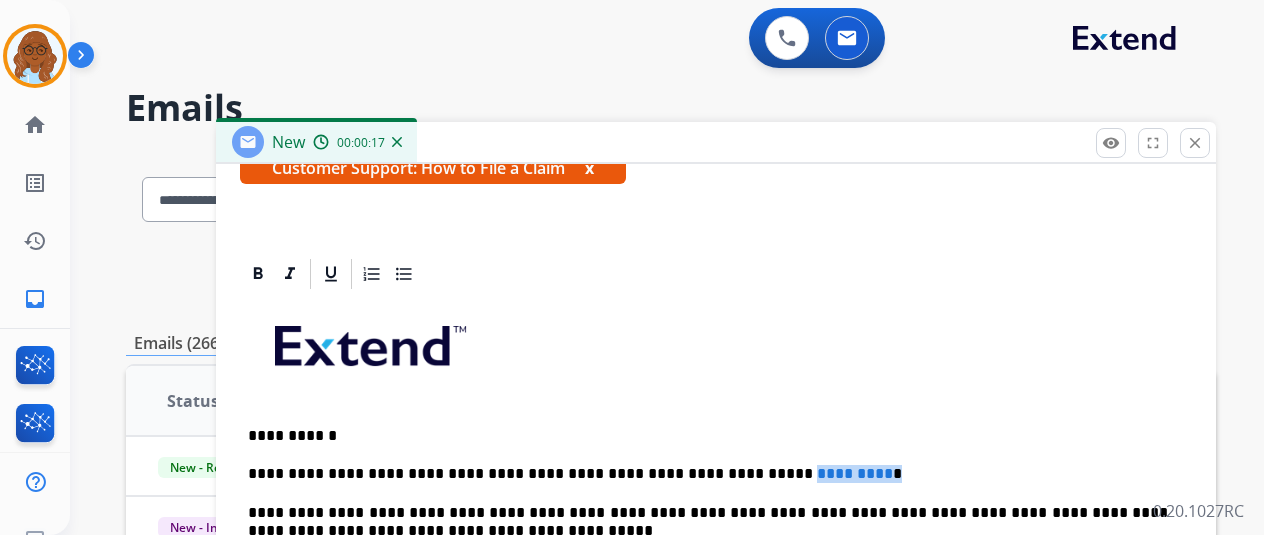 drag, startPoint x: 809, startPoint y: 468, endPoint x: 722, endPoint y: 467, distance: 87.005745 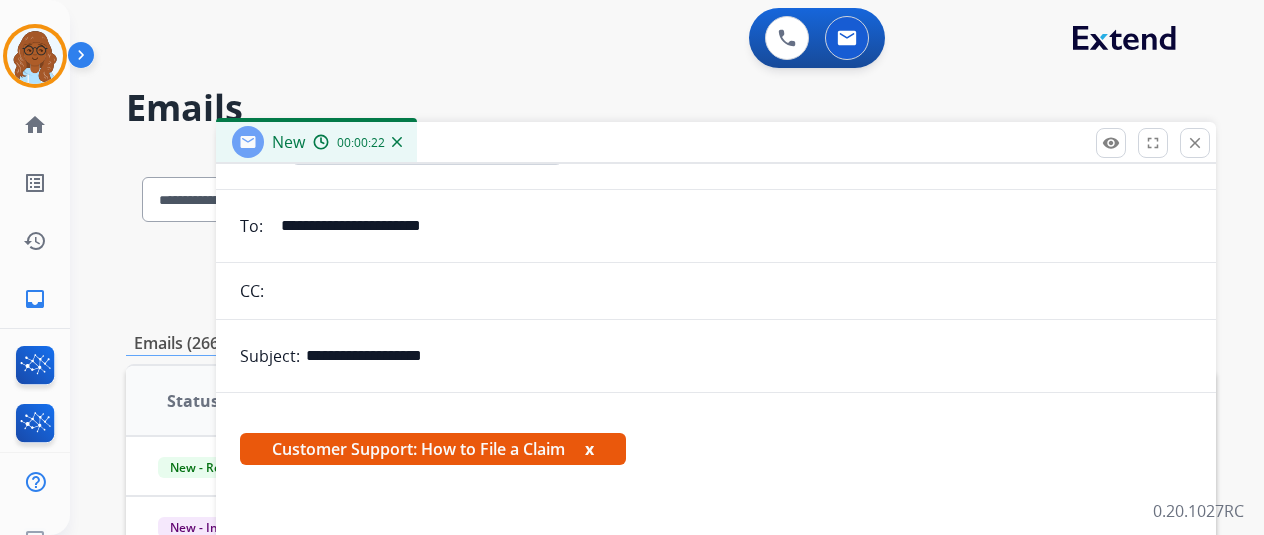 click on "x" at bounding box center (589, 449) 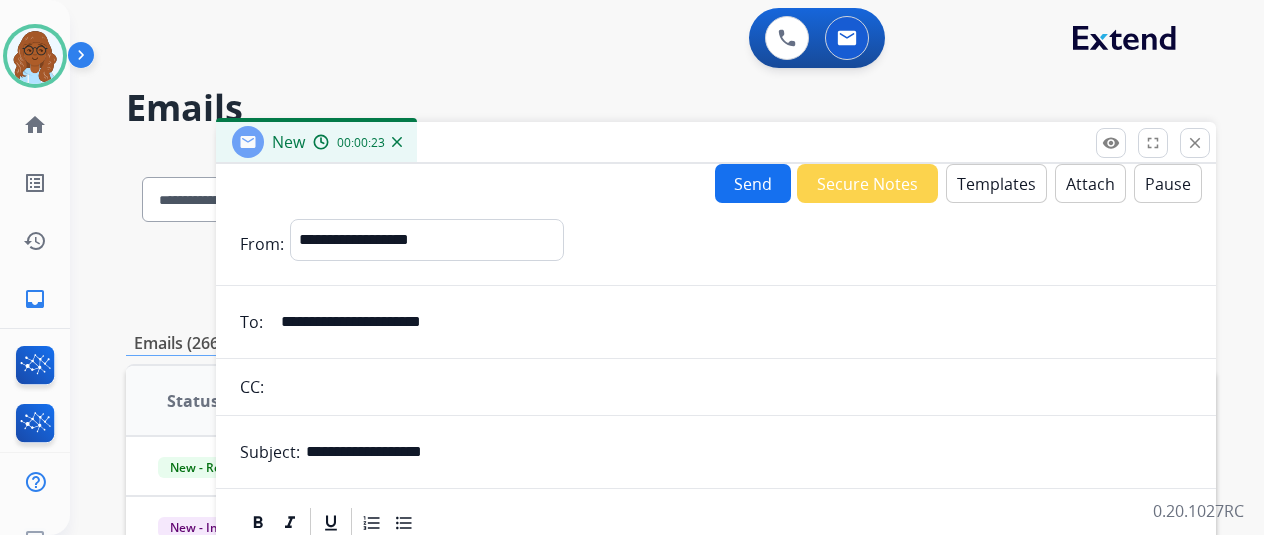 scroll, scrollTop: 0, scrollLeft: 0, axis: both 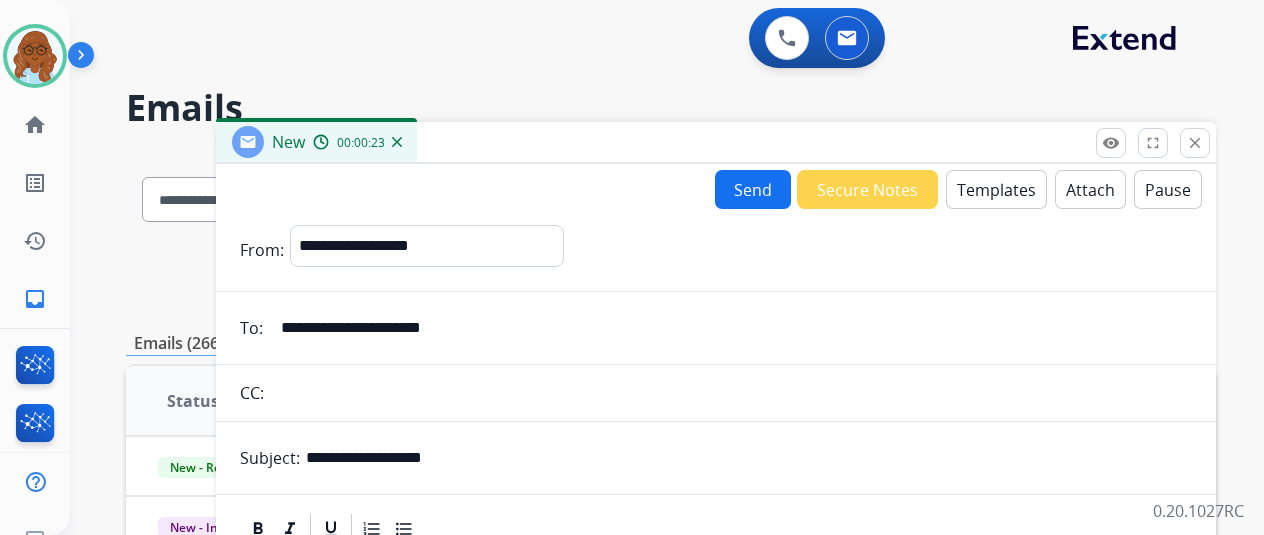 click on "Send" at bounding box center (753, 189) 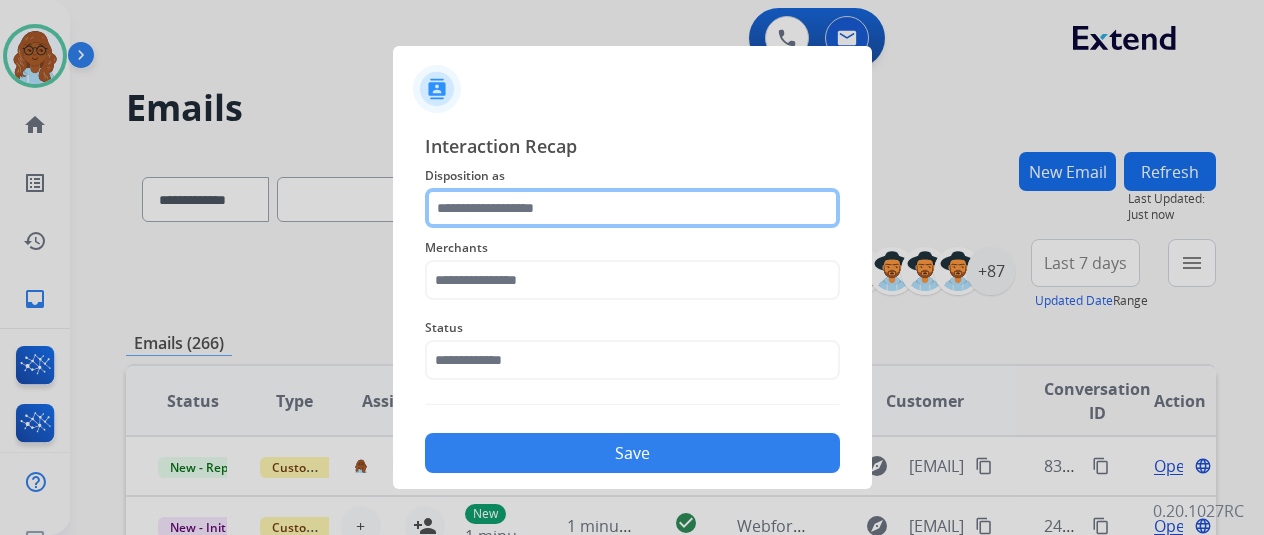 click 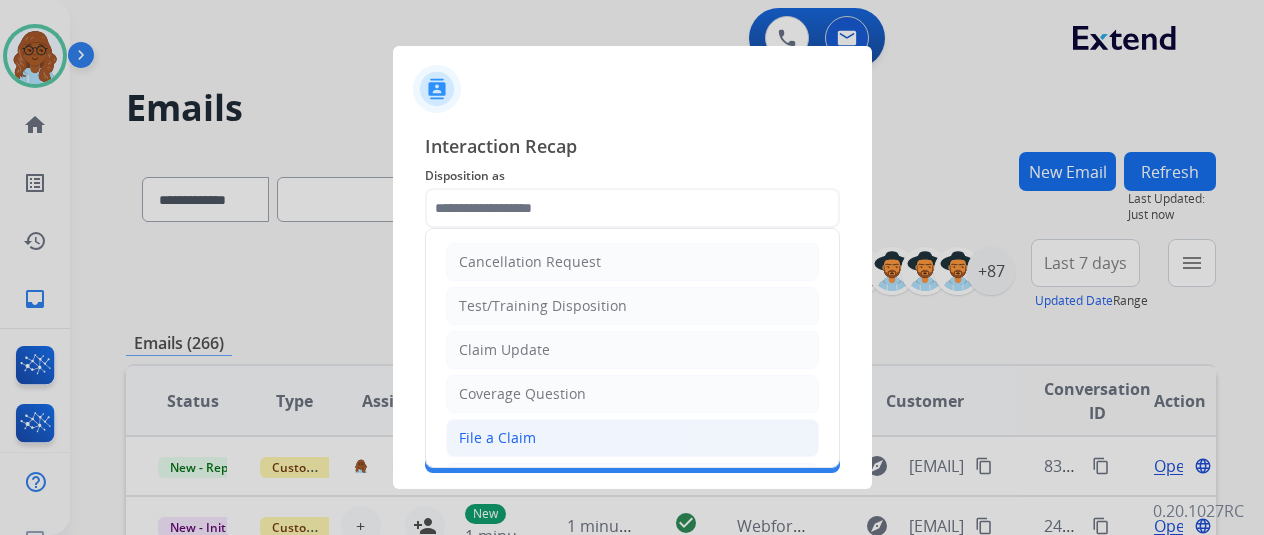 click on "File a Claim" 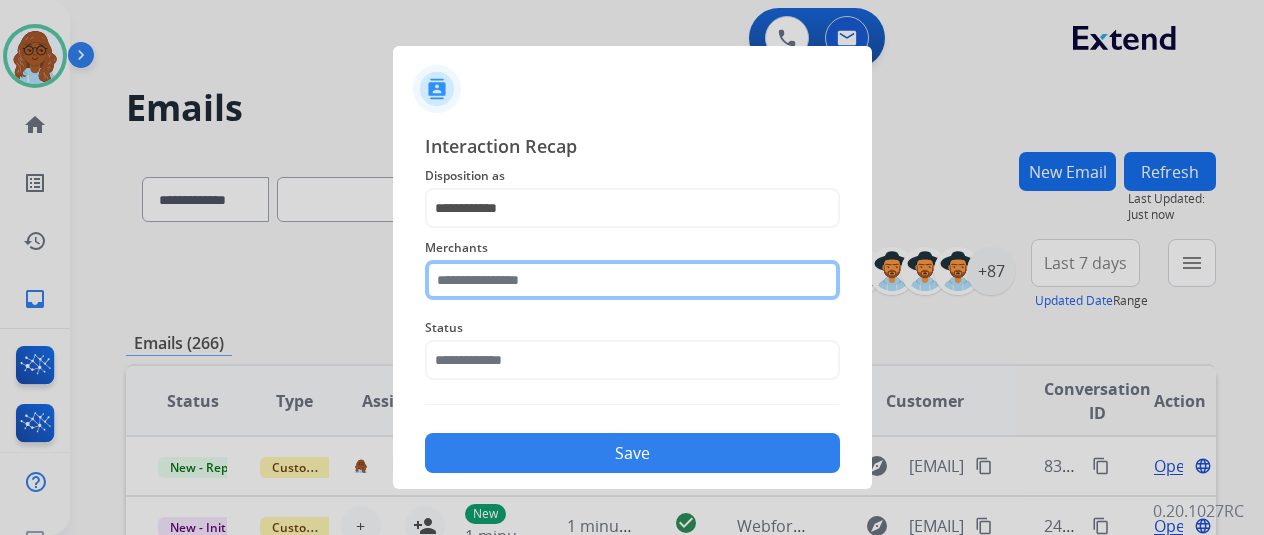 click 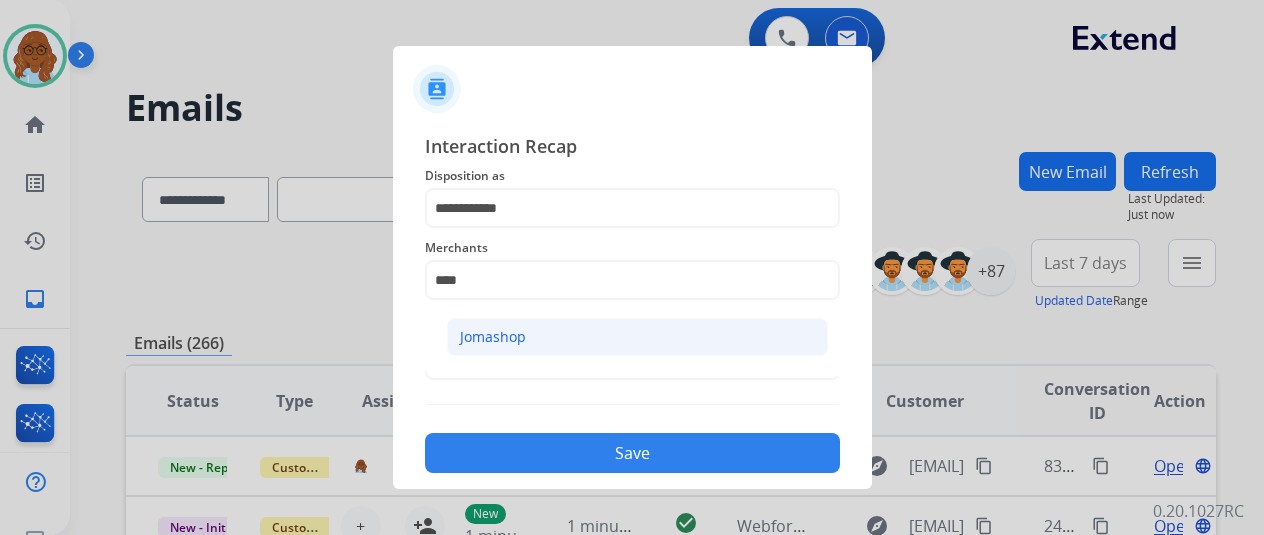 click on "Jomashop" 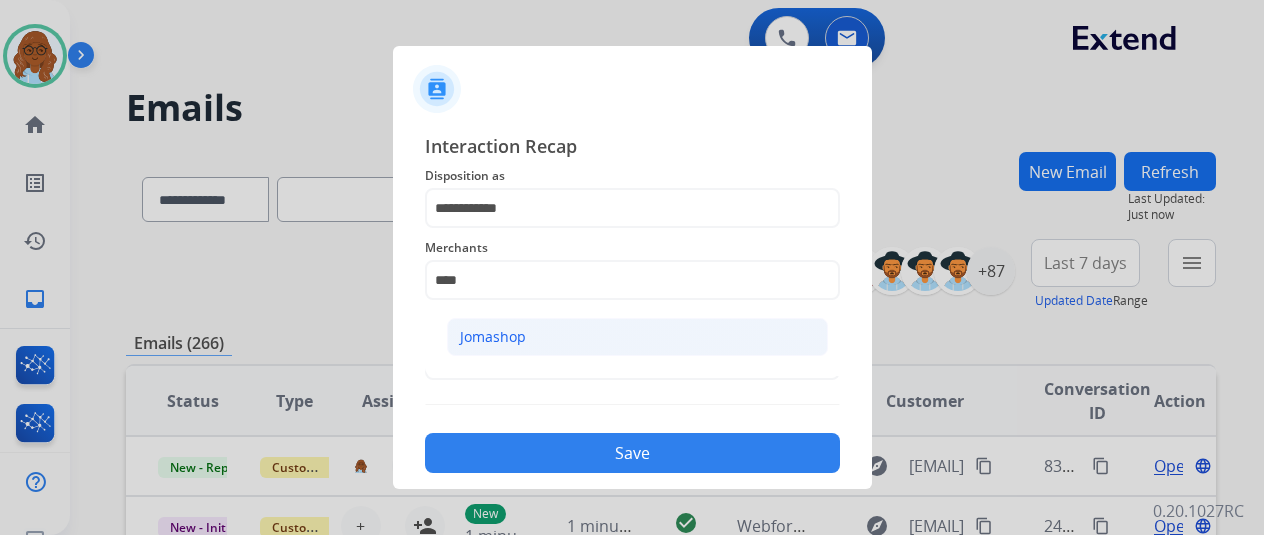 type on "********" 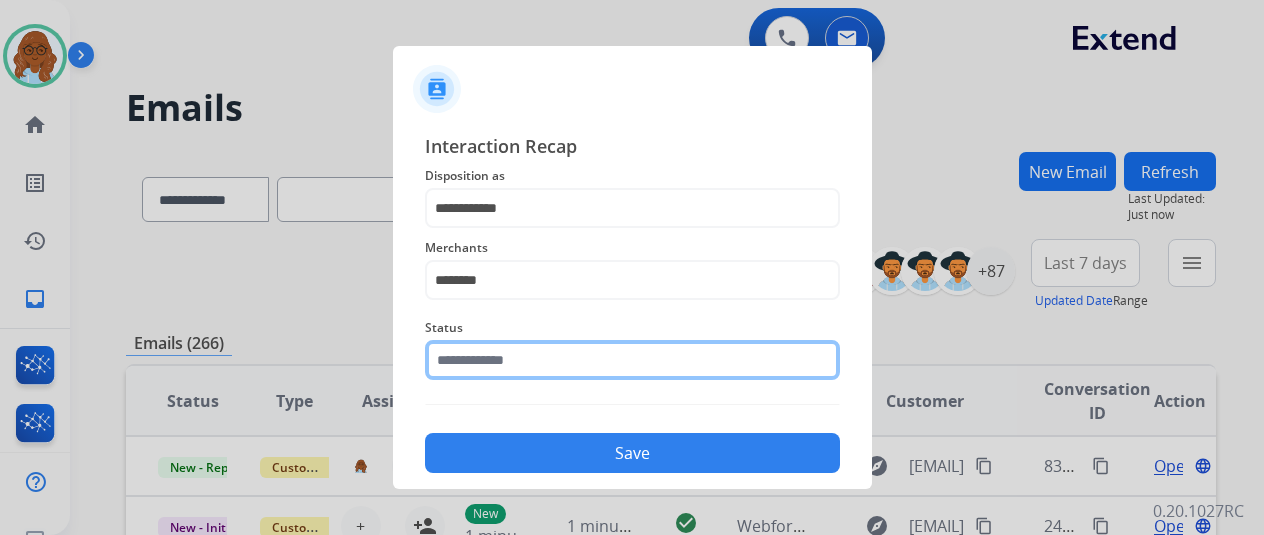 click 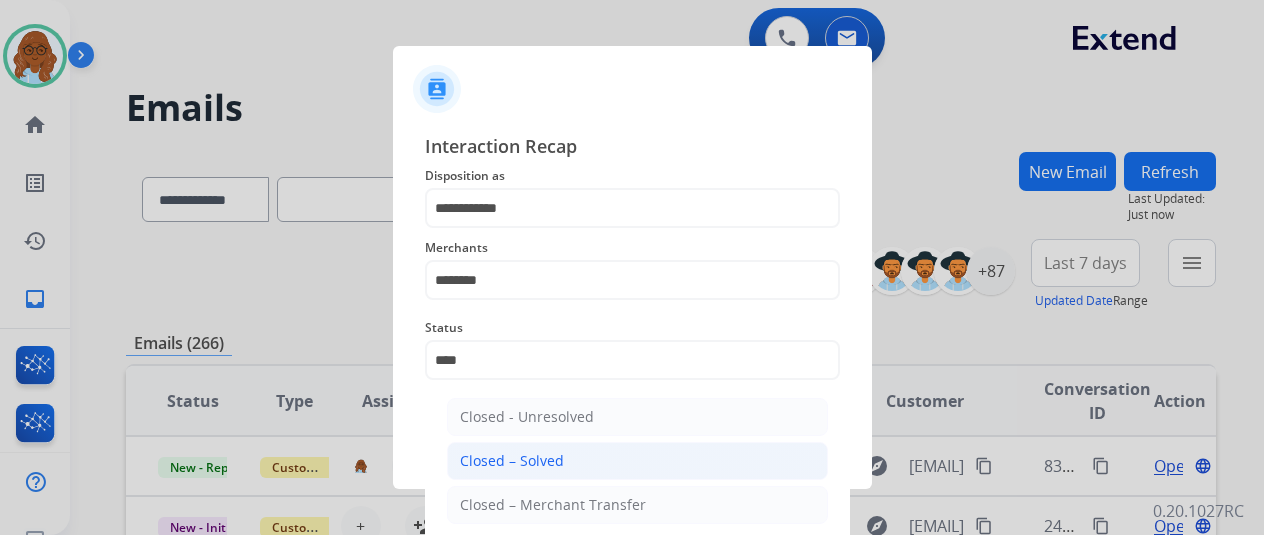 click on "Closed – Solved" 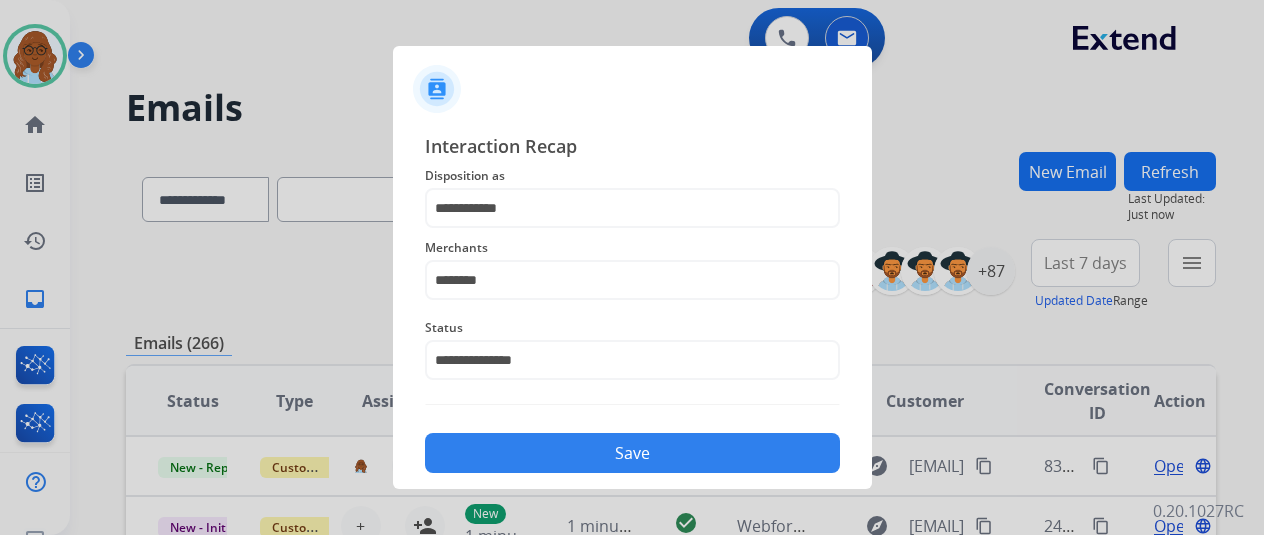 click on "Save" 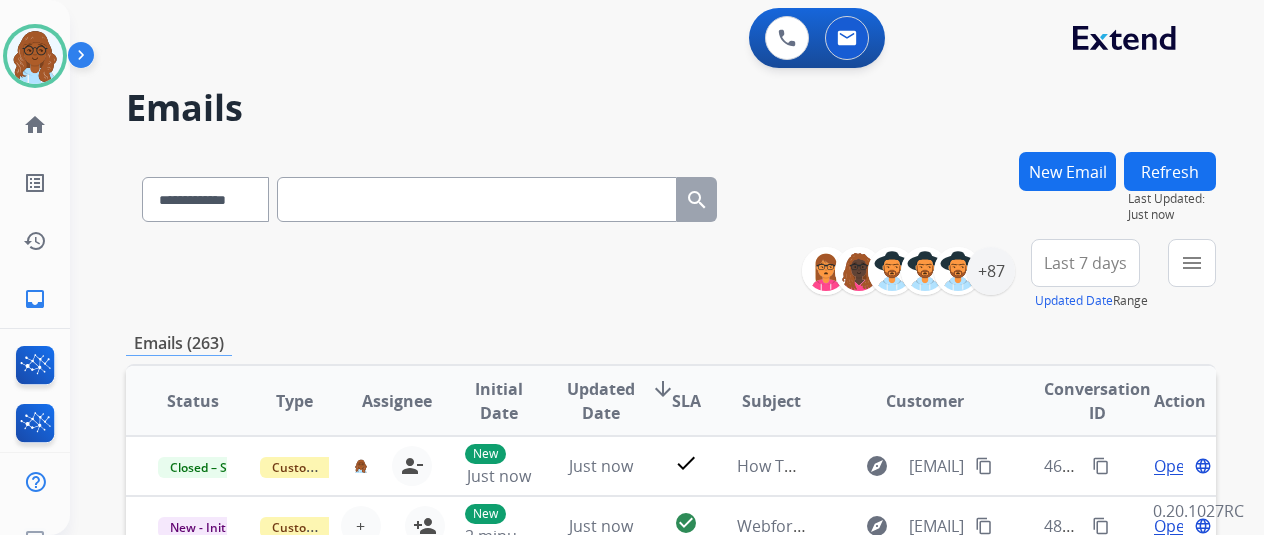 drag, startPoint x: 451, startPoint y: 195, endPoint x: 463, endPoint y: 191, distance: 12.649111 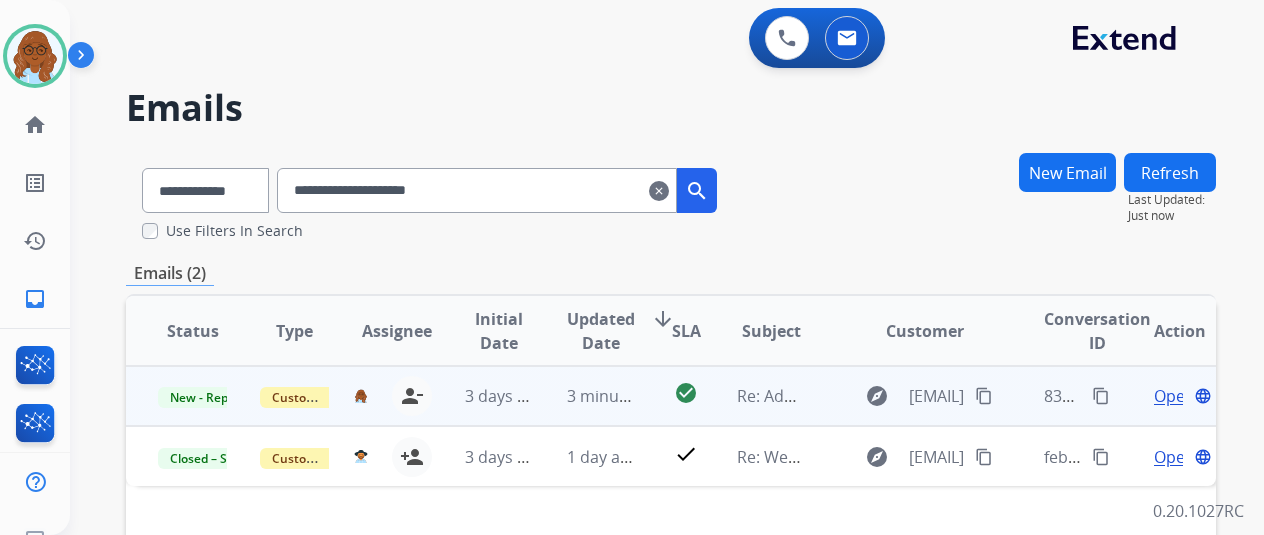 click on "Open" at bounding box center (1174, 396) 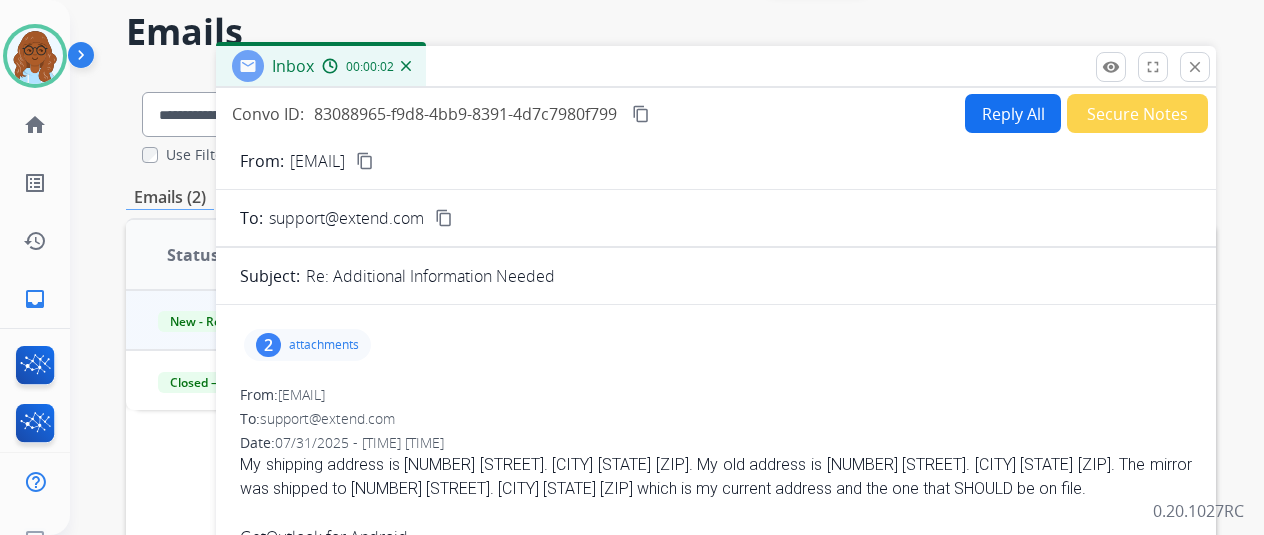scroll, scrollTop: 0, scrollLeft: 0, axis: both 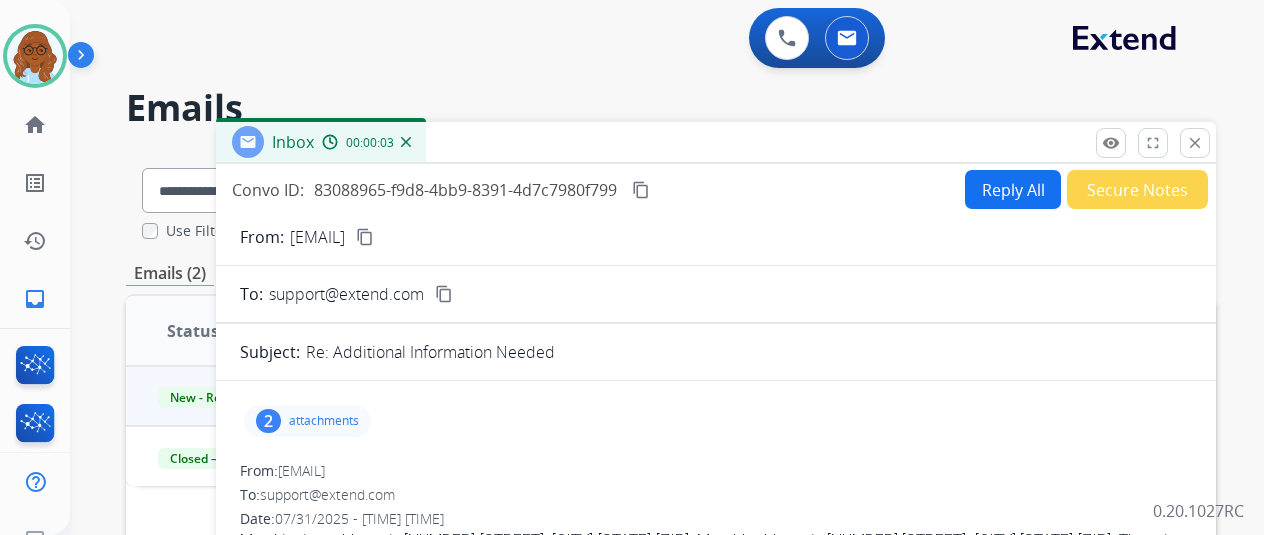 click on "Reply All" at bounding box center [1013, 189] 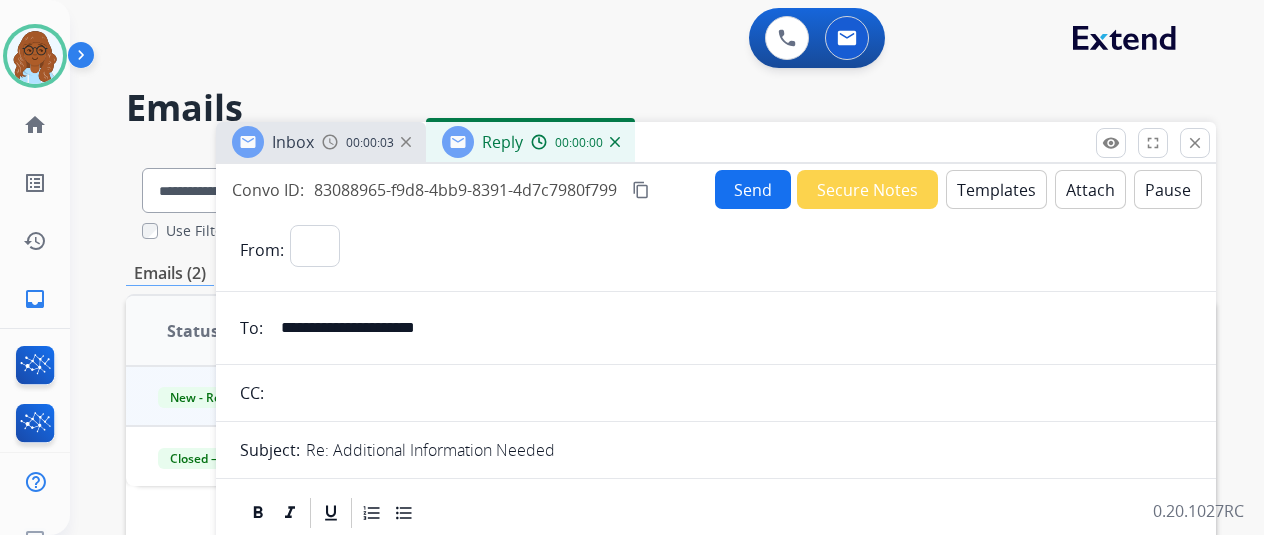select on "**********" 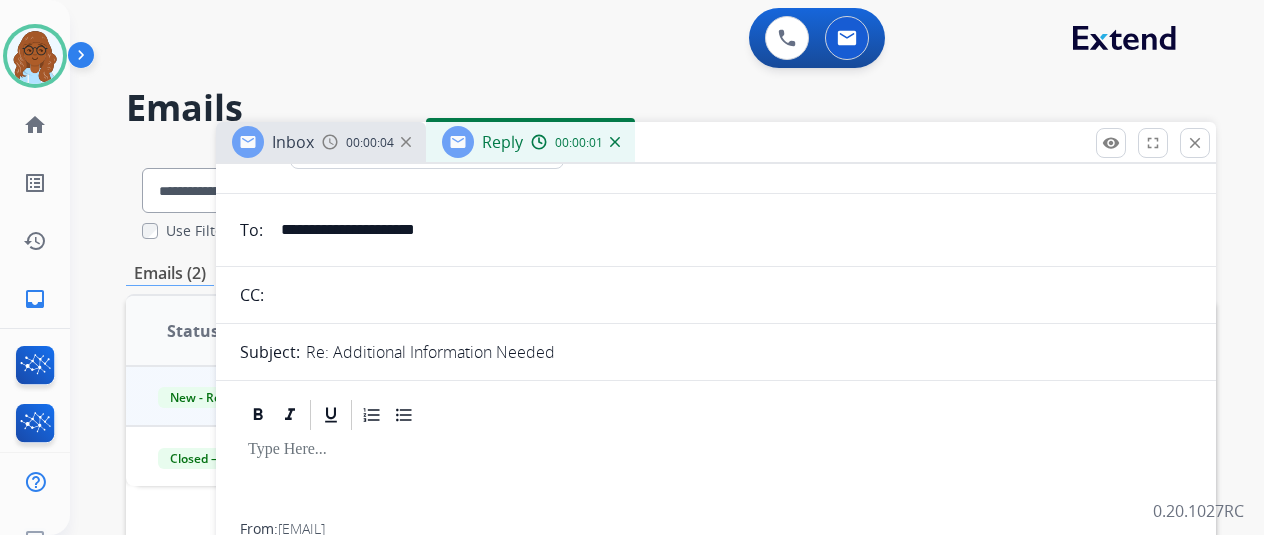 scroll, scrollTop: 0, scrollLeft: 0, axis: both 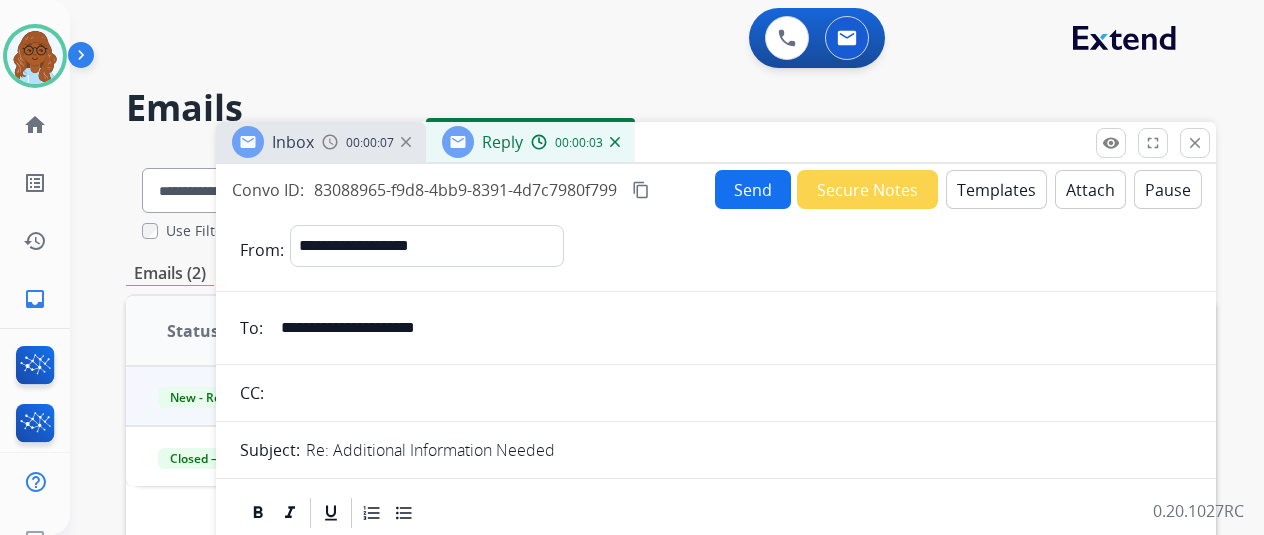 click on "Templates" at bounding box center [996, 189] 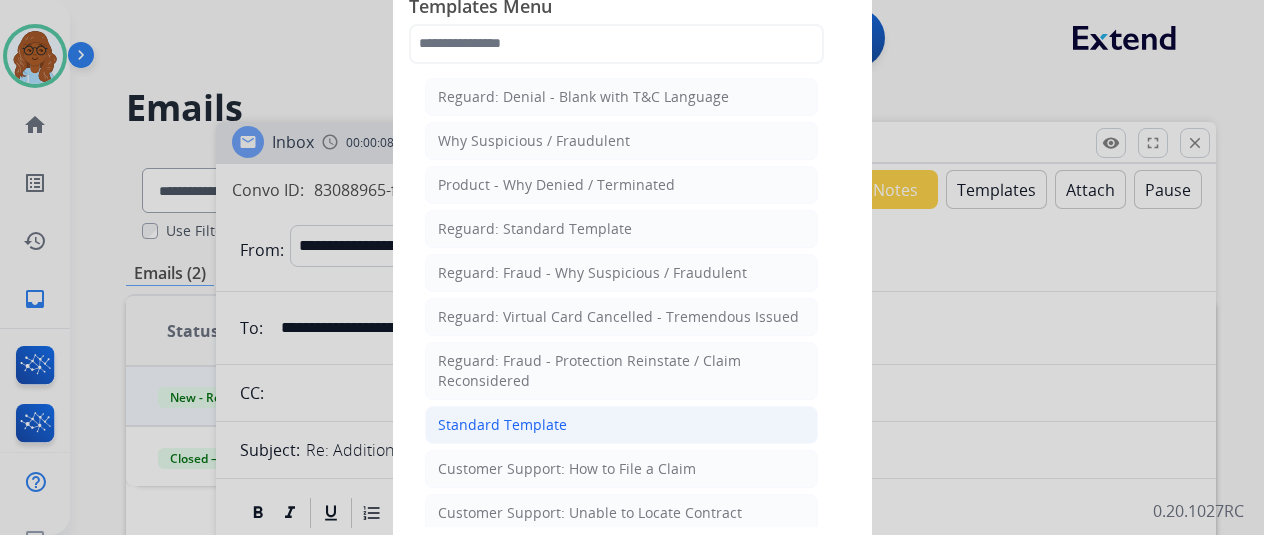 click on "Standard Template" 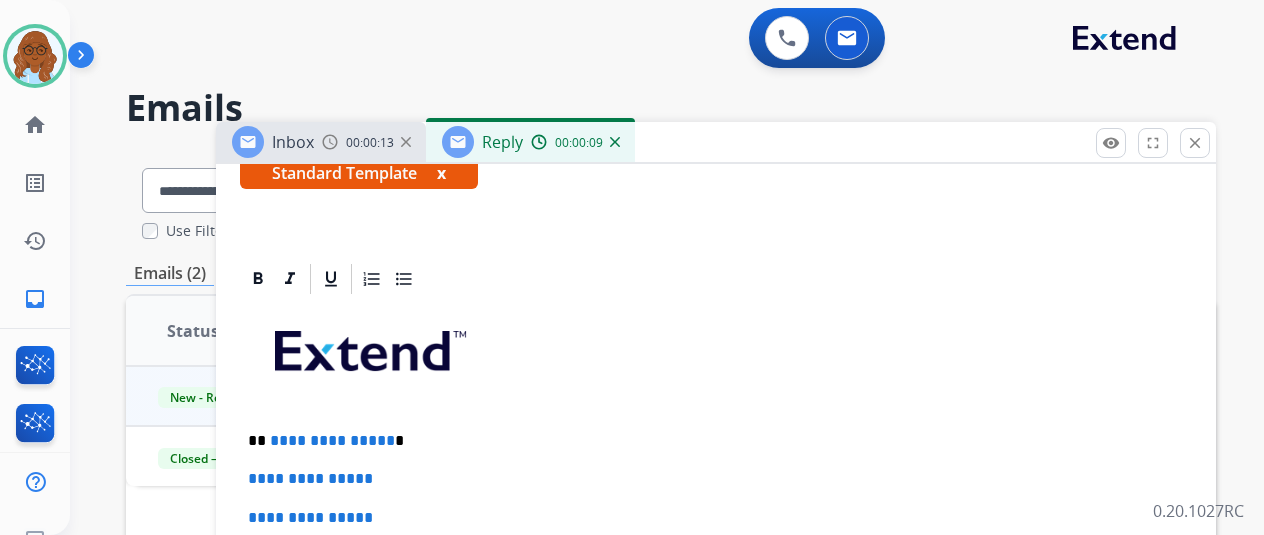 scroll, scrollTop: 500, scrollLeft: 0, axis: vertical 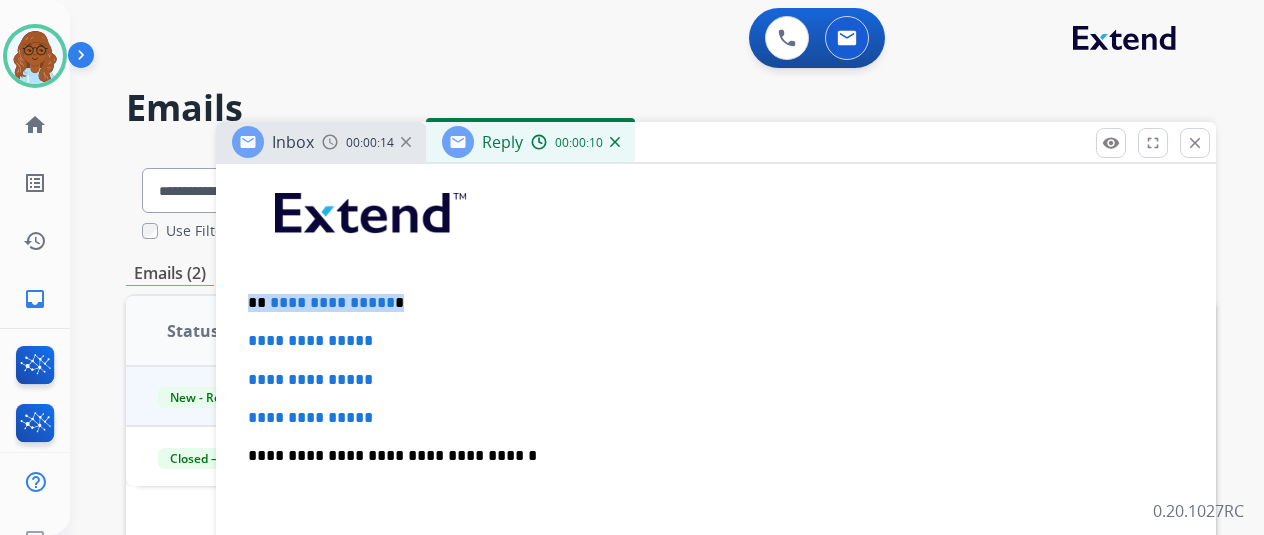 drag, startPoint x: 398, startPoint y: 291, endPoint x: 89, endPoint y: 293, distance: 309.00647 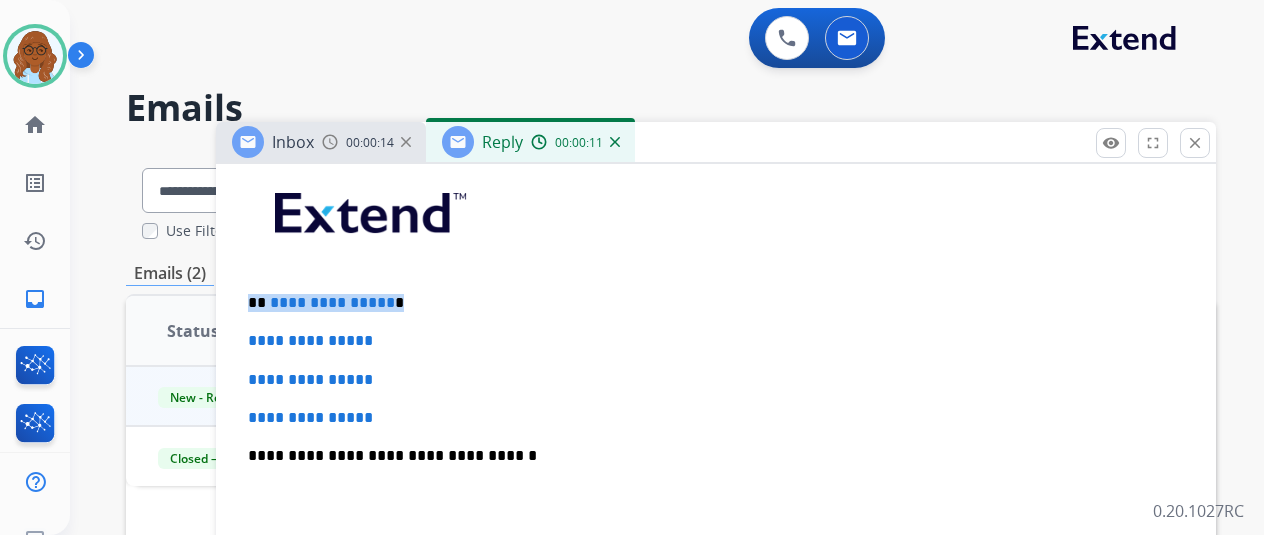 type 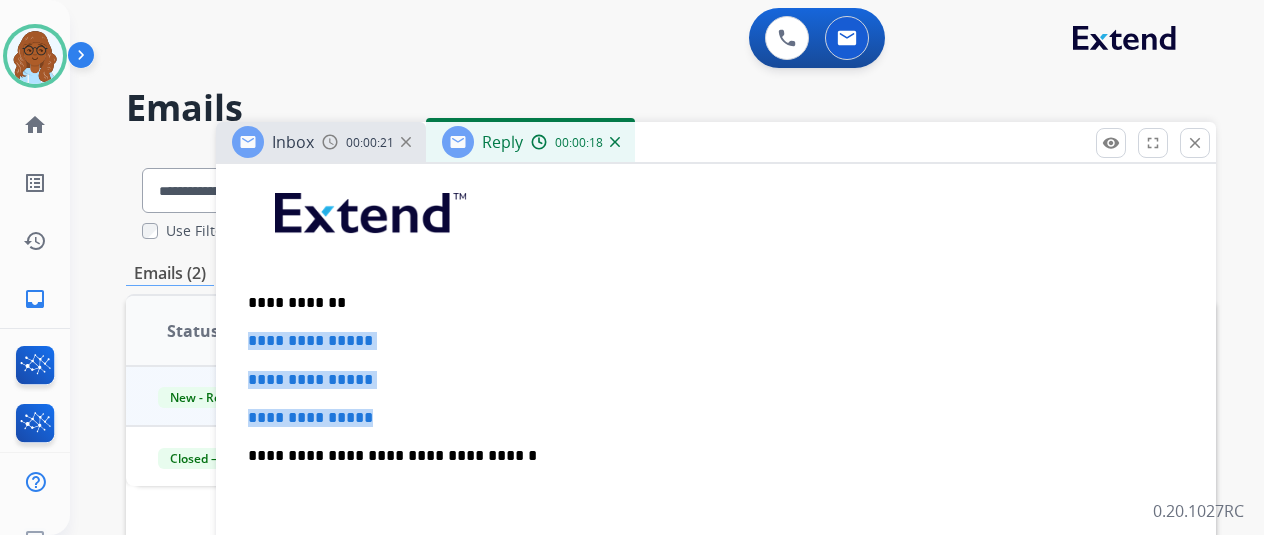 drag, startPoint x: 396, startPoint y: 403, endPoint x: 331, endPoint y: 317, distance: 107.80074 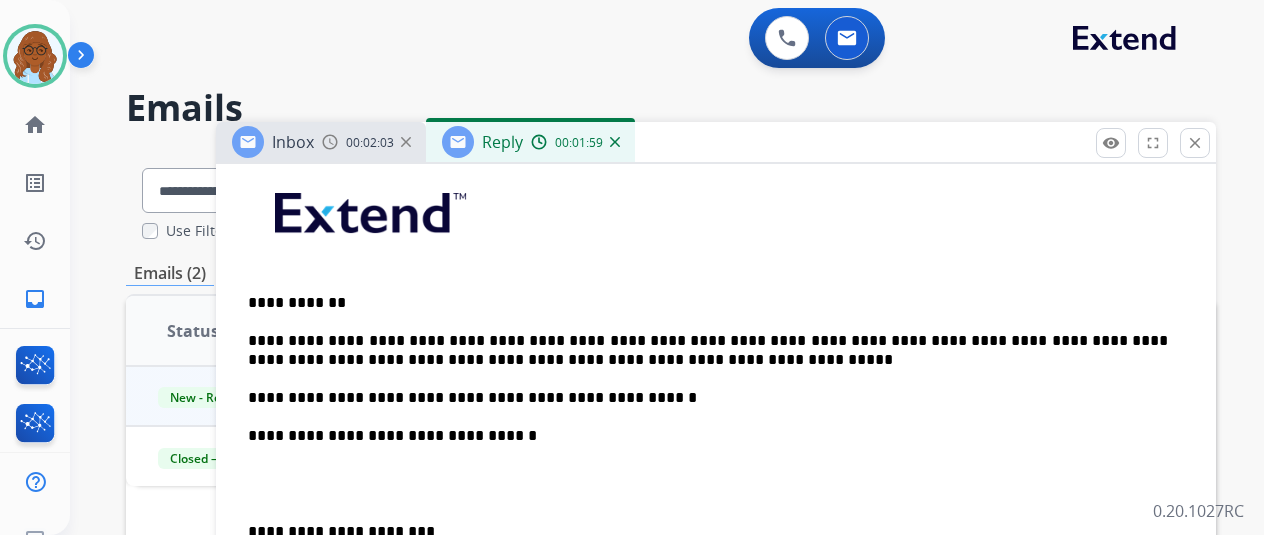 click on "**********" at bounding box center [708, 398] 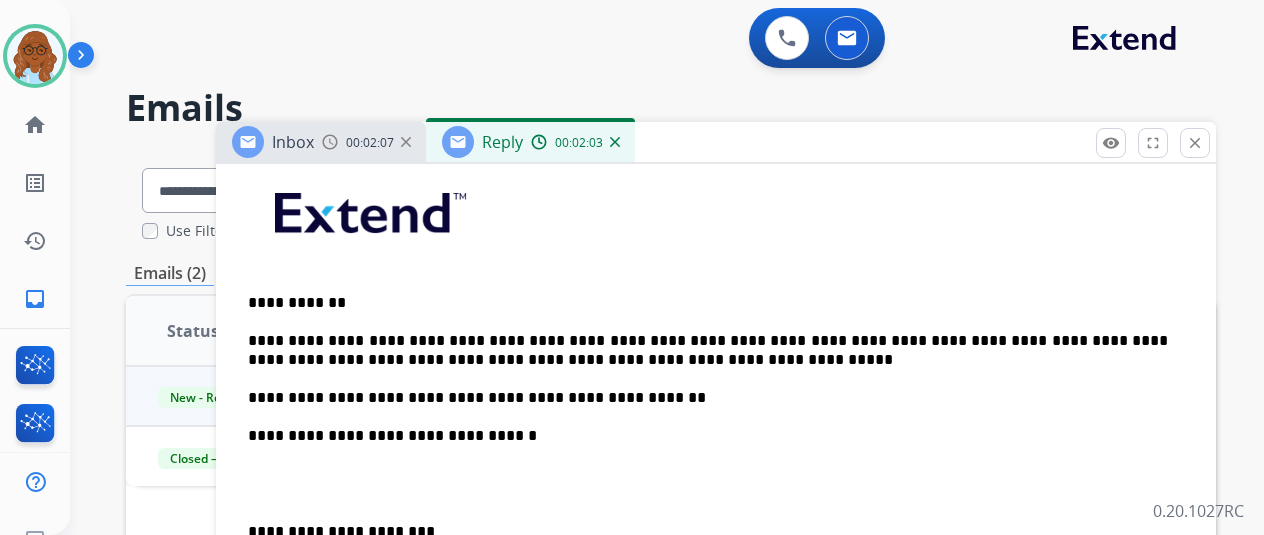 click on "**********" at bounding box center [716, 493] 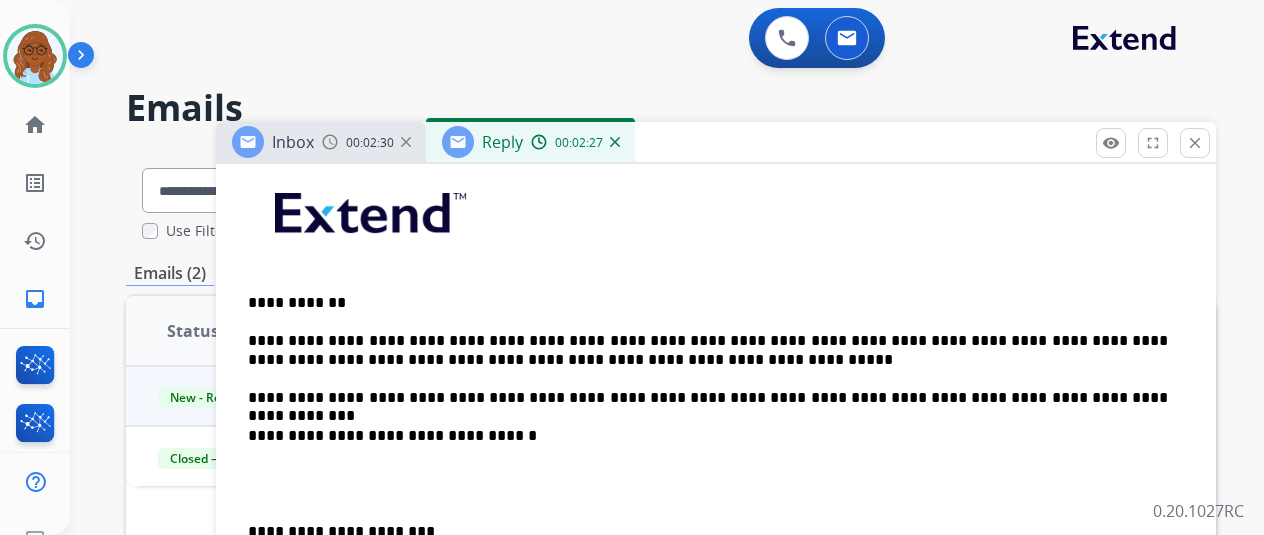 click on "**********" at bounding box center (716, 493) 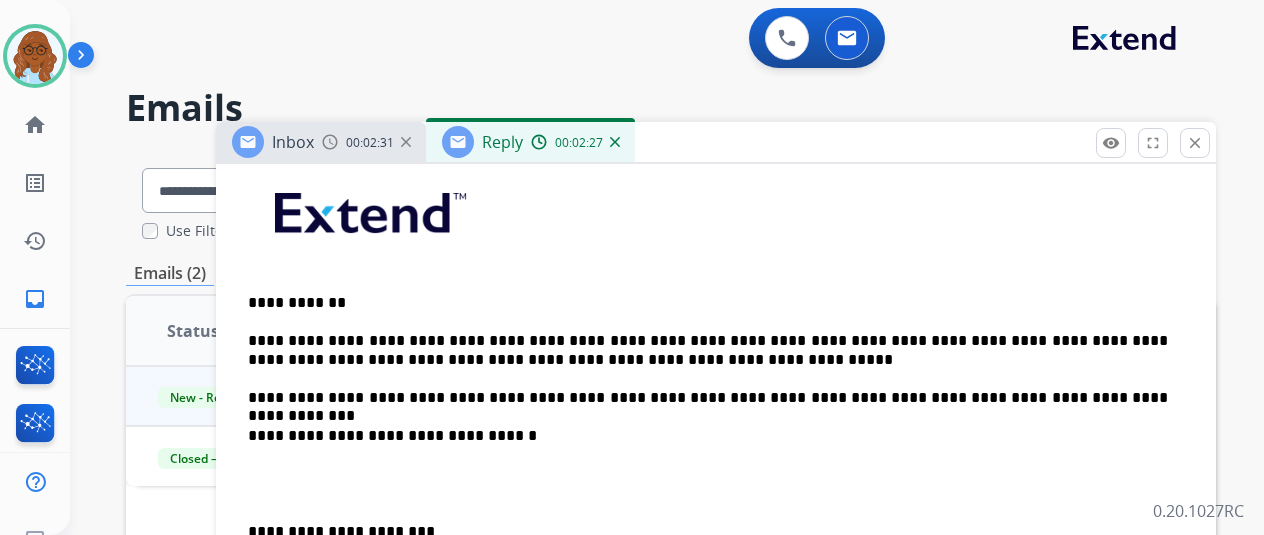 click on "**********" at bounding box center [708, 398] 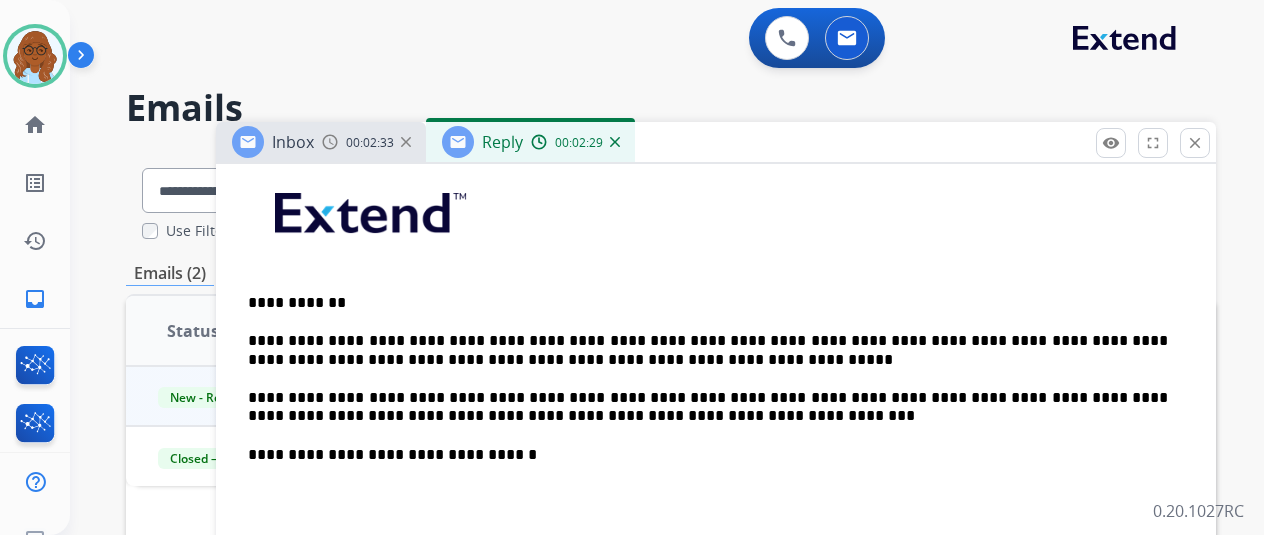 click on "**********" at bounding box center (708, 407) 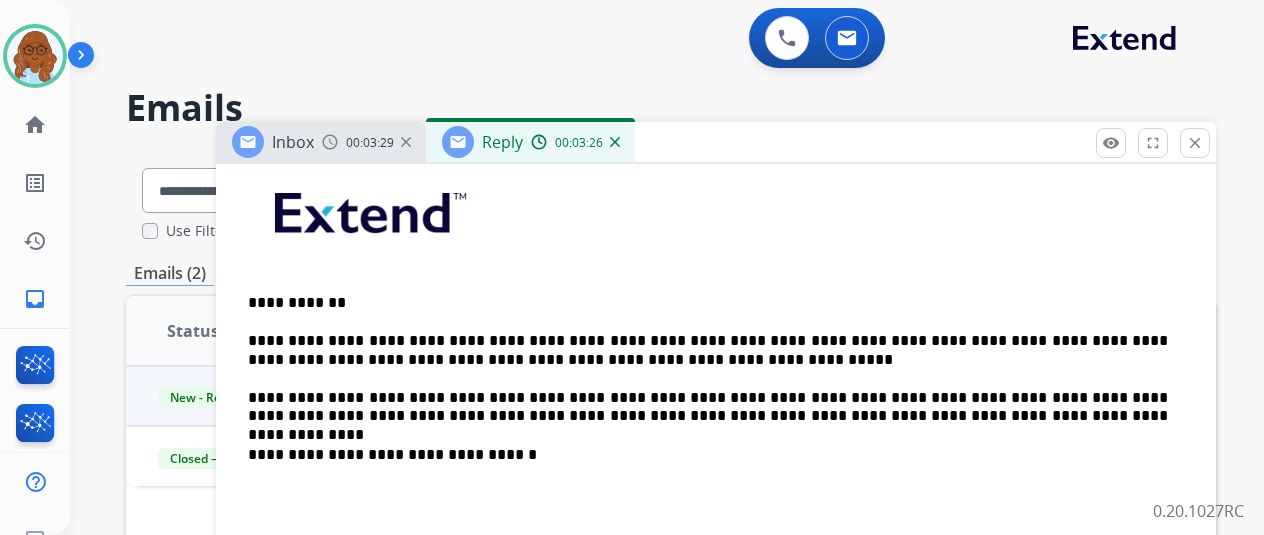 click on "**********" at bounding box center [716, 502] 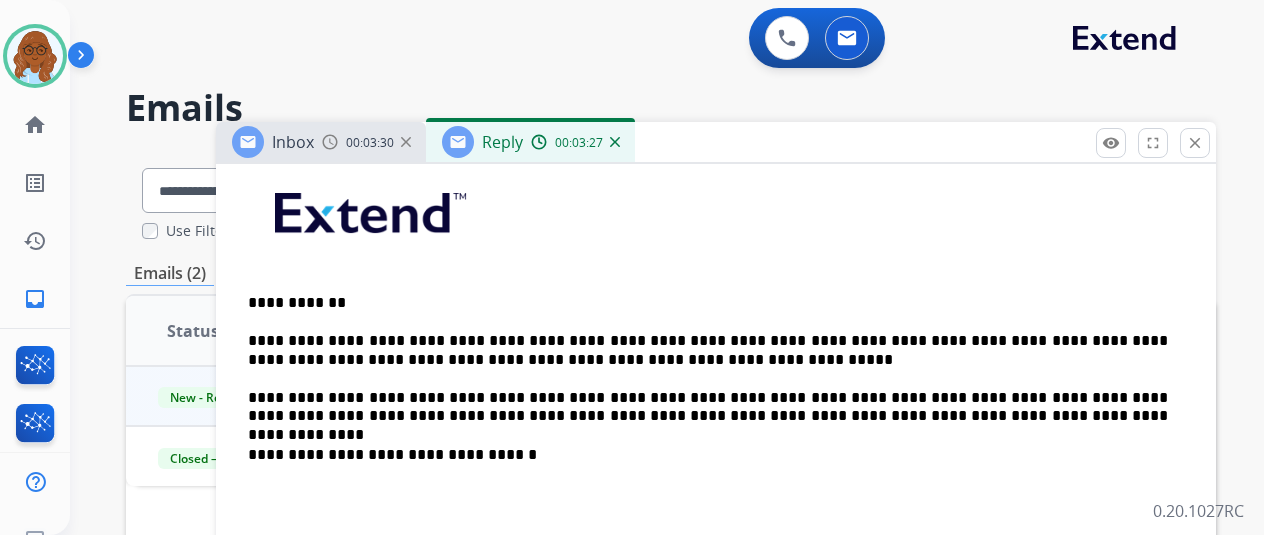 click on "**********" at bounding box center (708, 407) 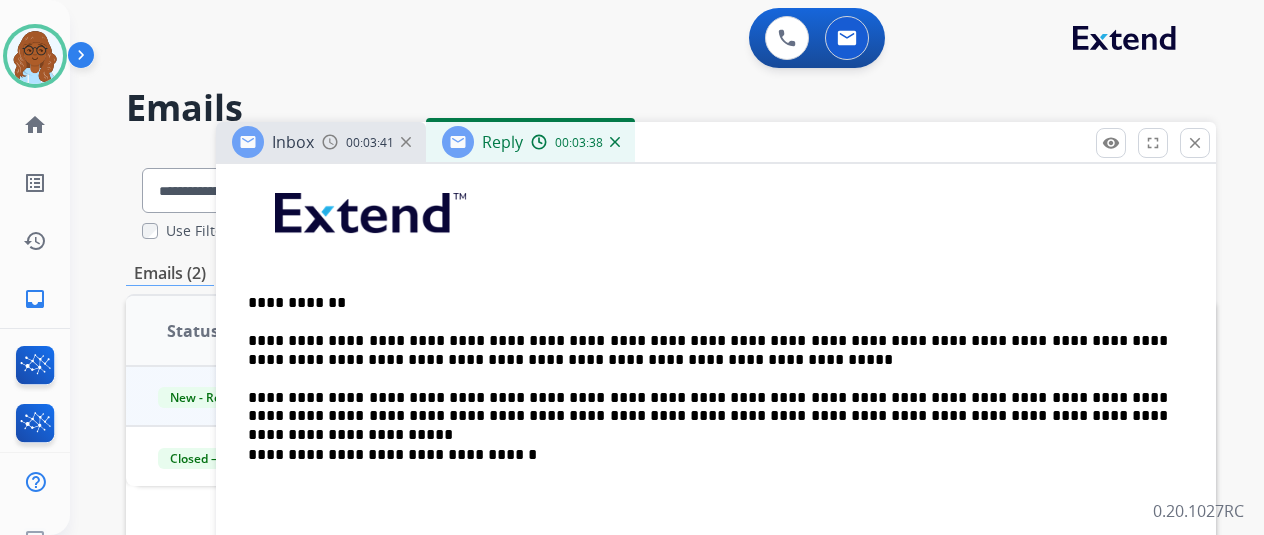 click on "**********" at bounding box center [708, 407] 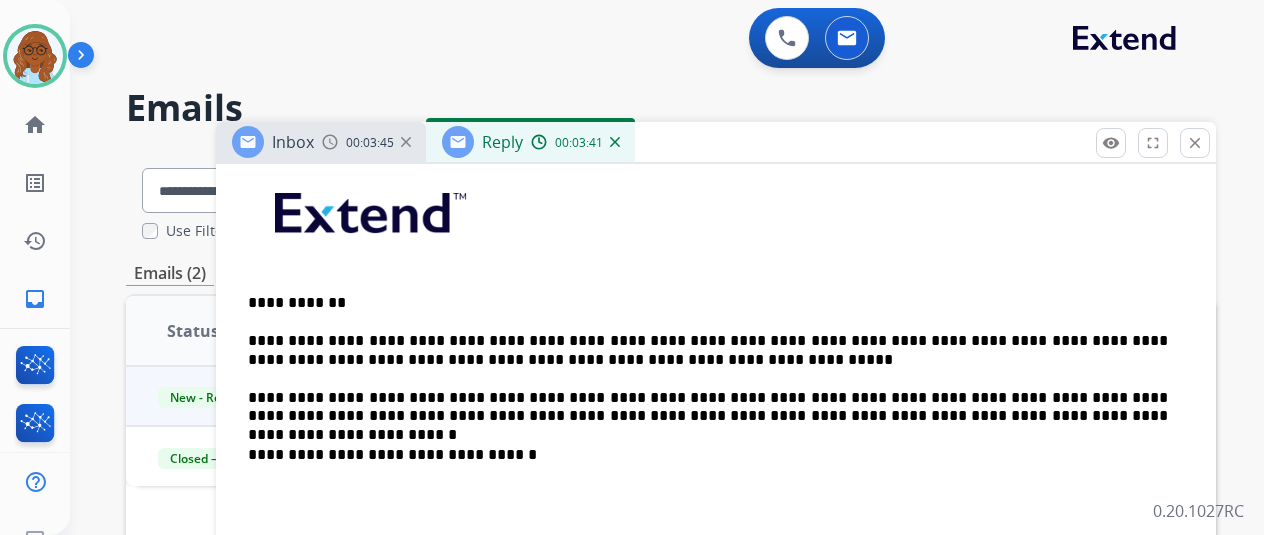 click on "**********" at bounding box center (708, 407) 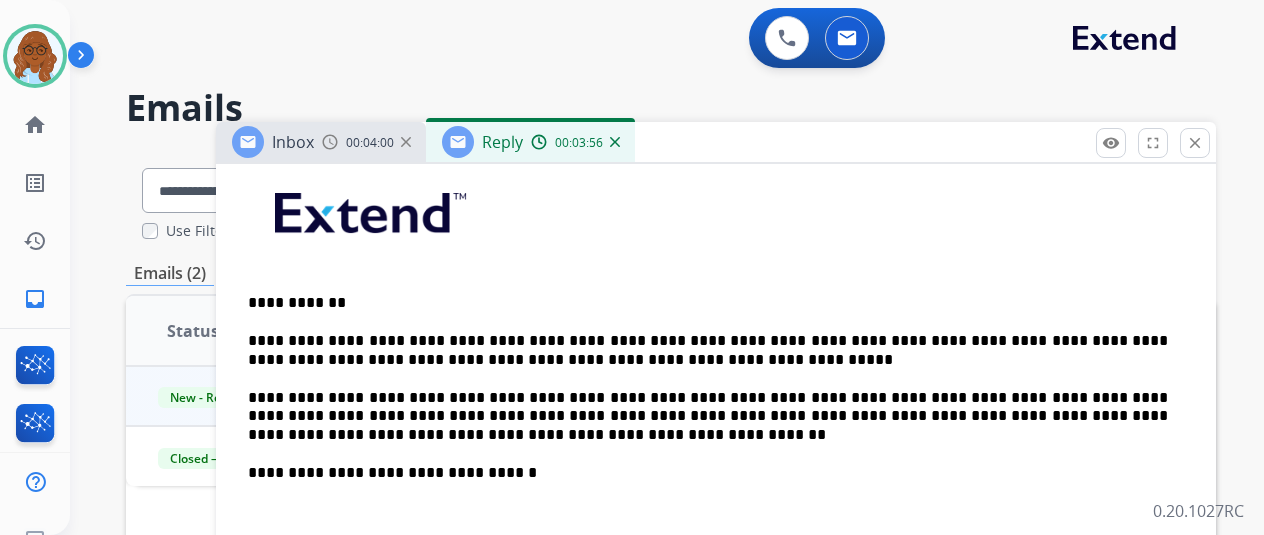 drag, startPoint x: 500, startPoint y: 433, endPoint x: 510, endPoint y: 432, distance: 10.049875 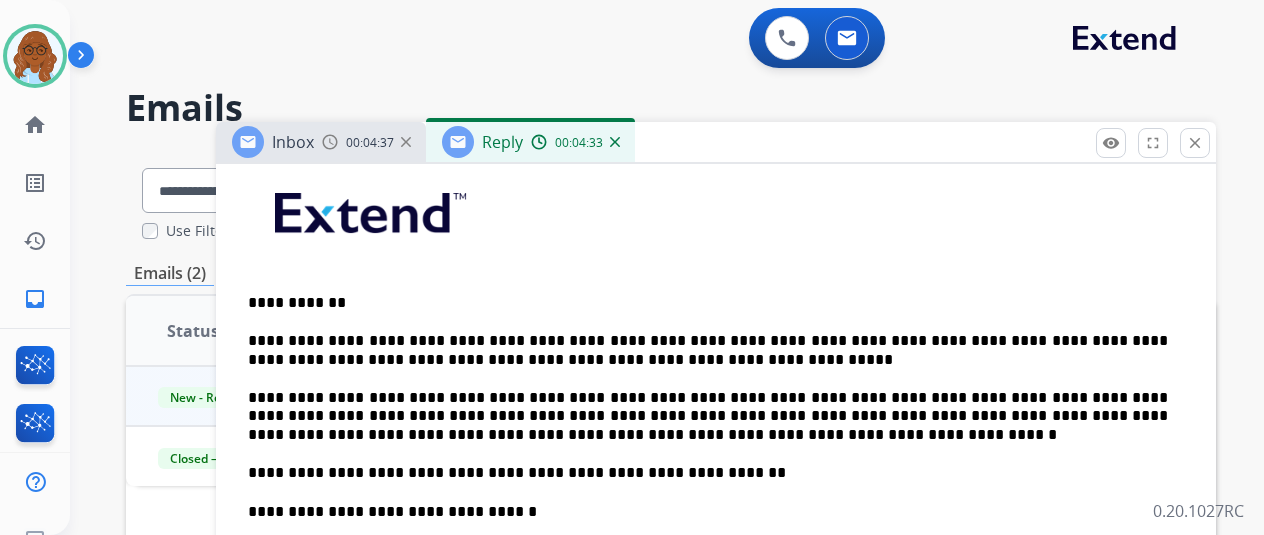 click on "**********" at bounding box center [708, 473] 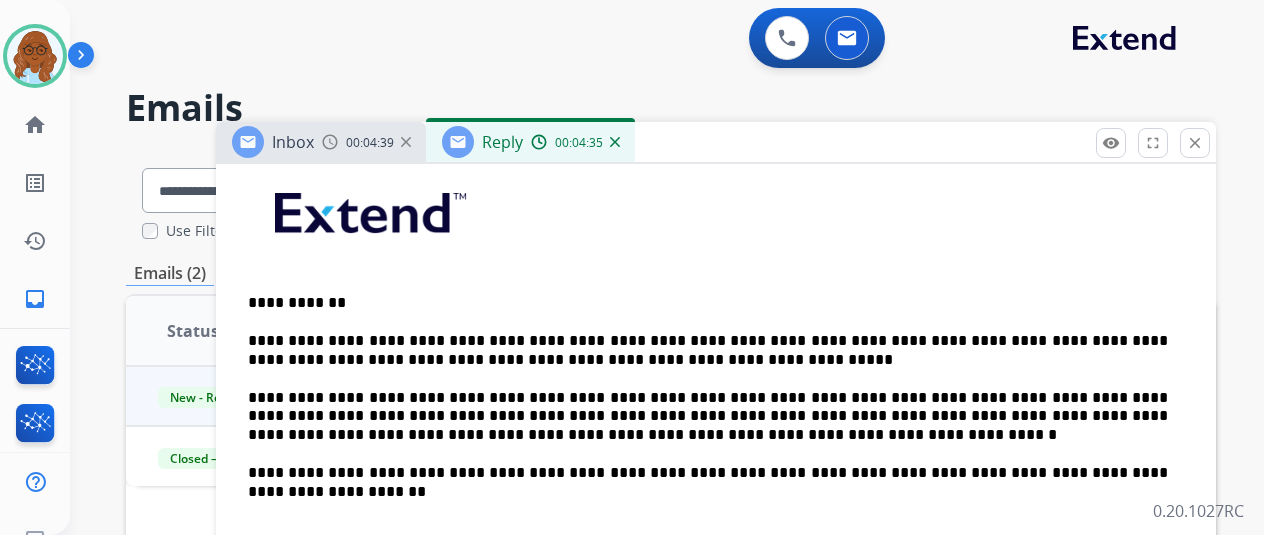 click on "**********" at bounding box center [708, 482] 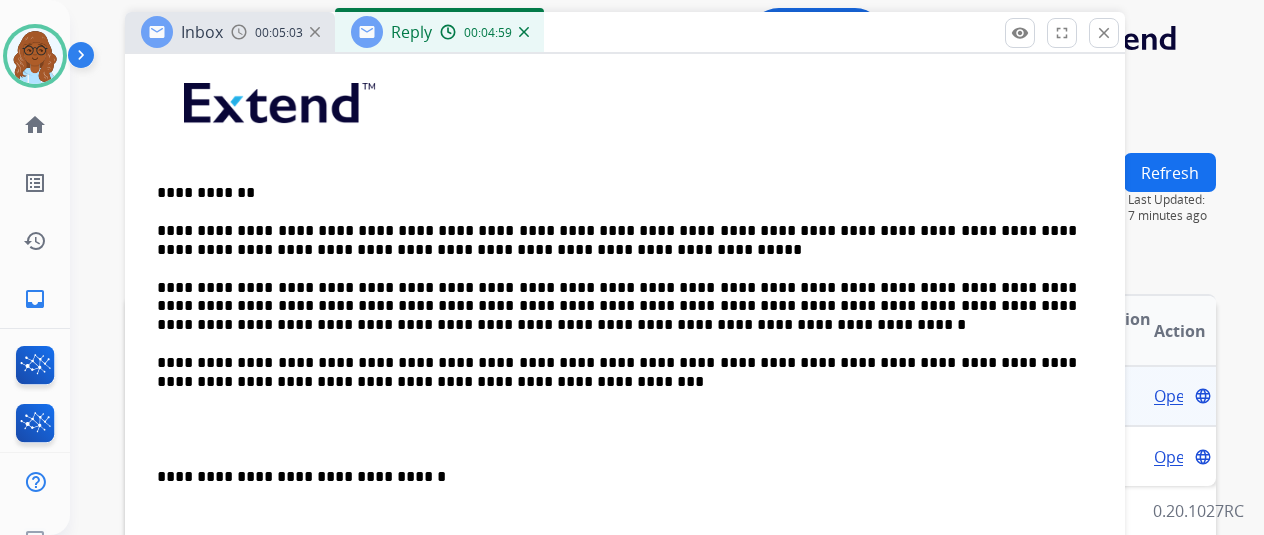 drag, startPoint x: 686, startPoint y: 145, endPoint x: 595, endPoint y: 35, distance: 142.76204 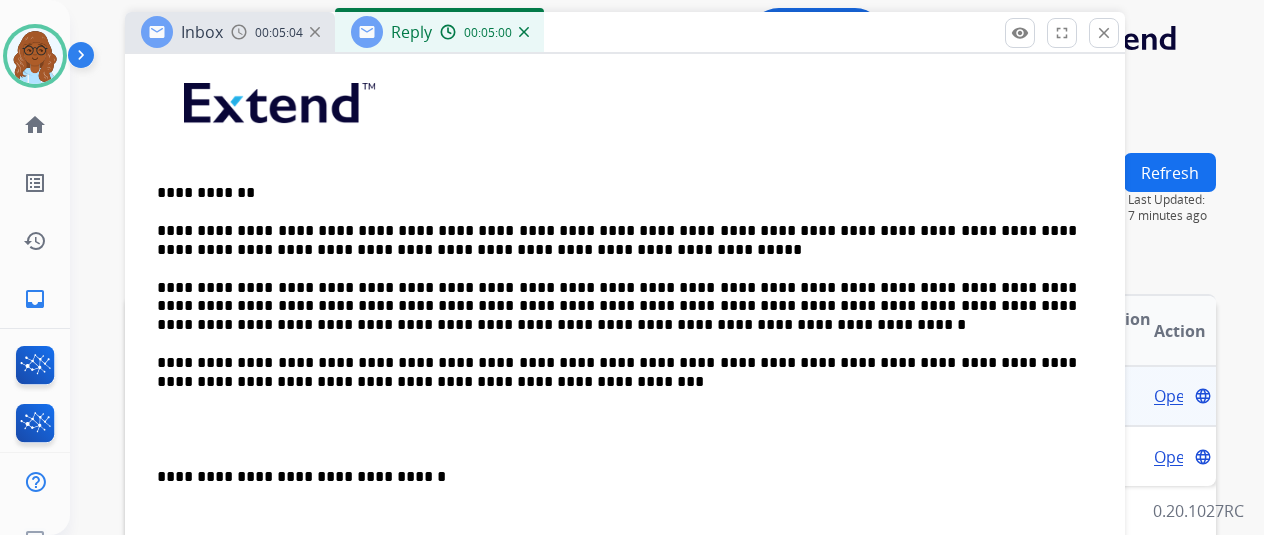 click on "**********" at bounding box center [625, 458] 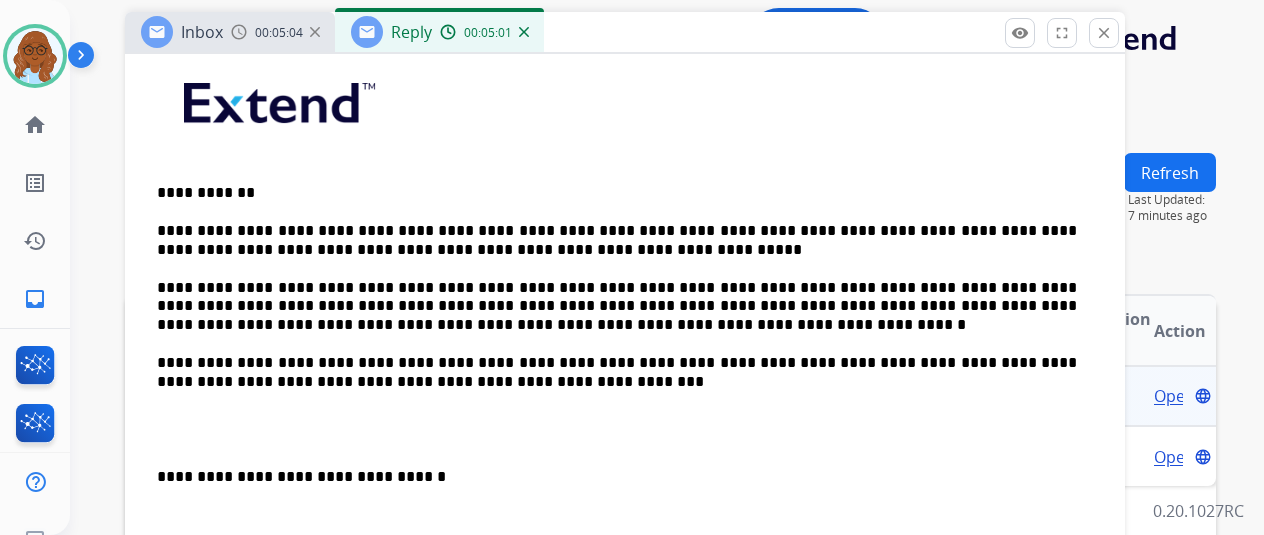 click on "**********" at bounding box center [617, 372] 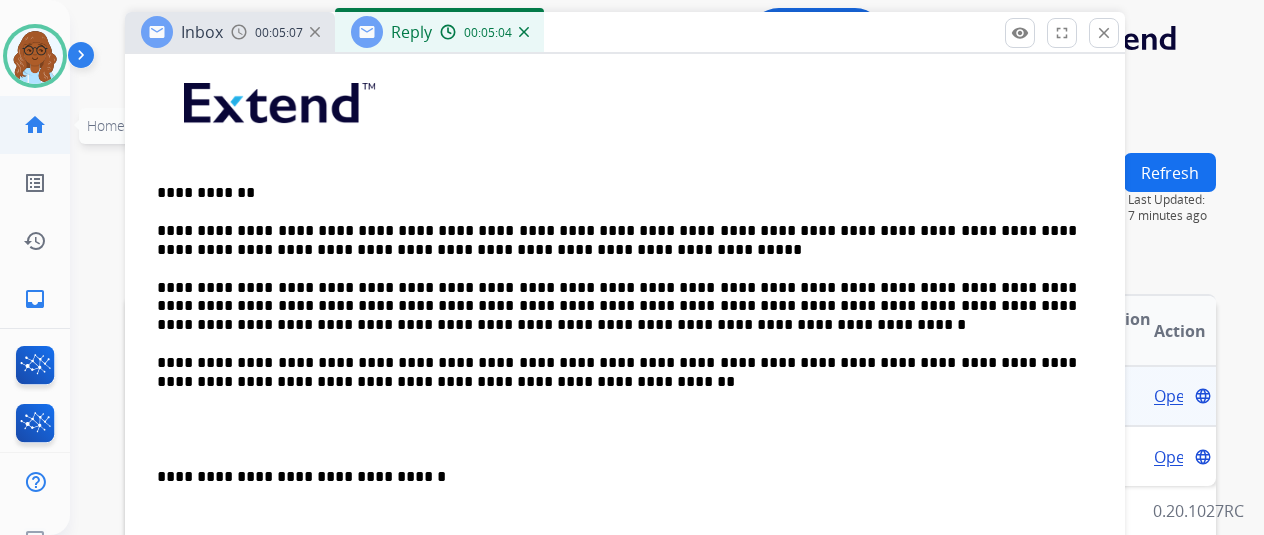 click on "home  Home" 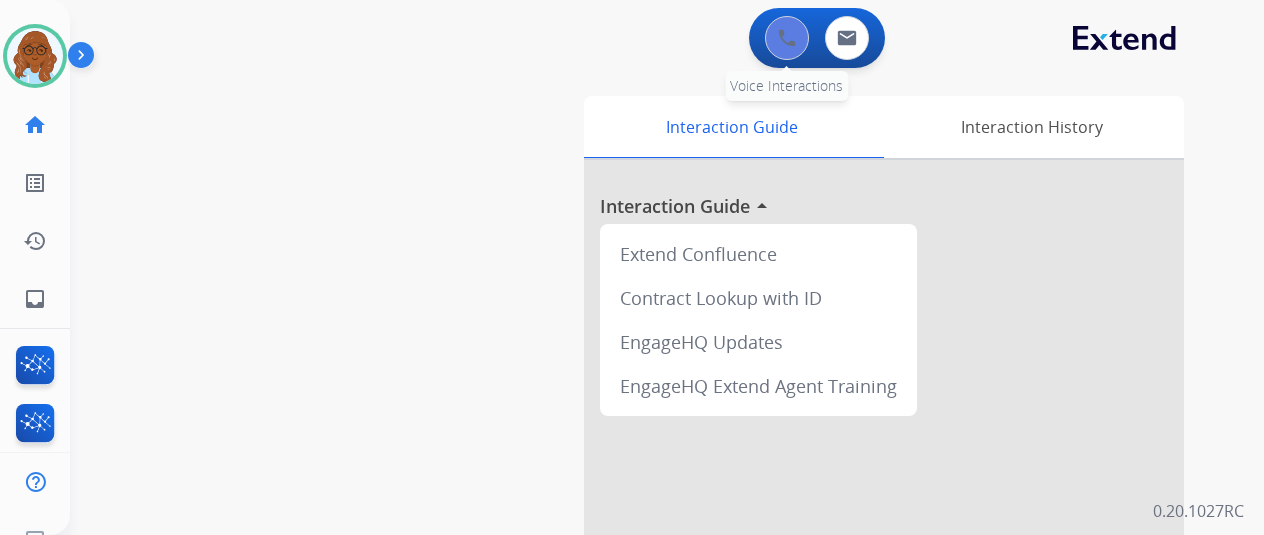 click at bounding box center [787, 38] 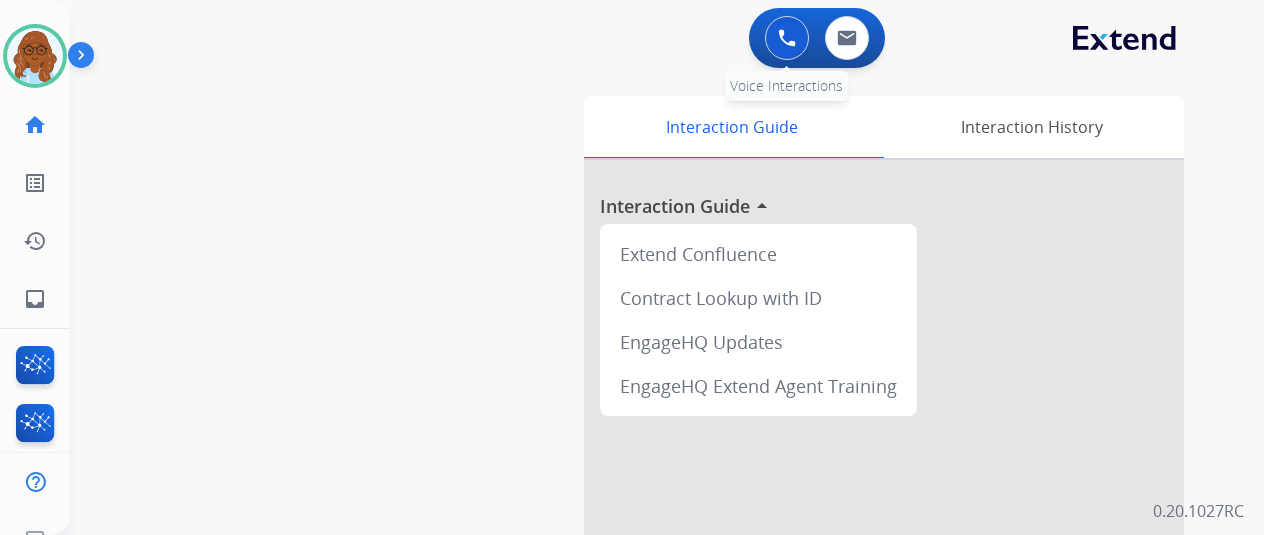 click at bounding box center (787, 38) 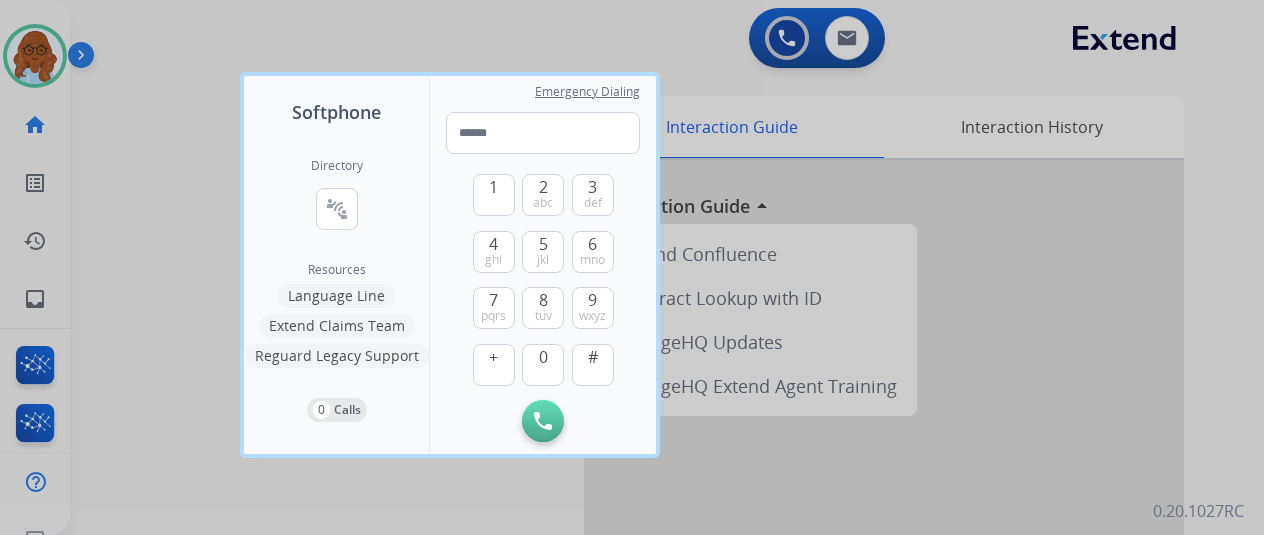 click at bounding box center [632, 267] 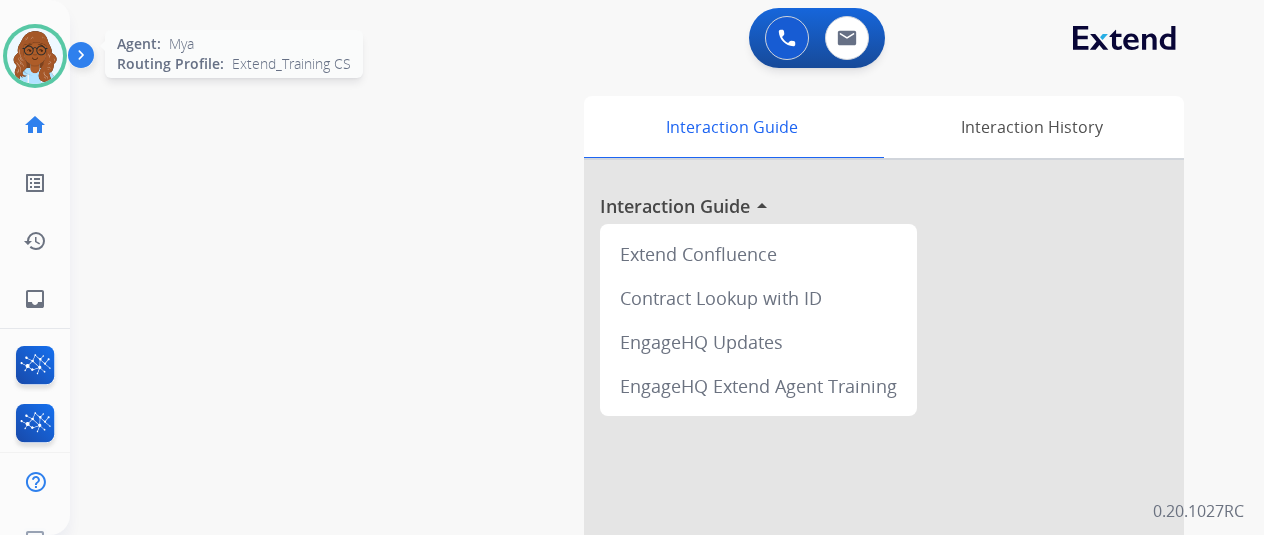 click at bounding box center [35, 56] 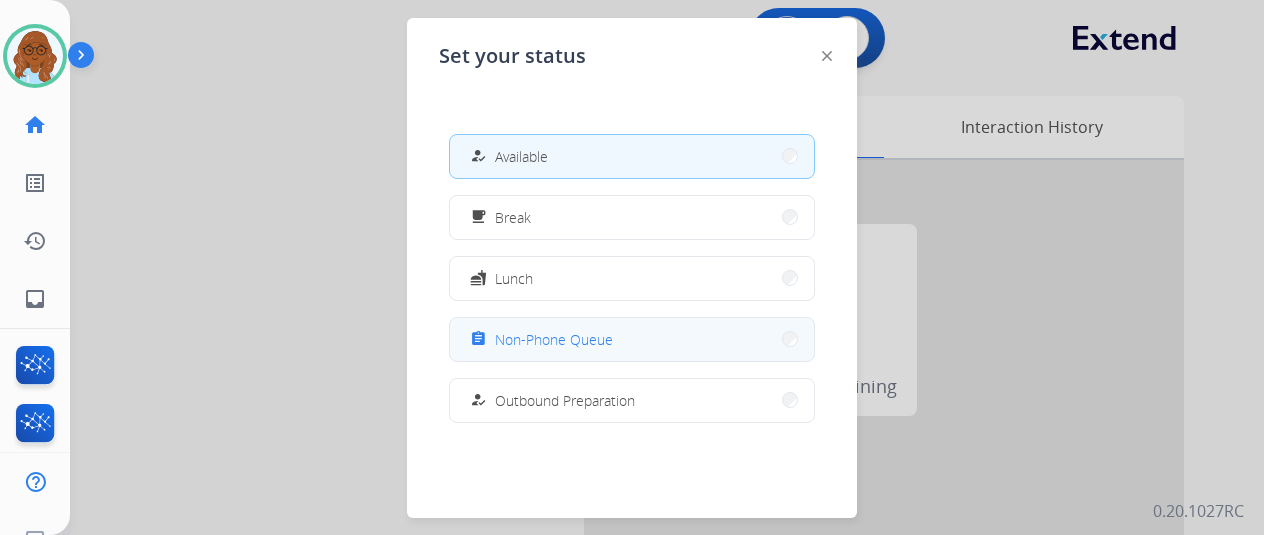 click on "assignment Non-Phone Queue" at bounding box center (632, 339) 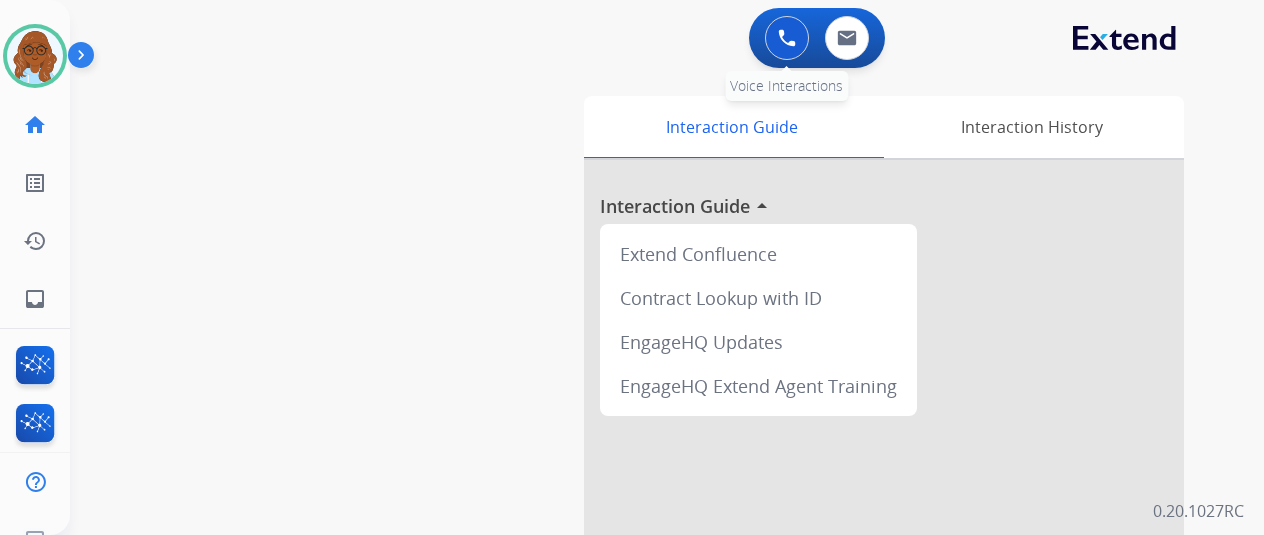 click at bounding box center (787, 38) 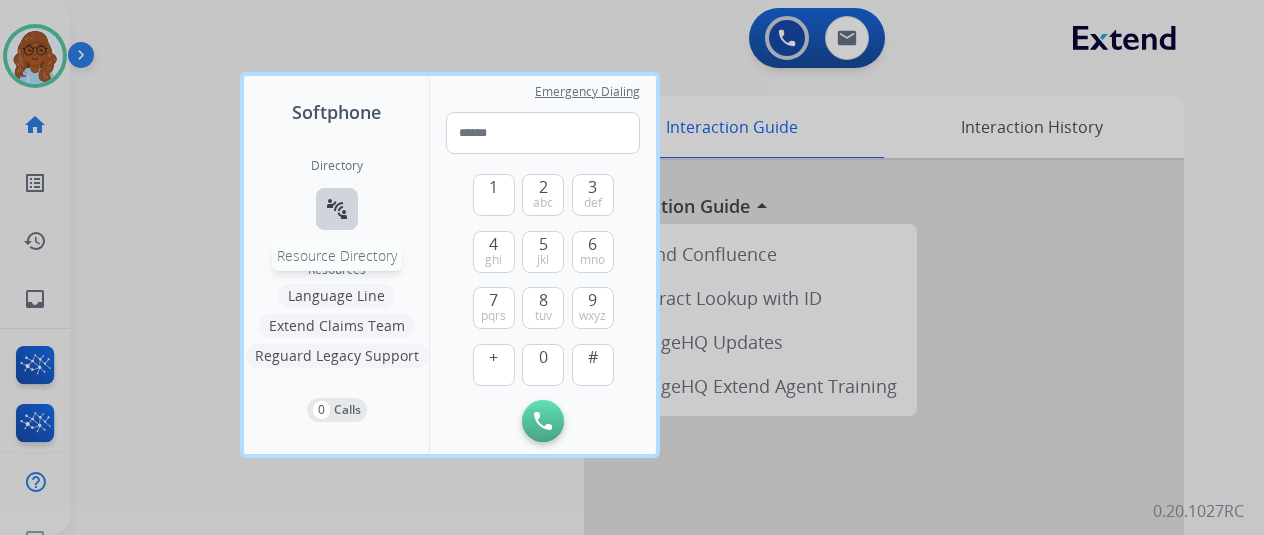 click on "connect_without_contact Resource Directory" at bounding box center (337, 209) 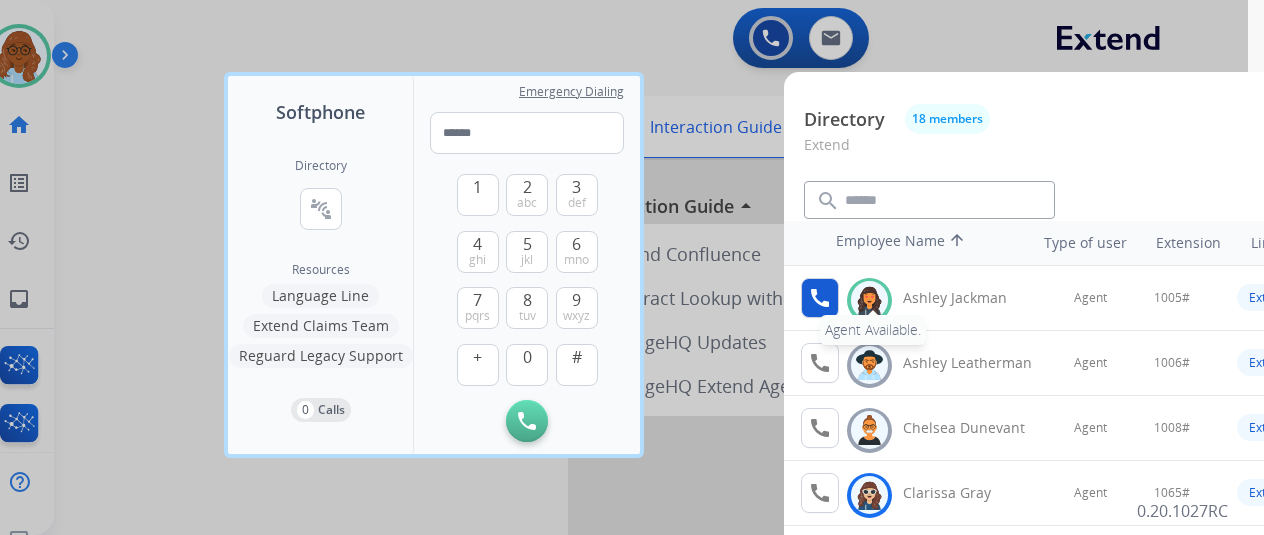 click on "call" at bounding box center (820, 298) 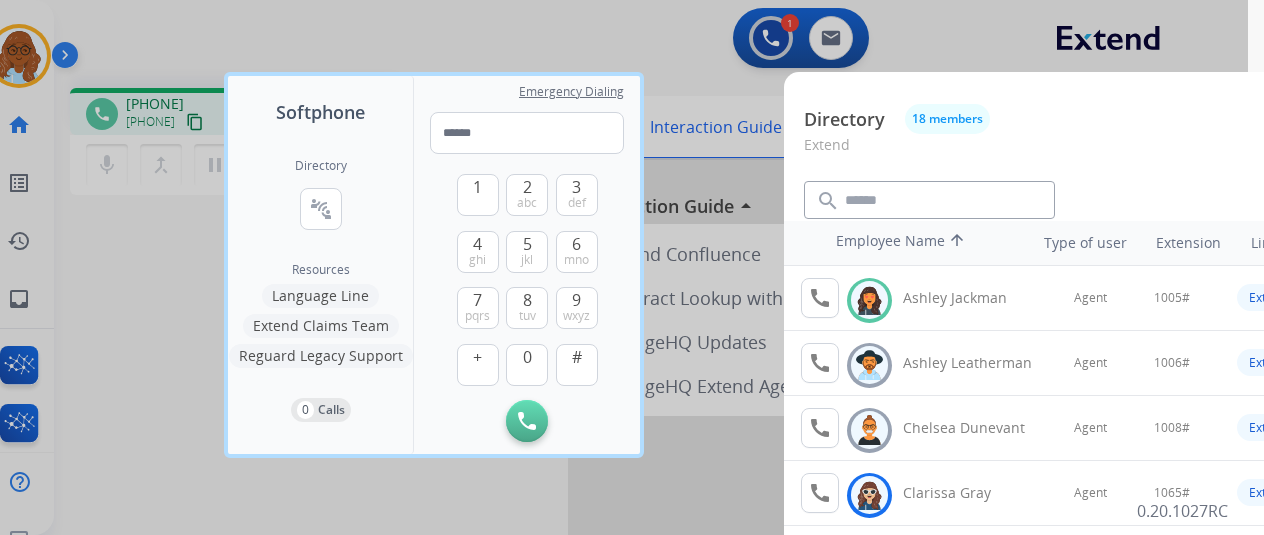 click at bounding box center (616, 267) 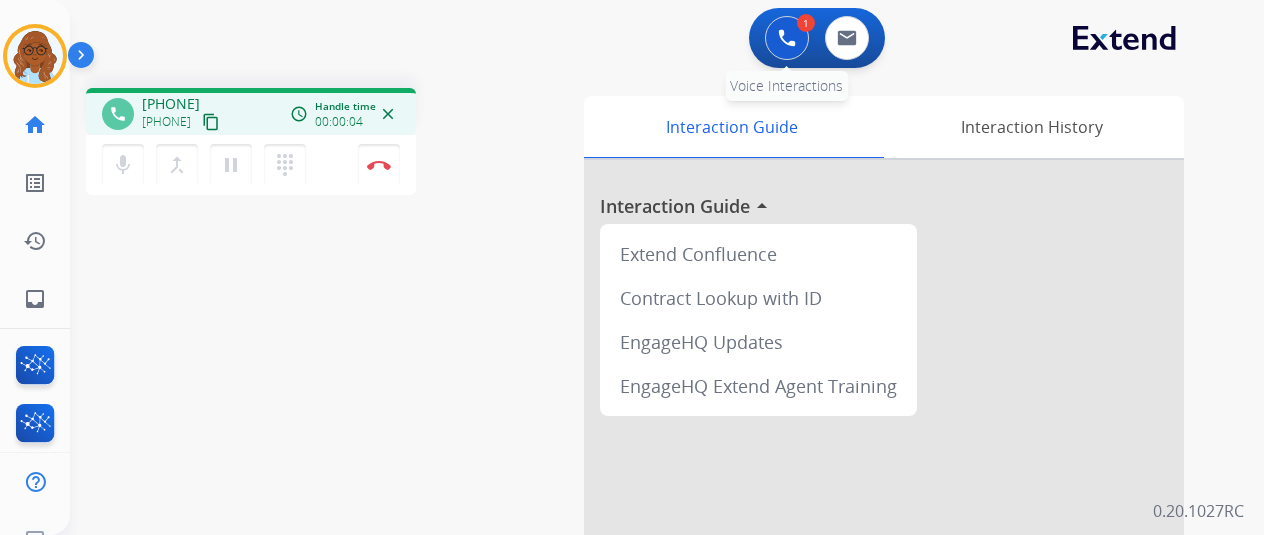 click at bounding box center [787, 38] 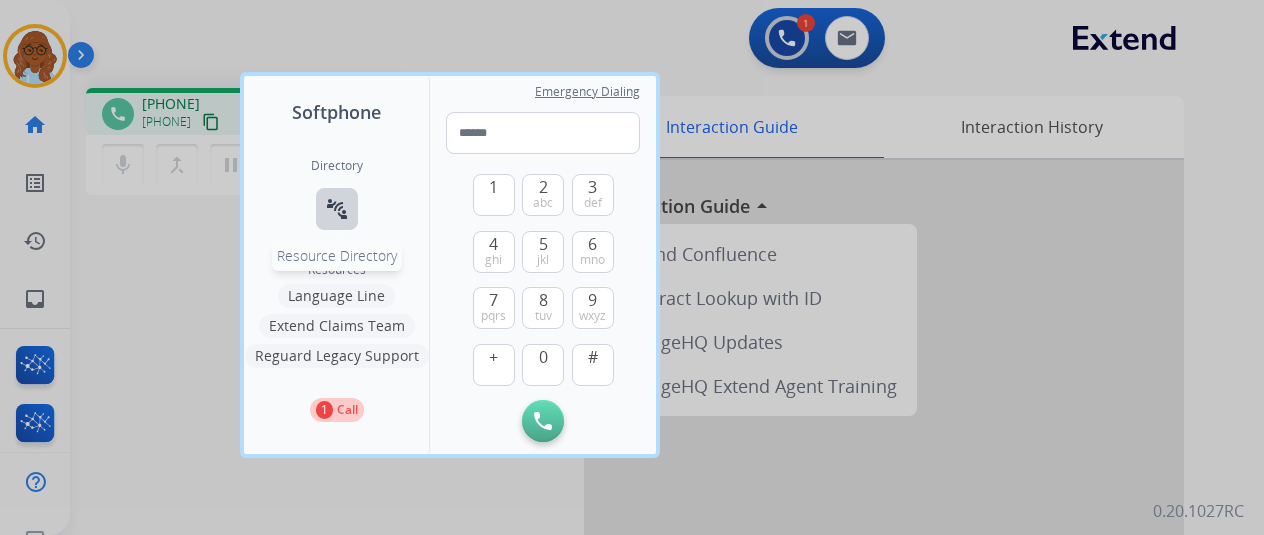 click on "connect_without_contact" at bounding box center (337, 209) 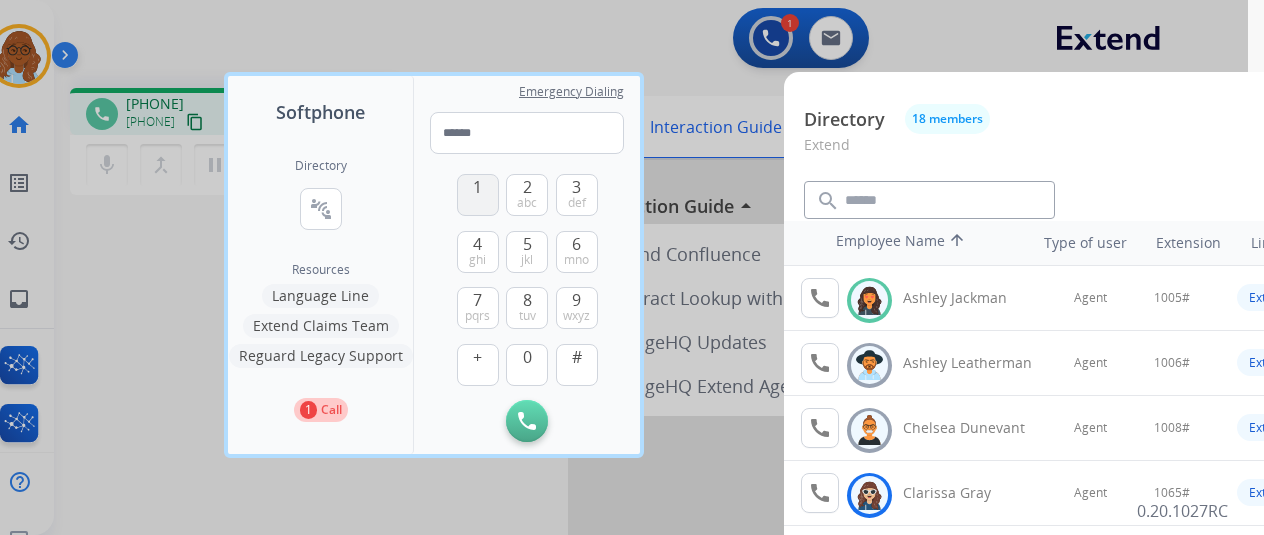 click on "1" at bounding box center [477, 187] 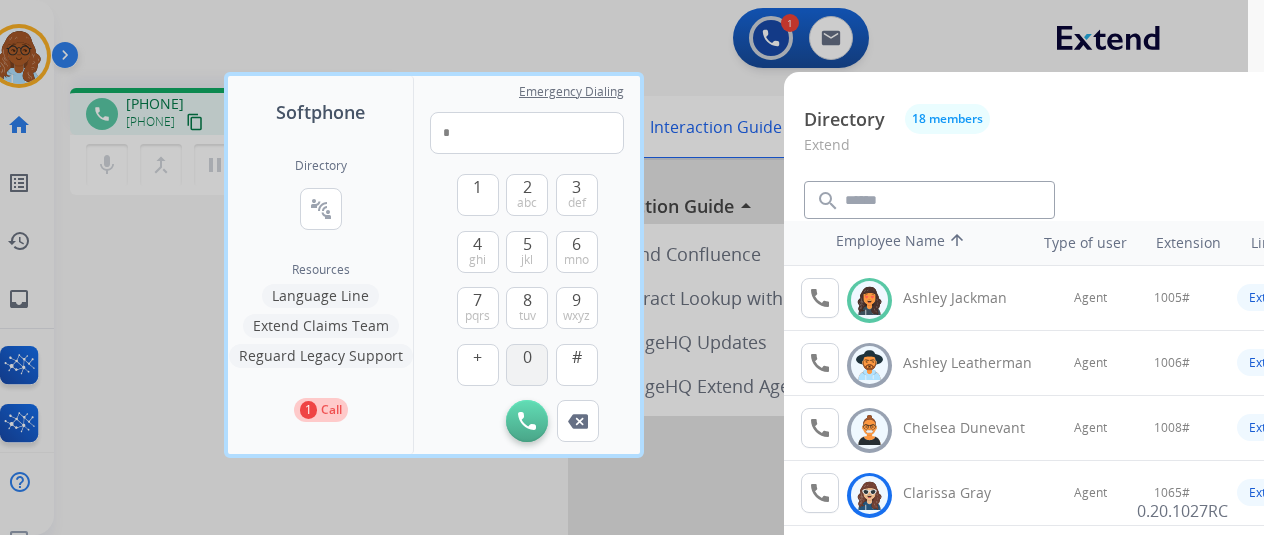 click on "0" at bounding box center (527, 365) 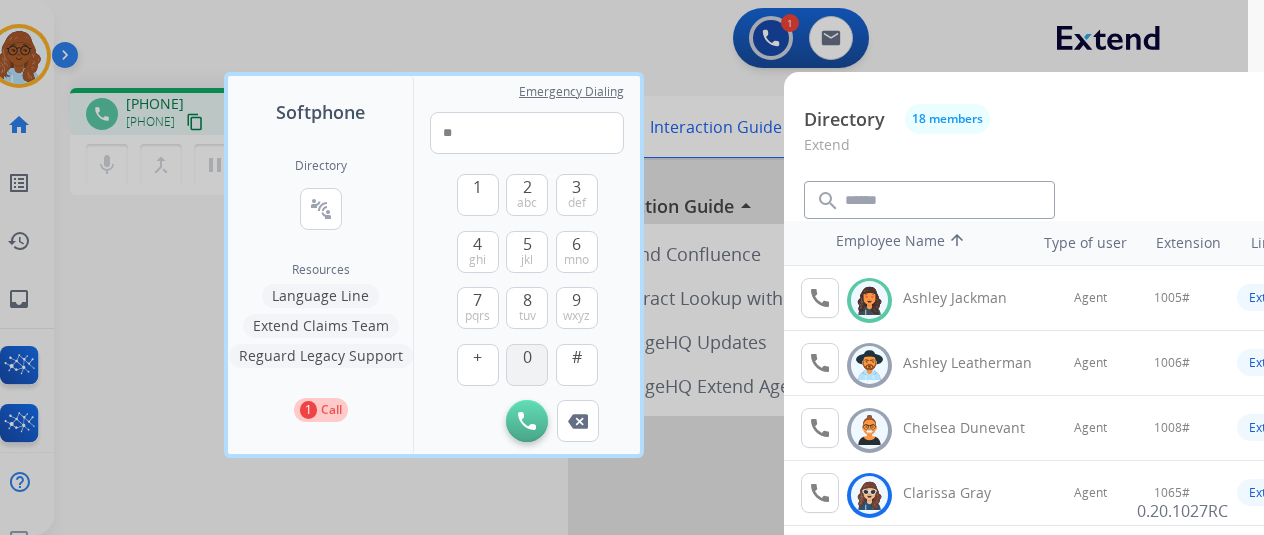 click on "0" at bounding box center [527, 357] 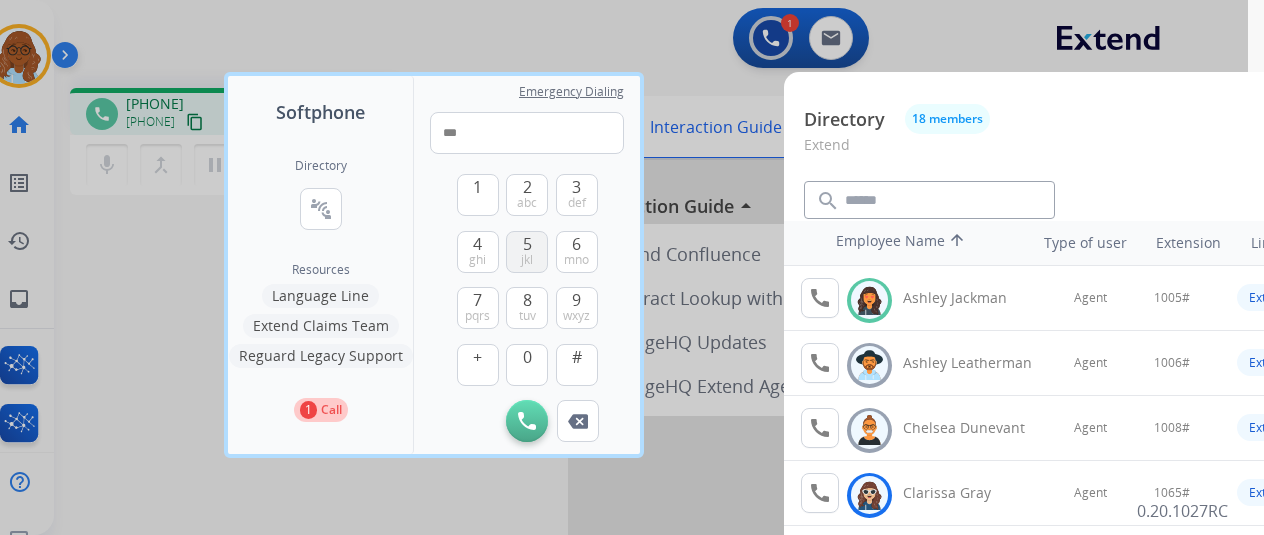 click on "5 jkl" at bounding box center [527, 252] 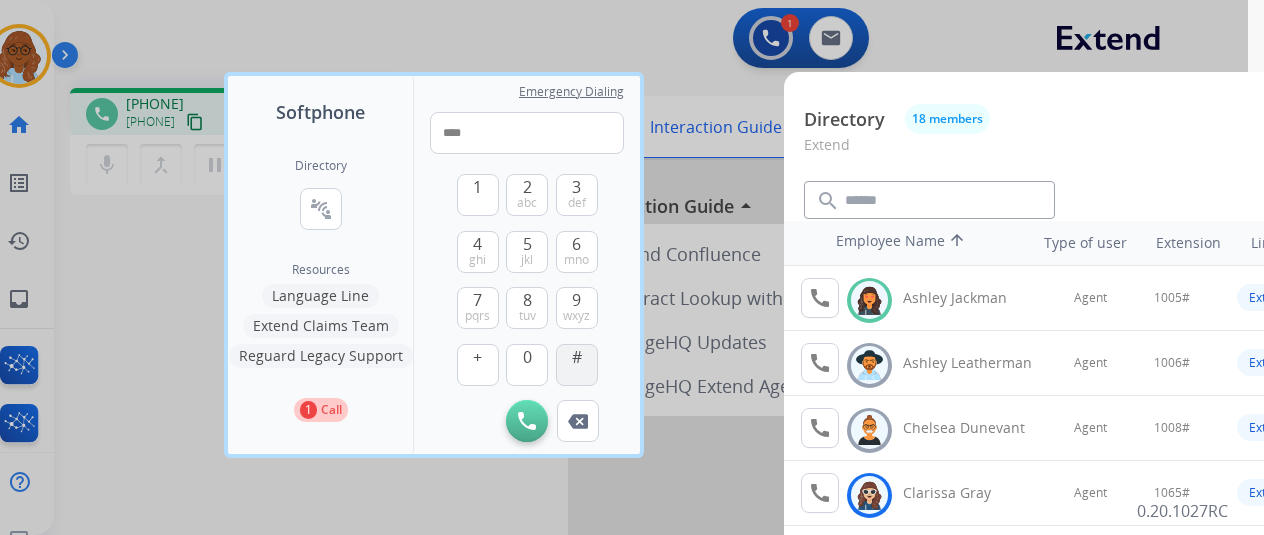 click on "#" at bounding box center [577, 357] 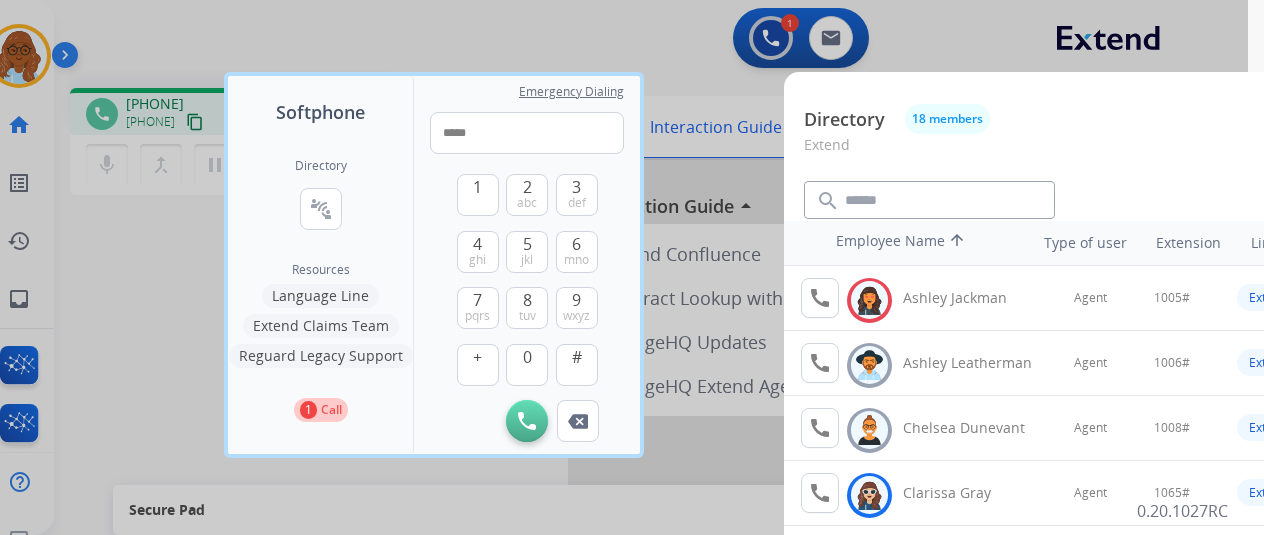 click at bounding box center [616, 267] 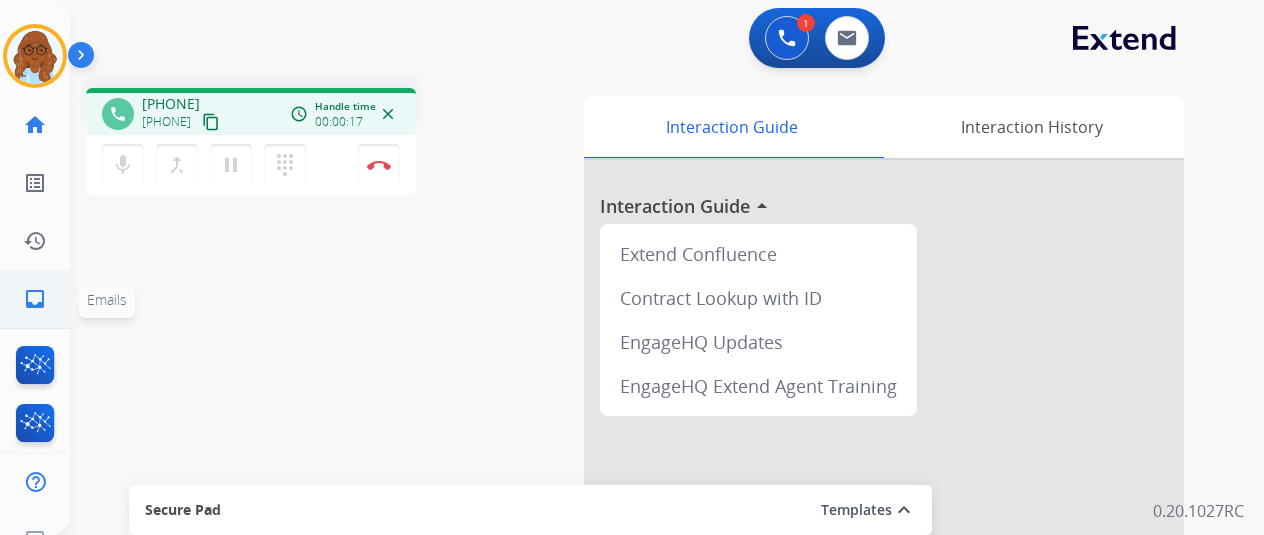 click on "inbox  Emails" 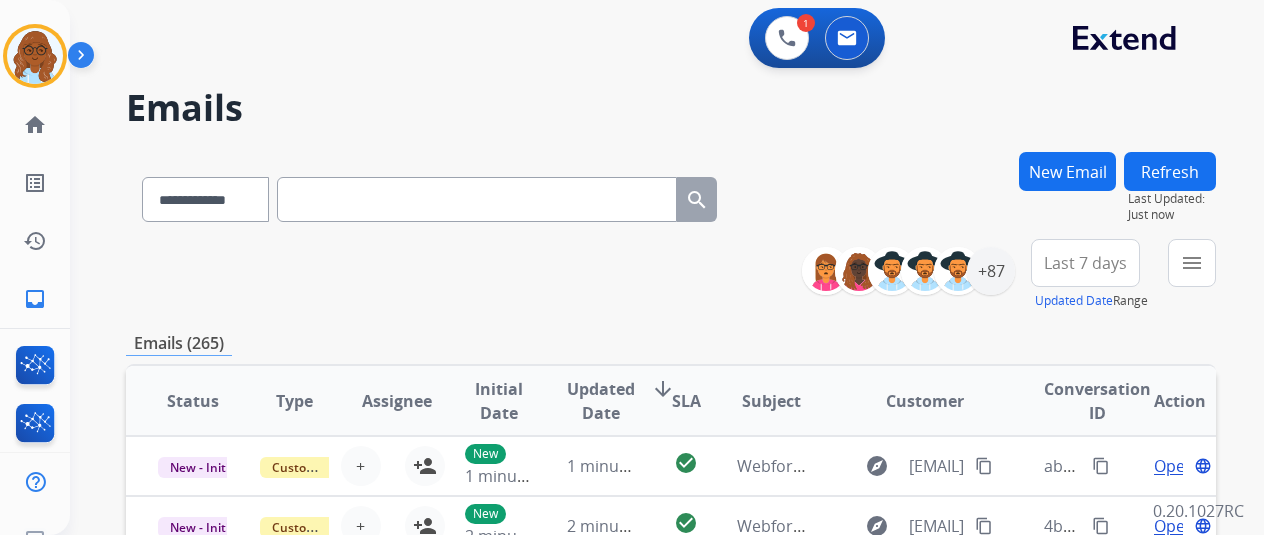 click at bounding box center [477, 199] 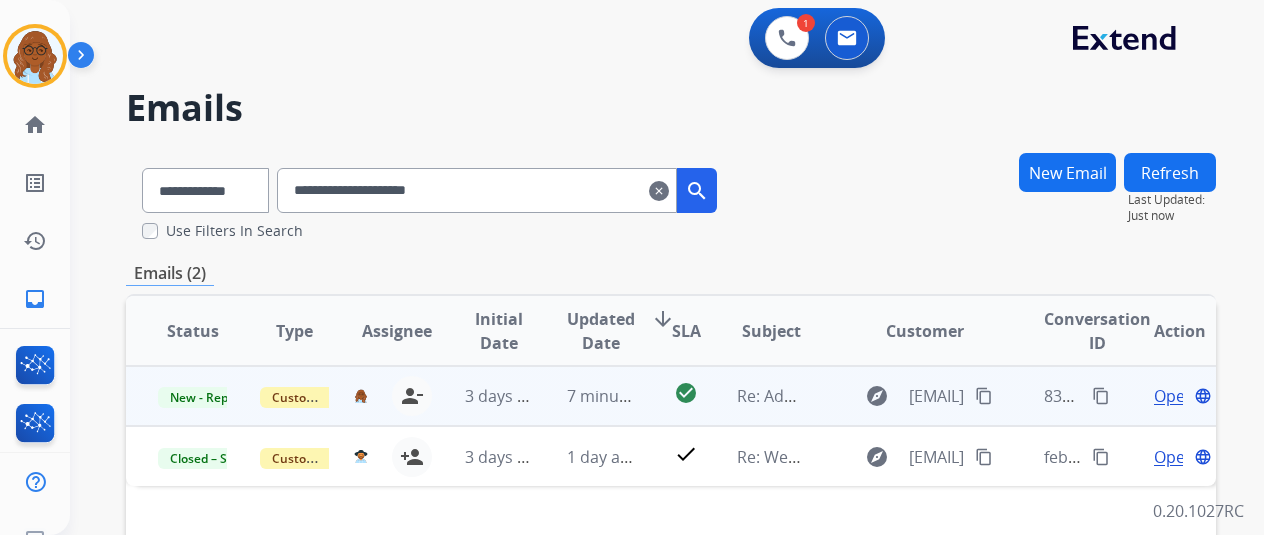 click on "Open language" at bounding box center (1180, 396) 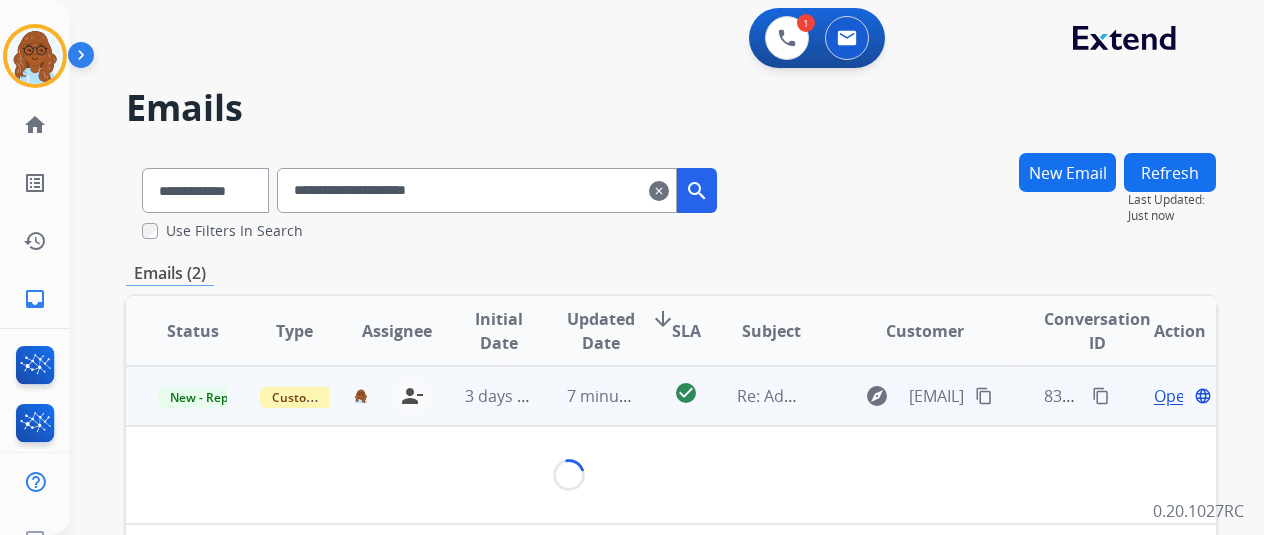 click on "Open" at bounding box center [1174, 396] 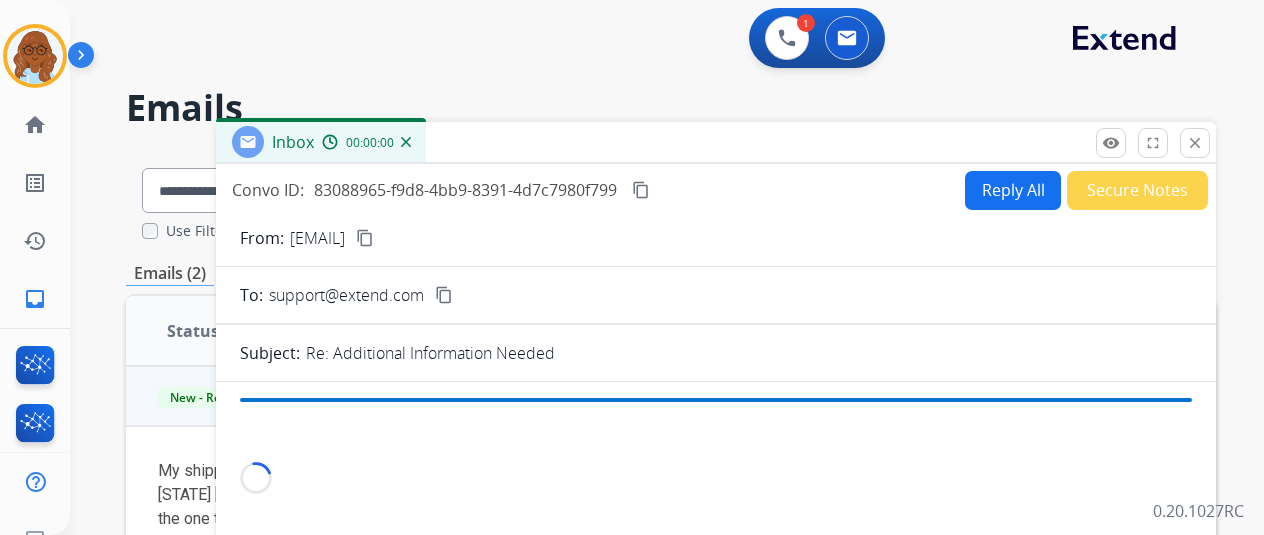 scroll, scrollTop: 400, scrollLeft: 0, axis: vertical 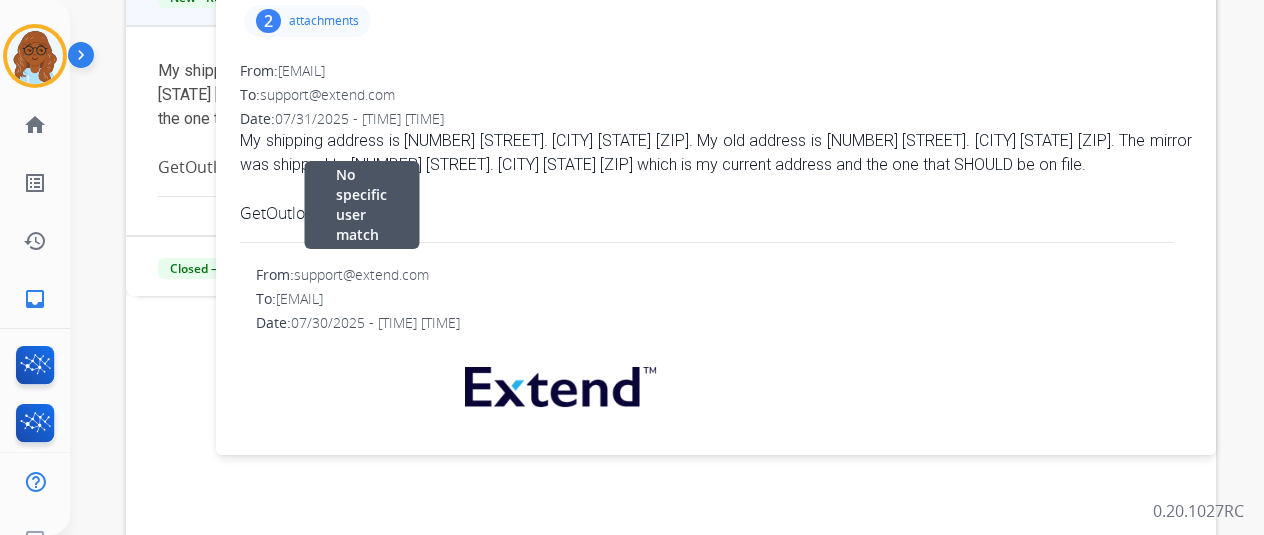 click on "Inbox [TIME] Reply [TIME] From: [EMAIL] content_copy To: [EMAIL] content_copy Subject: Re: Additional Information Needed 2 attachments 1000014631.jpg download 1000014632.jpg download From: [EMAIL] To: [EMAIL] Date: 07/31/2025 - [TIME] [TIME]
My shipping address is [NUMBER] [STREET]. [CITY] [STATE] [POSTAL_CODE]. My old address is [NUMBER] [STREET]. [CITY] [STATE] [POSTAL_CODE]. The mirror was shipped to [NUMBER] [STREET]. [CITY] [STATE] [POSTAL_CODE] which is my current address and the one that SHOULD be on file.
Get Outlook for Android
From: [EMAIL] To: [EMAIL] Date: 07/30/2025 - [TIME] [TIME] Hi Jacob, Thank you for your prompt response. It appears the claim for your Apmir Frameless LED Anti-fog Bathroom Vanity Mirror in Tempered Glass was denied due to the address on the tracking not matching the address you have on file. Please confirm your shipping address for further review. Thanks for being an Extend customer. Extend Customer Support" at bounding box center (724, 275) 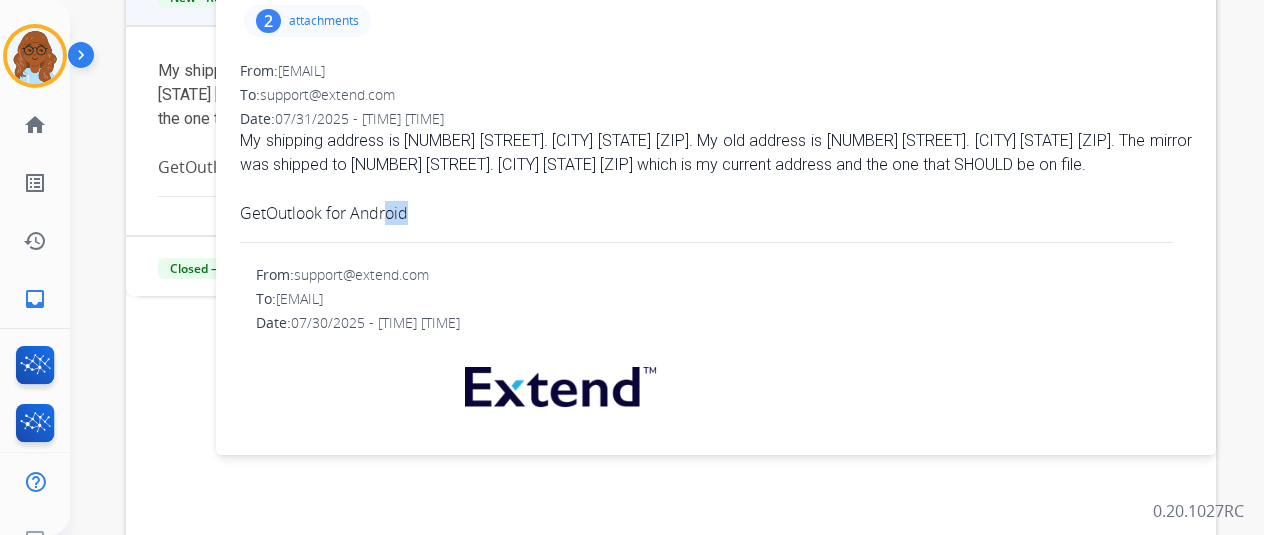 drag, startPoint x: 444, startPoint y: 208, endPoint x: 390, endPoint y: 211, distance: 54.08327 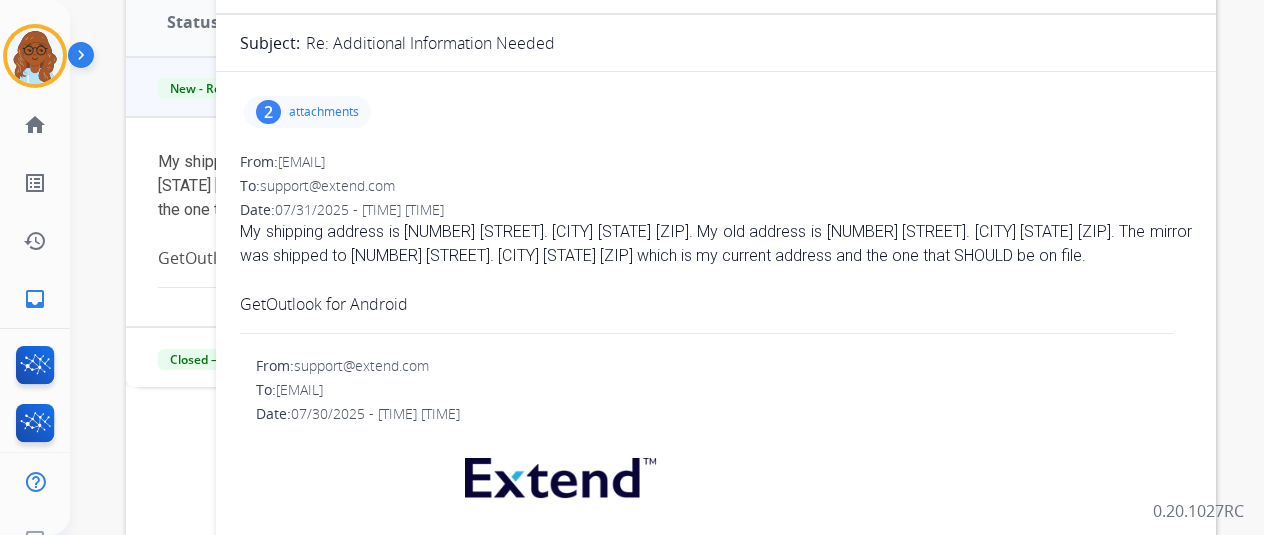 scroll, scrollTop: 0, scrollLeft: 0, axis: both 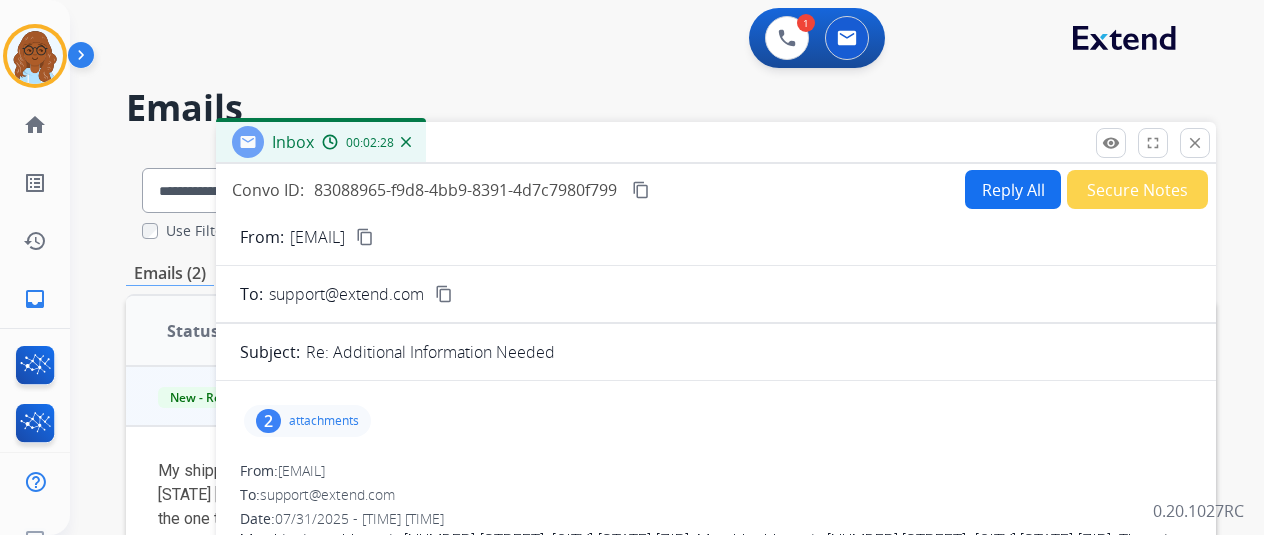 click on "2 attachments" at bounding box center [307, 421] 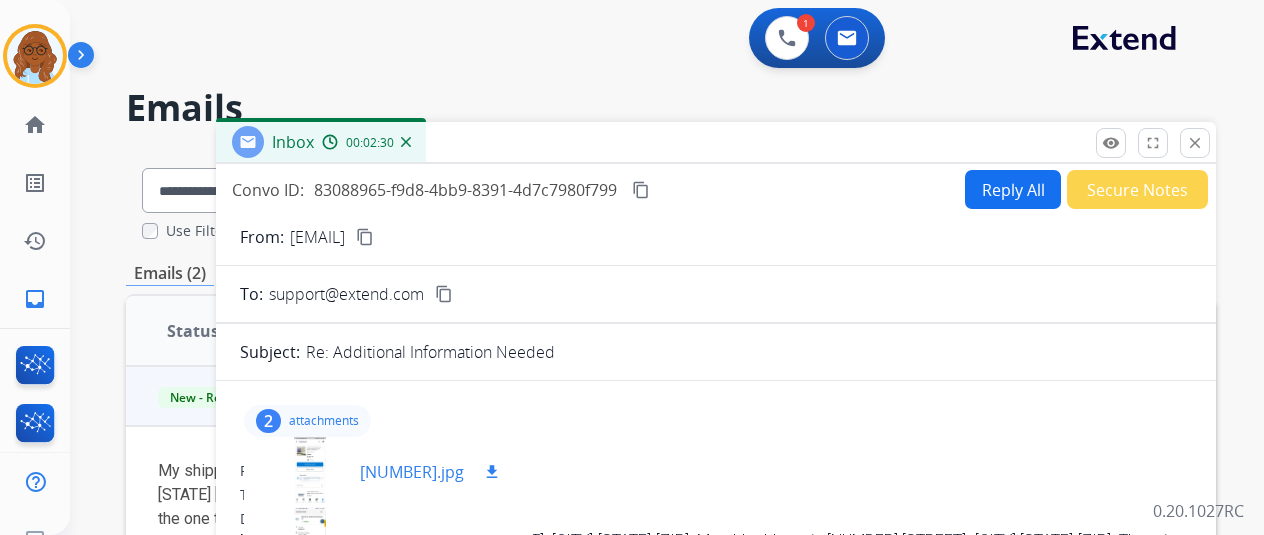 click at bounding box center (310, 472) 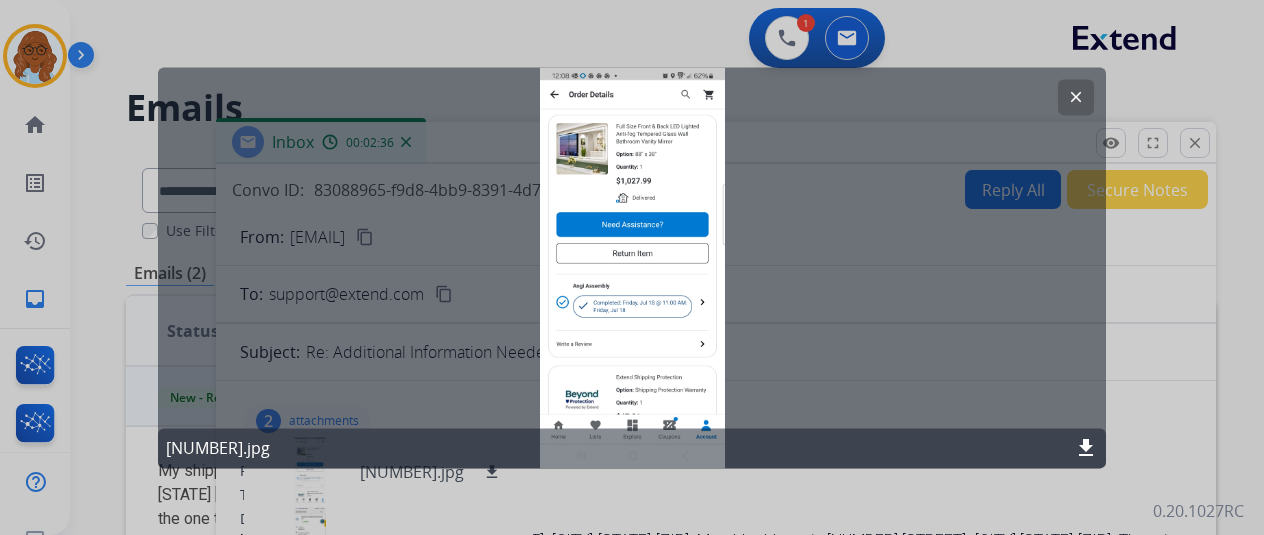 click 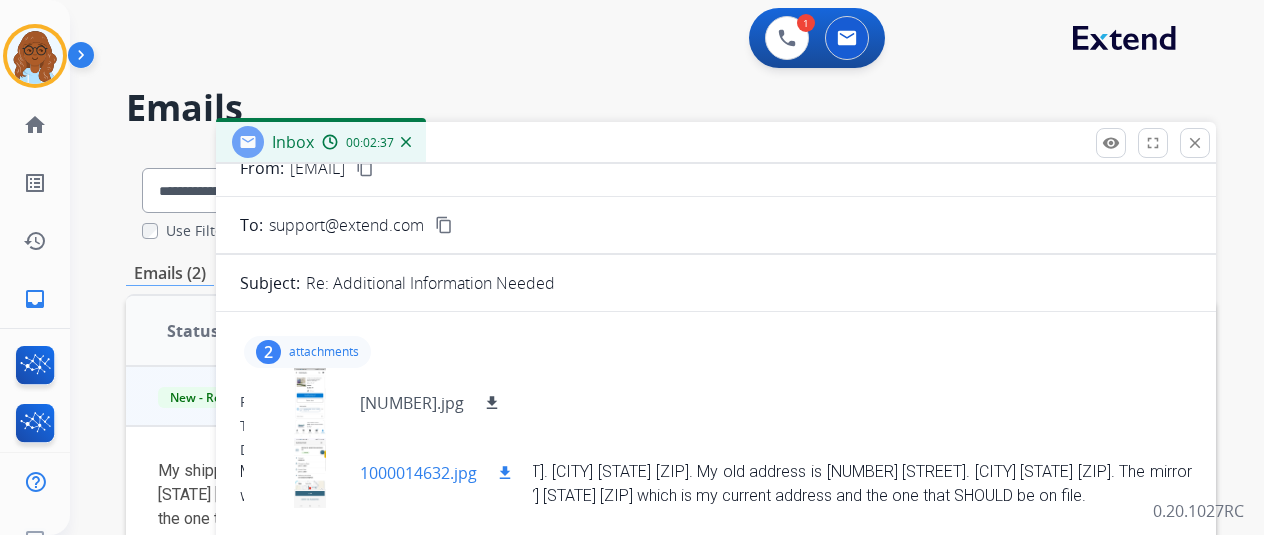 scroll, scrollTop: 100, scrollLeft: 0, axis: vertical 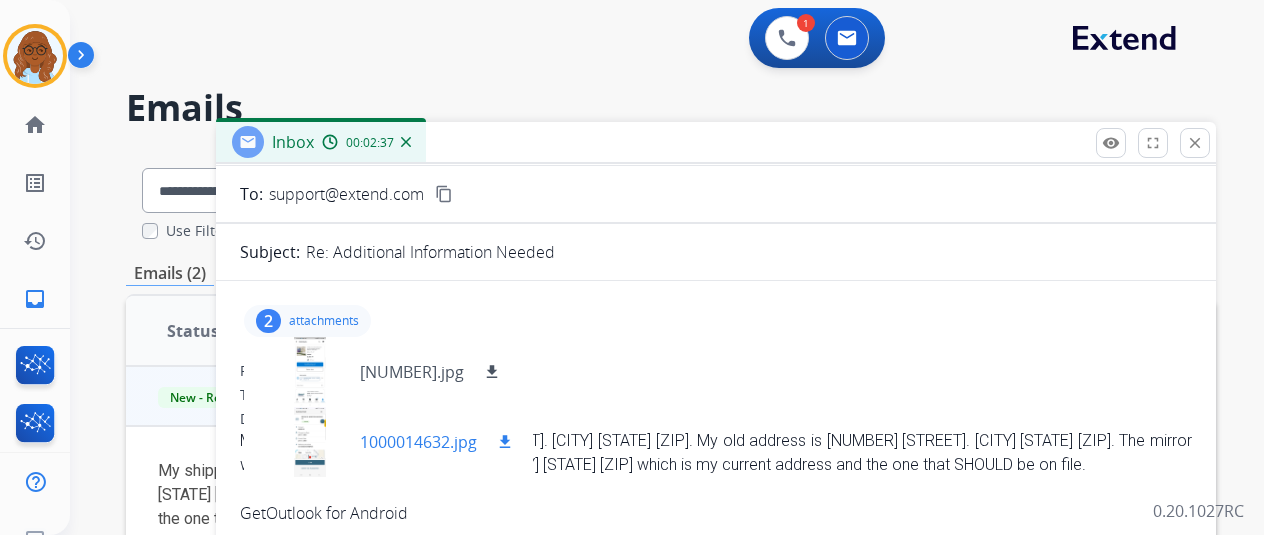 click at bounding box center (310, 442) 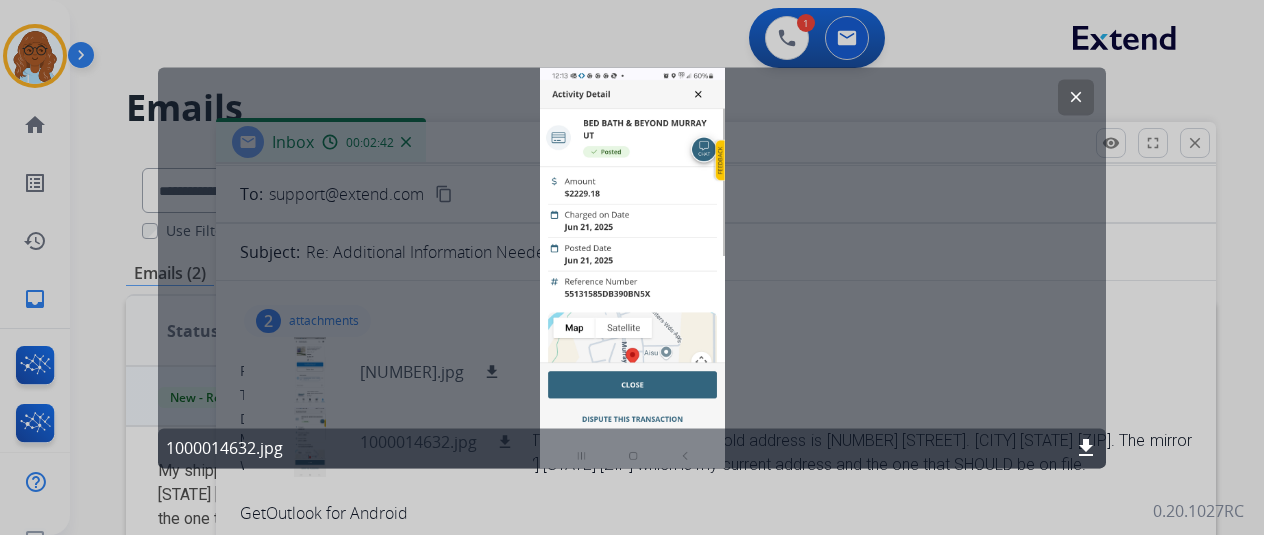 click 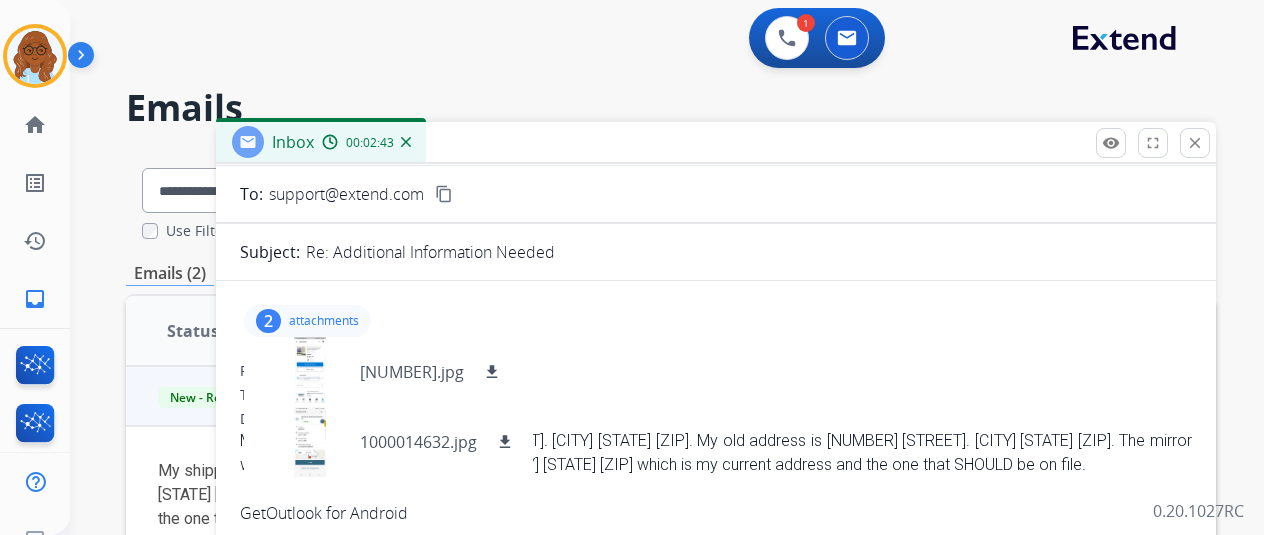 click on "2 attachments 1000014631.jpg download 1000014632.jpg download From: [EMAIL] To: [EMAIL] Date: 07/31/2025 - [TIME] [TIME]
My shipping address is [NUMBER] [STREET]. [CITY] [STATE] [POSTAL_CODE]. My old address is [NUMBER] [STREET]. [CITY] [STATE] [POSTAL_CODE]. The mirror was shipped to [NUMBER] [STREET]. [CITY] [STATE] [POSTAL_CODE] which is my current address and the one that SHOULD be on file.
Get Outlook for Android
From: [EMAIL] To: [EMAIL] Date: 07/30/2025 - [TIME] [TIME] Hi Jacob, Thank you for your prompt response. It appears the claim for your Apmir Frameless LED Anti-fog Bathroom Vanity Mirror in Tempered Glass was denied due to the address on the tracking not matching the address you have on file. Please confirm your shipping address for further review. Thanks for being an Extend customer. Extend Customer Support support@extend.com | www.extend.com From: [EMAIL] To: [EMAIL] Date: 07/30/2025 - [TIME] [TIME]" at bounding box center (716, 2806) 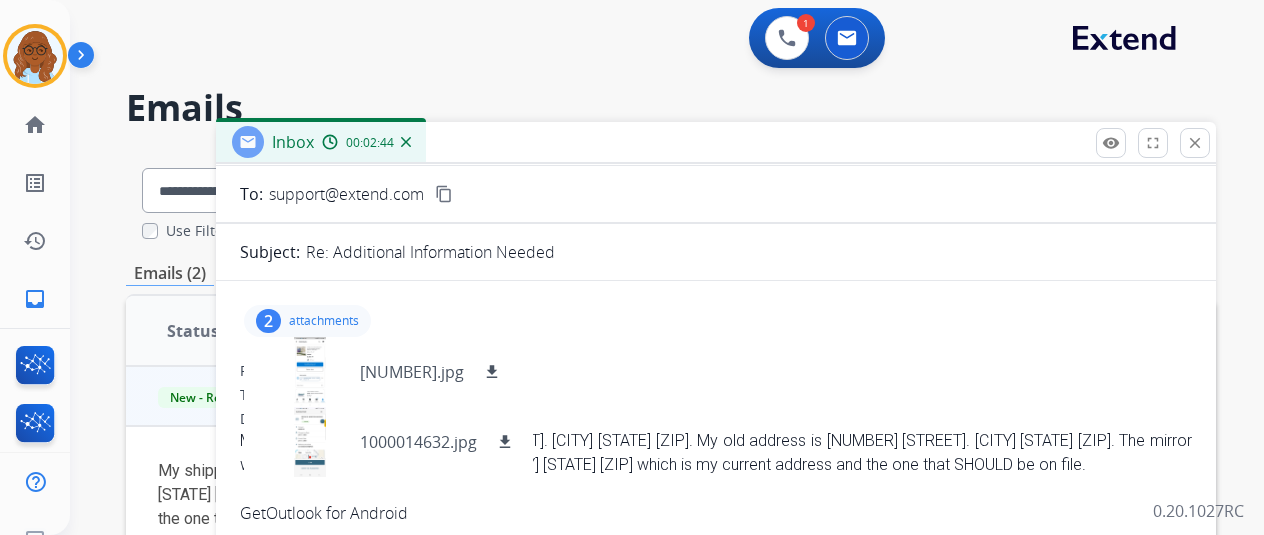click on "attachments" at bounding box center (324, 321) 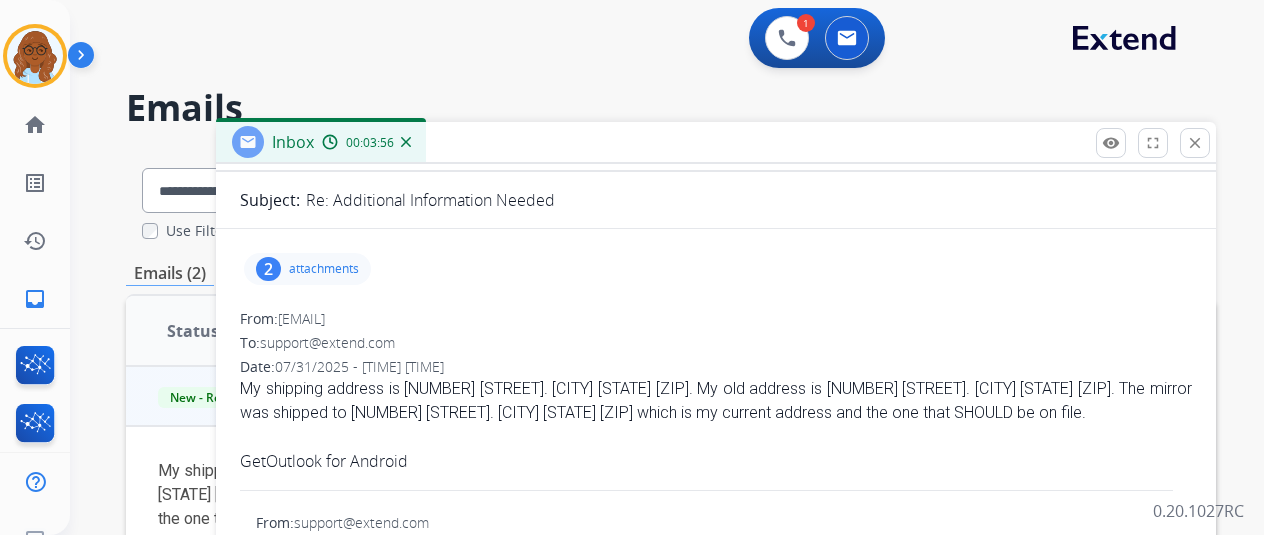 scroll, scrollTop: 0, scrollLeft: 0, axis: both 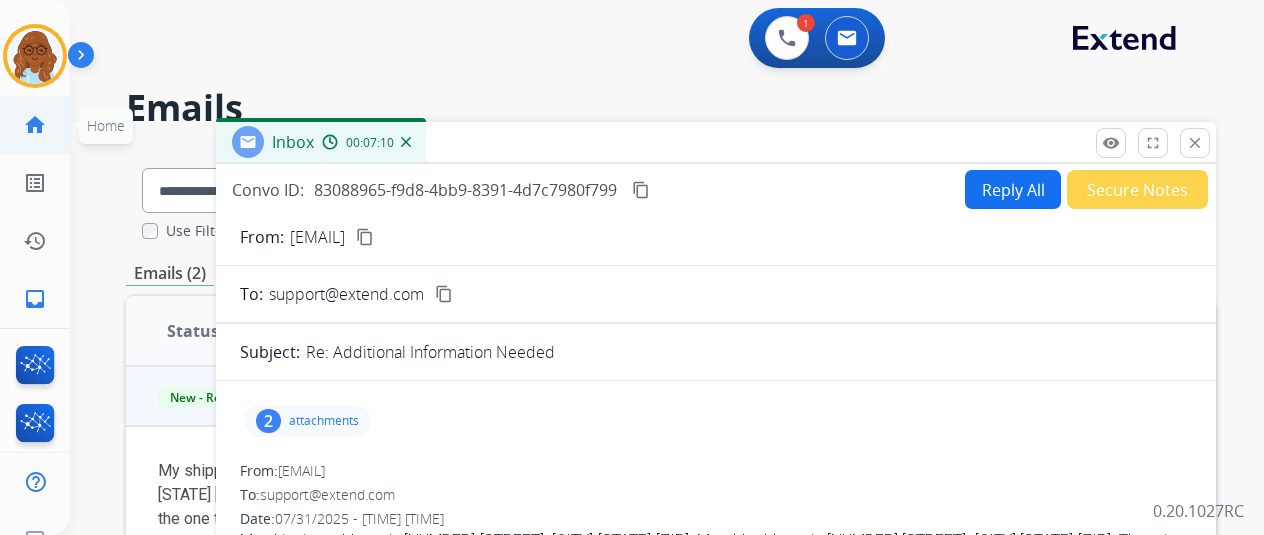 click on "home  Home" 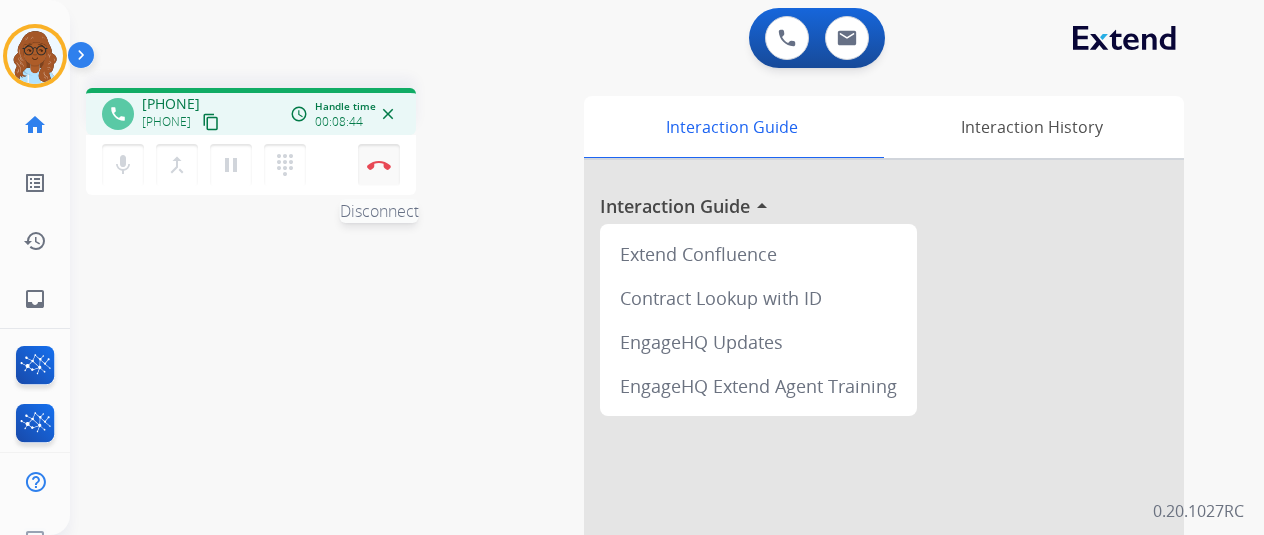 click at bounding box center [379, 165] 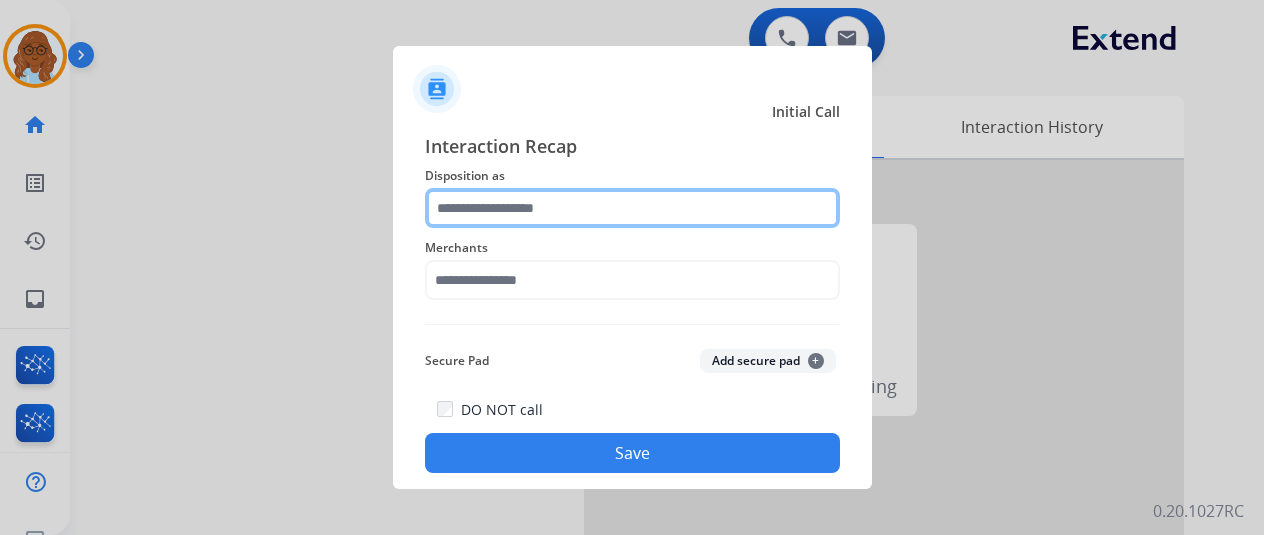 click 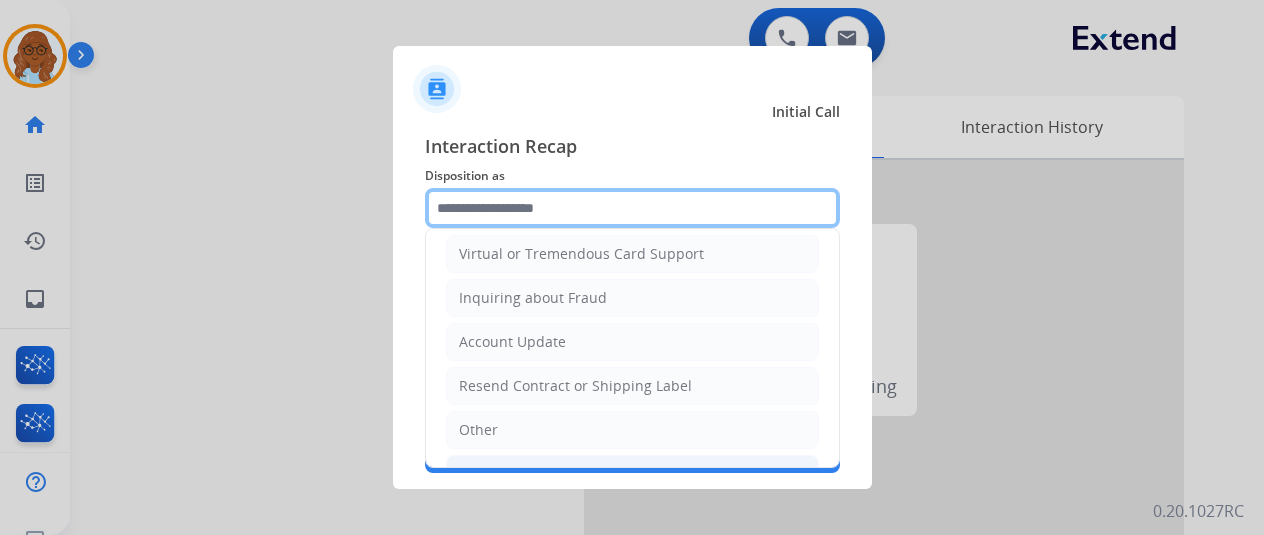 scroll, scrollTop: 190, scrollLeft: 0, axis: vertical 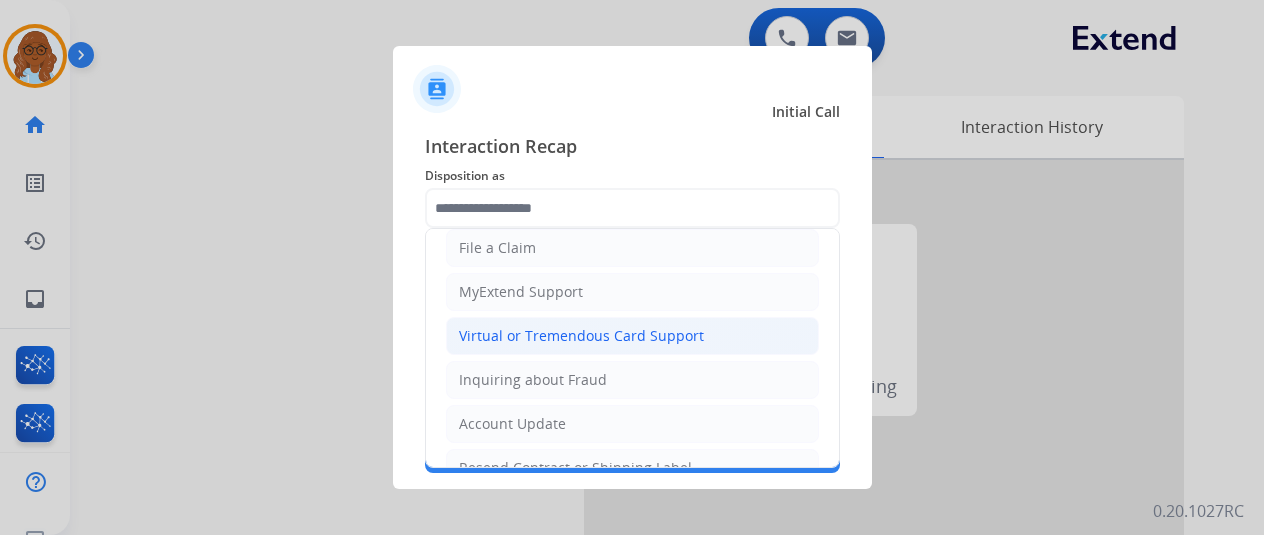 click on "Virtual or Tremendous Card Support" 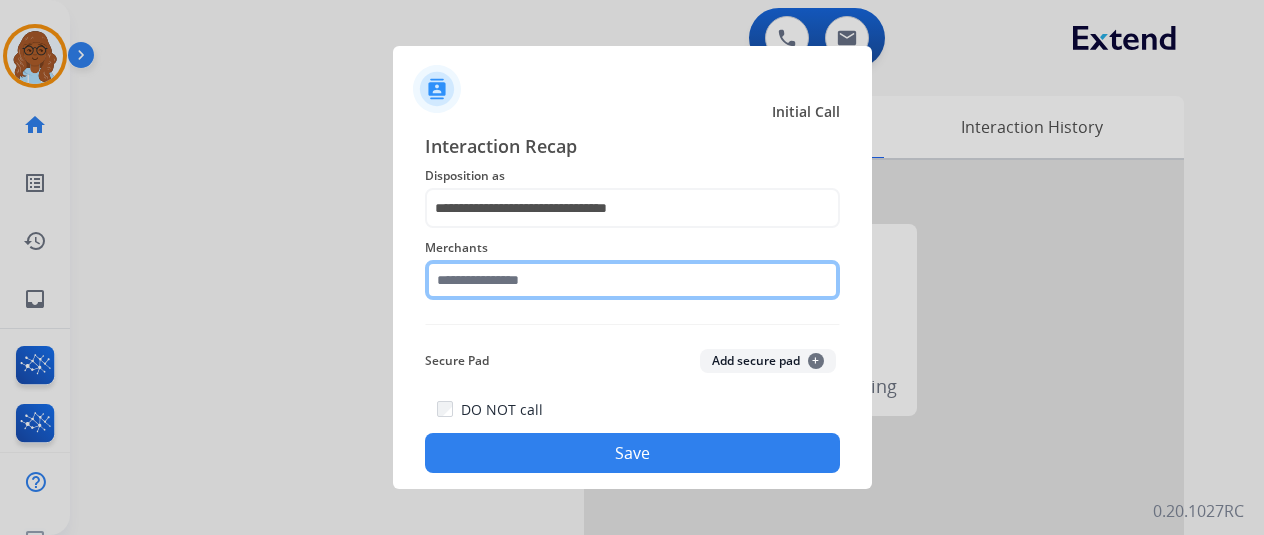 click 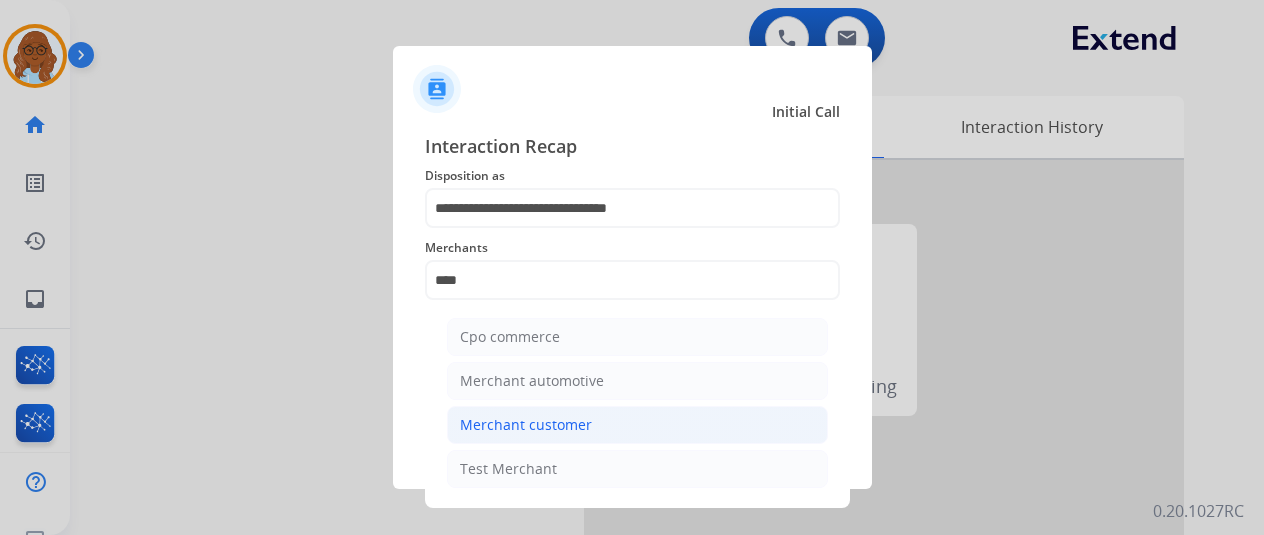 click on "Merchant customer" 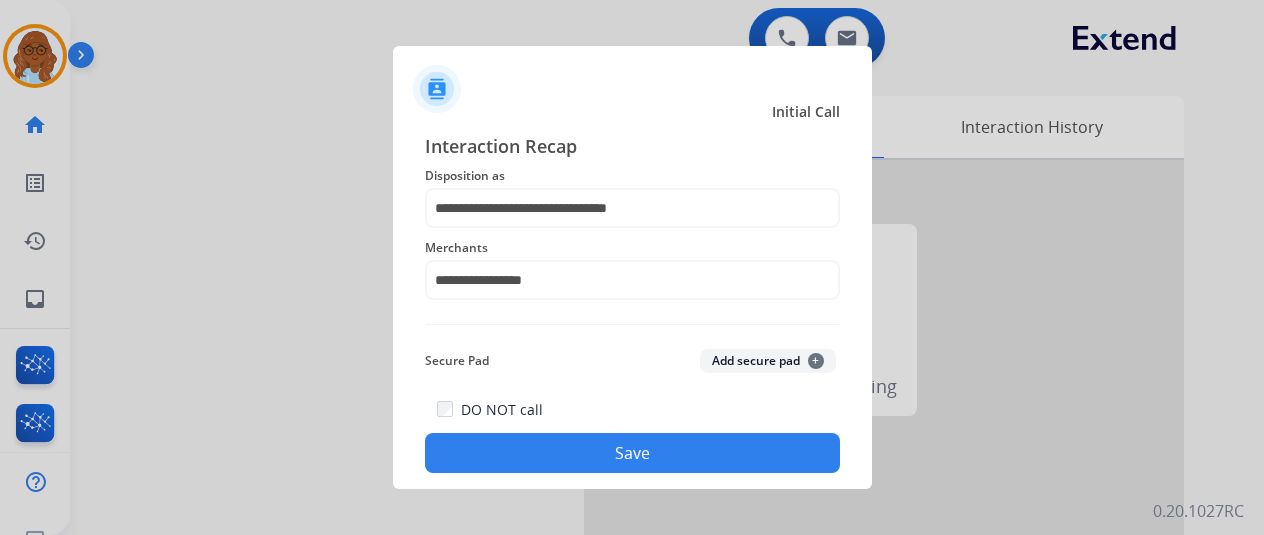 click on "Save" 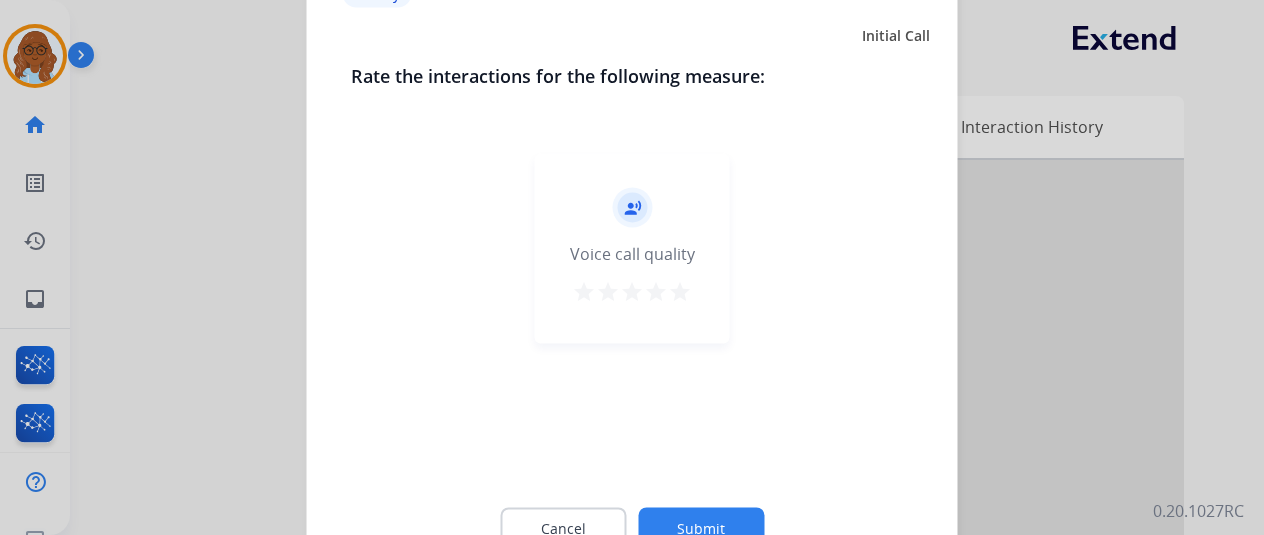 click on "star" at bounding box center (656, 291) 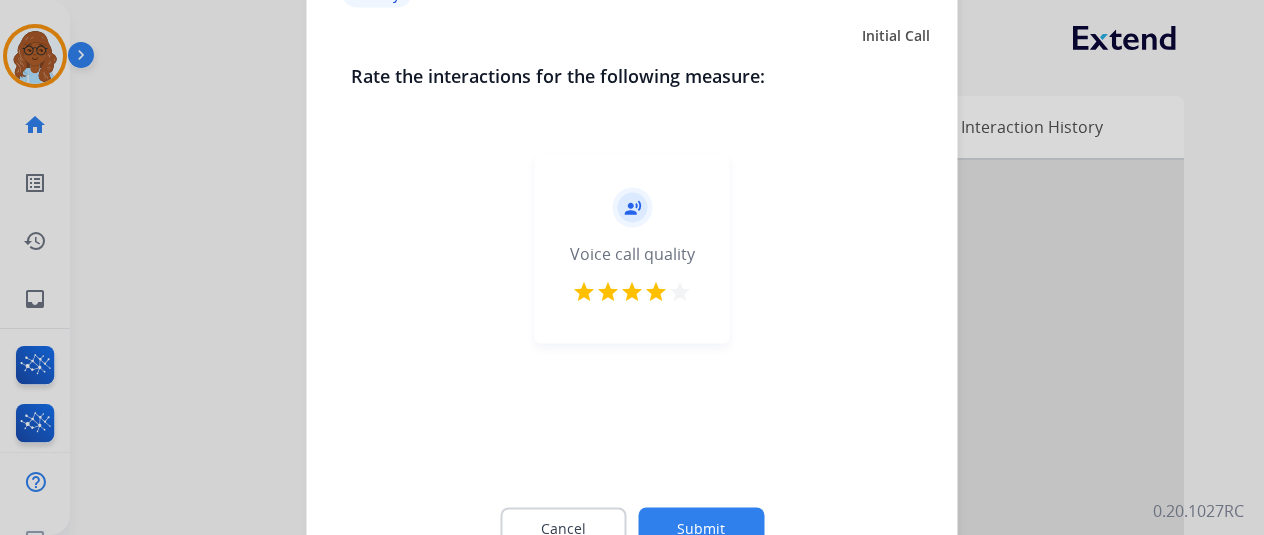 click on "star" at bounding box center (680, 294) 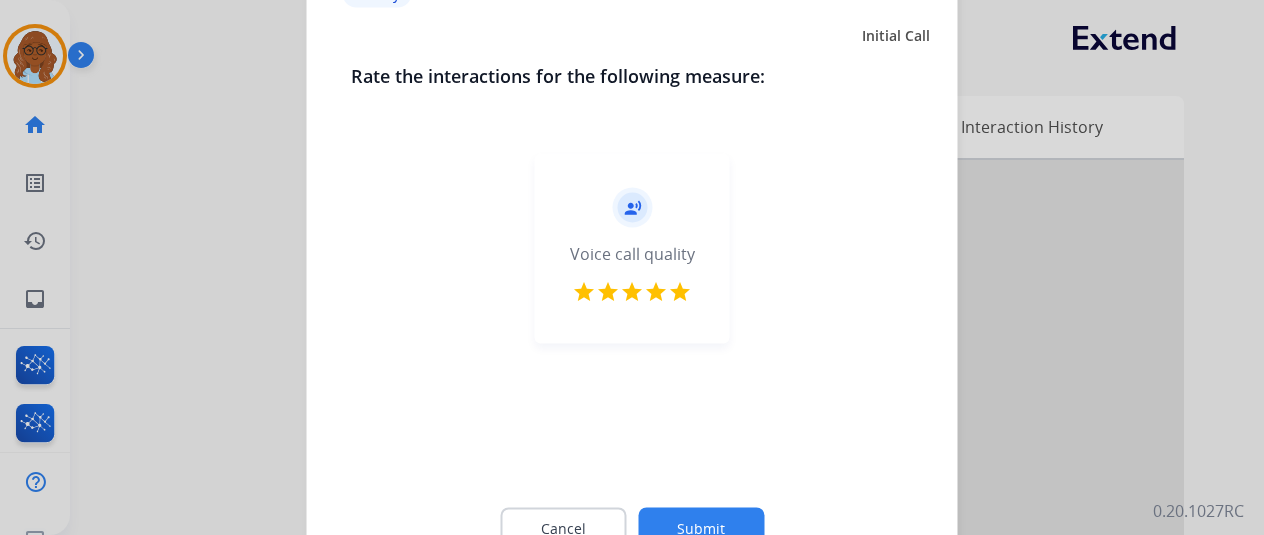 click on "Submit" 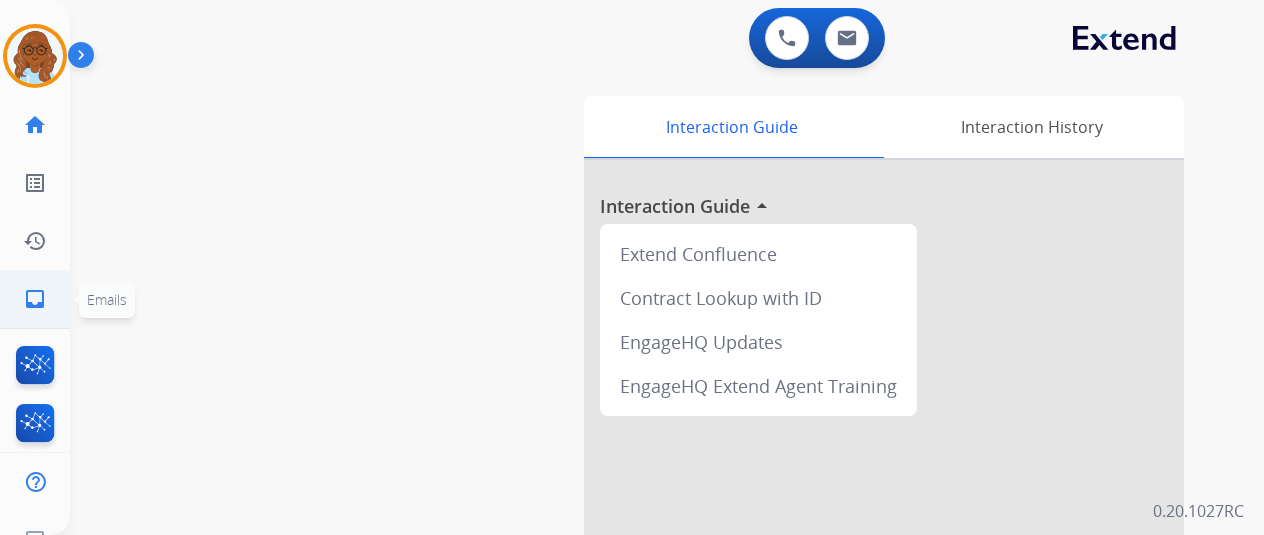 click on "inbox  Emails" 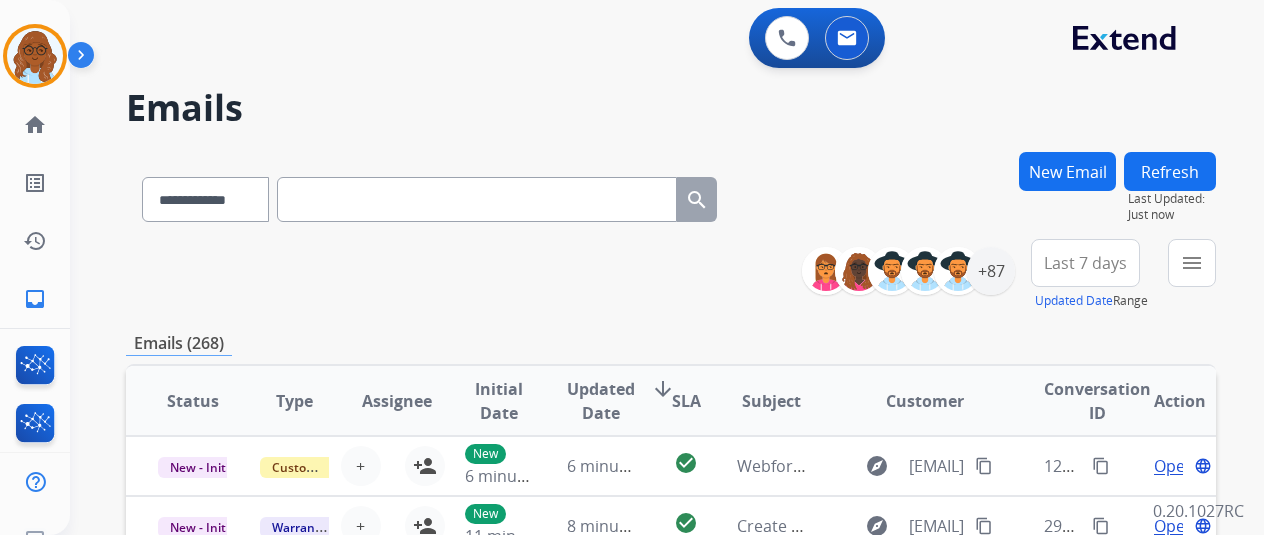 click on "New Email" at bounding box center [1067, 171] 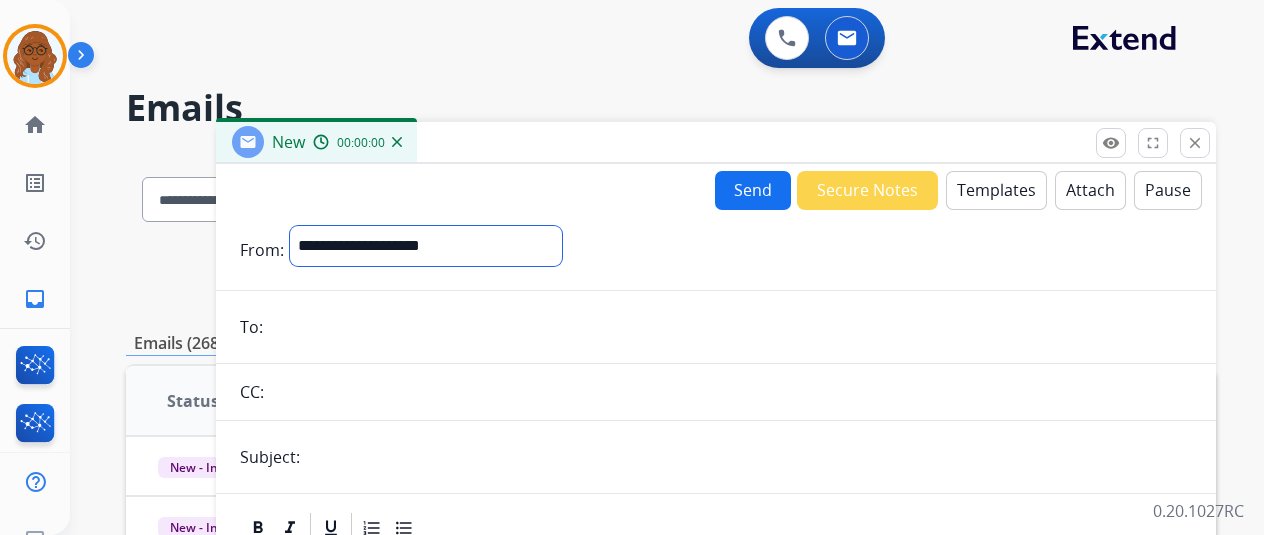 click on "**********" at bounding box center (426, 246) 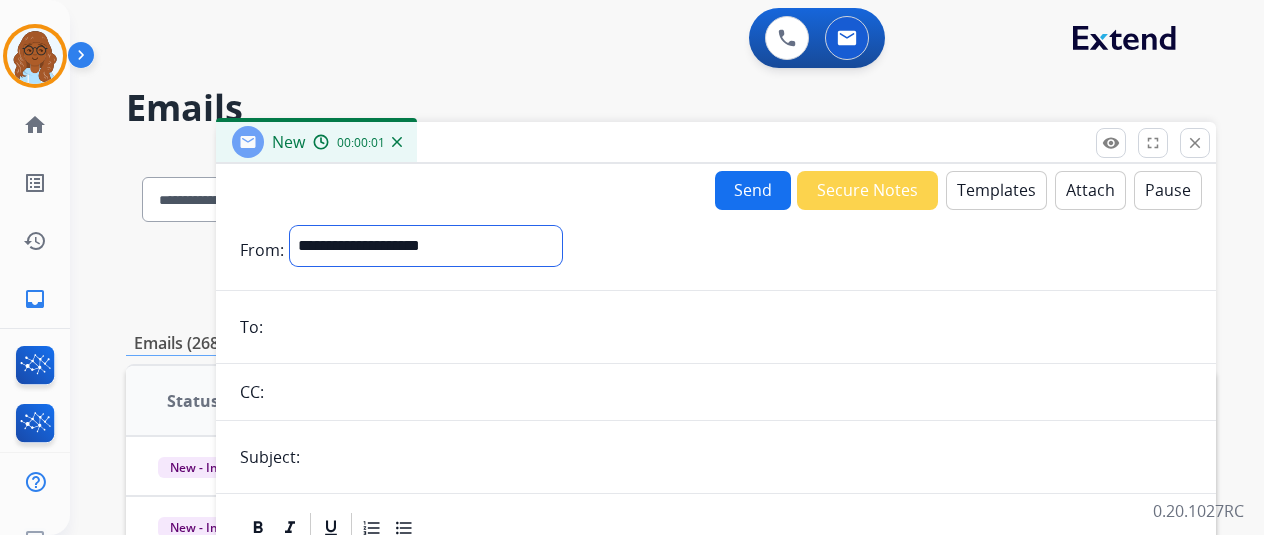 select on "**********" 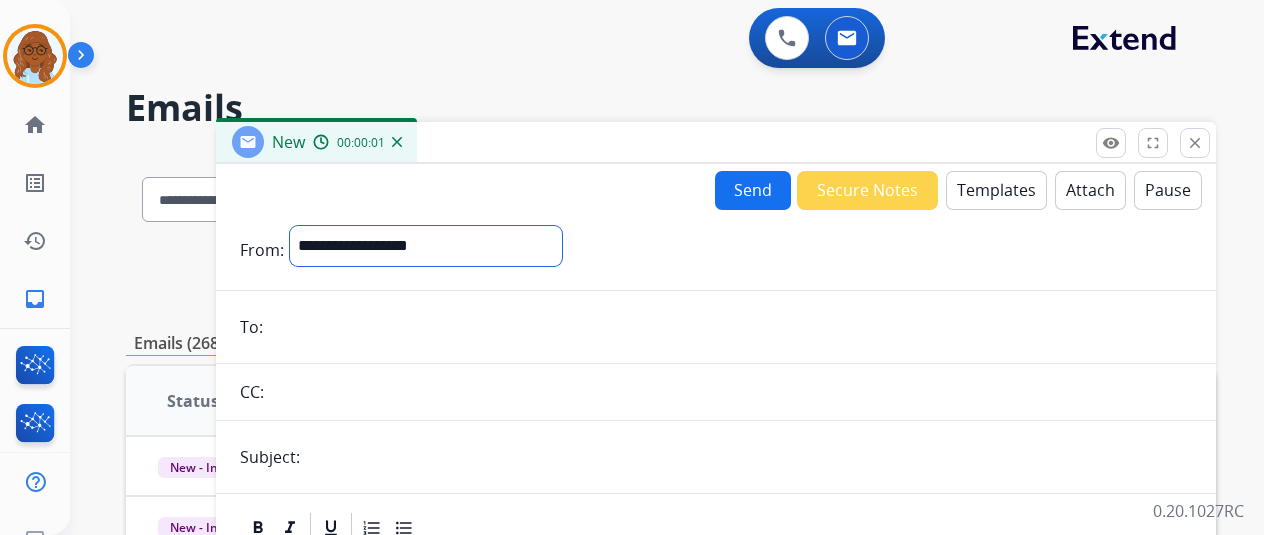 click on "**********" at bounding box center (426, 246) 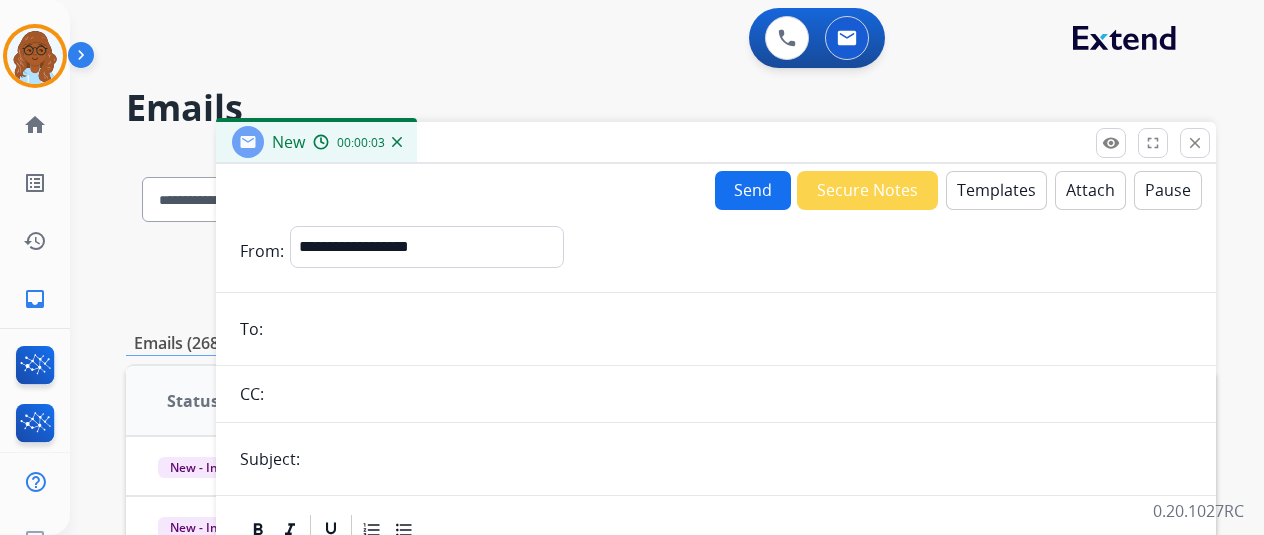 paste on "**********" 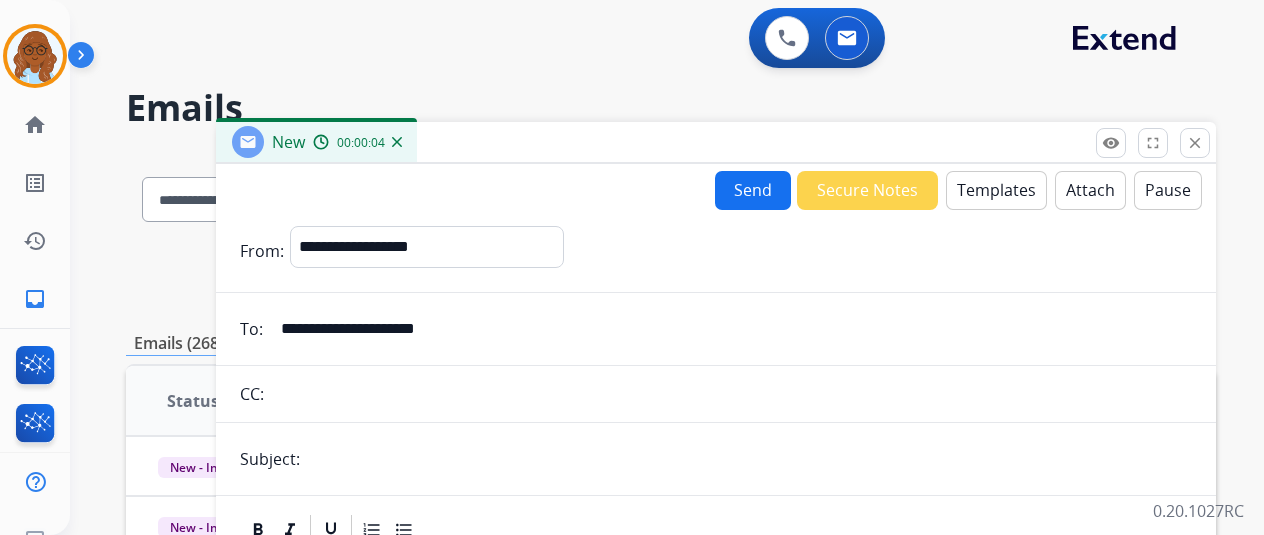 type on "**********" 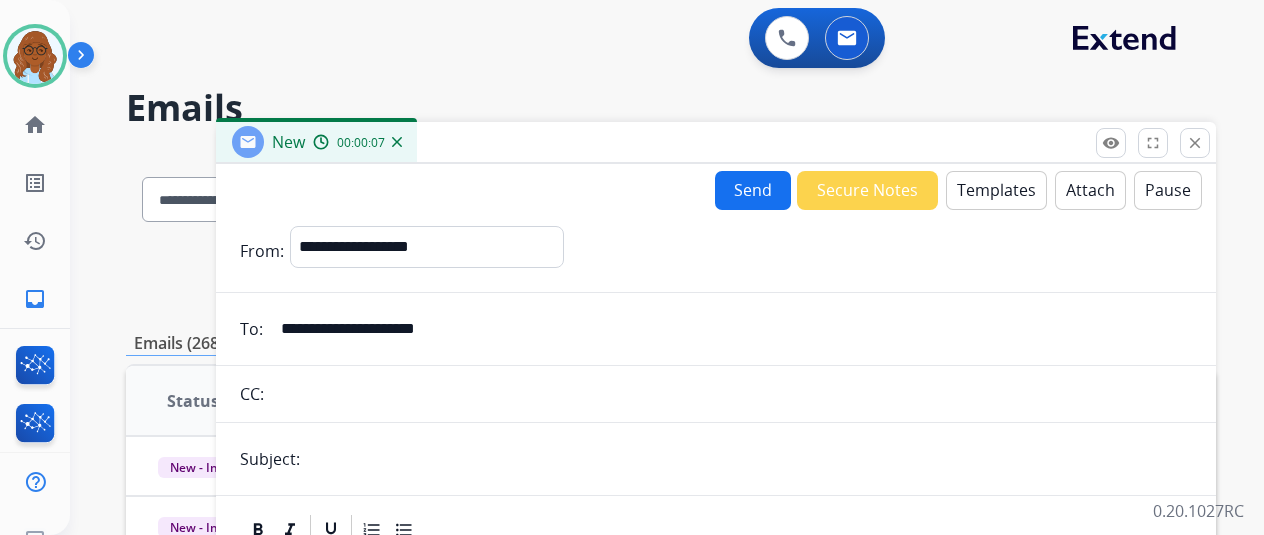 drag, startPoint x: 324, startPoint y: 457, endPoint x: 299, endPoint y: 433, distance: 34.655445 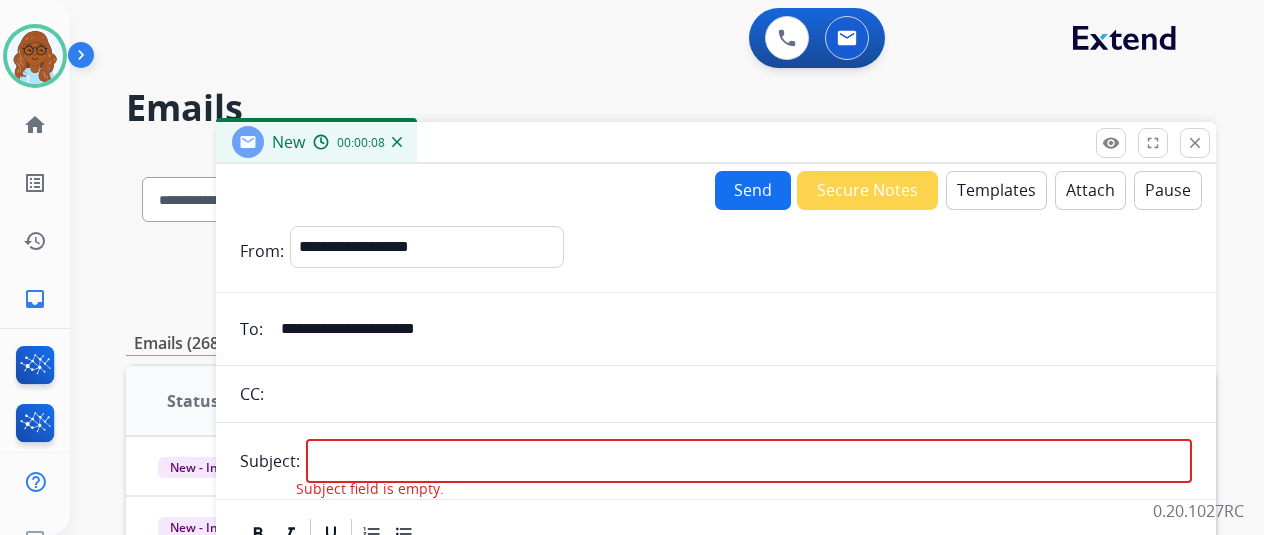 click on "**********" at bounding box center (671, 275) 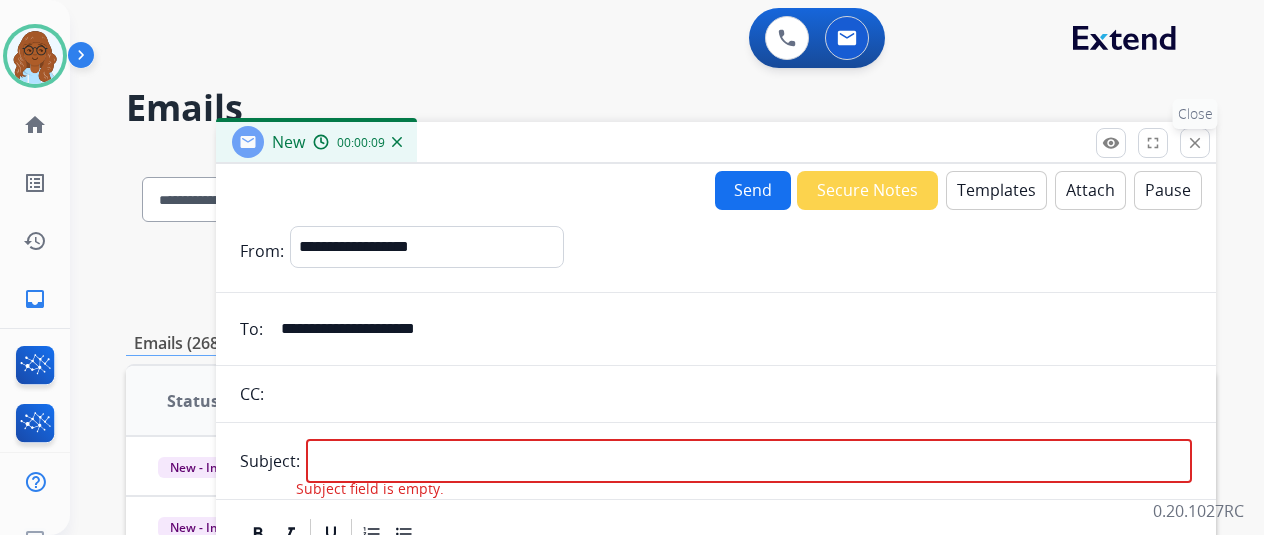 click on "close" at bounding box center (1195, 143) 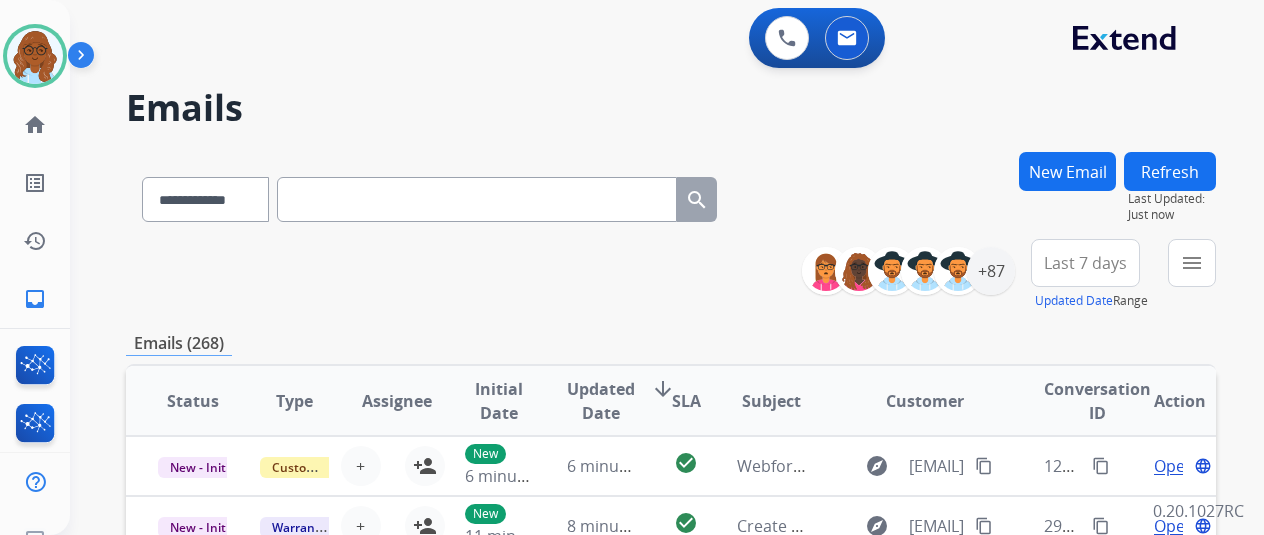 paste on "**********" 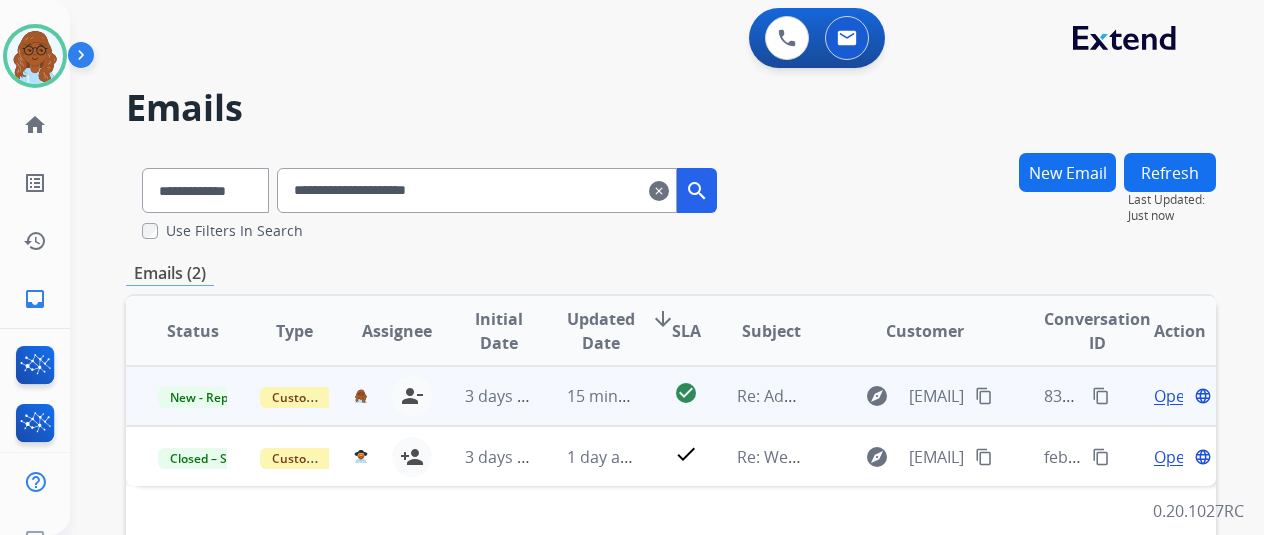 click on "Open" at bounding box center [1174, 396] 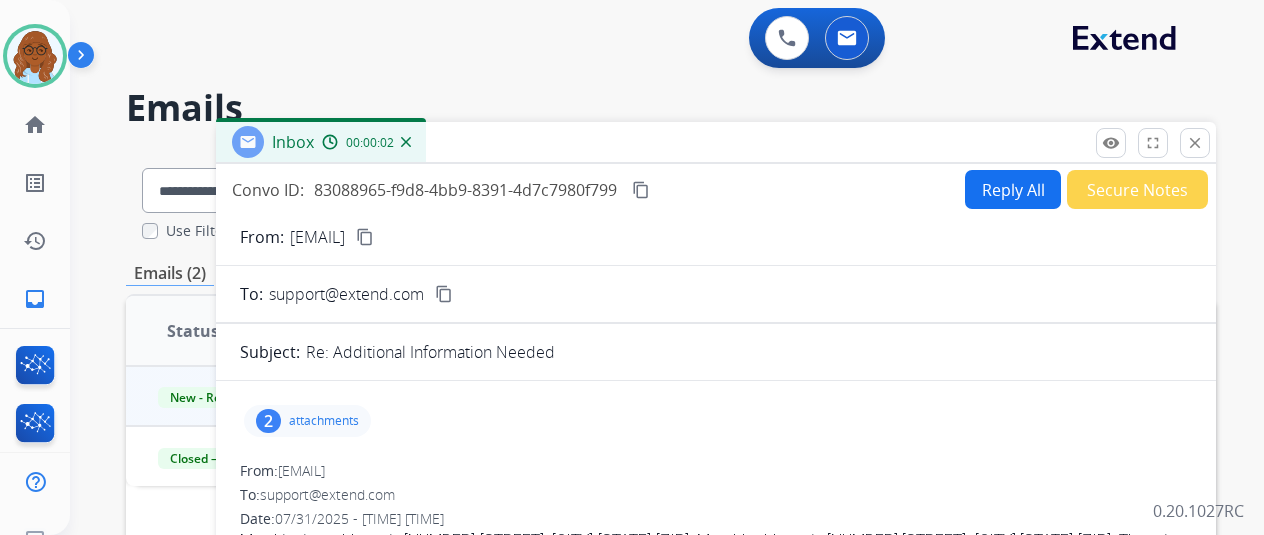 click on "Reply All" at bounding box center (1013, 189) 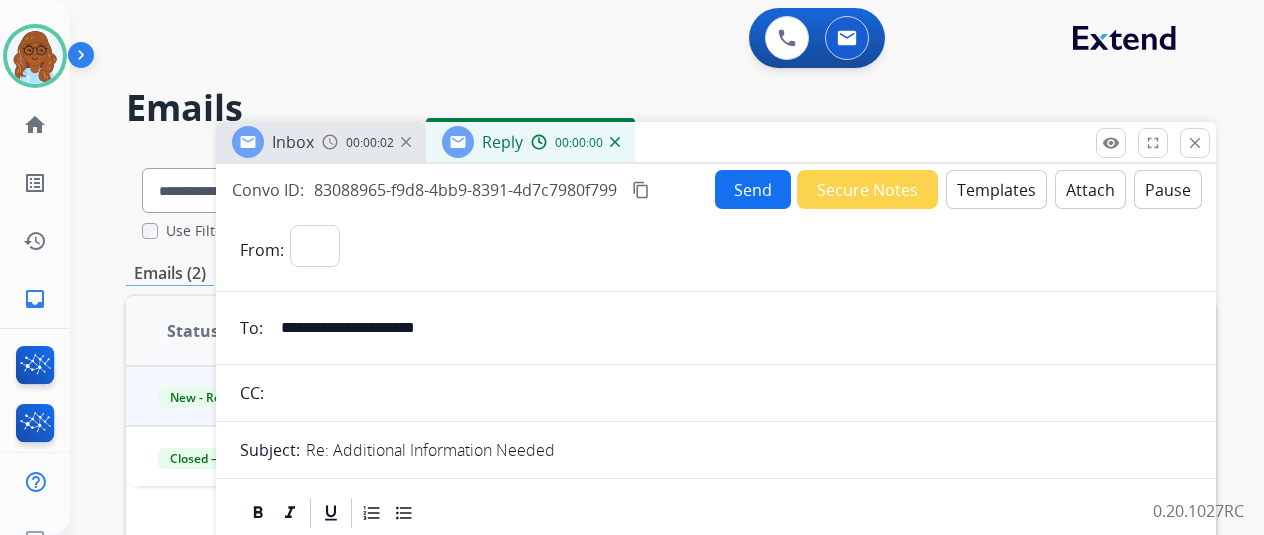 select on "**********" 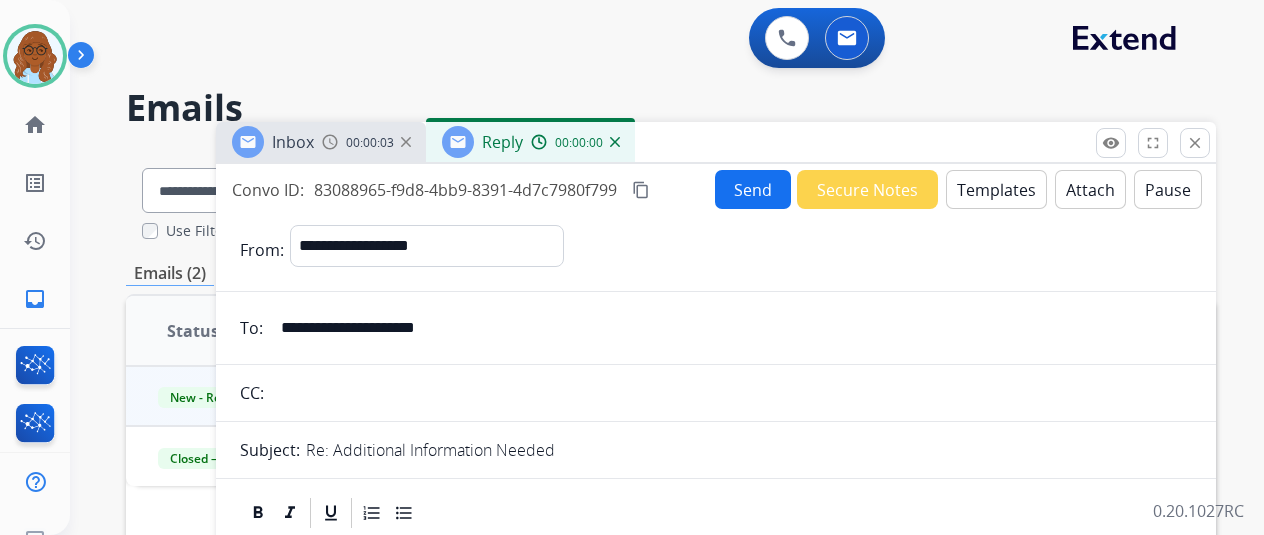 click on "Templates" at bounding box center (996, 189) 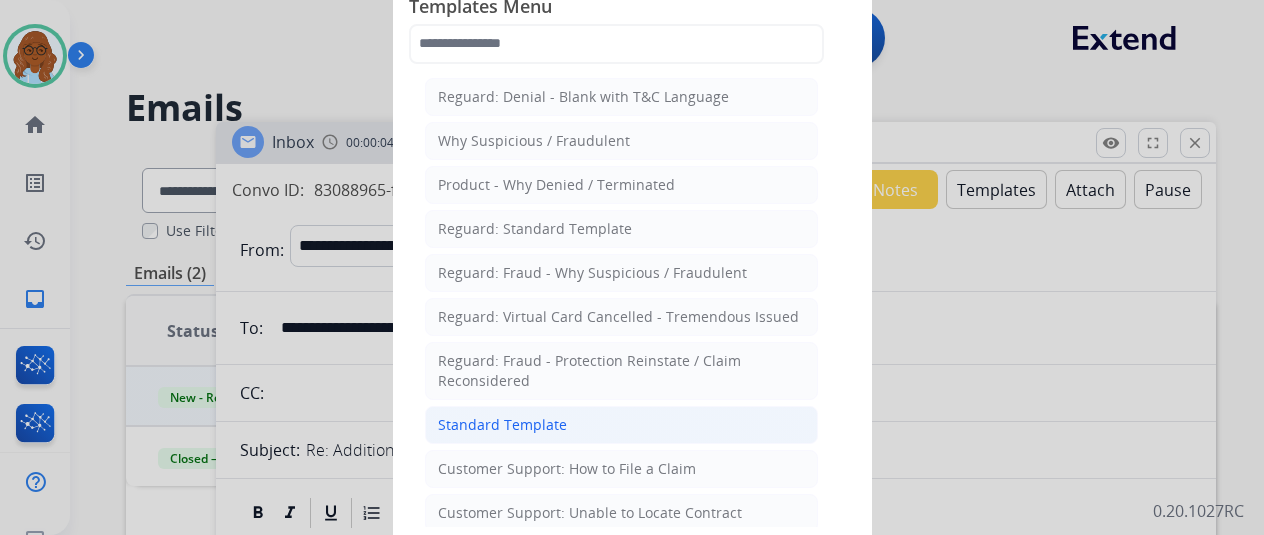 click on "Standard Template" 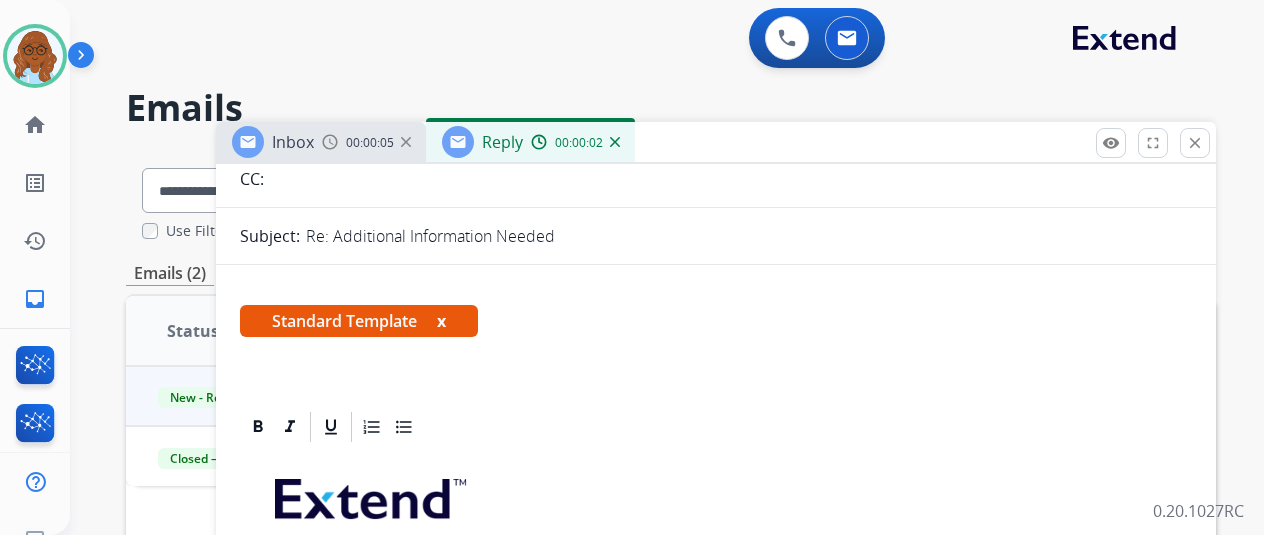 scroll, scrollTop: 300, scrollLeft: 0, axis: vertical 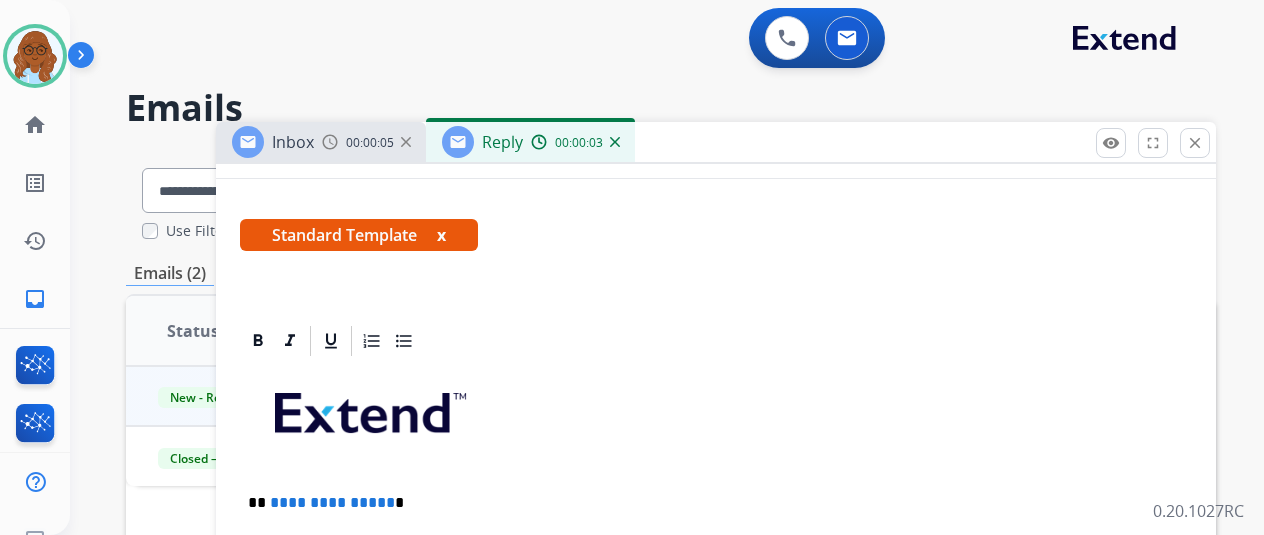 click on "x" at bounding box center [441, 235] 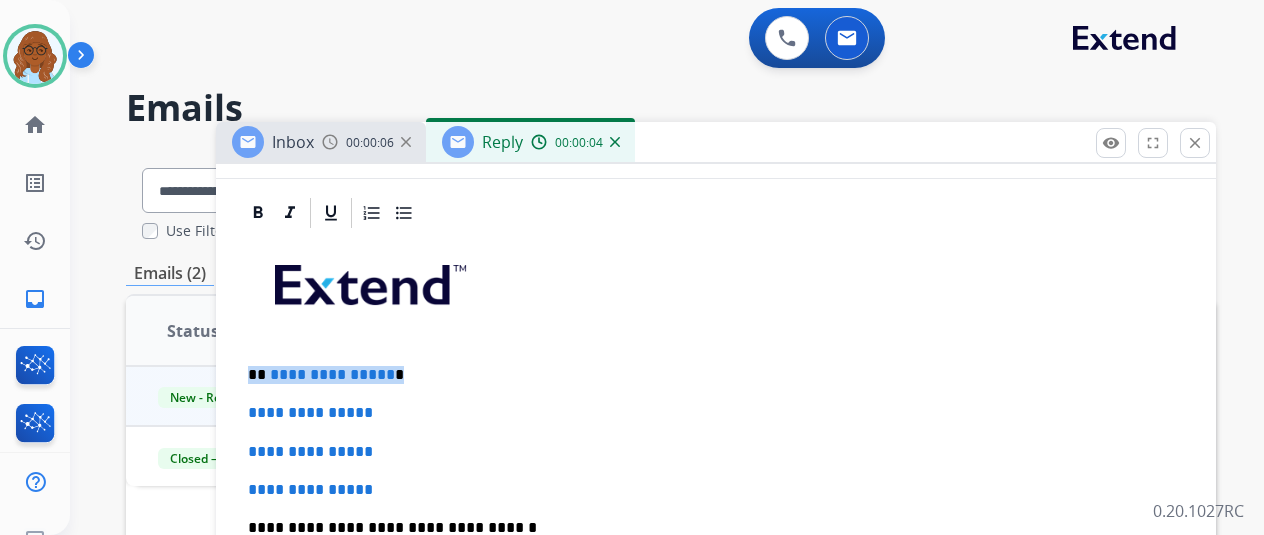 drag, startPoint x: 271, startPoint y: 369, endPoint x: 172, endPoint y: 367, distance: 99.0202 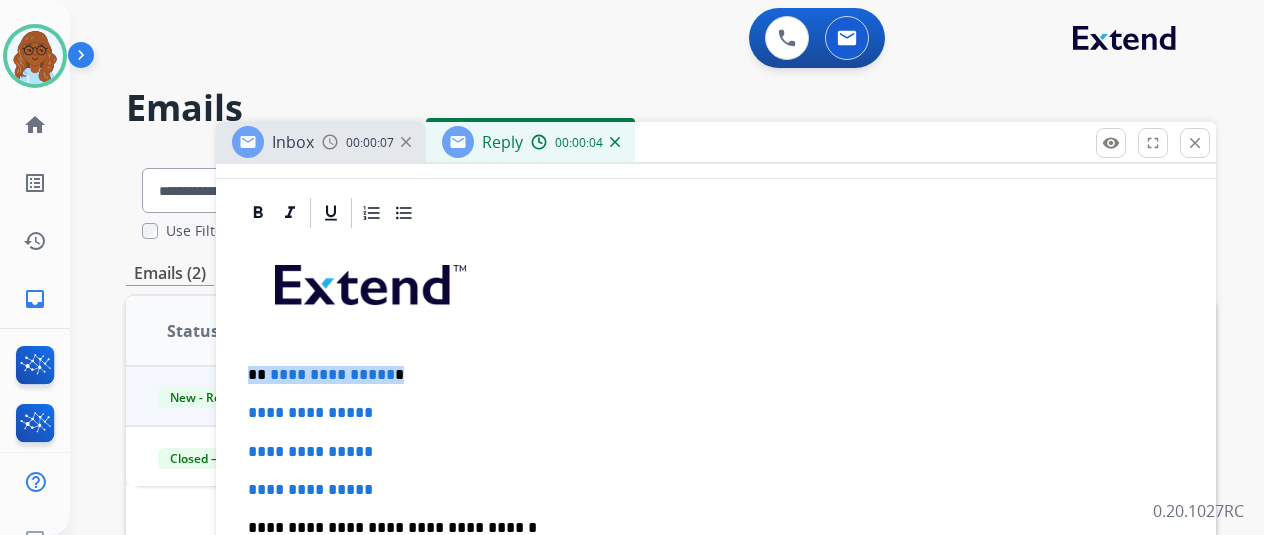 type 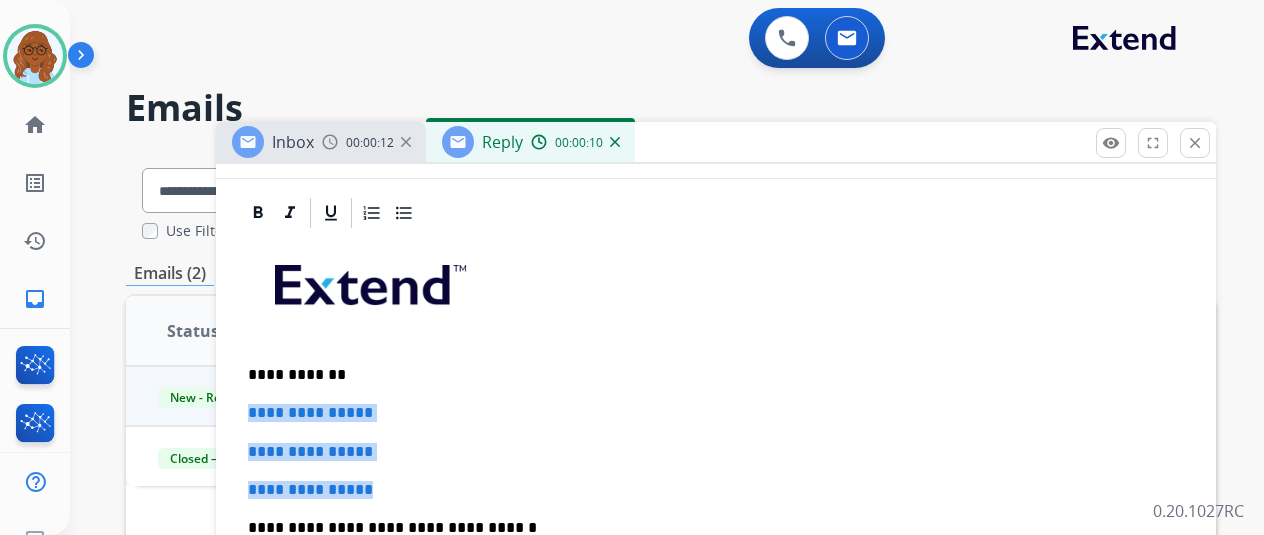 drag, startPoint x: 388, startPoint y: 493, endPoint x: 245, endPoint y: 403, distance: 168.9645 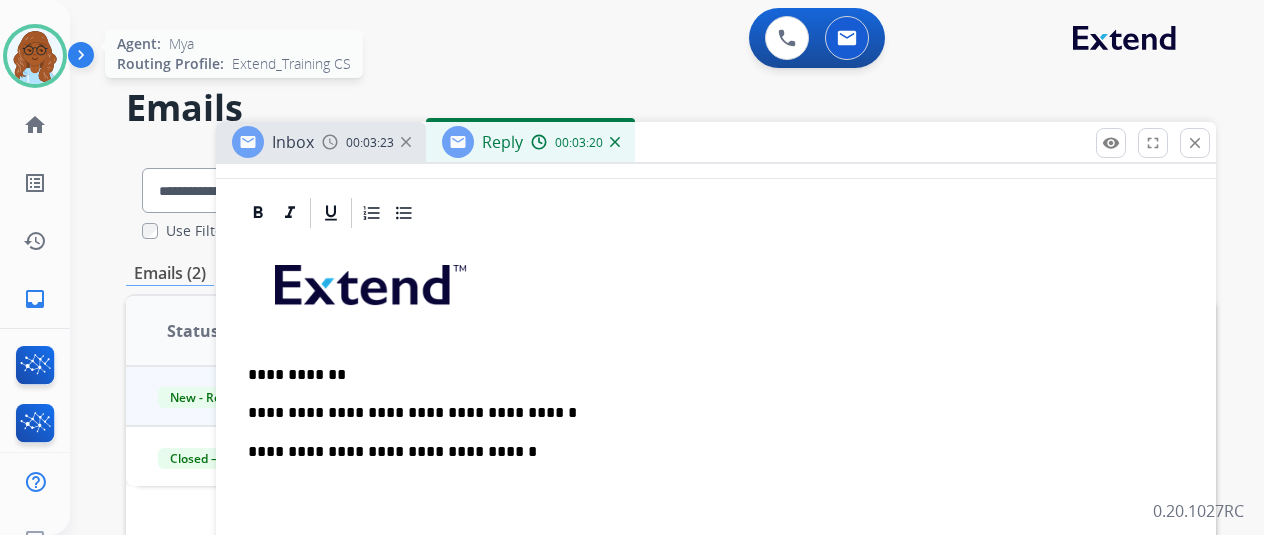 click at bounding box center (35, 56) 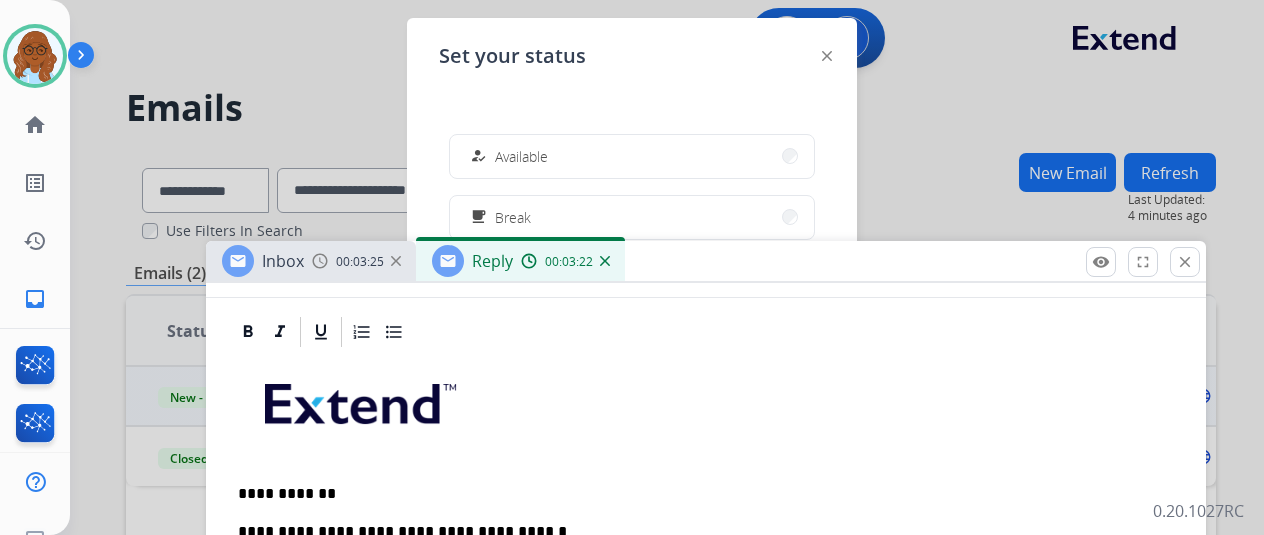drag, startPoint x: 688, startPoint y: 131, endPoint x: 678, endPoint y: 250, distance: 119.419426 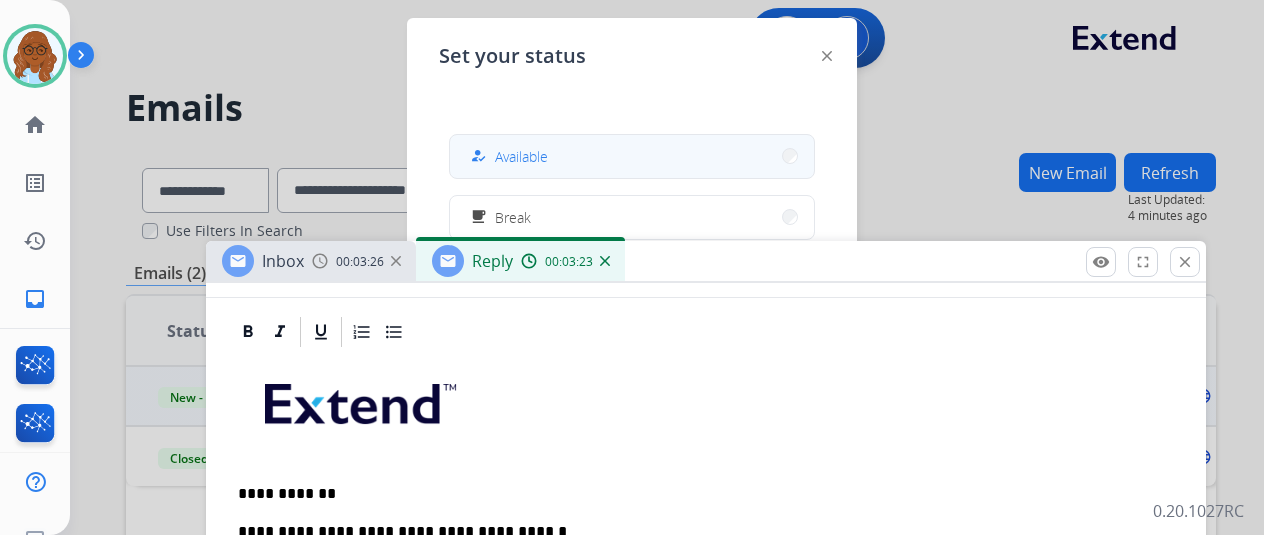 click on "how_to_reg Available" at bounding box center (632, 156) 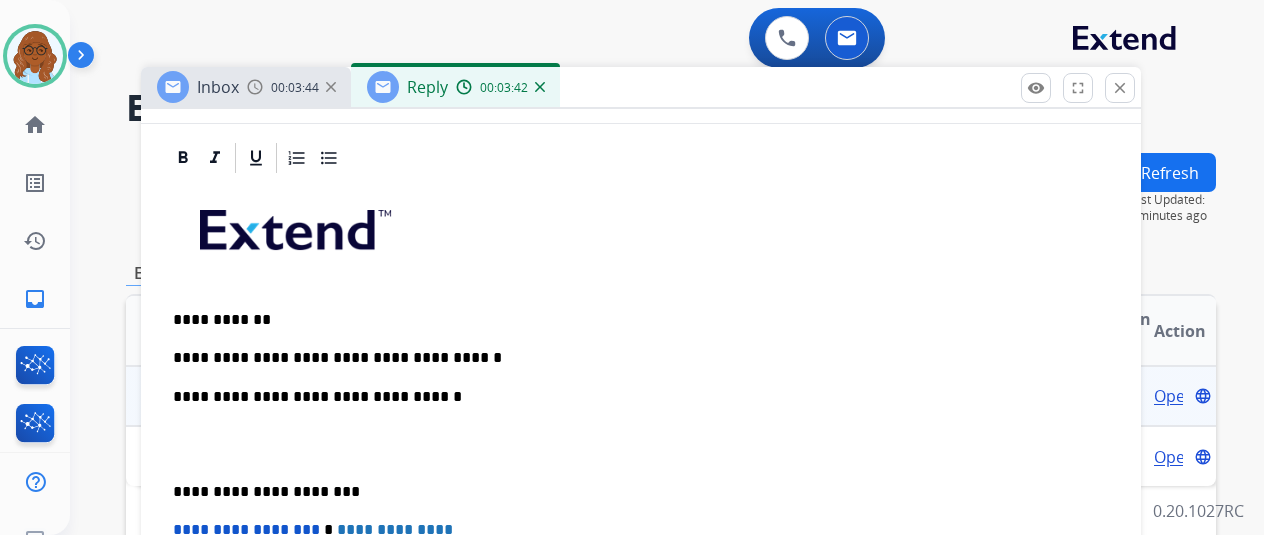 drag, startPoint x: 736, startPoint y: 251, endPoint x: 670, endPoint y: 99, distance: 165.71059 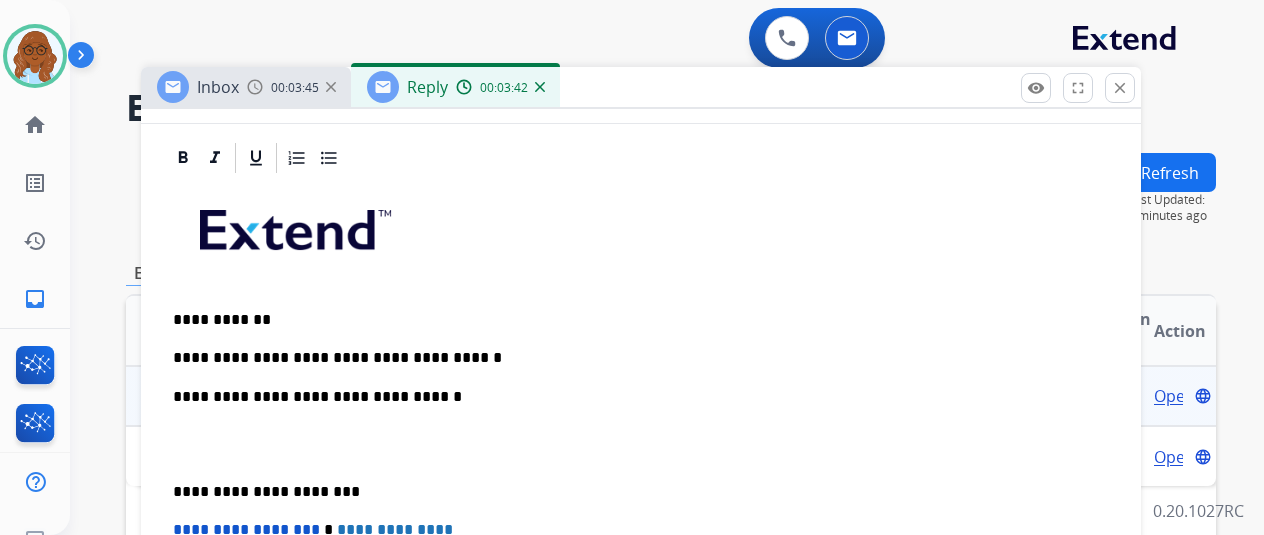click on "**********" at bounding box center (633, 358) 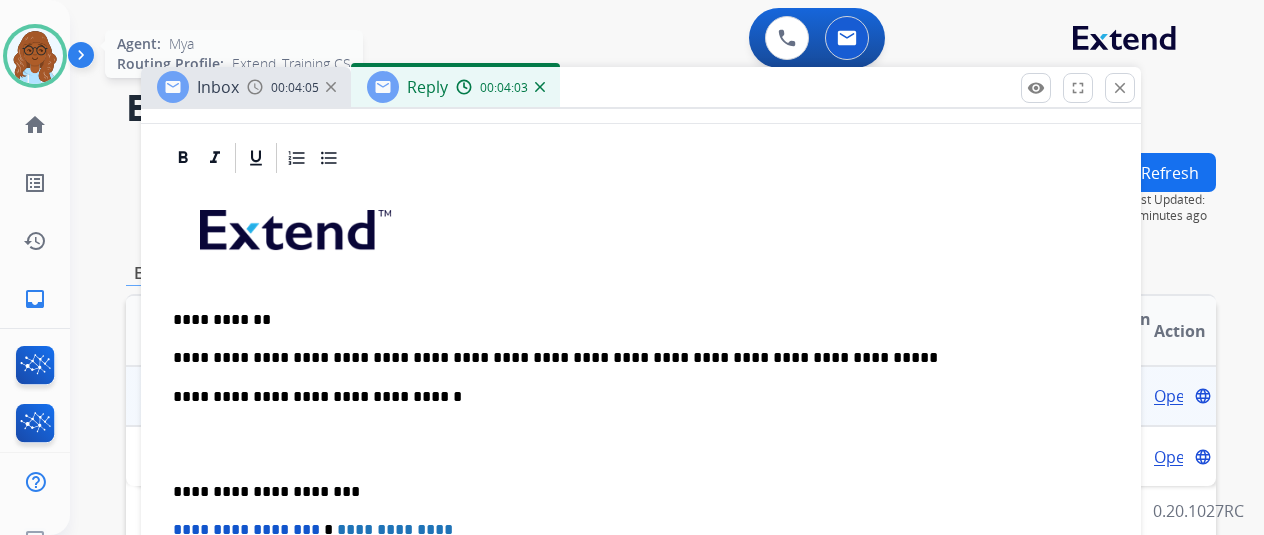 click at bounding box center [35, 56] 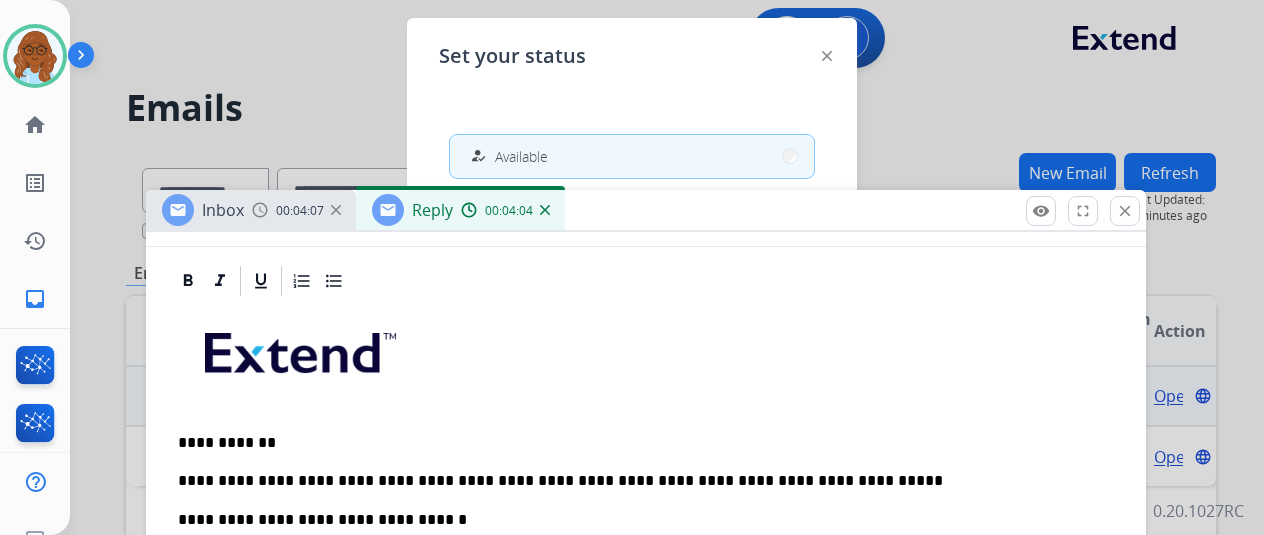 drag, startPoint x: 665, startPoint y: 86, endPoint x: 676, endPoint y: 255, distance: 169.3576 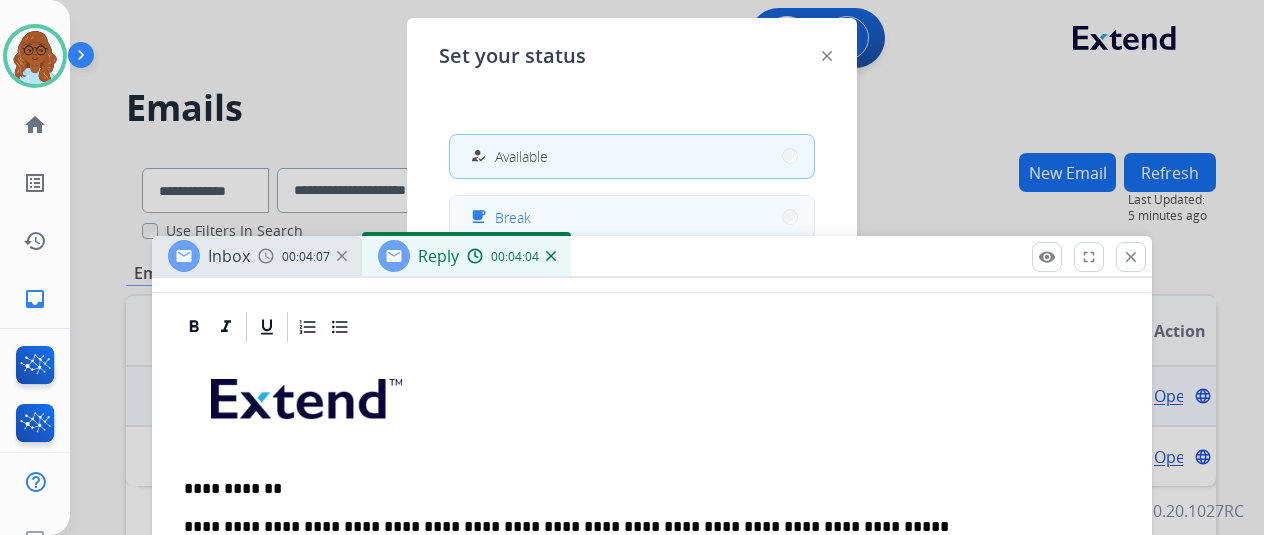 click on "free_breakfast Break" at bounding box center (632, 217) 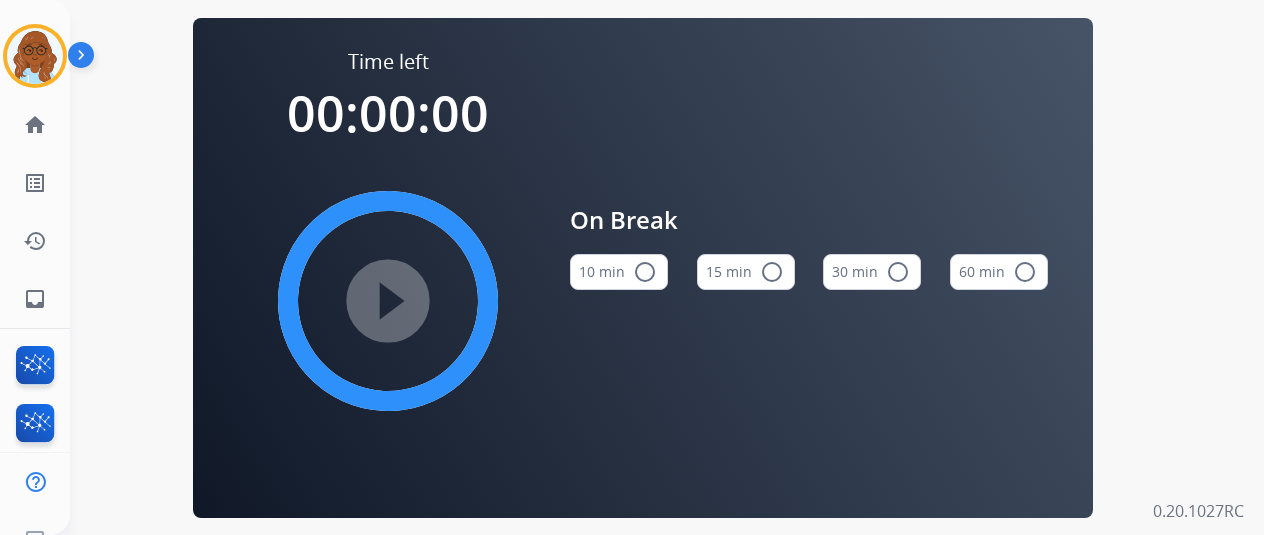 click on "15 min  radio_button_unchecked" at bounding box center (746, 272) 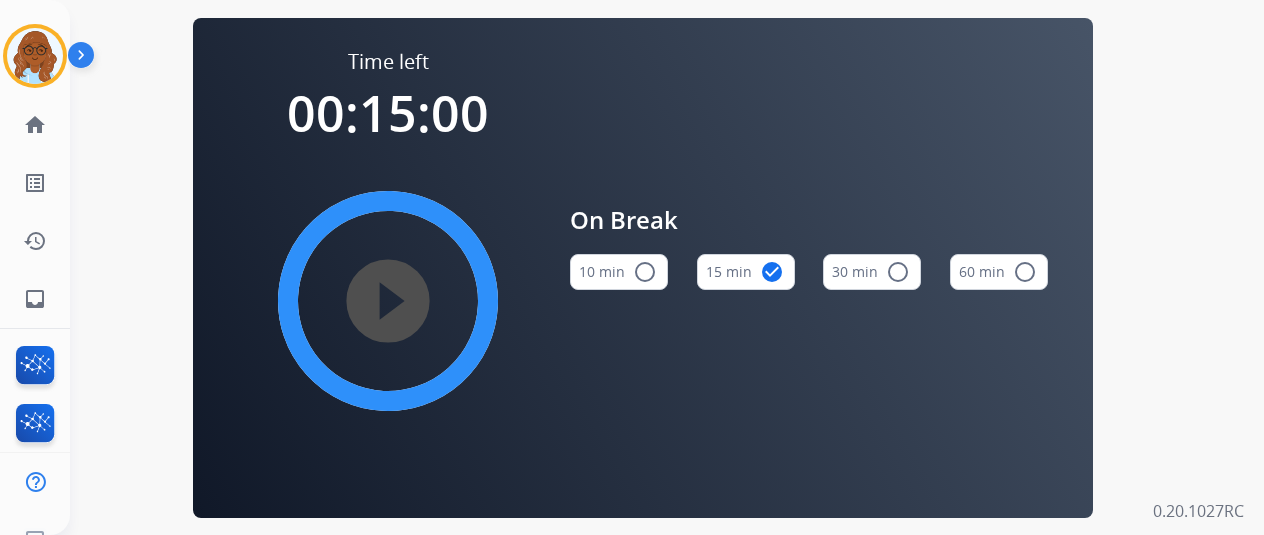 click on "play_circle_filled" at bounding box center (388, 301) 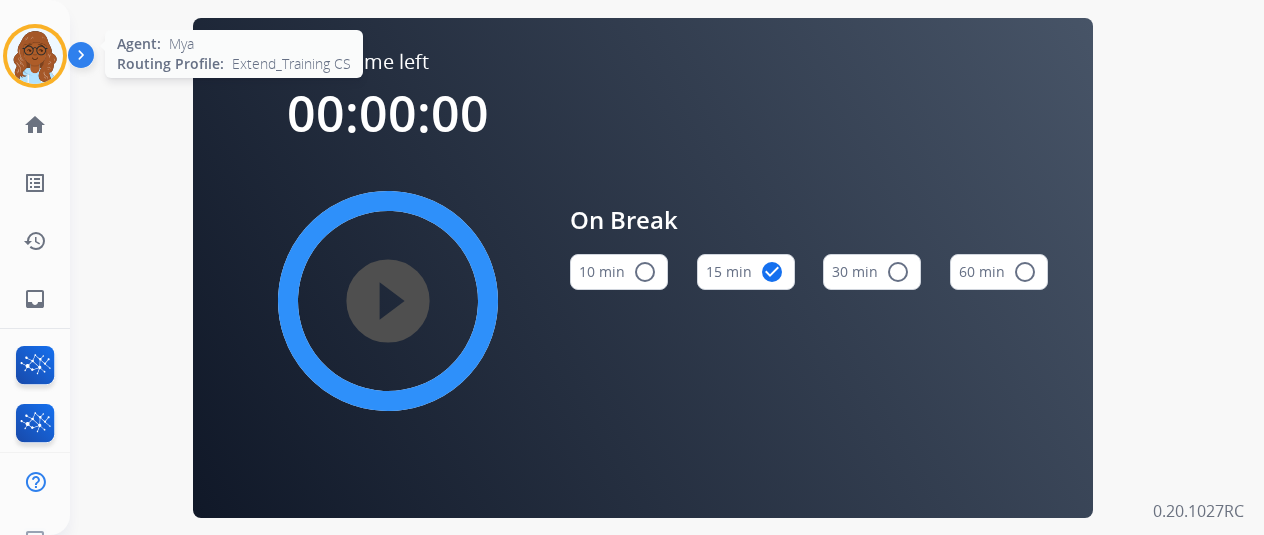 click at bounding box center (35, 56) 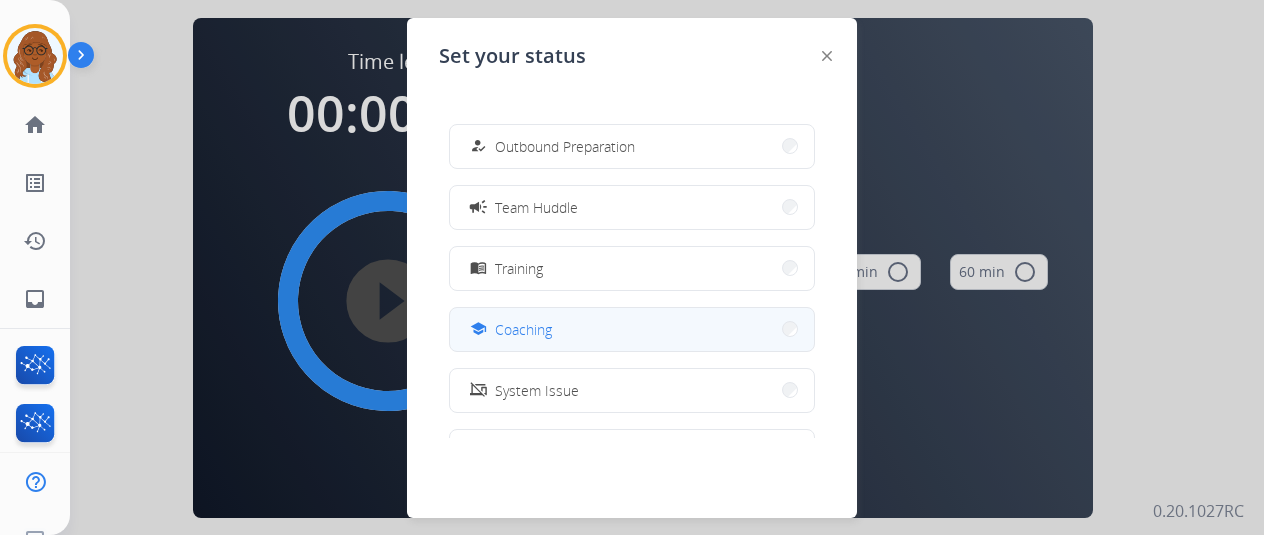 scroll, scrollTop: 300, scrollLeft: 0, axis: vertical 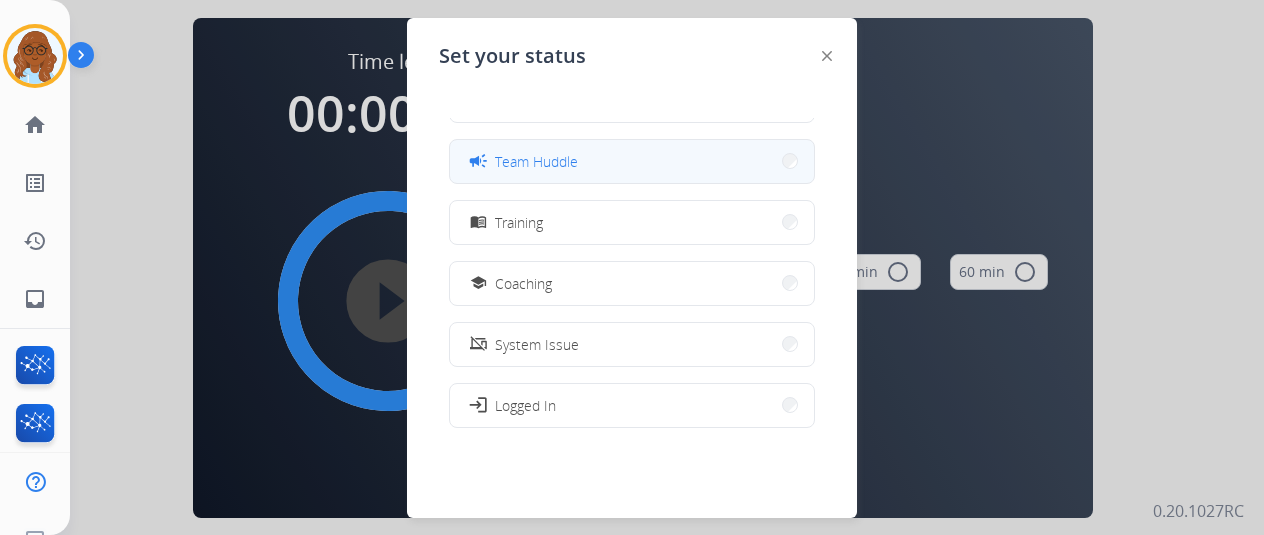 click on "campaign Team Huddle" at bounding box center [632, 161] 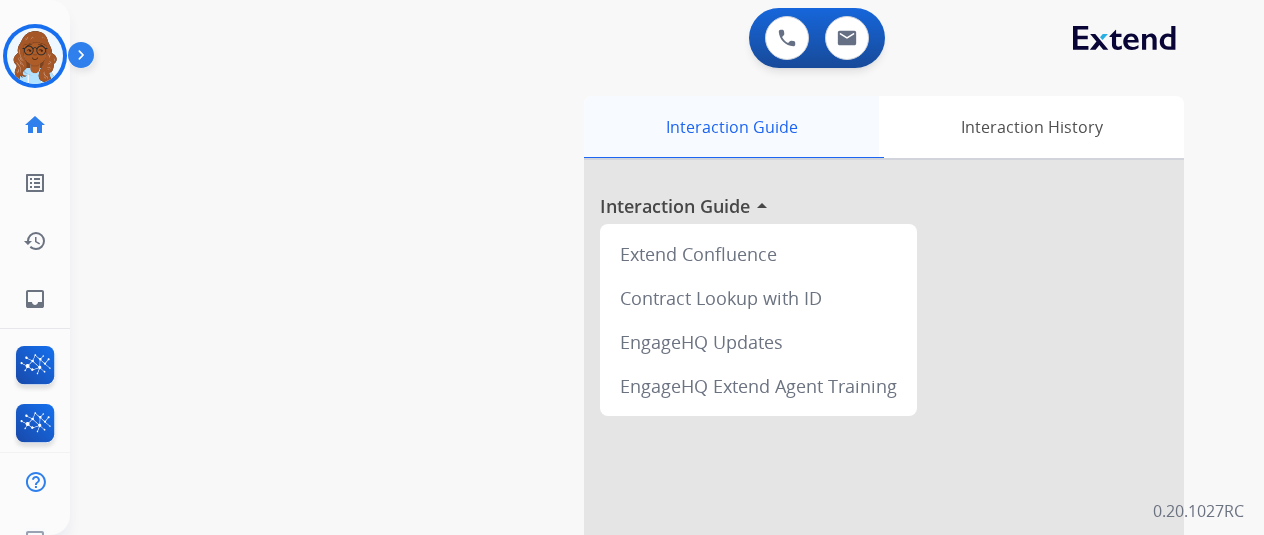 scroll, scrollTop: 0, scrollLeft: 0, axis: both 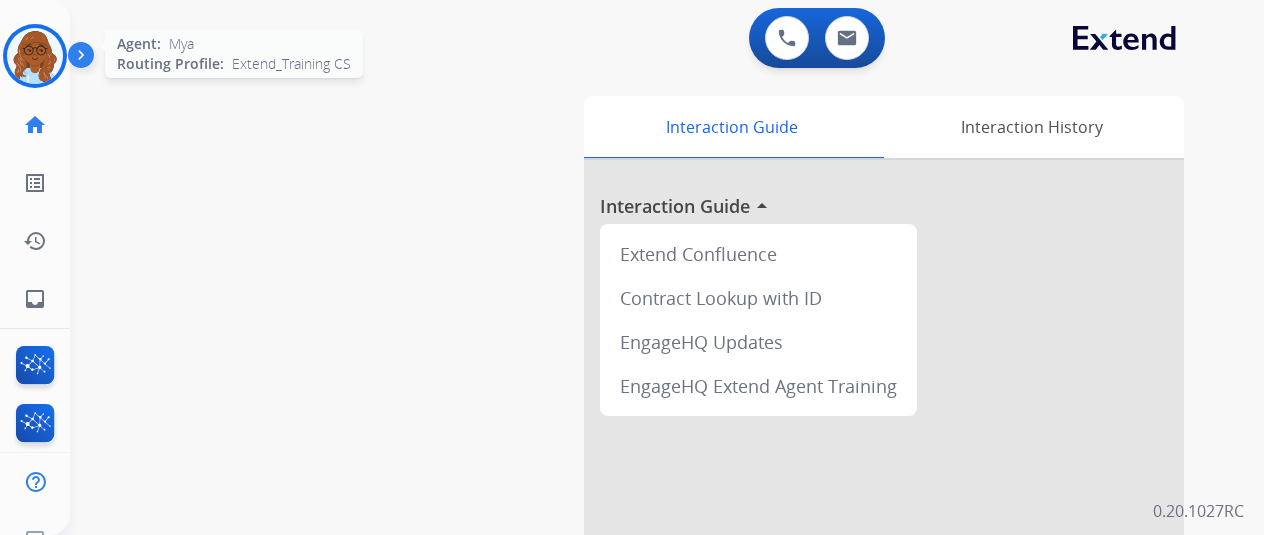 click on "Agent:   [FIRST]  Routing Profile:  [PROFILE_NAME]" 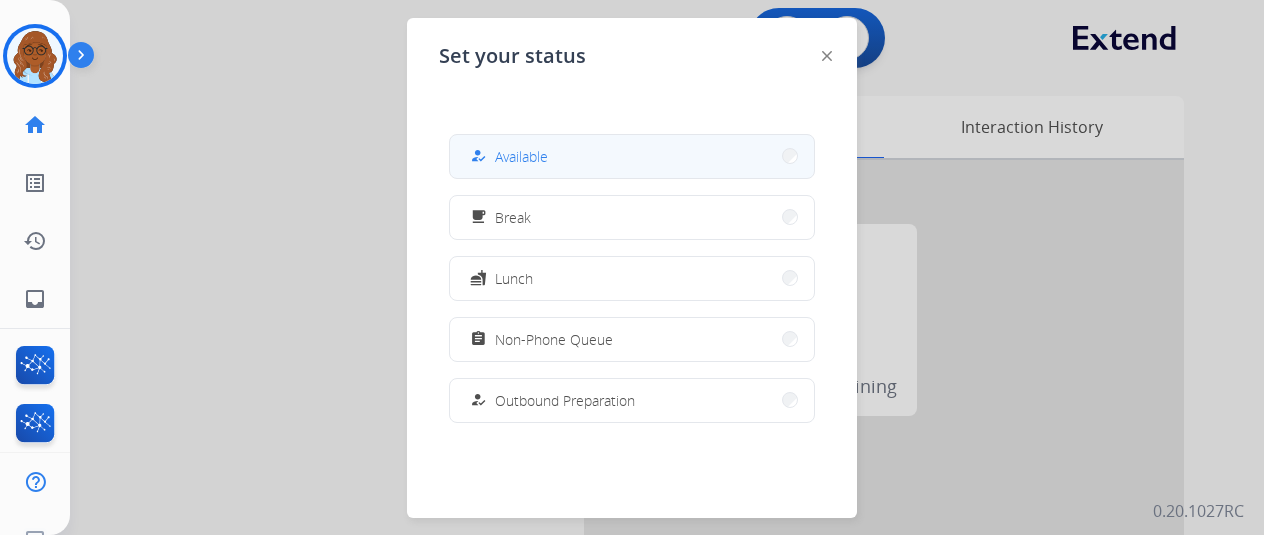 click on "how_to_reg Available" at bounding box center (632, 156) 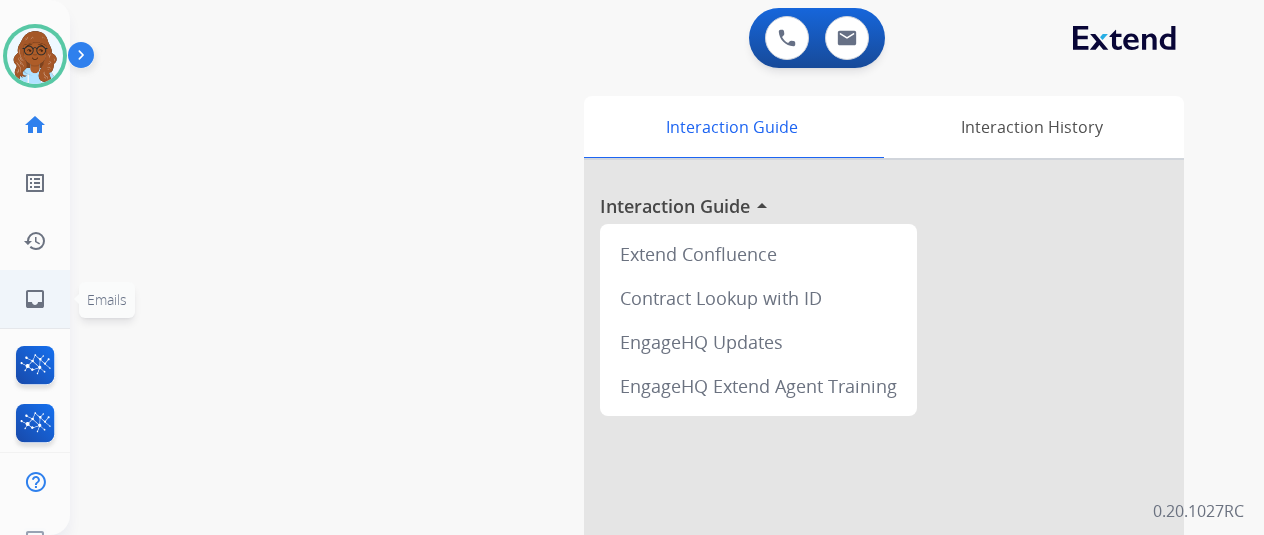 click on "inbox" 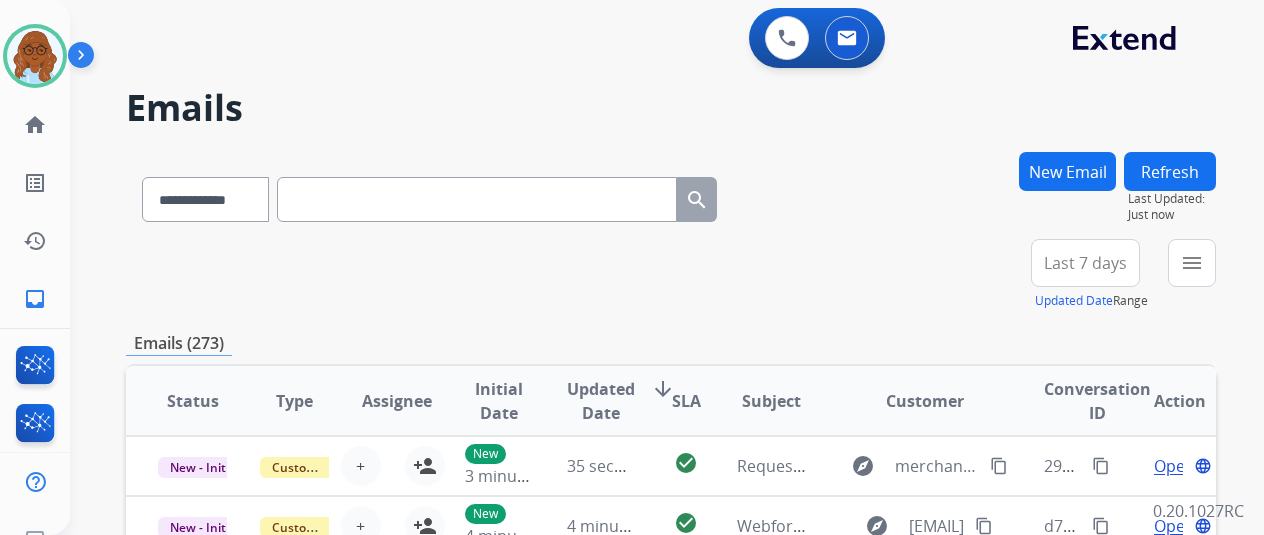 click on "New Email" at bounding box center (1067, 171) 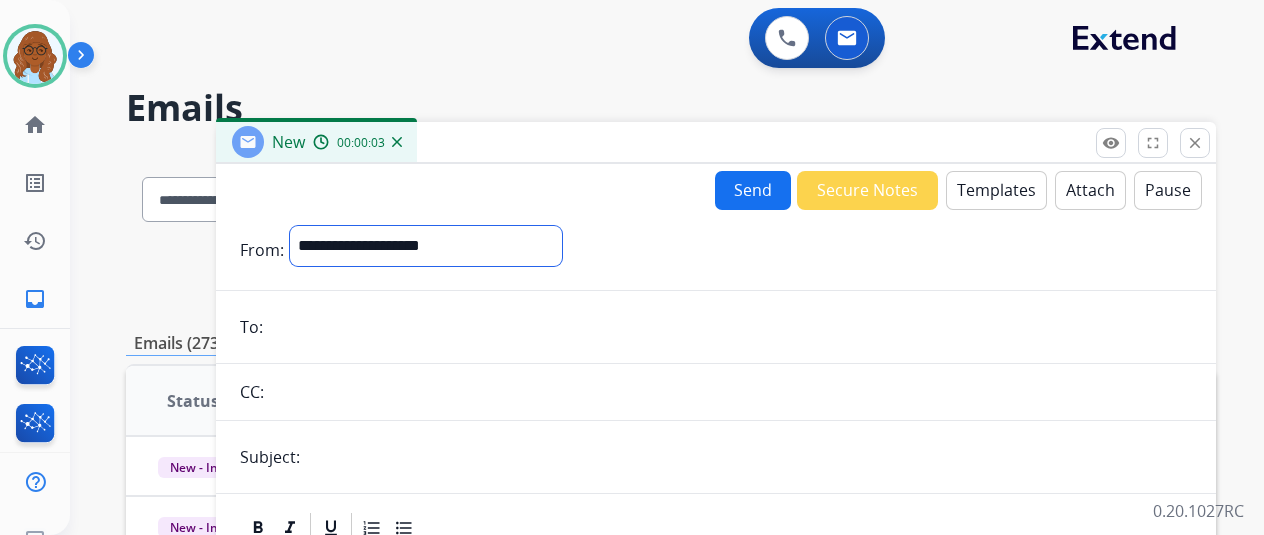 click on "**********" at bounding box center [426, 246] 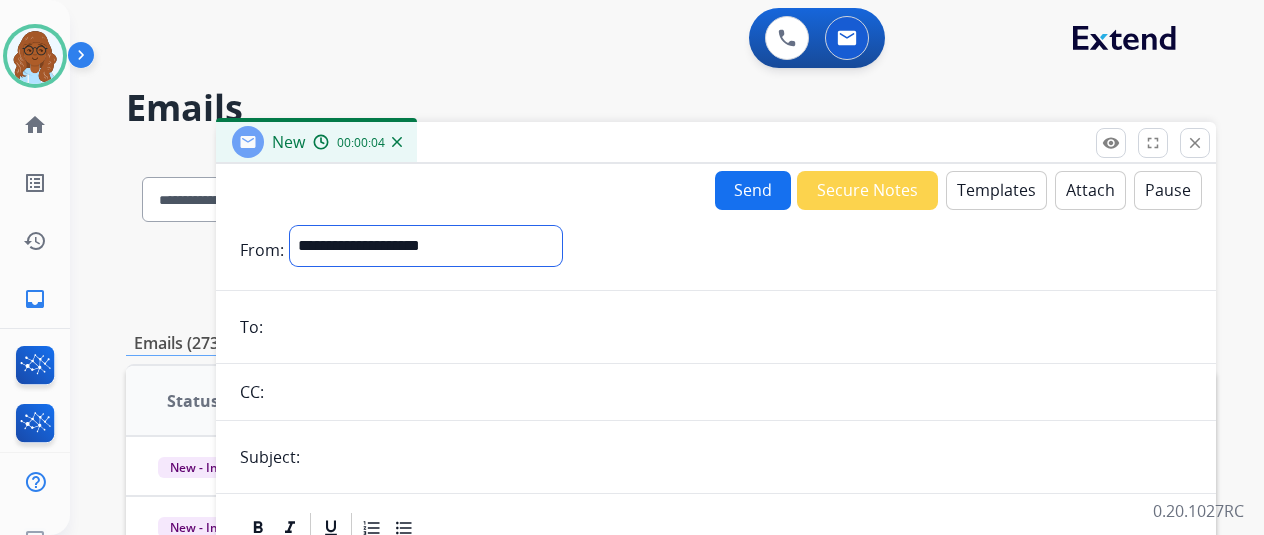 select on "**********" 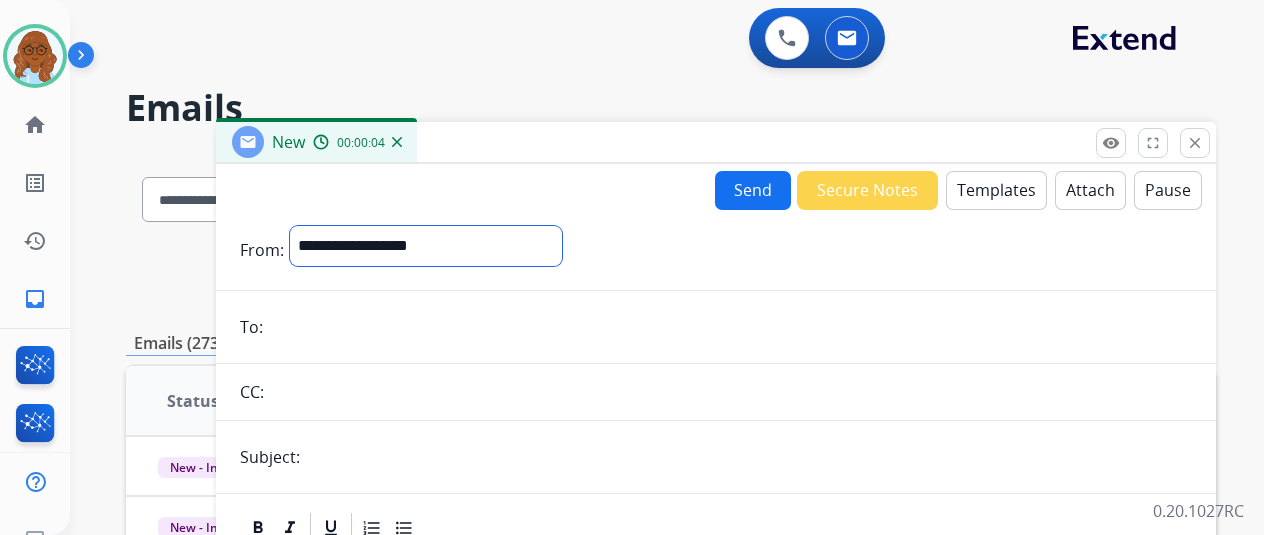 click on "**********" at bounding box center (426, 246) 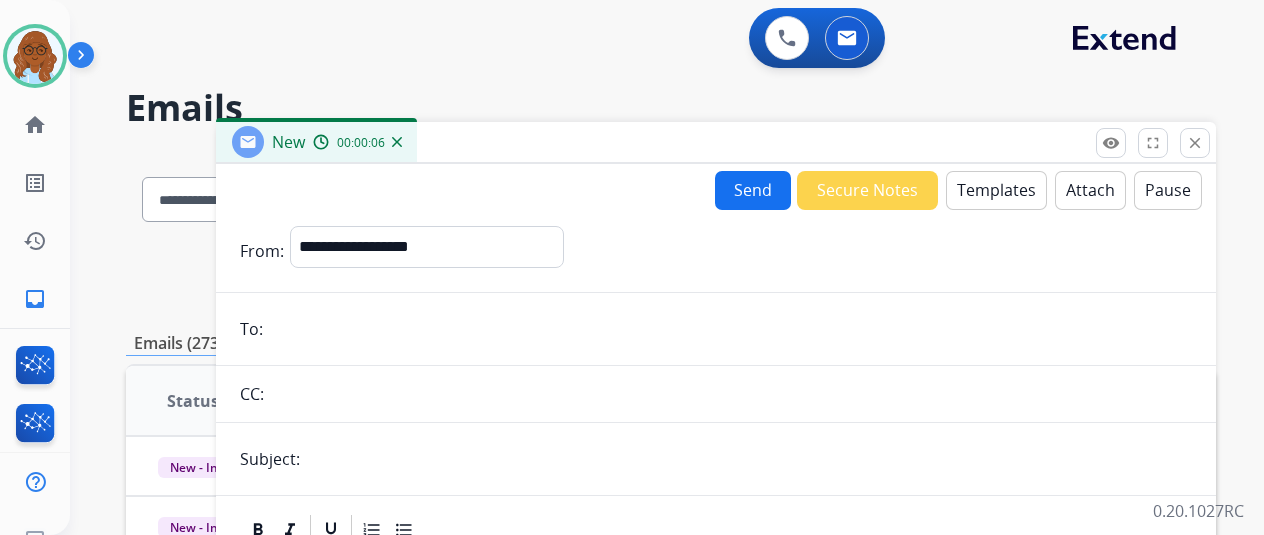paste on "**********" 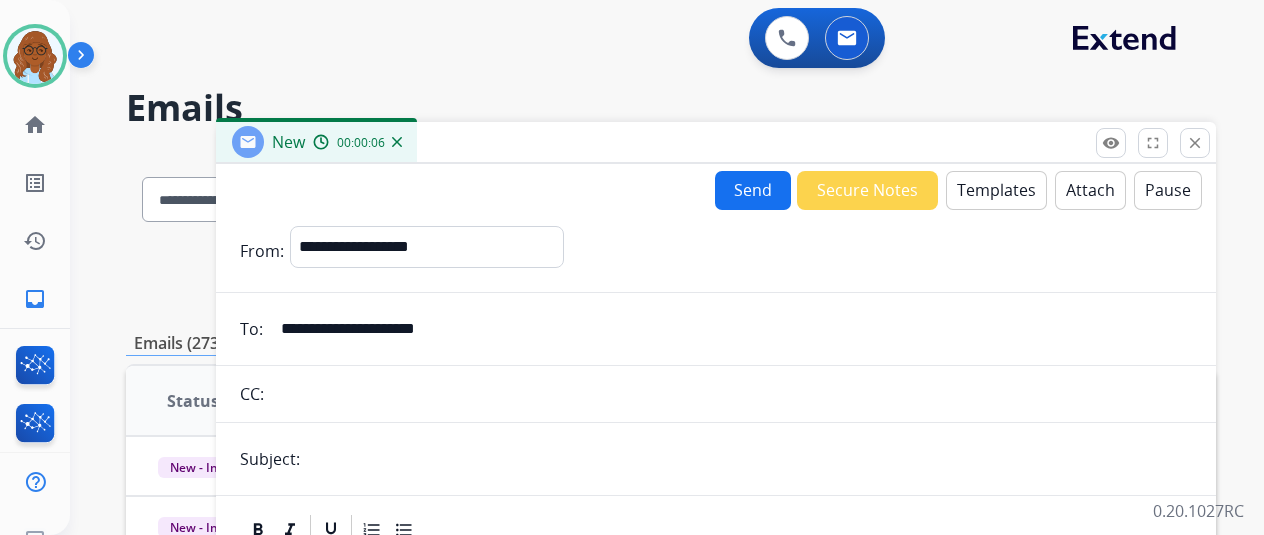 type on "**********" 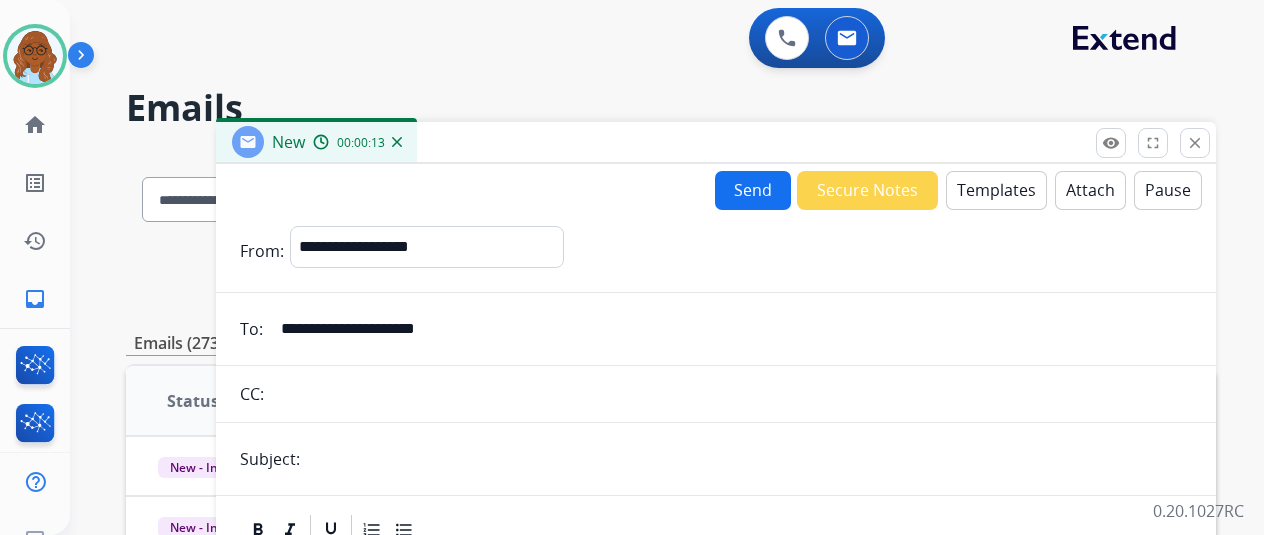 type on "**********" 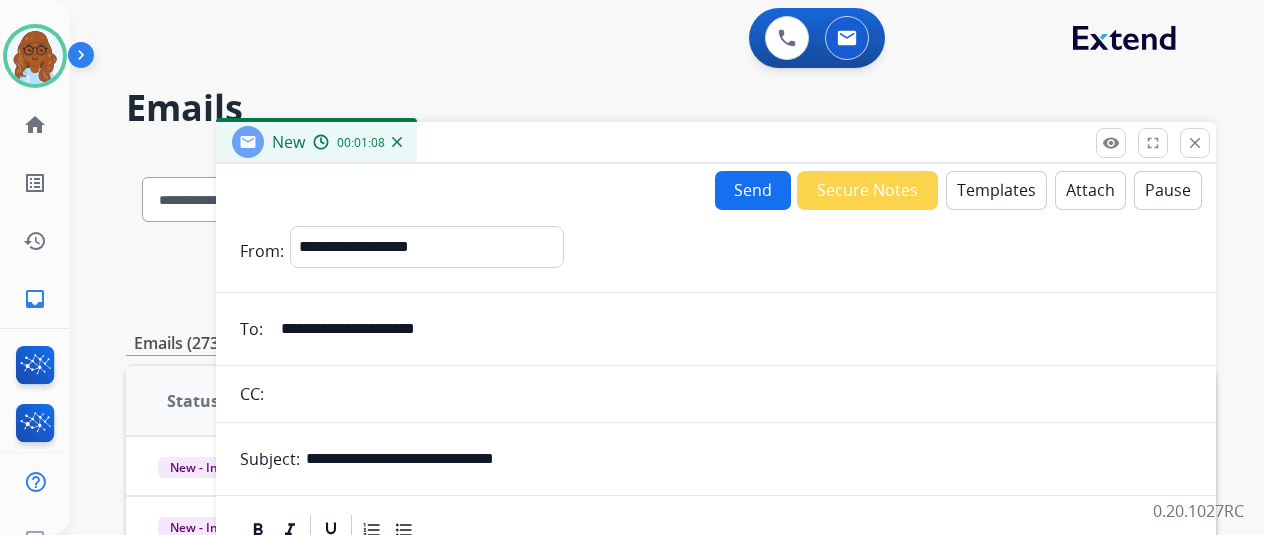 click on "Templates" at bounding box center [996, 190] 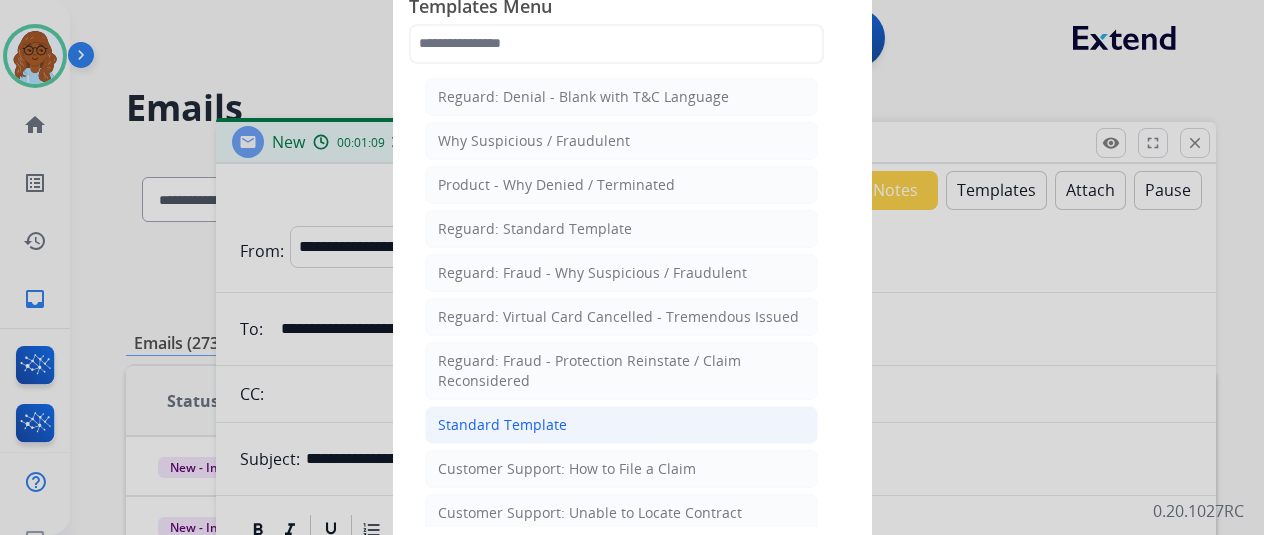 click on "Standard Template" 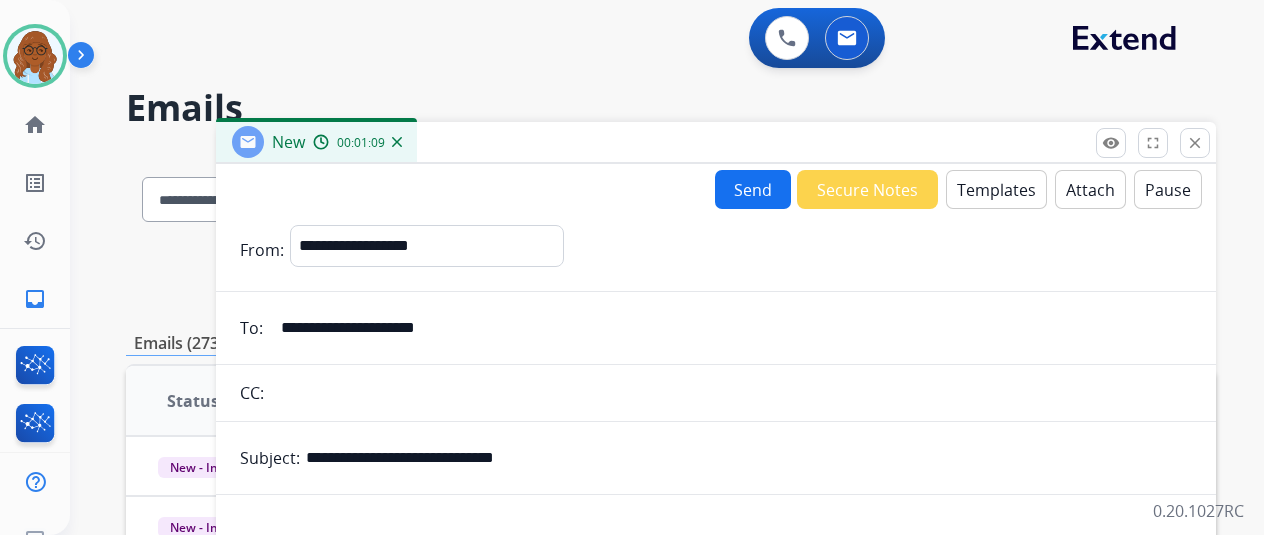 scroll, scrollTop: 300, scrollLeft: 0, axis: vertical 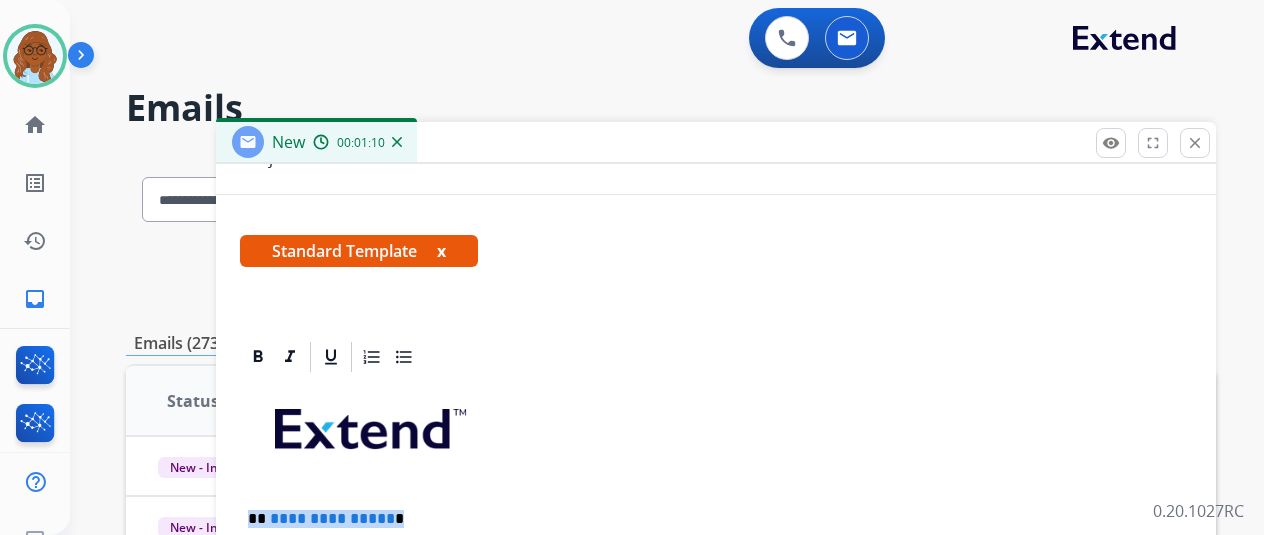 drag, startPoint x: 250, startPoint y: 511, endPoint x: 389, endPoint y: 505, distance: 139.12944 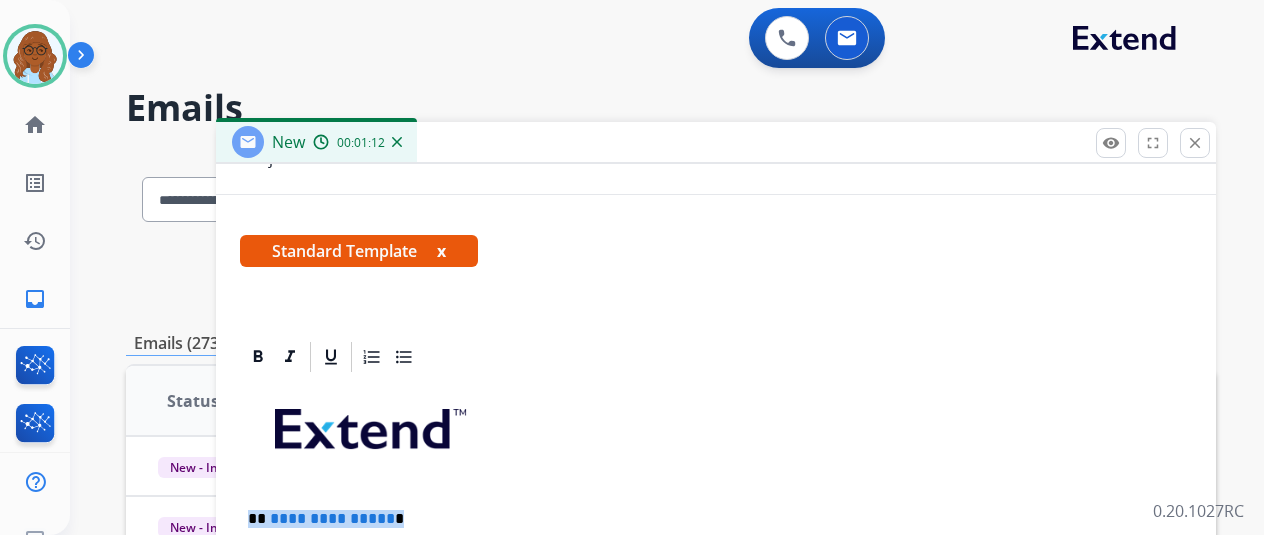 type 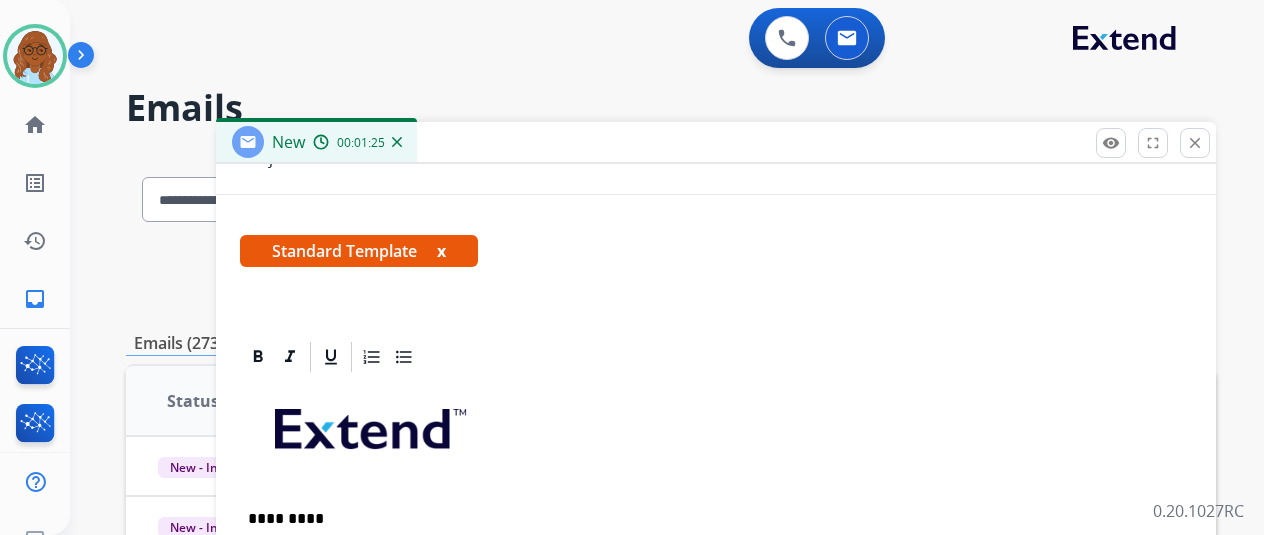 scroll, scrollTop: 460, scrollLeft: 0, axis: vertical 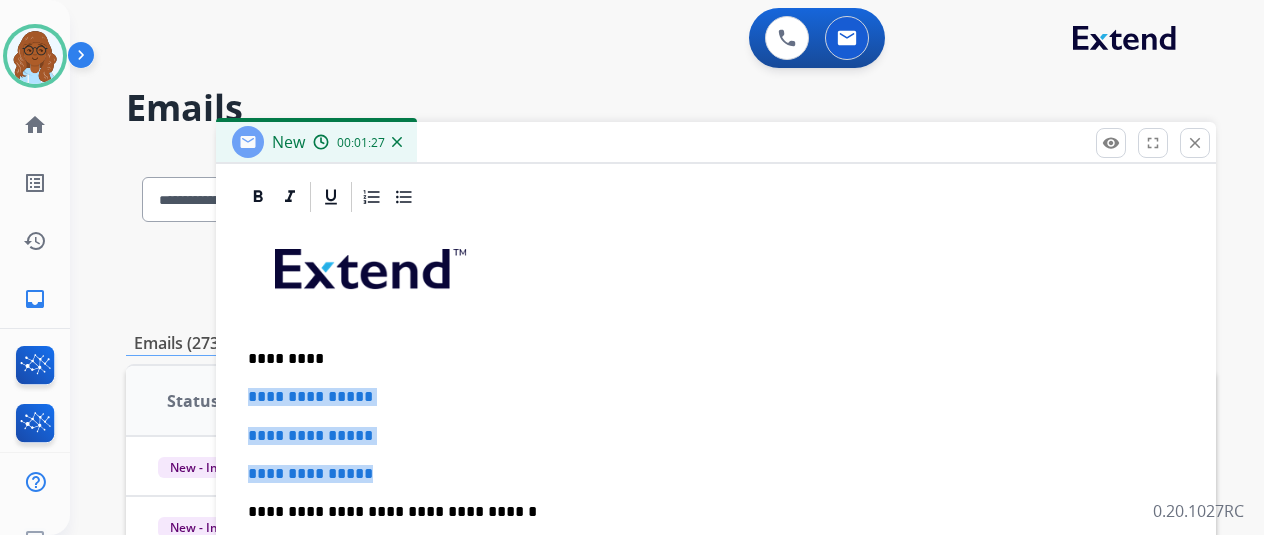 drag, startPoint x: 418, startPoint y: 465, endPoint x: 260, endPoint y: 397, distance: 172.01163 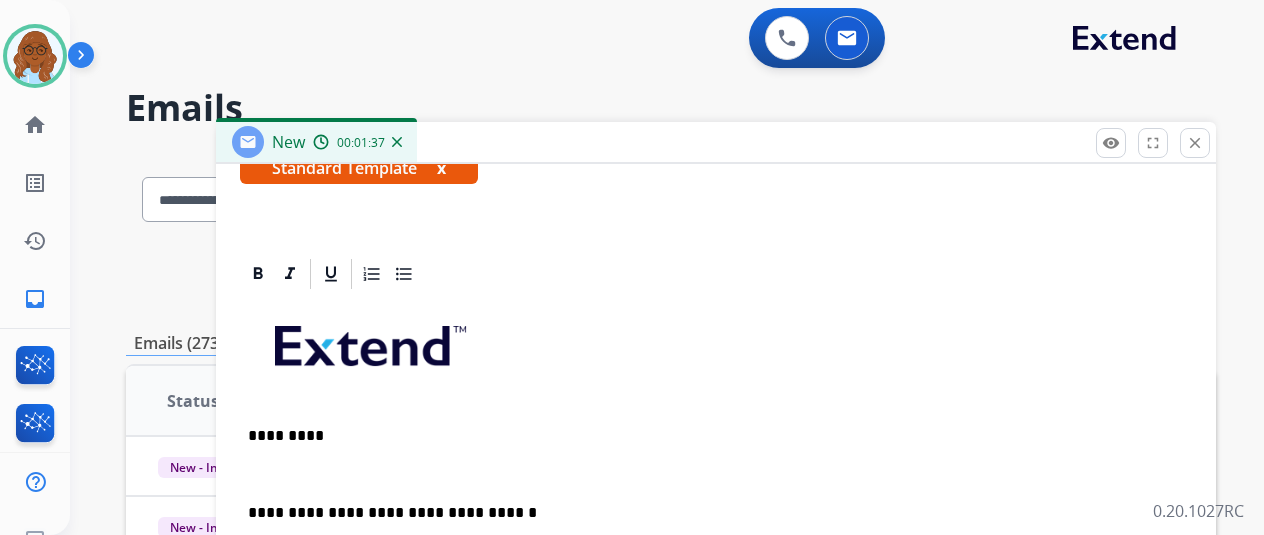 scroll, scrollTop: 183, scrollLeft: 0, axis: vertical 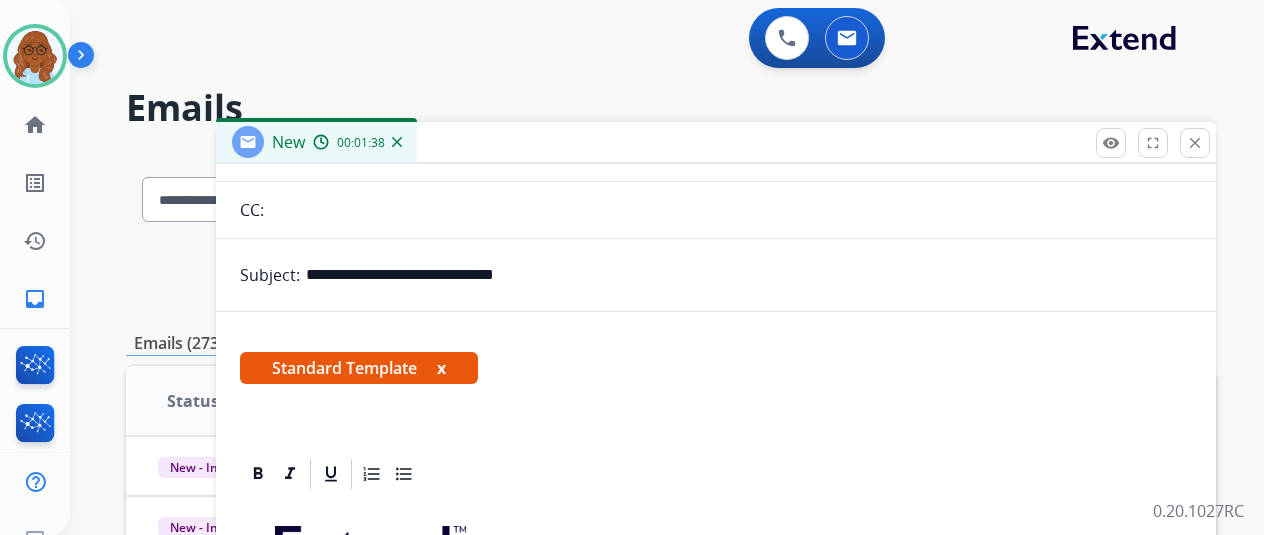 click on "x" at bounding box center [441, 368] 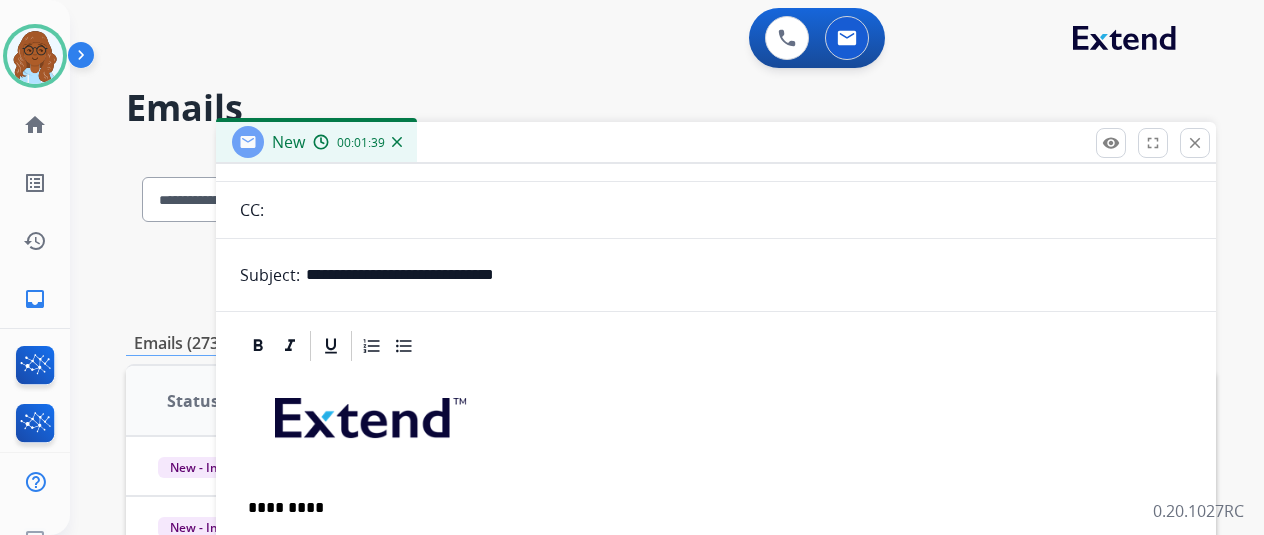 scroll, scrollTop: 100, scrollLeft: 0, axis: vertical 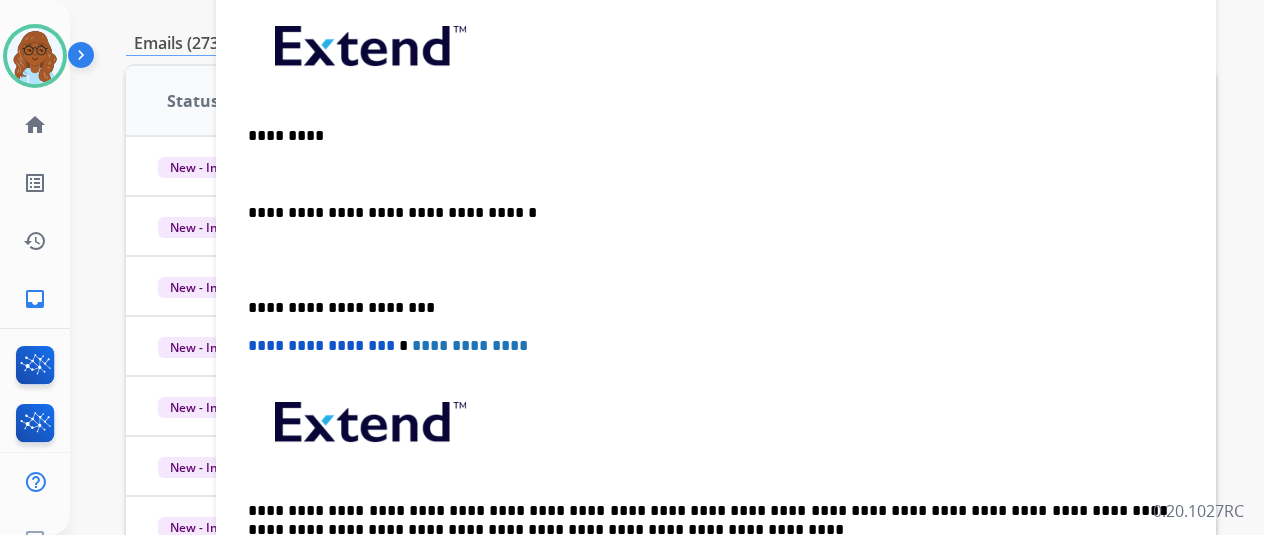 click on "**********" at bounding box center (716, 297) 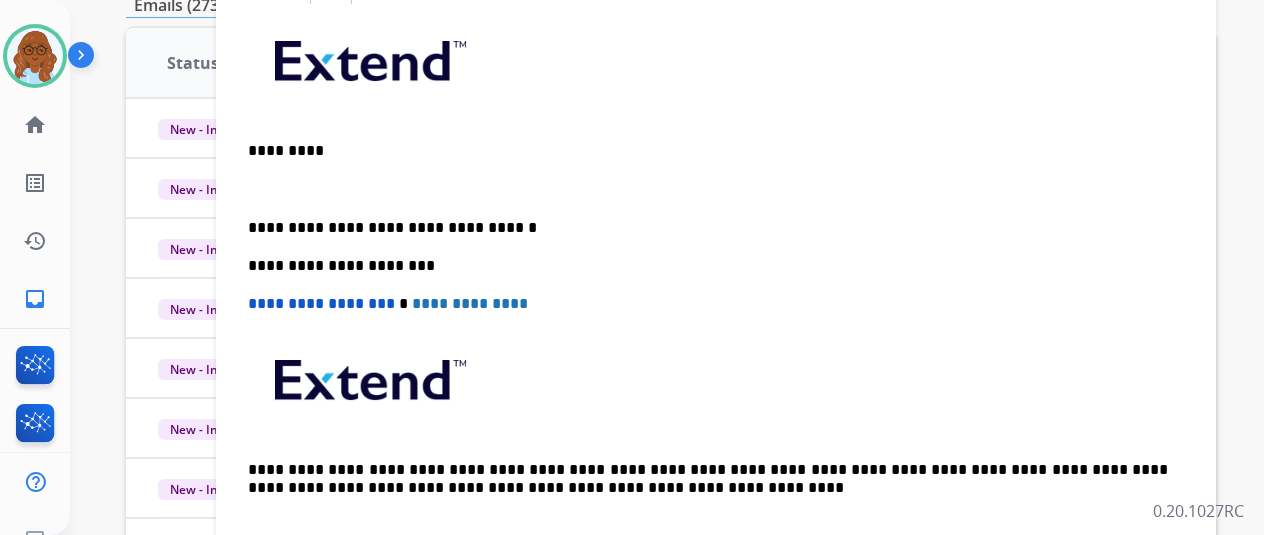 scroll, scrollTop: 198, scrollLeft: 0, axis: vertical 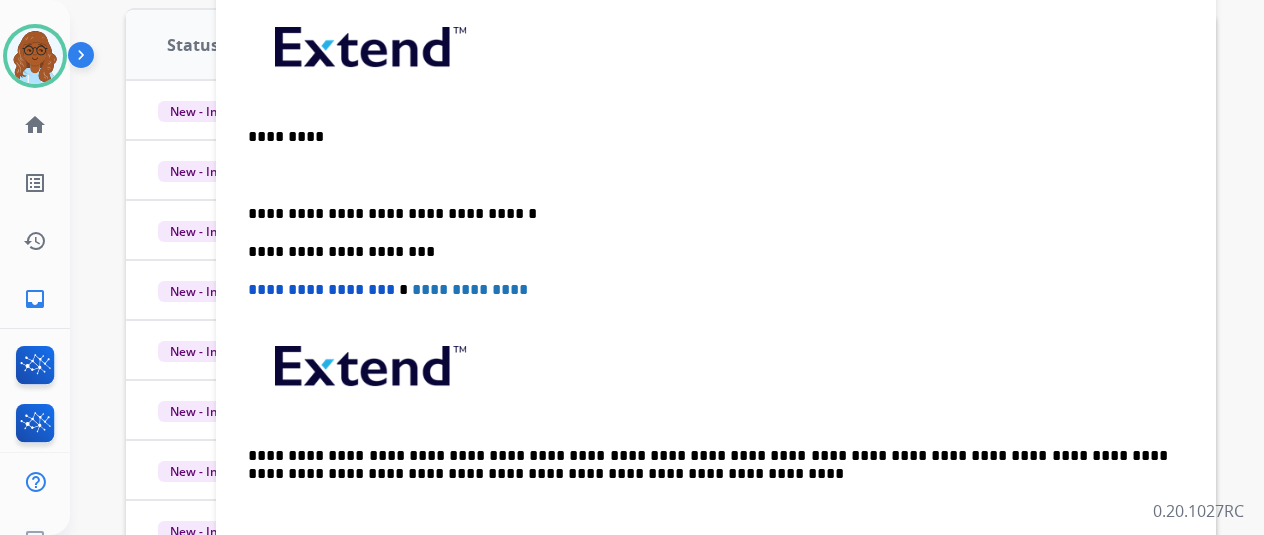 click on "**********" at bounding box center (716, 270) 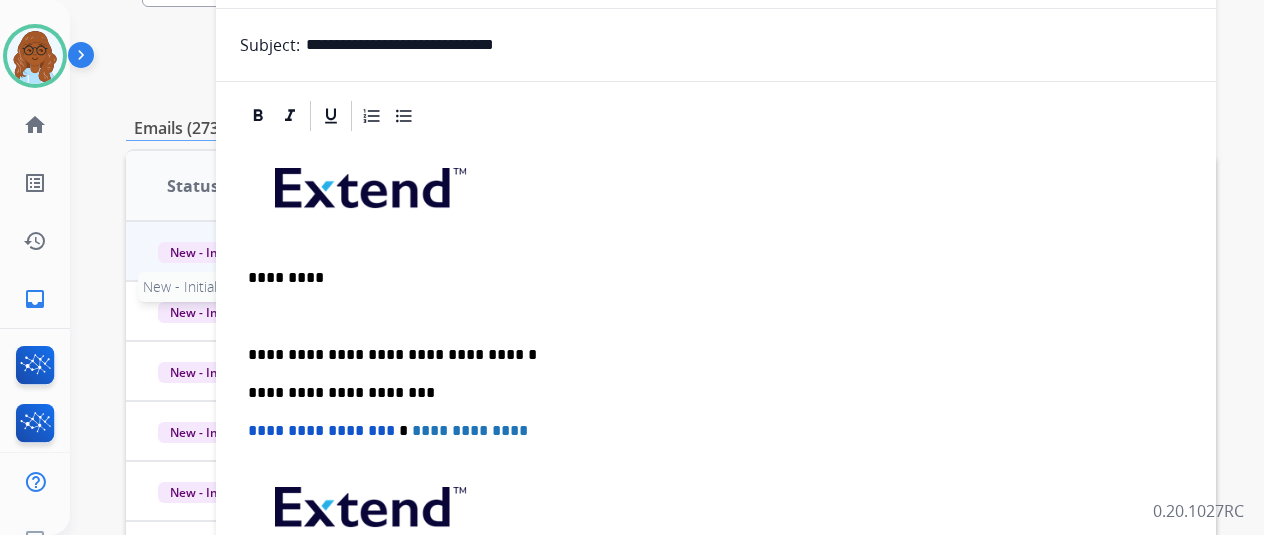 scroll, scrollTop: 186, scrollLeft: 0, axis: vertical 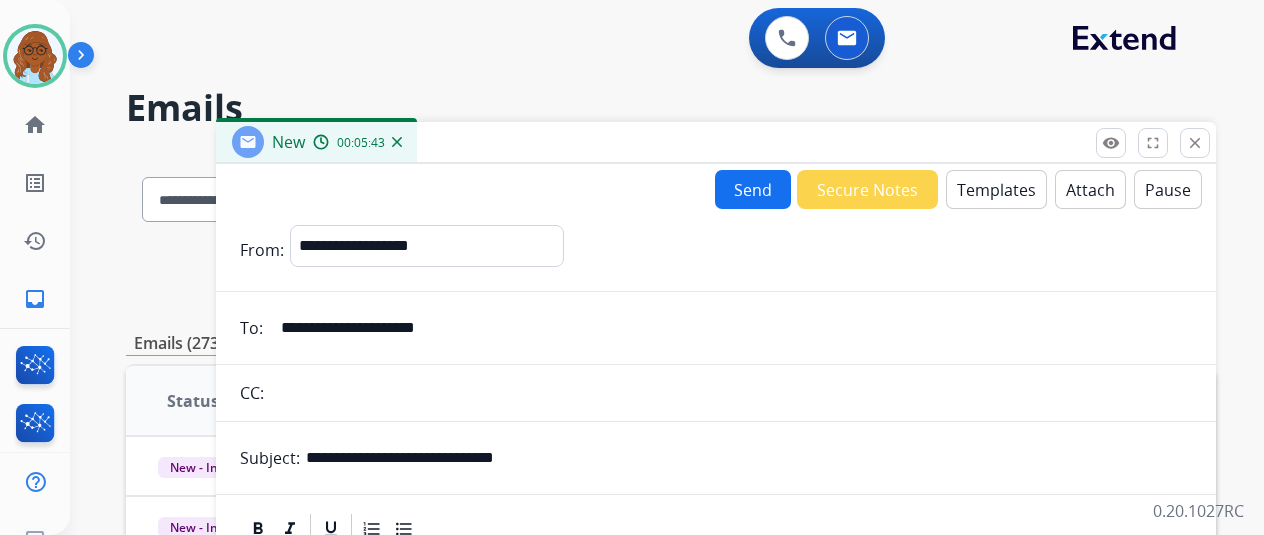 select on "**********" 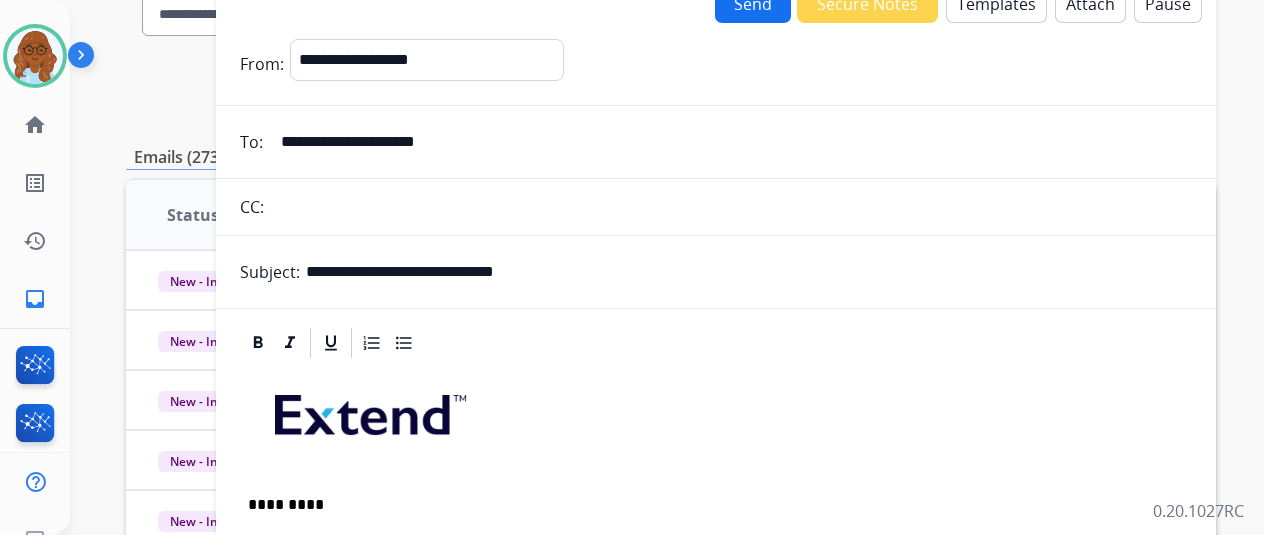 scroll, scrollTop: 198, scrollLeft: 0, axis: vertical 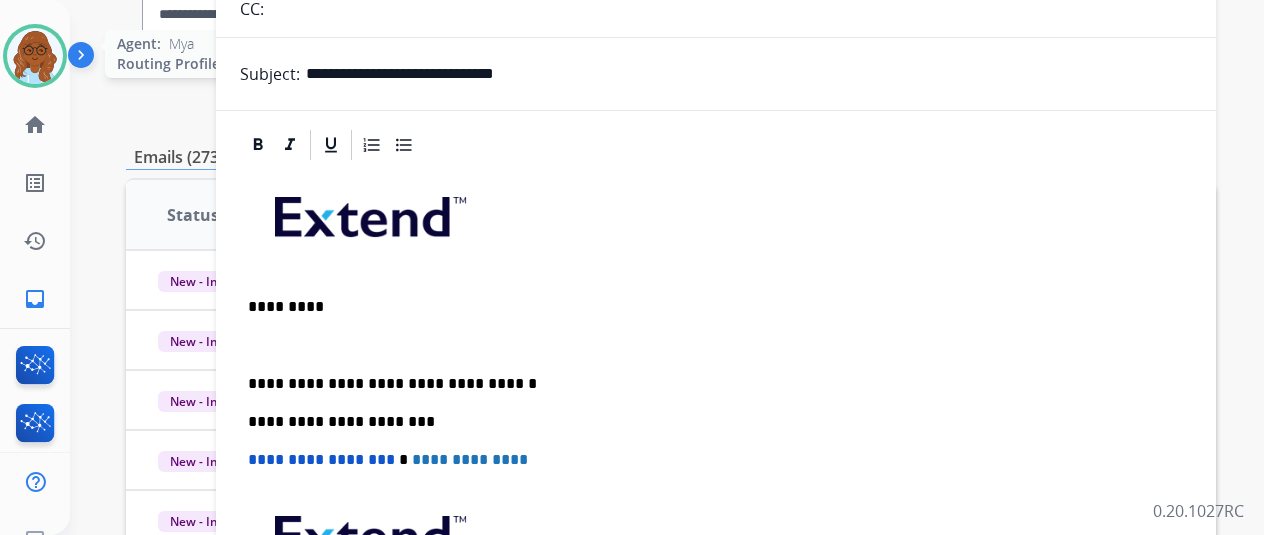 click at bounding box center [35, 56] 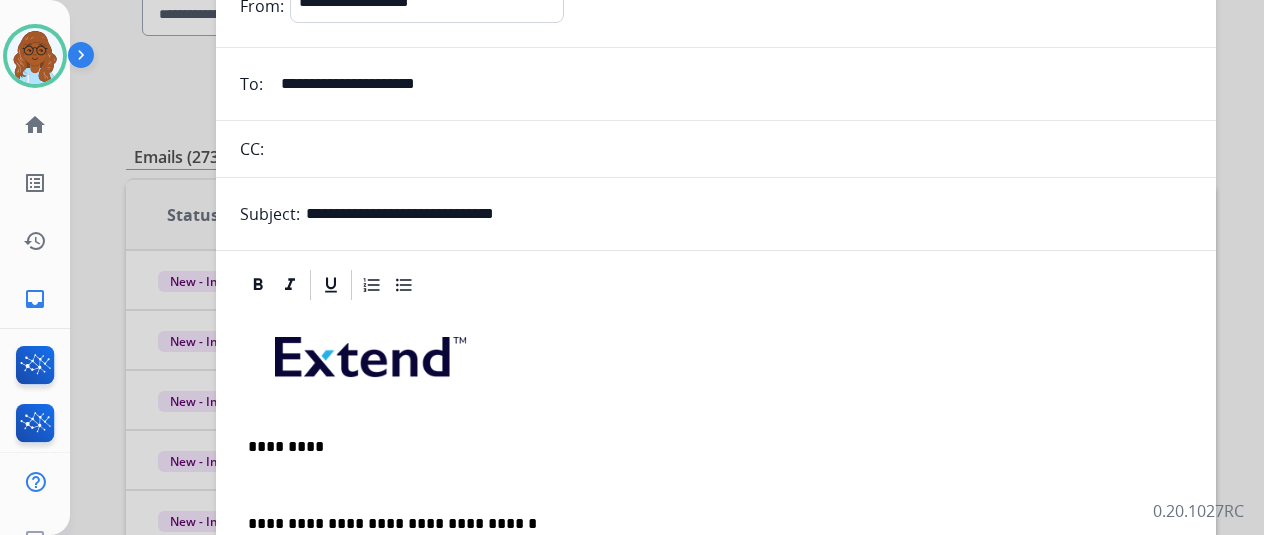 scroll, scrollTop: 0, scrollLeft: 0, axis: both 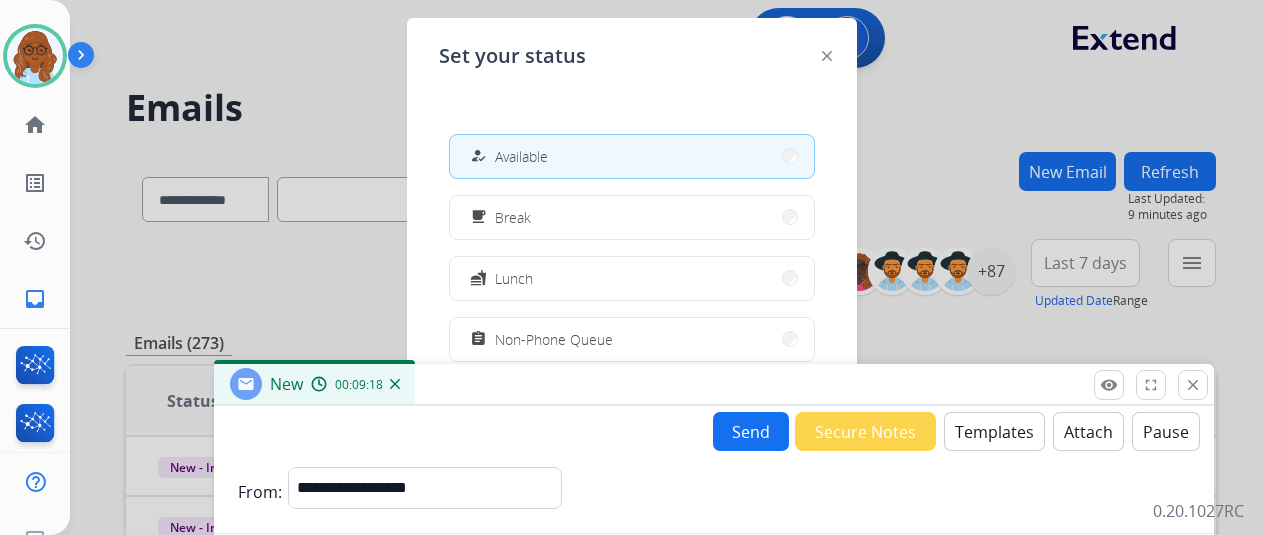 drag, startPoint x: 766, startPoint y: 131, endPoint x: 764, endPoint y: 378, distance: 247.0081 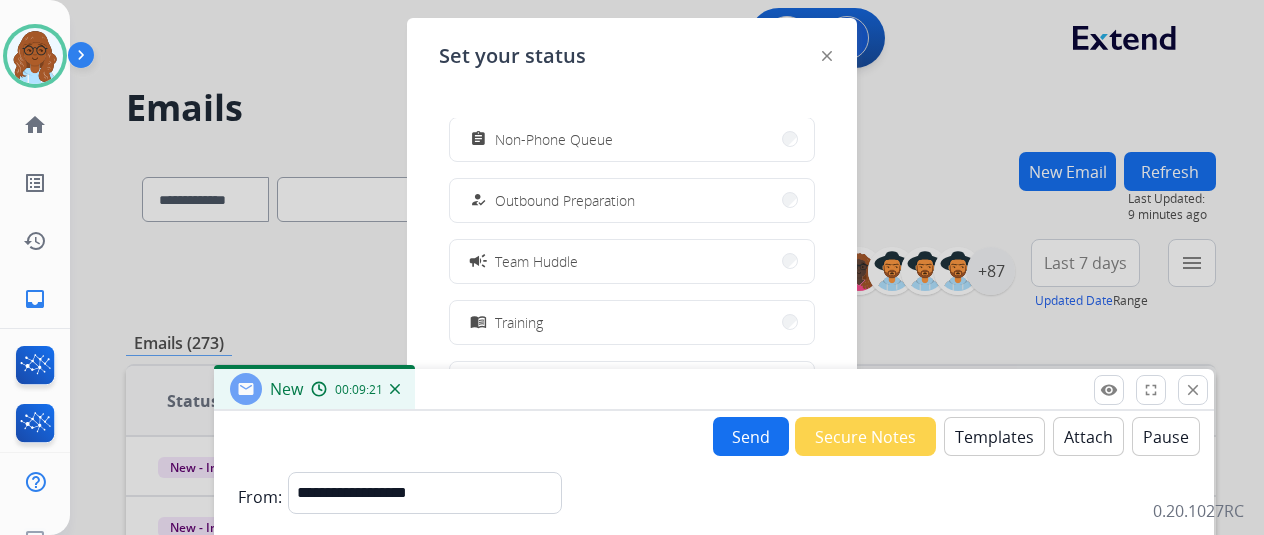 scroll, scrollTop: 300, scrollLeft: 0, axis: vertical 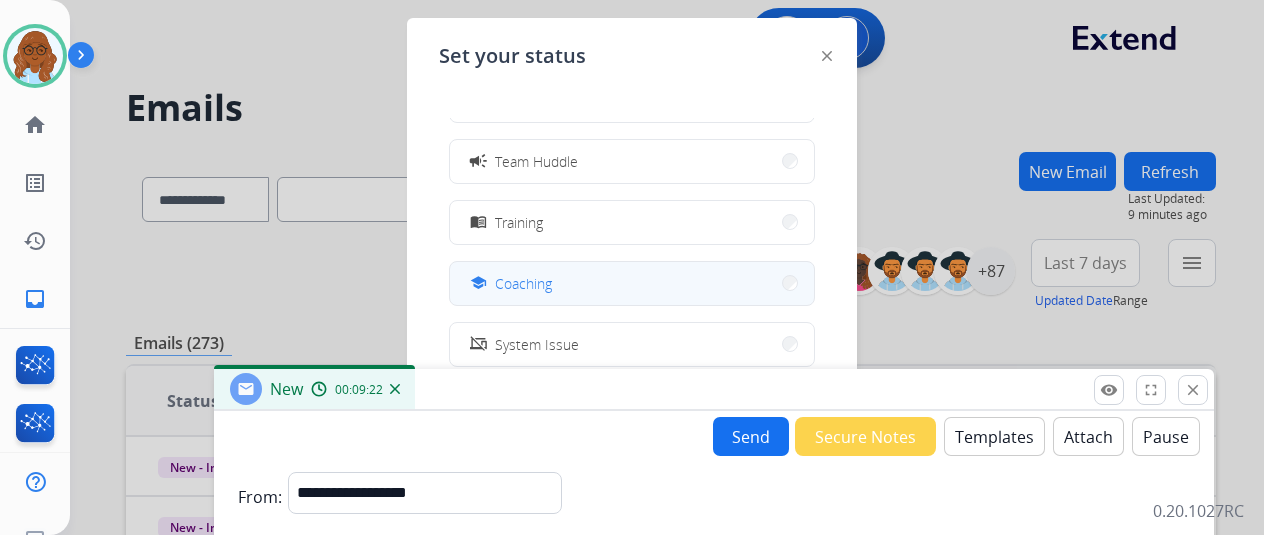 click on "school Coaching" at bounding box center [632, 283] 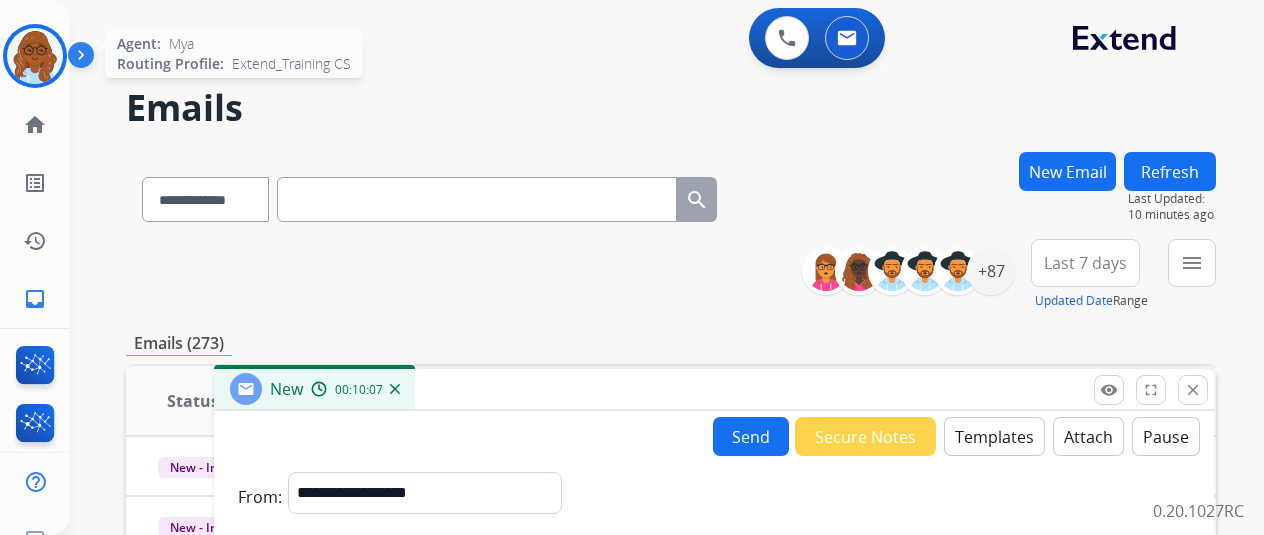click at bounding box center (35, 56) 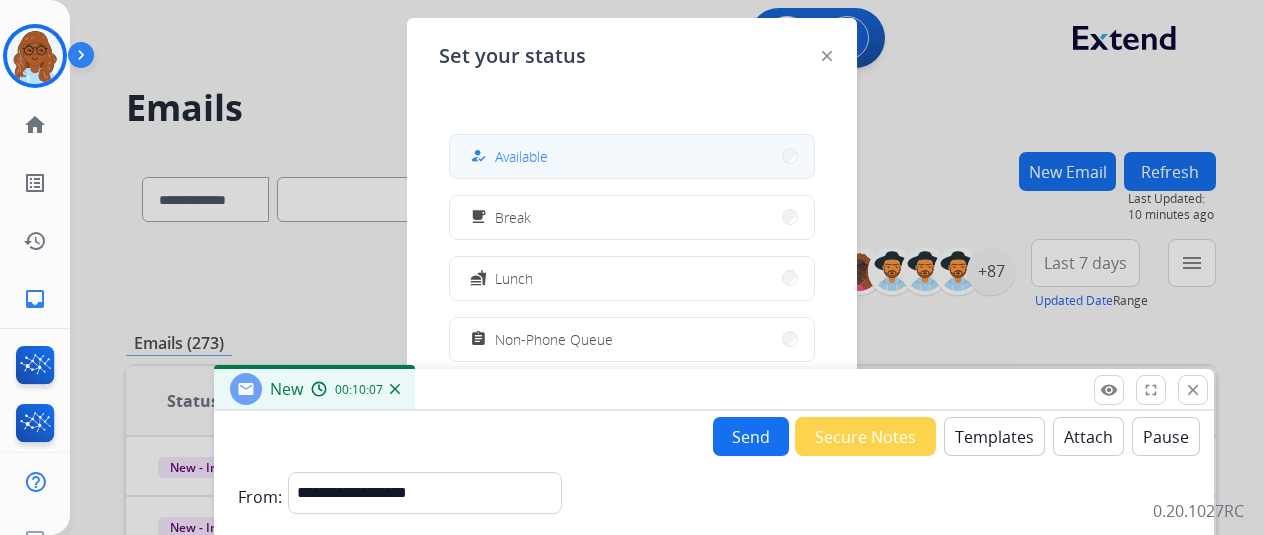 click on "how_to_reg Available" at bounding box center [632, 156] 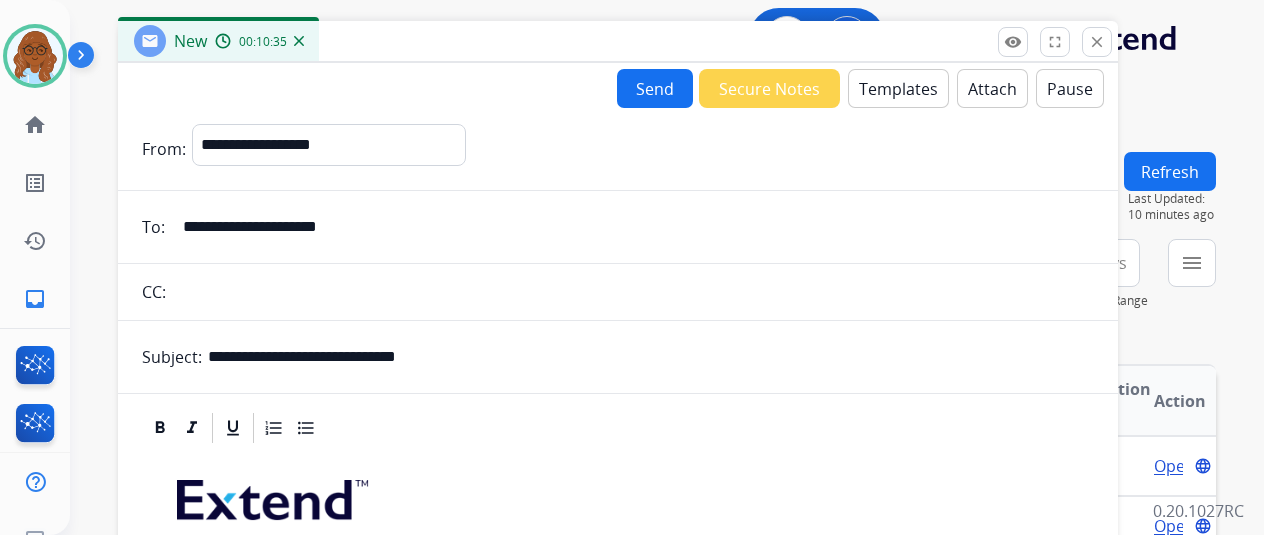 drag, startPoint x: 919, startPoint y: 402, endPoint x: 823, endPoint y: 53, distance: 361.9627 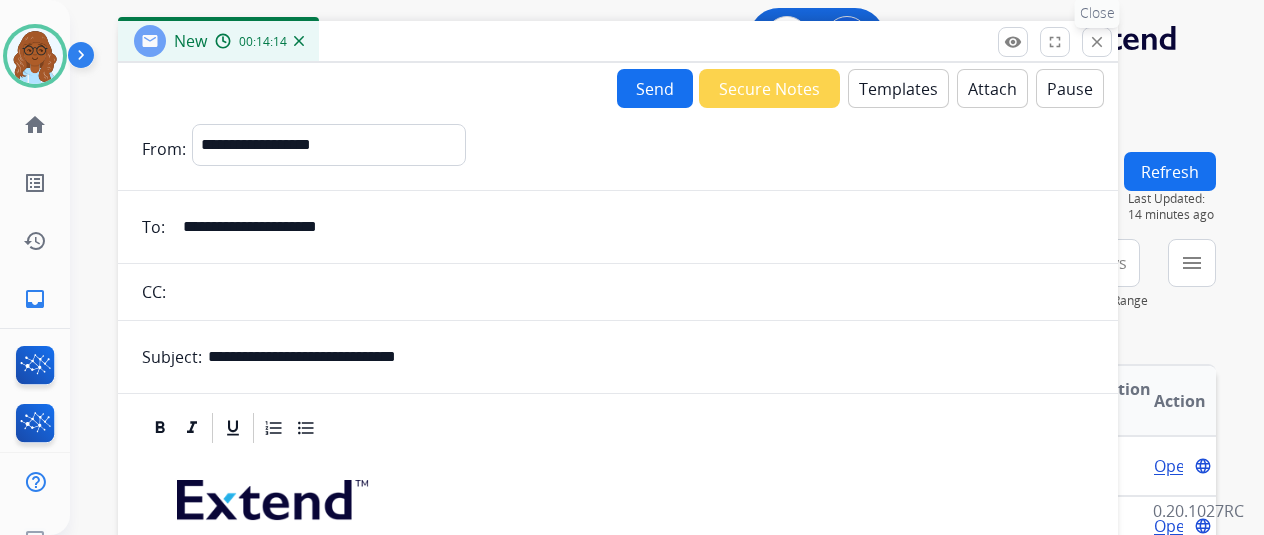 click on "close" at bounding box center (1097, 42) 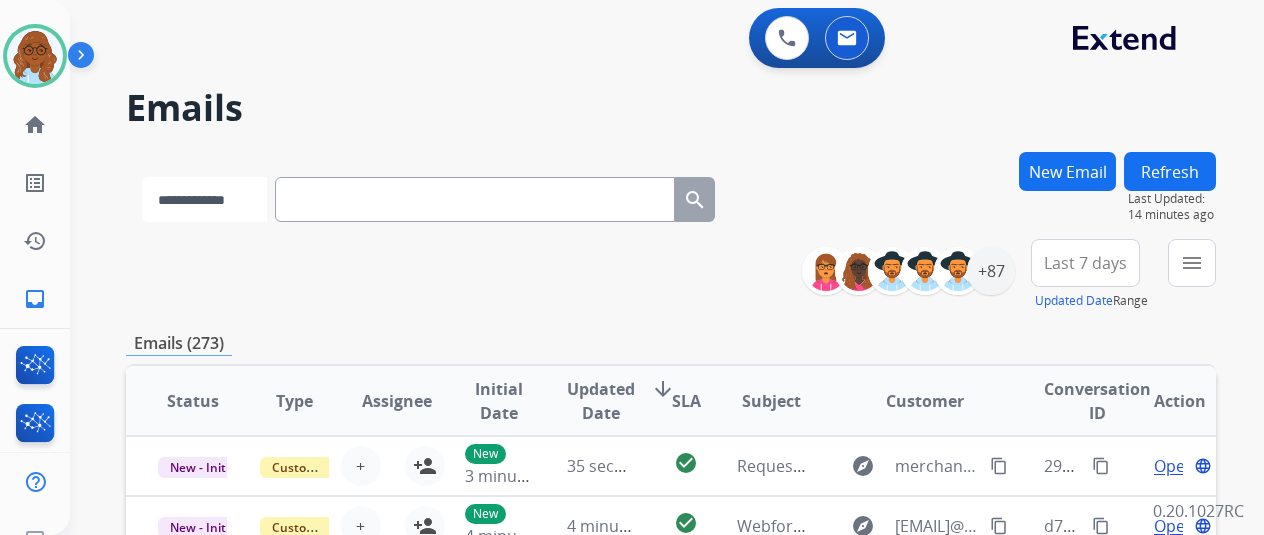 click on "**********" at bounding box center (204, 199) 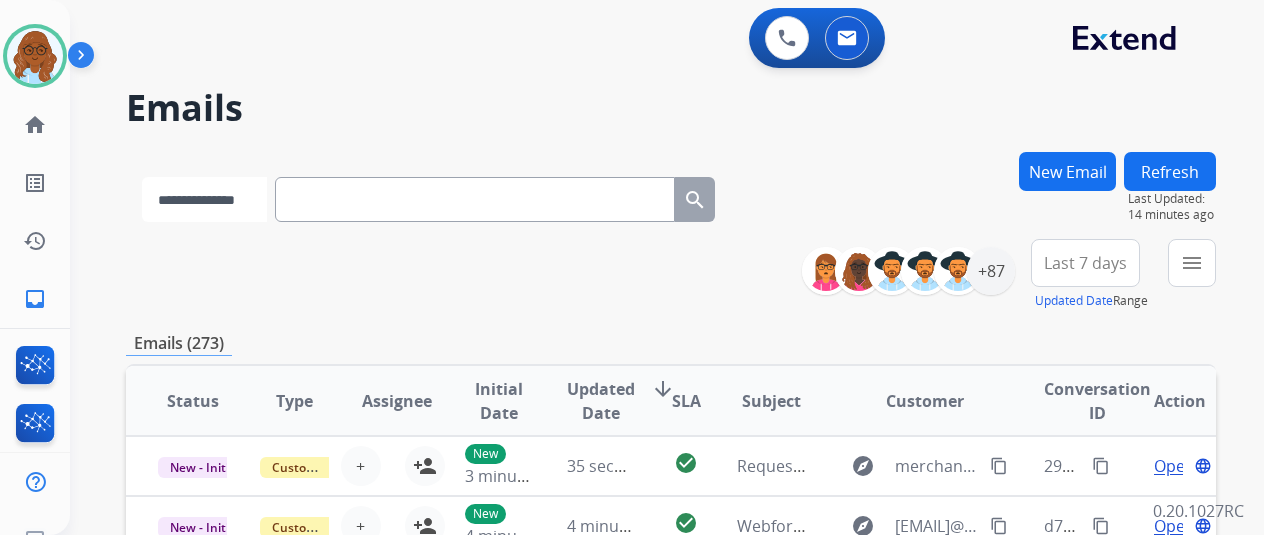 click on "**********" at bounding box center [204, 199] 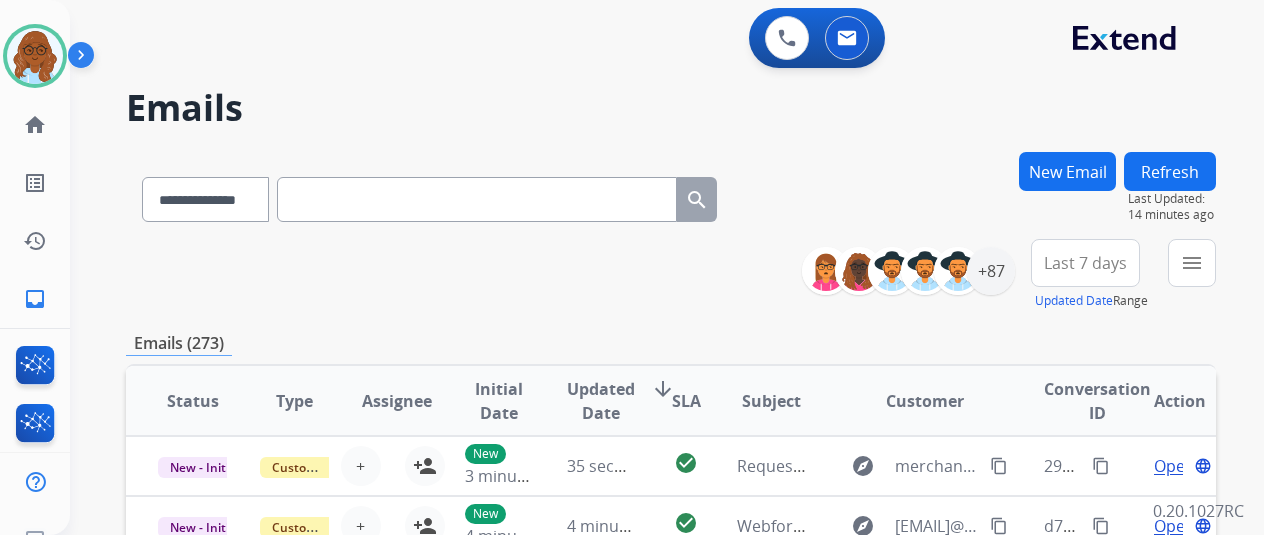 click at bounding box center [477, 199] 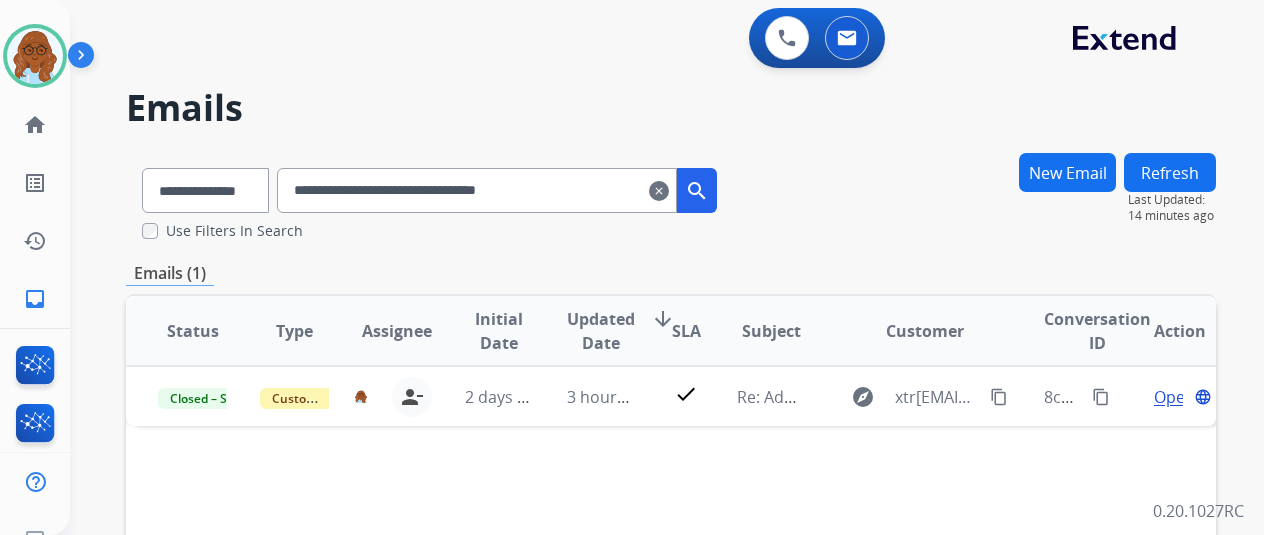 click on "**********" at bounding box center (477, 190) 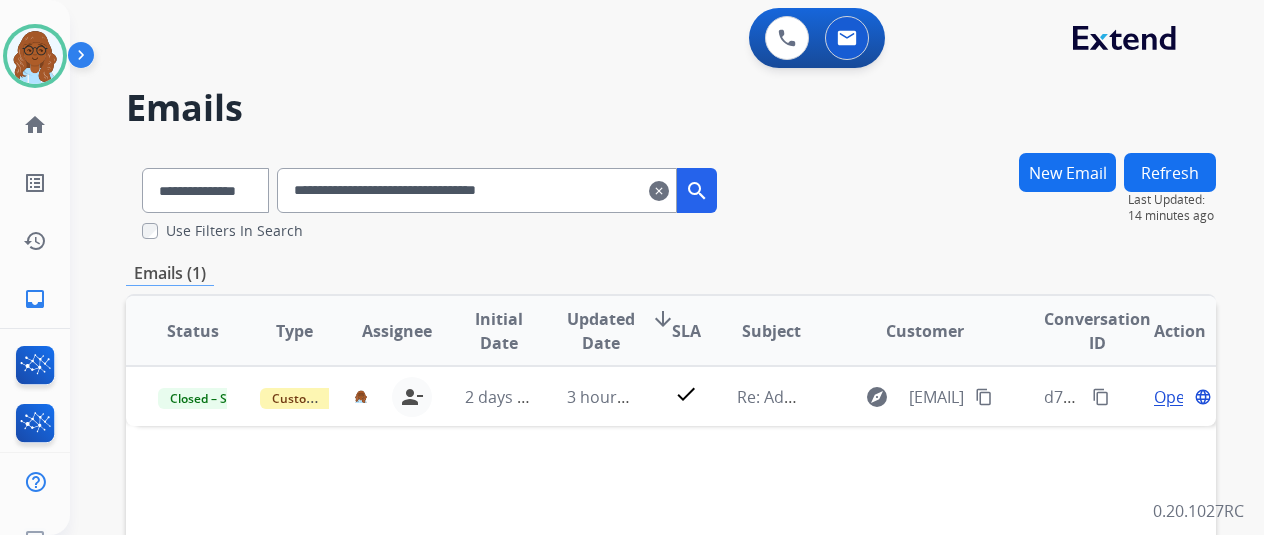 click on "**********" at bounding box center (477, 190) 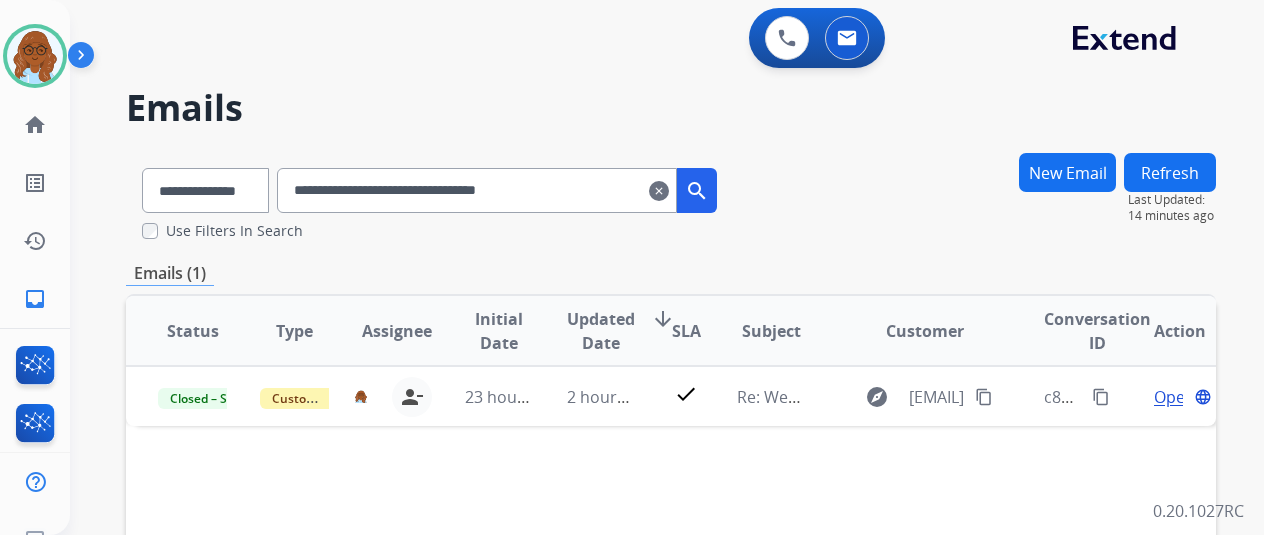 click on "Status Type Assignee Initial Date Updated Date arrow_downward SLA Subject Customer Conversation ID Action Closed – Solved Customer Support mya.hall@mcibpo.com person_remove Unassign to Me 23 hours ago 2 hours ago check  Re: Webform from rakarnu@gmail.com on 07/31/2025  explore rakarnu@gmail.com content_copy  c868527e-4353-451d-a955-1d2deb772a4a  content_copy Open language" at bounding box center [671, 629] 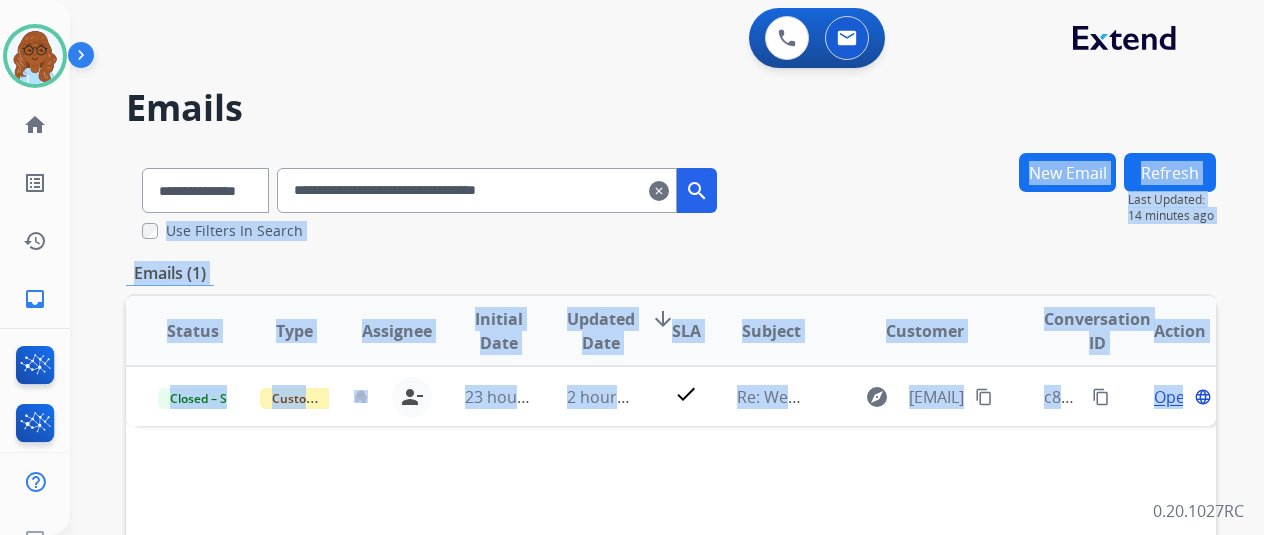 drag, startPoint x: 1017, startPoint y: 484, endPoint x: 756, endPoint y: 251, distance: 349.8714 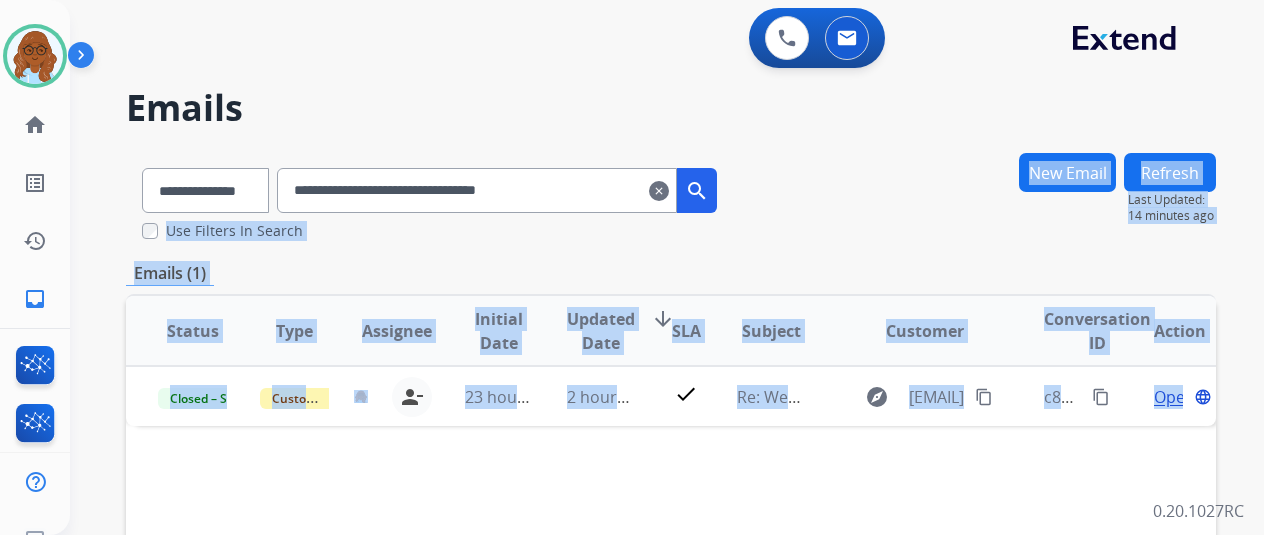 click on "**********" at bounding box center [671, 610] 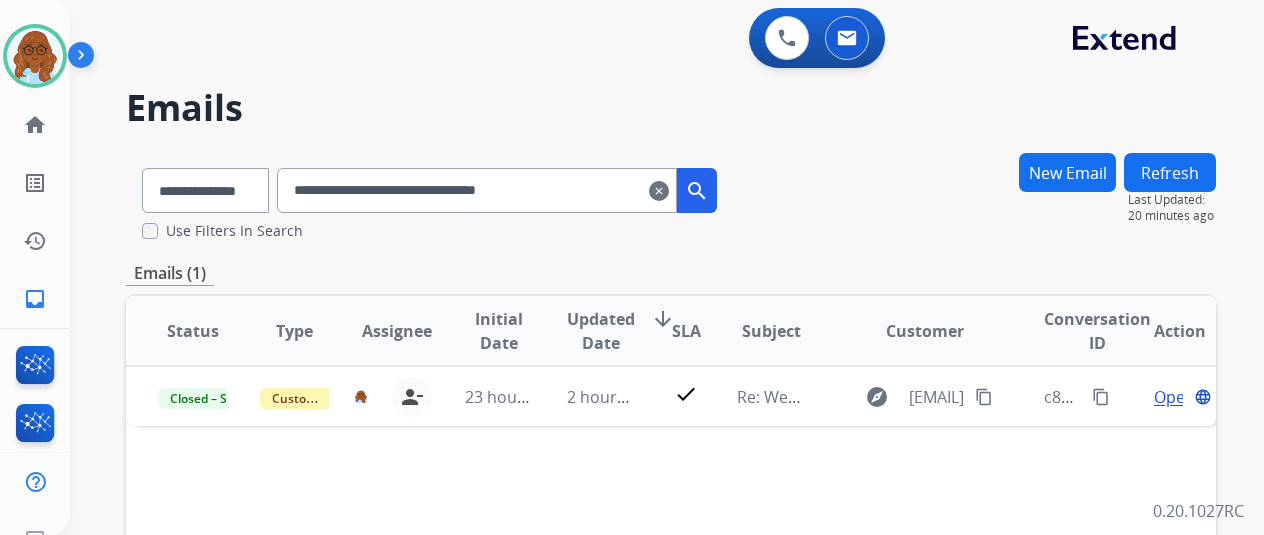click on "Emails" at bounding box center (671, 108) 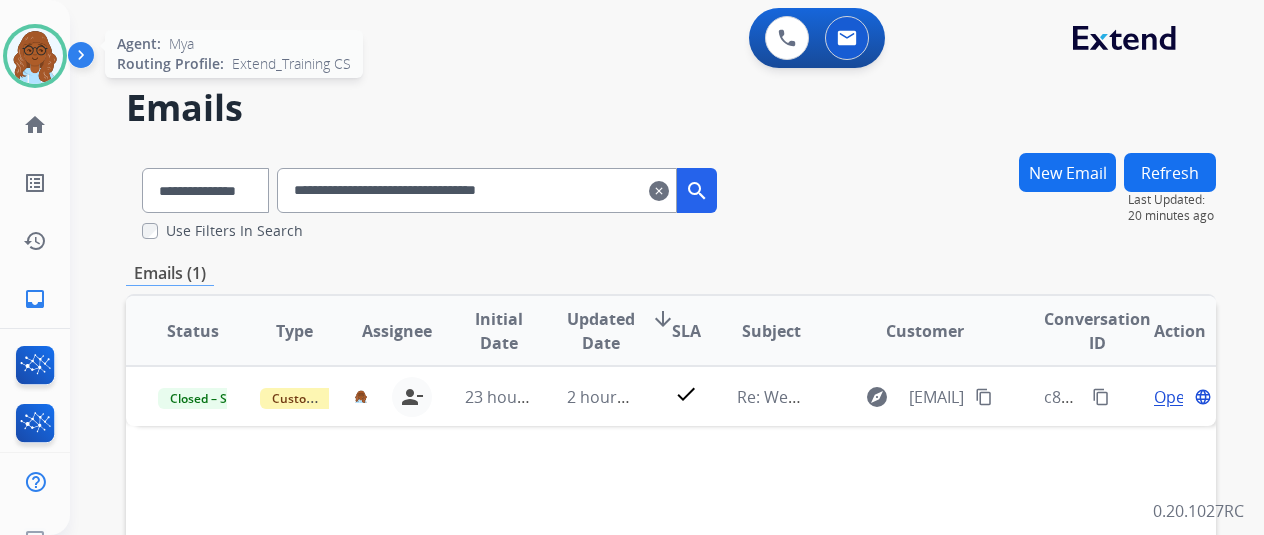 click at bounding box center [35, 56] 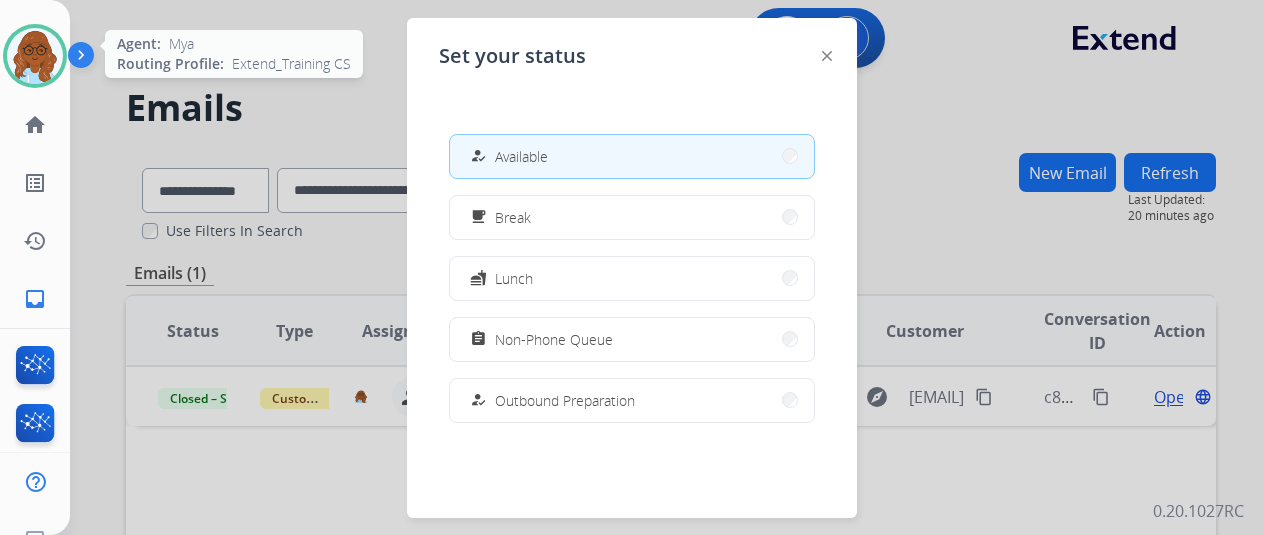 click at bounding box center [35, 56] 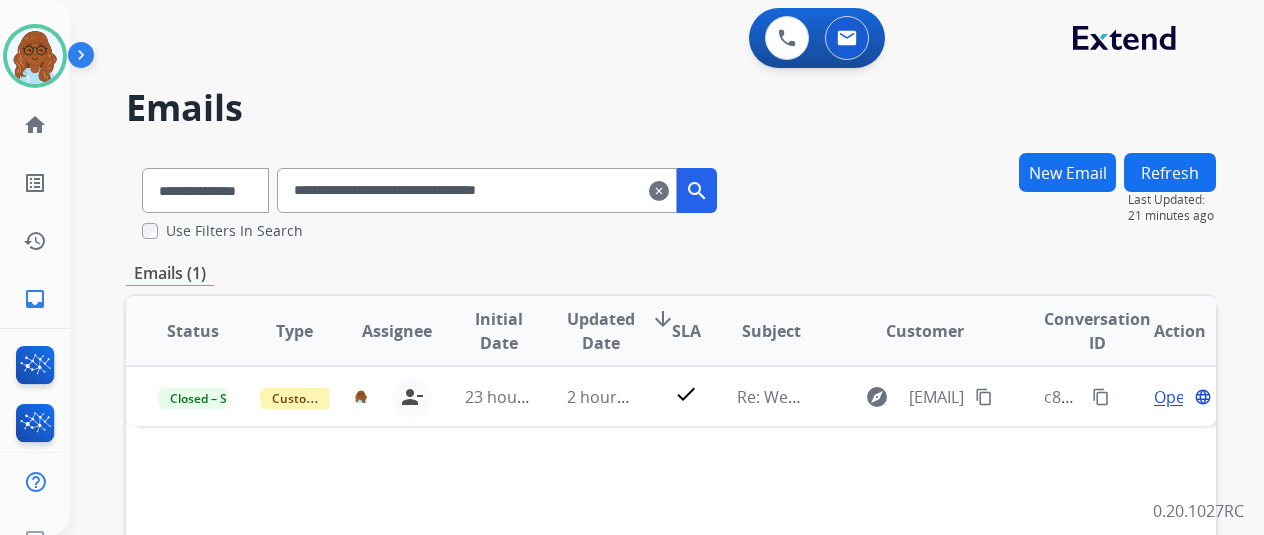 drag, startPoint x: 1119, startPoint y: 421, endPoint x: 454, endPoint y: 141, distance: 721.54346 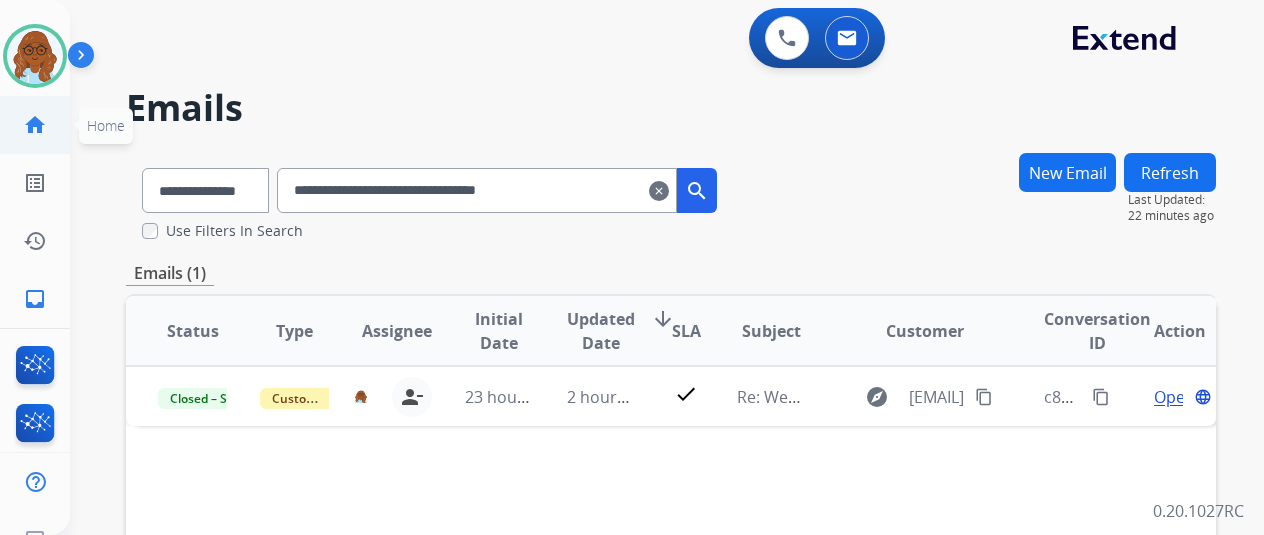 click on "home" 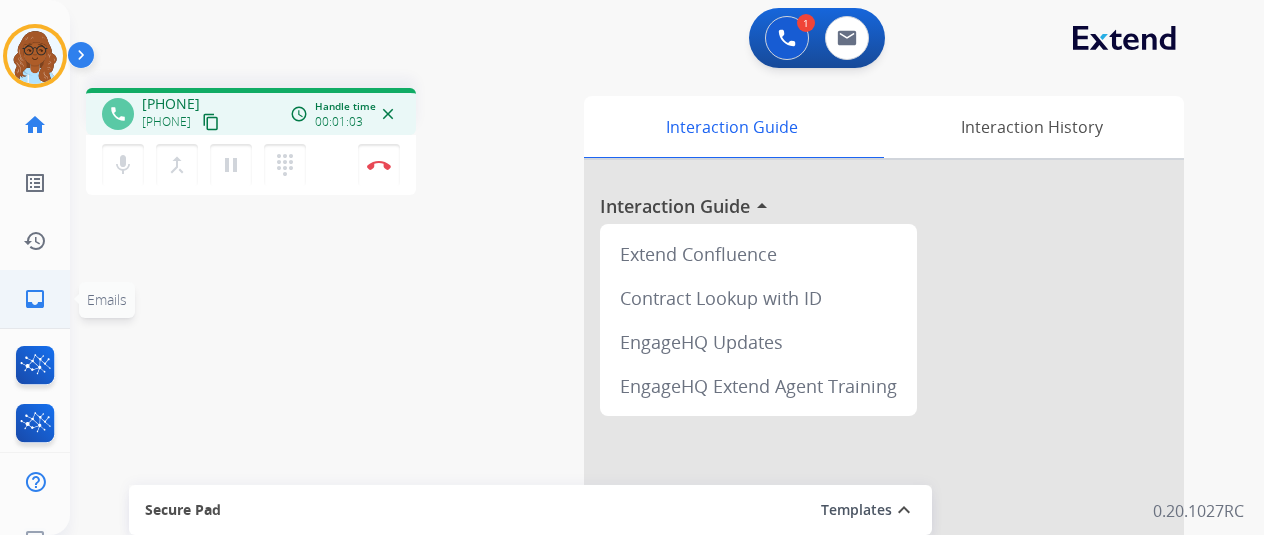 click on "inbox" 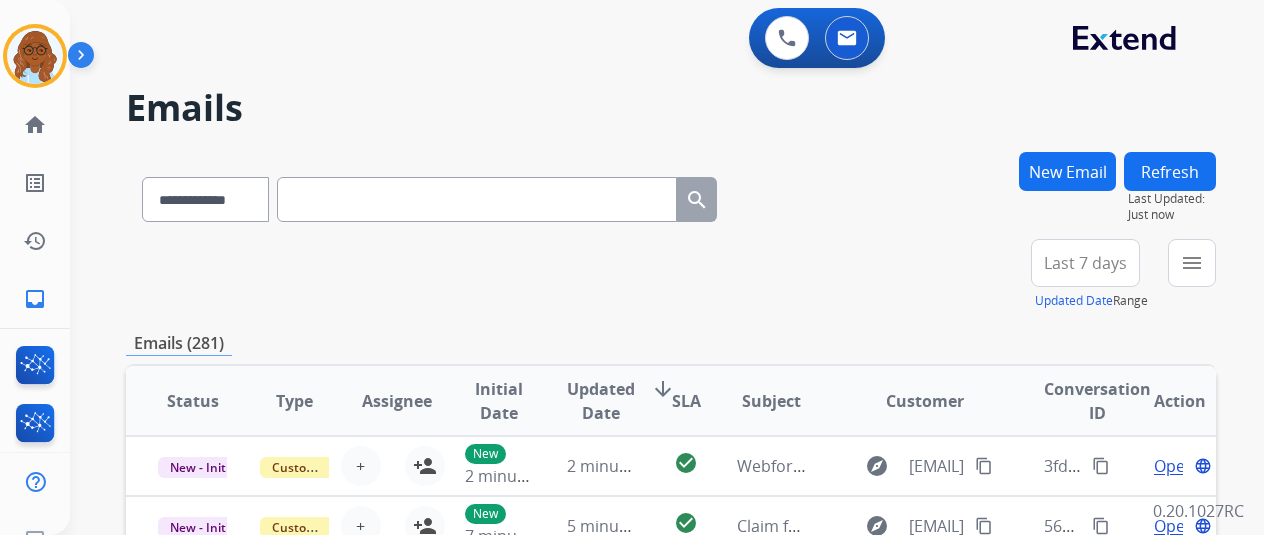 click on "New Email" at bounding box center (1067, 171) 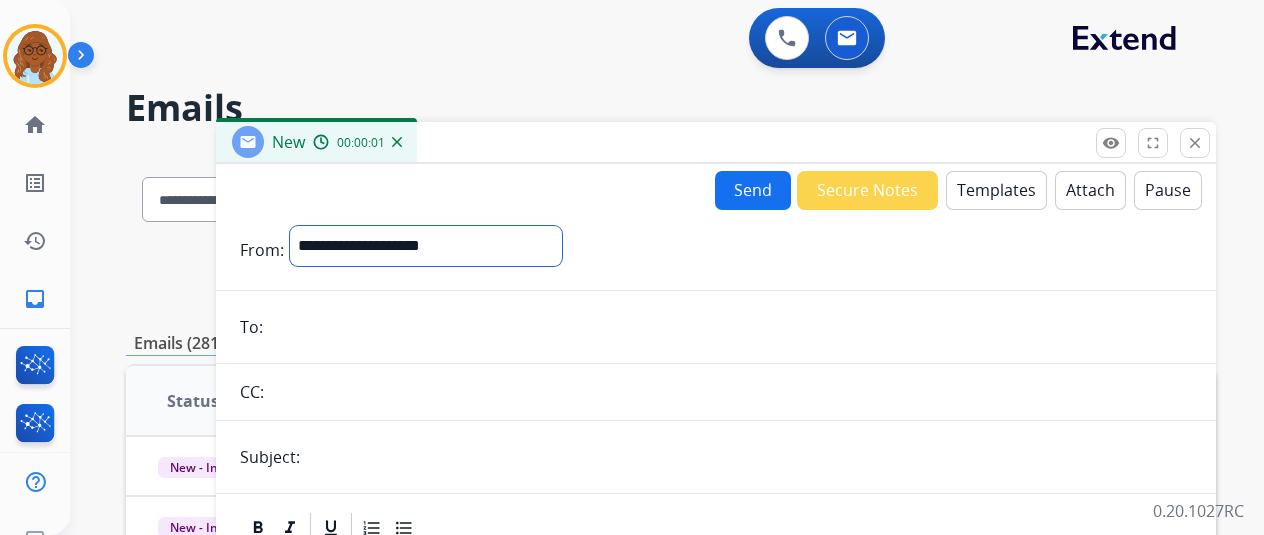 drag, startPoint x: 485, startPoint y: 227, endPoint x: 452, endPoint y: 264, distance: 49.57822 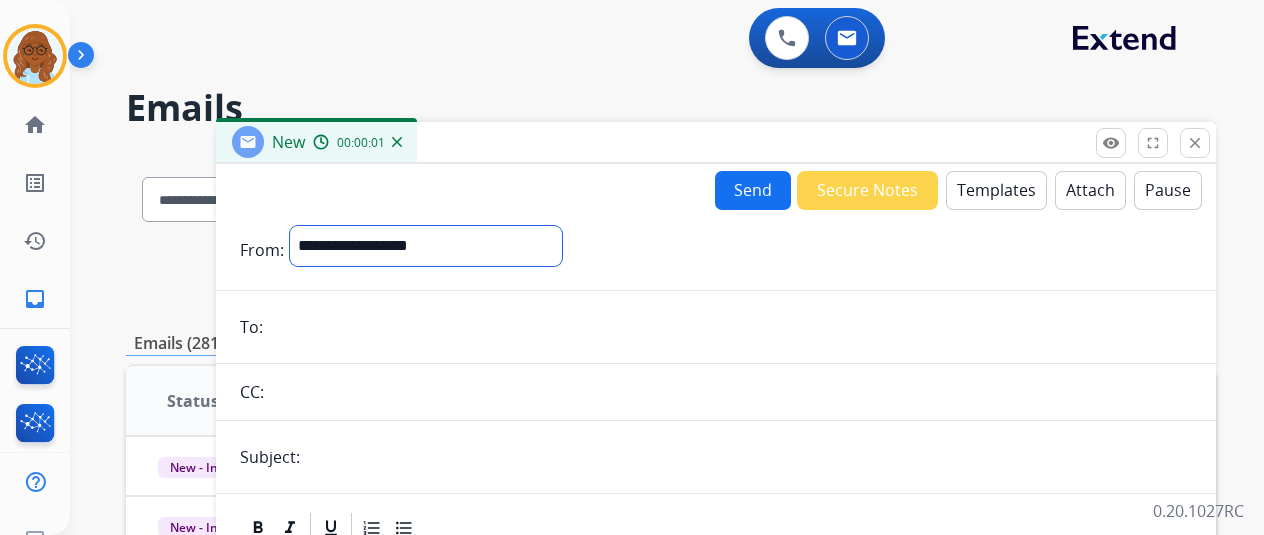 click on "**********" at bounding box center (426, 246) 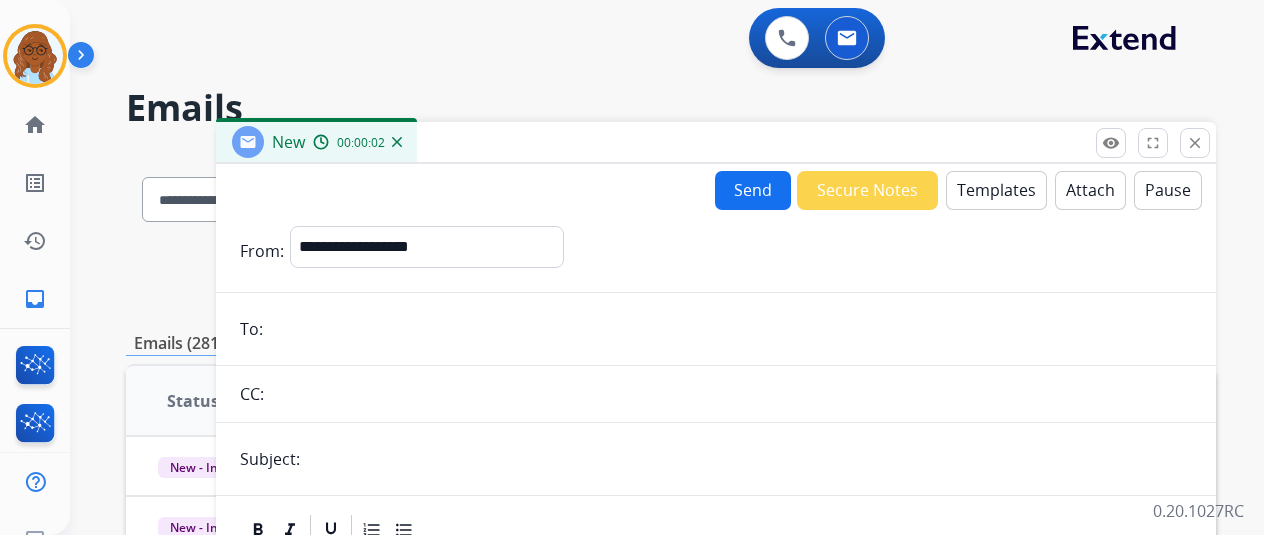 click at bounding box center (730, 329) 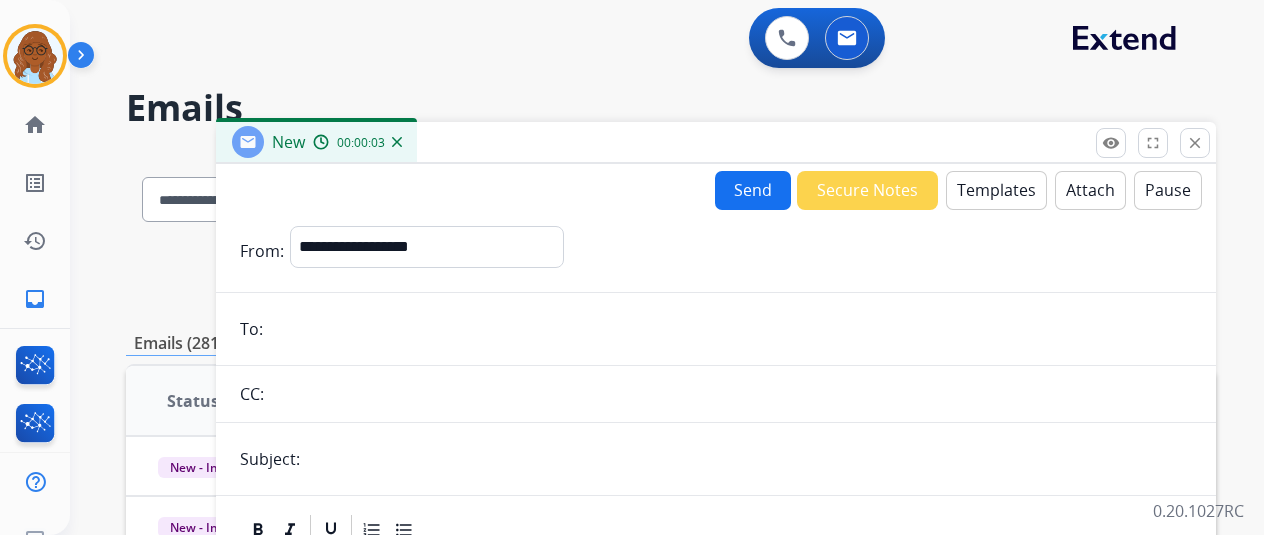 paste on "**********" 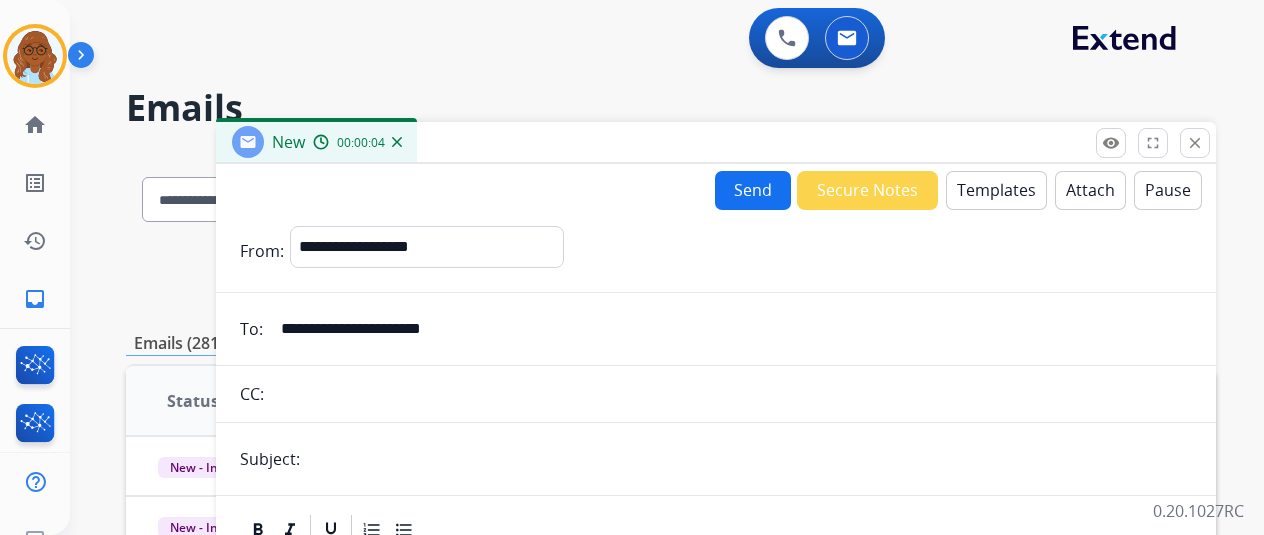 type on "**********" 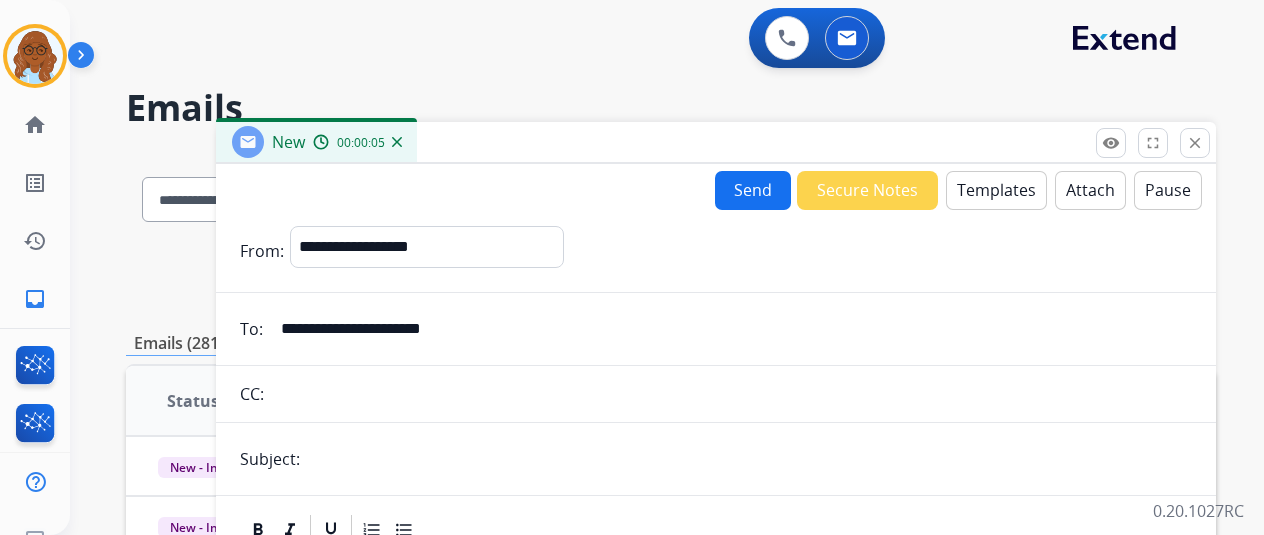 type on "**********" 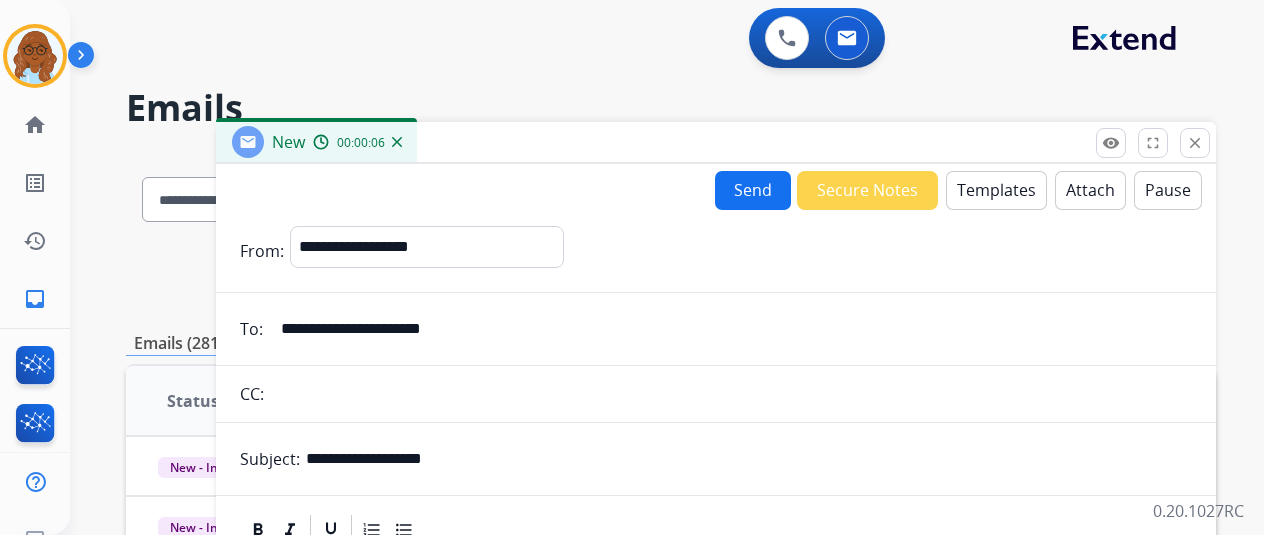 click on "Templates" at bounding box center [996, 190] 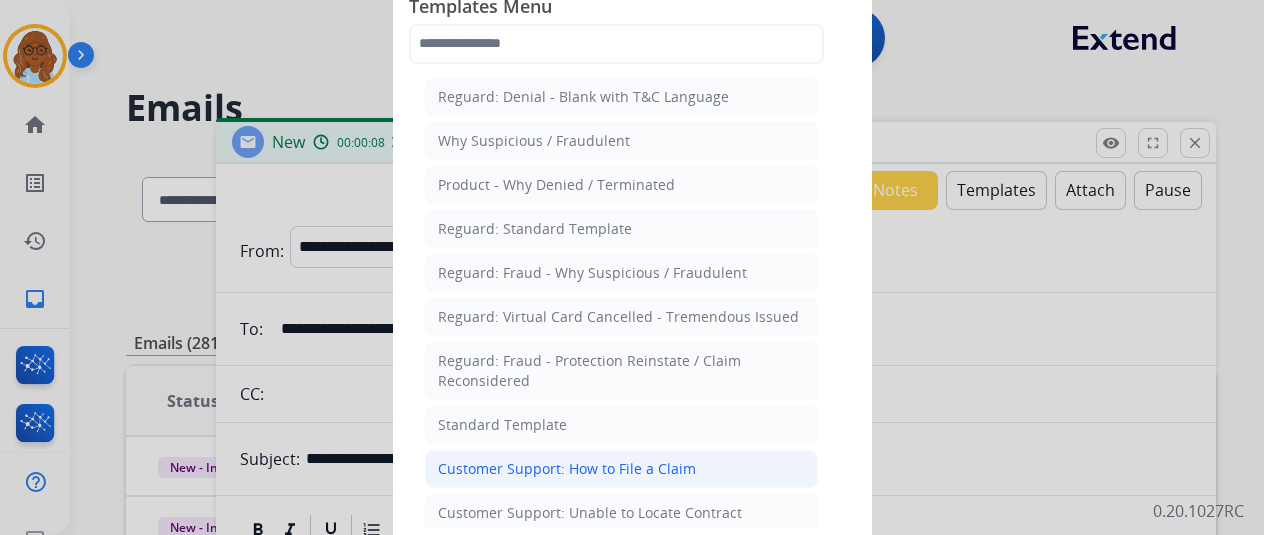 click on "Customer Support: How to File a Claim" 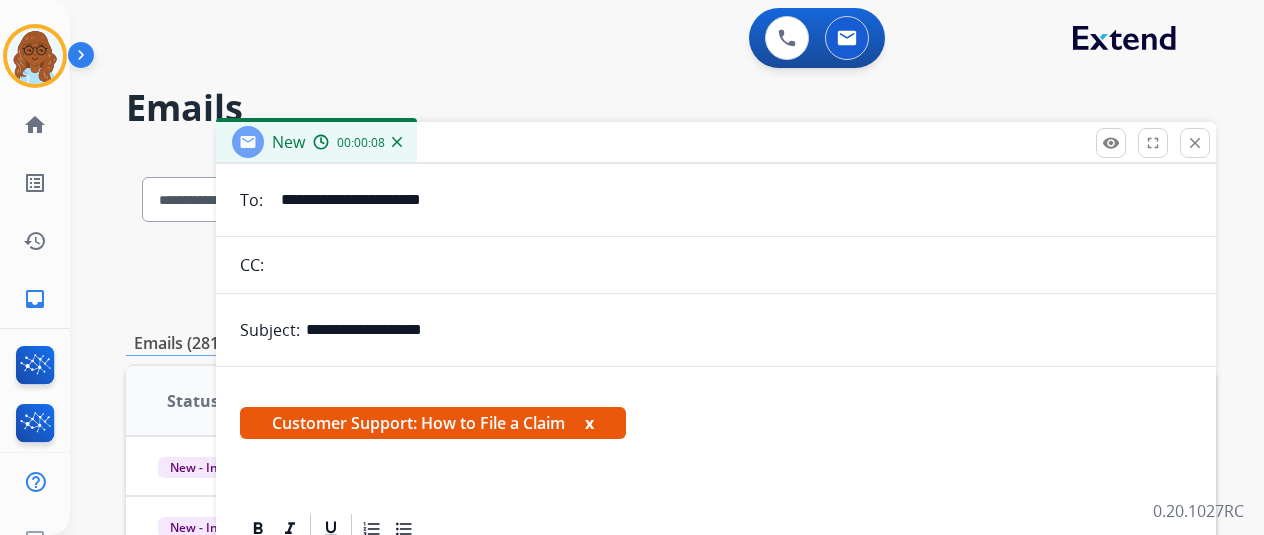 scroll, scrollTop: 200, scrollLeft: 0, axis: vertical 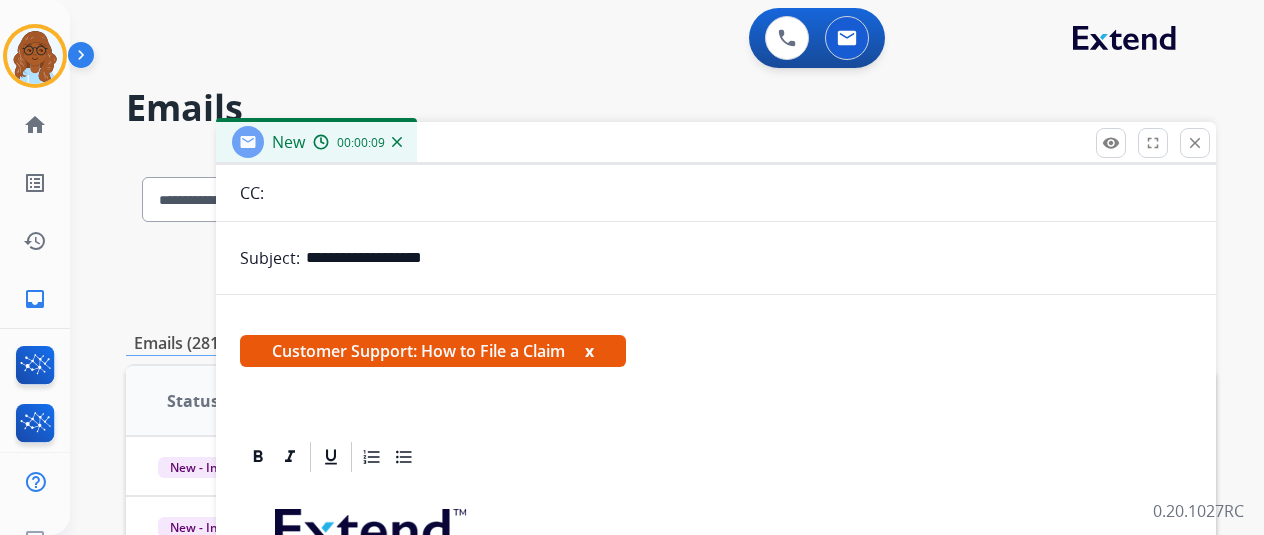 click on "x" at bounding box center (589, 351) 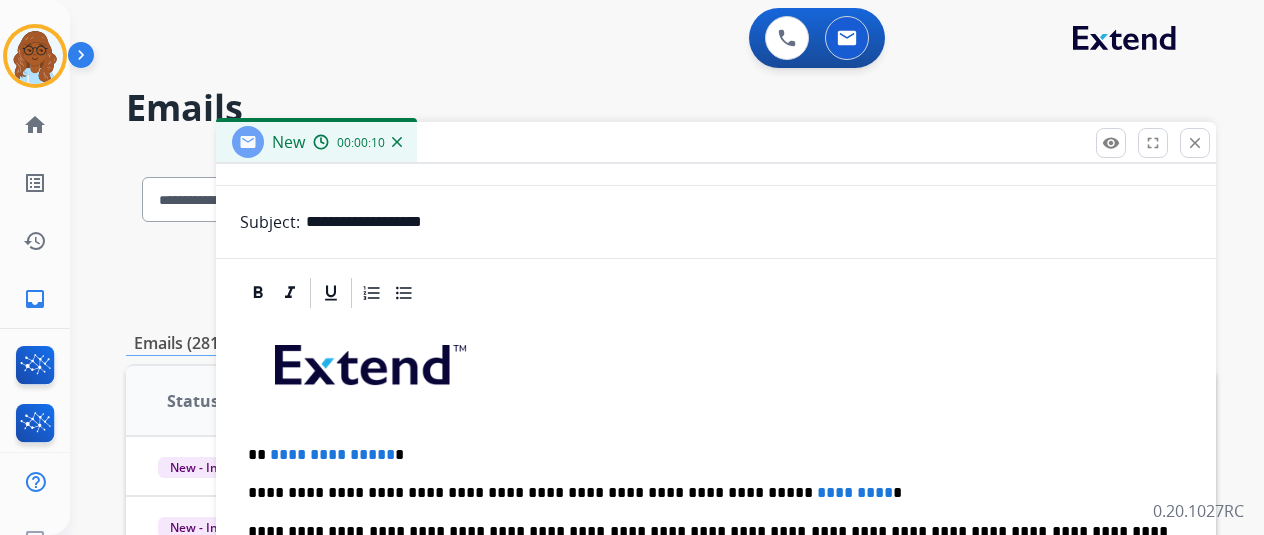 scroll, scrollTop: 255, scrollLeft: 0, axis: vertical 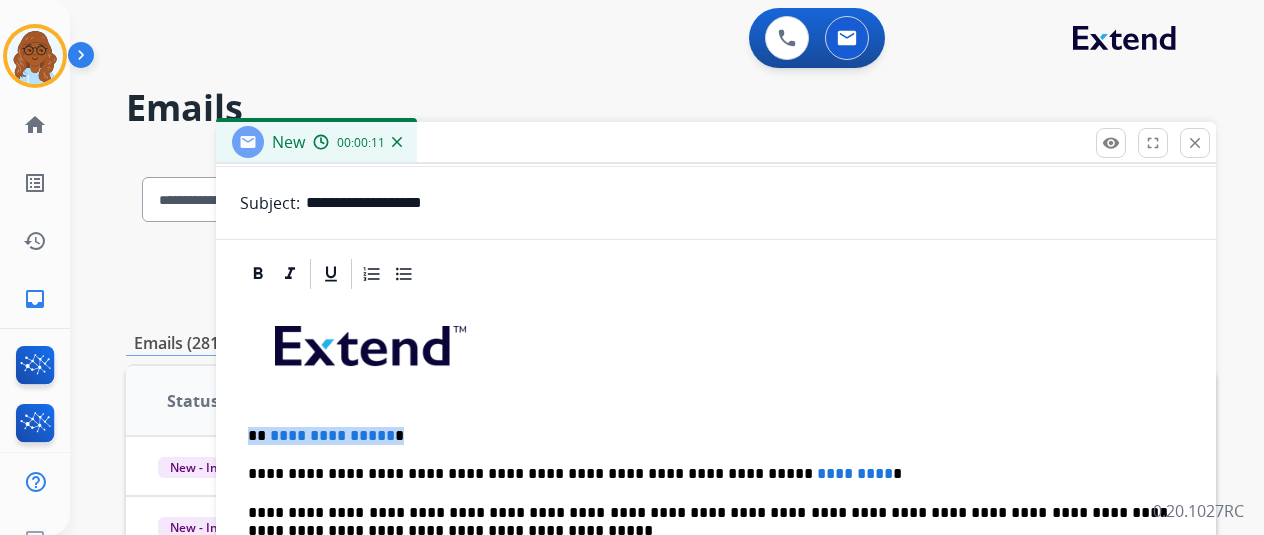 drag, startPoint x: 459, startPoint y: 433, endPoint x: 242, endPoint y: 431, distance: 217.00922 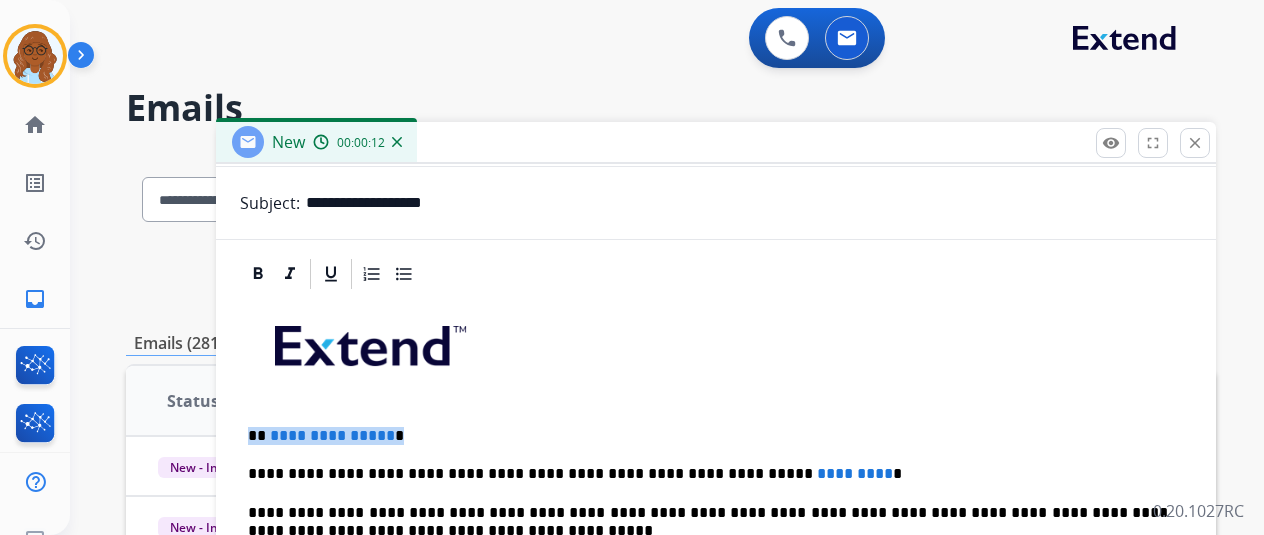 type 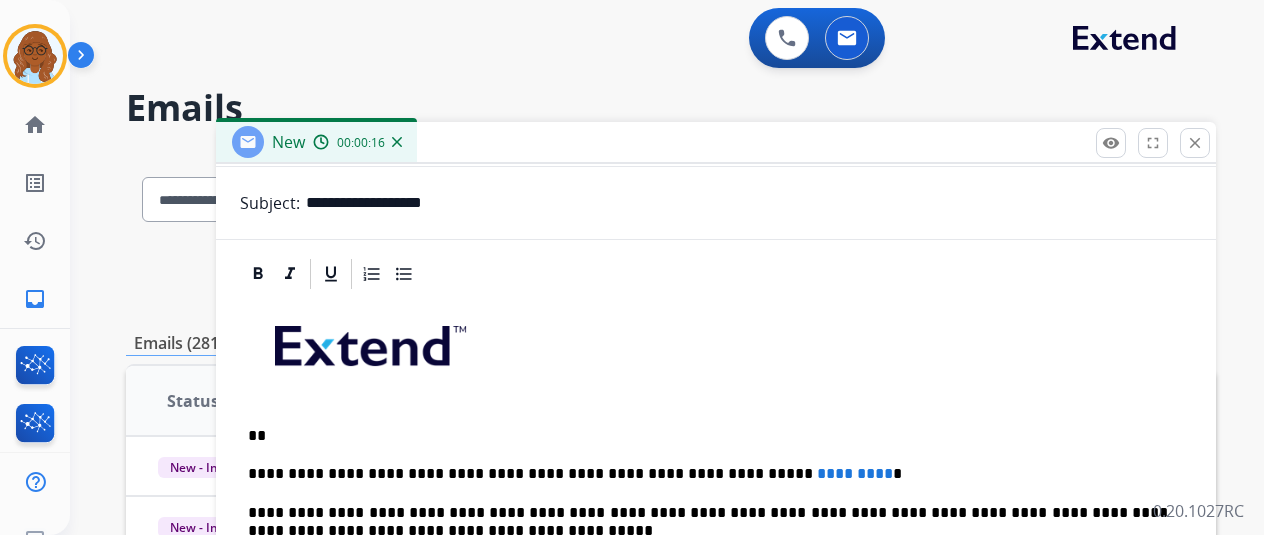 click on "**********" at bounding box center (716, 597) 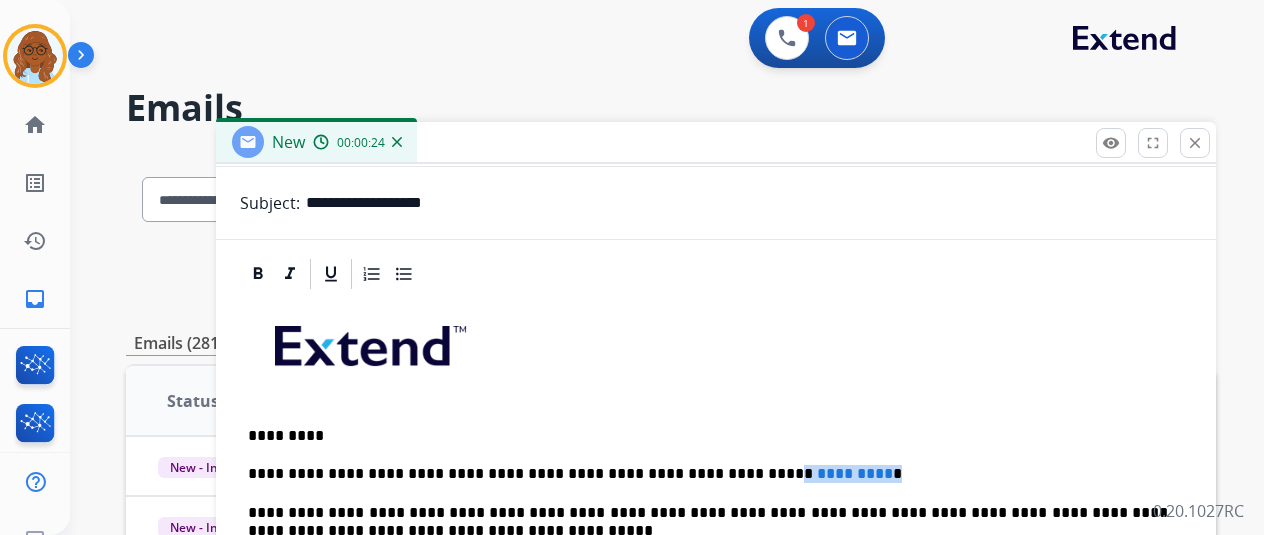 drag, startPoint x: 826, startPoint y: 468, endPoint x: 716, endPoint y: 471, distance: 110.0409 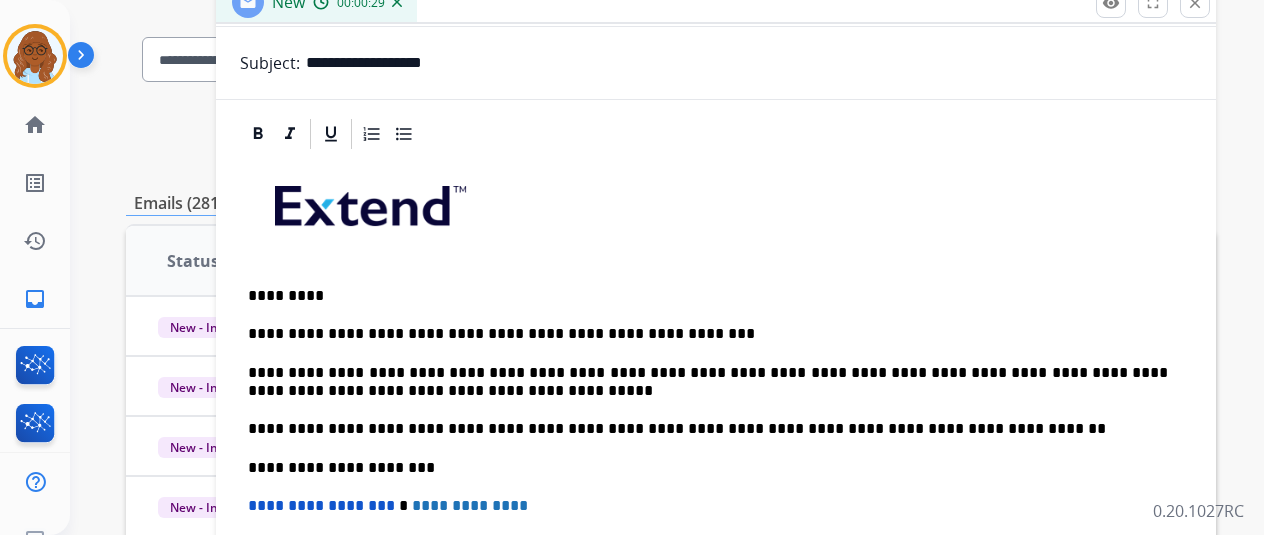 scroll, scrollTop: 200, scrollLeft: 0, axis: vertical 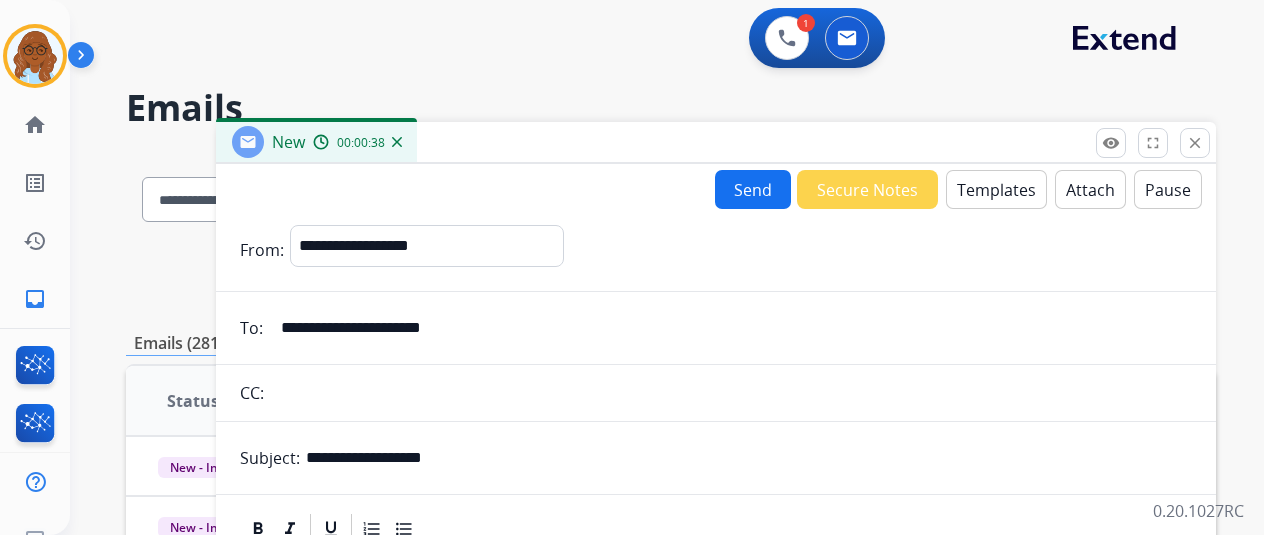 click on "Send" at bounding box center [753, 189] 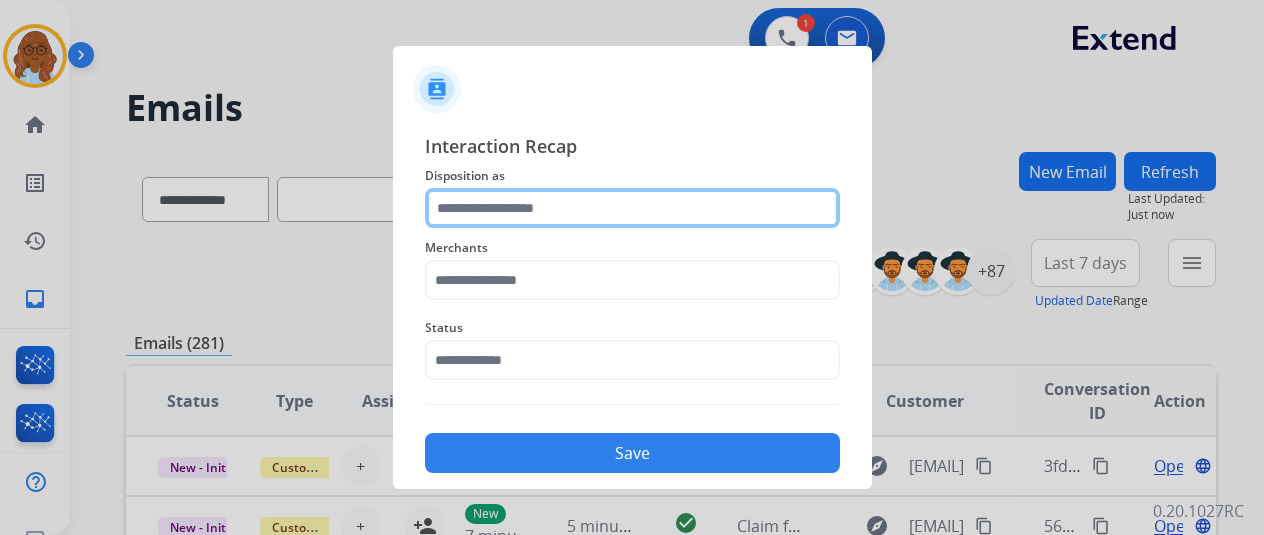 click 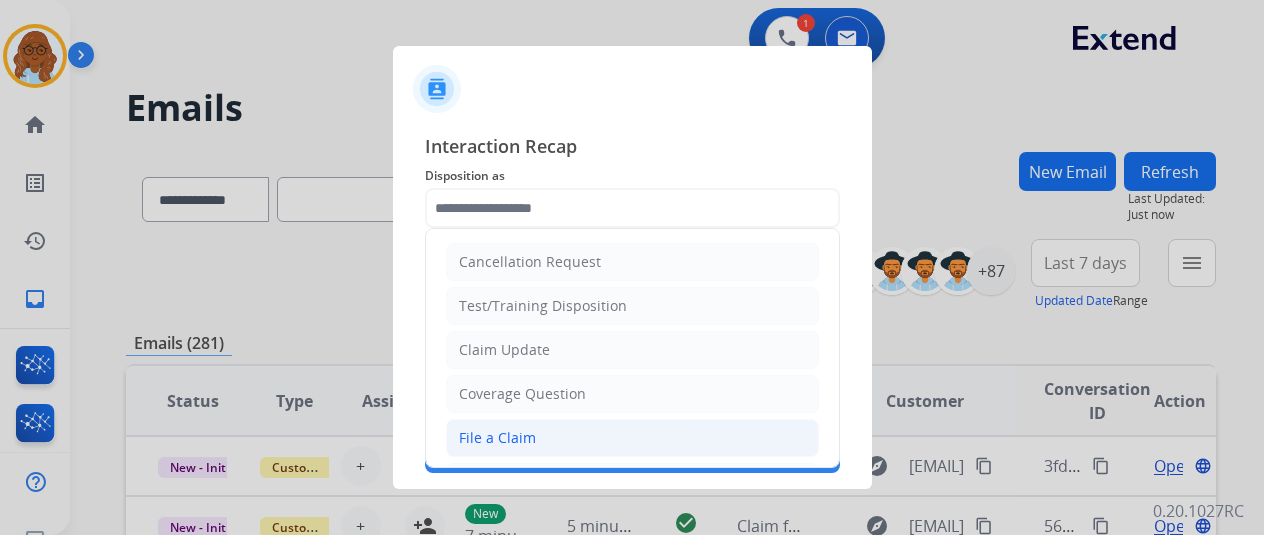click on "File a Claim" 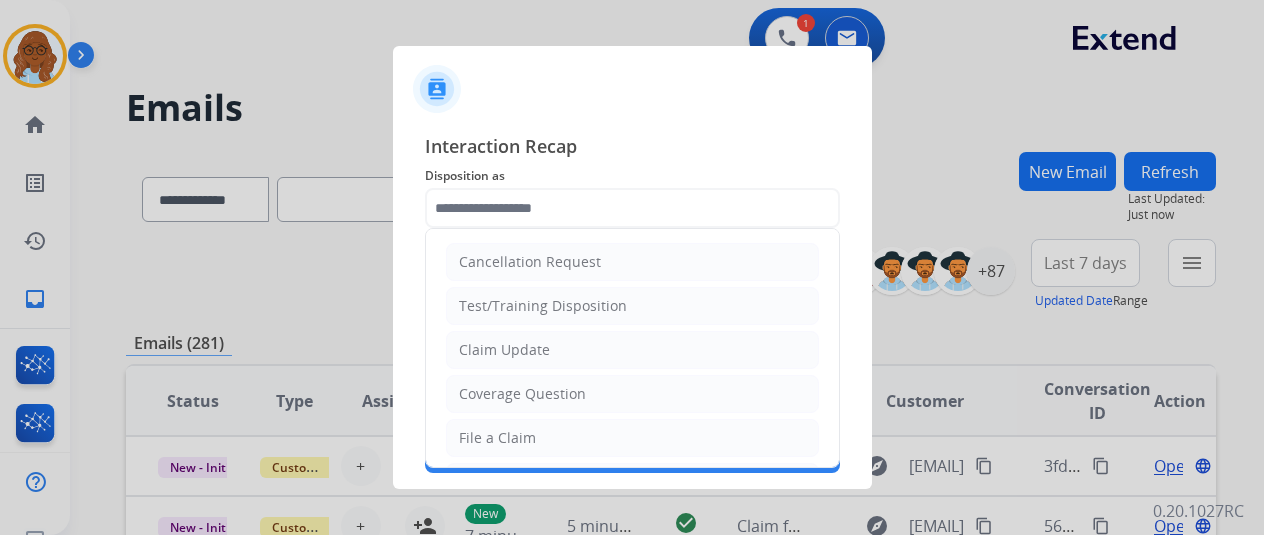 type on "**********" 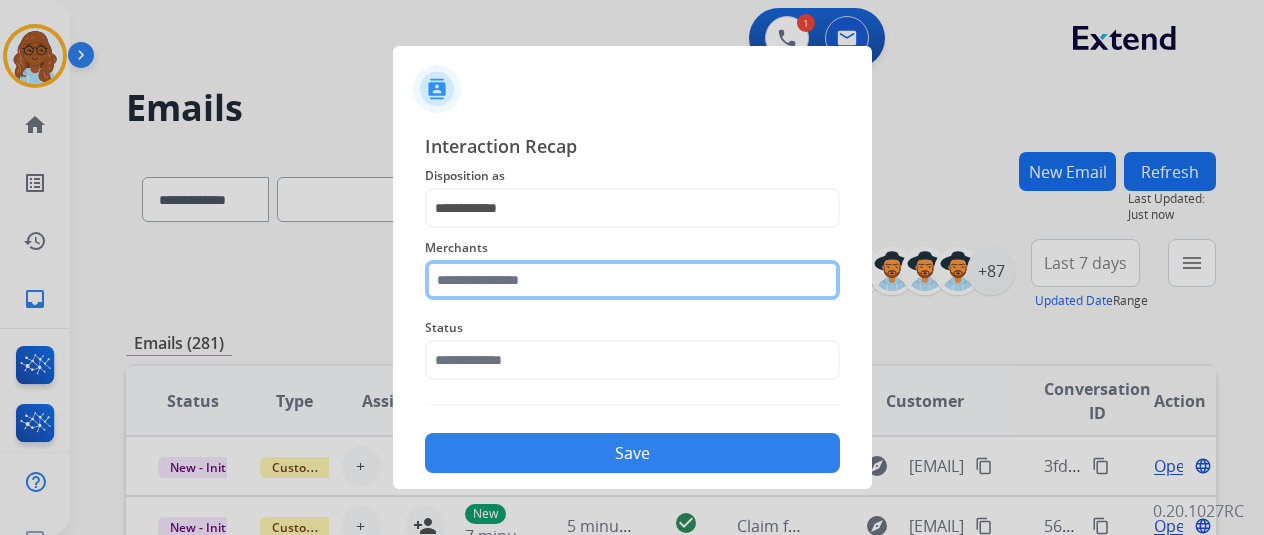 click 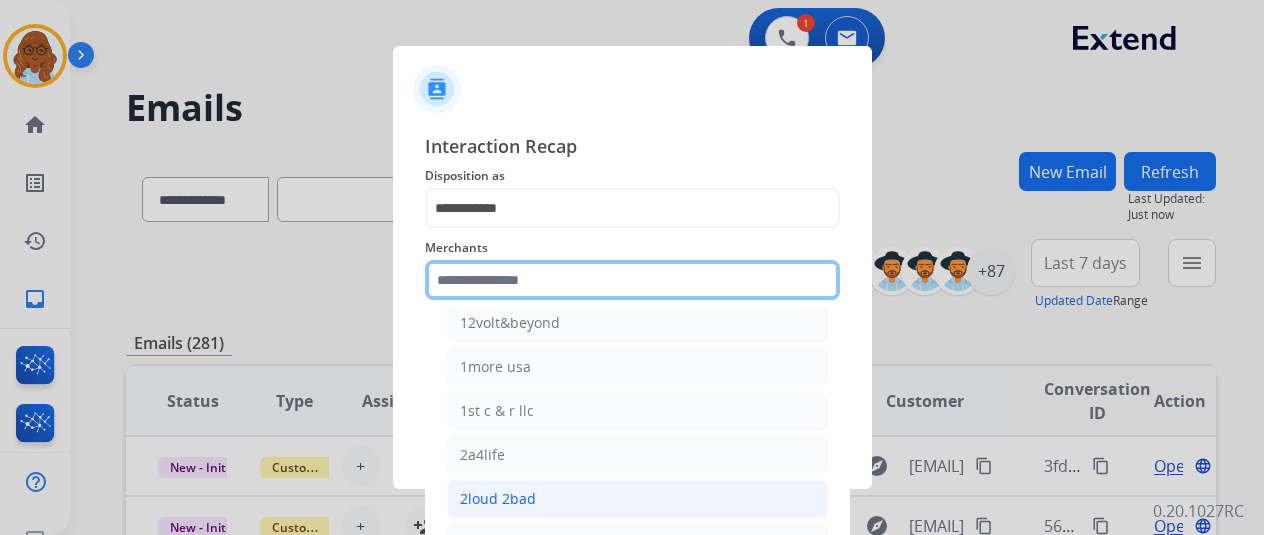 scroll, scrollTop: 0, scrollLeft: 0, axis: both 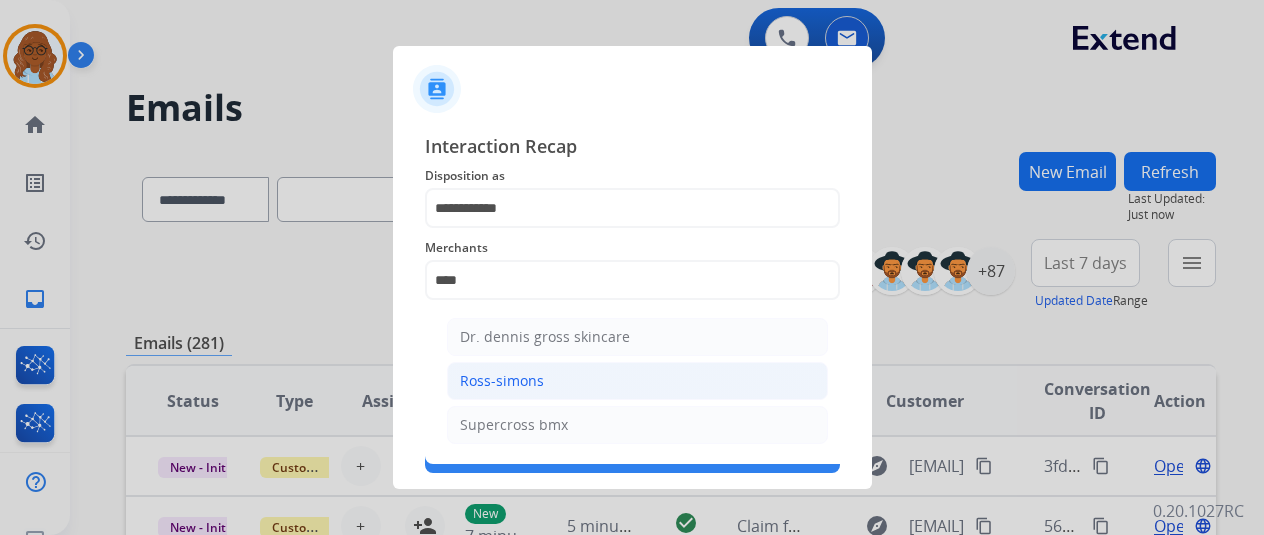 click on "Ross-simons" 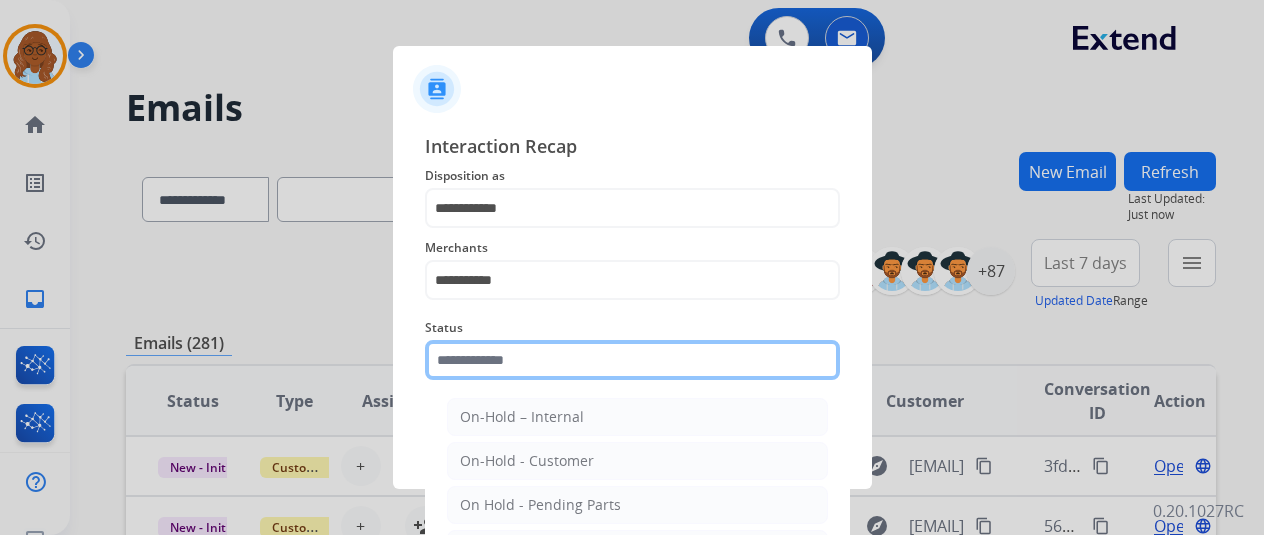 click 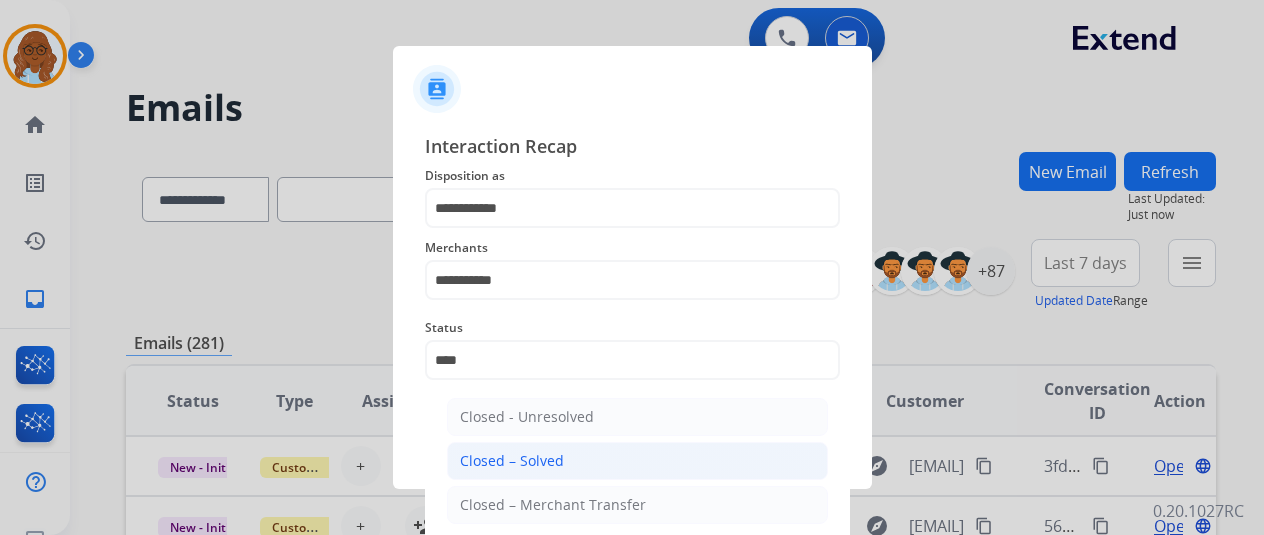 click on "Closed – Solved" 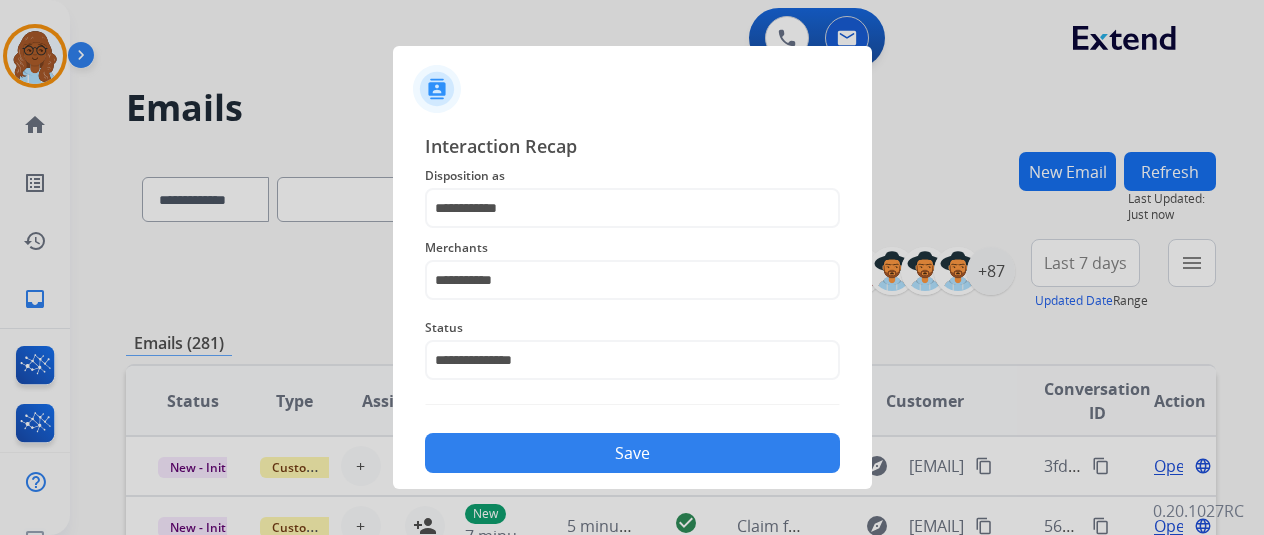 click on "Save" 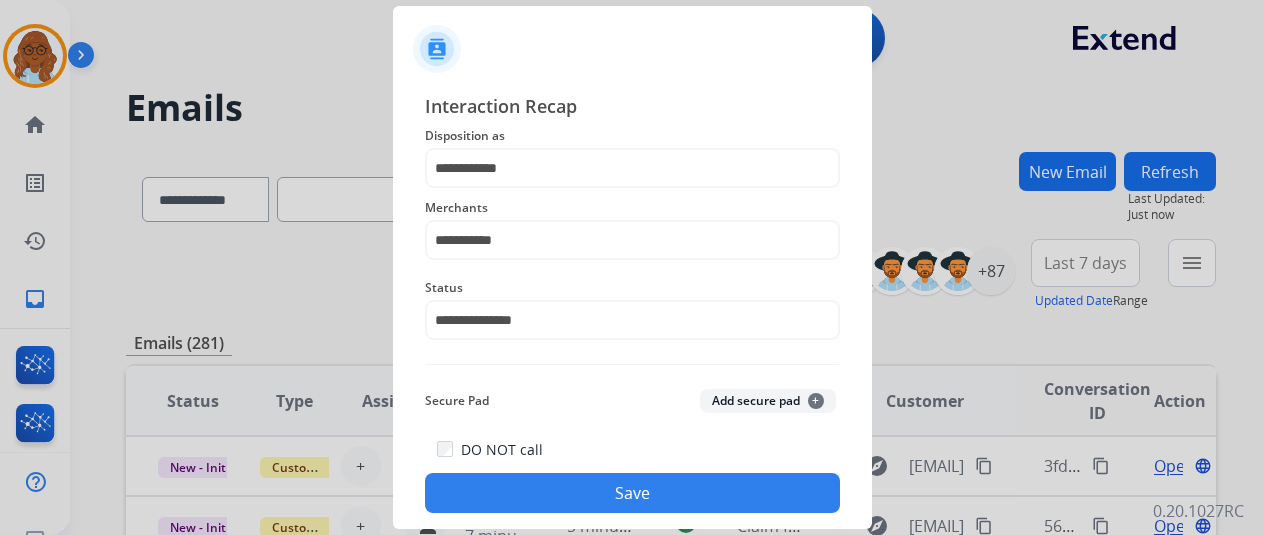 click on "Save" 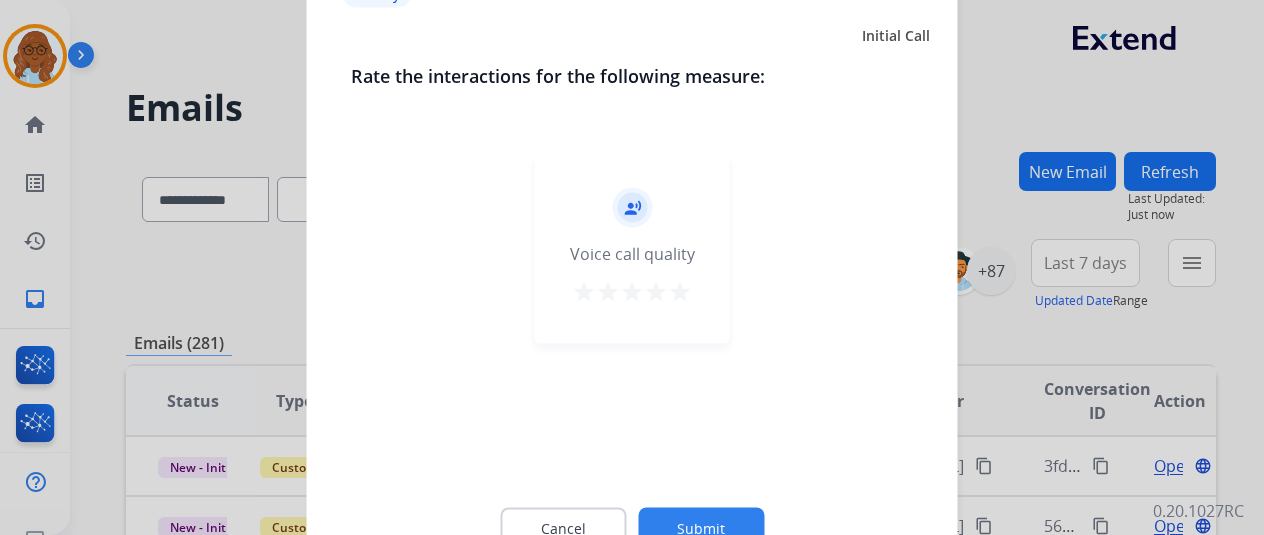 click on "star" at bounding box center [680, 291] 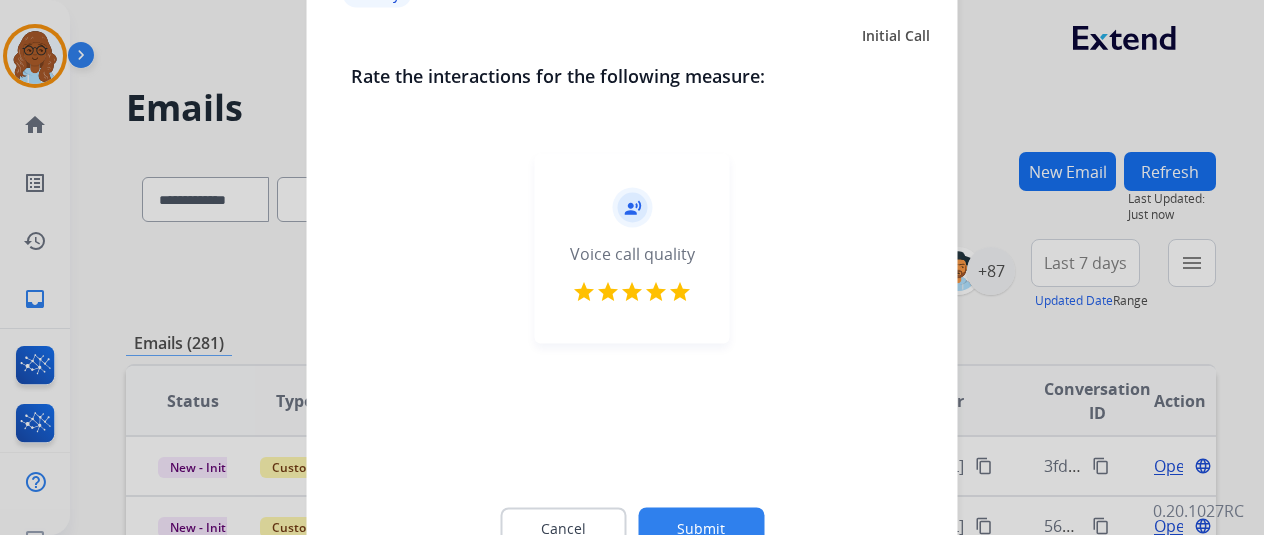 click on "Submit" 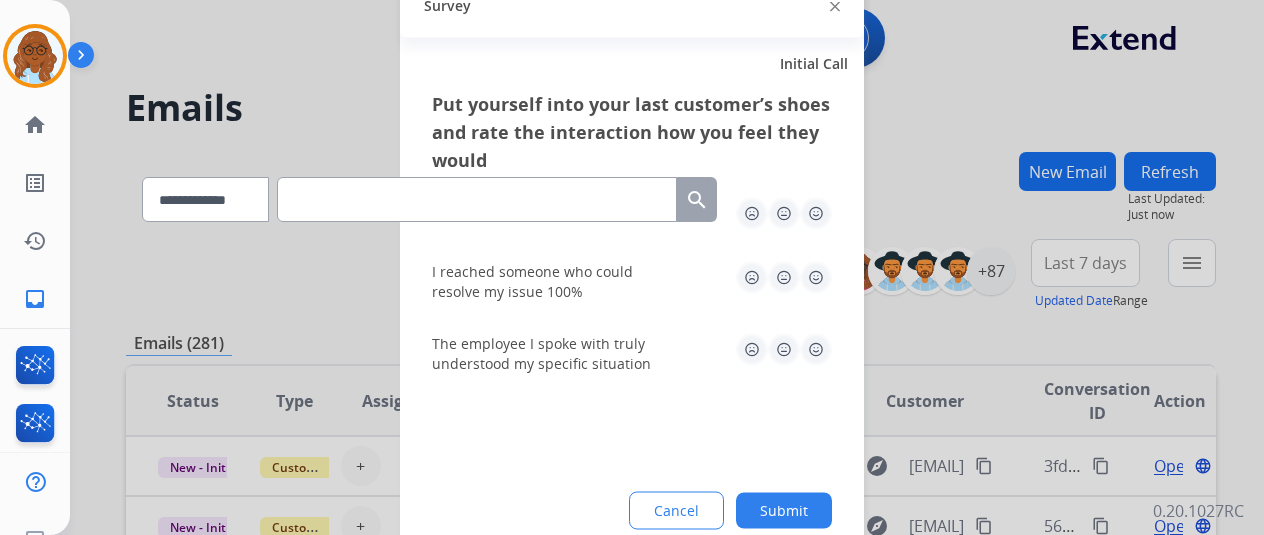 click 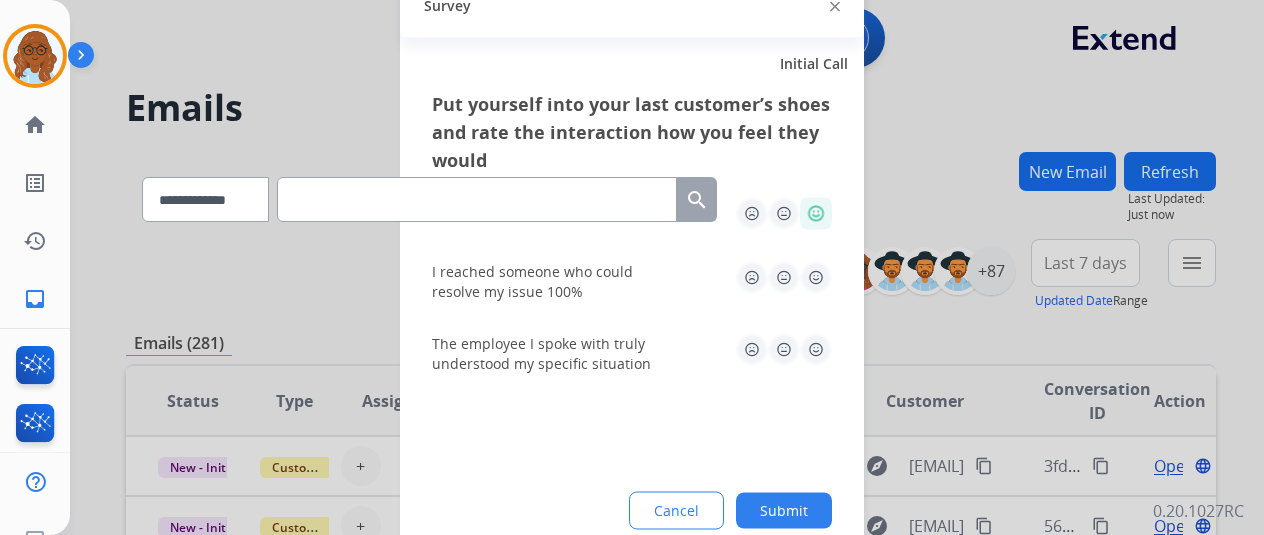 click 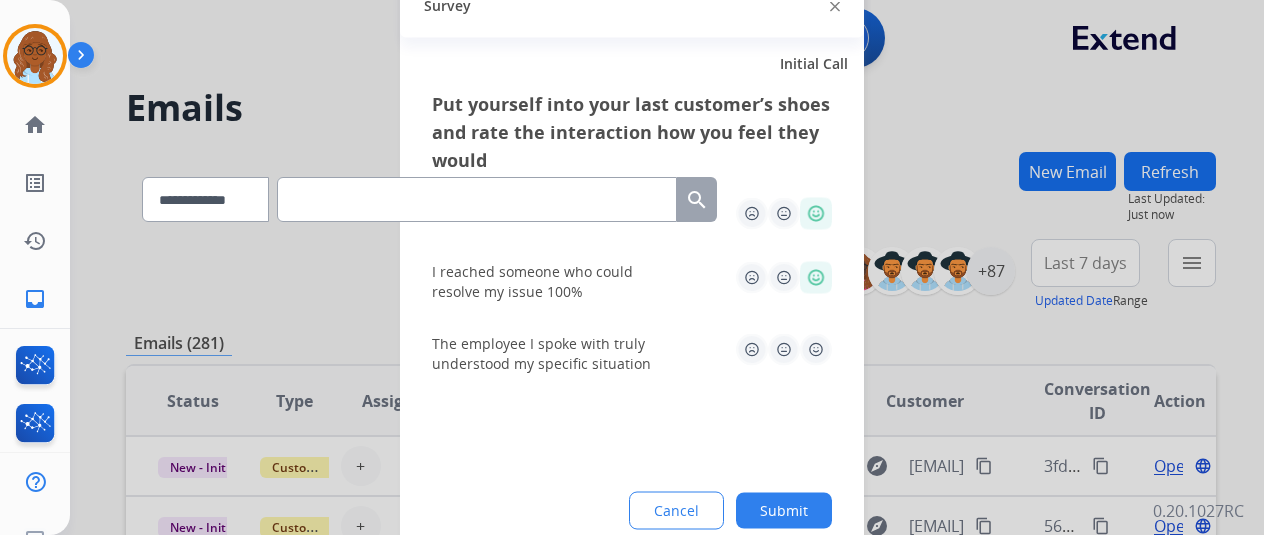 click 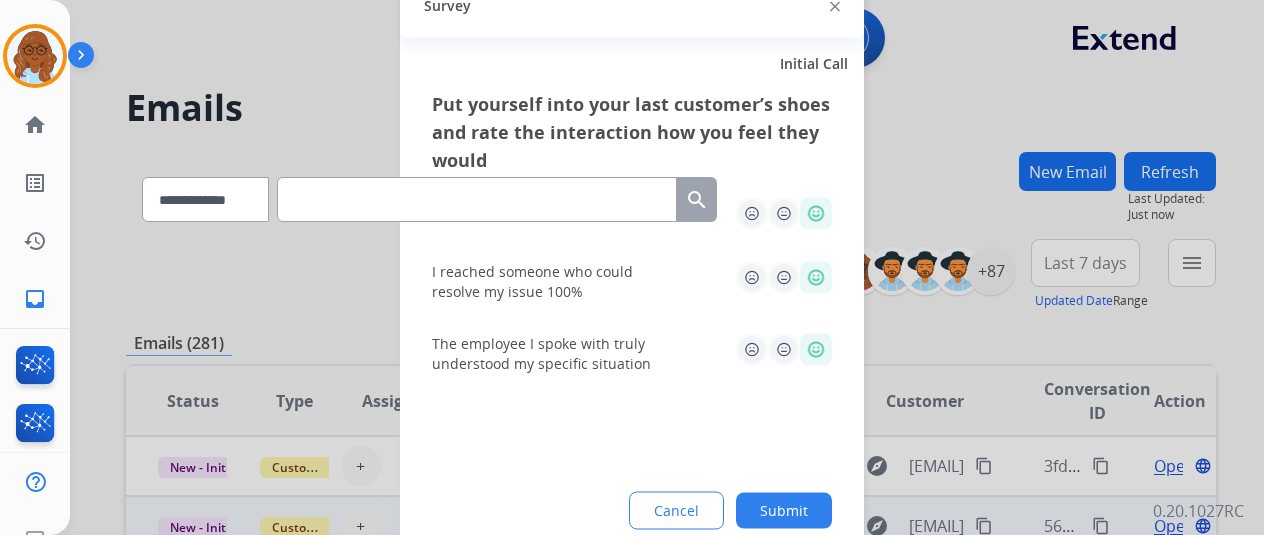 drag, startPoint x: 796, startPoint y: 501, endPoint x: 745, endPoint y: 499, distance: 51.0392 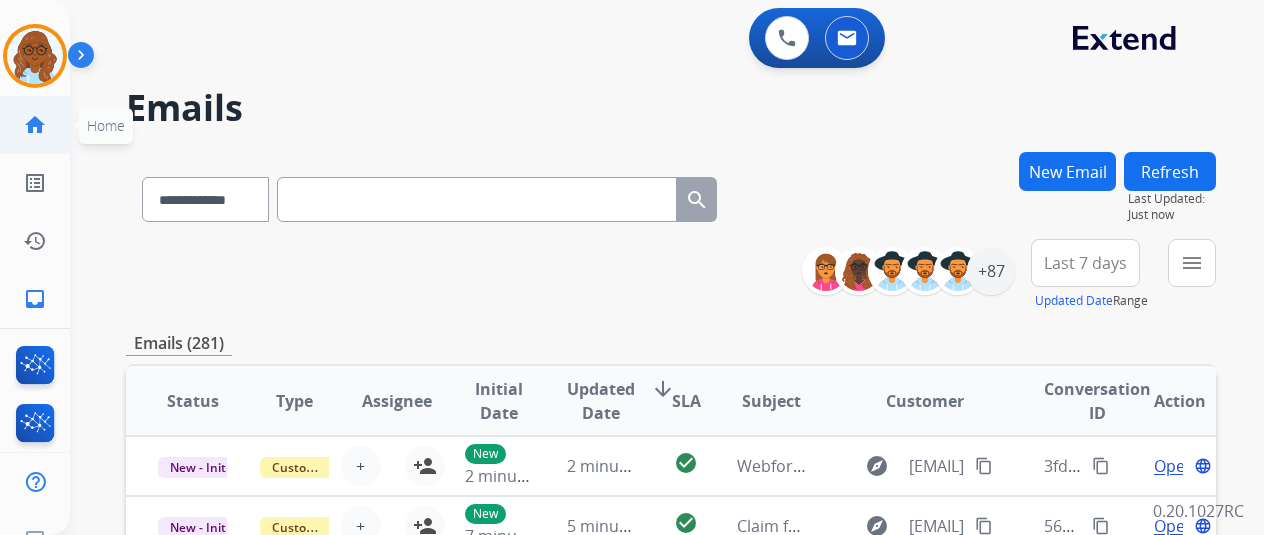 click on "home" 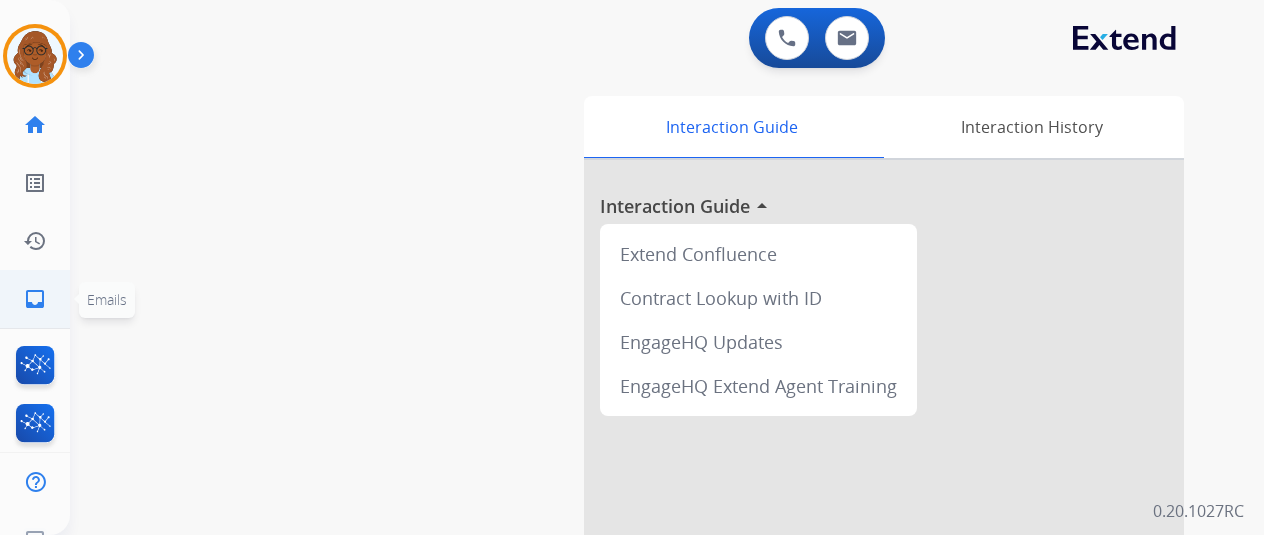 click on "inbox  Emails" 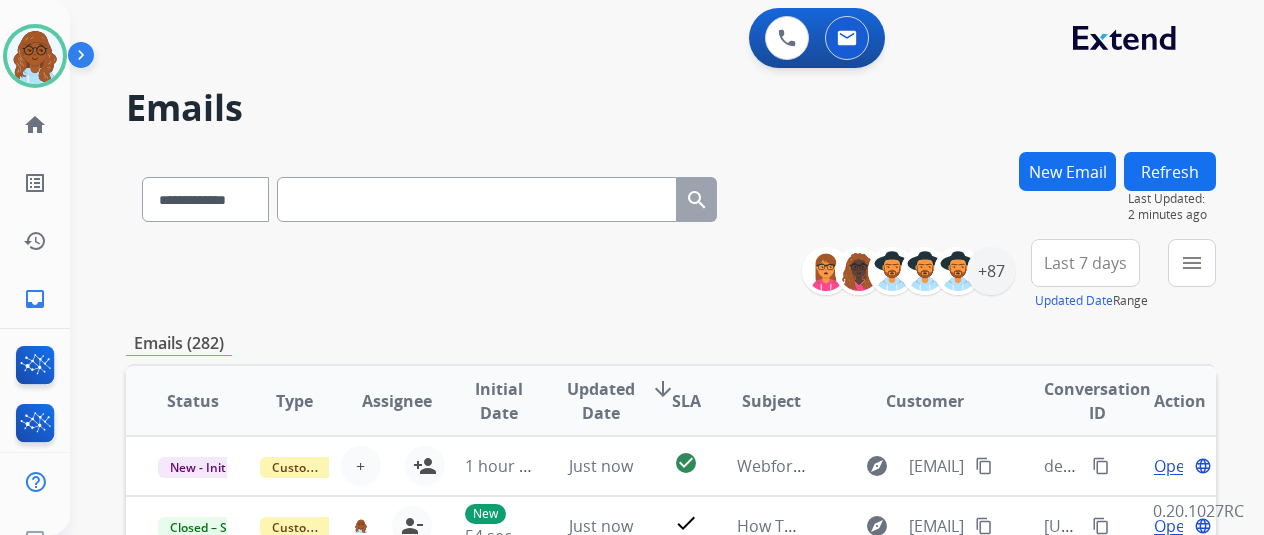 scroll, scrollTop: 2, scrollLeft: 0, axis: vertical 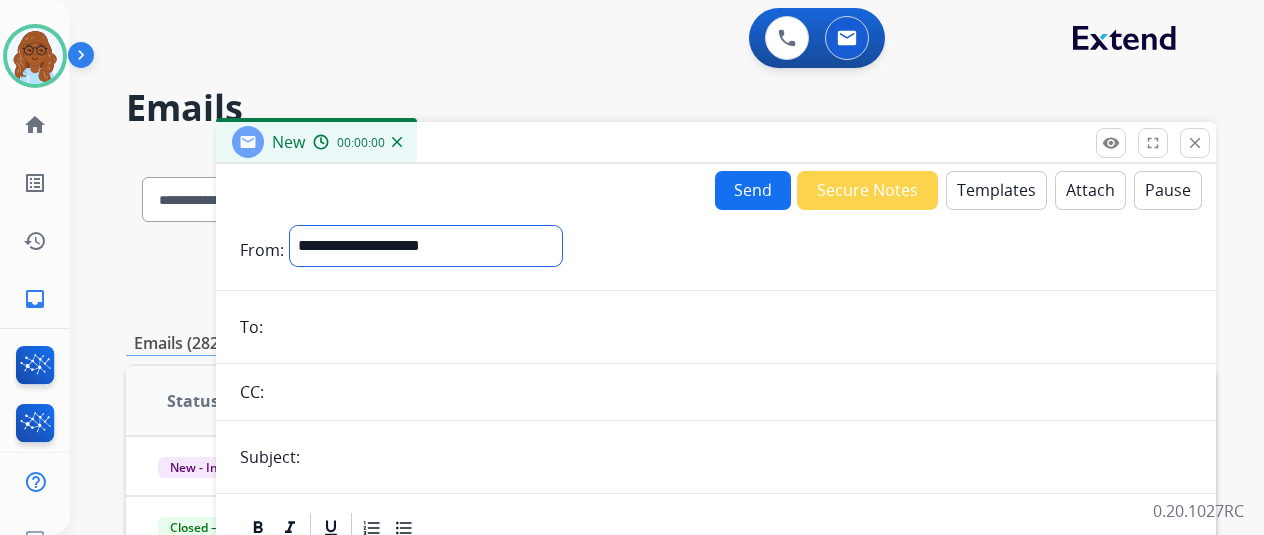 drag, startPoint x: 421, startPoint y: 241, endPoint x: 423, endPoint y: 259, distance: 18.110771 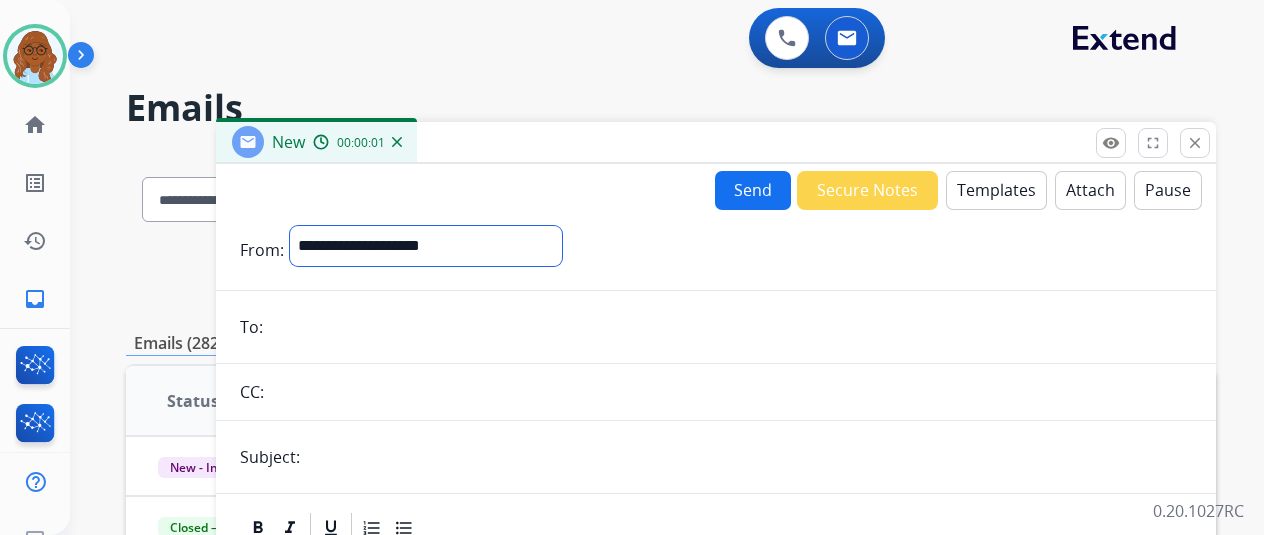 select on "**********" 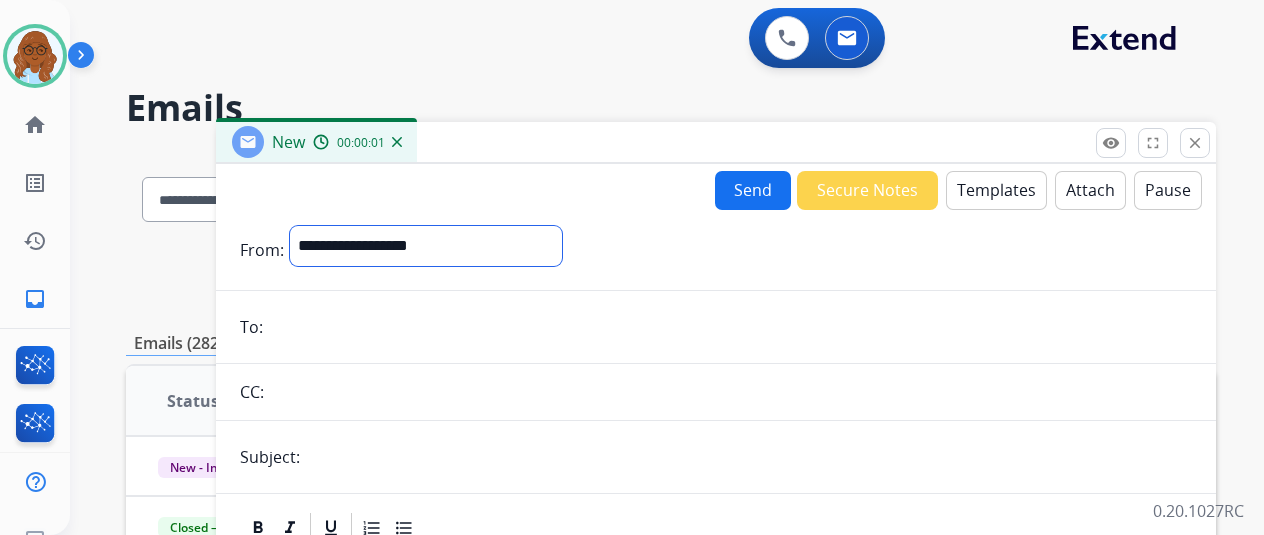 click on "**********" at bounding box center [426, 246] 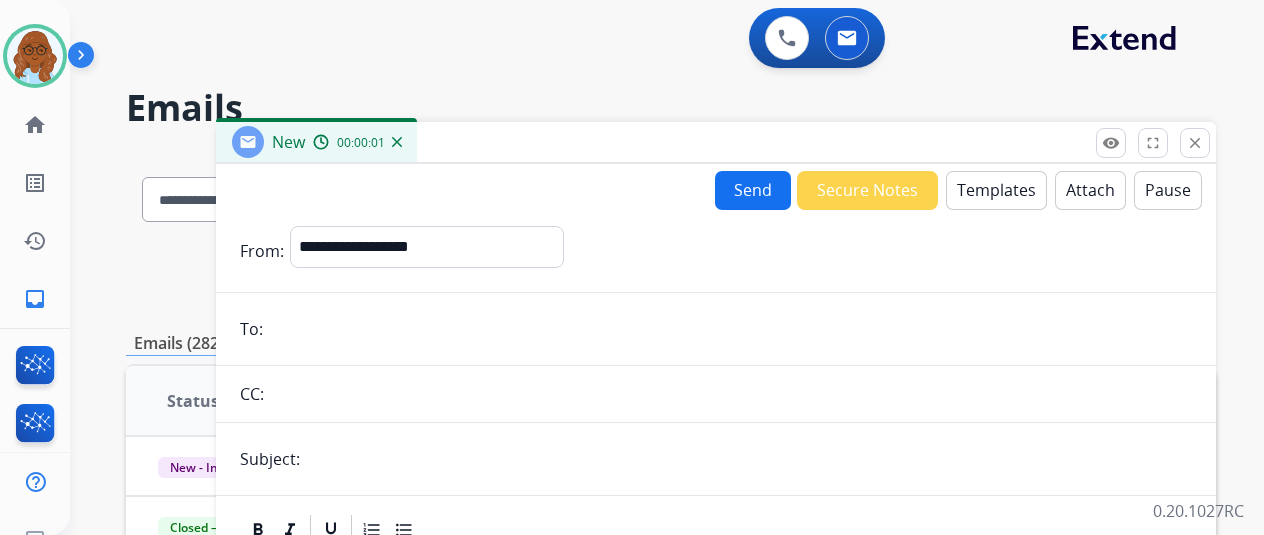 click at bounding box center (730, 329) 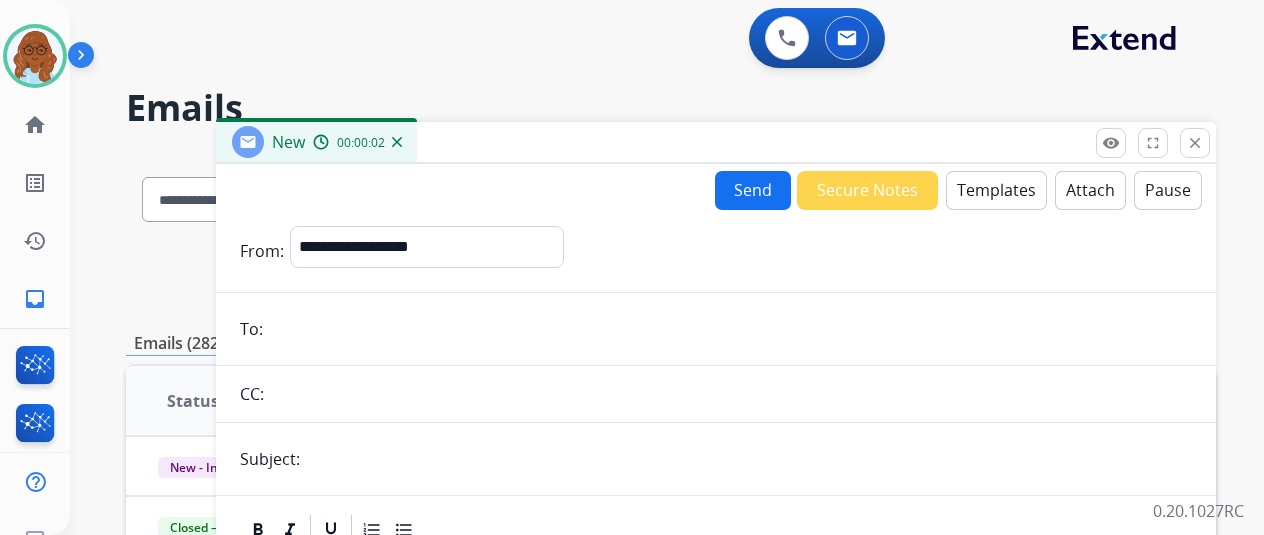 paste on "**********" 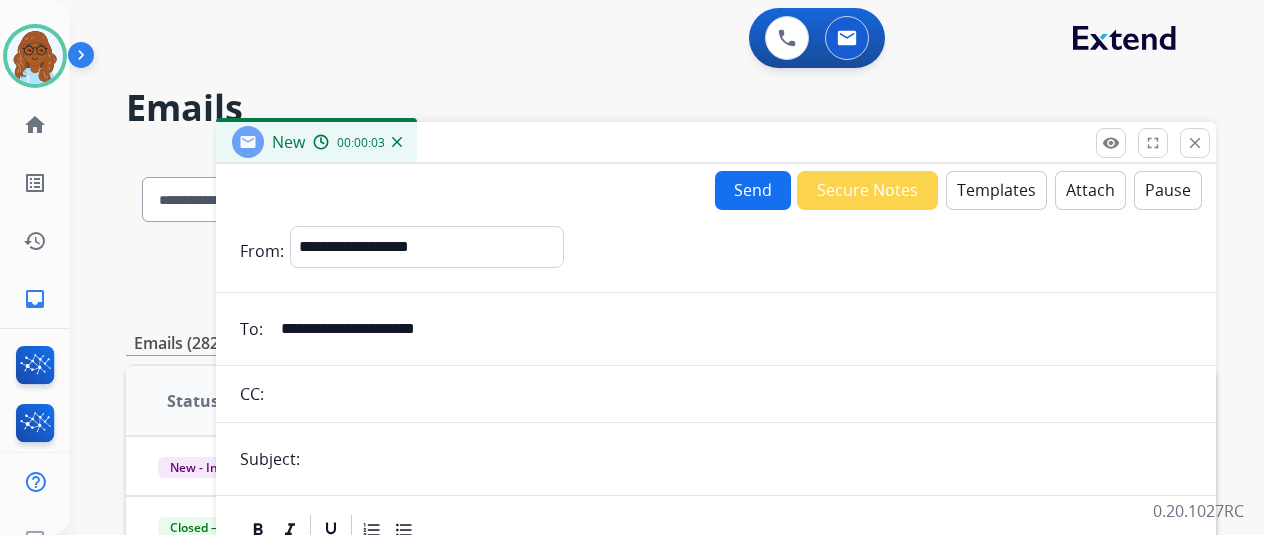 type on "**********" 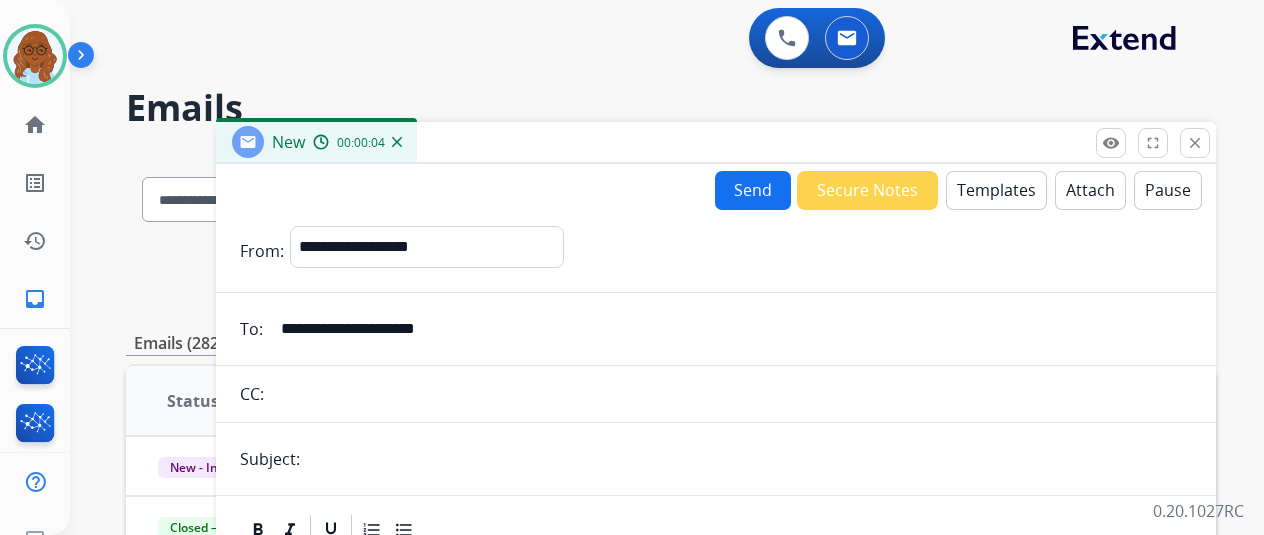 type on "**********" 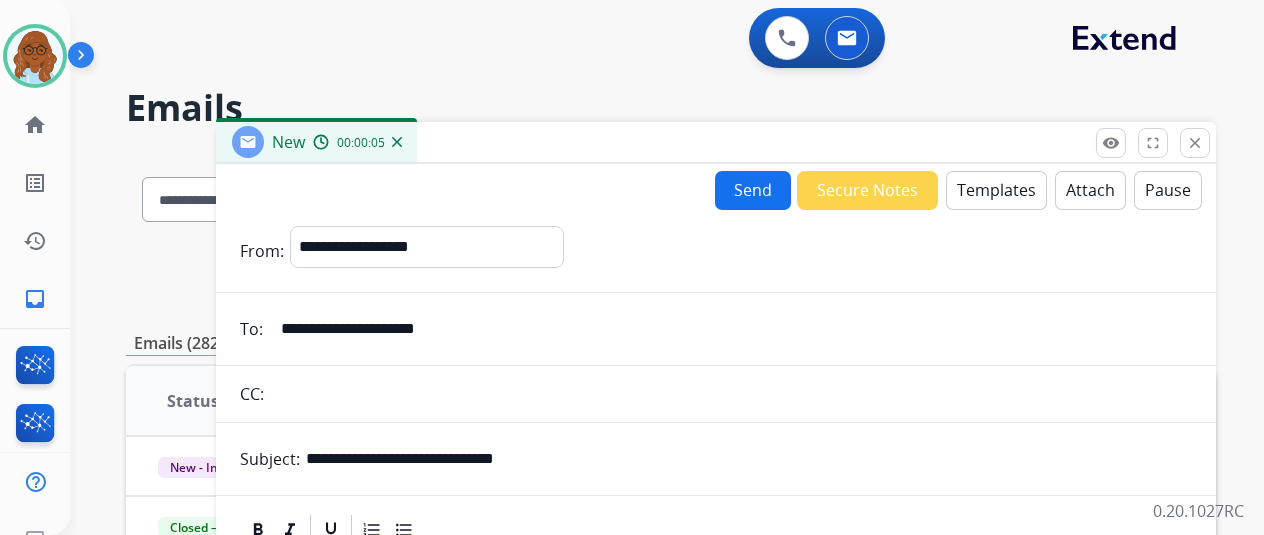 scroll, scrollTop: 200, scrollLeft: 0, axis: vertical 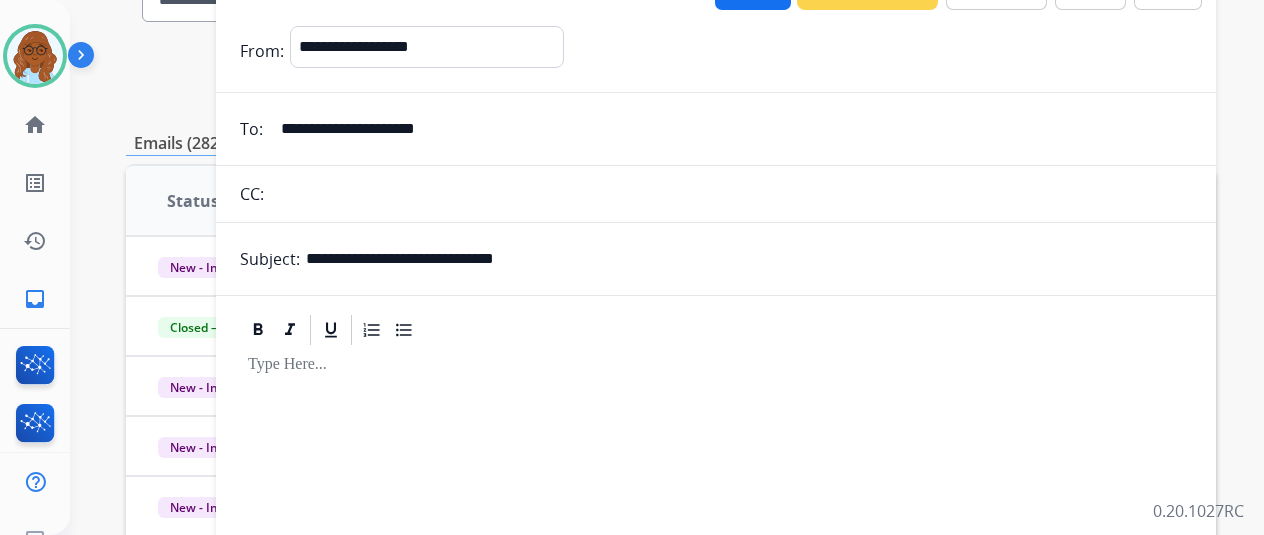 click at bounding box center (716, 519) 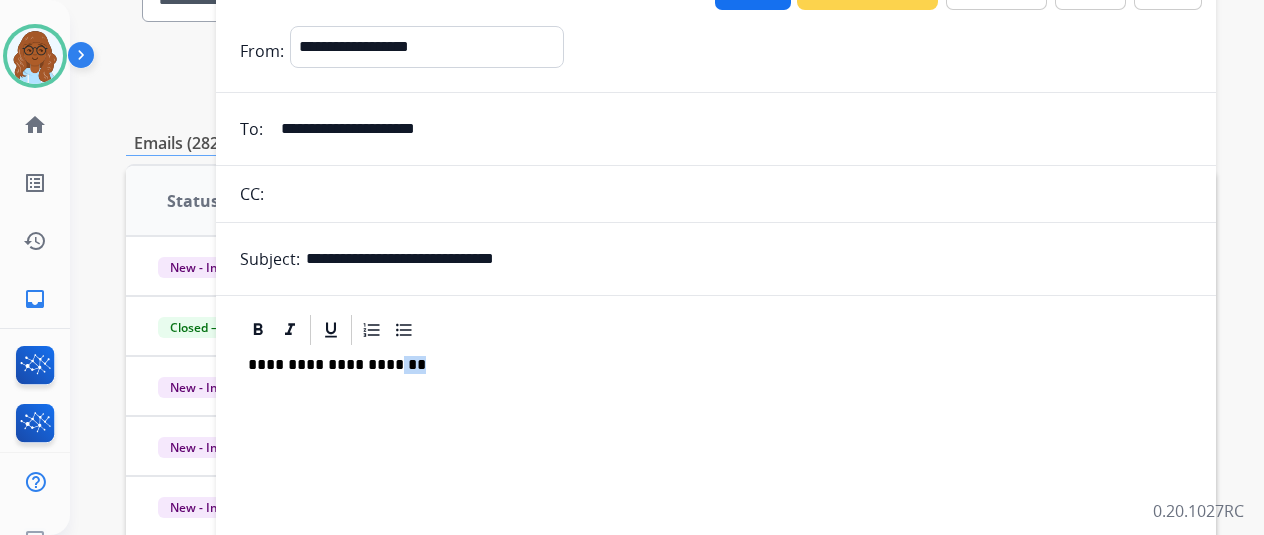 click on "**********" at bounding box center (671, 445) 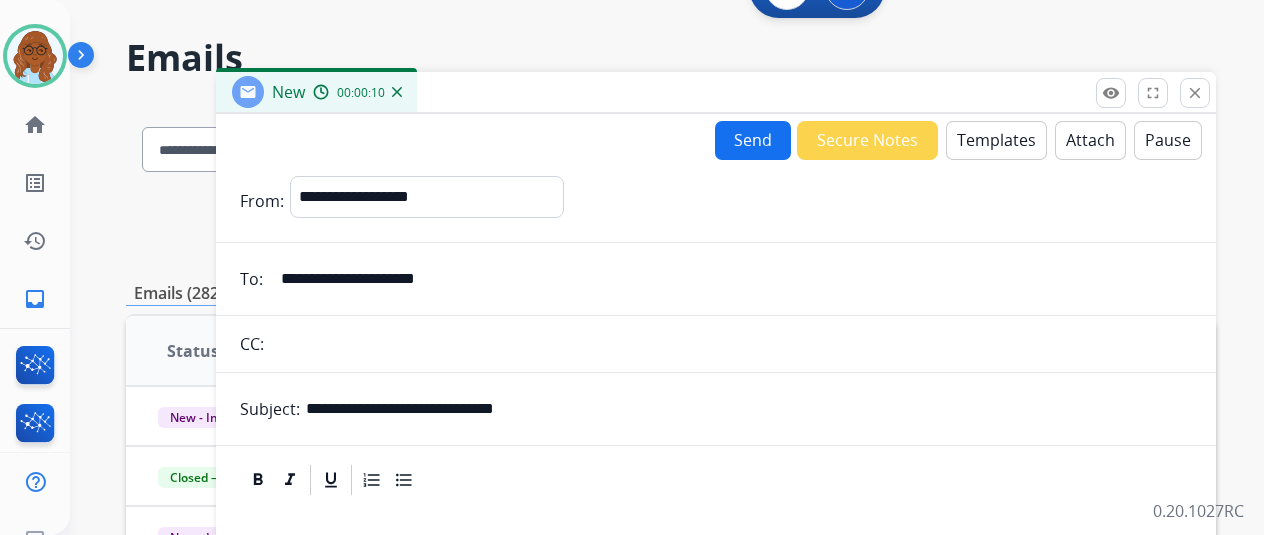 scroll, scrollTop: 0, scrollLeft: 0, axis: both 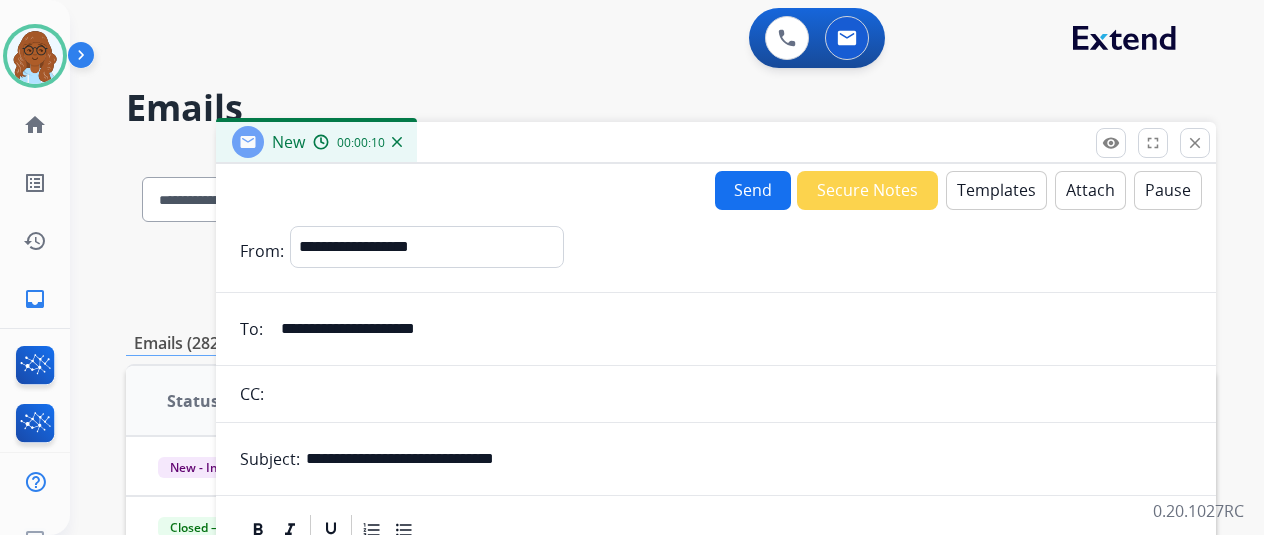 click on "**********" at bounding box center (716, 533) 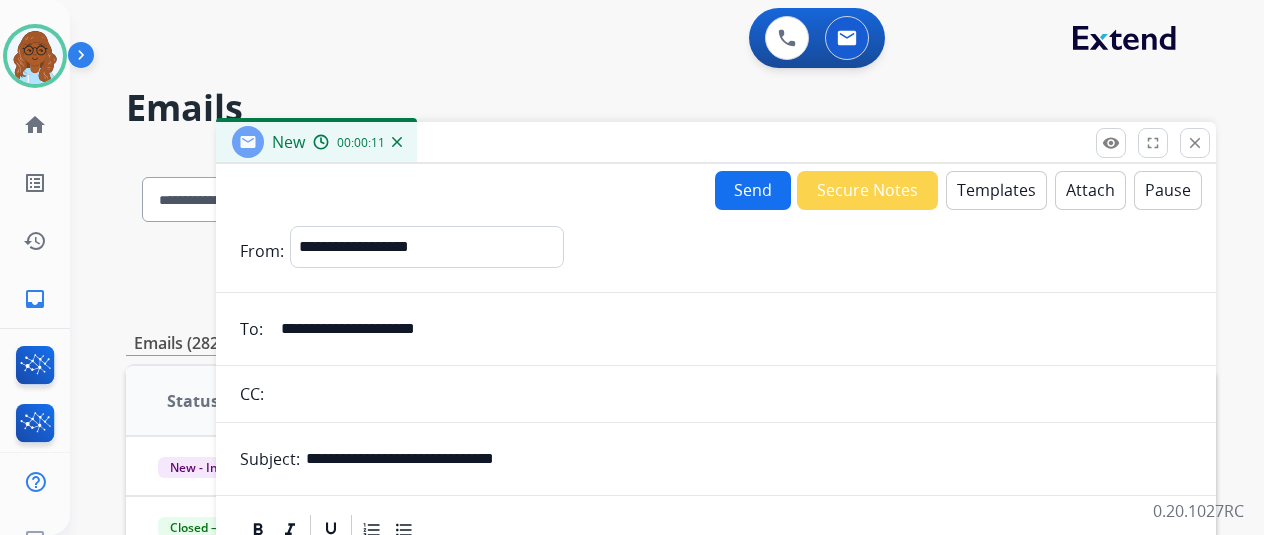 click on "Templates" at bounding box center [996, 190] 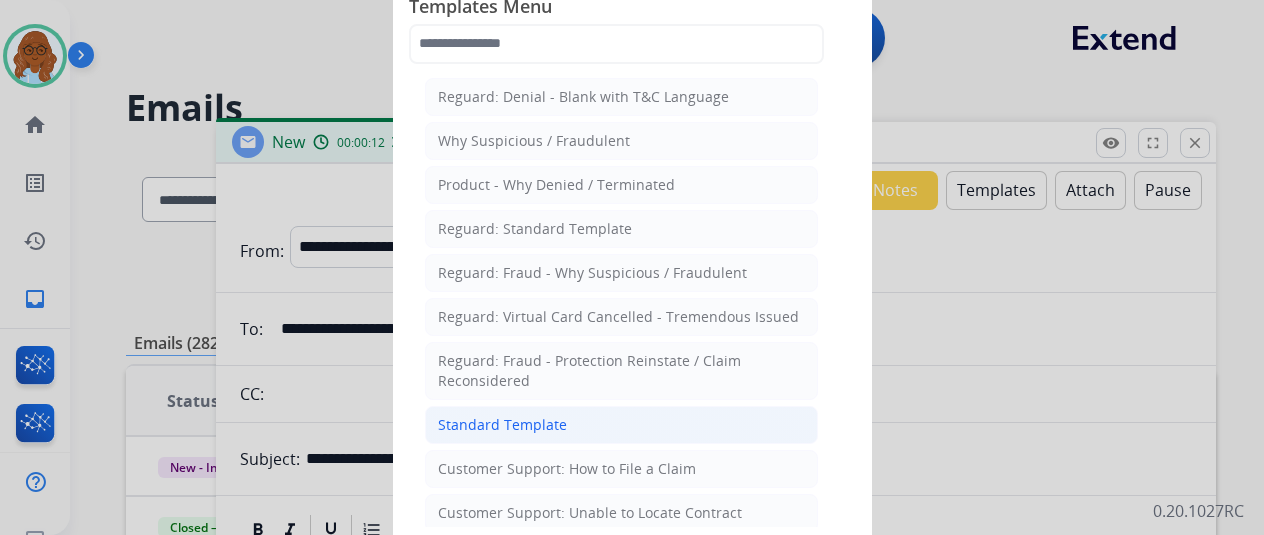 click on "Standard Template" 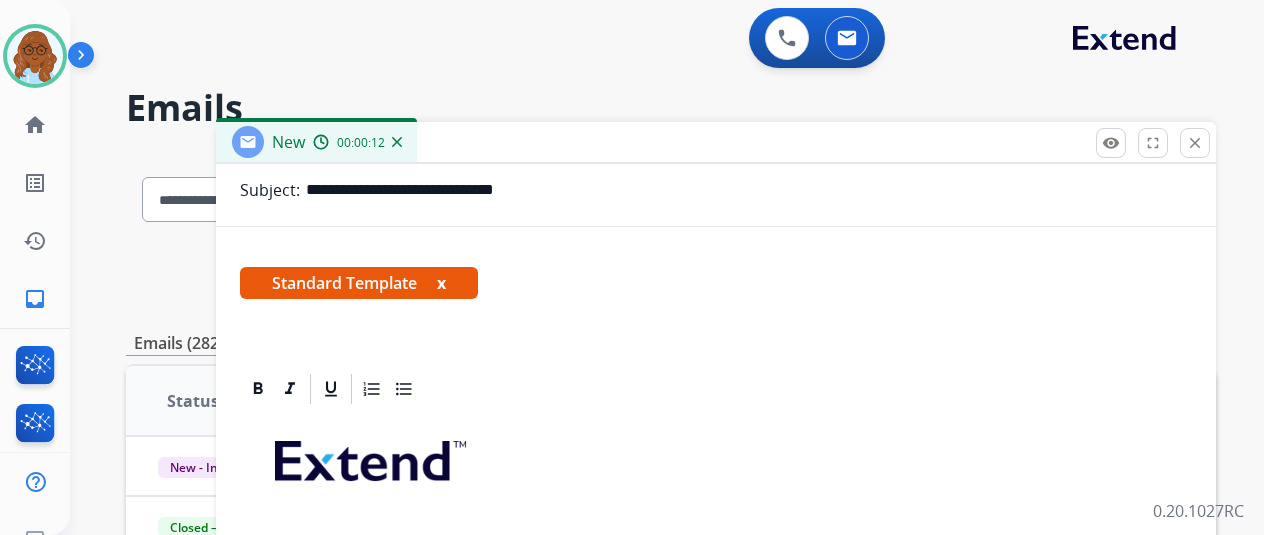 scroll, scrollTop: 400, scrollLeft: 0, axis: vertical 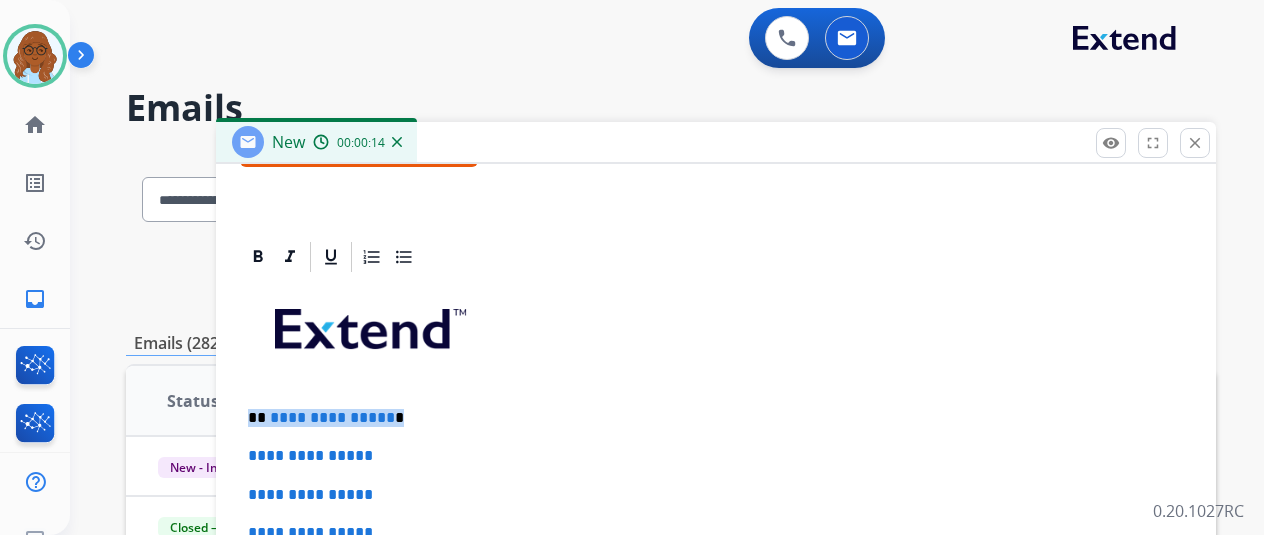 drag, startPoint x: 422, startPoint y: 405, endPoint x: 225, endPoint y: 409, distance: 197.0406 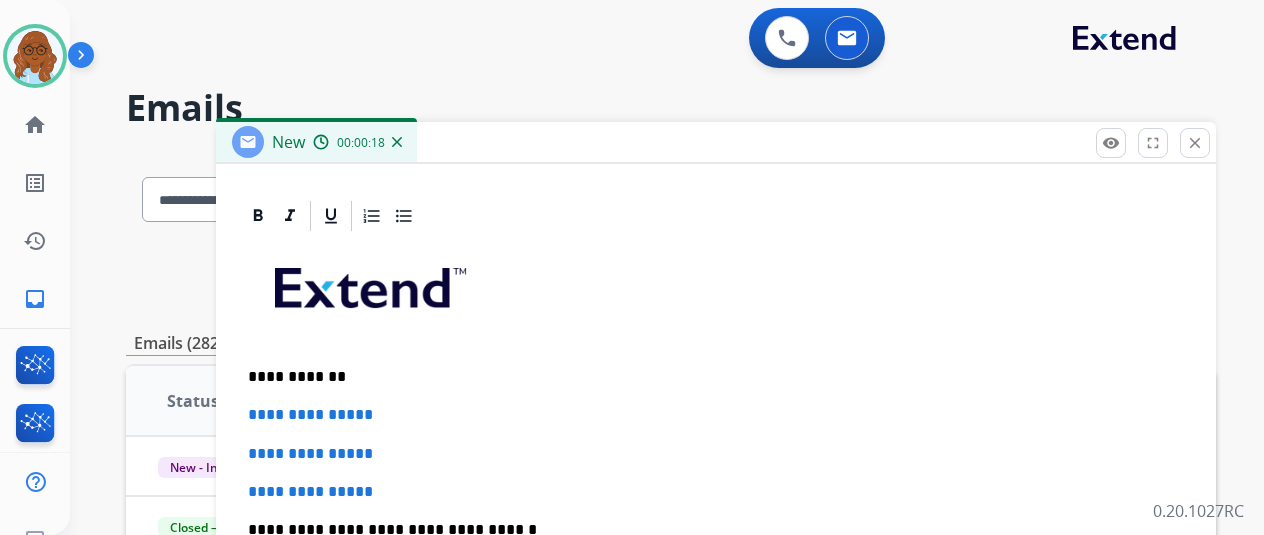 scroll, scrollTop: 460, scrollLeft: 0, axis: vertical 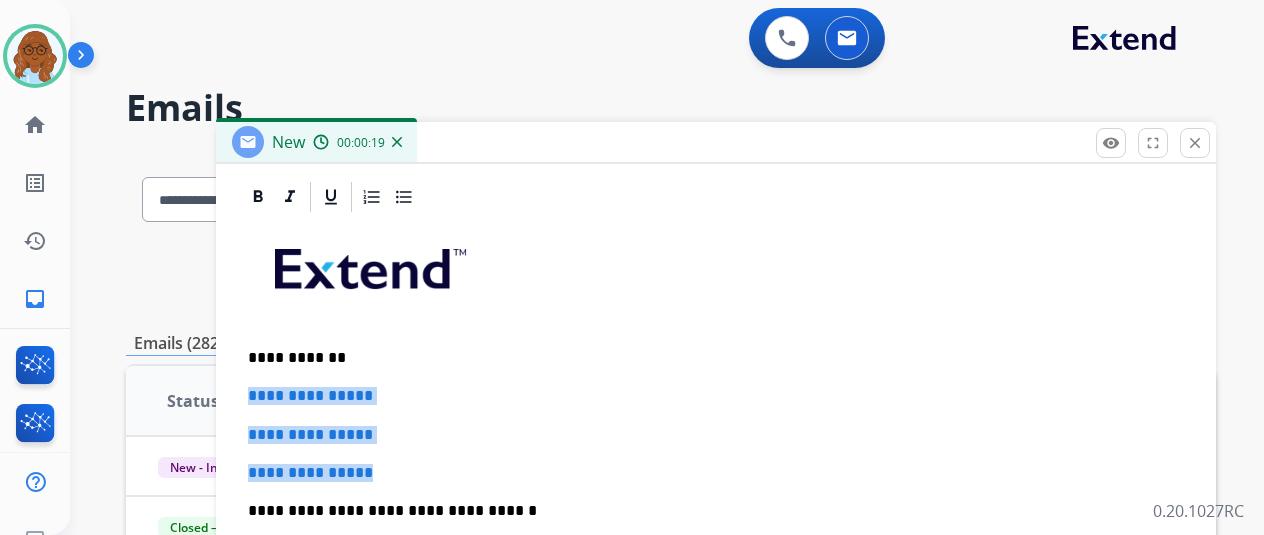 drag, startPoint x: 440, startPoint y: 471, endPoint x: 260, endPoint y: 389, distance: 197.79788 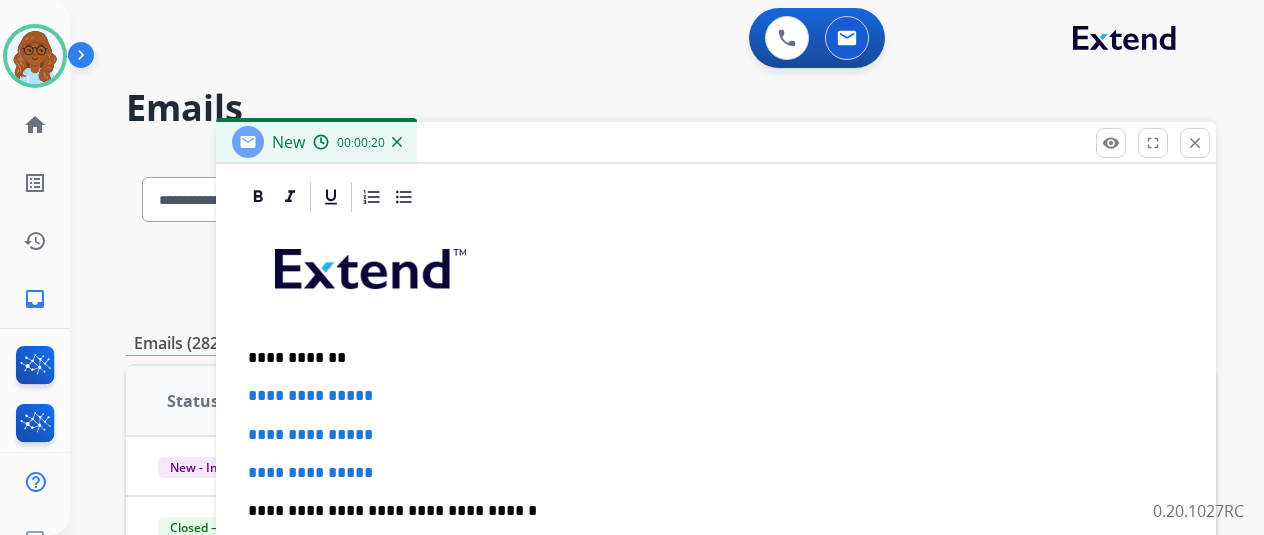 scroll, scrollTop: 383, scrollLeft: 0, axis: vertical 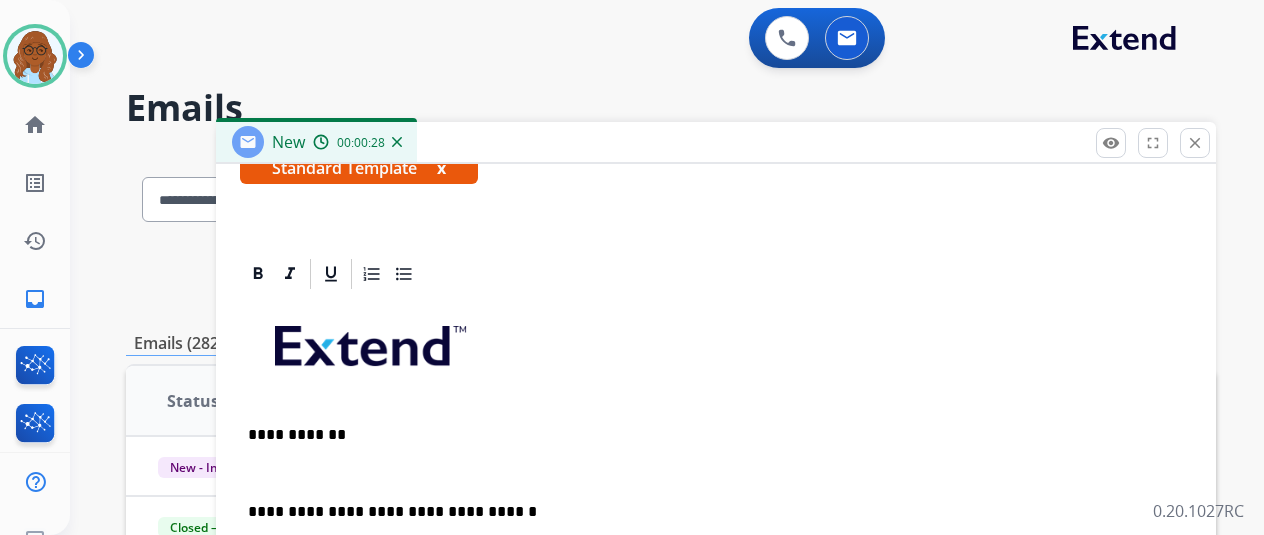 click at bounding box center [716, 473] 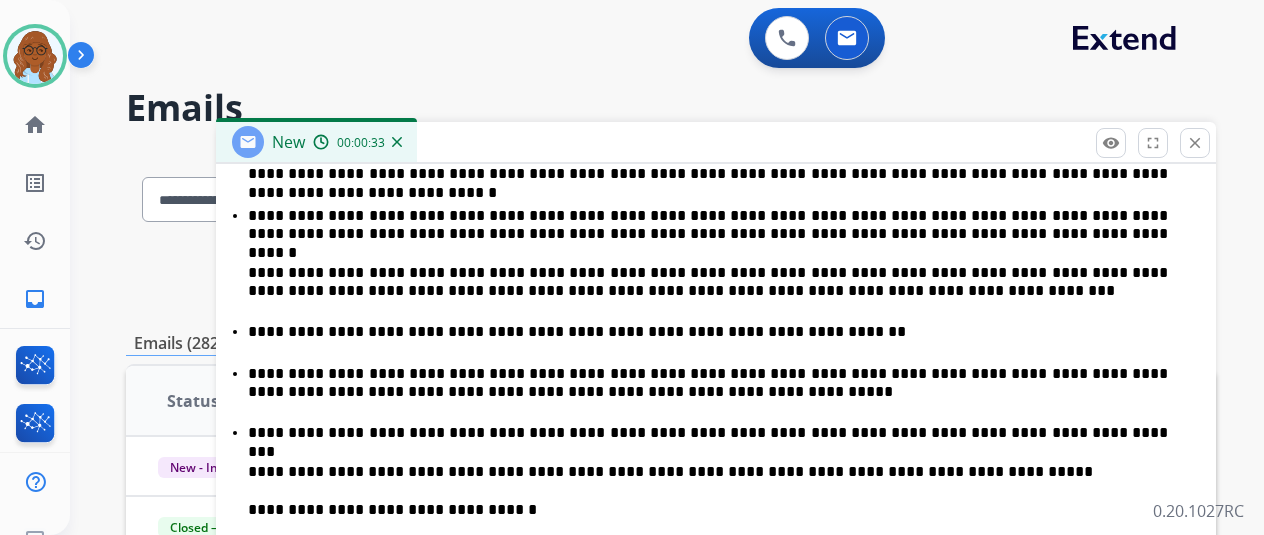 scroll, scrollTop: 760, scrollLeft: 0, axis: vertical 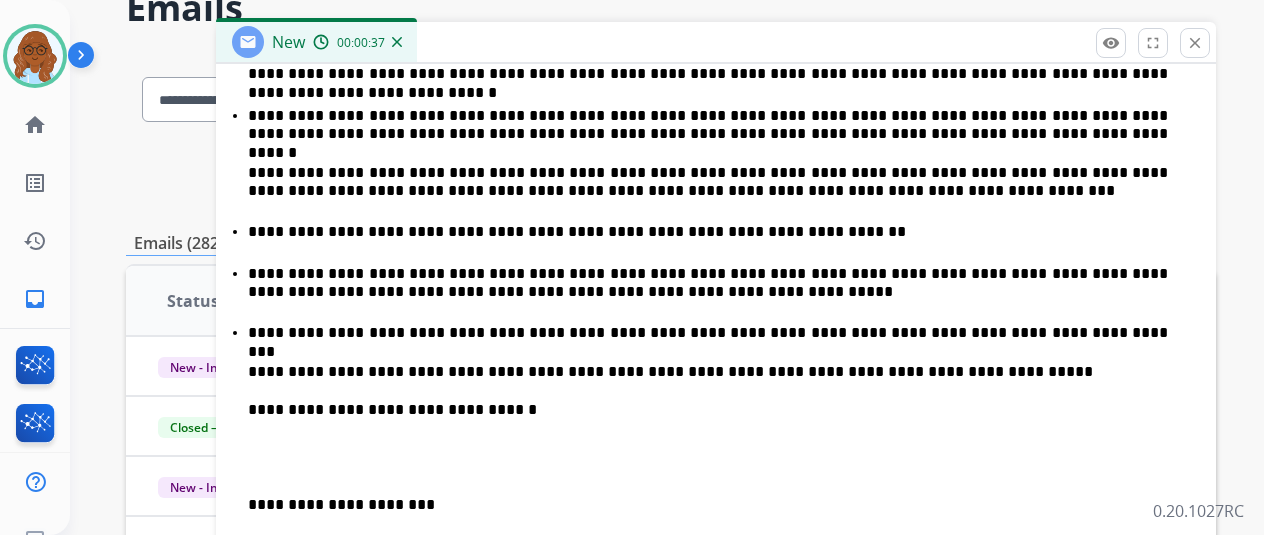click on "**********" at bounding box center (716, 308) 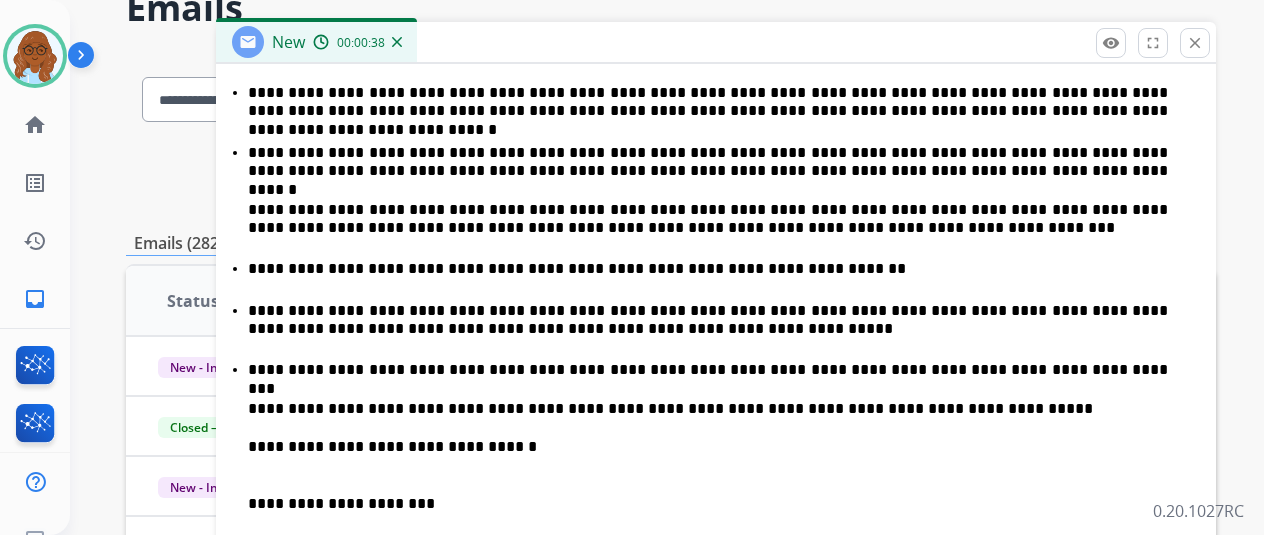 scroll, scrollTop: 704, scrollLeft: 0, axis: vertical 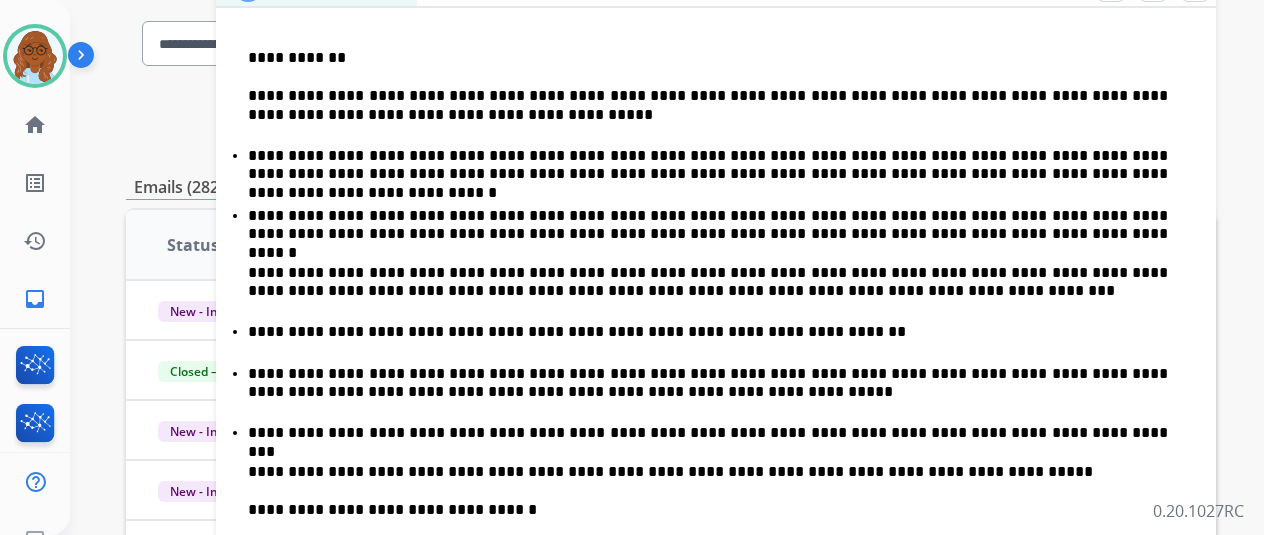 click on "**********" at bounding box center (708, 383) 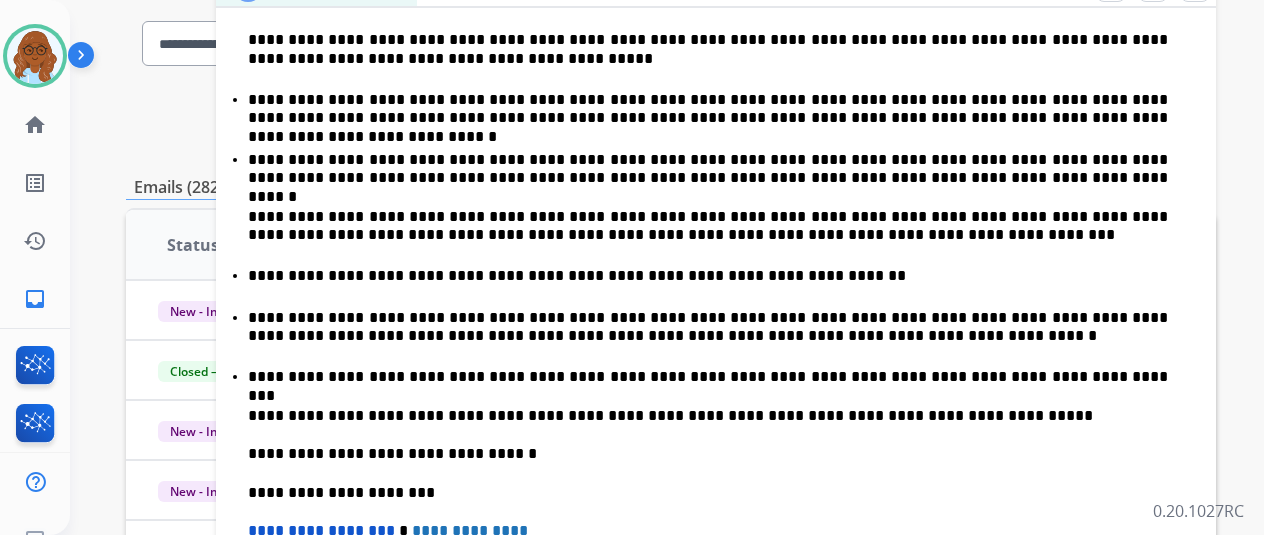 scroll, scrollTop: 704, scrollLeft: 0, axis: vertical 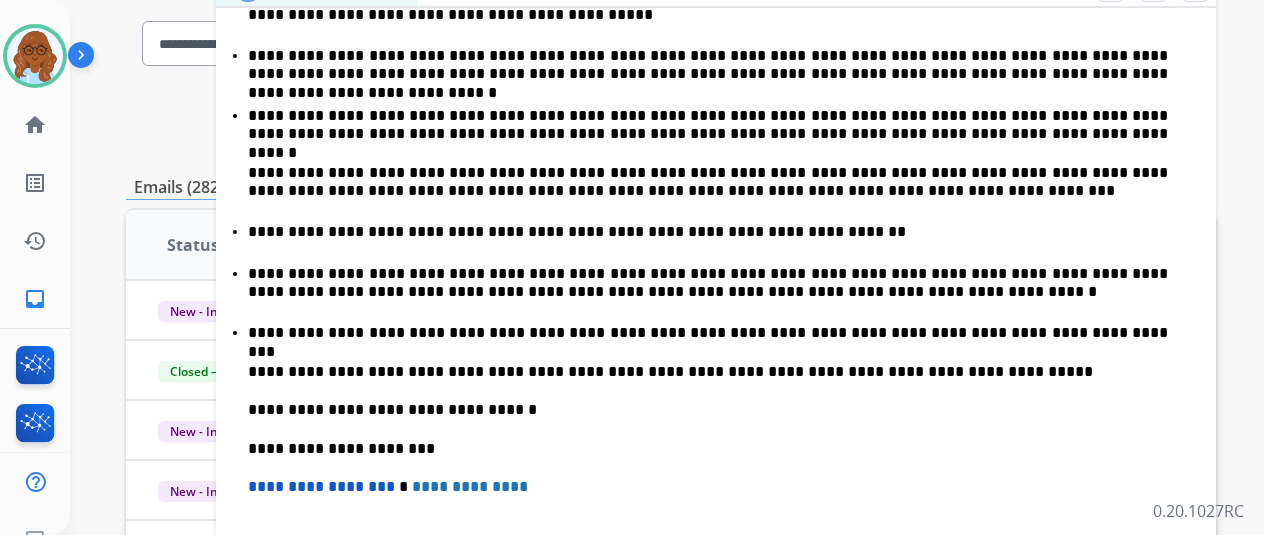 click on "**********" at bounding box center [708, 182] 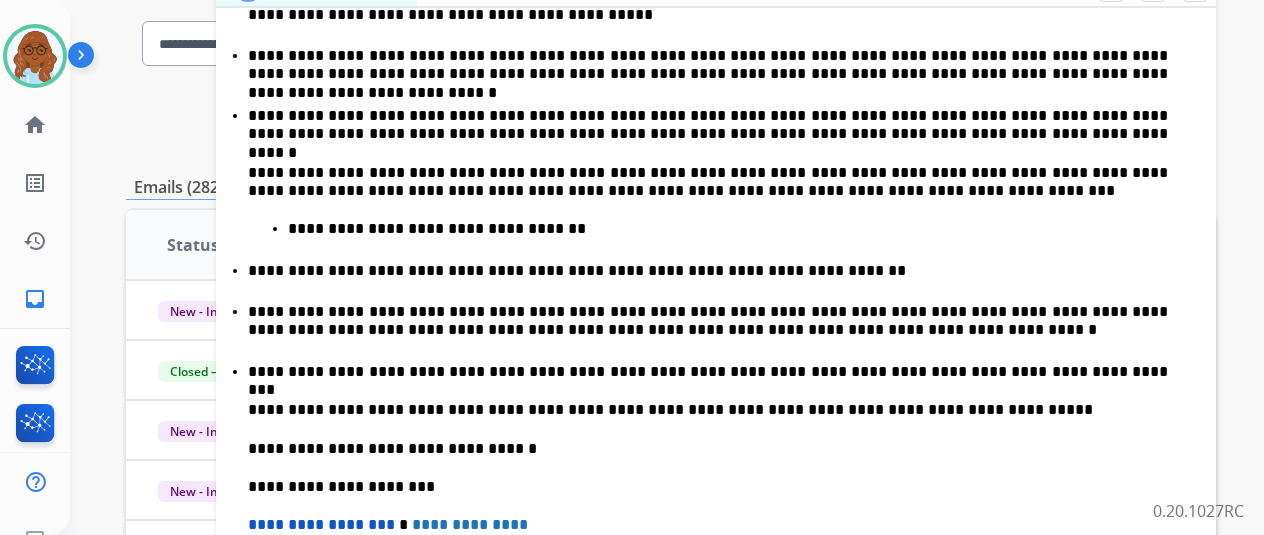 click on "**********" at bounding box center (728, 229) 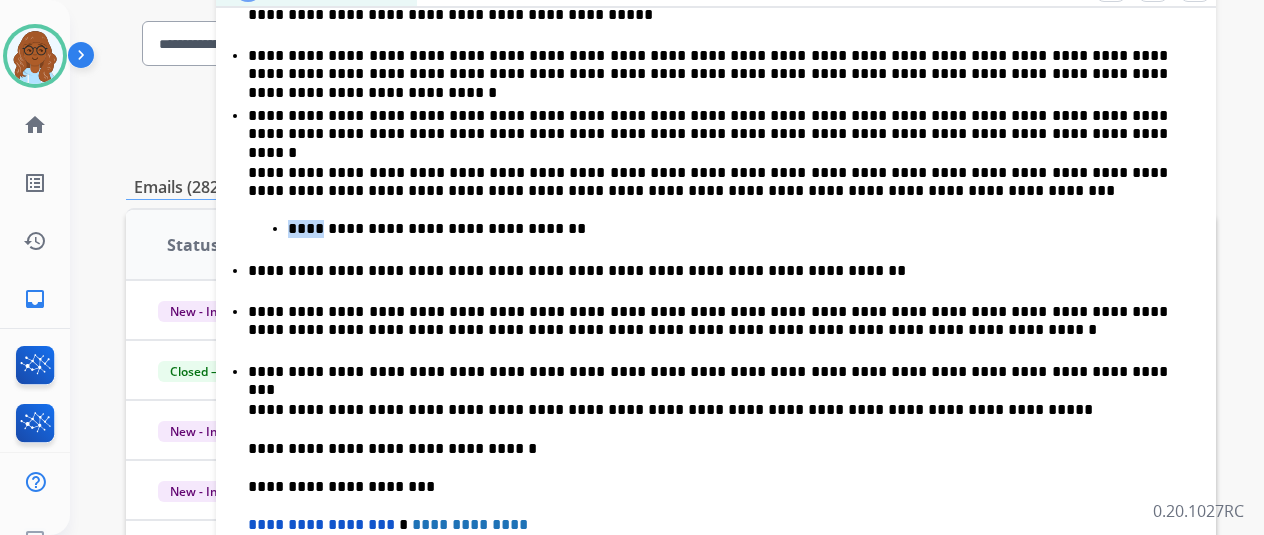 drag, startPoint x: 322, startPoint y: 230, endPoint x: 335, endPoint y: 244, distance: 19.104973 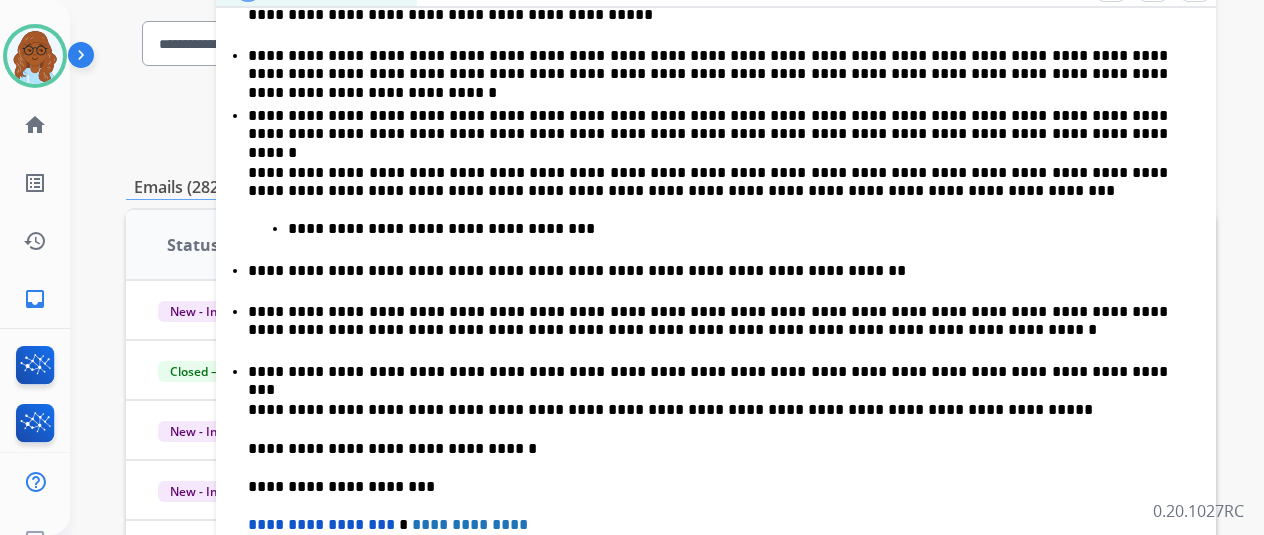 click on "**********" at bounding box center (716, 298) 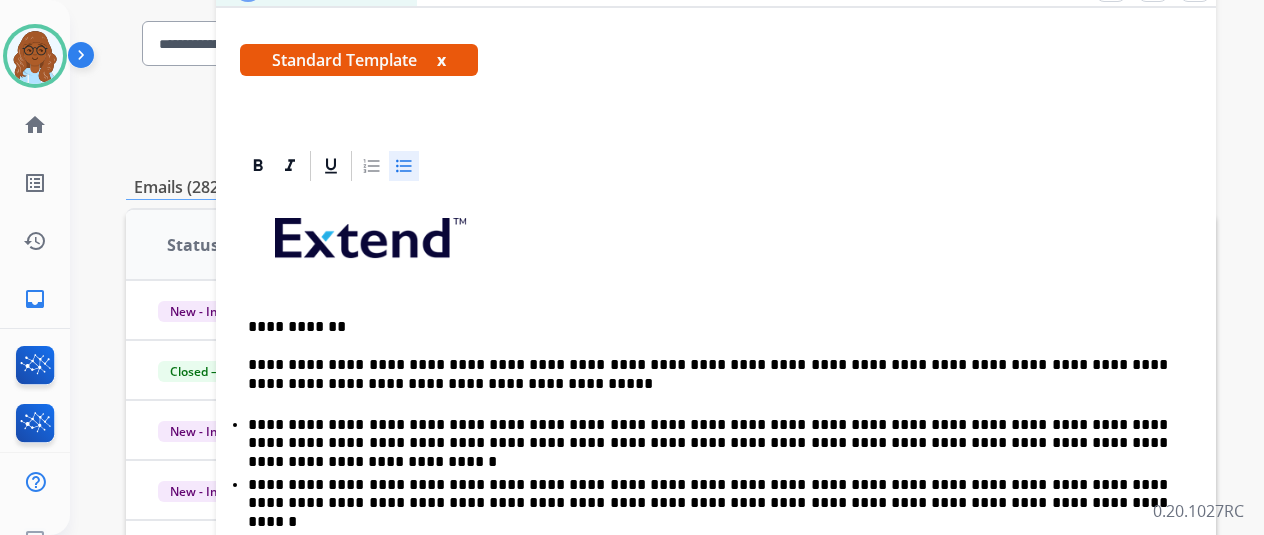 scroll, scrollTop: 304, scrollLeft: 0, axis: vertical 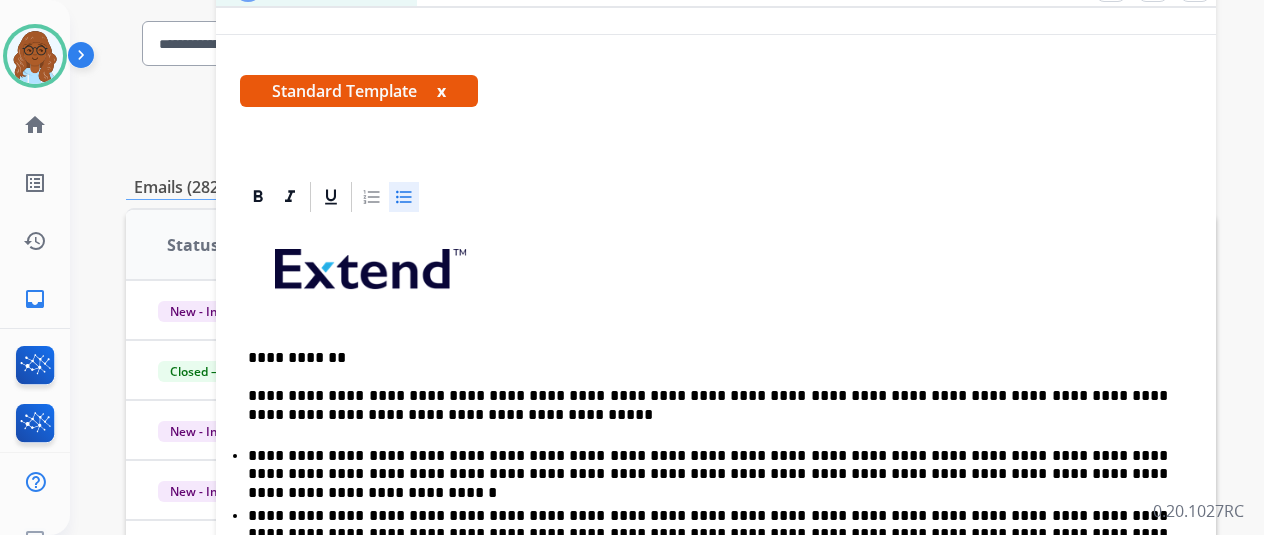 click on "**********" at bounding box center [716, 662] 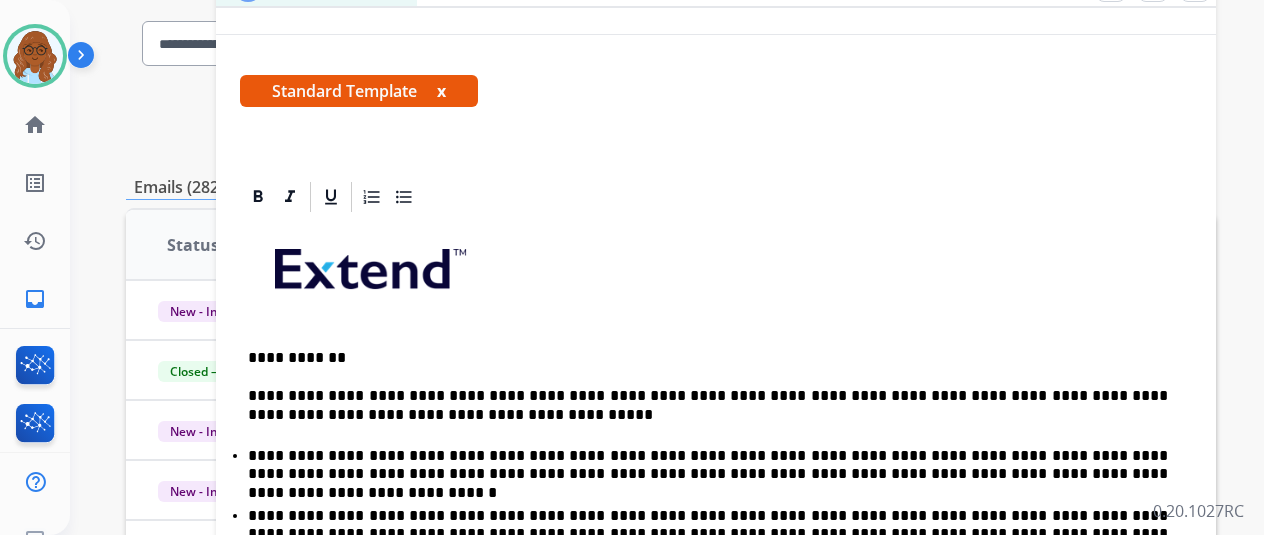 scroll, scrollTop: 24, scrollLeft: 0, axis: vertical 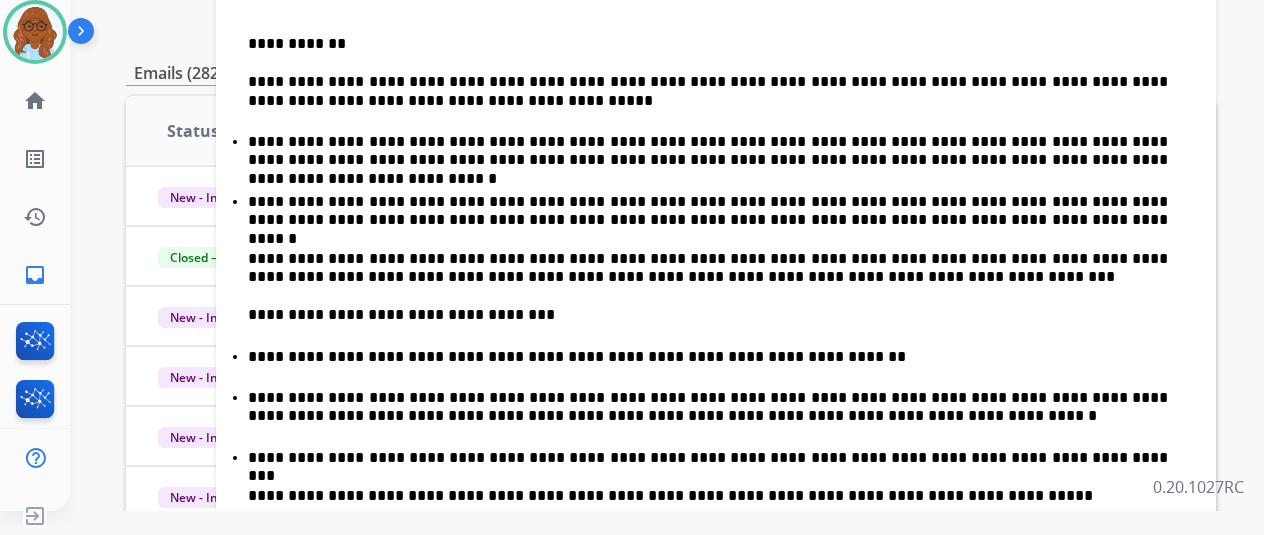 click on "**********" at bounding box center [708, 315] 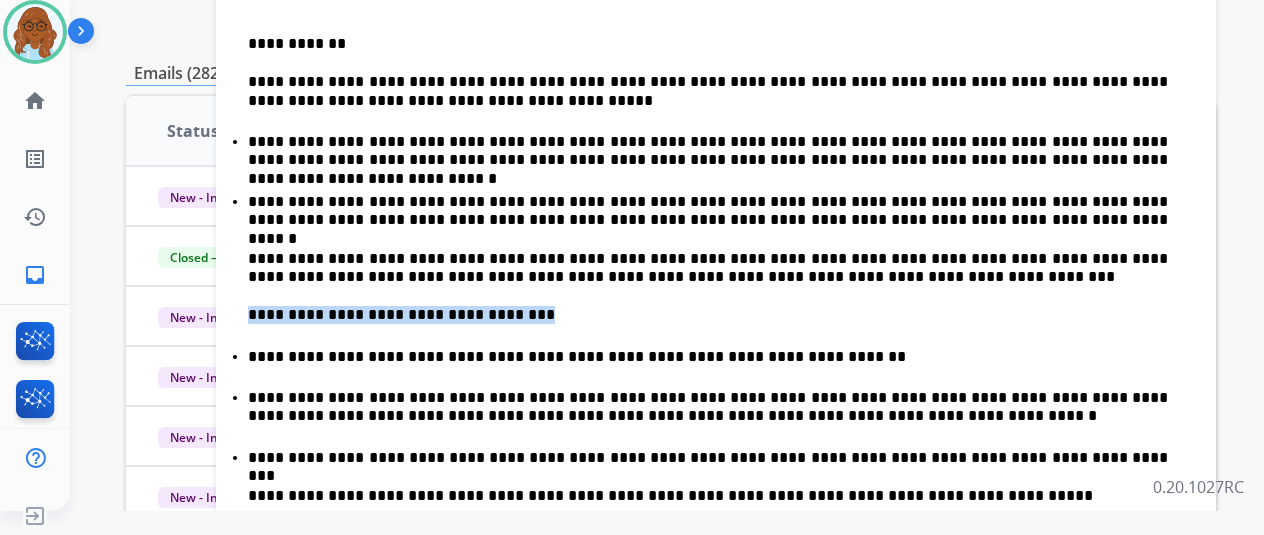 drag, startPoint x: 562, startPoint y: 309, endPoint x: 266, endPoint y: 317, distance: 296.1081 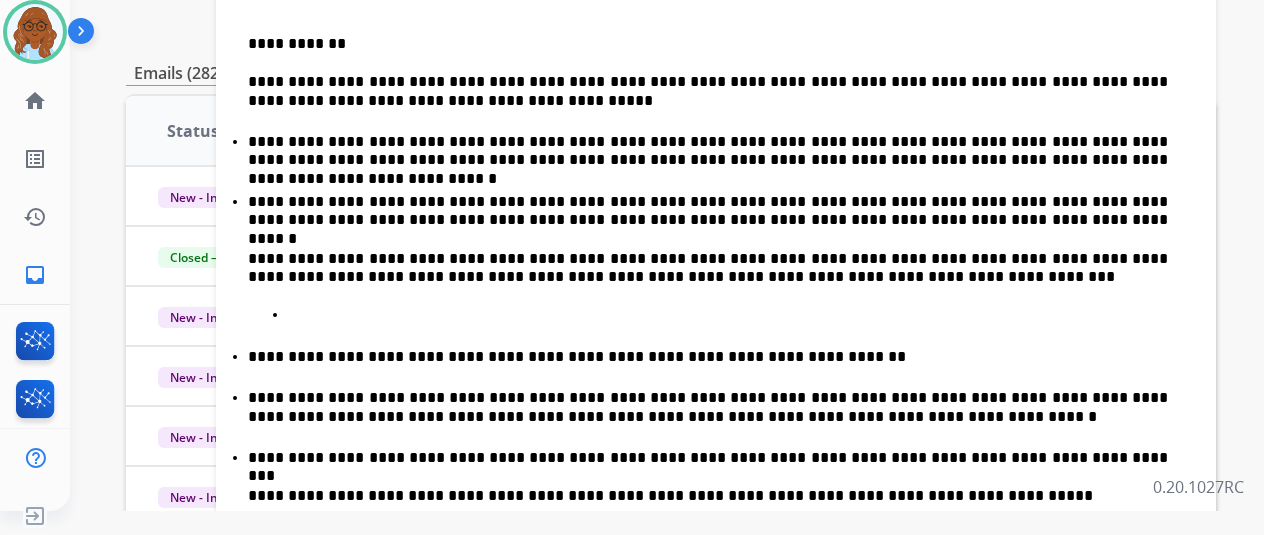 click at bounding box center (716, 315) 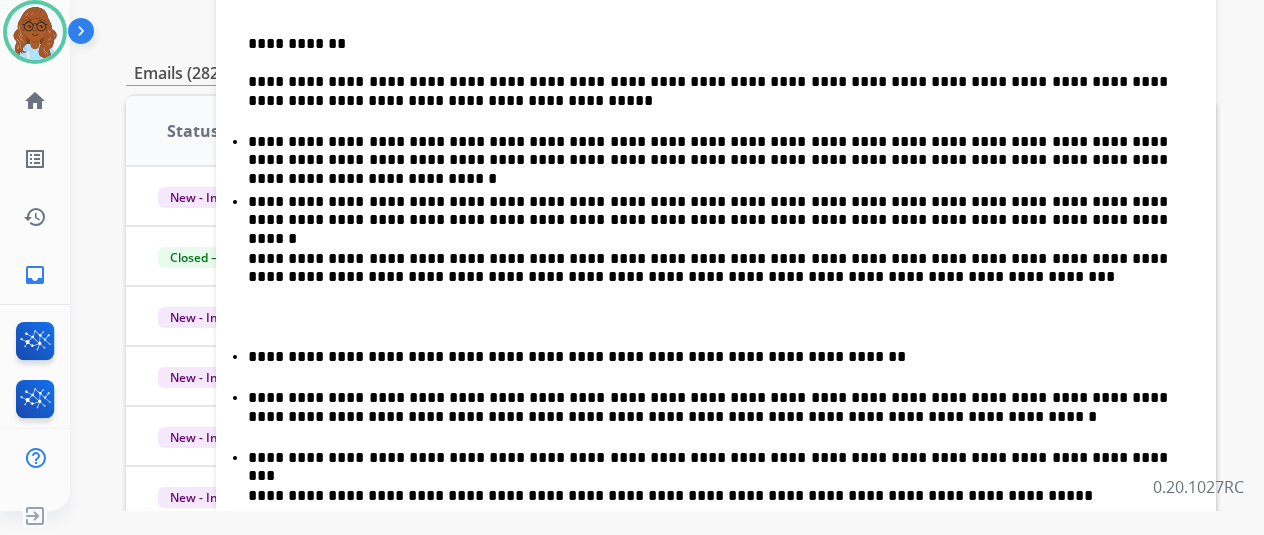 click at bounding box center (716, 315) 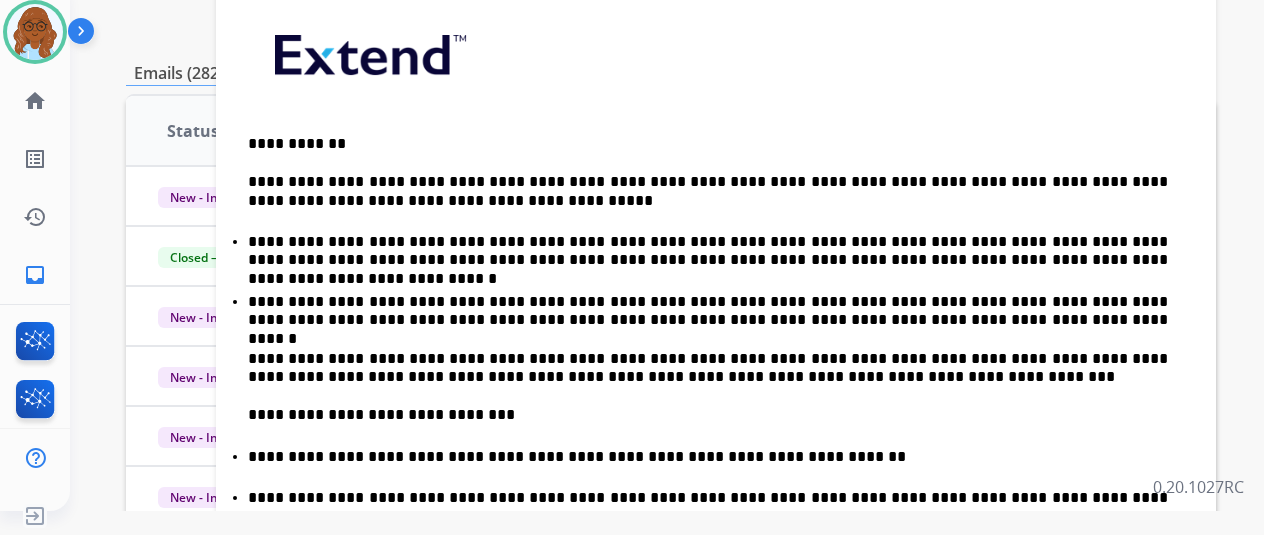 scroll, scrollTop: 604, scrollLeft: 0, axis: vertical 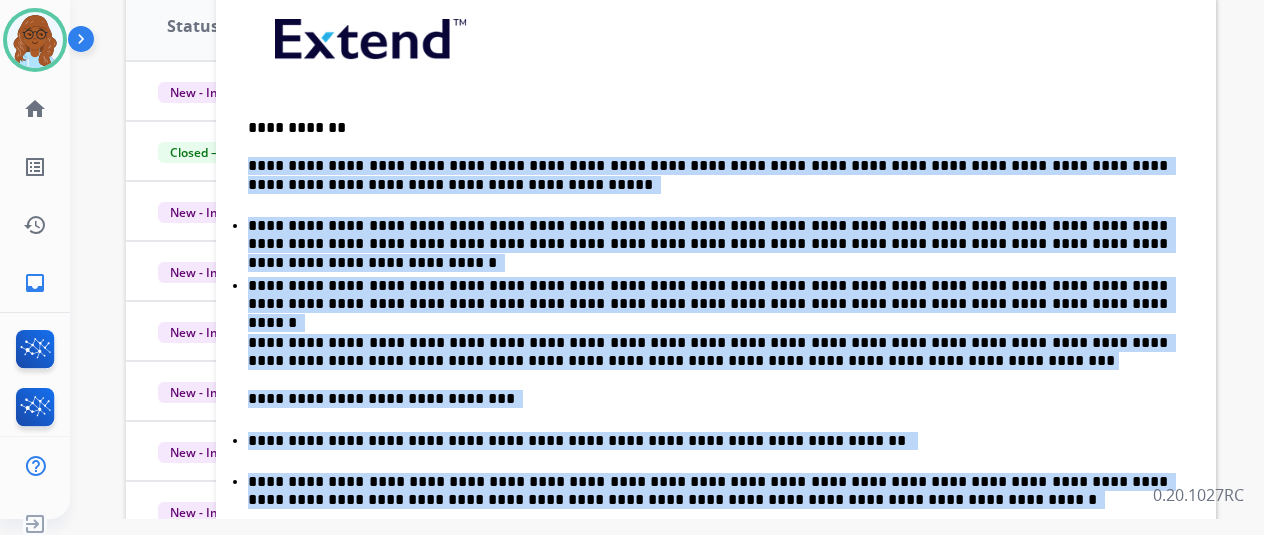drag, startPoint x: 992, startPoint y: 399, endPoint x: 267, endPoint y: 161, distance: 763.06555 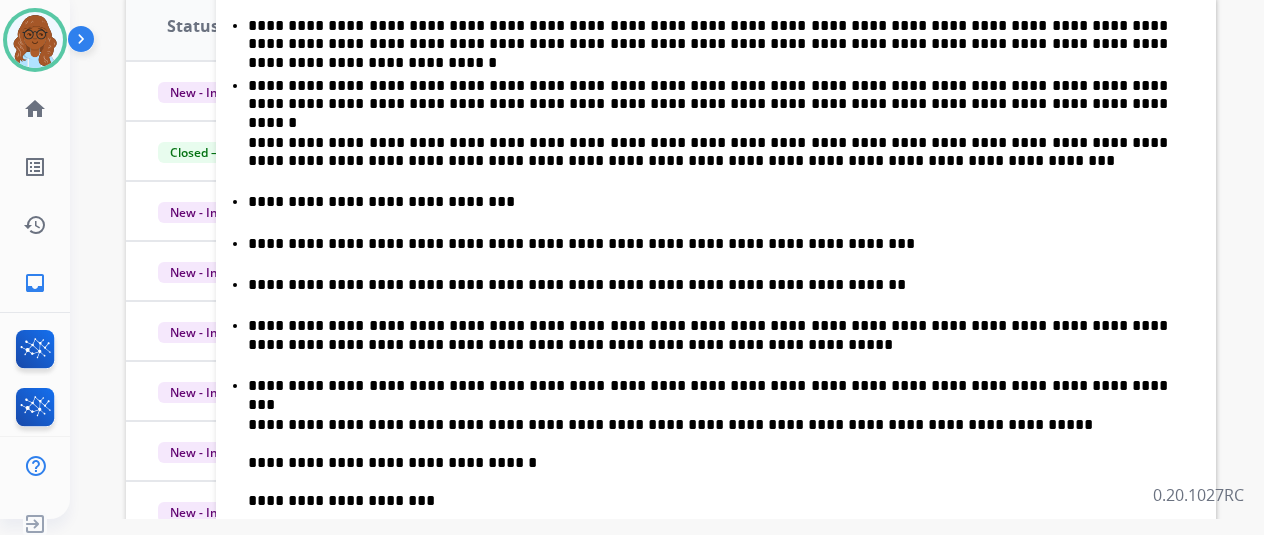 scroll, scrollTop: 615, scrollLeft: 0, axis: vertical 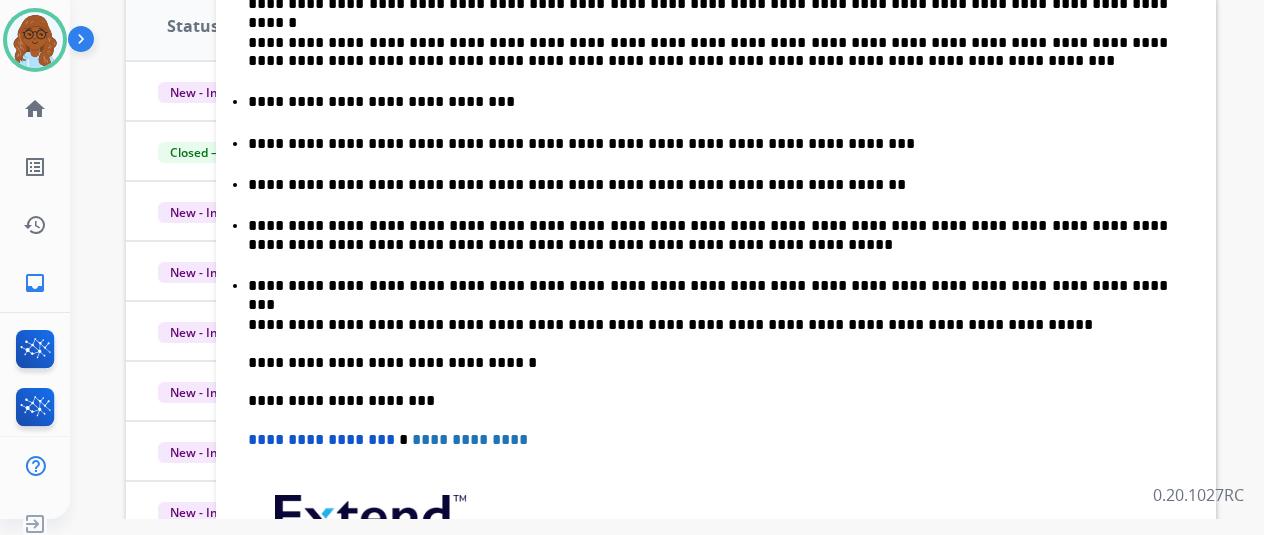 click on "**********" at bounding box center (708, 286) 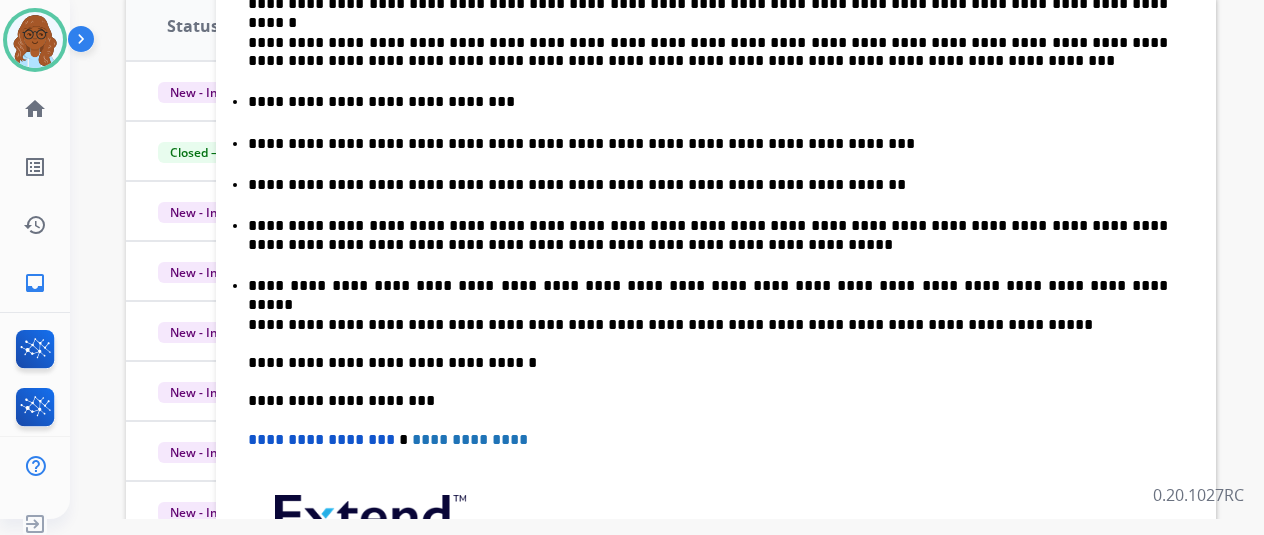 click on "**********" at bounding box center (708, 286) 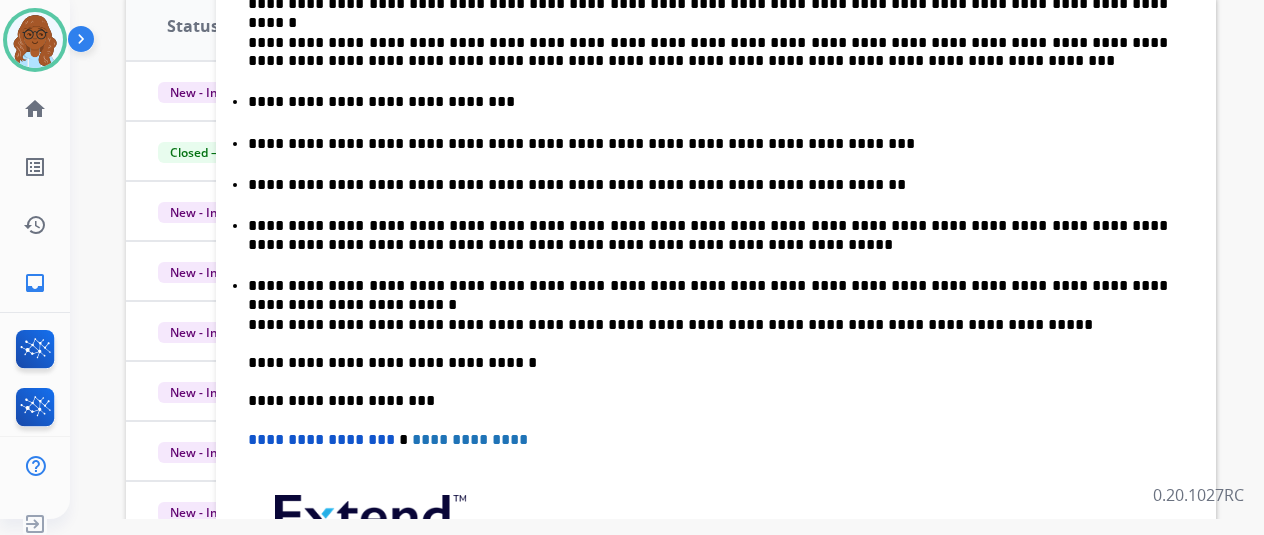 click on "**********" at bounding box center (708, 235) 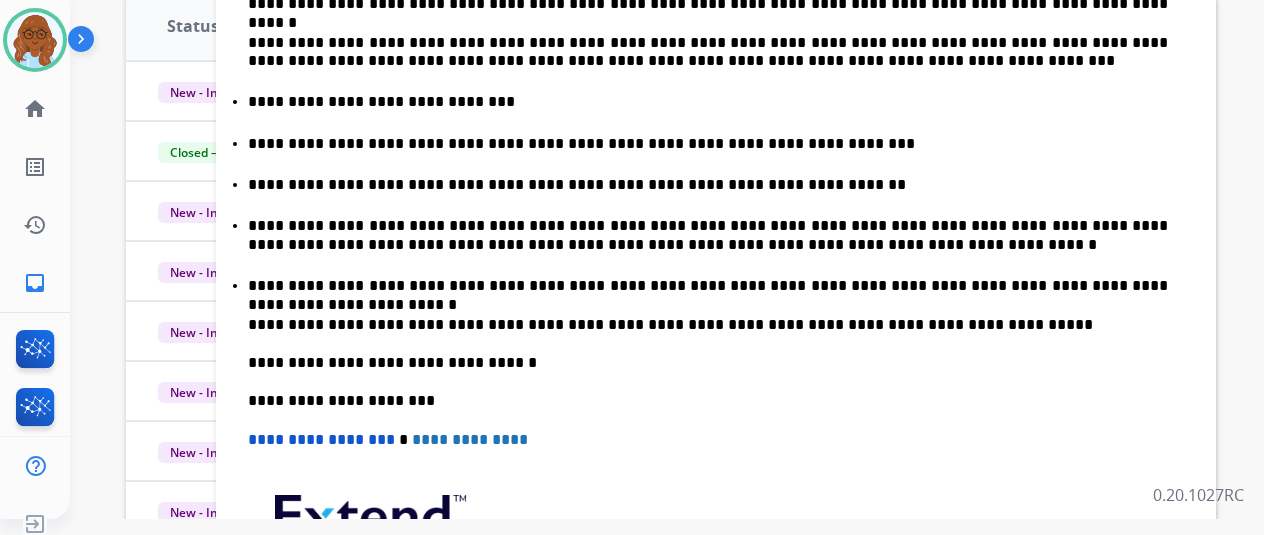 scroll, scrollTop: 515, scrollLeft: 0, axis: vertical 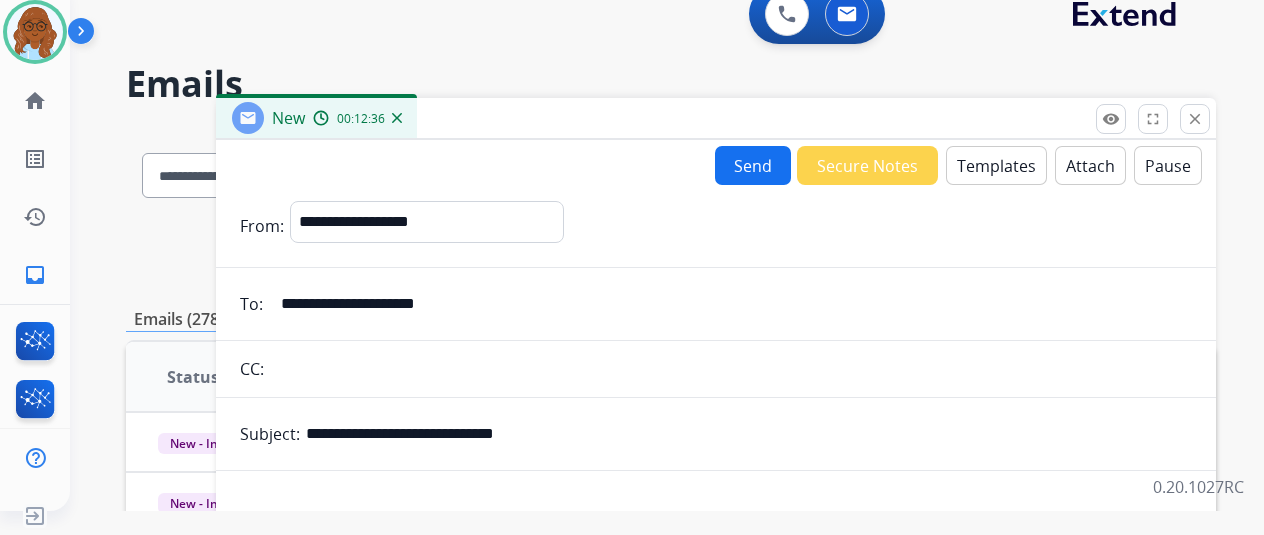 click on "Send" at bounding box center [753, 165] 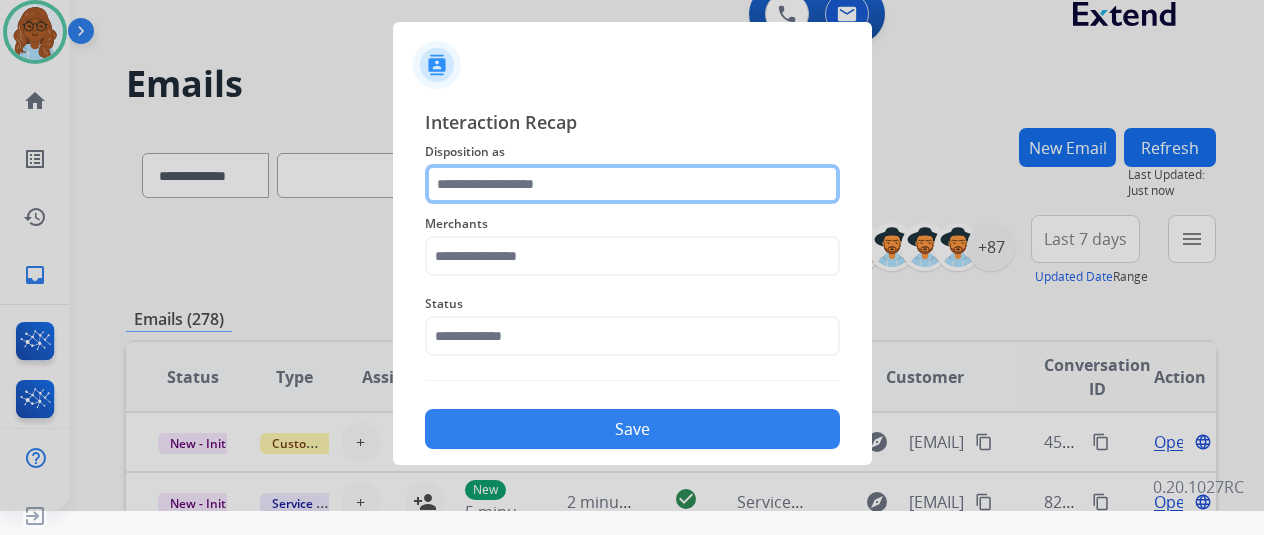 click 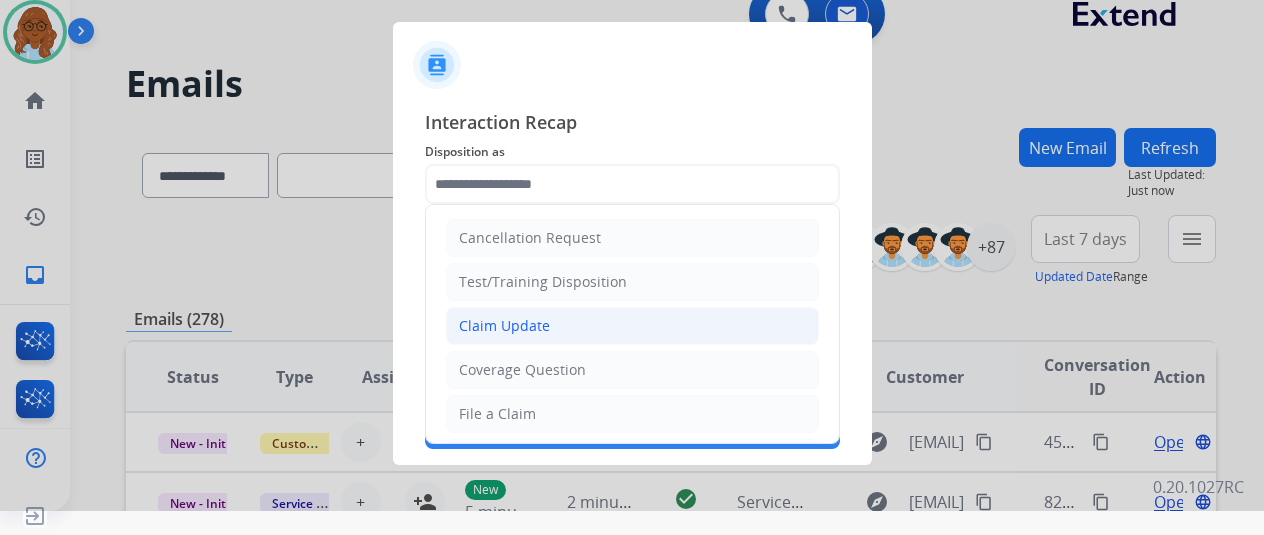 click on "Claim Update" 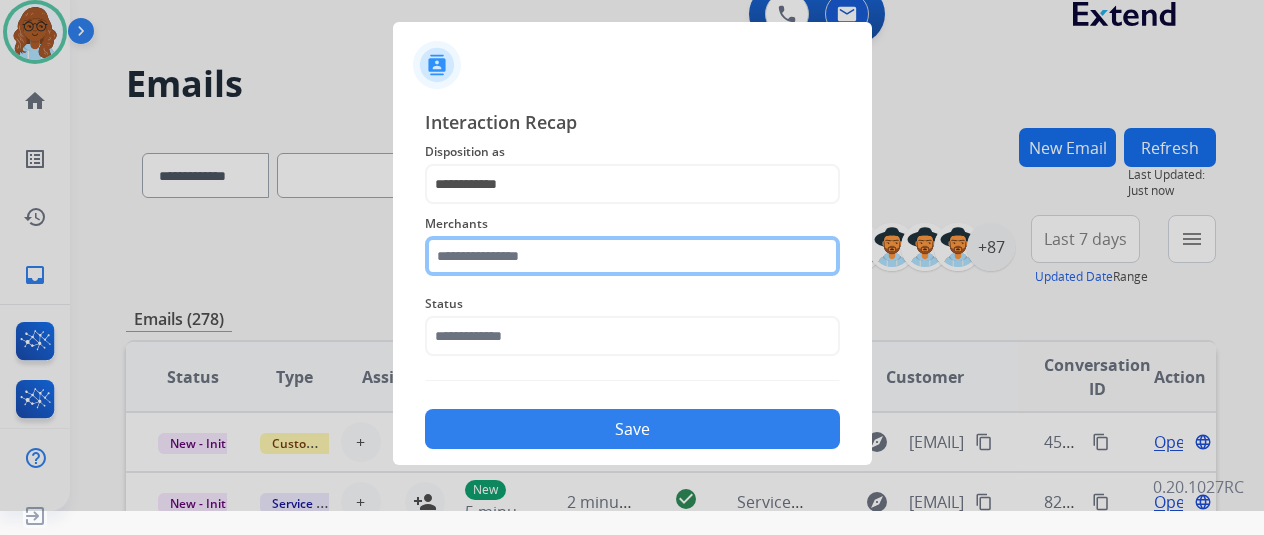 click 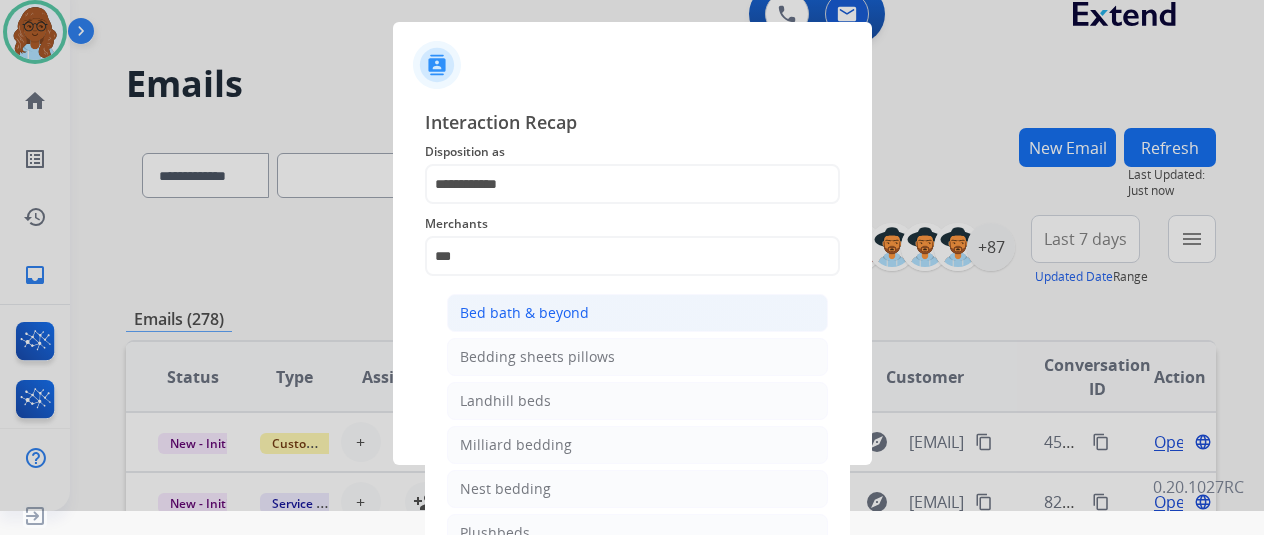 click on "Bed bath & beyond" 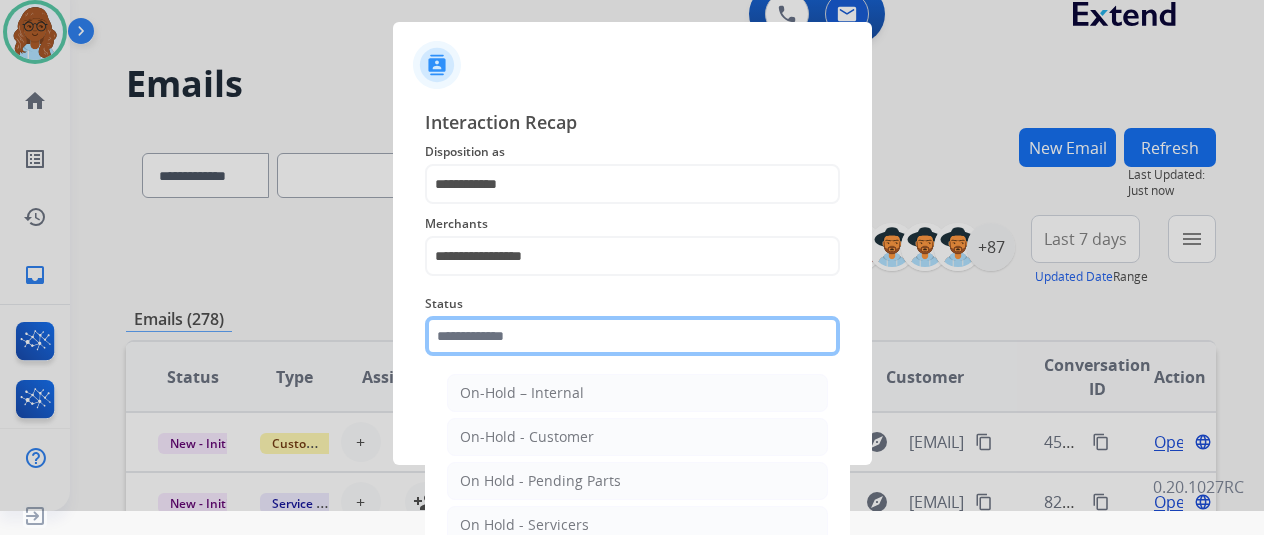 click 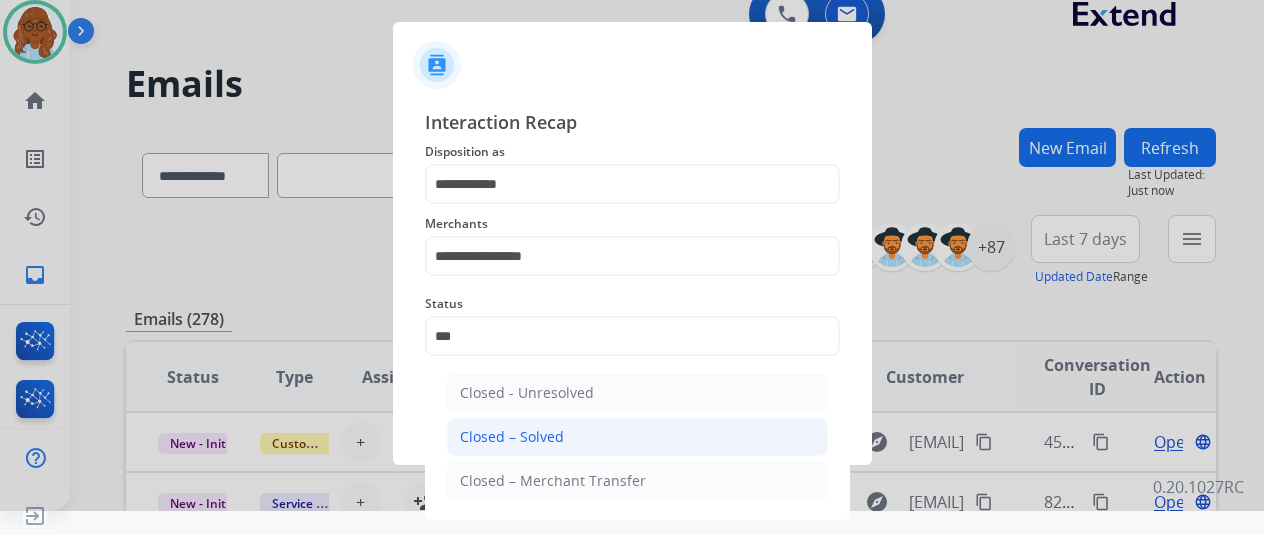 click on "Closed – Solved" 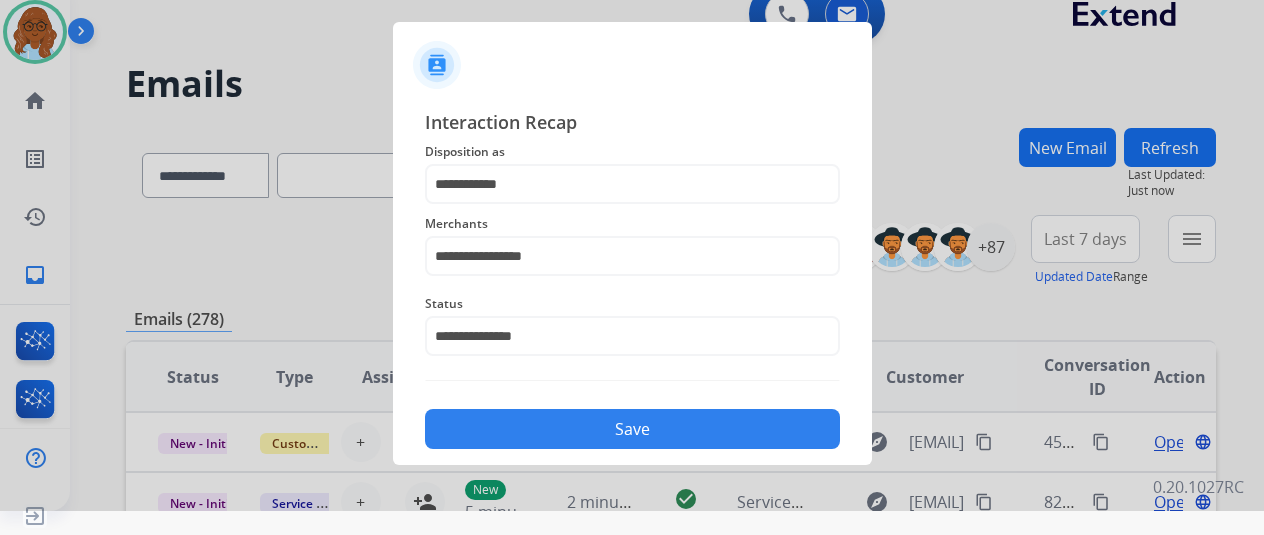 click on "Save" 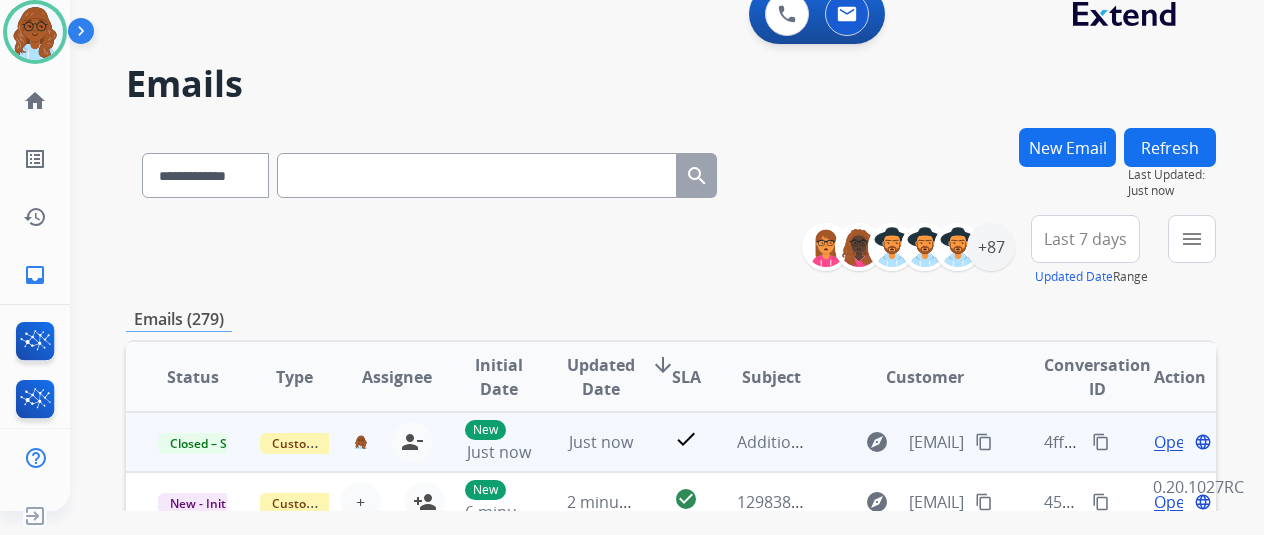 click on "content_copy" at bounding box center (1101, 442) 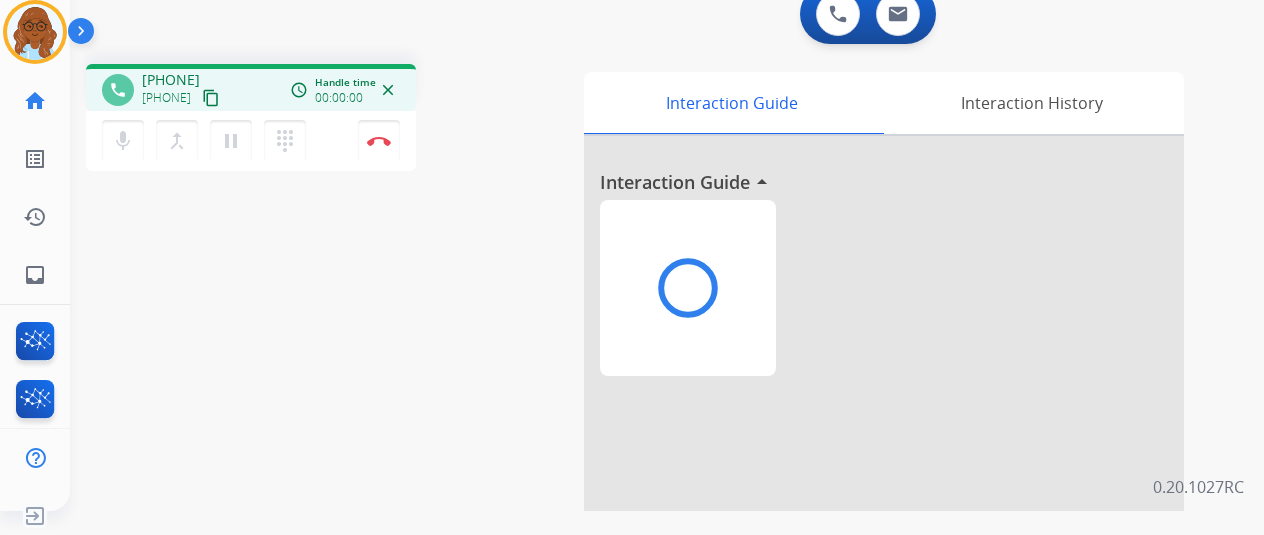 scroll, scrollTop: 0, scrollLeft: 0, axis: both 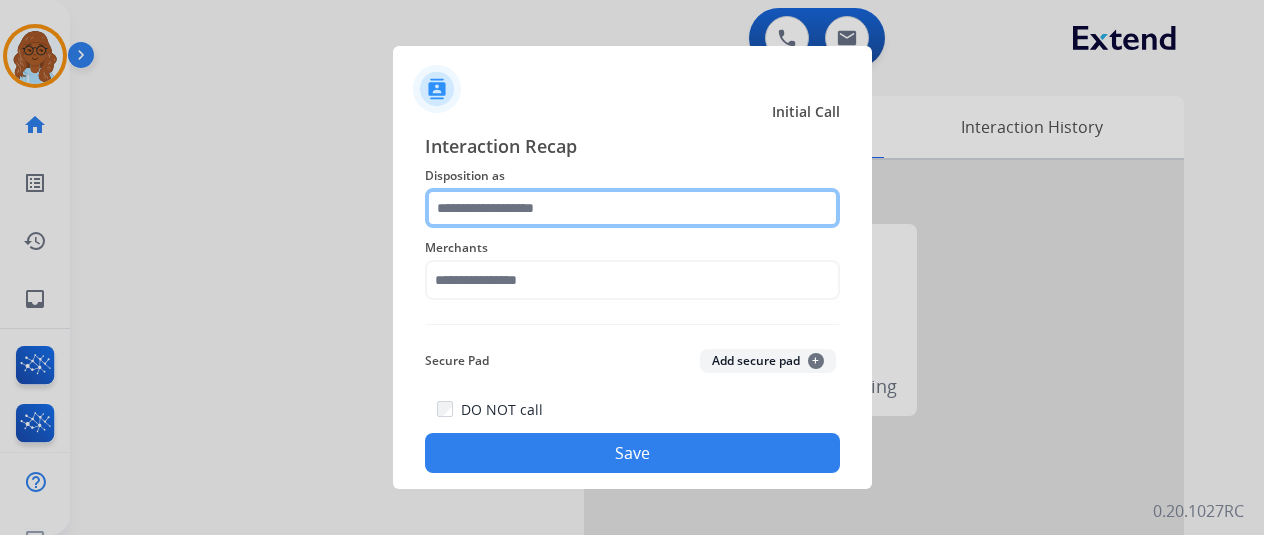 click 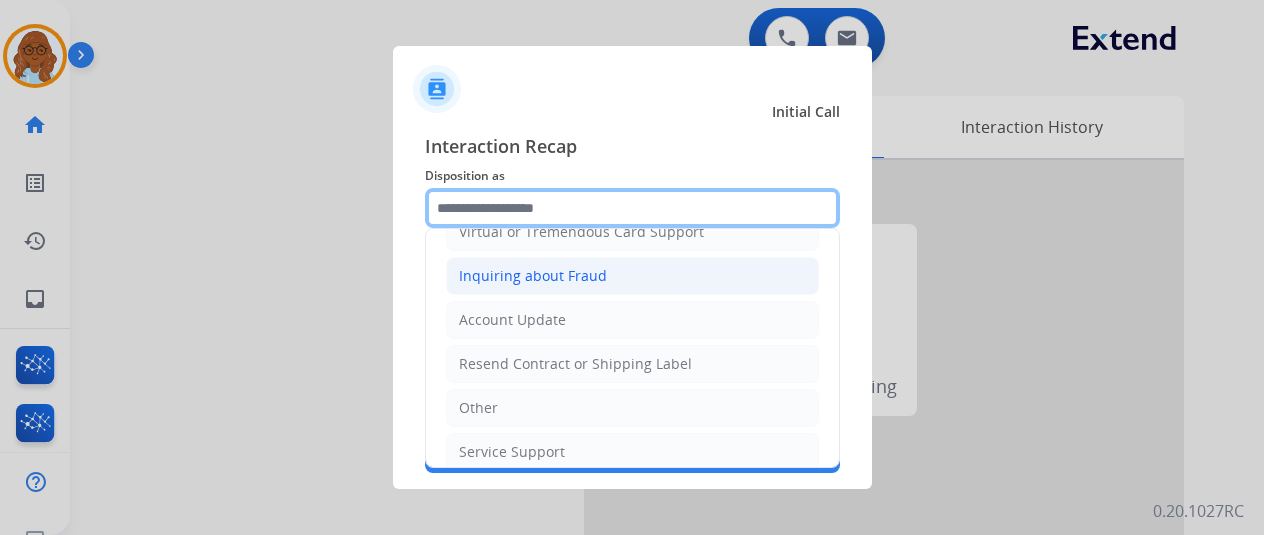 scroll, scrollTop: 303, scrollLeft: 0, axis: vertical 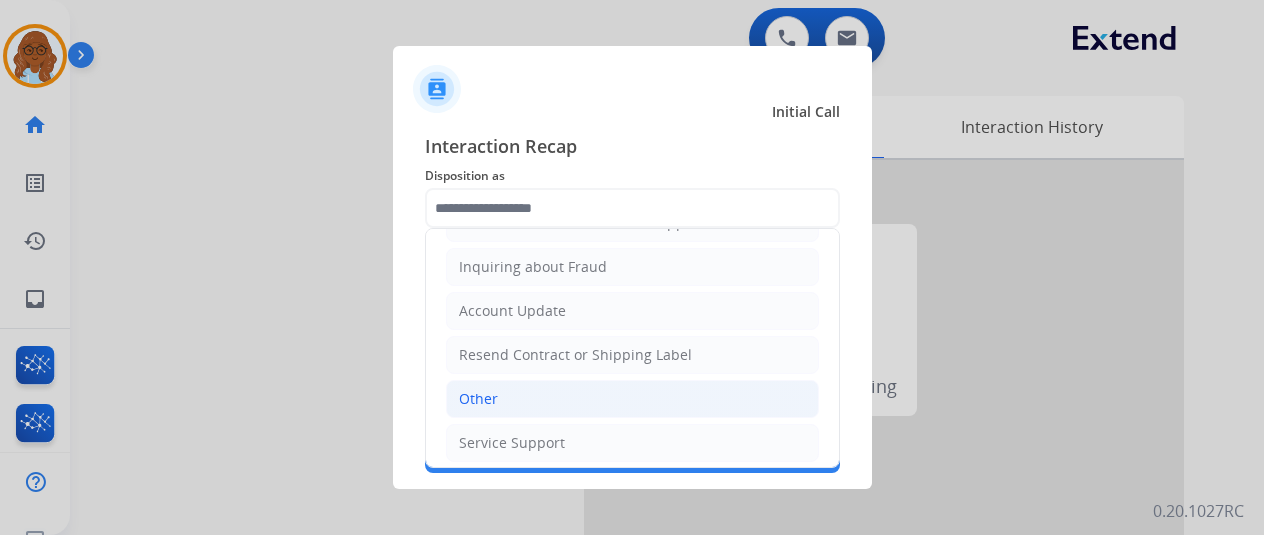 click on "Other" 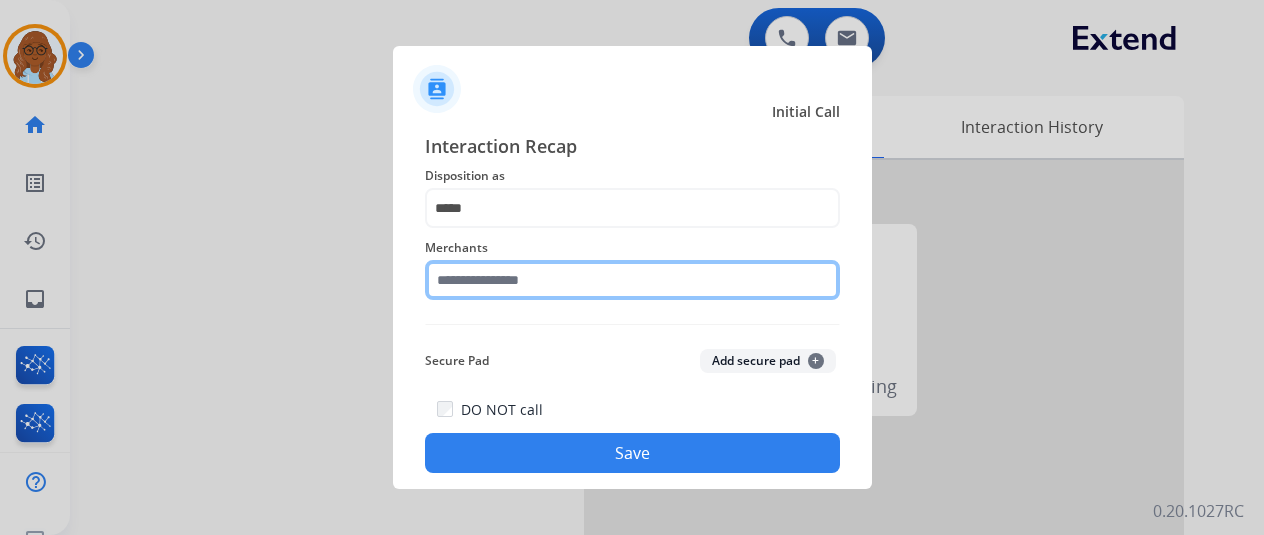 click 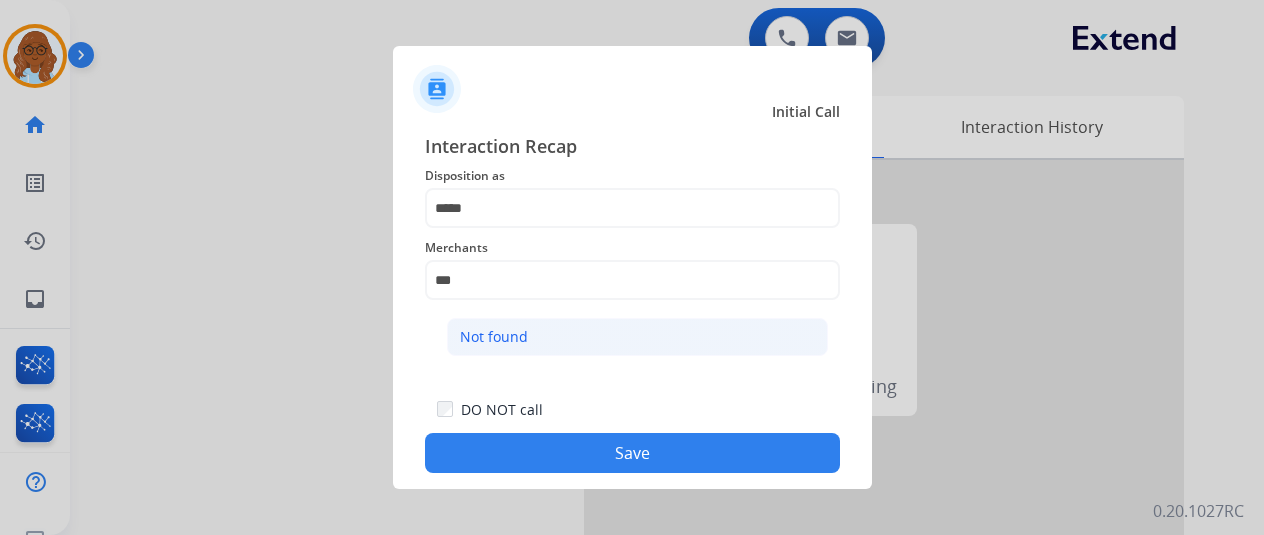 click on "Not found" 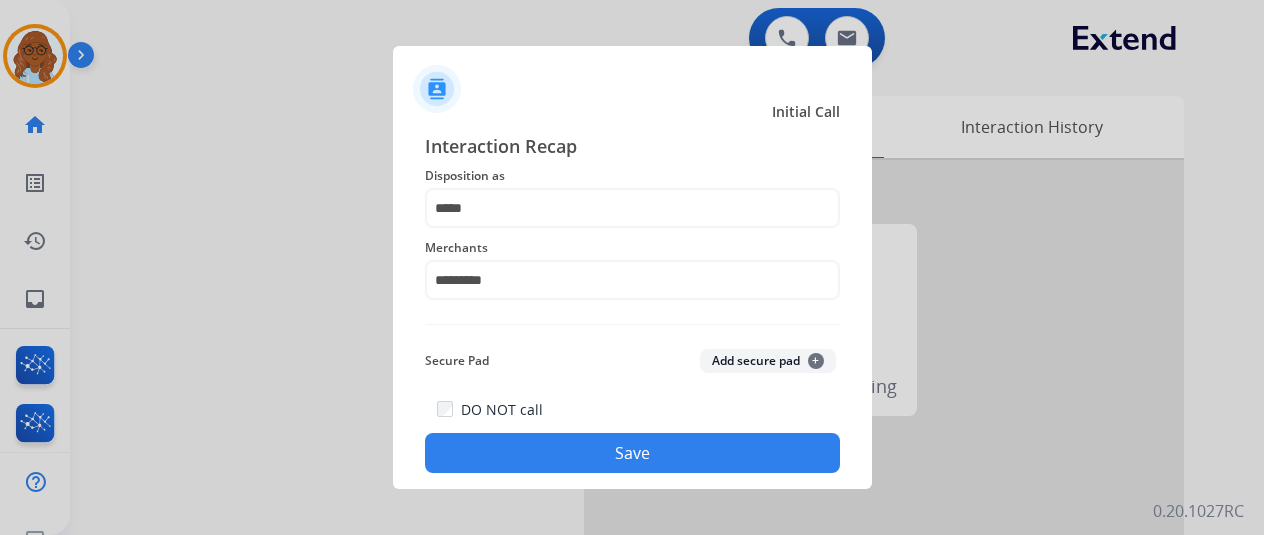 click on "Save" 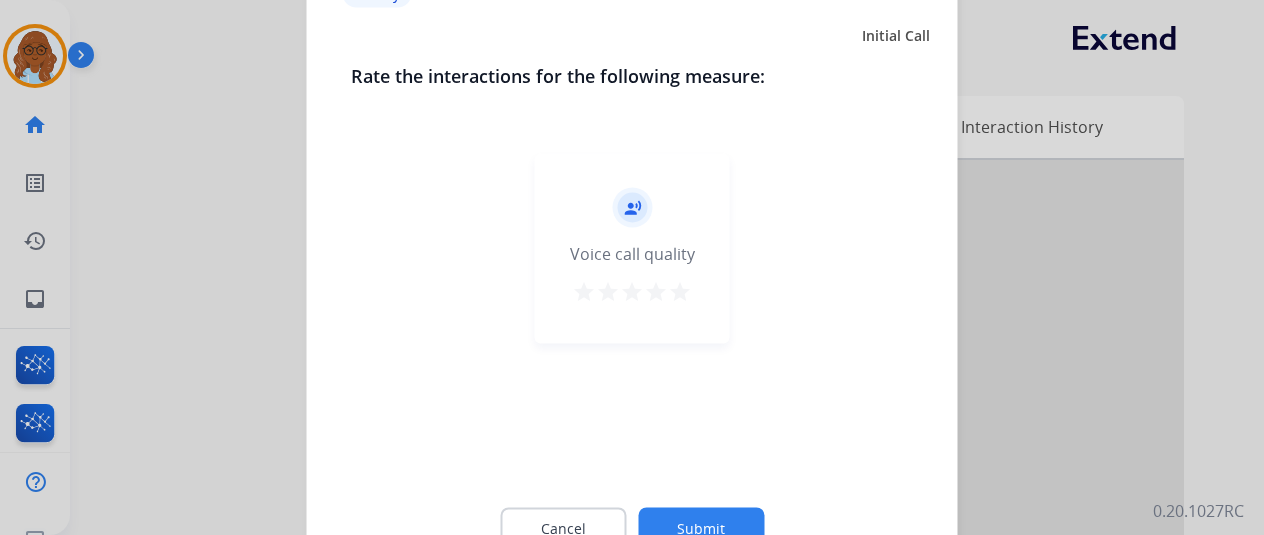 click on "star" at bounding box center [632, 291] 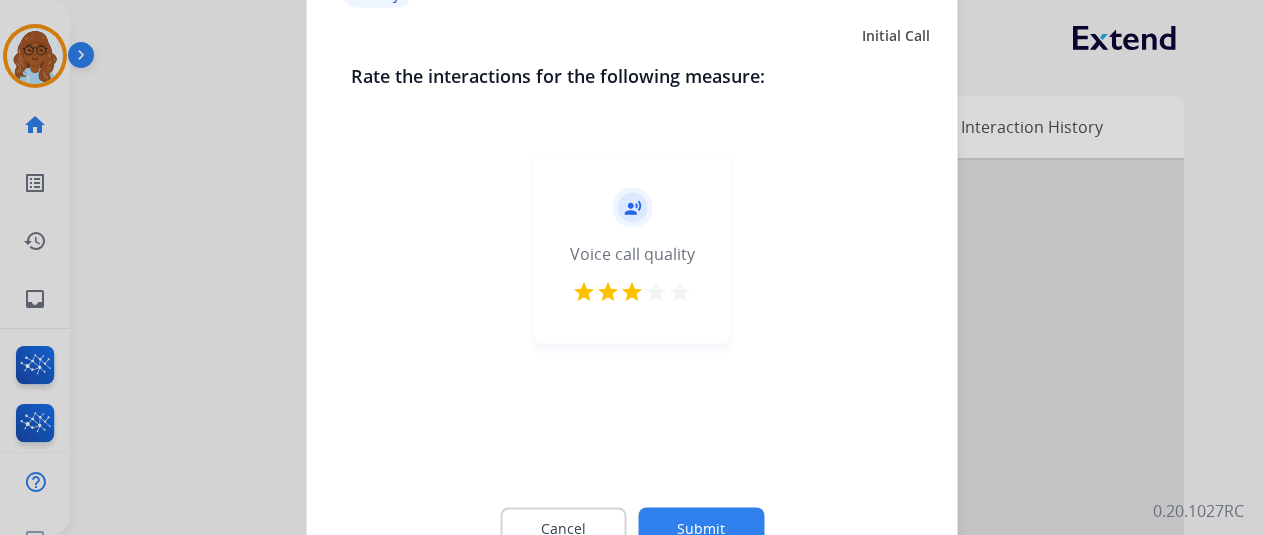 click on "Cancel Submit" 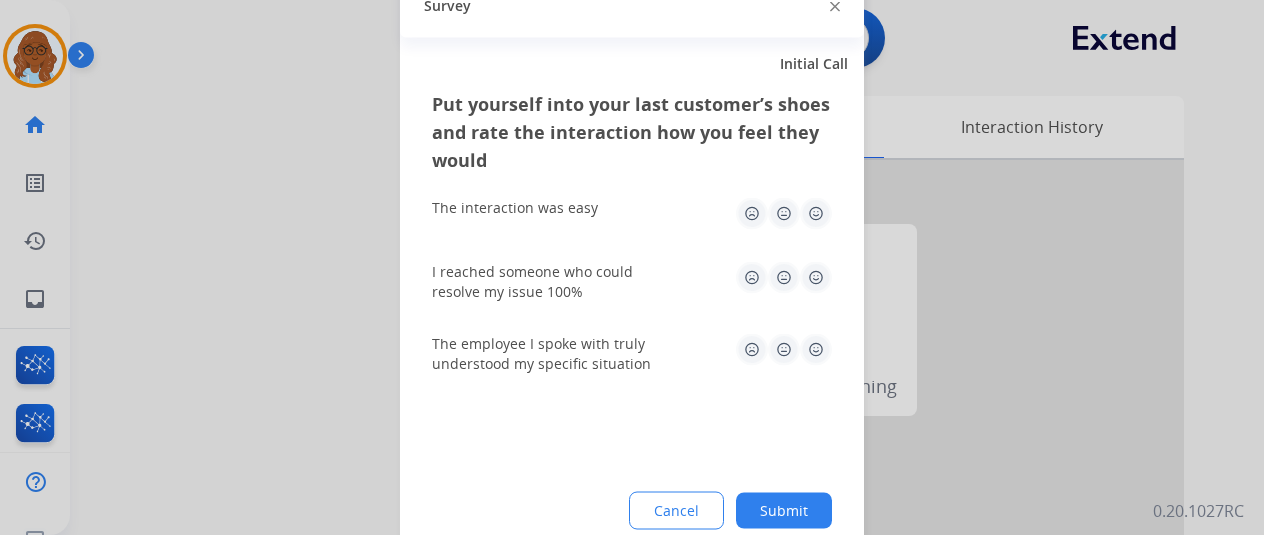click 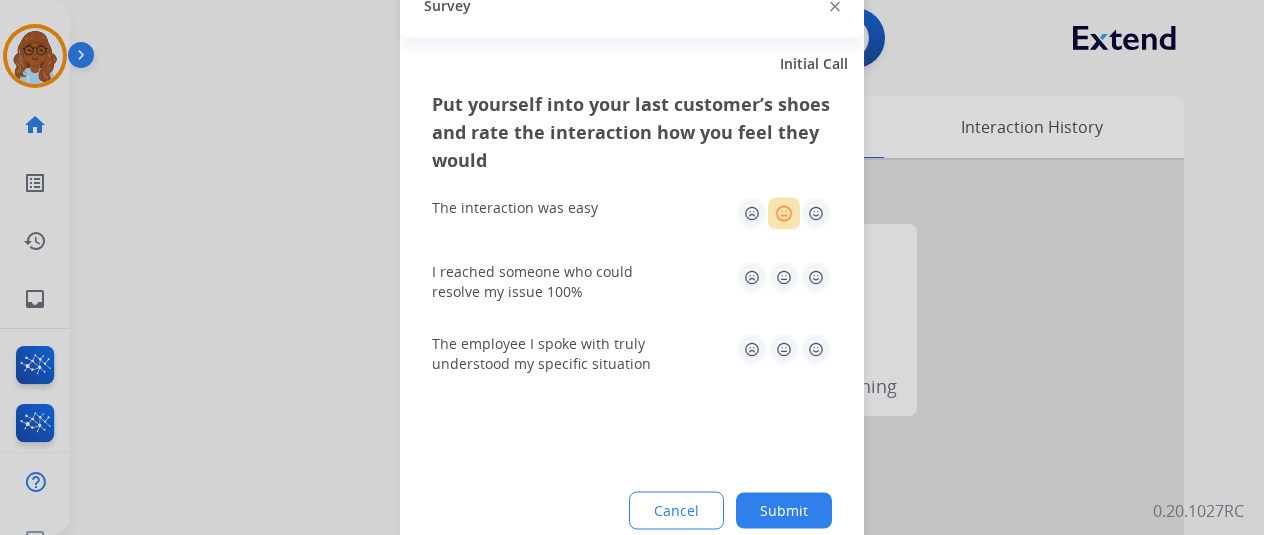 click 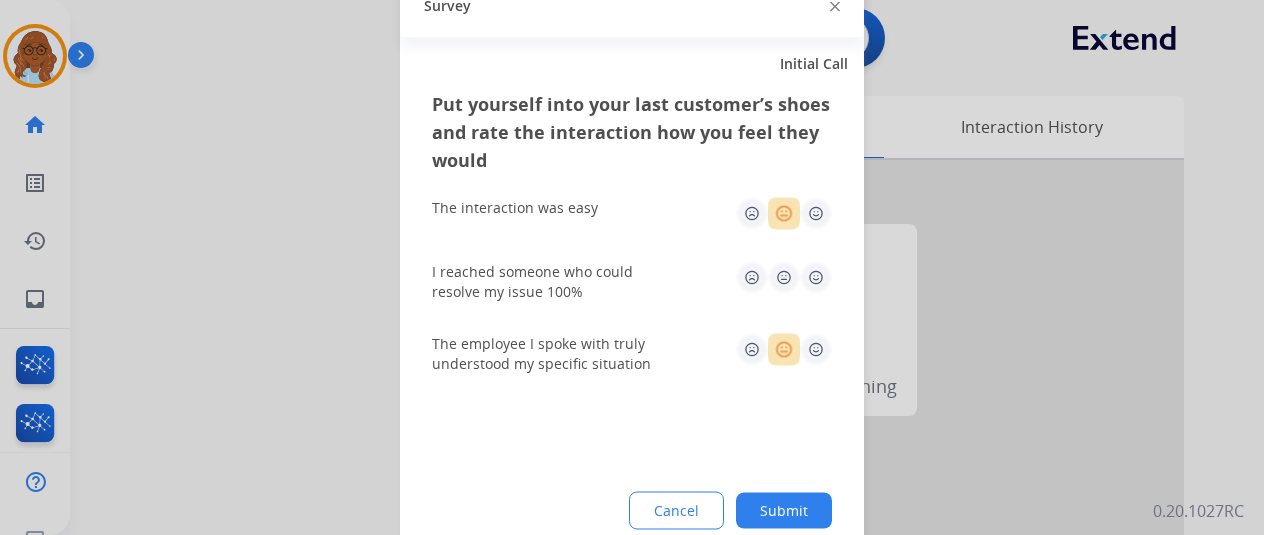 click 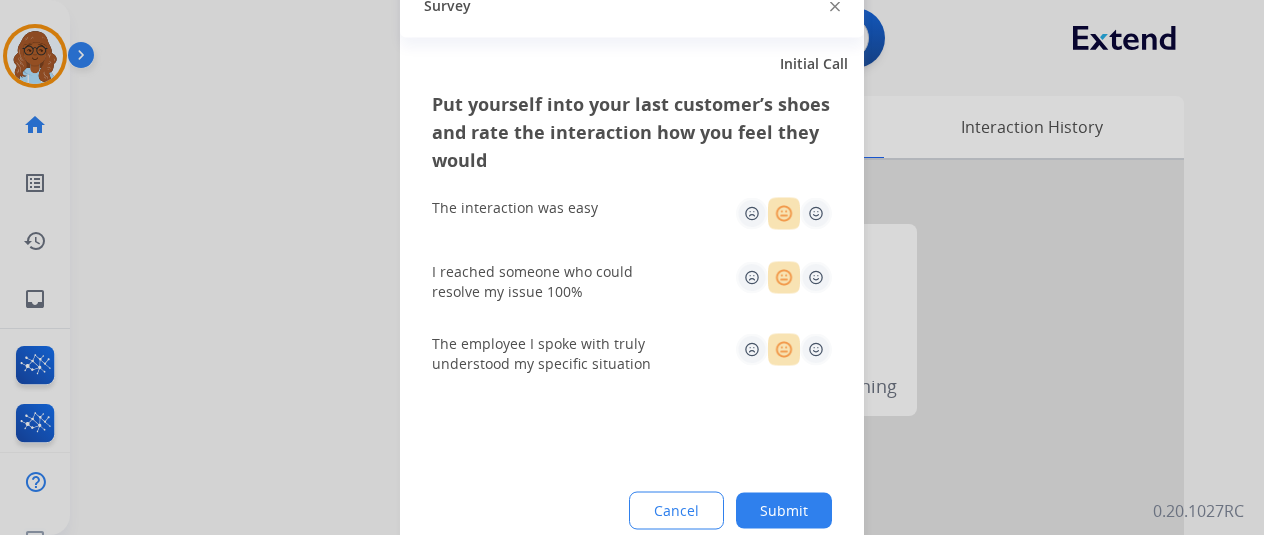 click on "Submit" 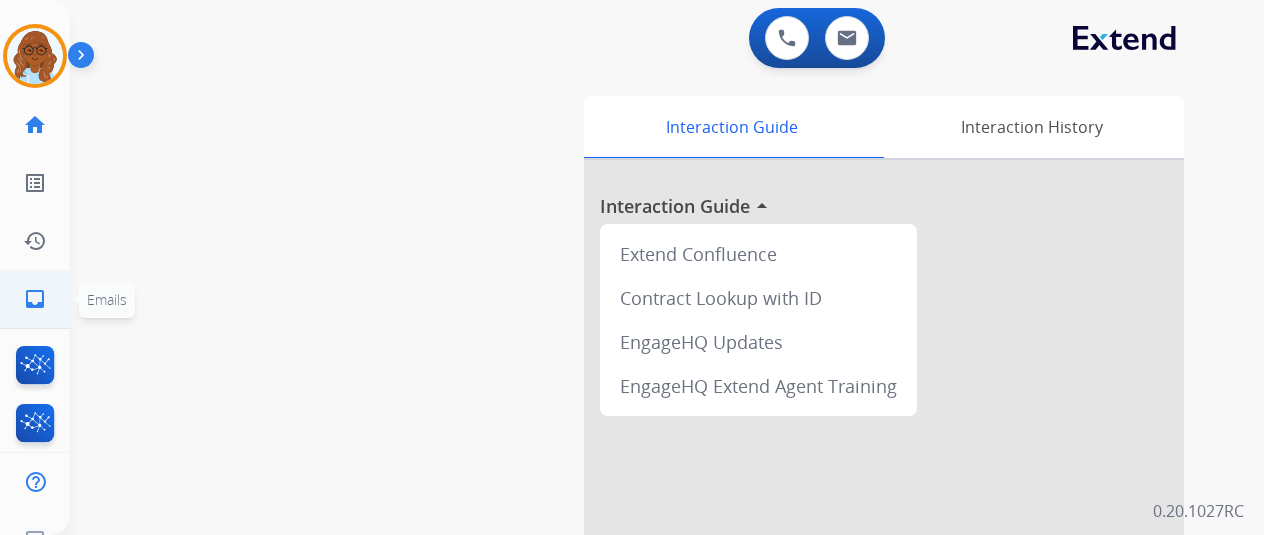click on "inbox  Emails" 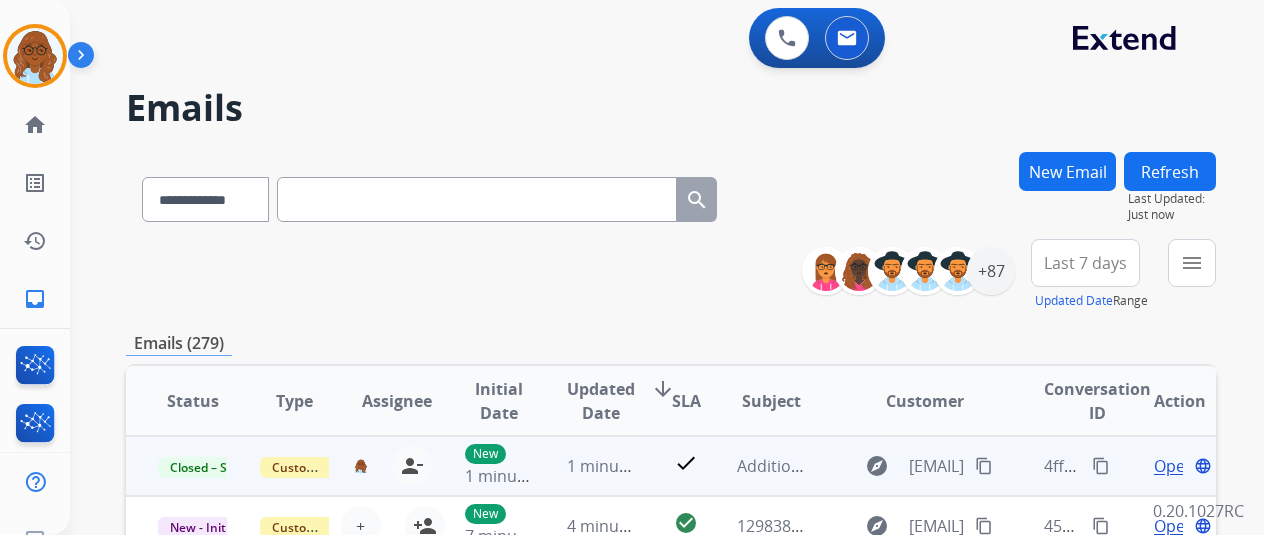 click on "content_copy" at bounding box center (984, 466) 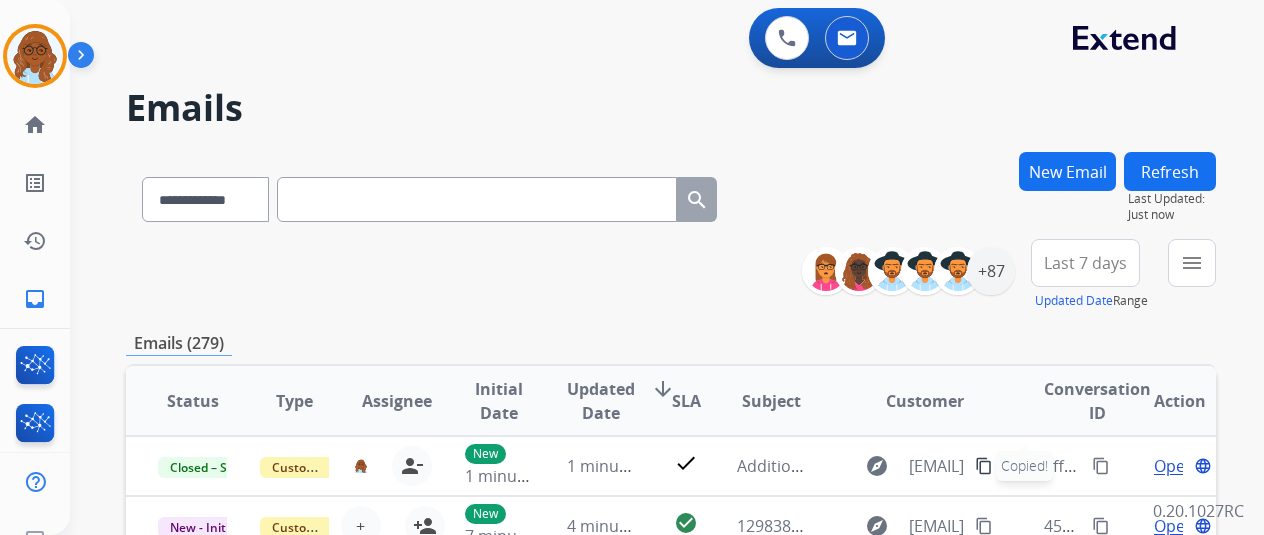 click at bounding box center (477, 199) 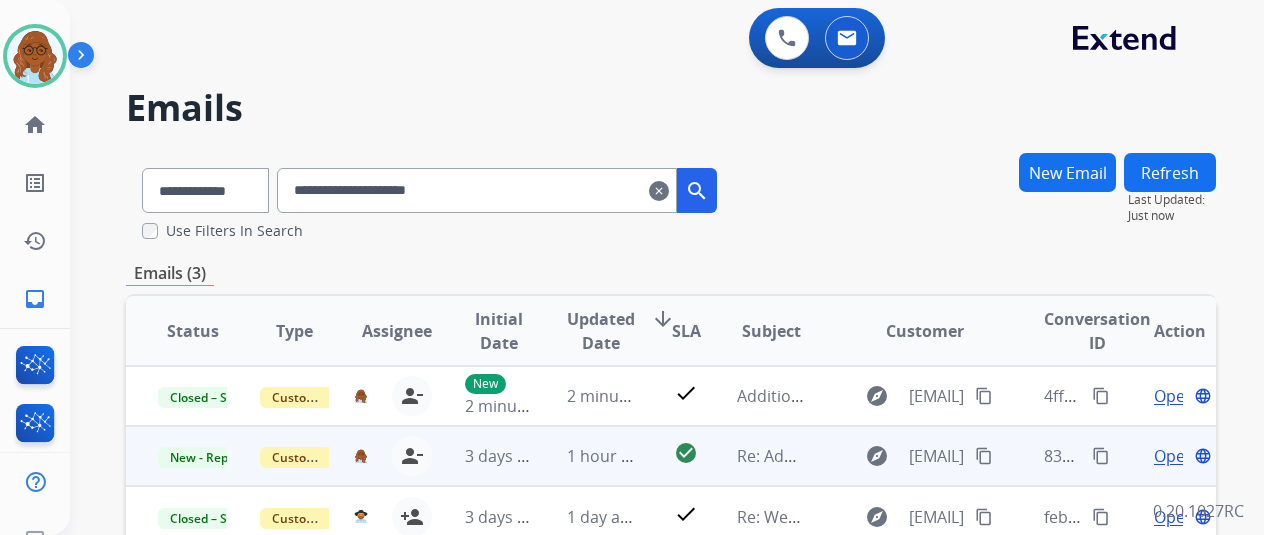 click on "Open" at bounding box center (1174, 456) 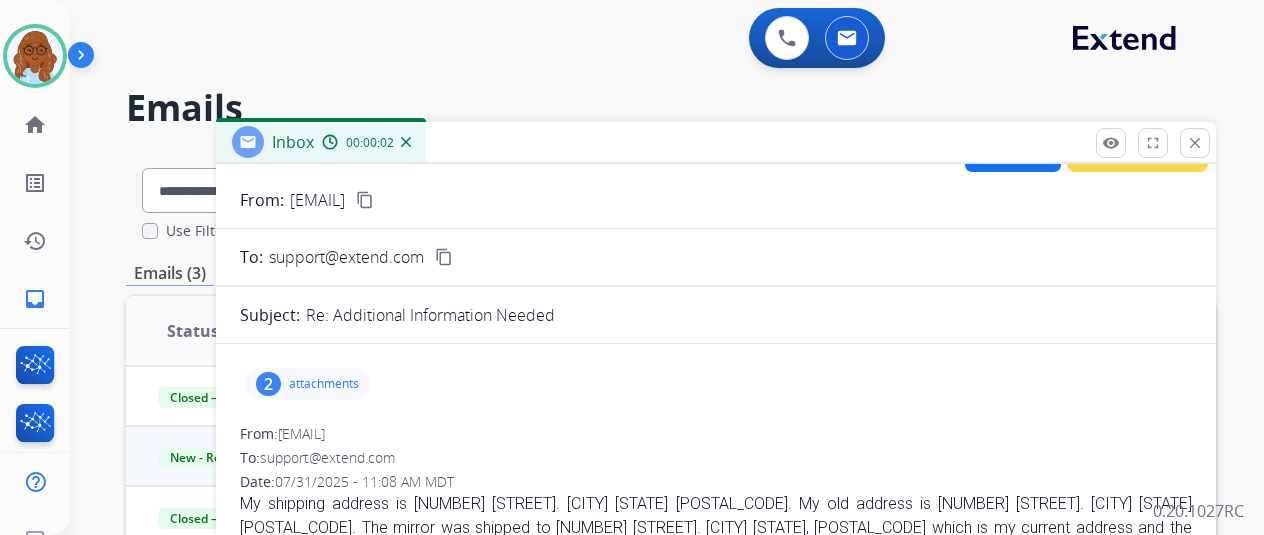 scroll, scrollTop: 0, scrollLeft: 0, axis: both 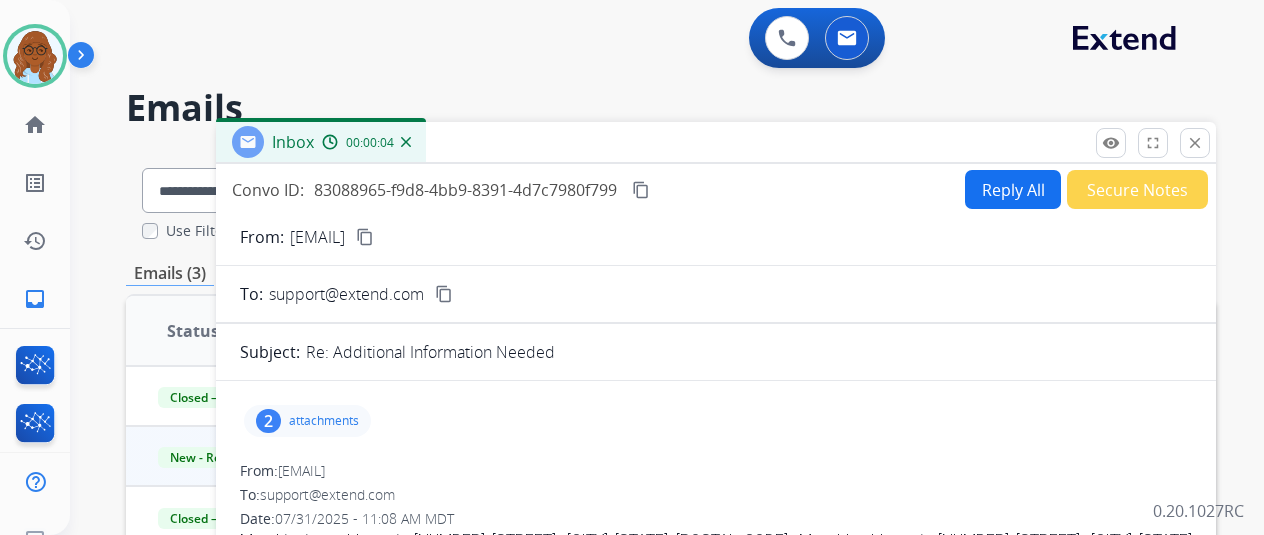 click on "content_copy" at bounding box center [641, 190] 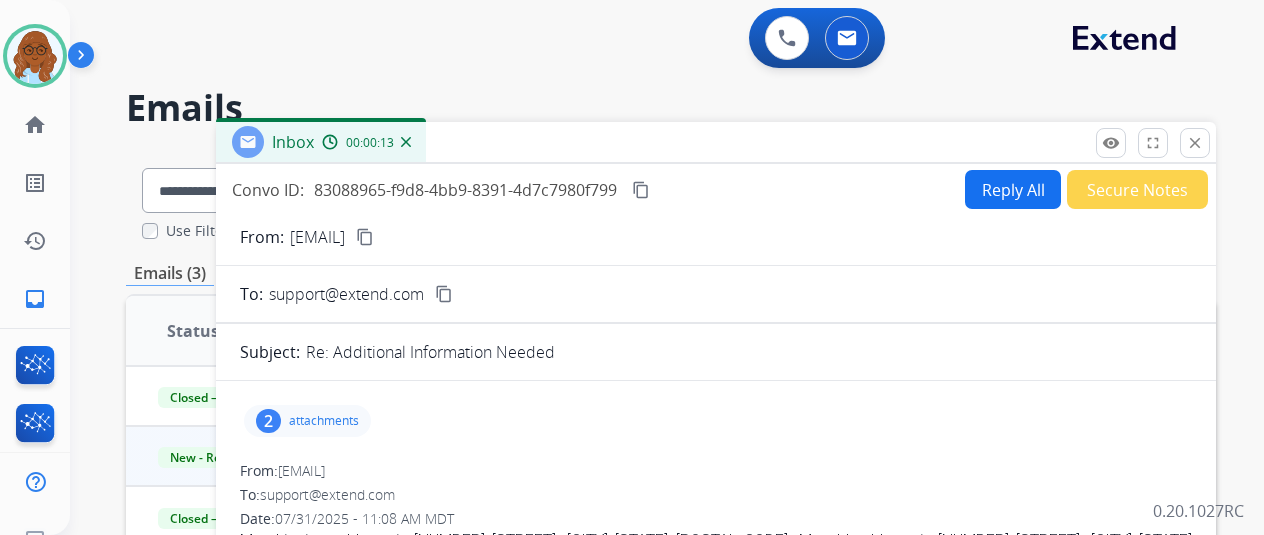 click on "Secure Notes" at bounding box center (1137, 189) 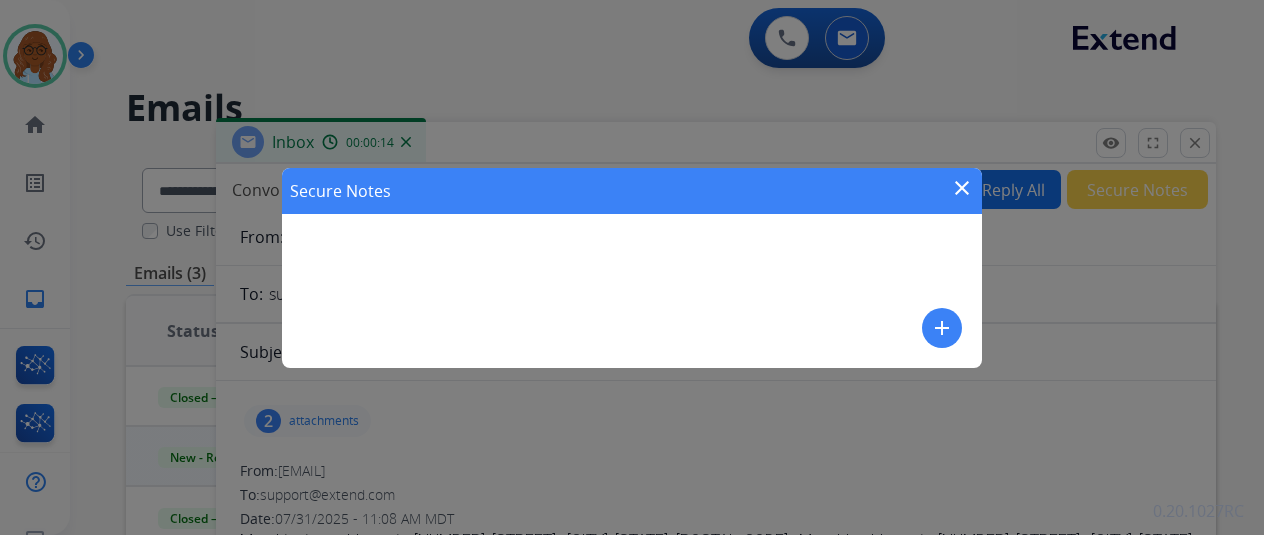 click on "add" at bounding box center [942, 328] 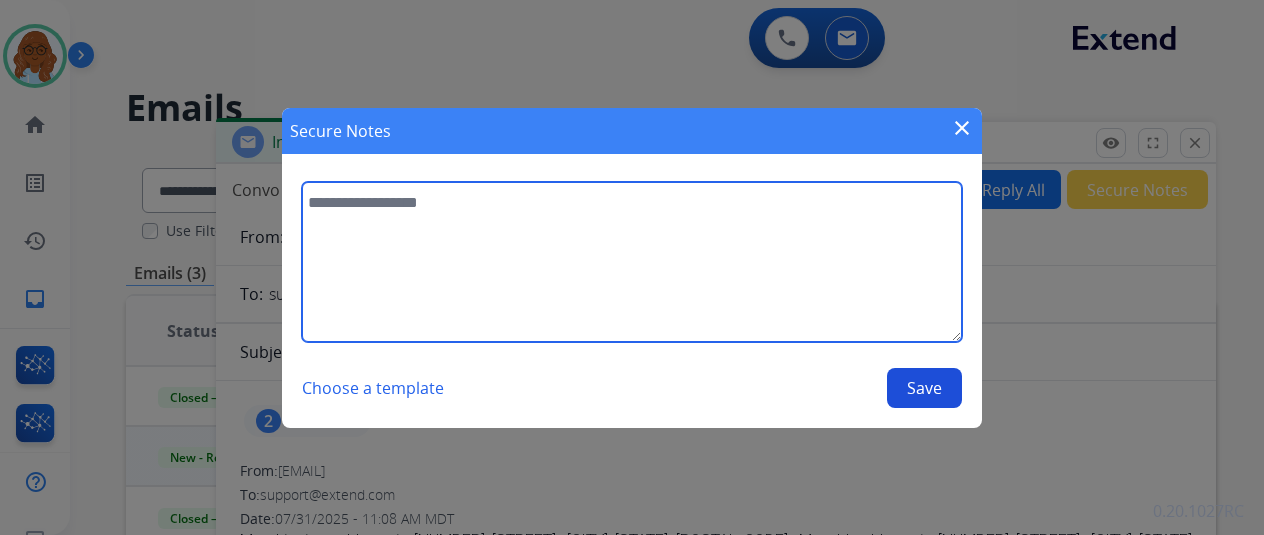 drag, startPoint x: 638, startPoint y: 250, endPoint x: 720, endPoint y: 257, distance: 82.29824 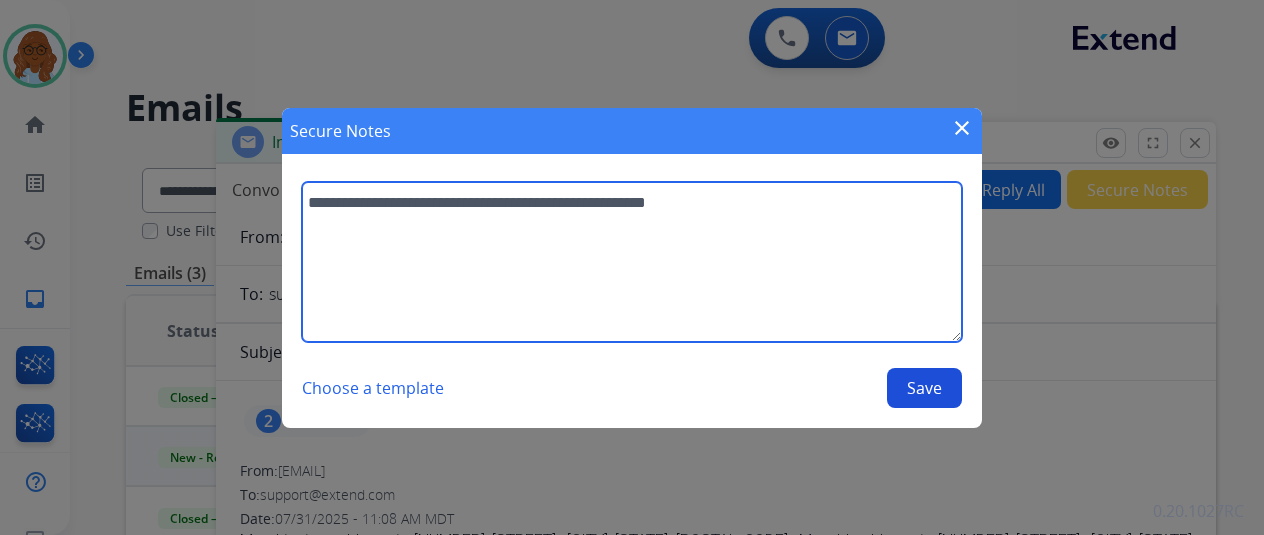 click on "**********" at bounding box center (632, 262) 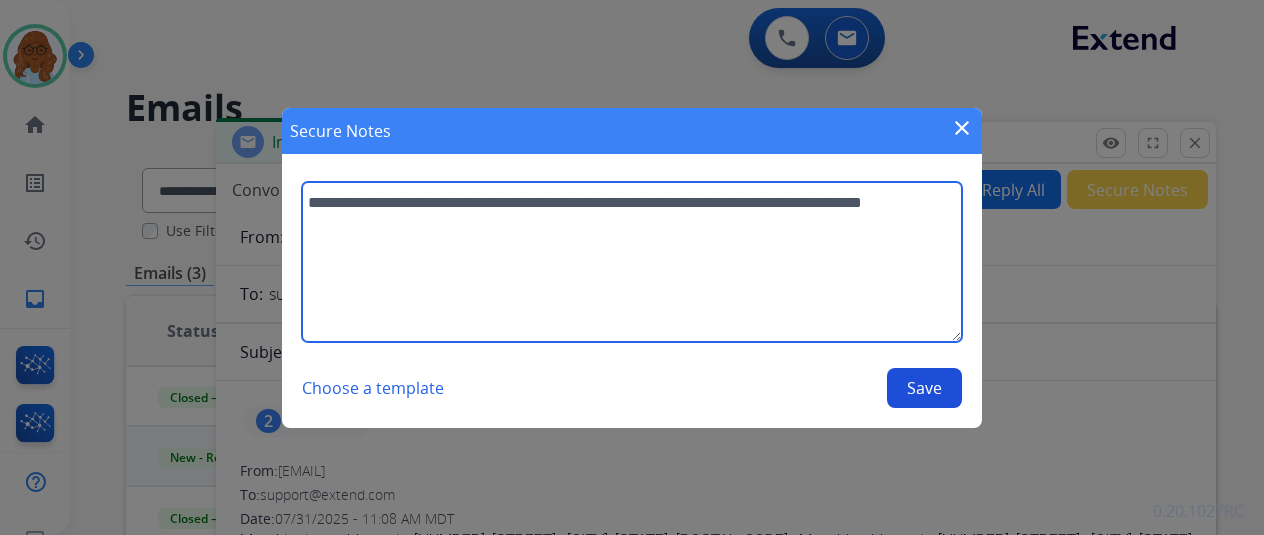 type on "**********" 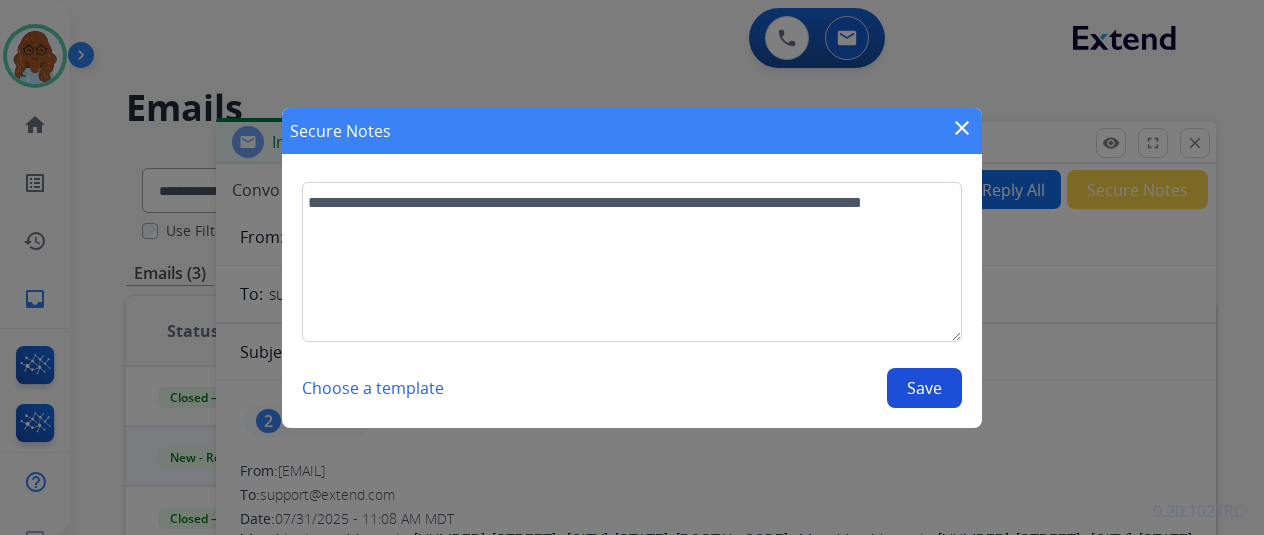 click on "Save" at bounding box center [924, 388] 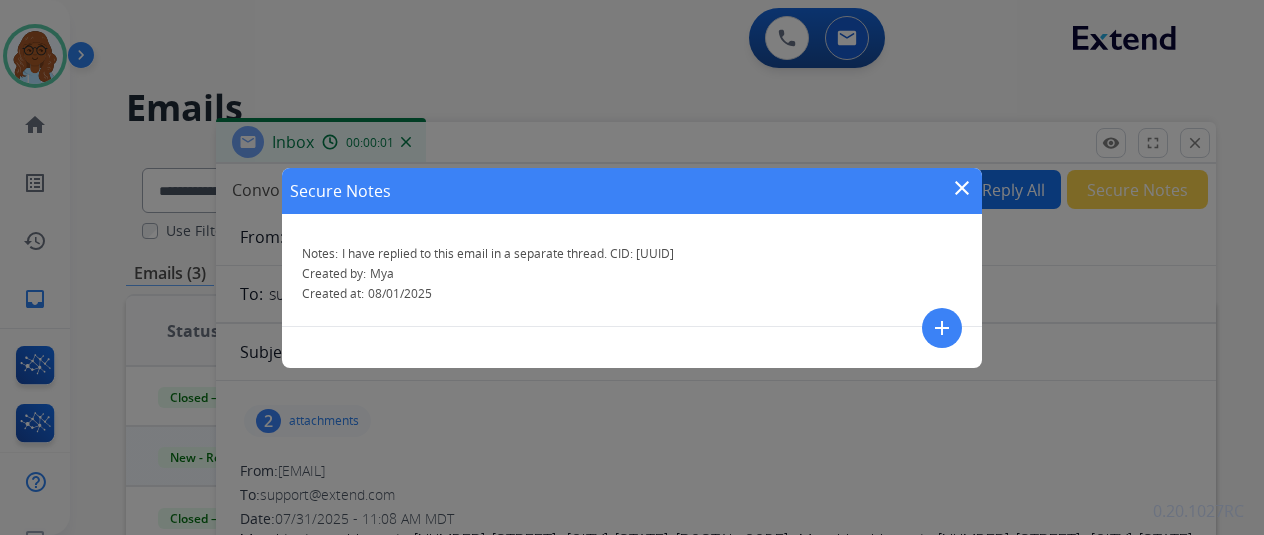 click on "close" at bounding box center (962, 188) 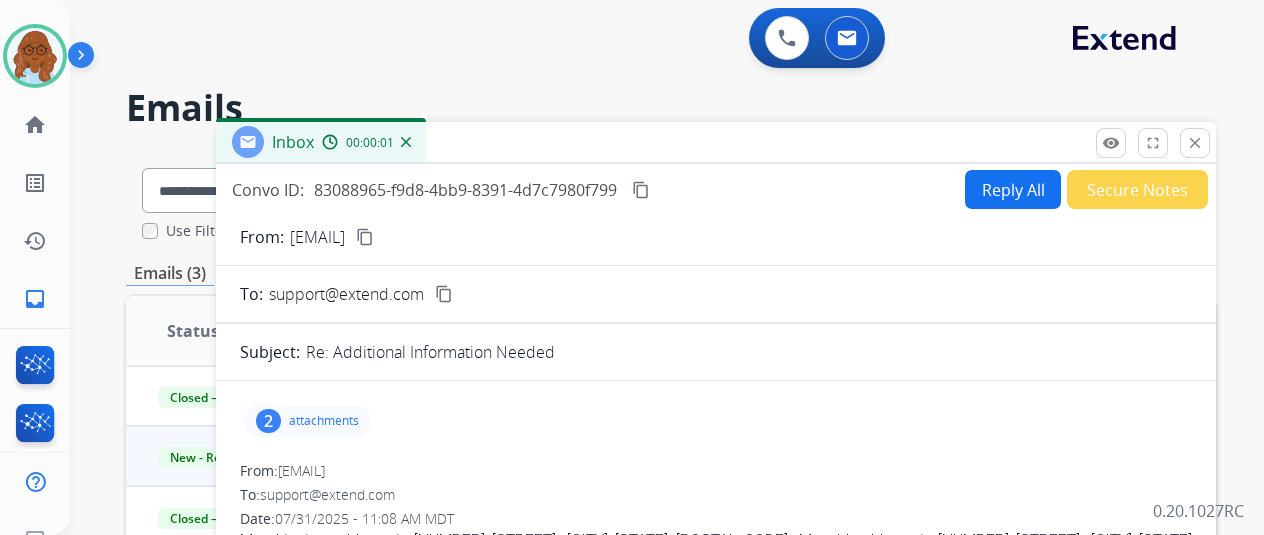 click on "Inbox  00:00:01" at bounding box center (716, 143) 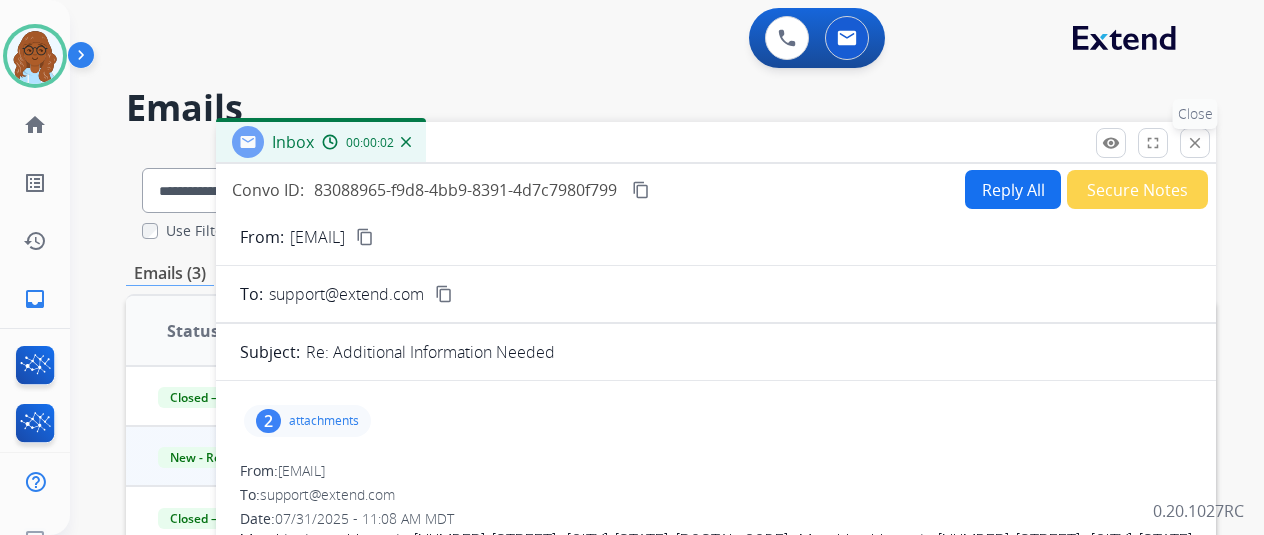 click on "close" at bounding box center [1195, 143] 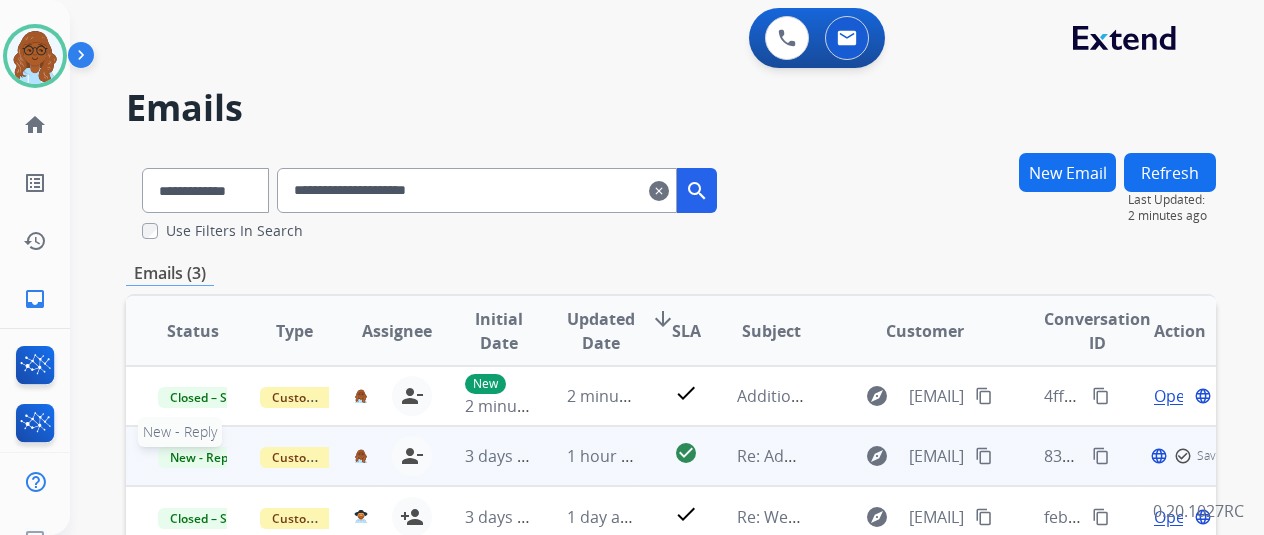 click on "New - Reply" at bounding box center [203, 457] 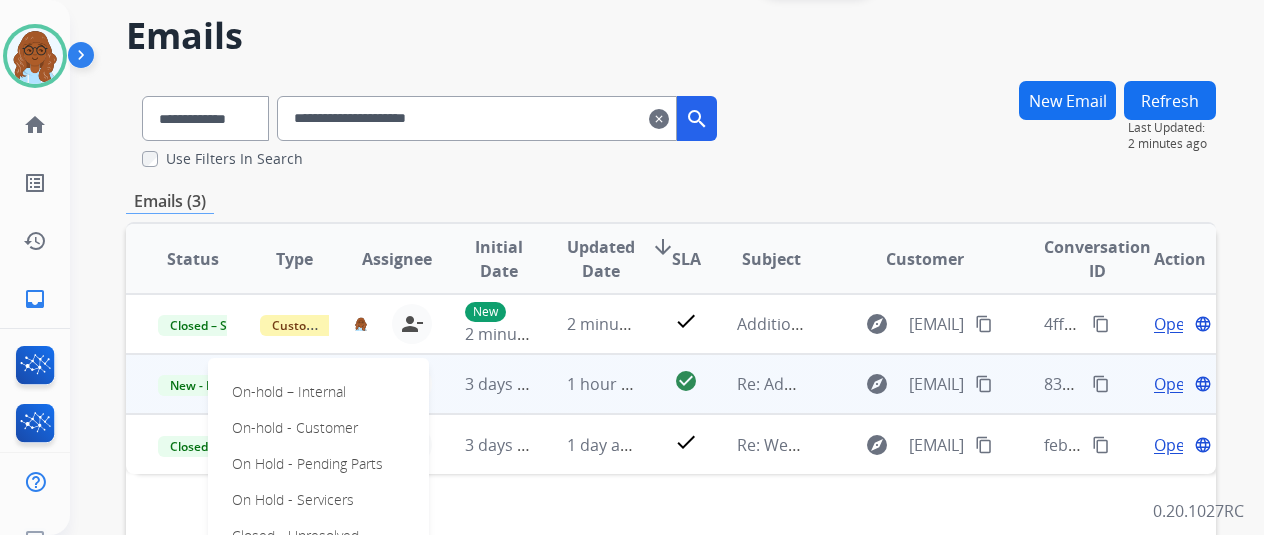 scroll, scrollTop: 200, scrollLeft: 0, axis: vertical 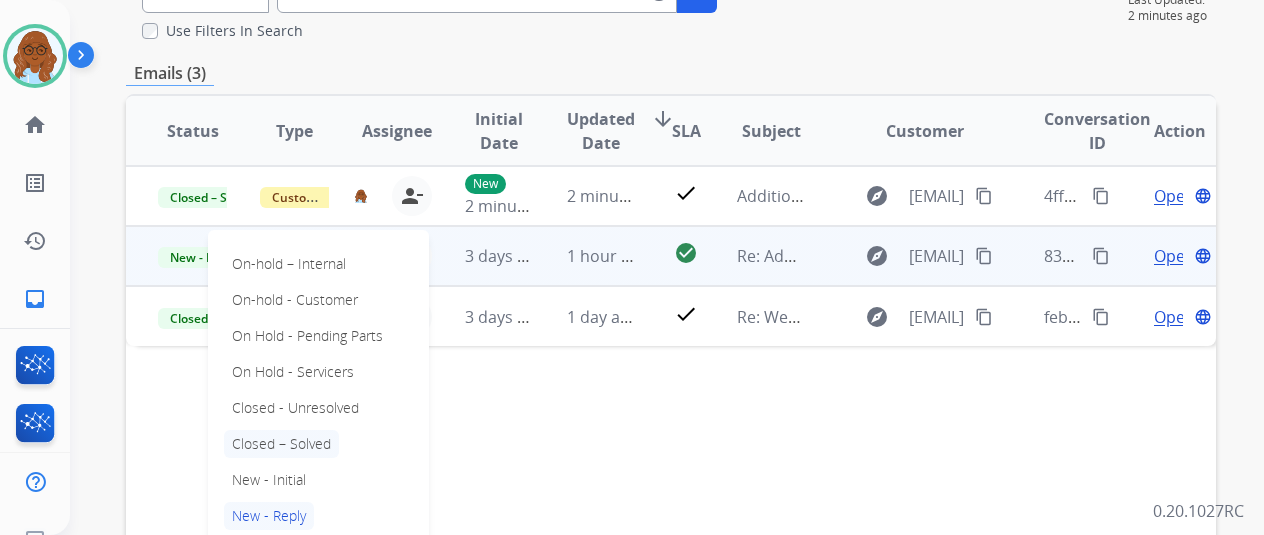 click on "Closed – Solved" at bounding box center [281, 444] 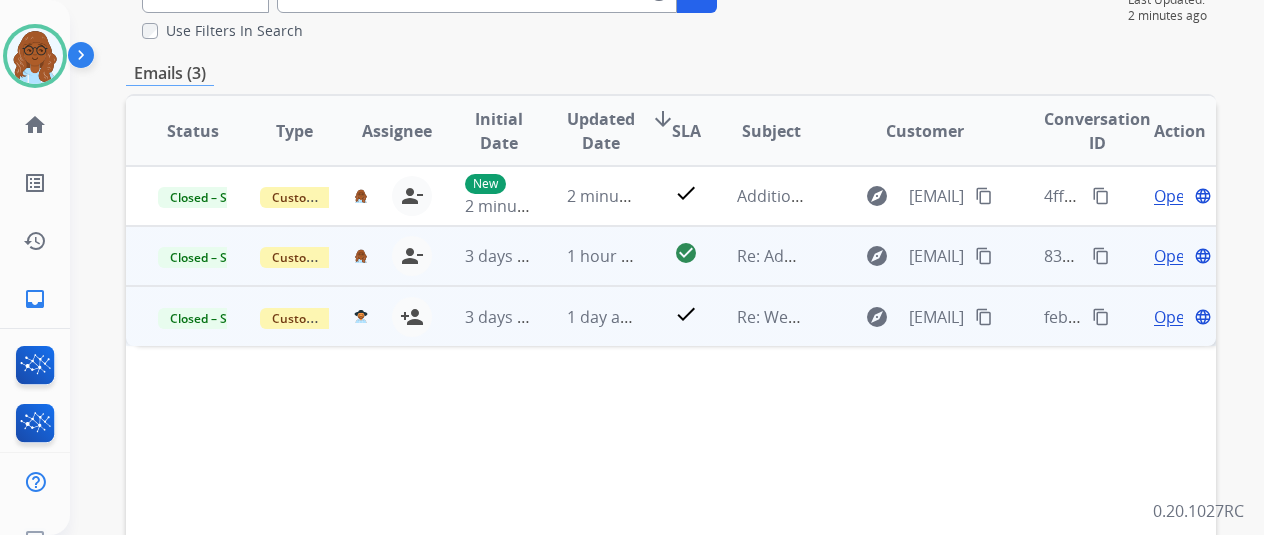 click on "Open" at bounding box center (1174, 317) 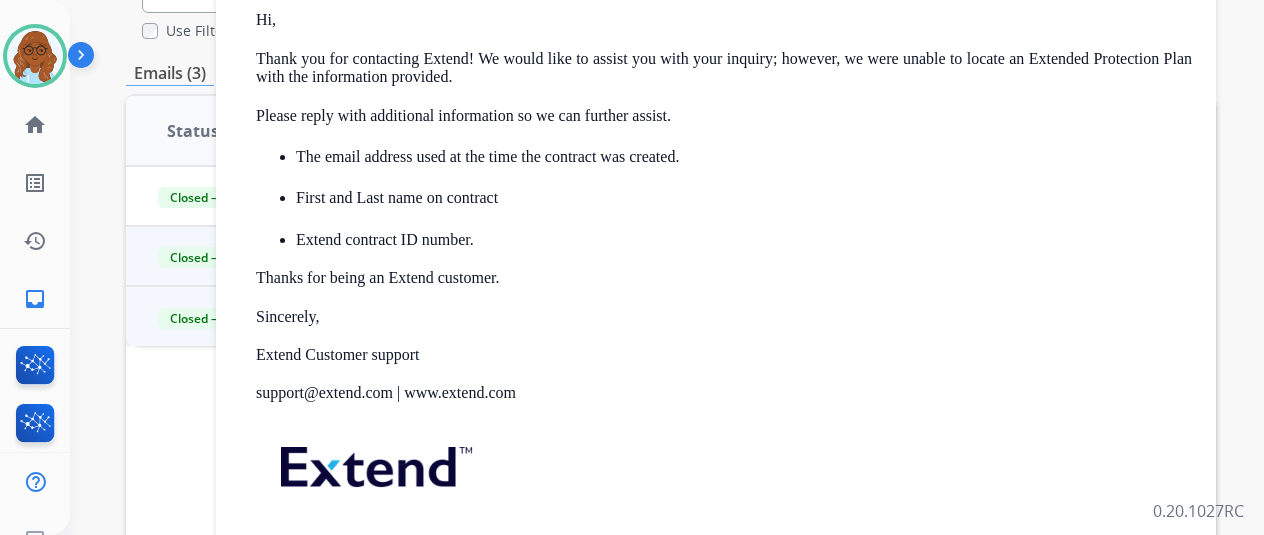 scroll, scrollTop: 838, scrollLeft: 0, axis: vertical 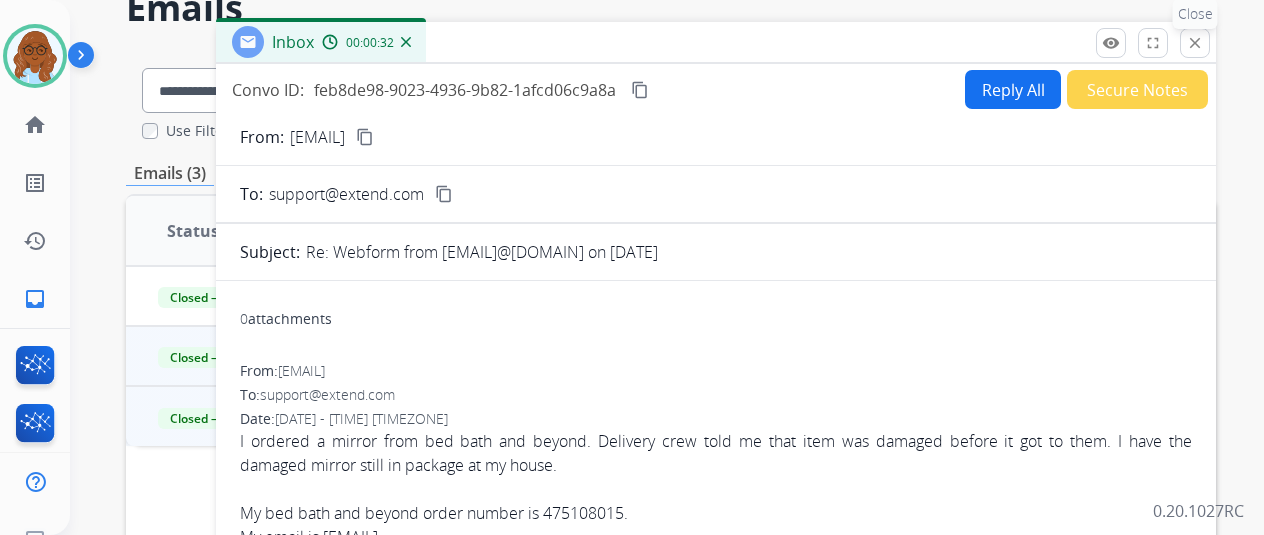 click on "close" at bounding box center (1195, 43) 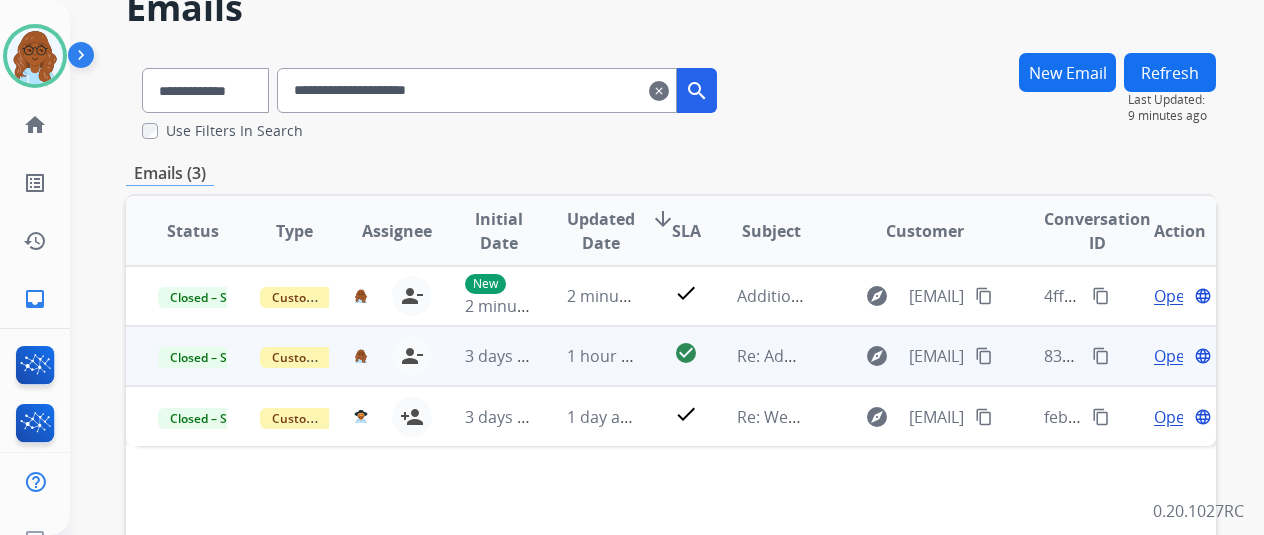 click on "clear" at bounding box center (659, 91) 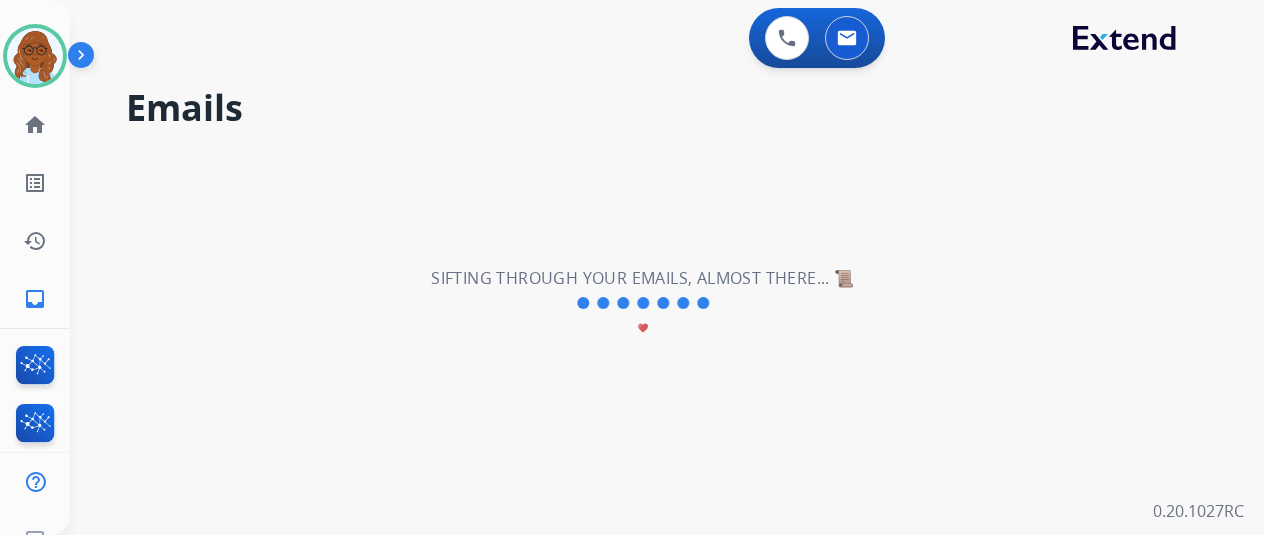 type 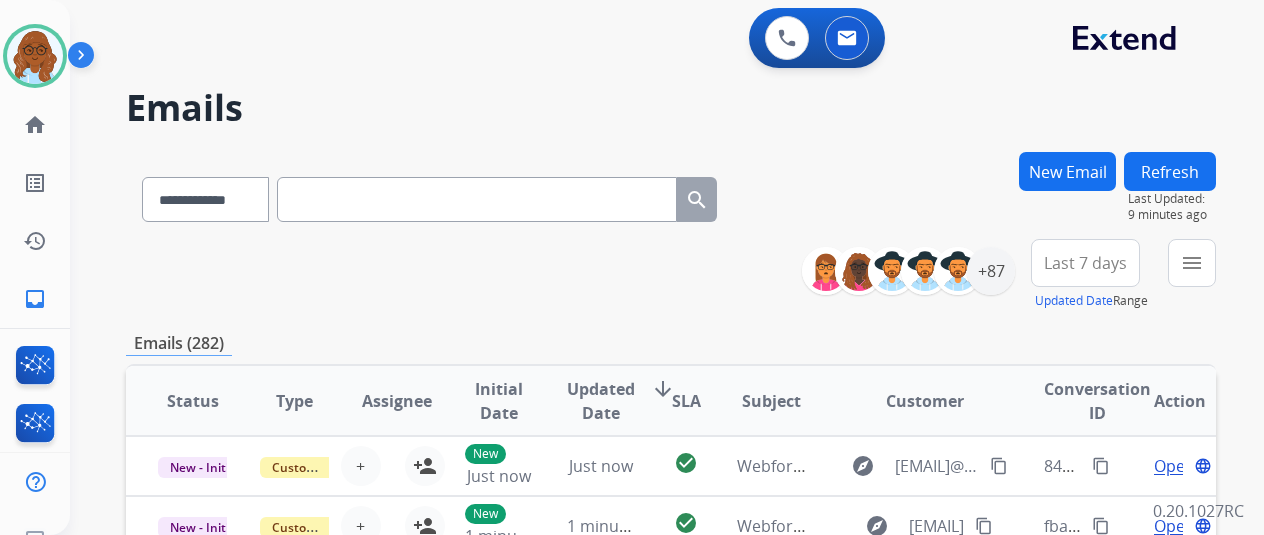 click on "Last 7 days" at bounding box center [1085, 263] 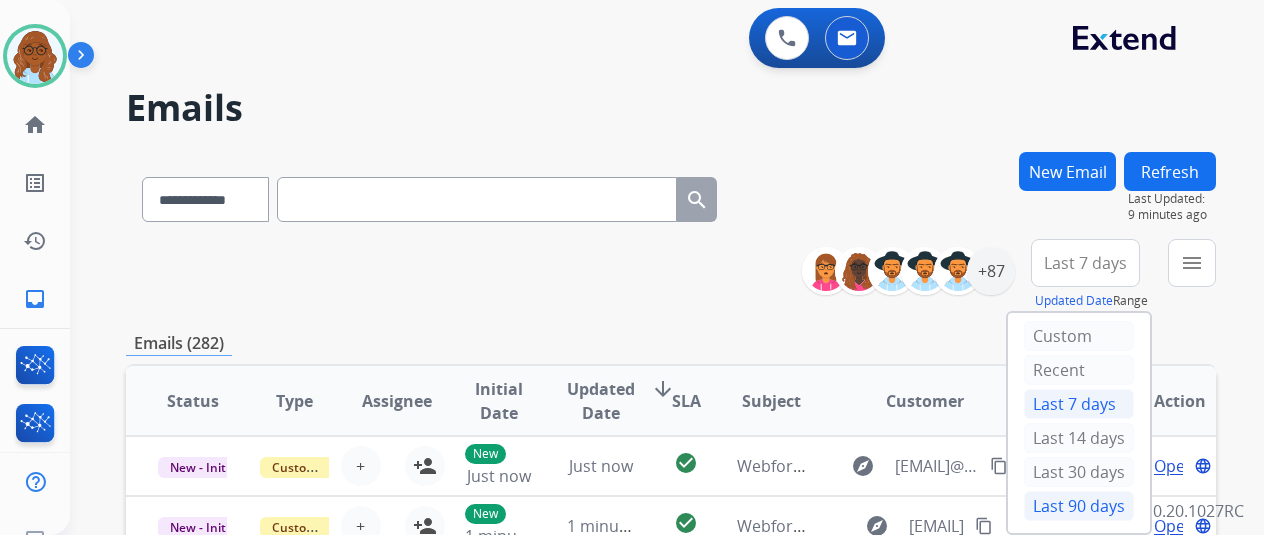 click on "Last 90 days" at bounding box center (1079, 506) 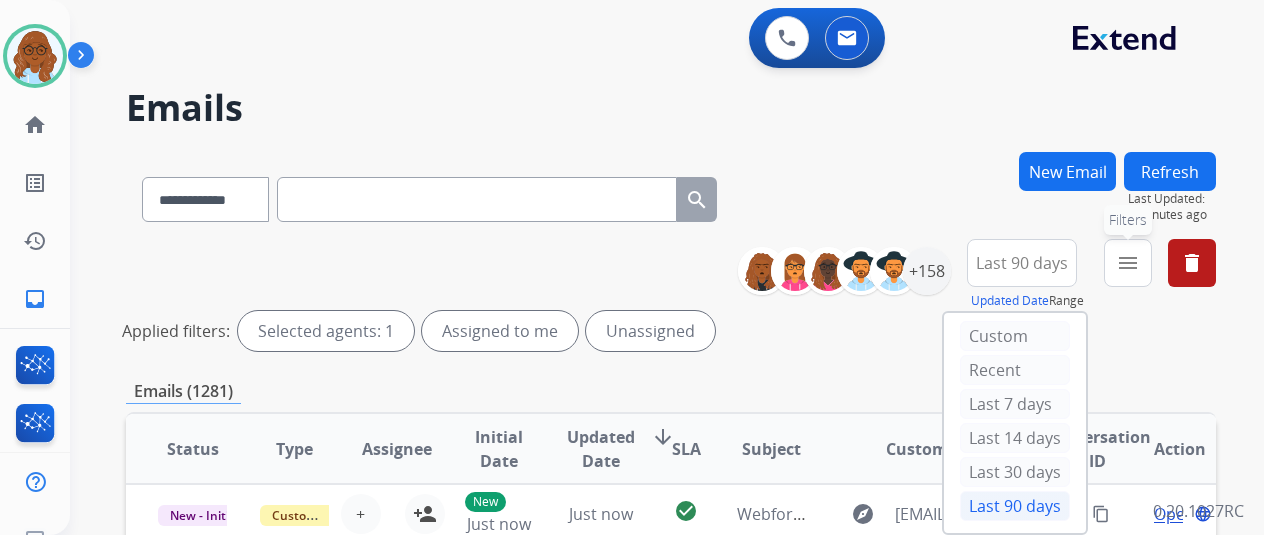 click on "menu" at bounding box center [1128, 263] 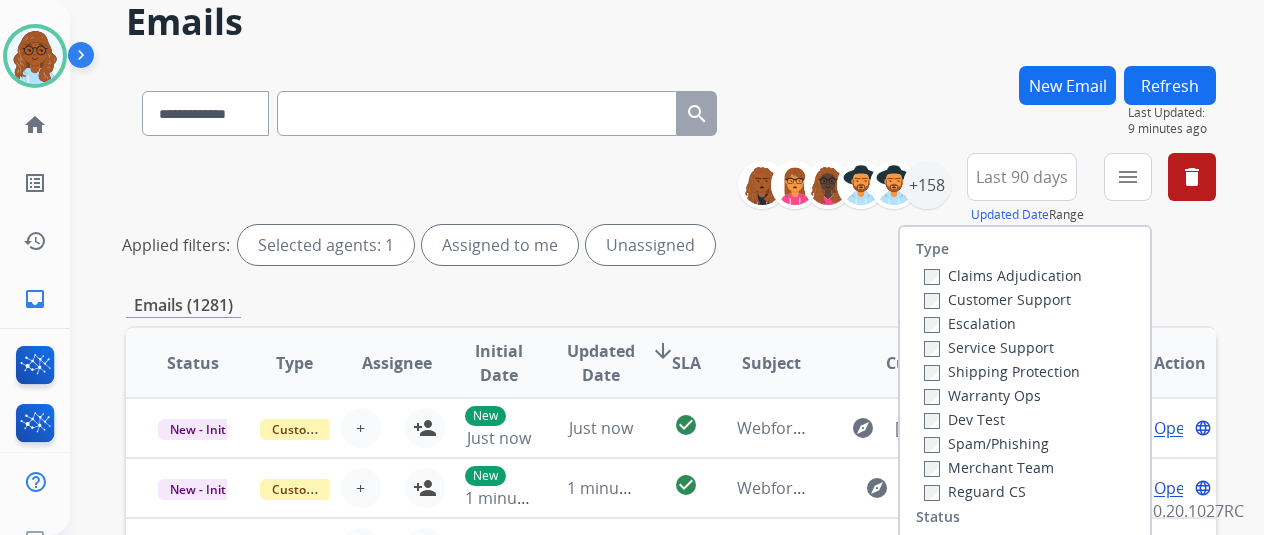 scroll, scrollTop: 200, scrollLeft: 0, axis: vertical 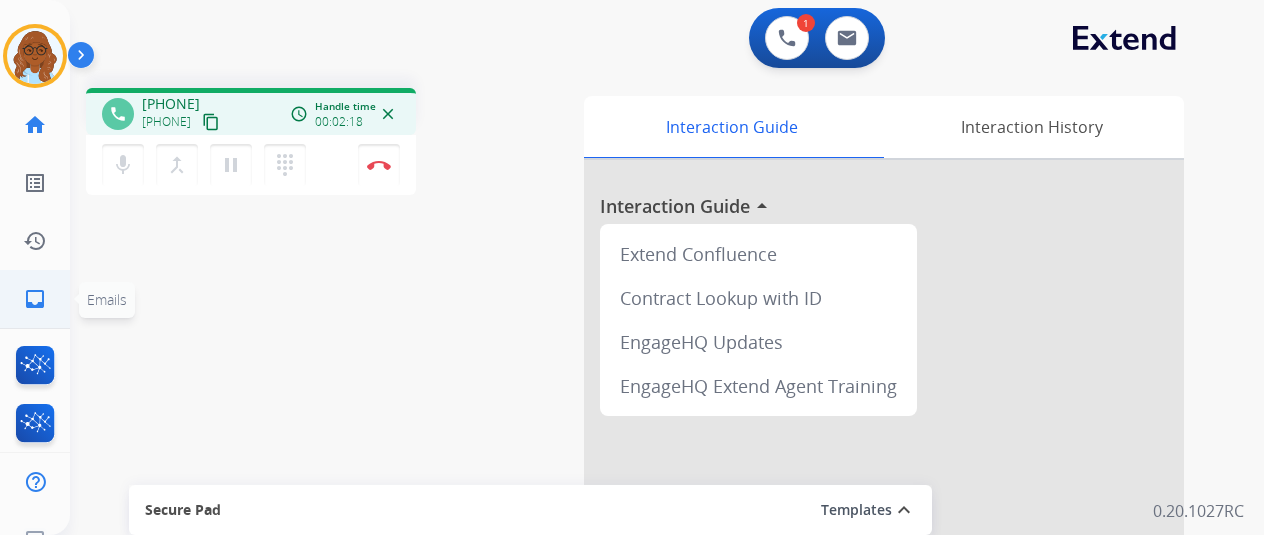 click on "inbox  Emails" 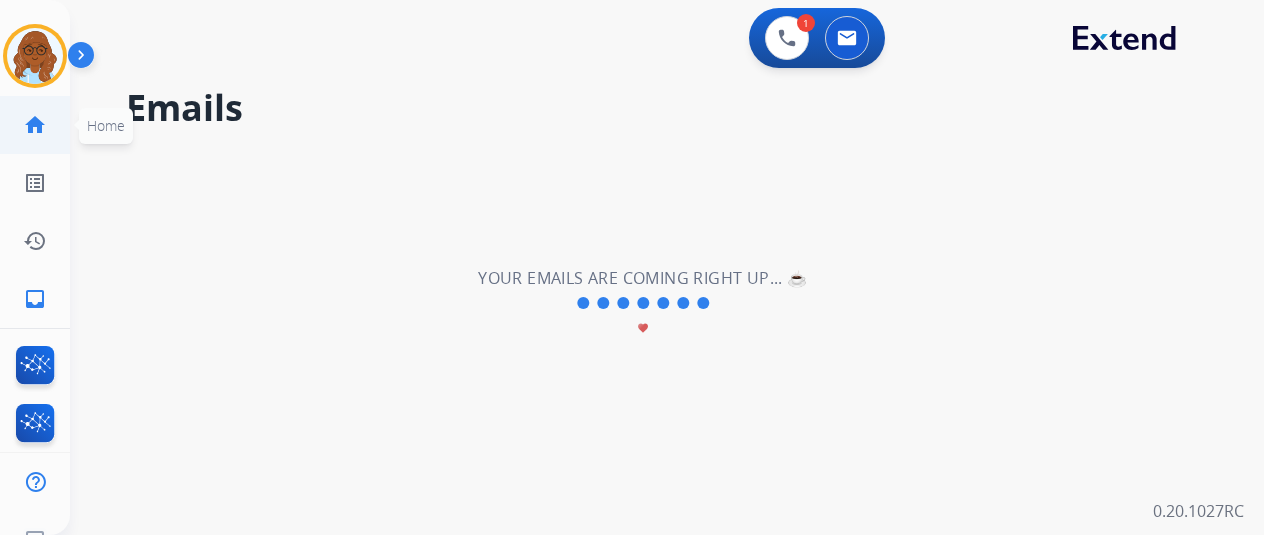 click on "home" 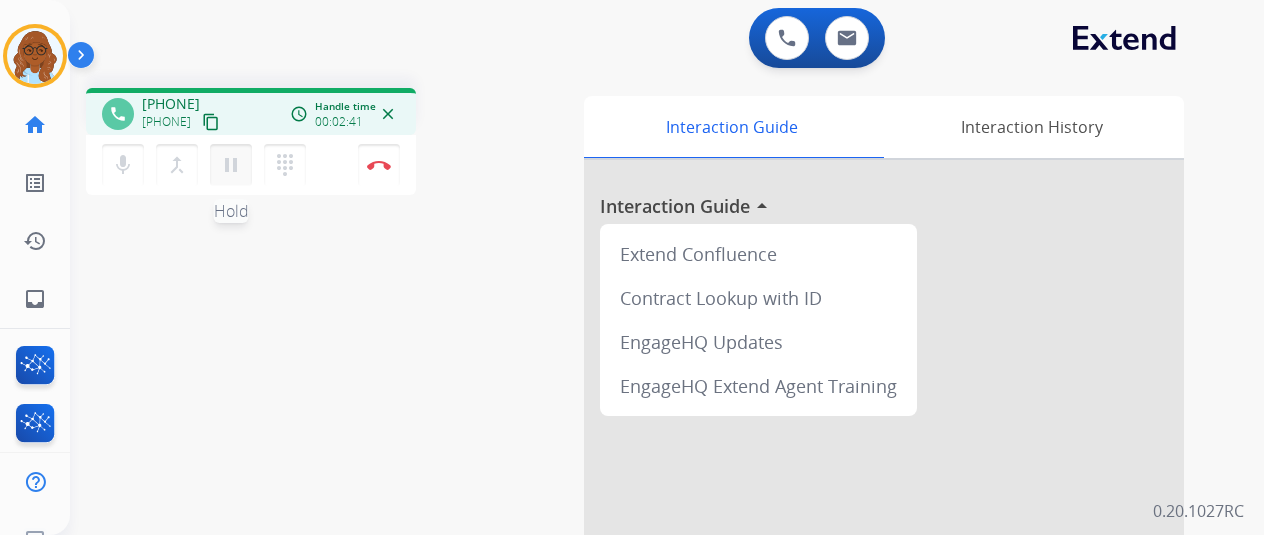 click on "pause" at bounding box center [231, 165] 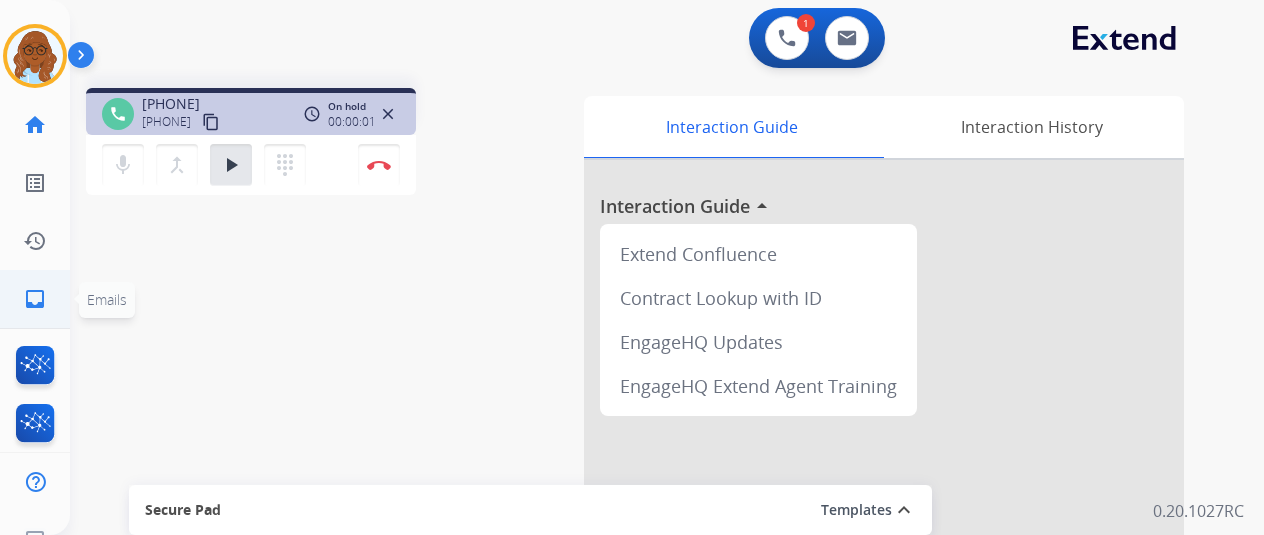 click on "inbox  Emails" 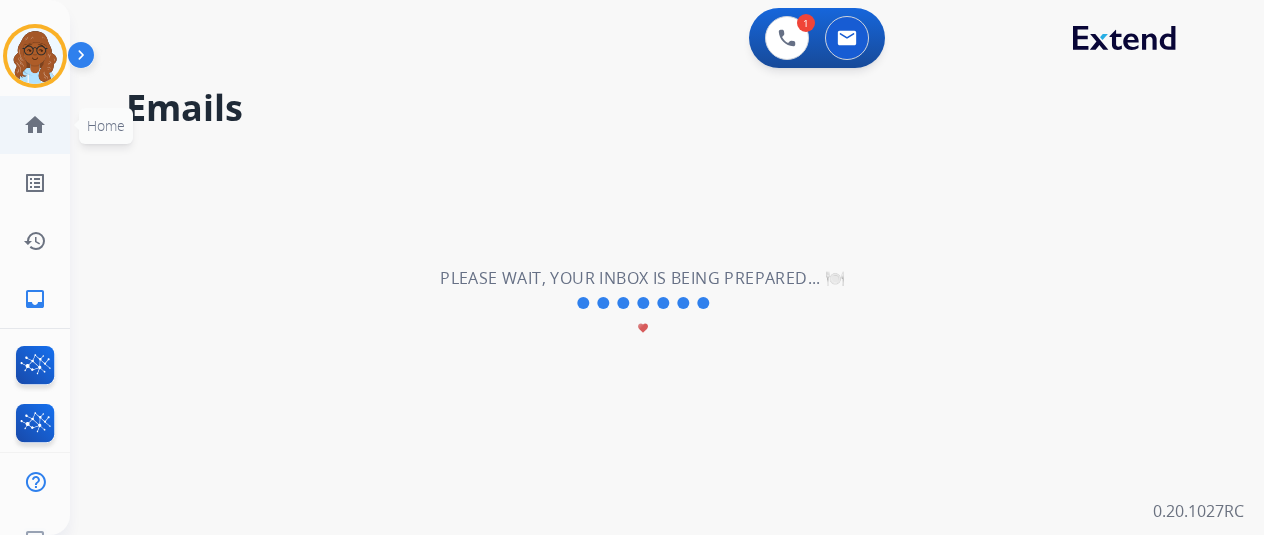 click on "home" 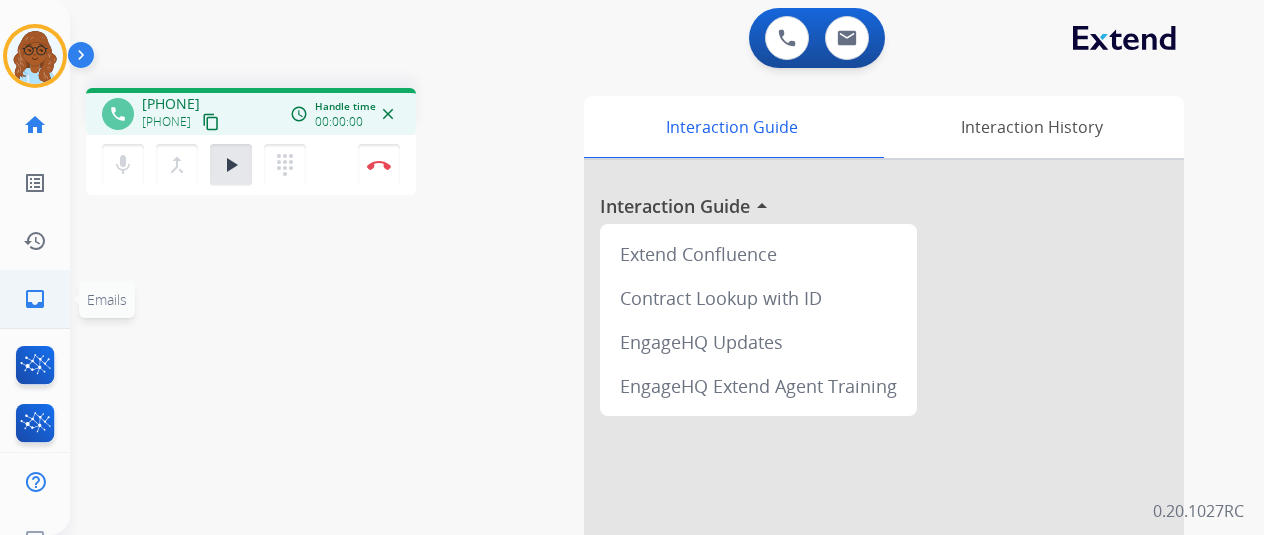 click on "inbox" 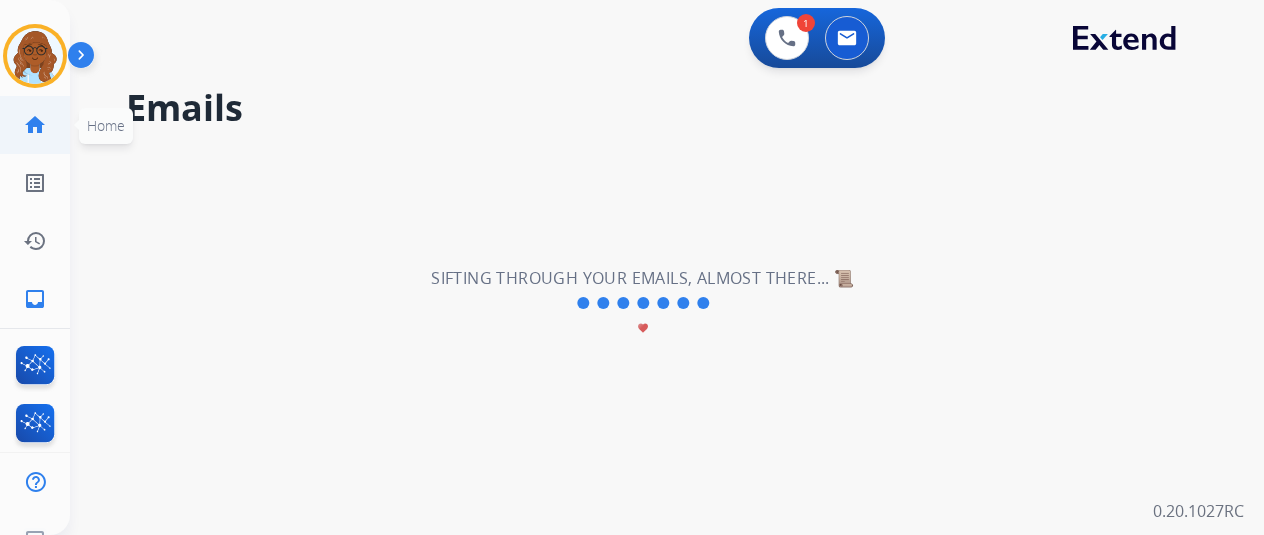 click on "home  Home" 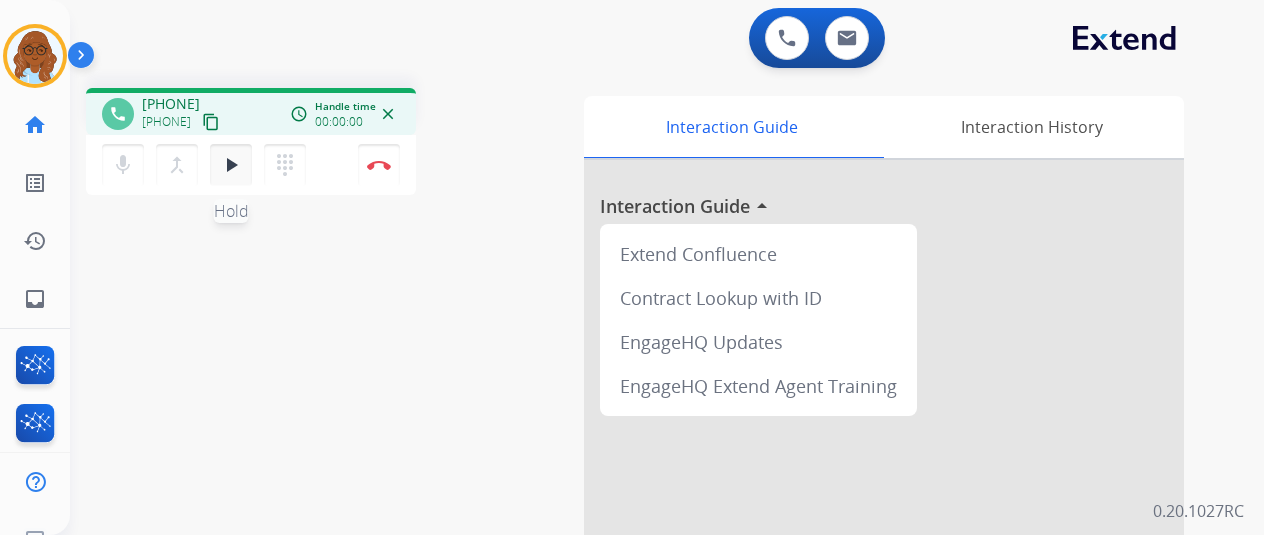 click on "play_arrow" at bounding box center (231, 165) 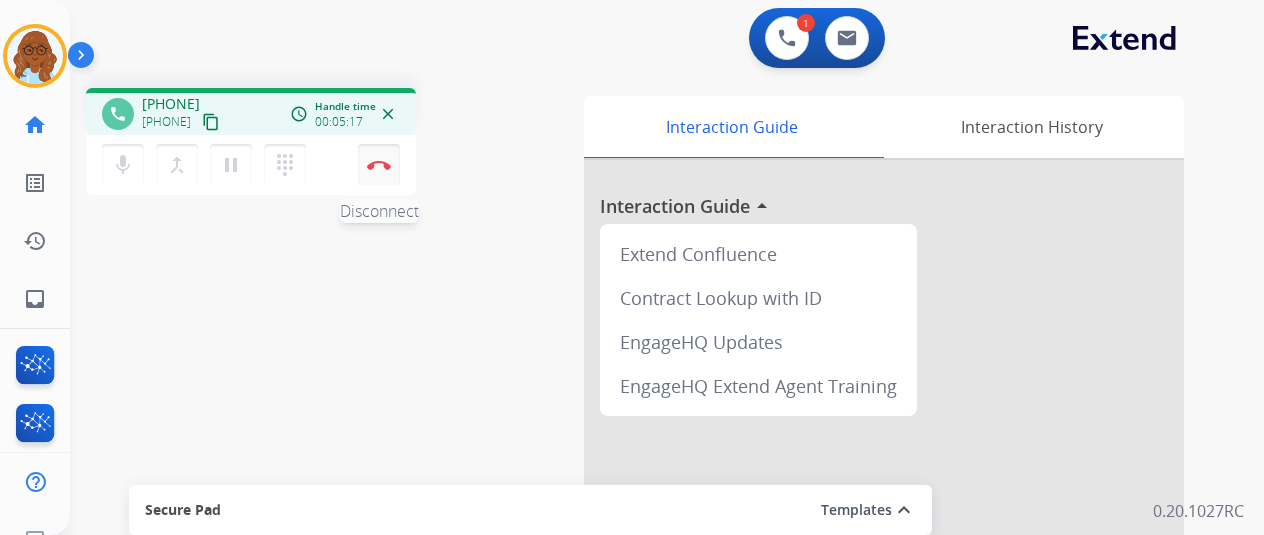 click on "Disconnect" at bounding box center [379, 165] 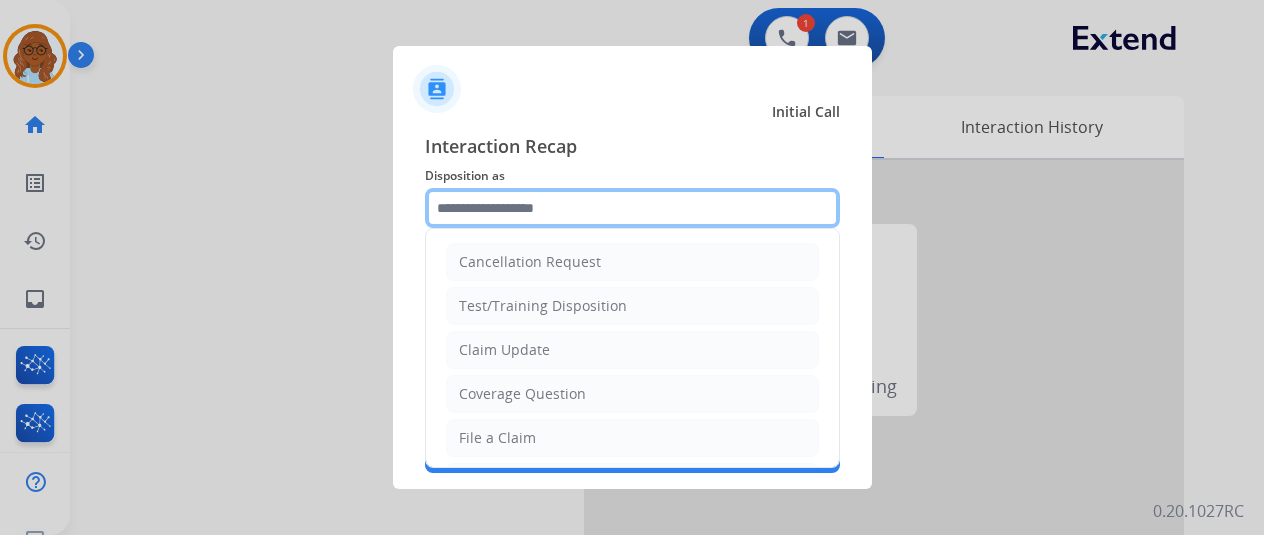 drag, startPoint x: 578, startPoint y: 211, endPoint x: 586, endPoint y: 306, distance: 95.33625 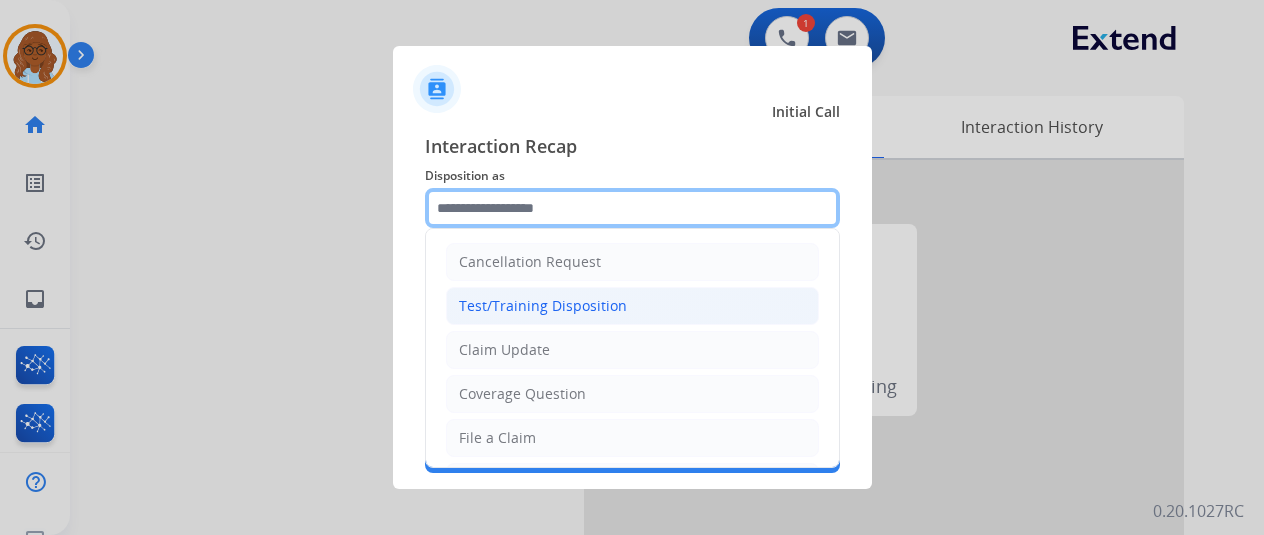 click 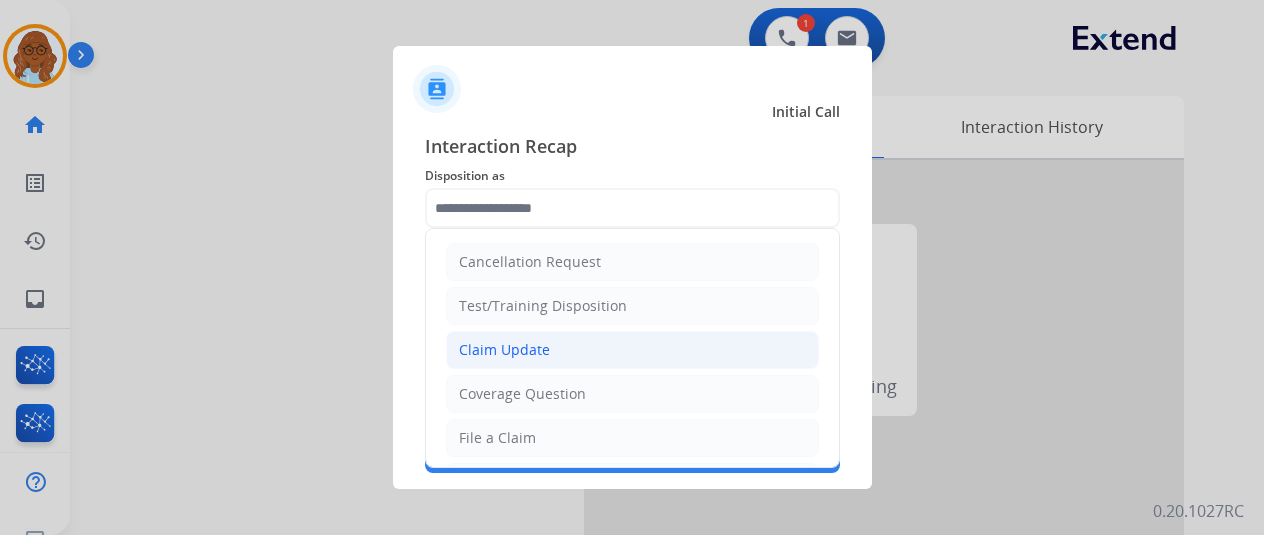 click on "Claim Update" 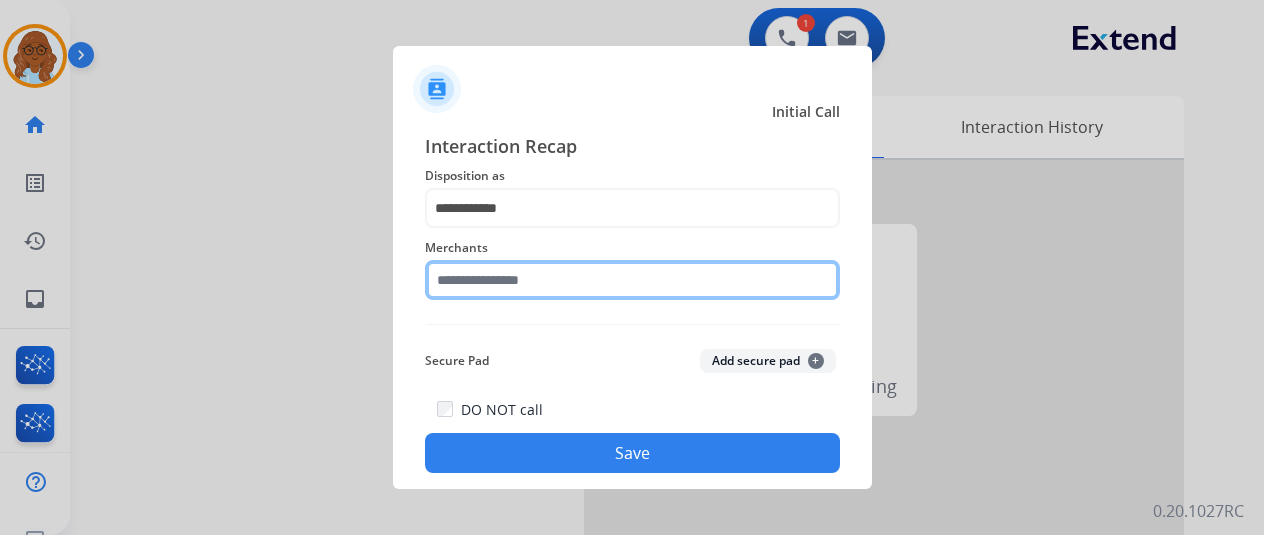 click 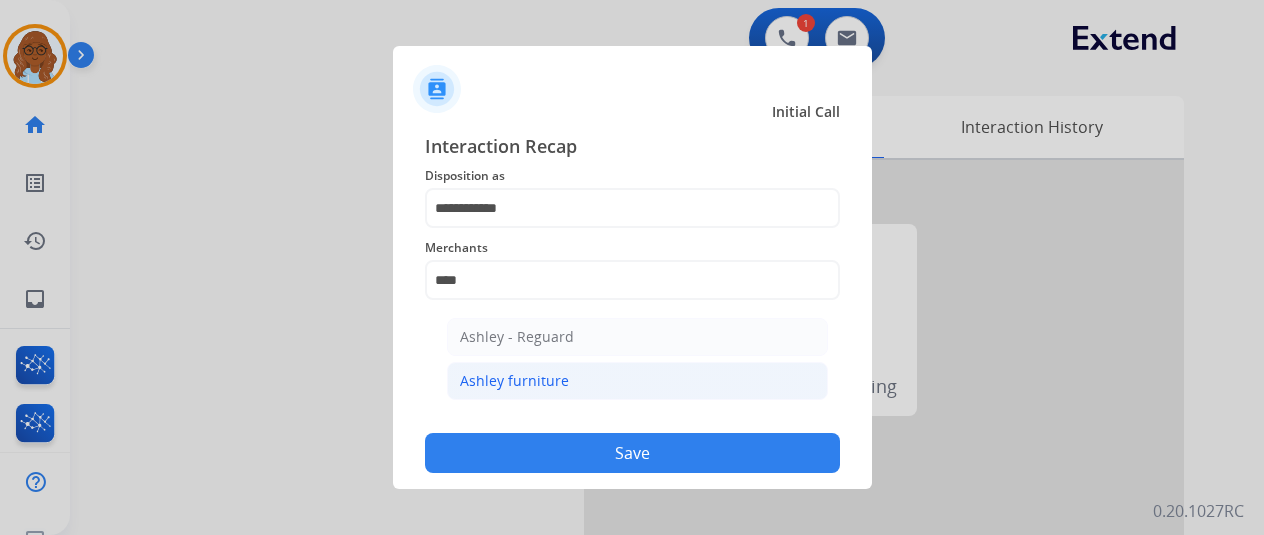 click on "Ashley furniture" 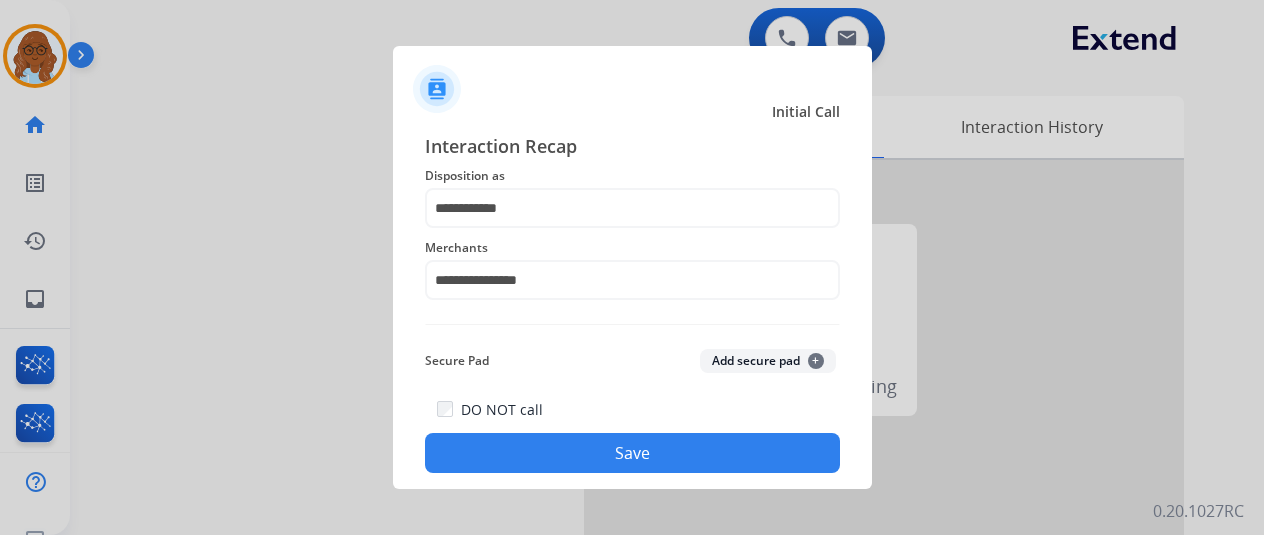 click on "Save" 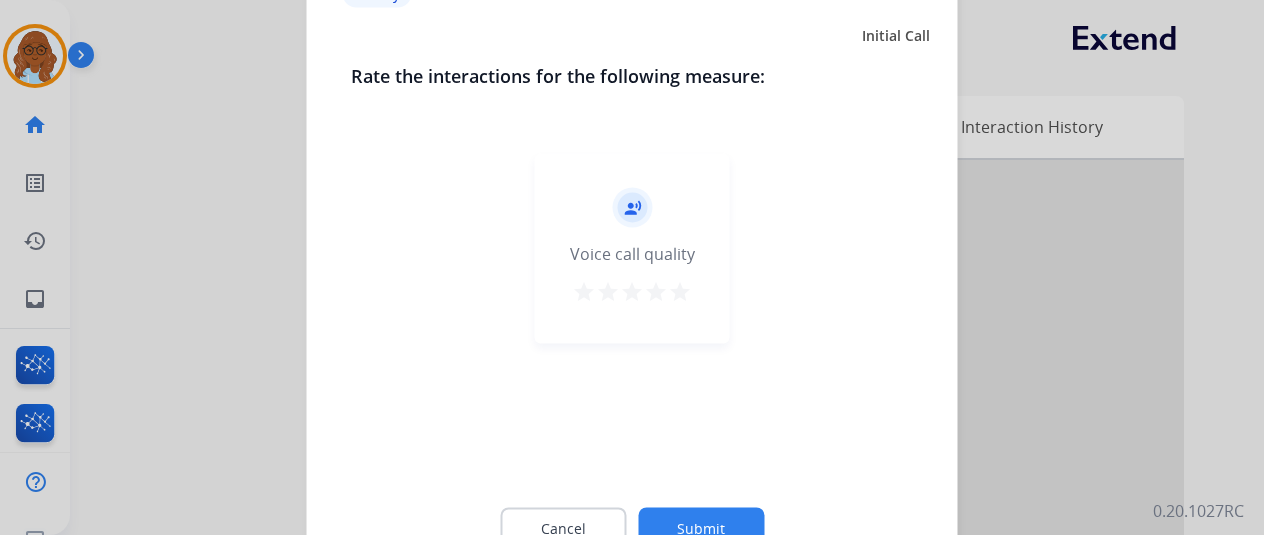 click on "star" at bounding box center (680, 291) 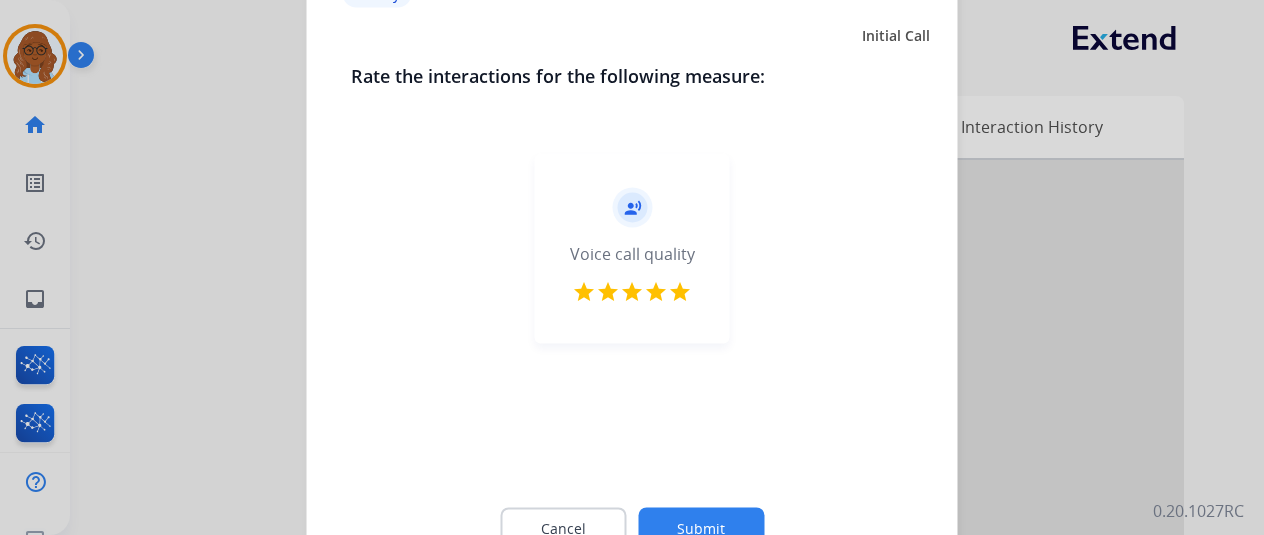 click on "Submit" 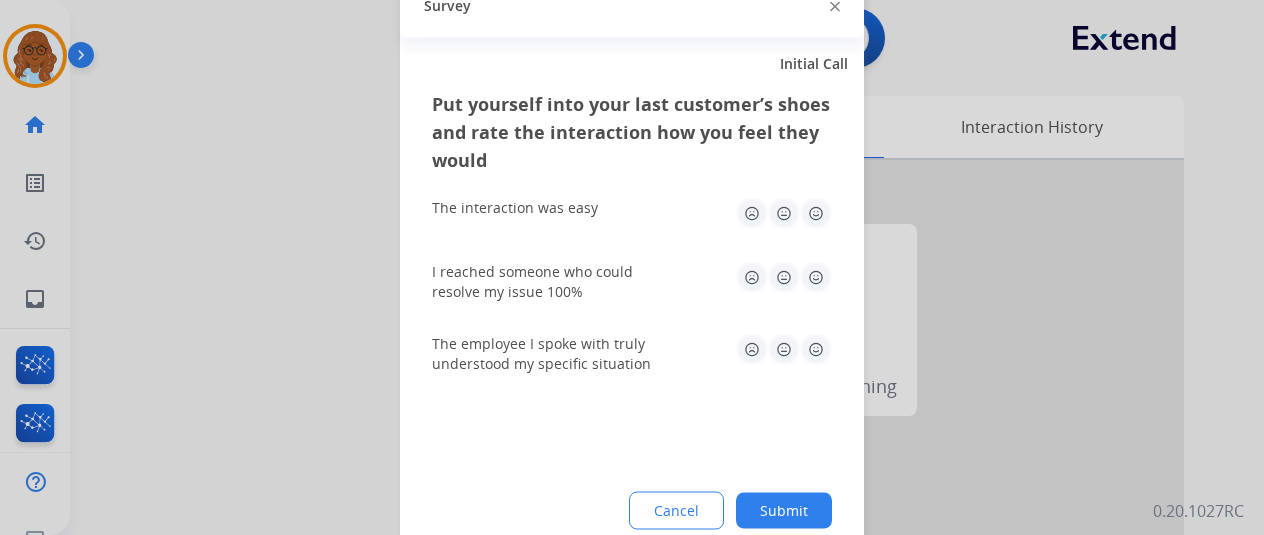 click 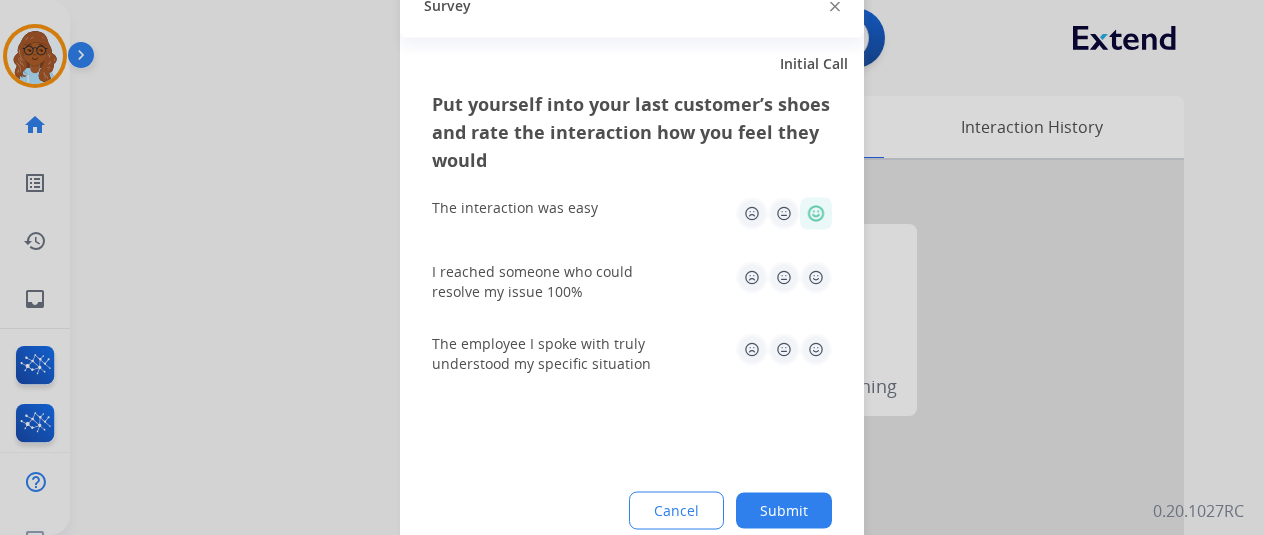 click 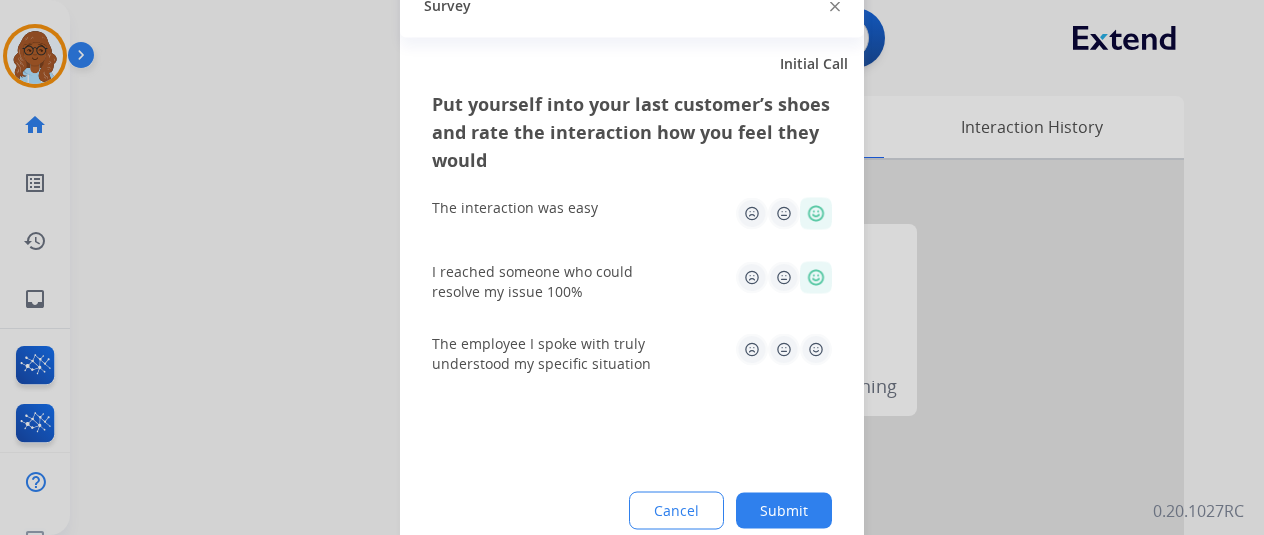 click 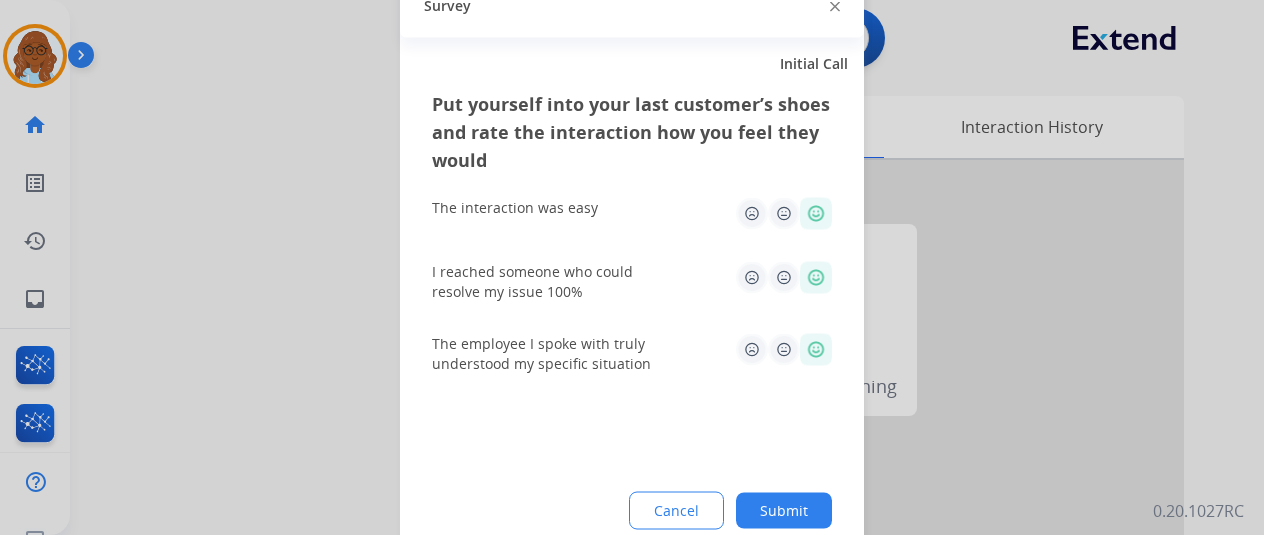click on "Submit" 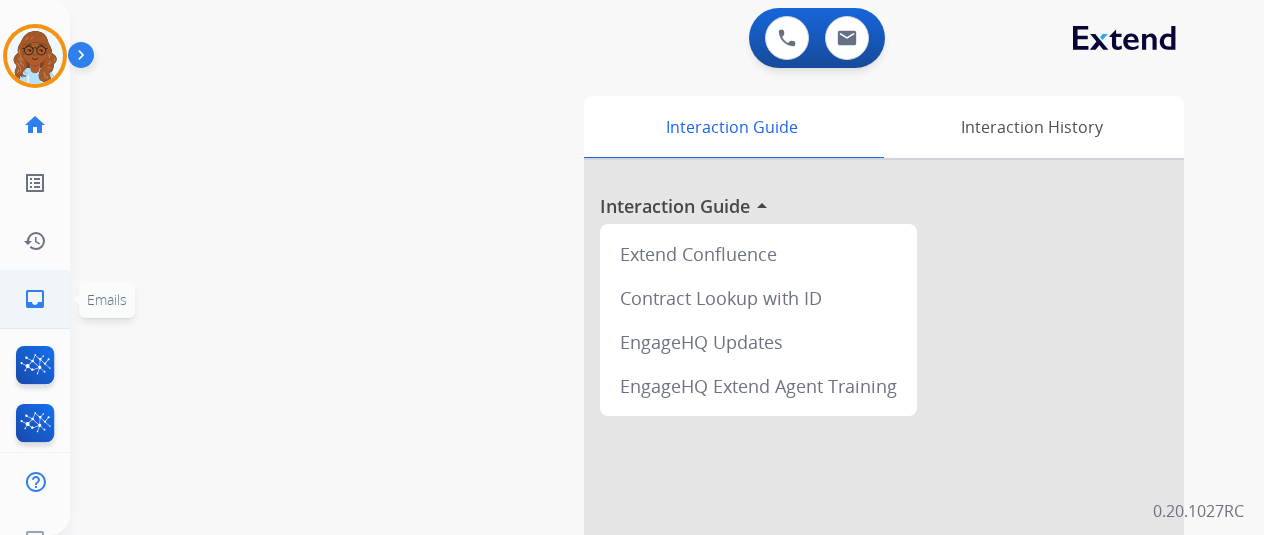 click on "inbox  Emails" 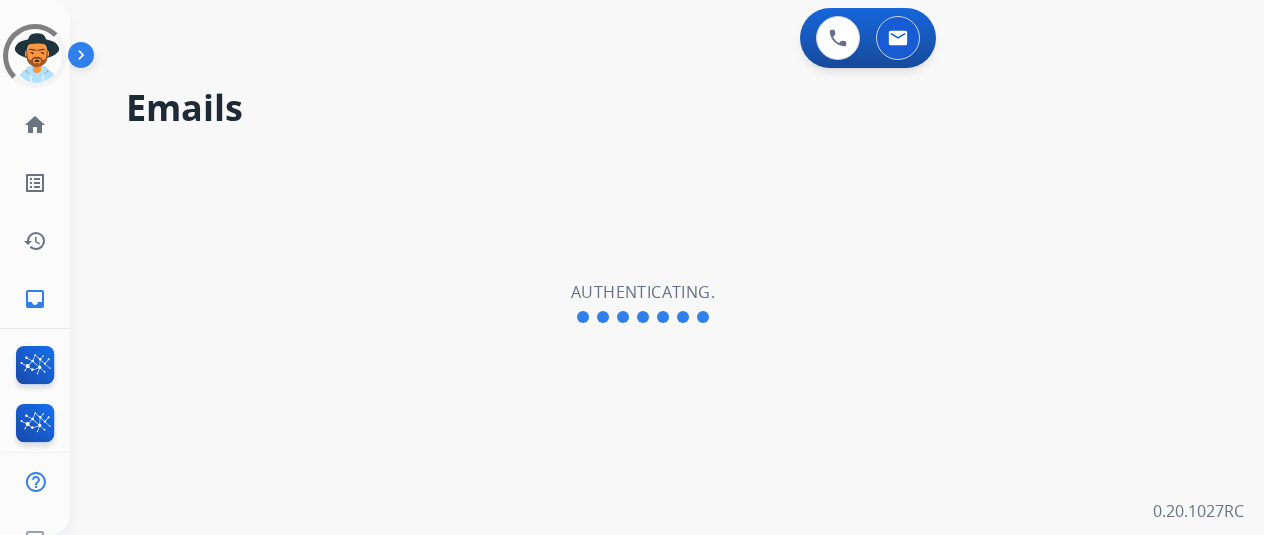 scroll, scrollTop: 0, scrollLeft: 0, axis: both 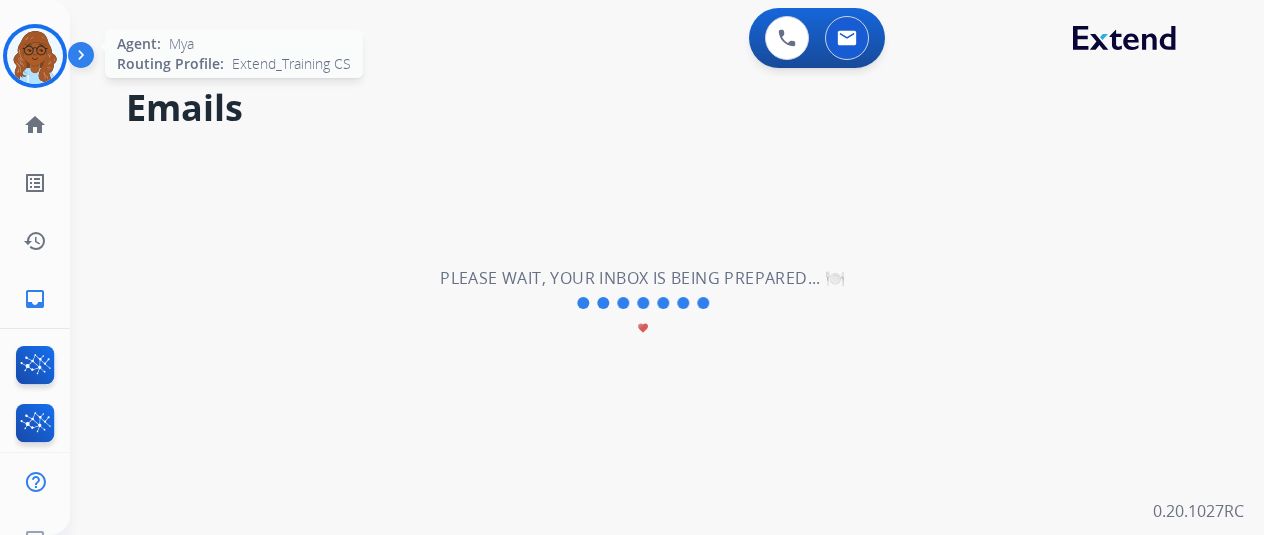 drag, startPoint x: 36, startPoint y: 52, endPoint x: 98, endPoint y: 63, distance: 62.968246 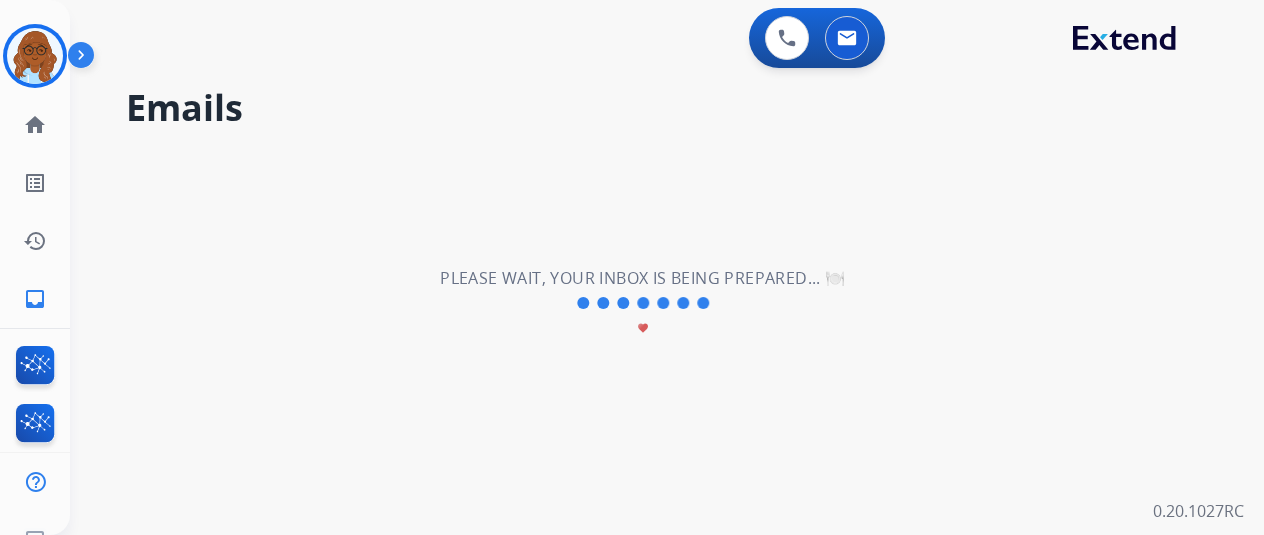 click at bounding box center [35, 56] 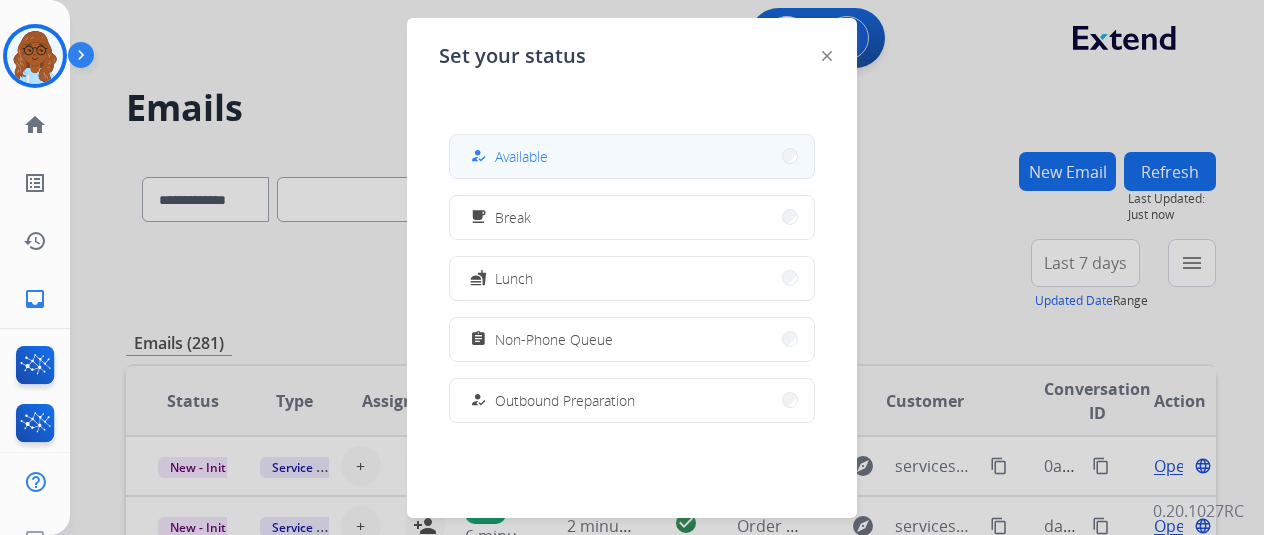 click on "Available" at bounding box center (521, 156) 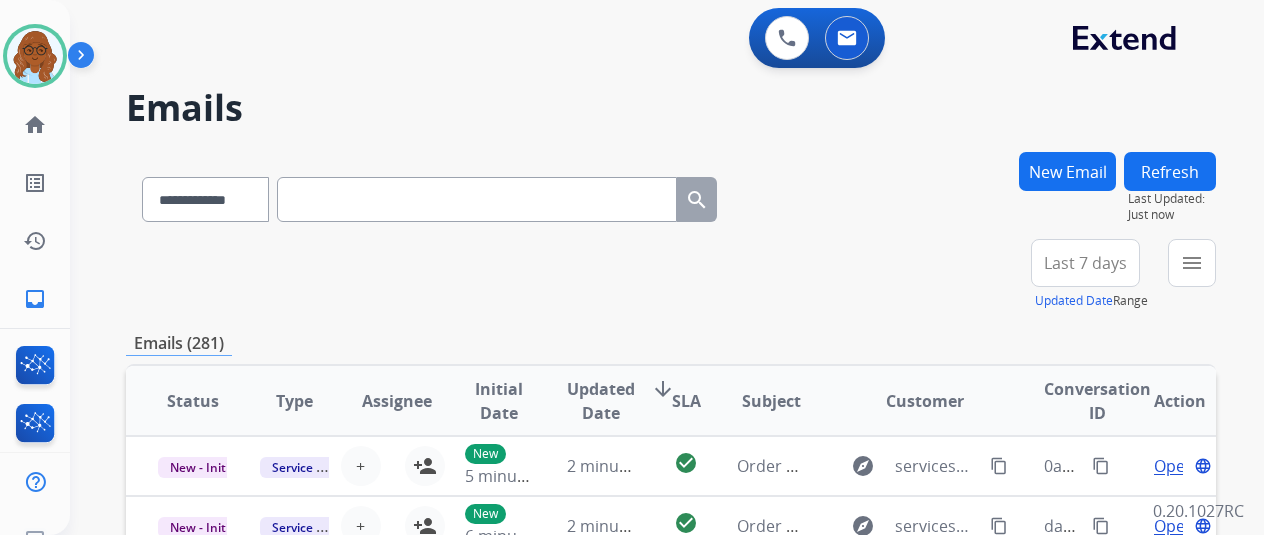 click at bounding box center (477, 199) 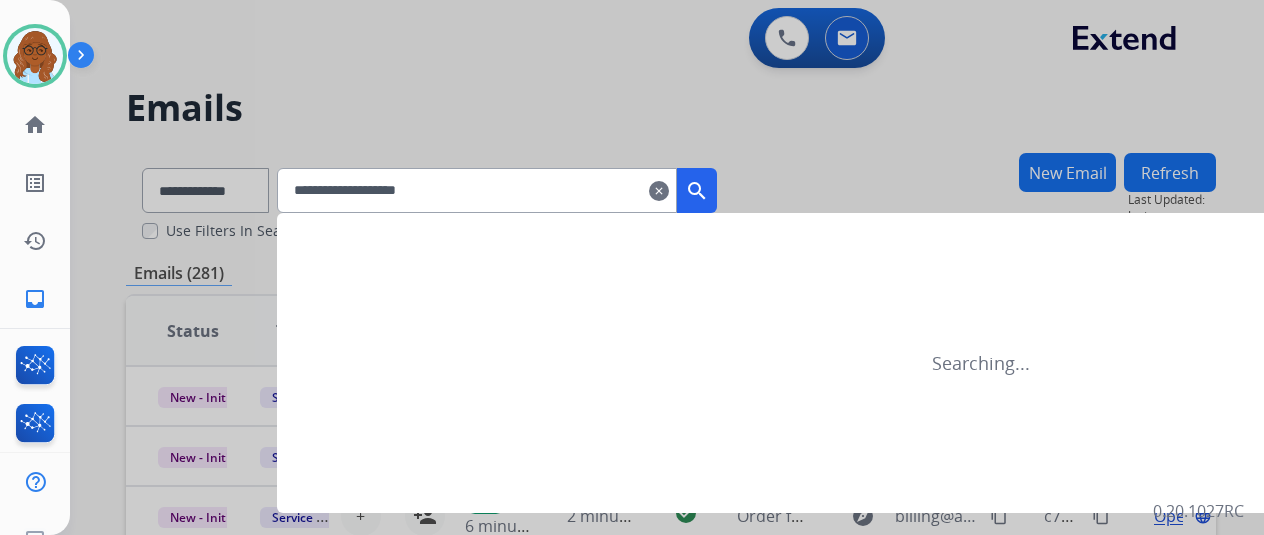 type on "**********" 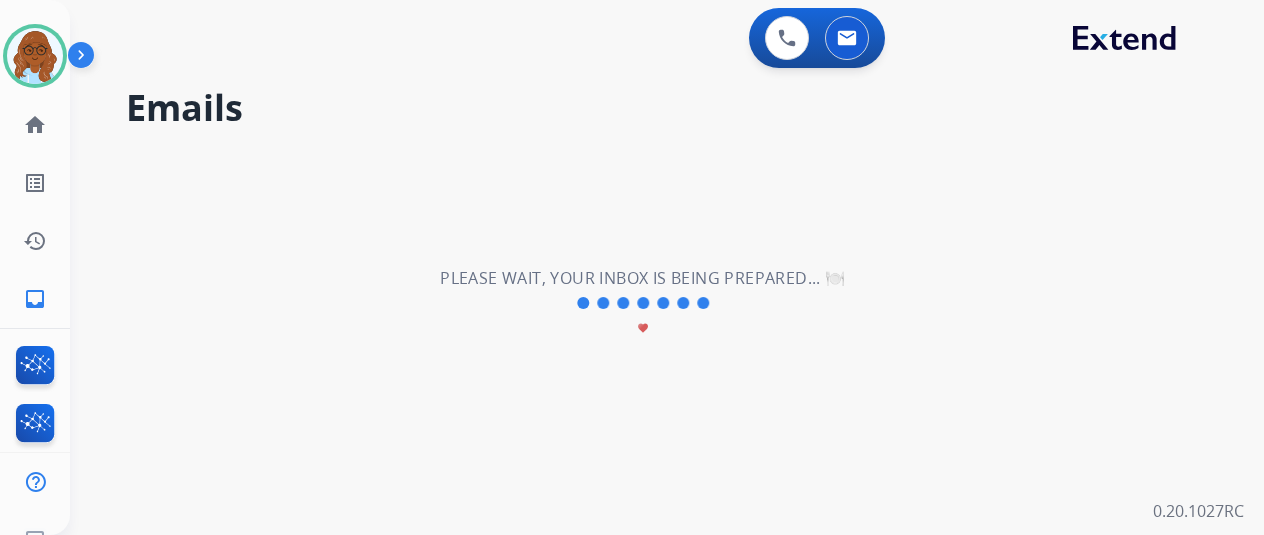 drag, startPoint x: 539, startPoint y: 193, endPoint x: 340, endPoint y: 158, distance: 202.05444 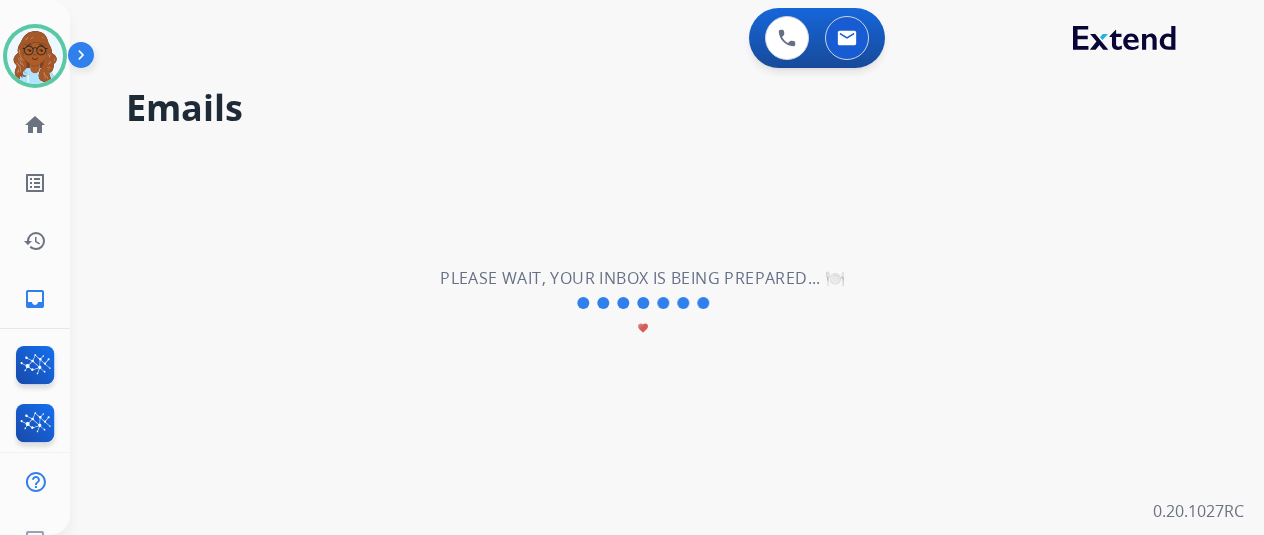 click on "**********" at bounding box center (643, 303) 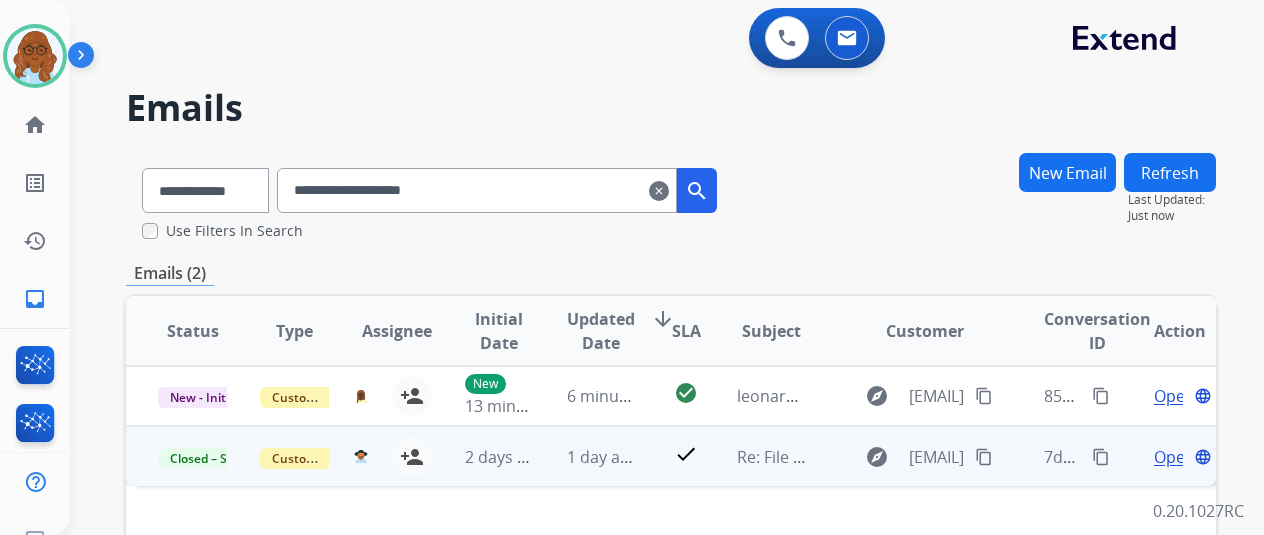 click on "Open" at bounding box center (1174, 457) 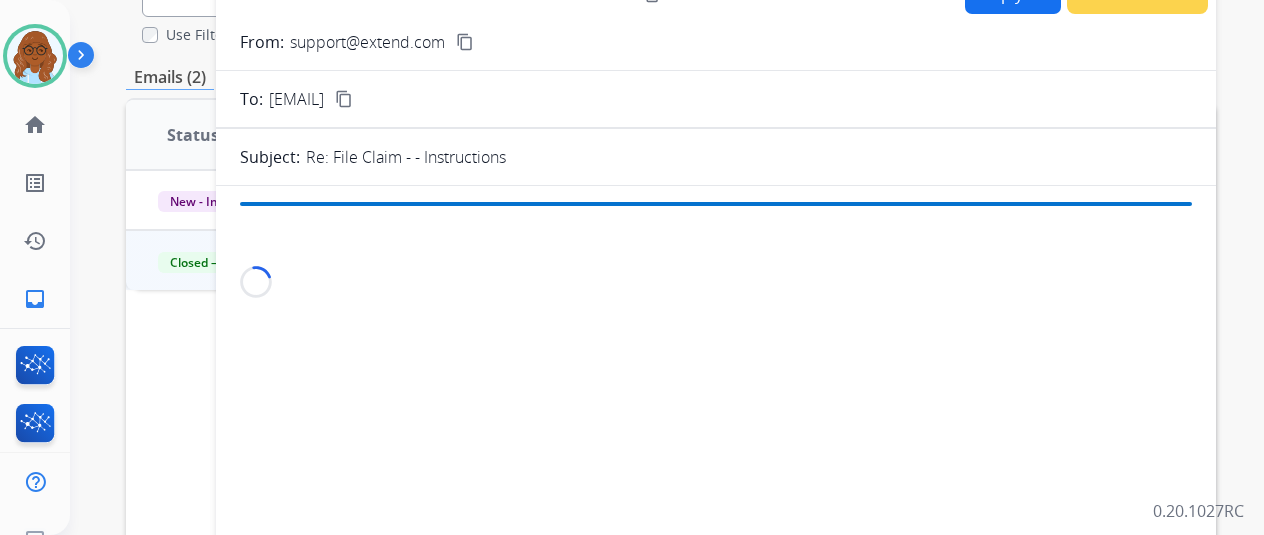 scroll, scrollTop: 200, scrollLeft: 0, axis: vertical 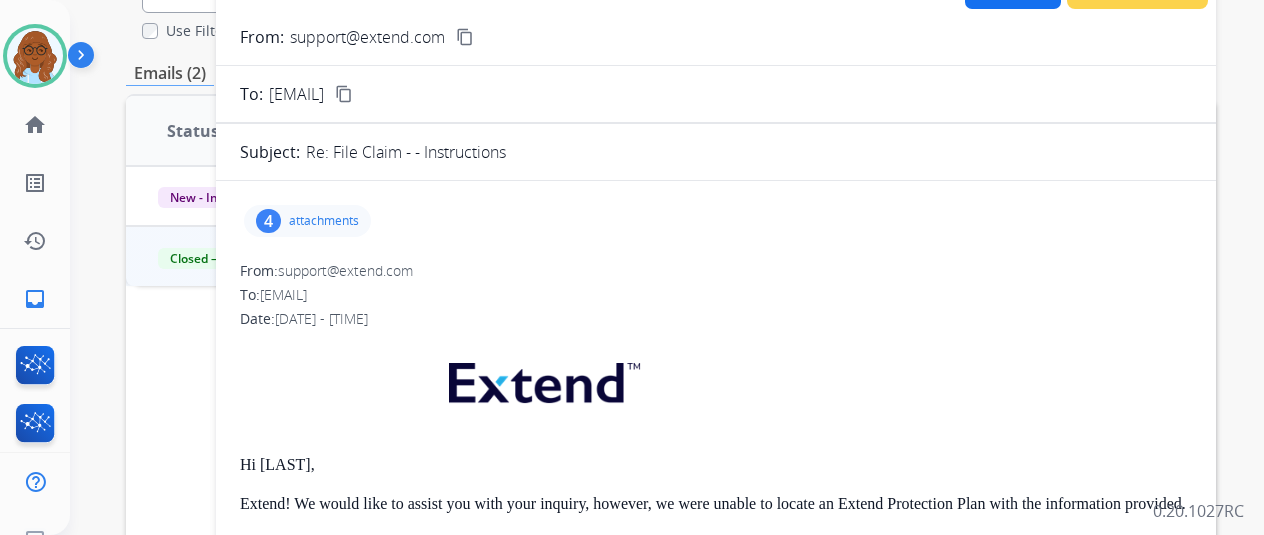 click on "attachments" at bounding box center (324, 221) 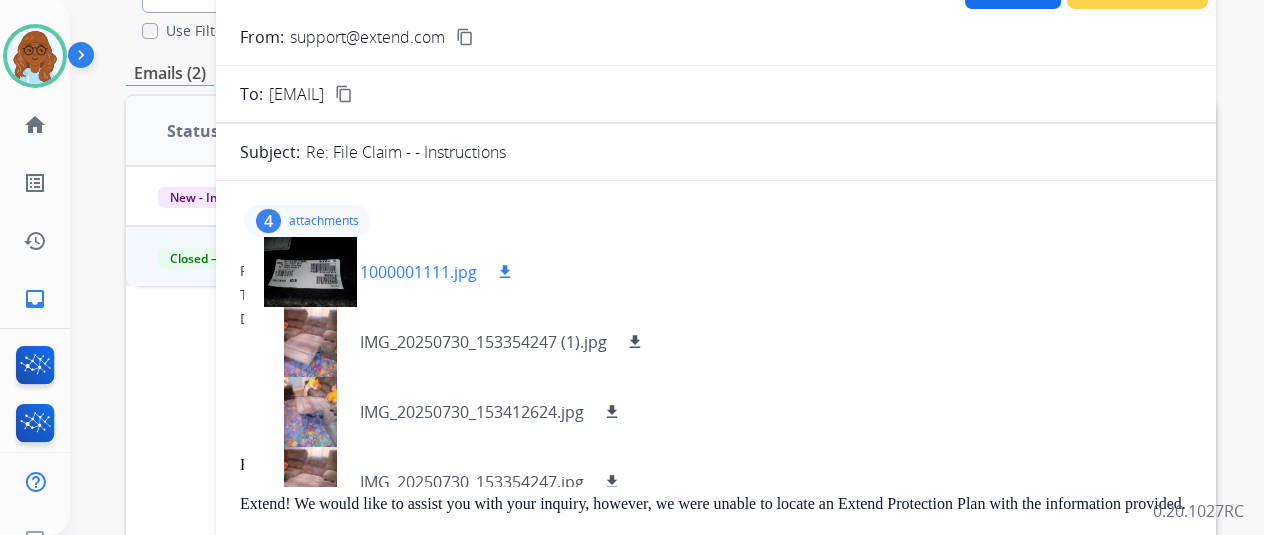 click at bounding box center [310, 272] 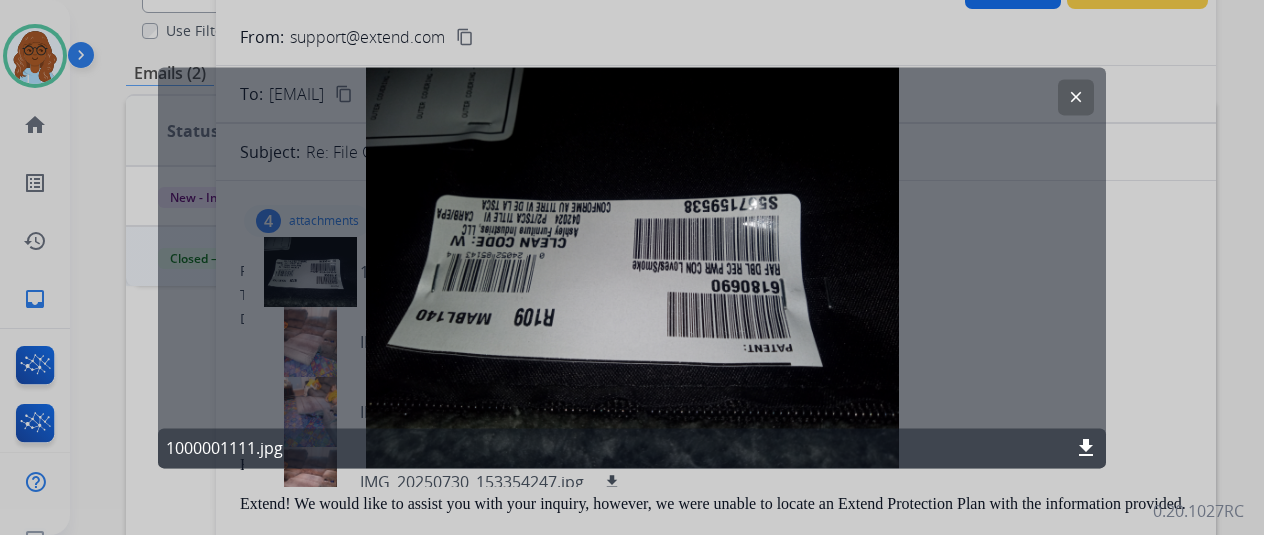 click 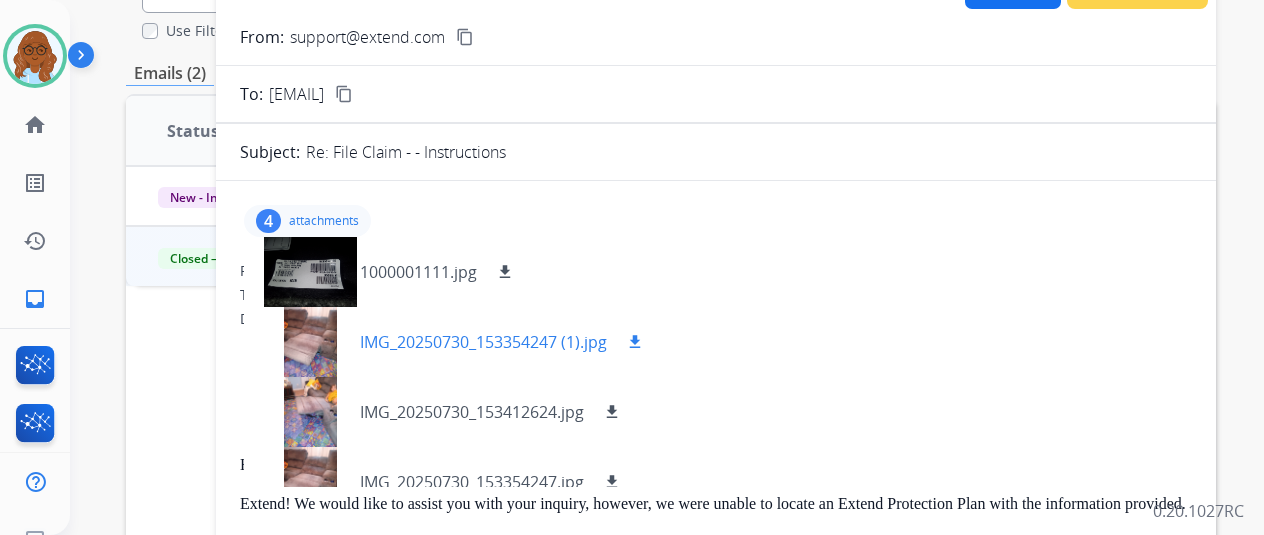 click at bounding box center (310, 342) 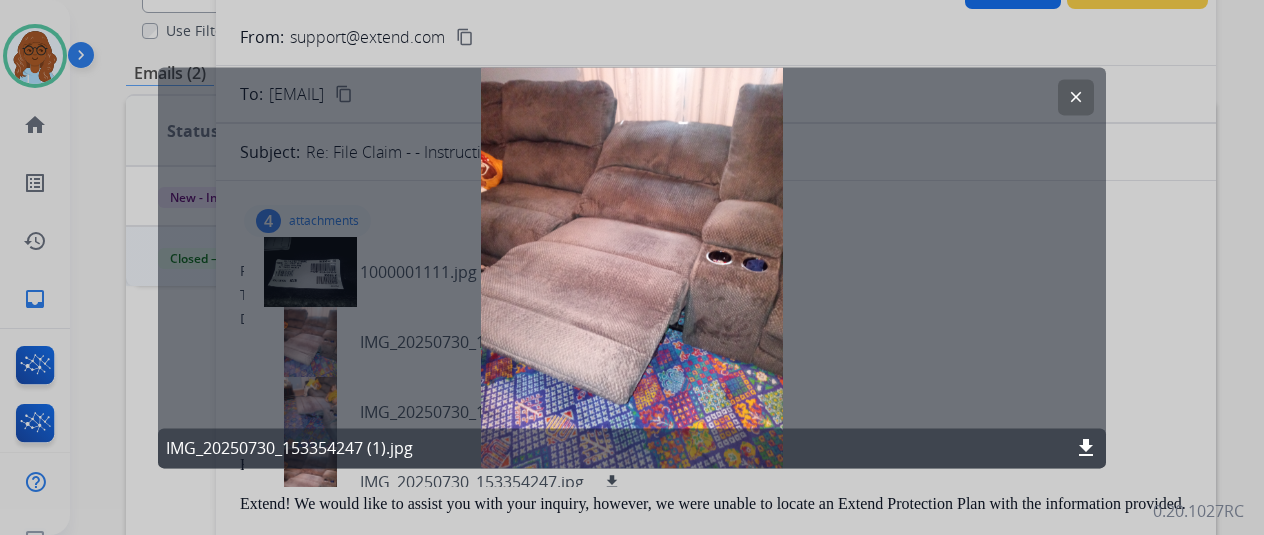 click 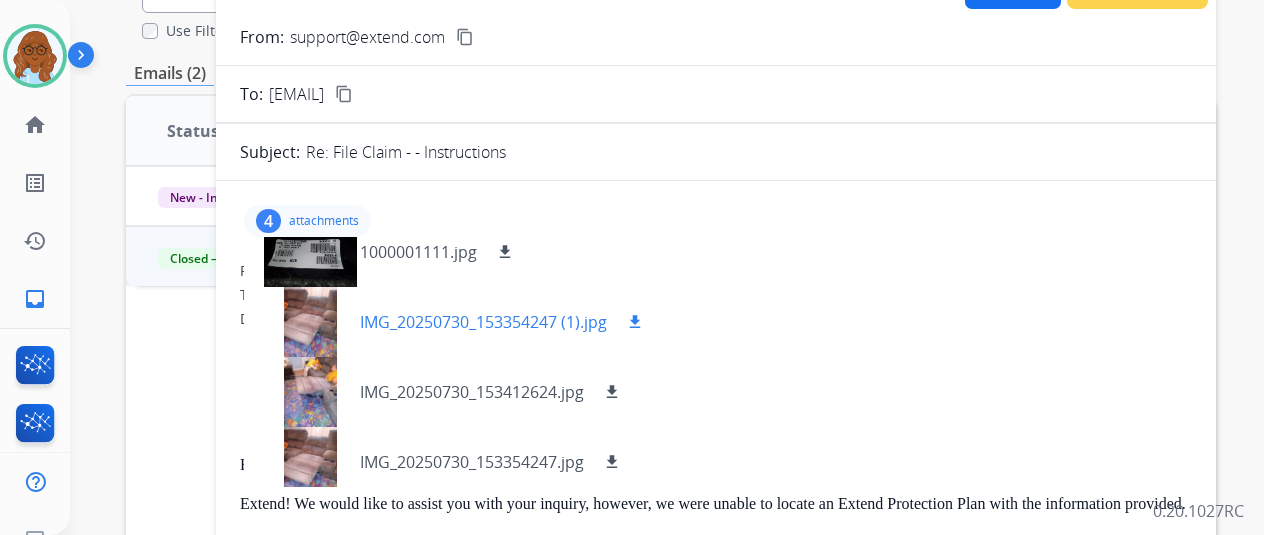 scroll, scrollTop: 30, scrollLeft: 0, axis: vertical 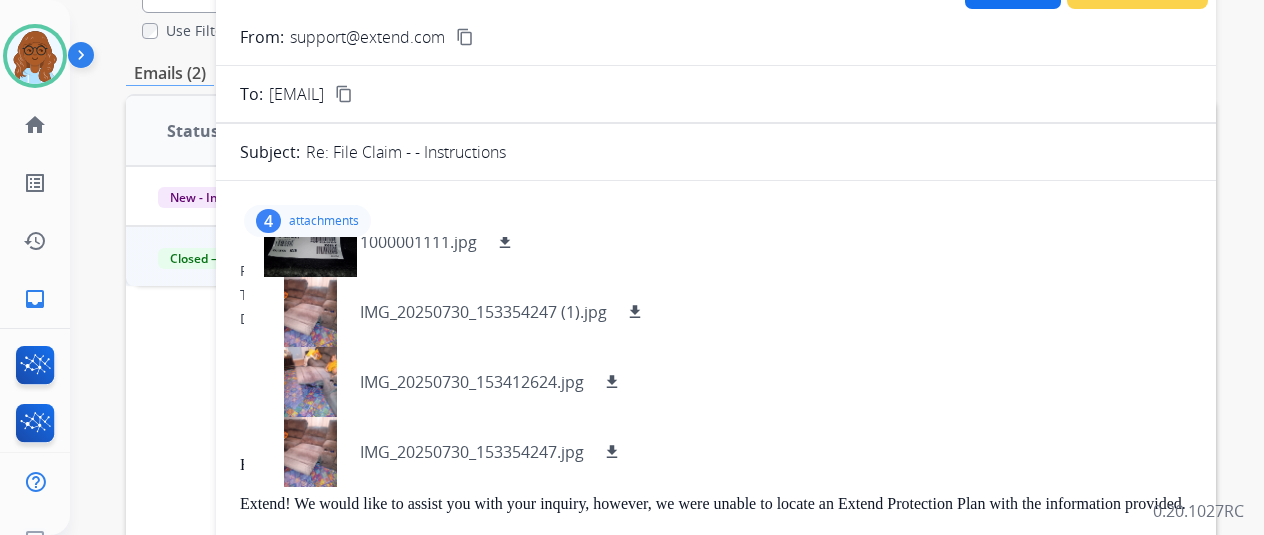 click on "attachments" at bounding box center [324, 221] 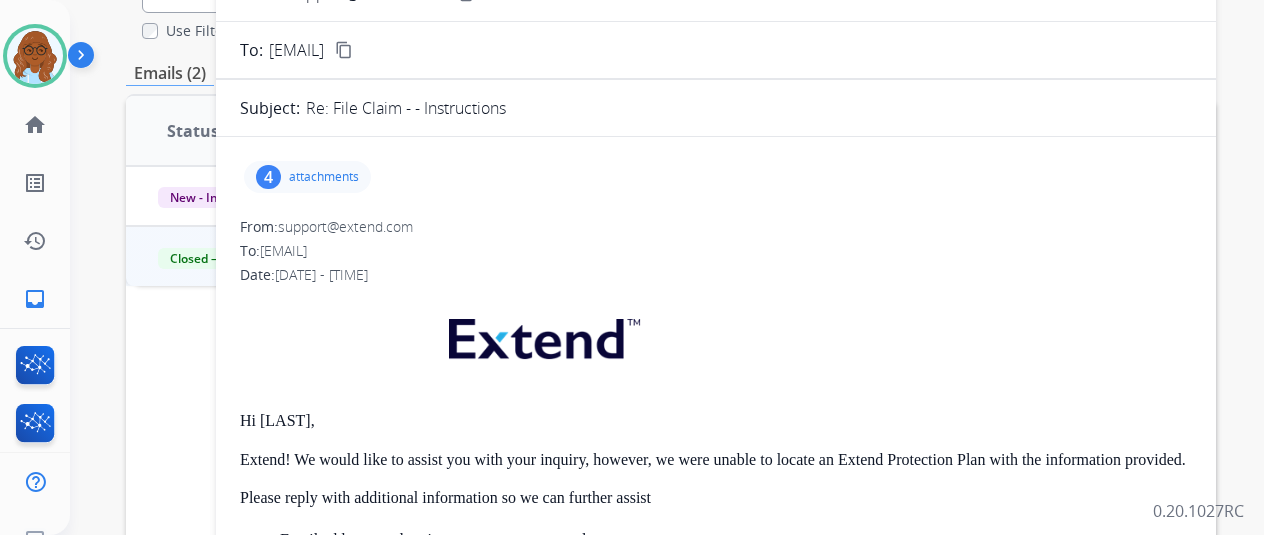 scroll, scrollTop: 0, scrollLeft: 0, axis: both 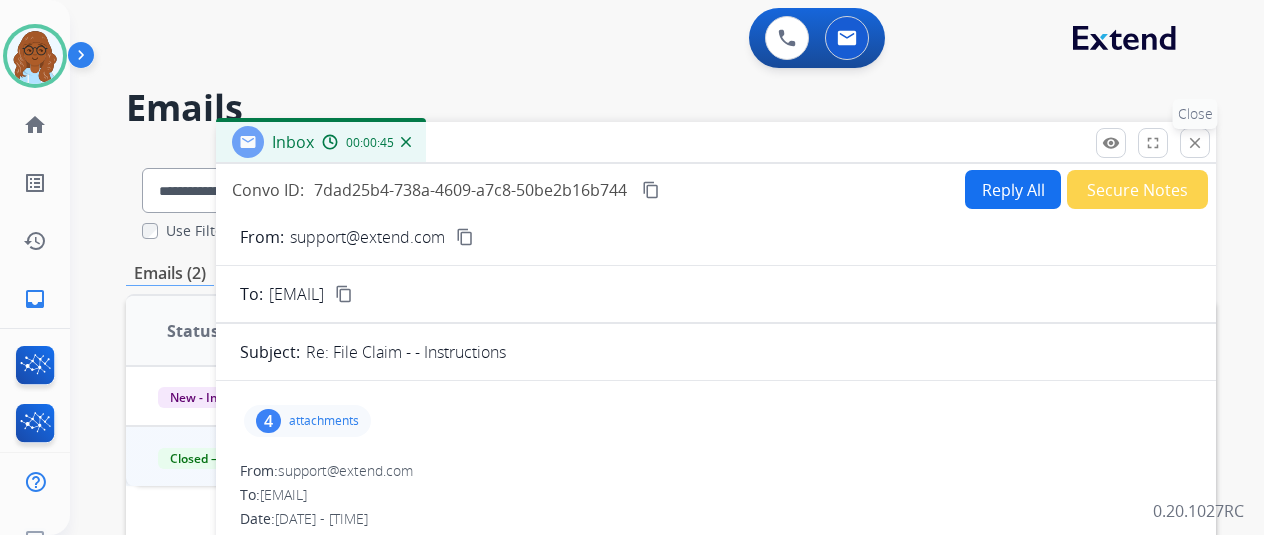 click on "close" at bounding box center [1195, 143] 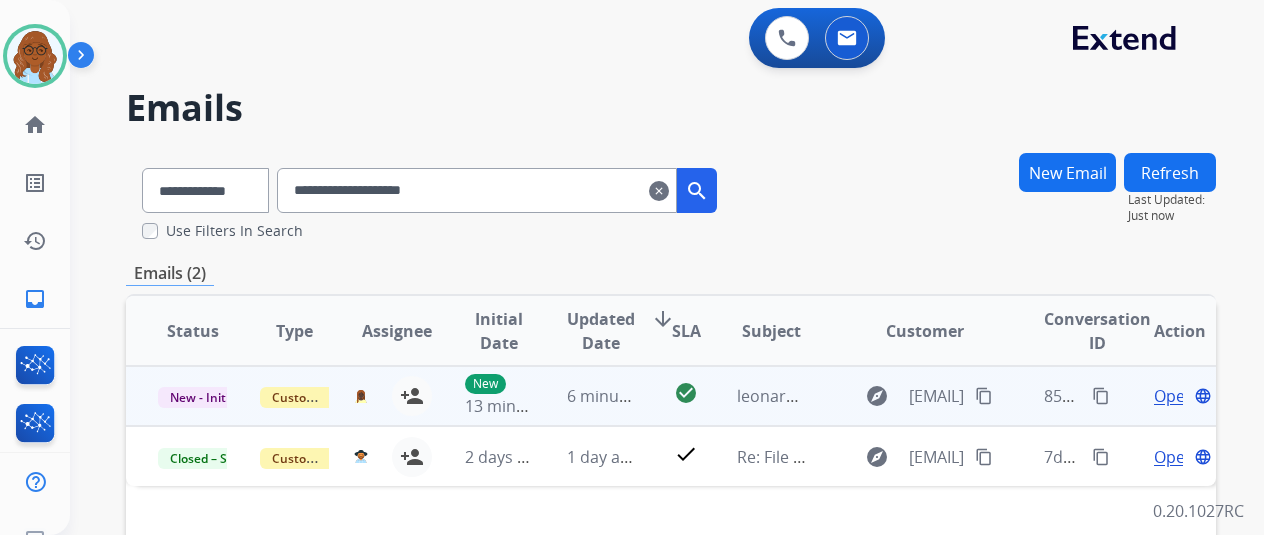 click on "Open" at bounding box center [1174, 396] 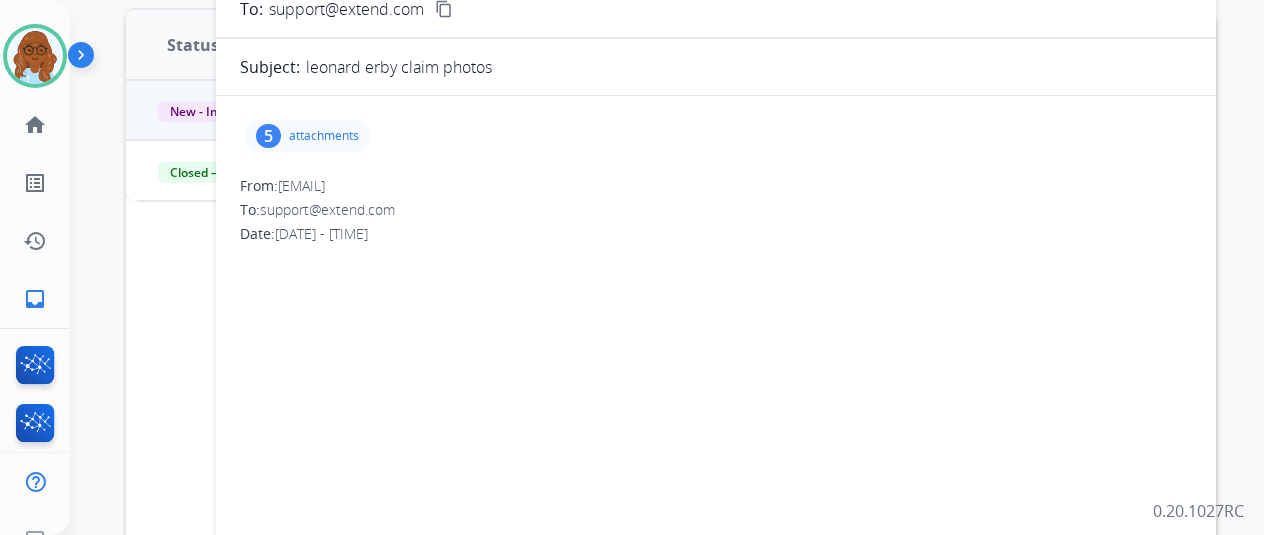 scroll, scrollTop: 200, scrollLeft: 0, axis: vertical 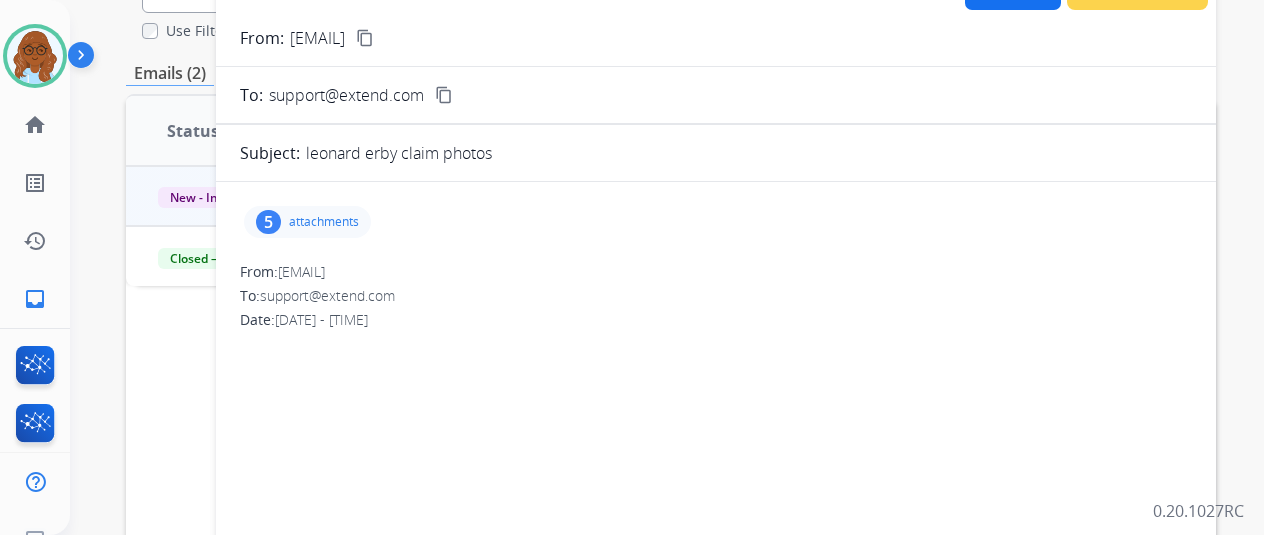 click on "attachments" at bounding box center (324, 222) 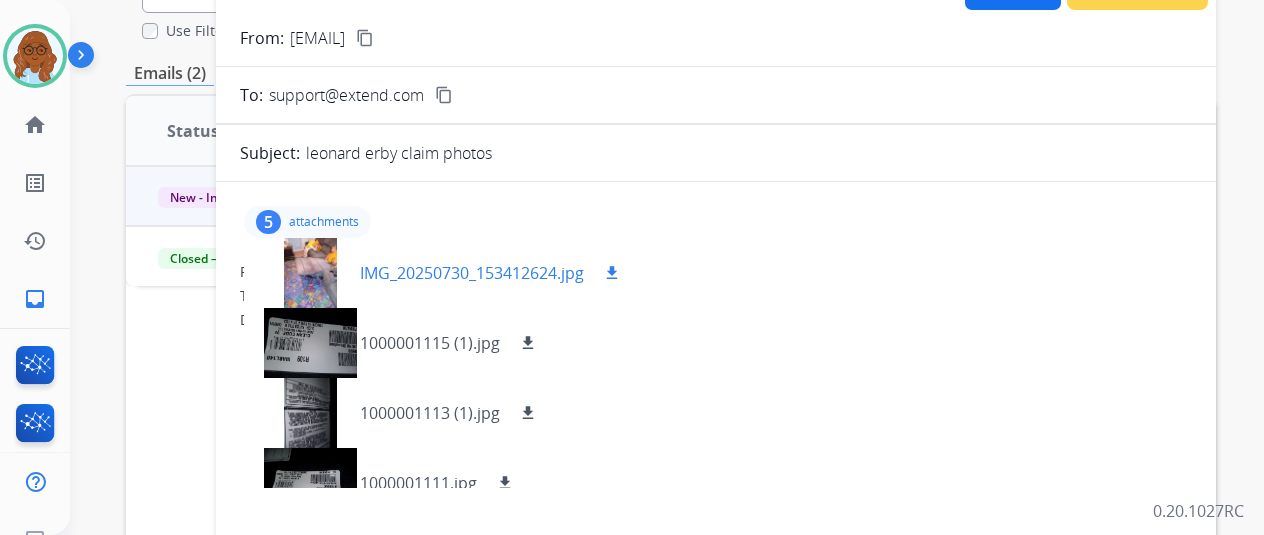 click at bounding box center [310, 273] 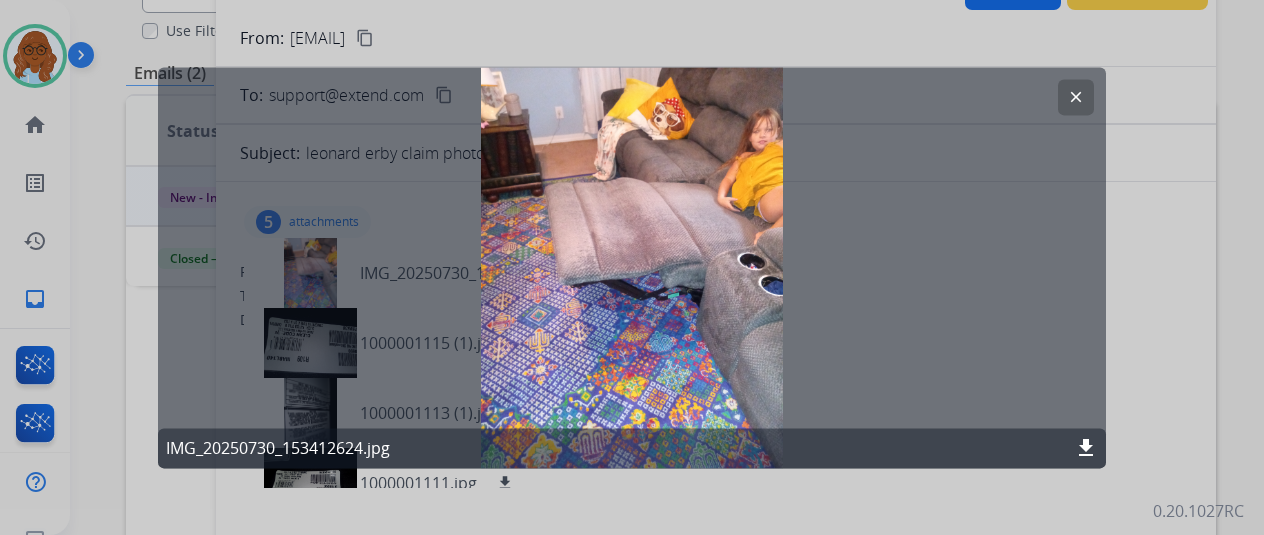 click 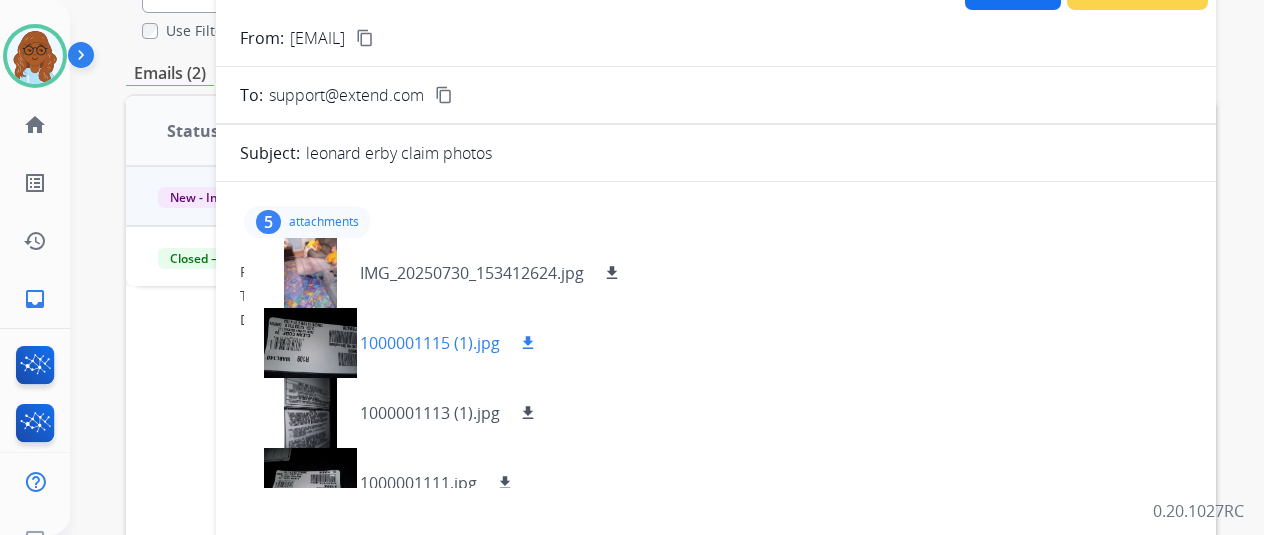 click at bounding box center [310, 343] 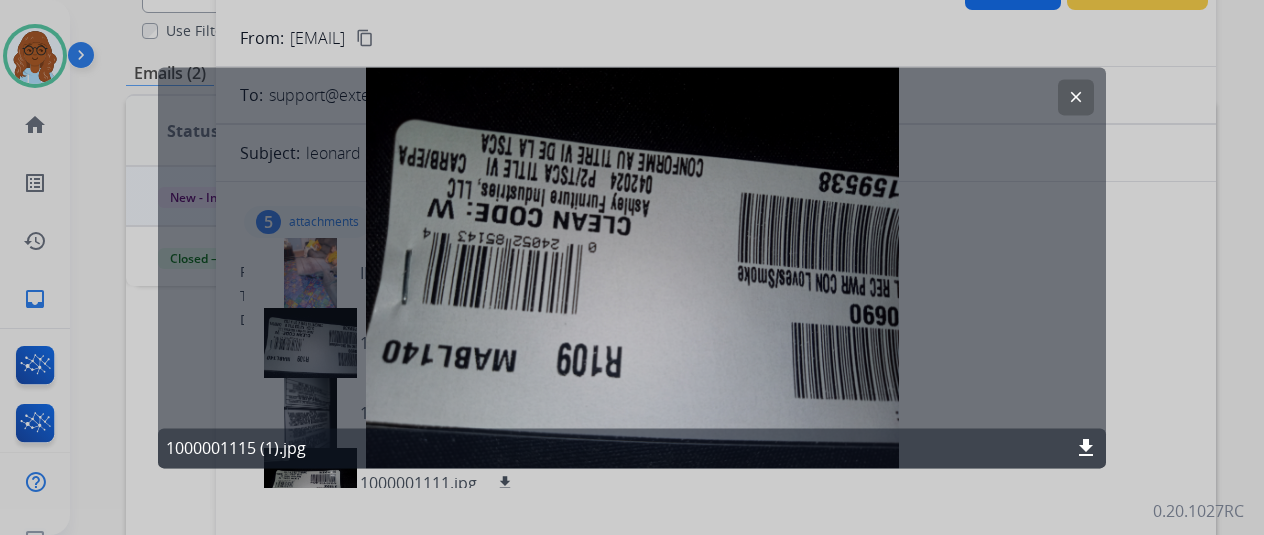 click 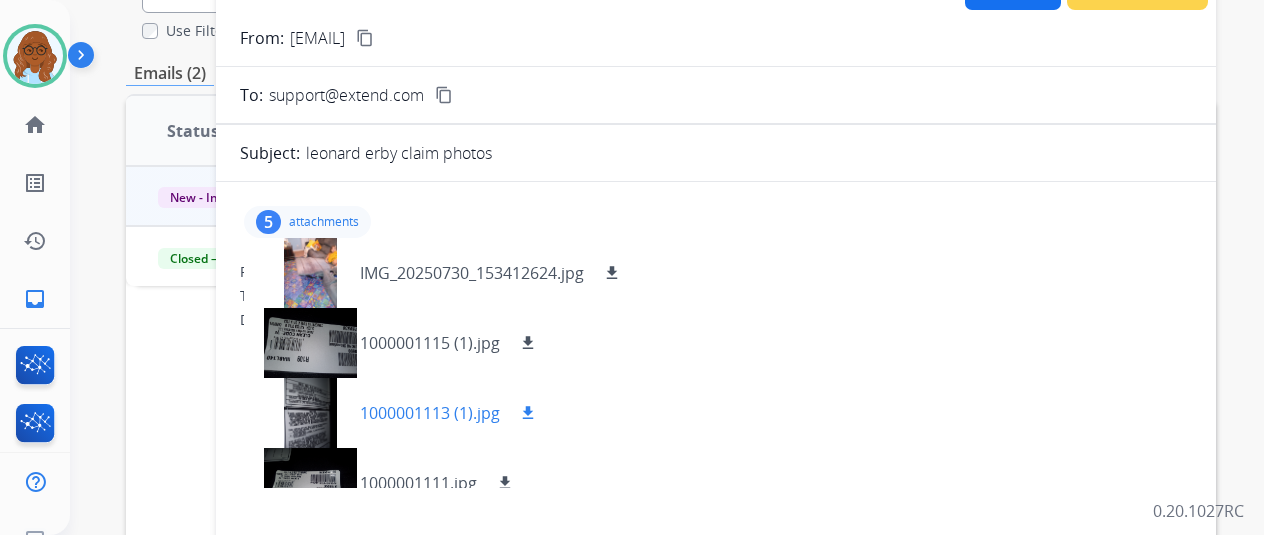 click at bounding box center [310, 413] 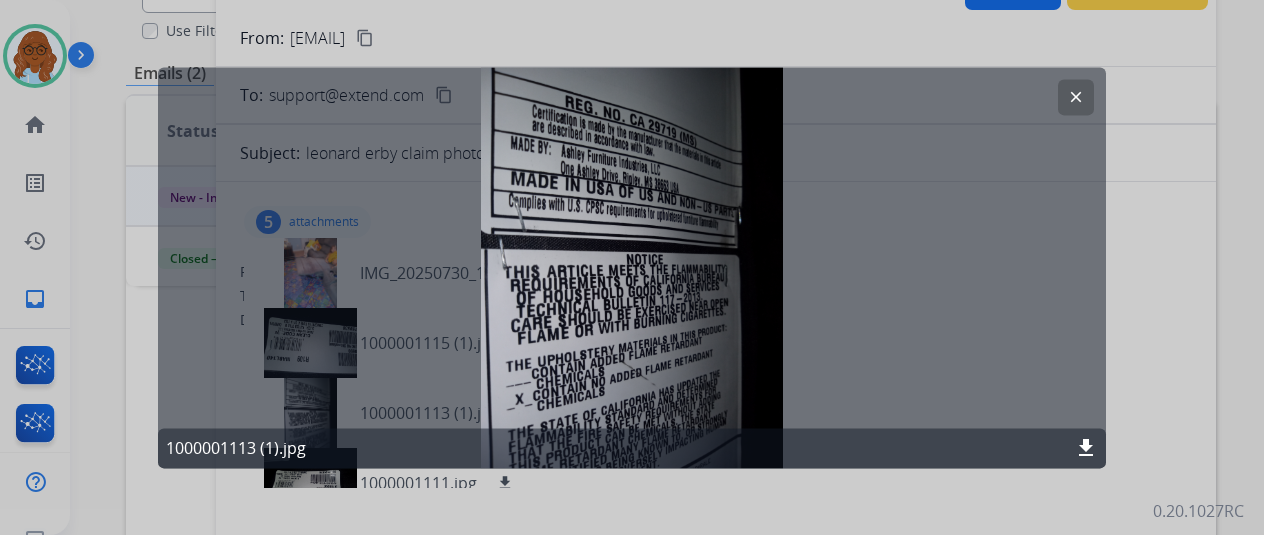 click 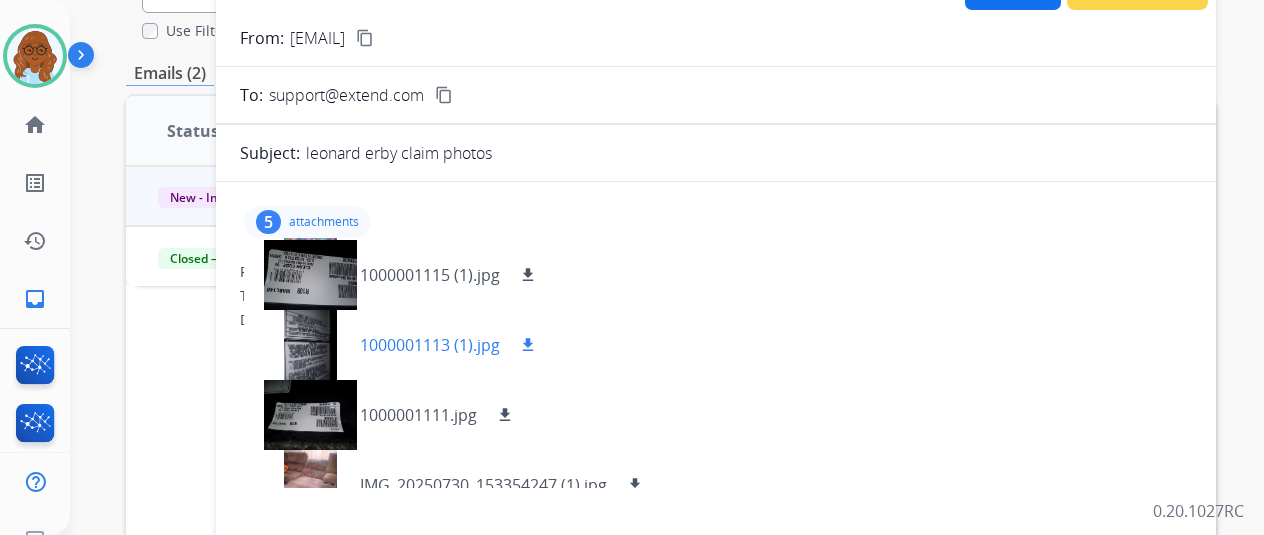 scroll, scrollTop: 100, scrollLeft: 0, axis: vertical 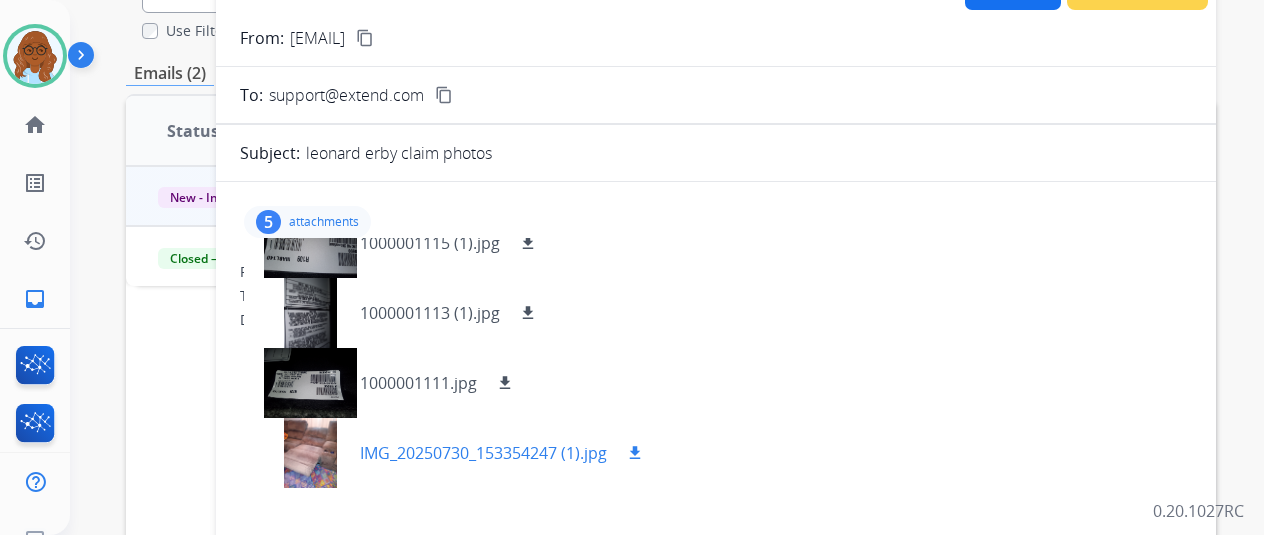 click at bounding box center [310, 453] 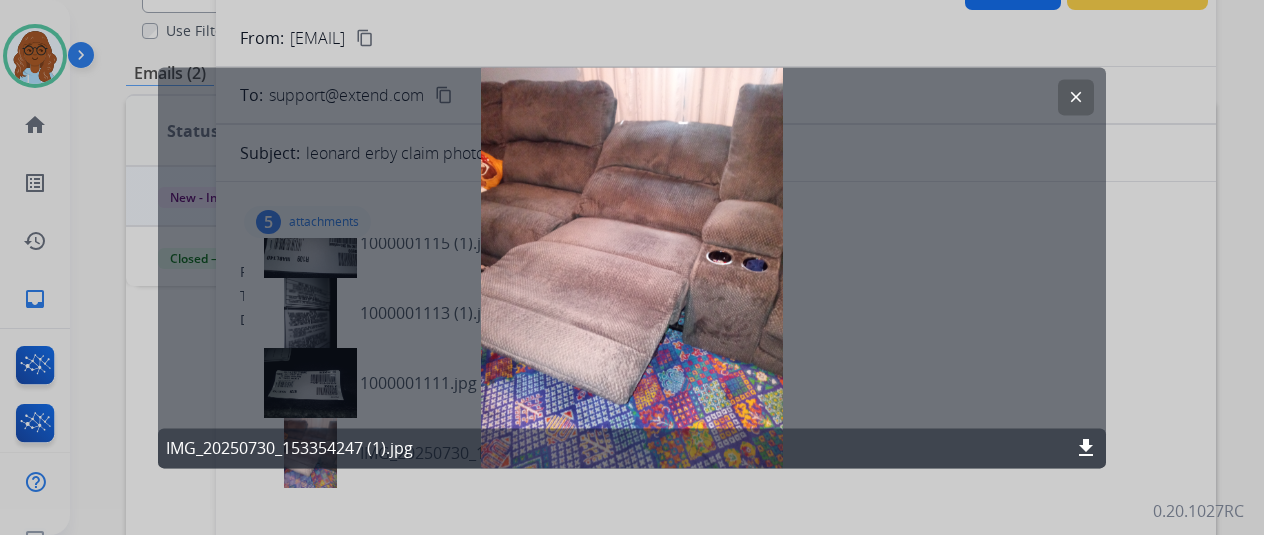 click 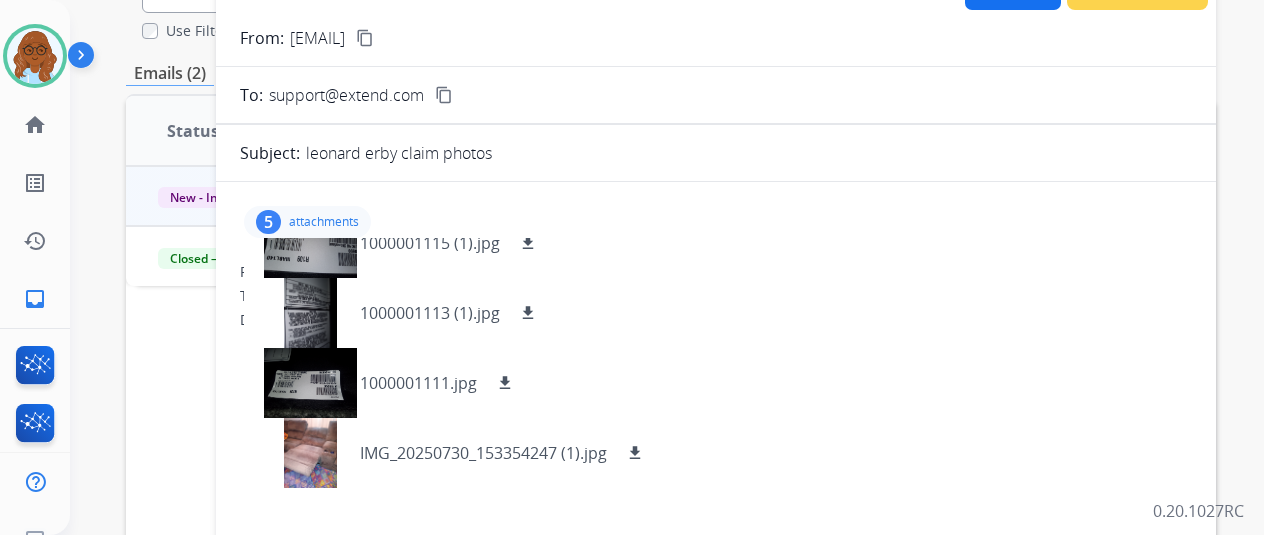 scroll, scrollTop: 0, scrollLeft: 0, axis: both 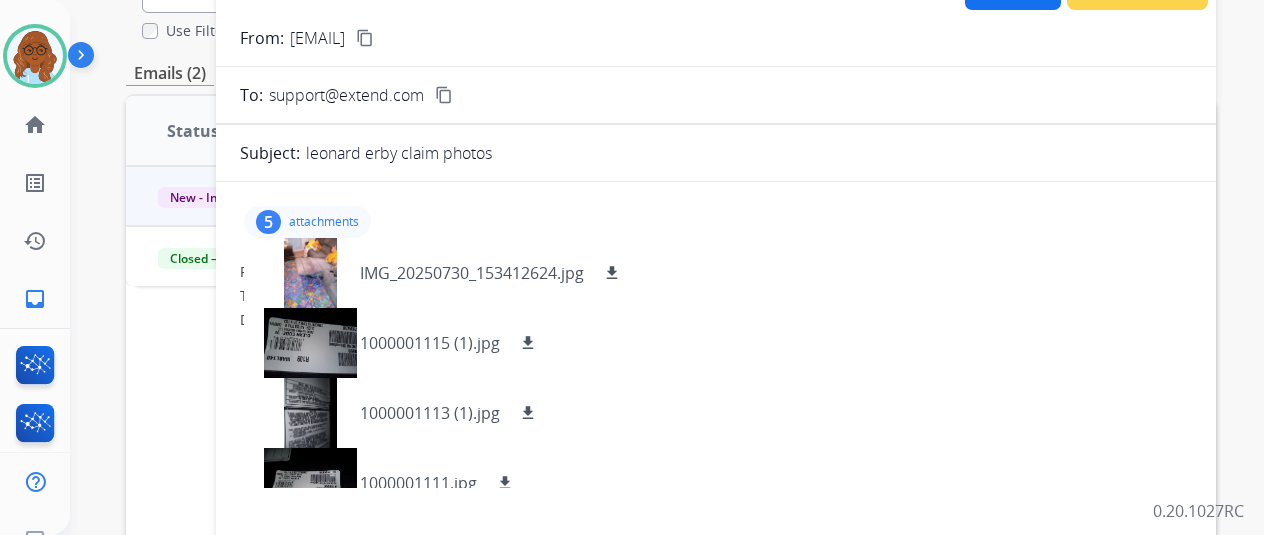 click on "attachments" at bounding box center [324, 222] 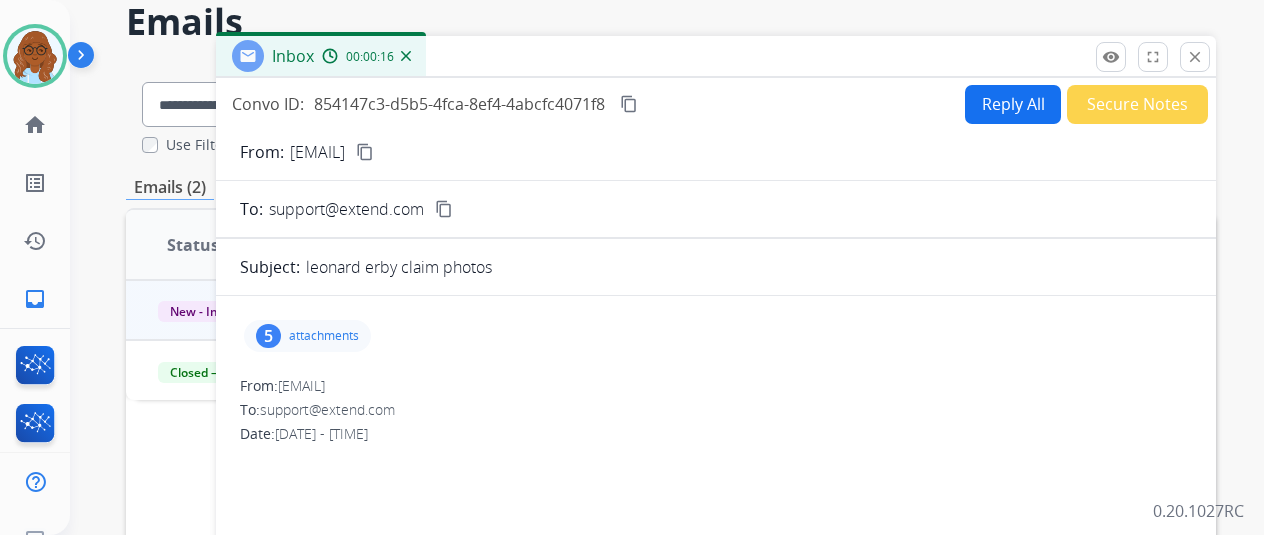 scroll, scrollTop: 0, scrollLeft: 0, axis: both 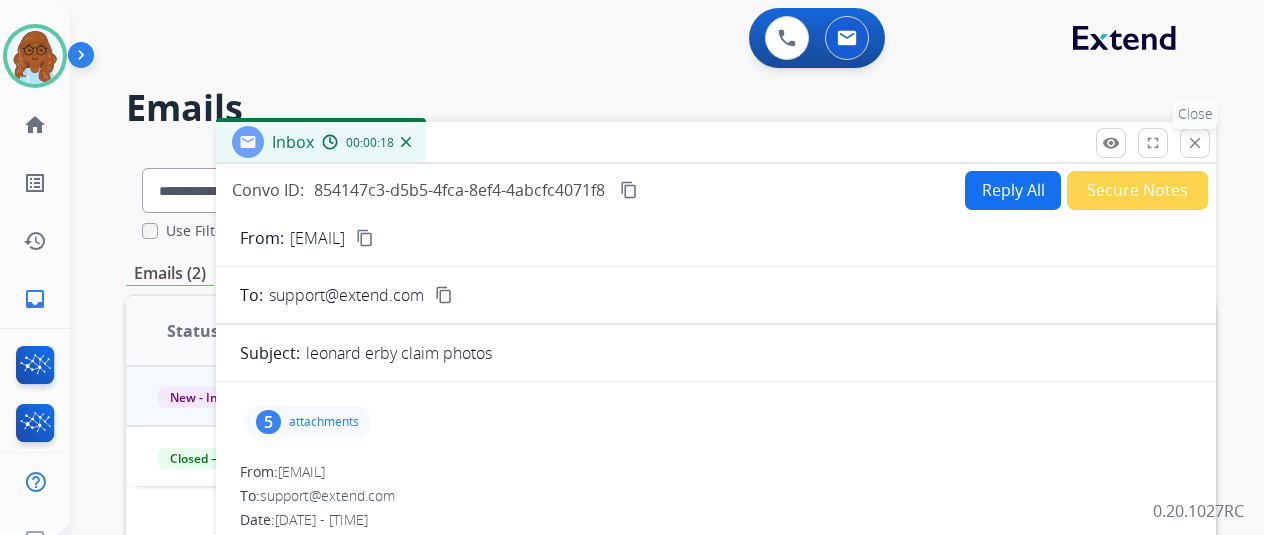 click on "close" at bounding box center (1195, 143) 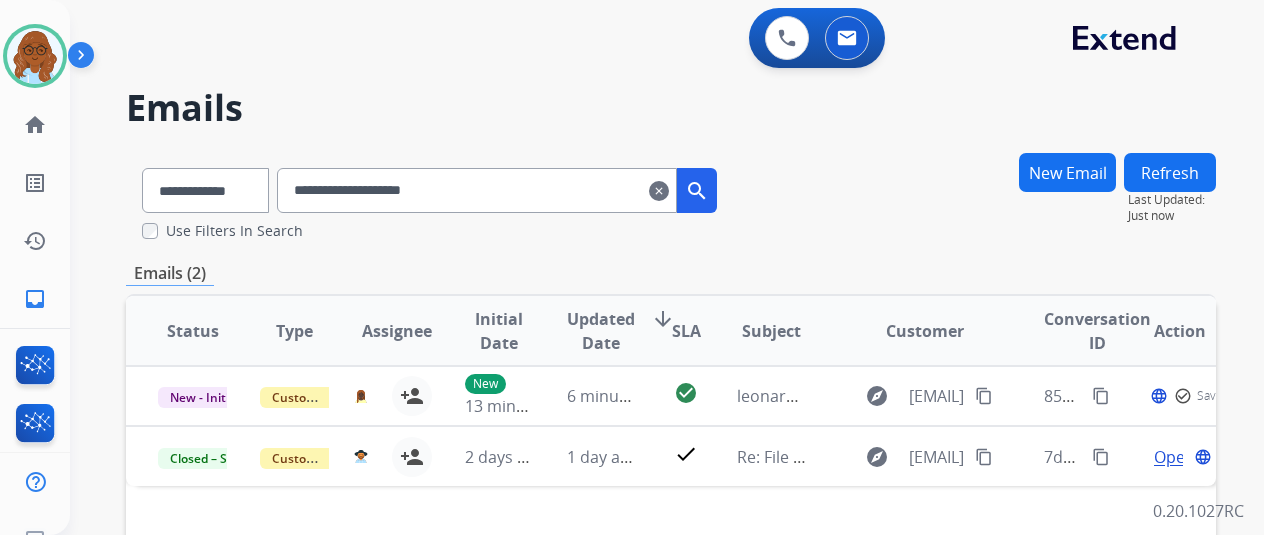 scroll, scrollTop: 200, scrollLeft: 0, axis: vertical 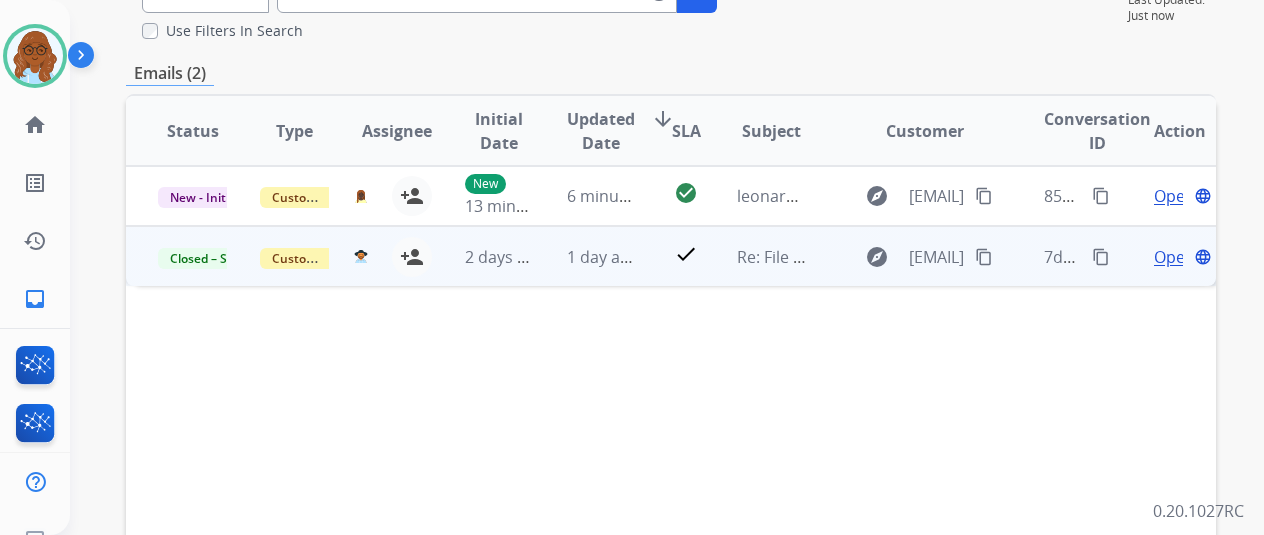 click on "Open" at bounding box center (1174, 257) 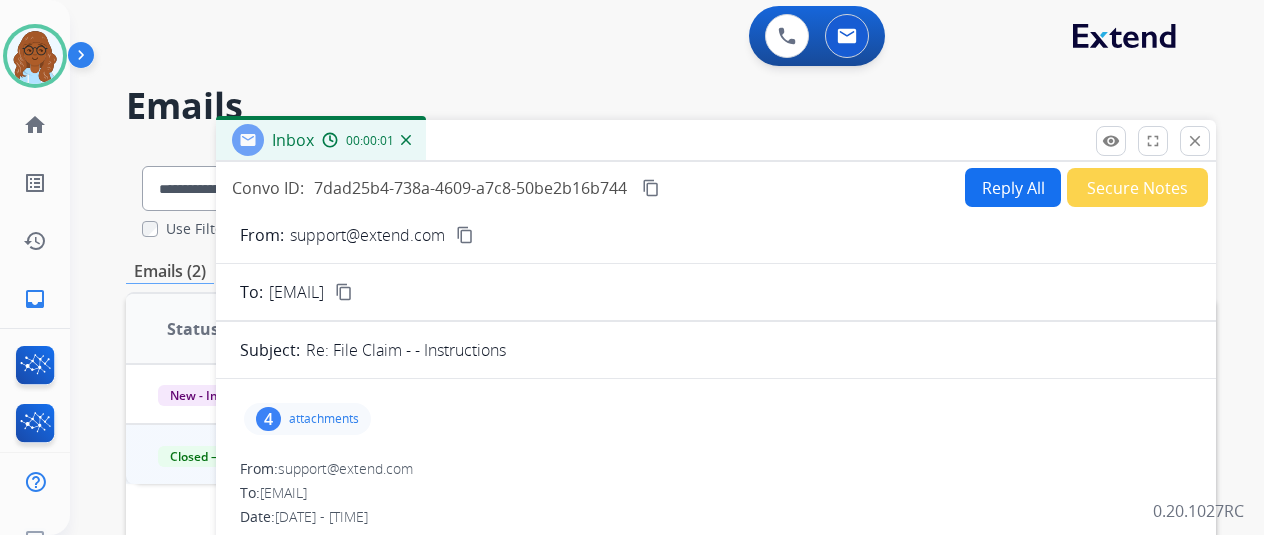 scroll, scrollTop: 0, scrollLeft: 0, axis: both 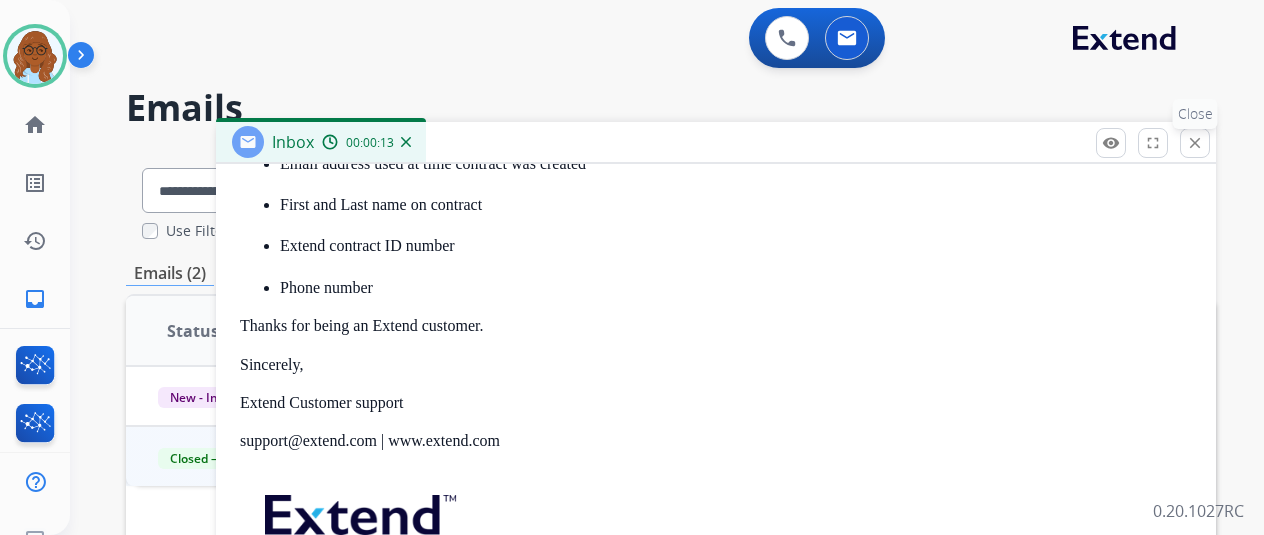 click on "close Close" at bounding box center (1195, 143) 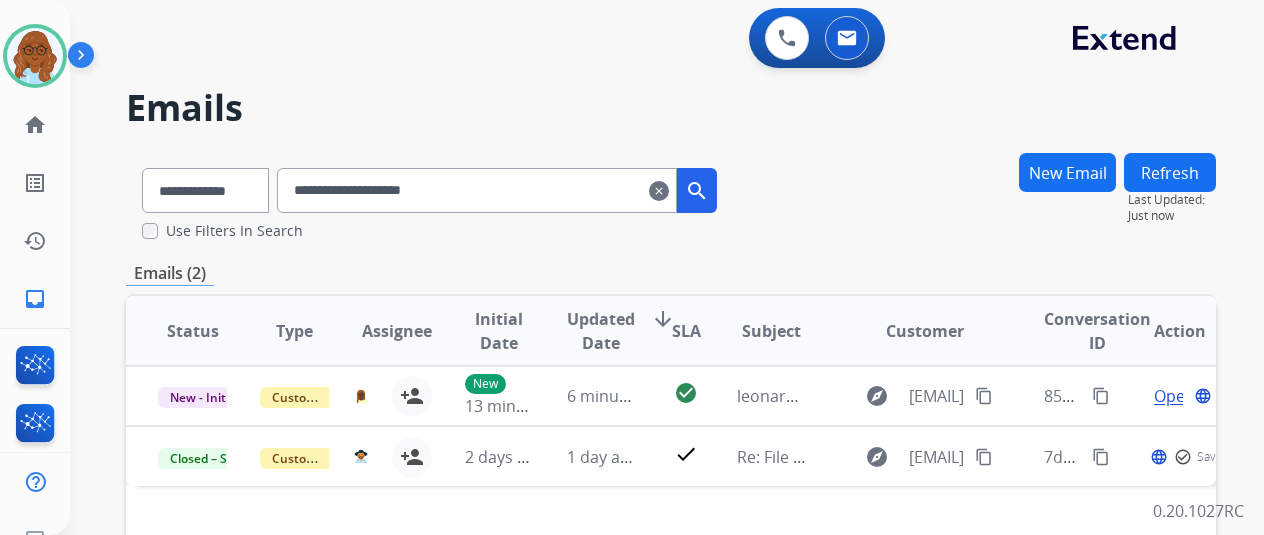 scroll, scrollTop: 100, scrollLeft: 0, axis: vertical 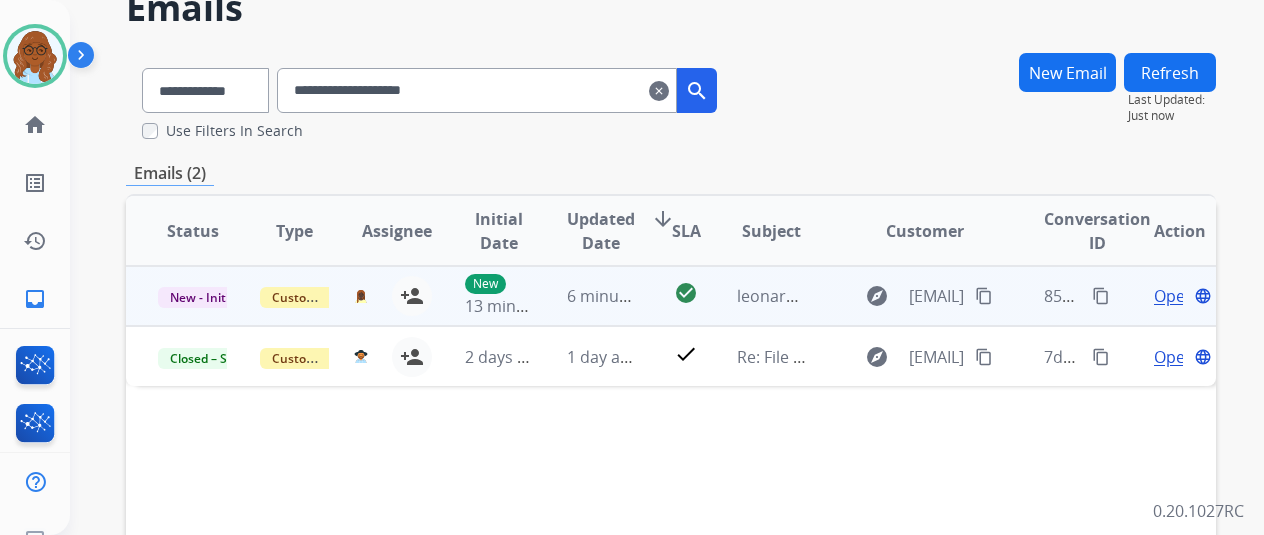 click on "Open language" at bounding box center (1180, 296) 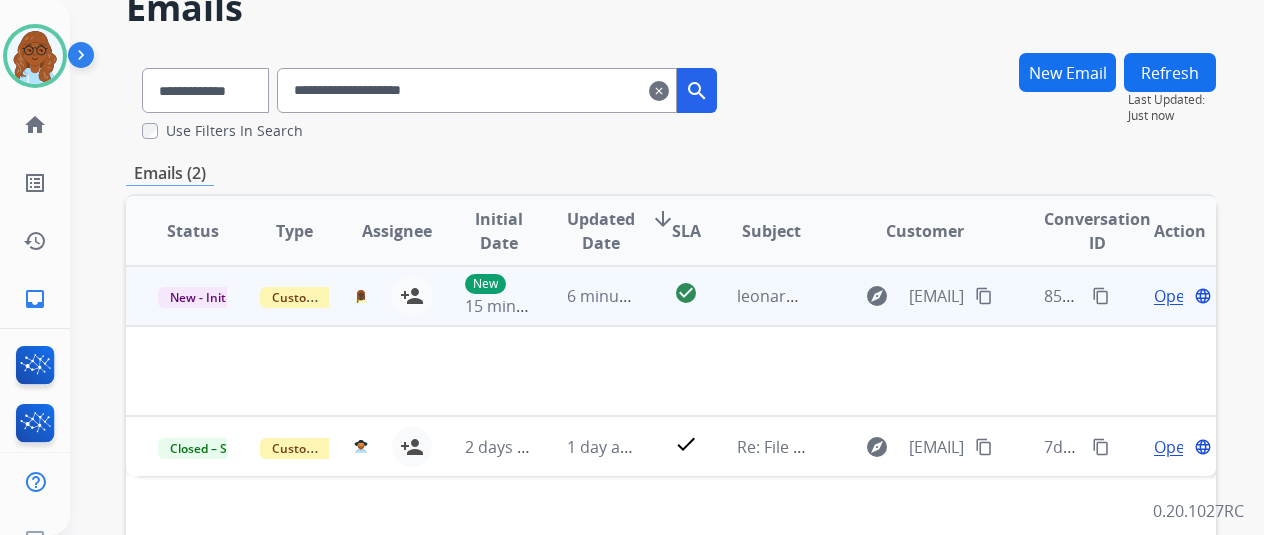 click on "Open" at bounding box center (1174, 296) 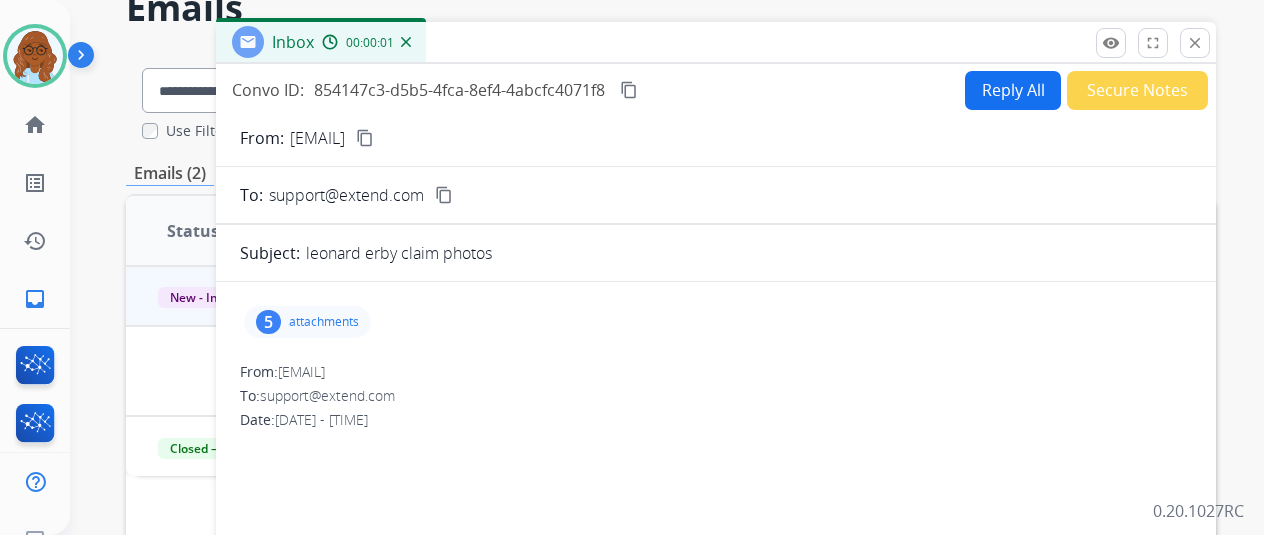 click on "attachments" at bounding box center (324, 322) 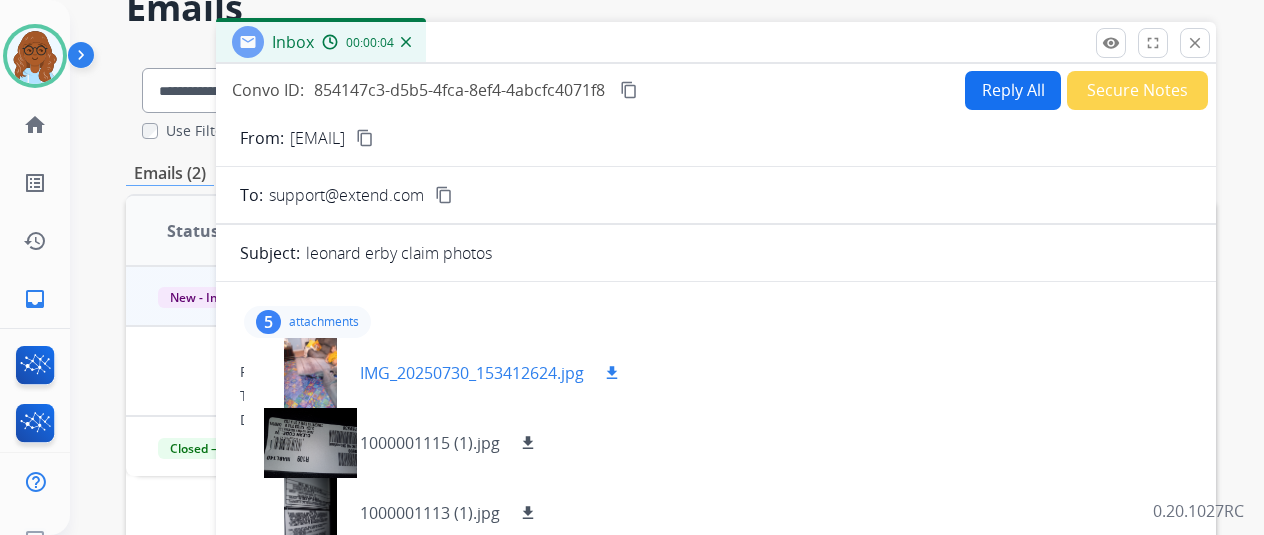 click at bounding box center [310, 373] 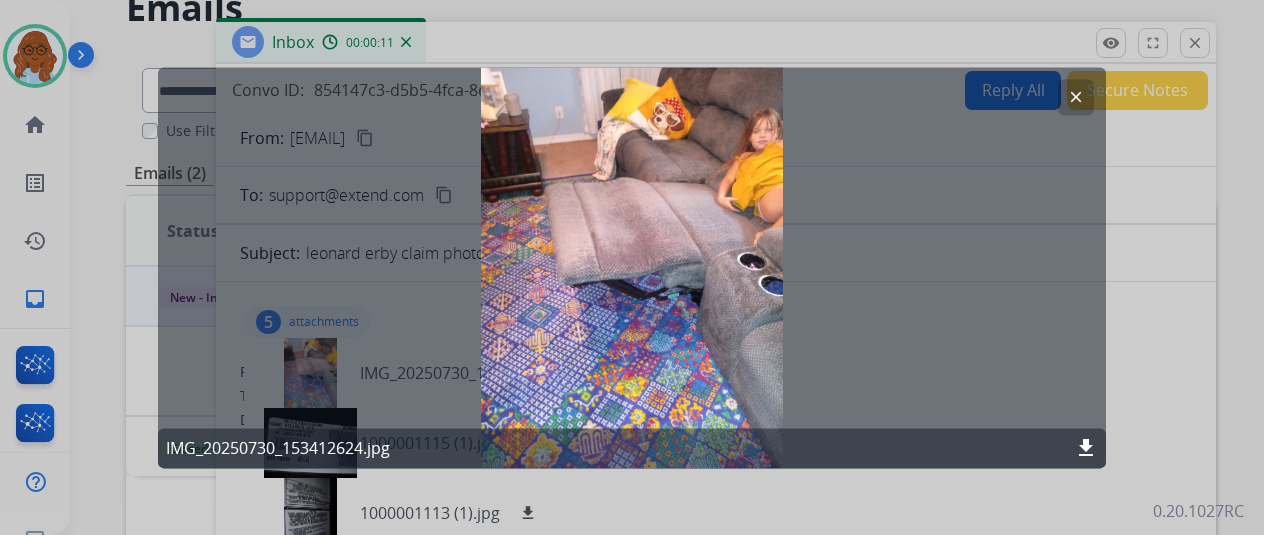click 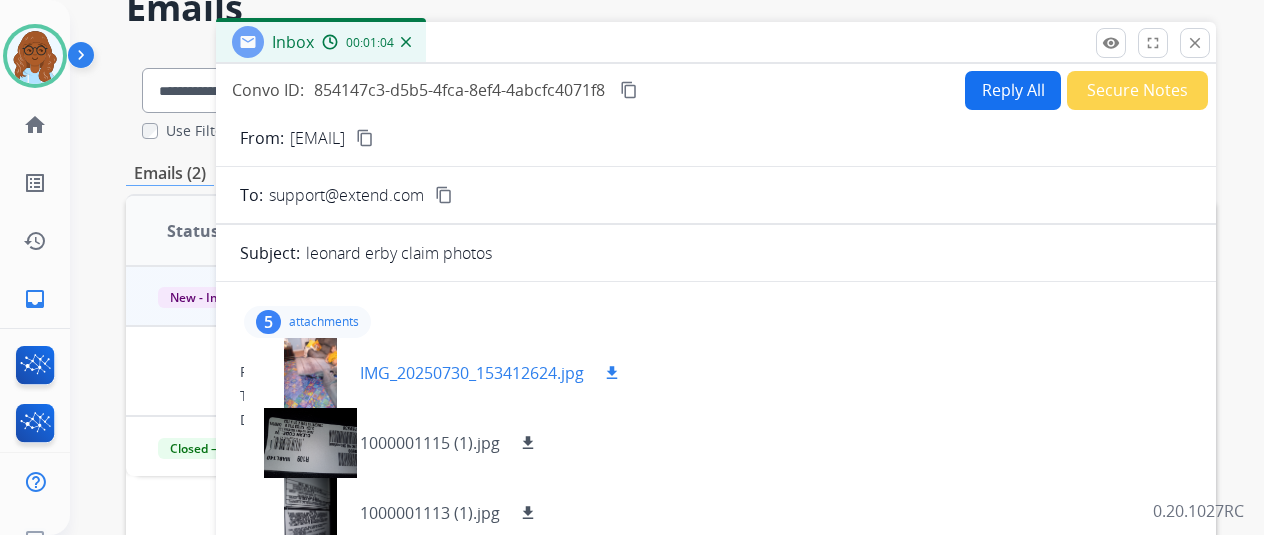 click at bounding box center [310, 373] 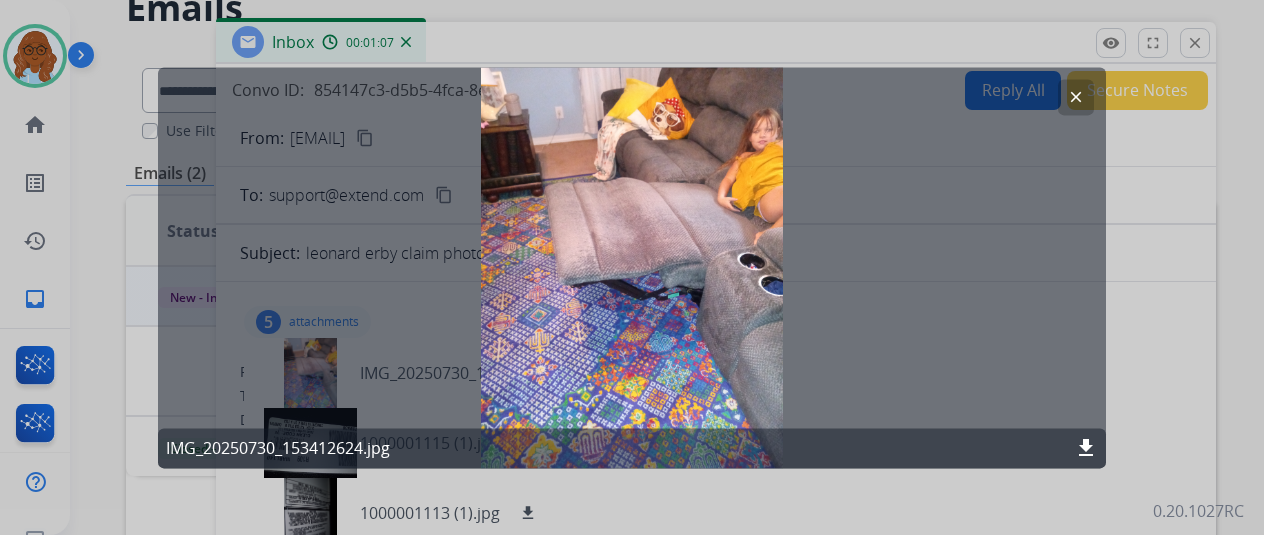 drag, startPoint x: 1180, startPoint y: 309, endPoint x: 1121, endPoint y: 335, distance: 64.4748 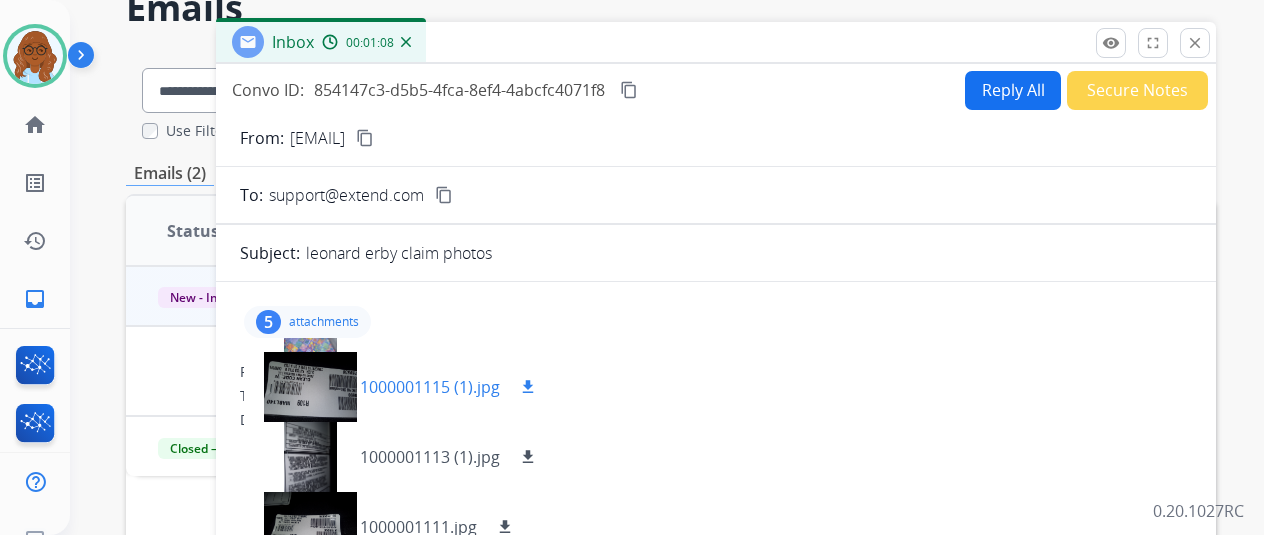 scroll, scrollTop: 100, scrollLeft: 0, axis: vertical 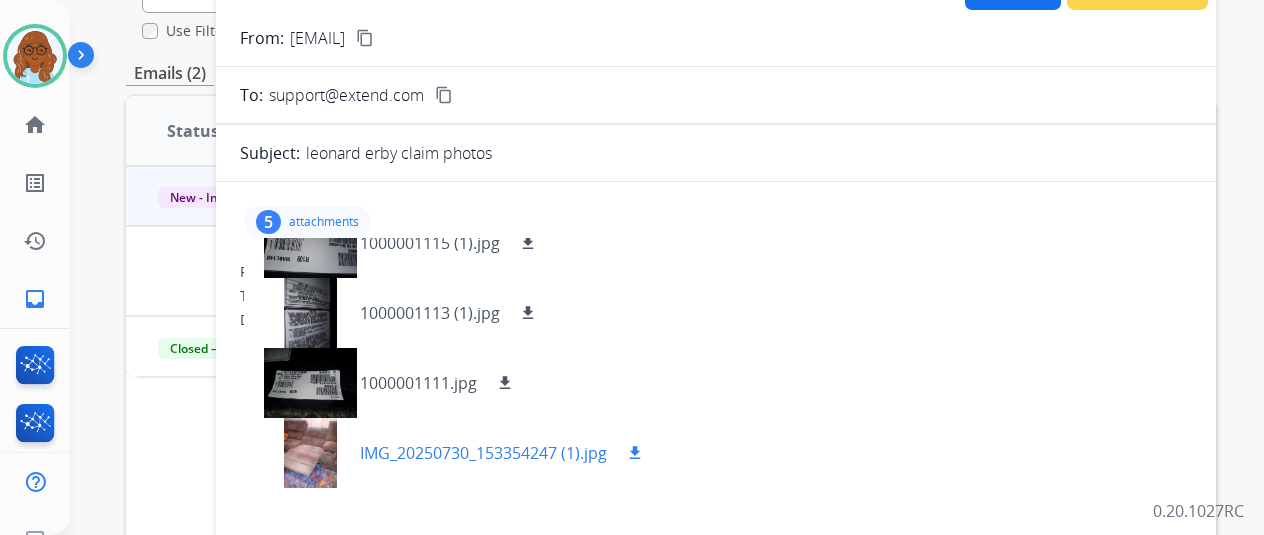 click at bounding box center [310, 453] 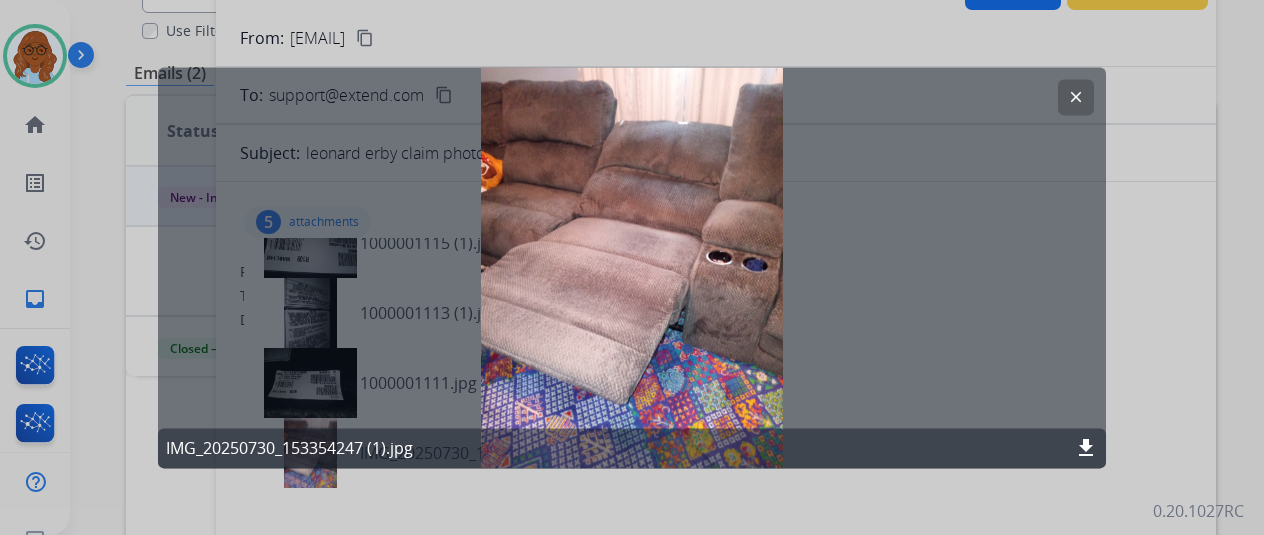click 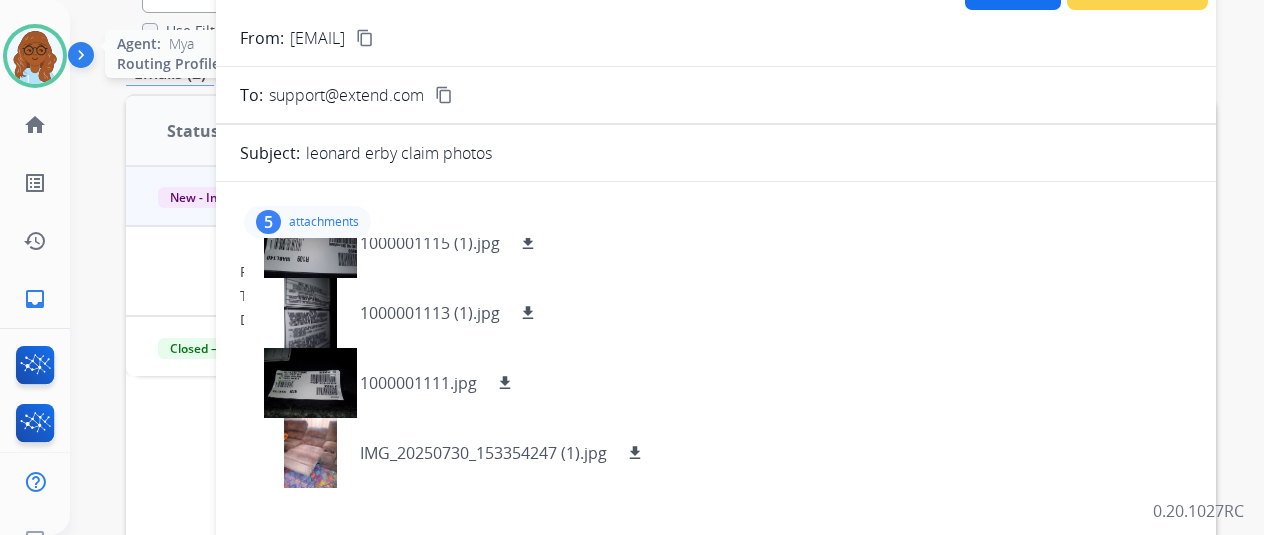 click at bounding box center (35, 56) 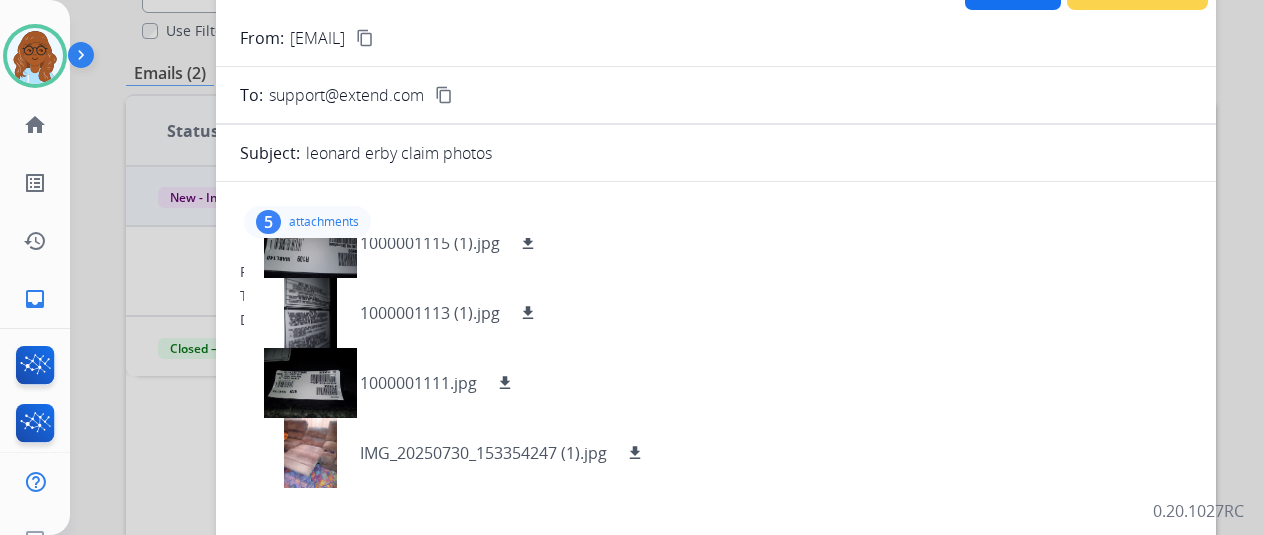 scroll, scrollTop: 0, scrollLeft: 0, axis: both 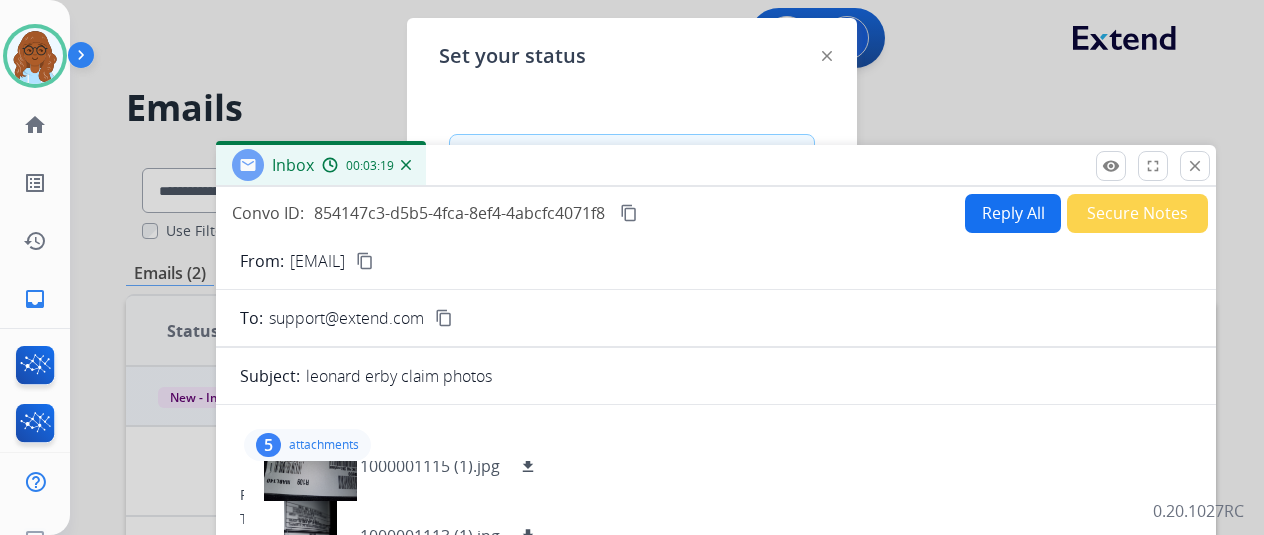 drag, startPoint x: 934, startPoint y: 152, endPoint x: 891, endPoint y: 303, distance: 157.00319 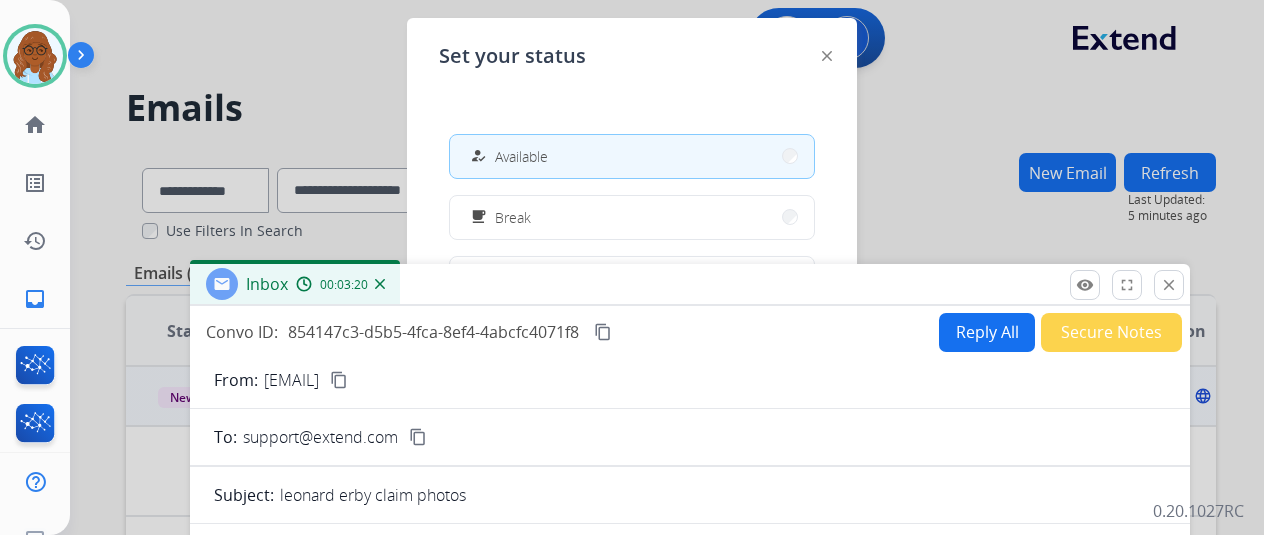 drag, startPoint x: 732, startPoint y: 281, endPoint x: 719, endPoint y: 409, distance: 128.65846 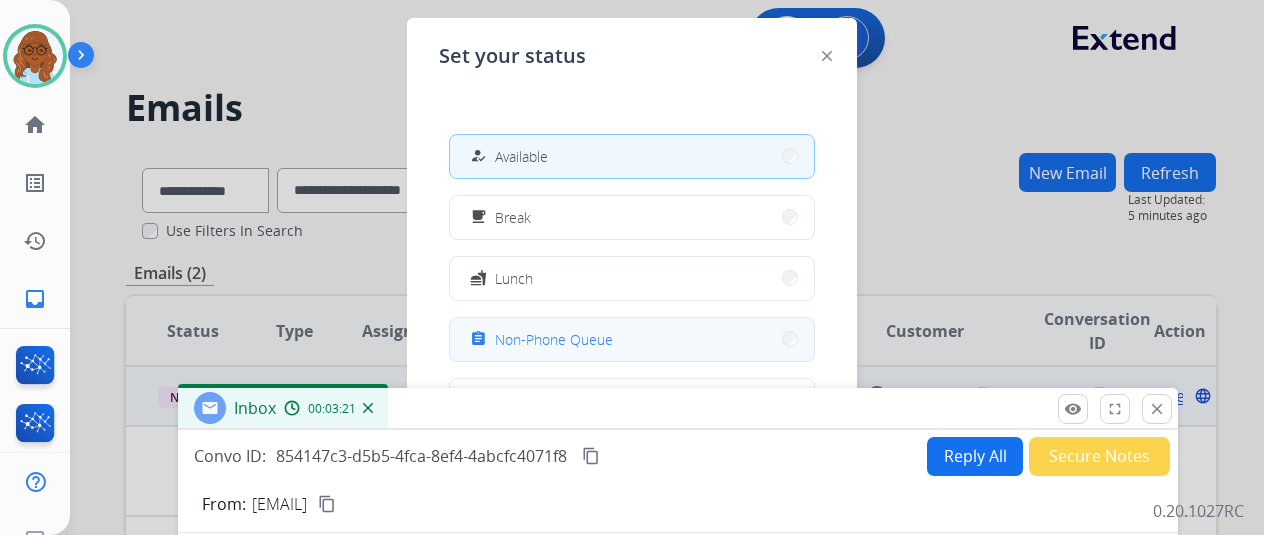 click on "assignment Non-Phone Queue" at bounding box center (632, 339) 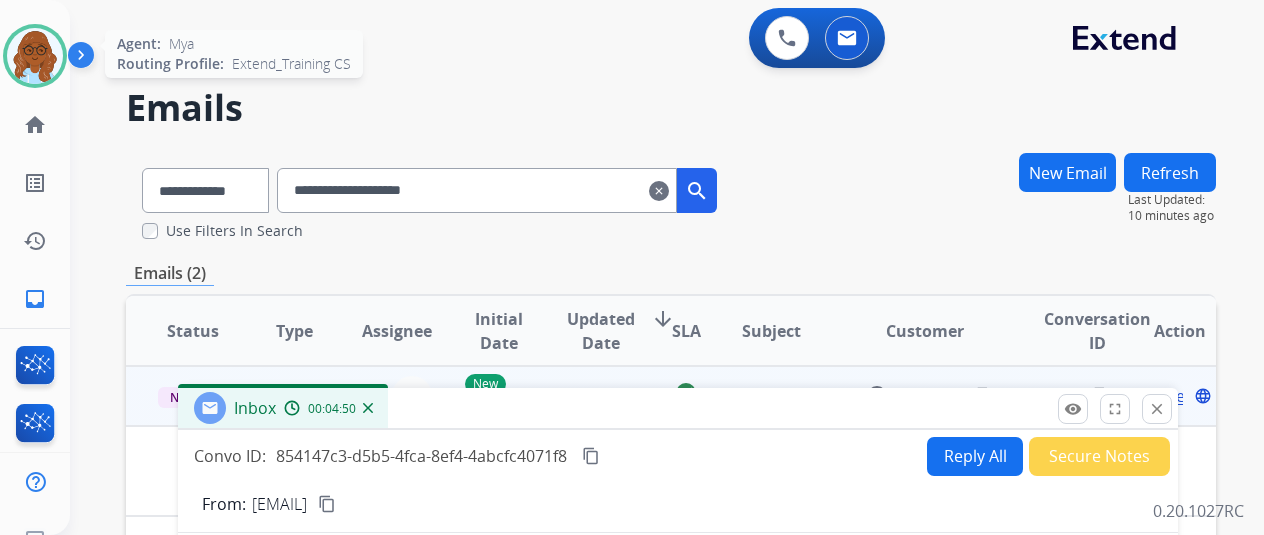click at bounding box center [35, 56] 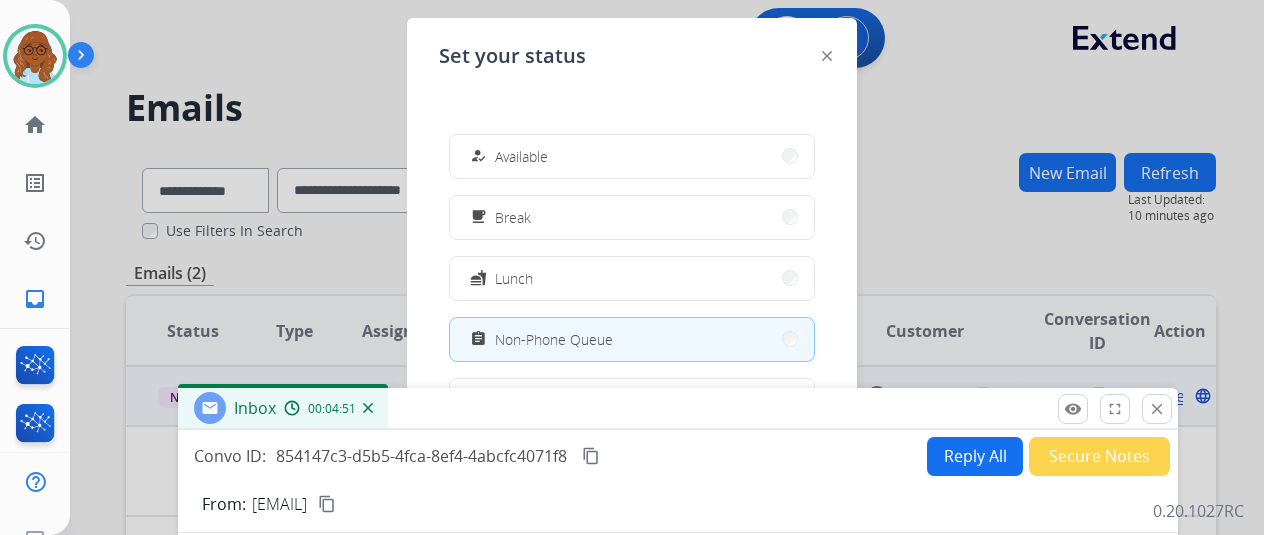 click on "how_to_reg" at bounding box center [478, 156] 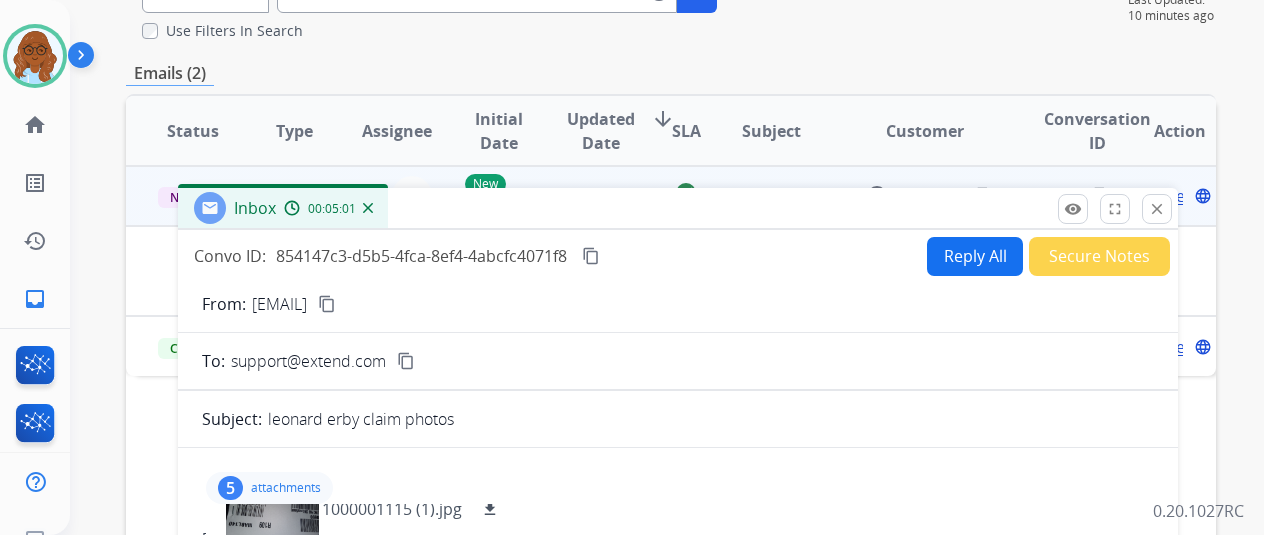 scroll, scrollTop: 0, scrollLeft: 0, axis: both 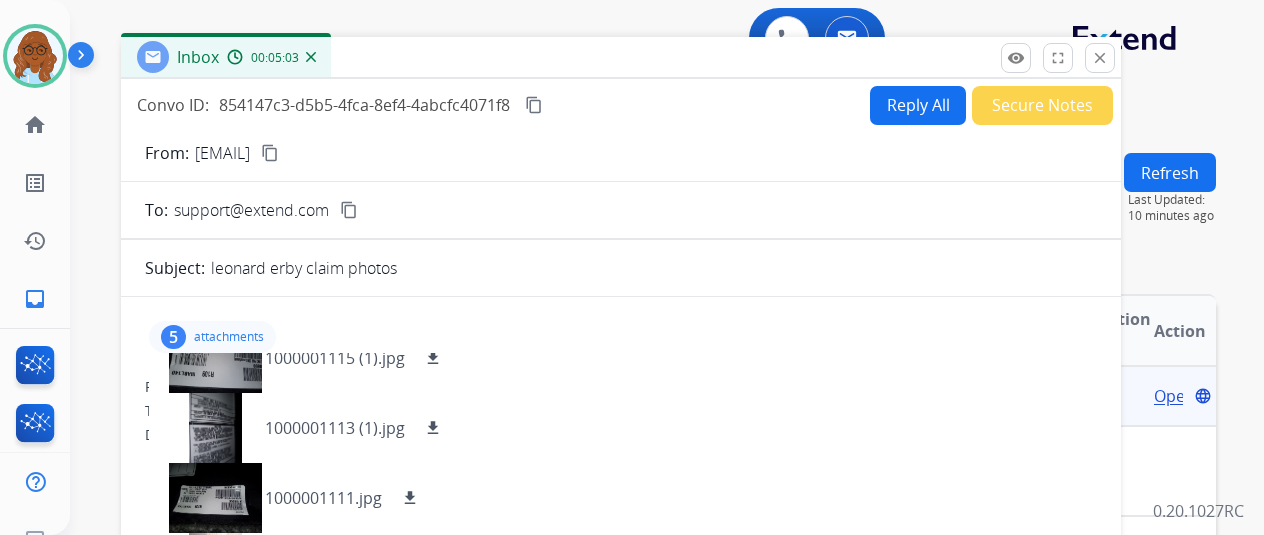 drag, startPoint x: 661, startPoint y: 411, endPoint x: 604, endPoint y: 60, distance: 355.59808 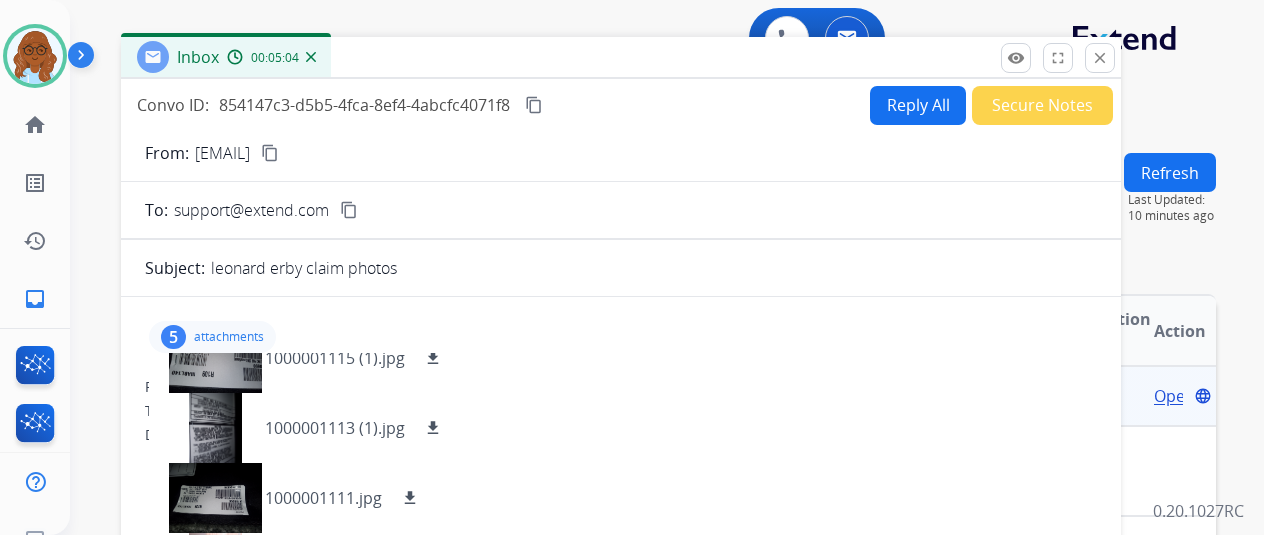 scroll, scrollTop: 200, scrollLeft: 0, axis: vertical 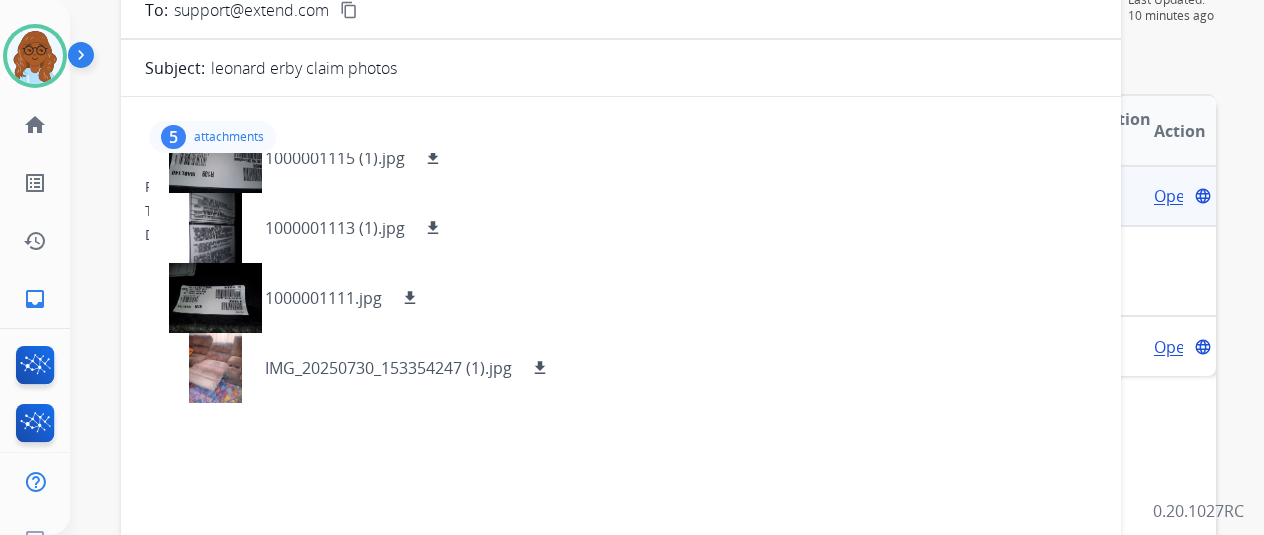 click on "attachments" at bounding box center [229, 137] 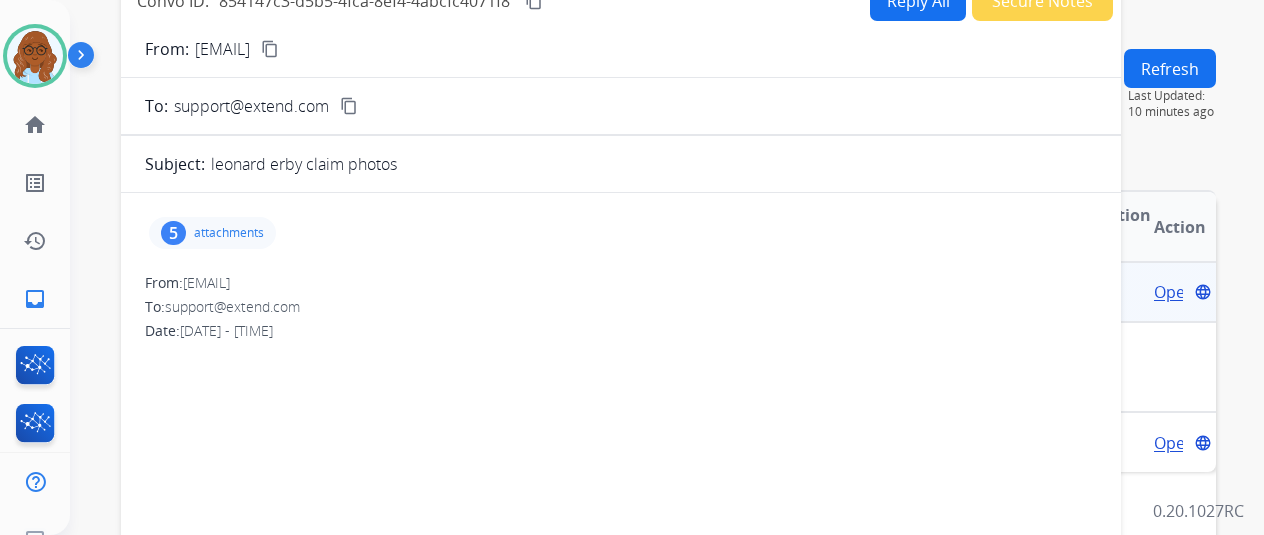 scroll, scrollTop: 0, scrollLeft: 0, axis: both 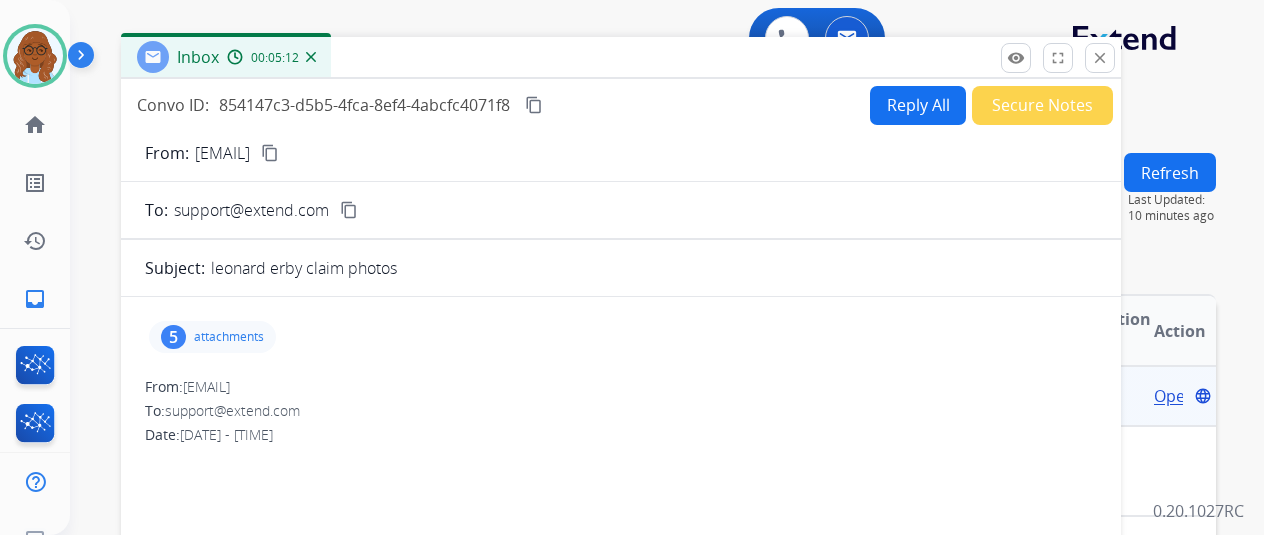 click on "Reply All" at bounding box center (918, 105) 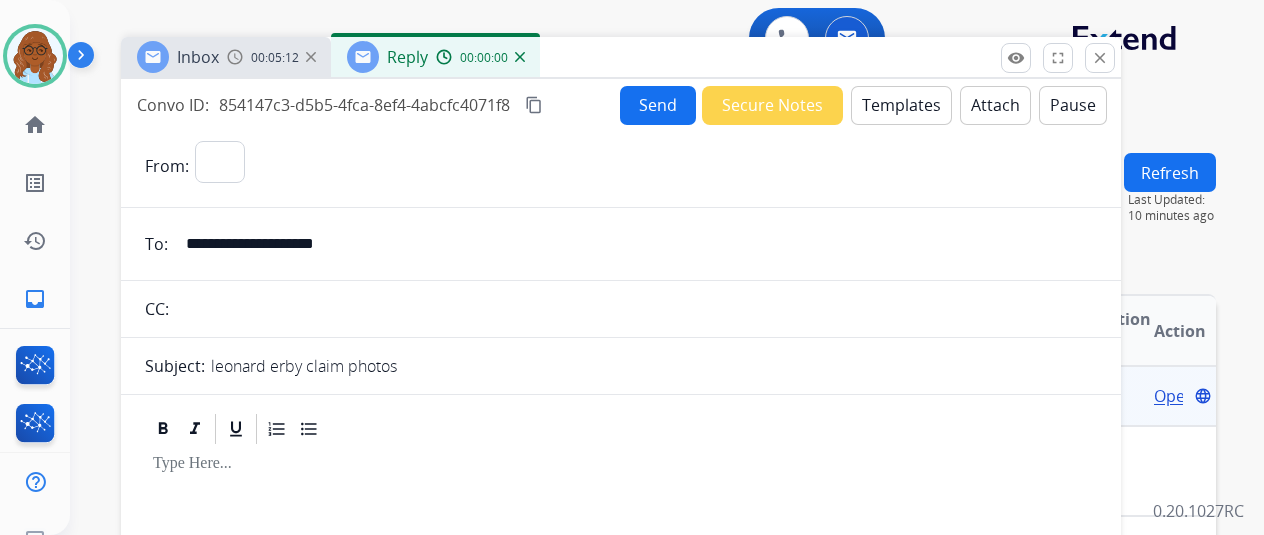select on "**********" 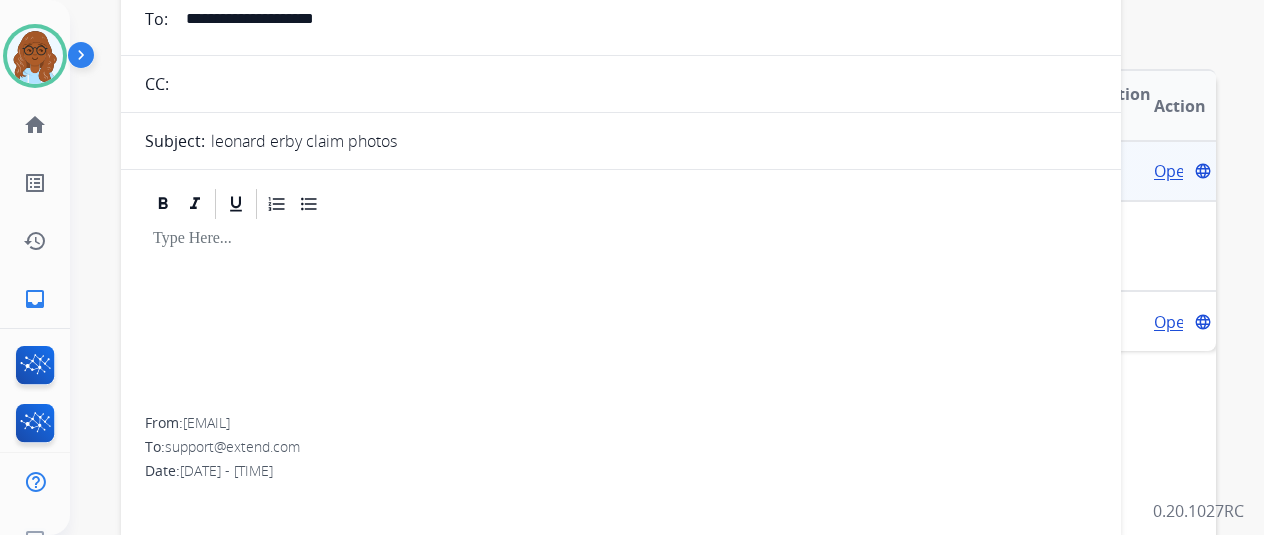 scroll, scrollTop: 400, scrollLeft: 0, axis: vertical 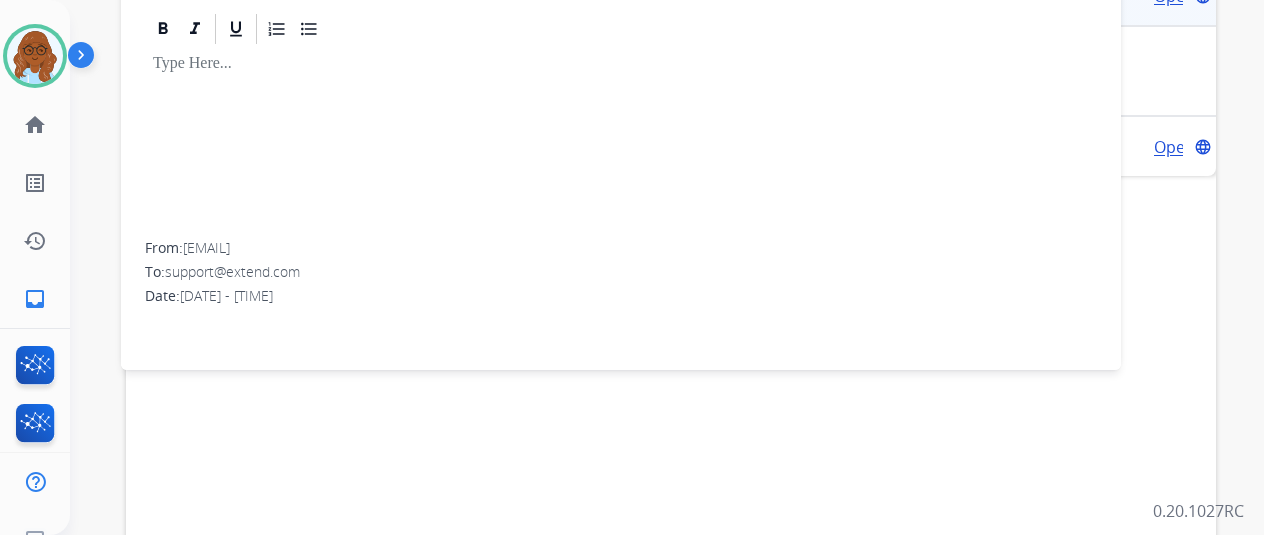 click at bounding box center (621, 144) 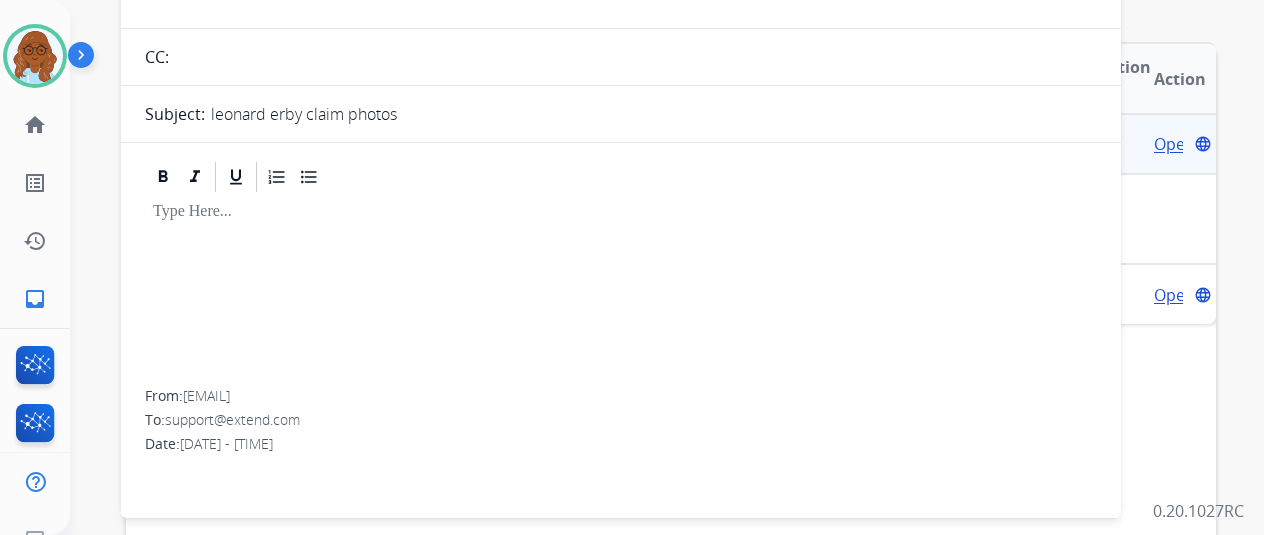 scroll, scrollTop: 100, scrollLeft: 0, axis: vertical 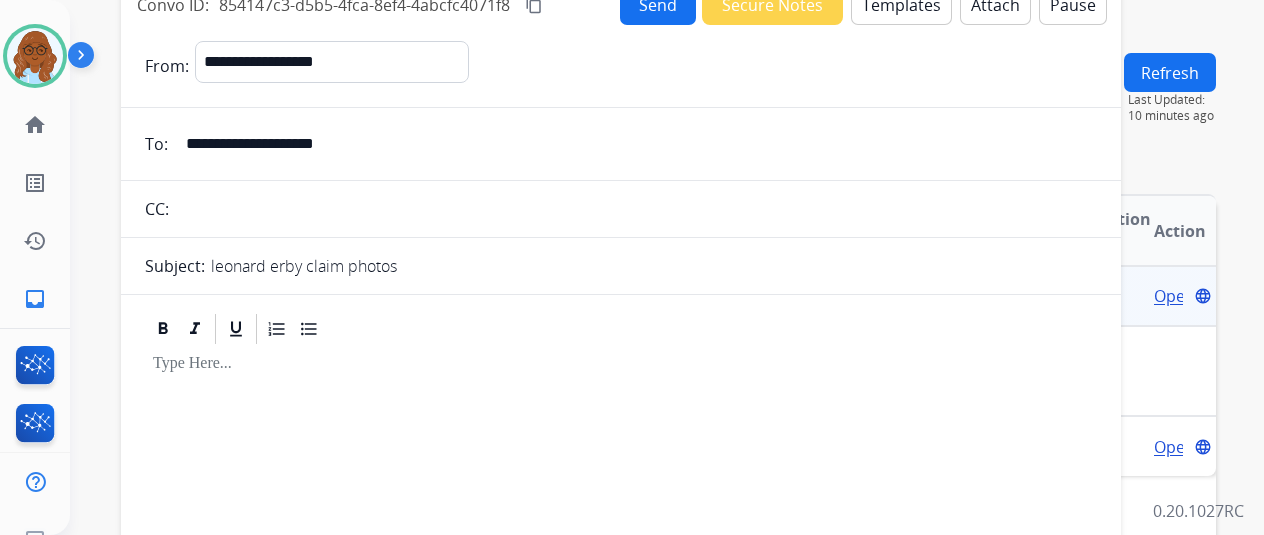 click on "Templates" at bounding box center [901, 5] 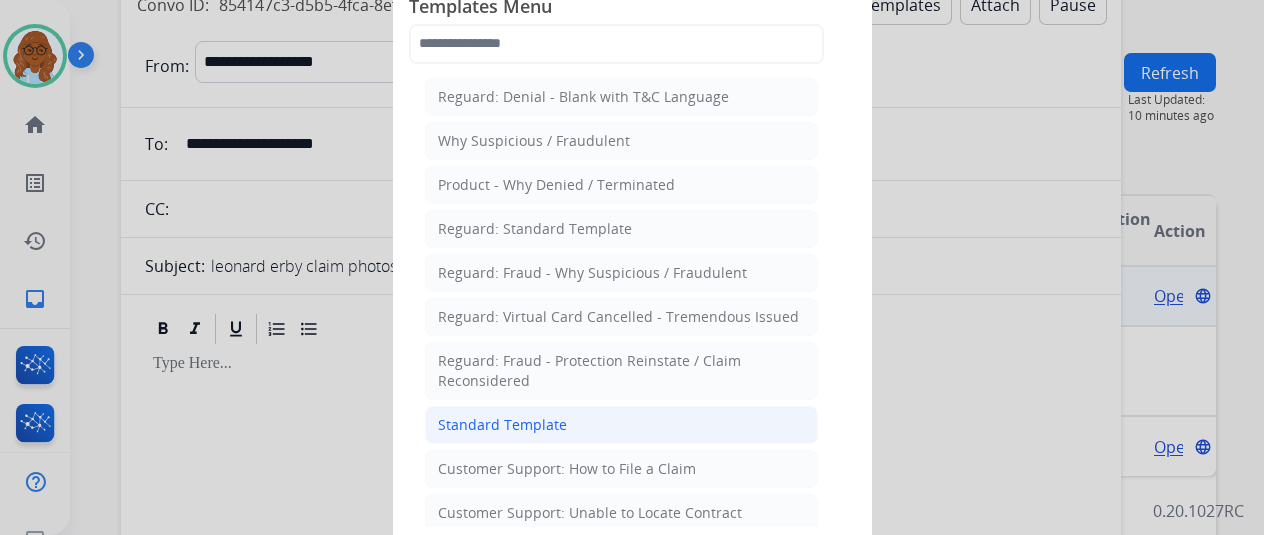 click on "Standard Template" 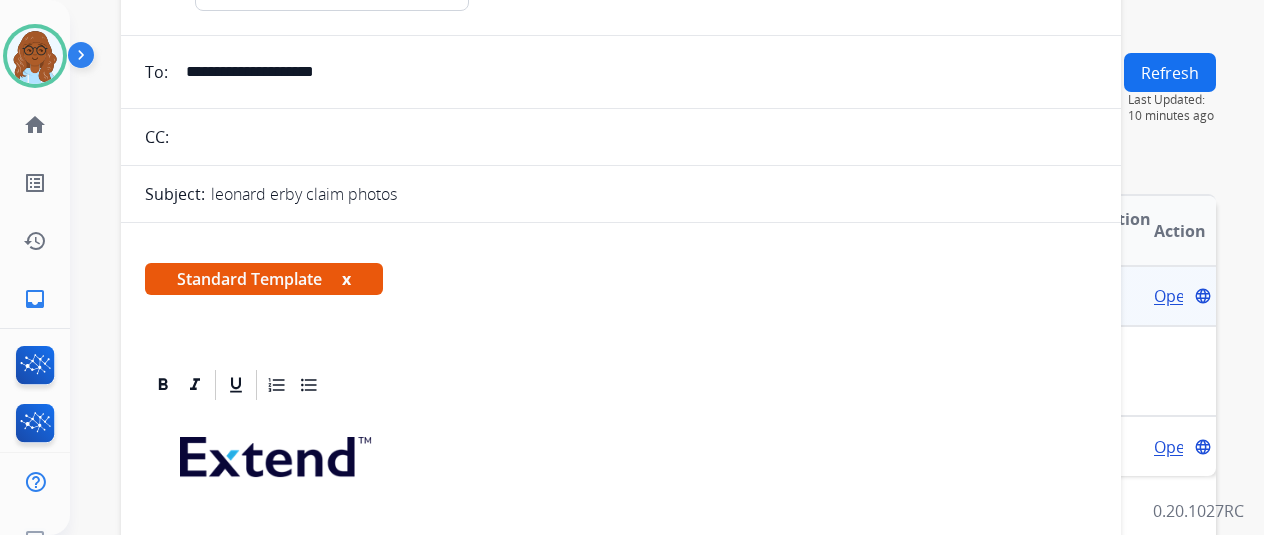 scroll, scrollTop: 100, scrollLeft: 0, axis: vertical 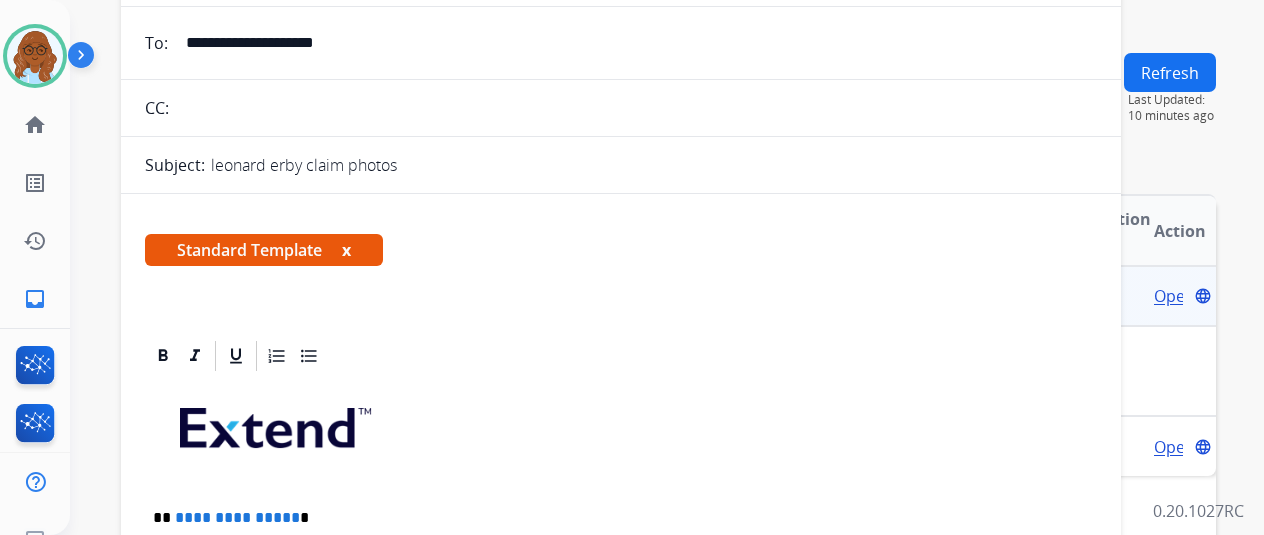 click on "x" at bounding box center [346, 250] 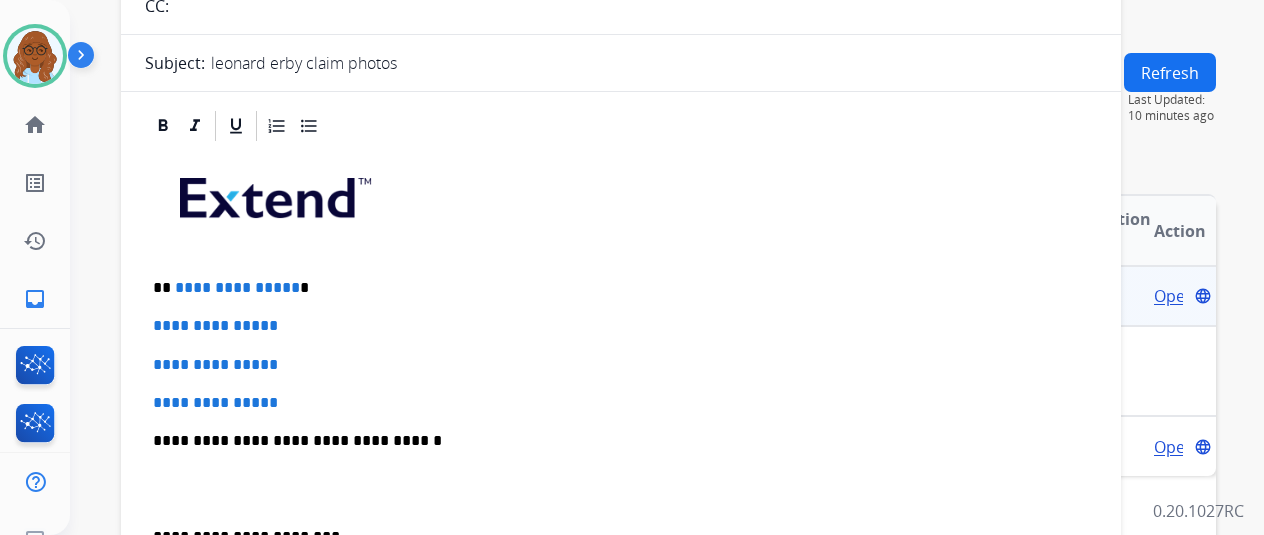 scroll, scrollTop: 300, scrollLeft: 0, axis: vertical 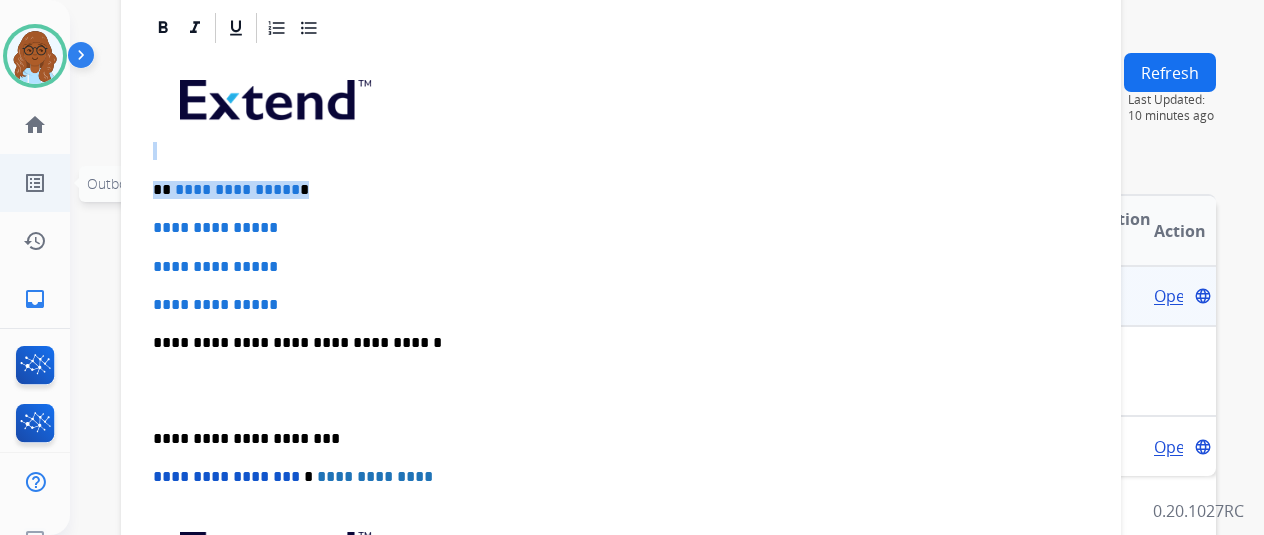 drag, startPoint x: 335, startPoint y: 181, endPoint x: 66, endPoint y: 184, distance: 269.01672 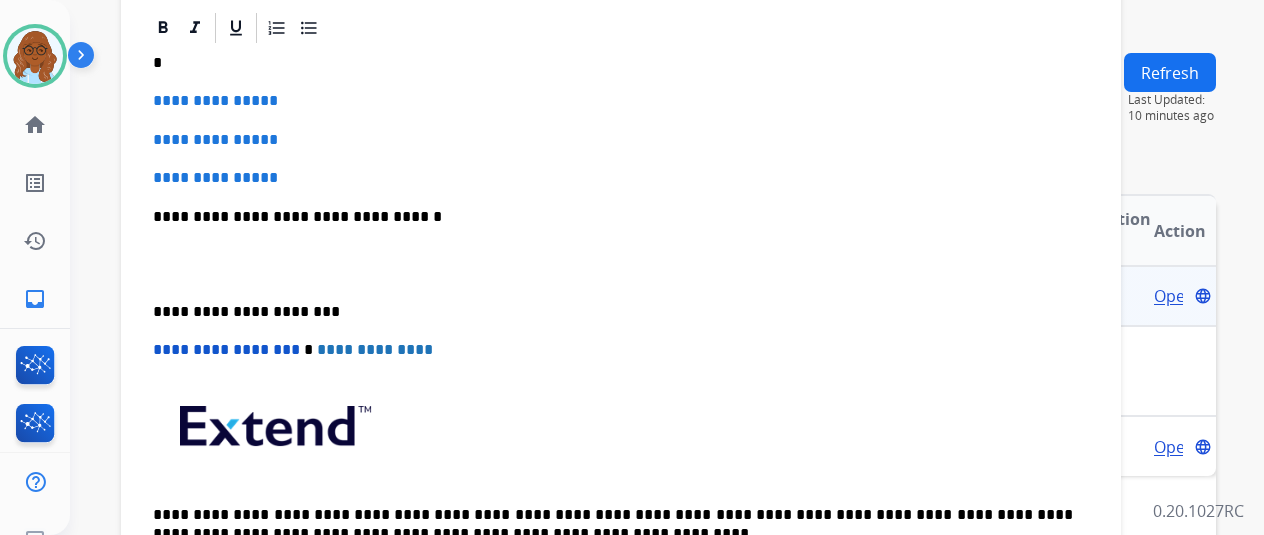 type 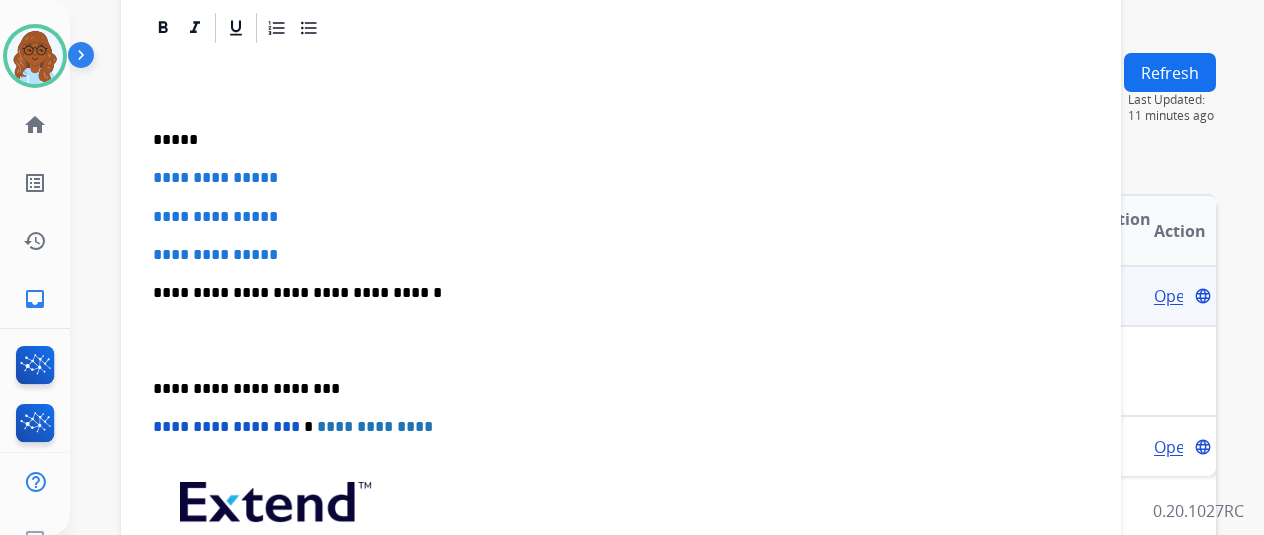click on "*****" at bounding box center [613, 140] 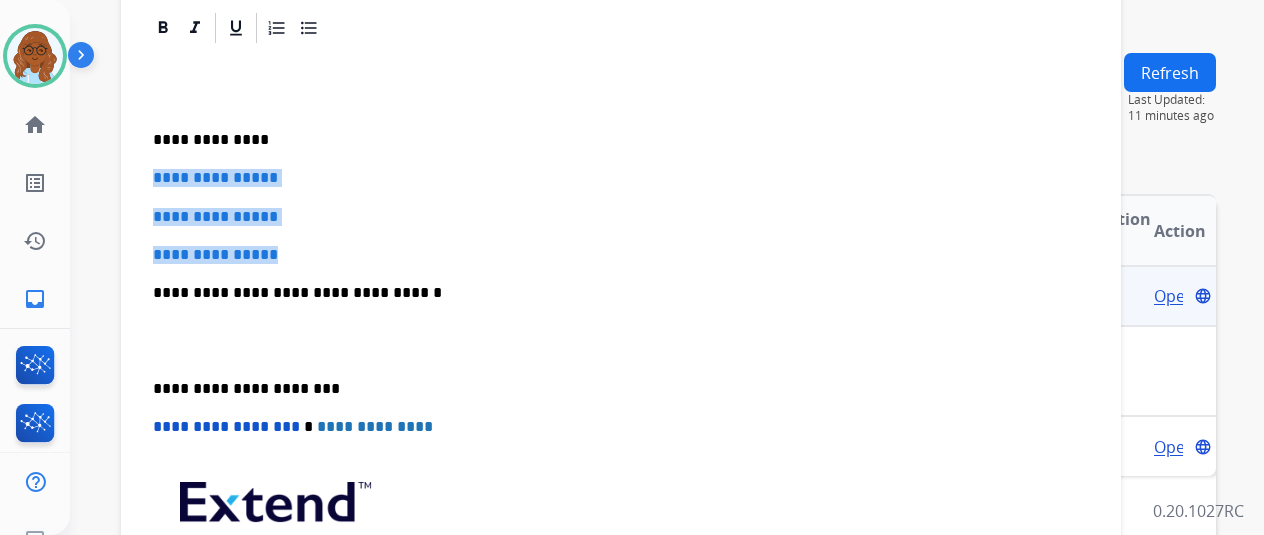 drag, startPoint x: 322, startPoint y: 255, endPoint x: 146, endPoint y: 165, distance: 197.6765 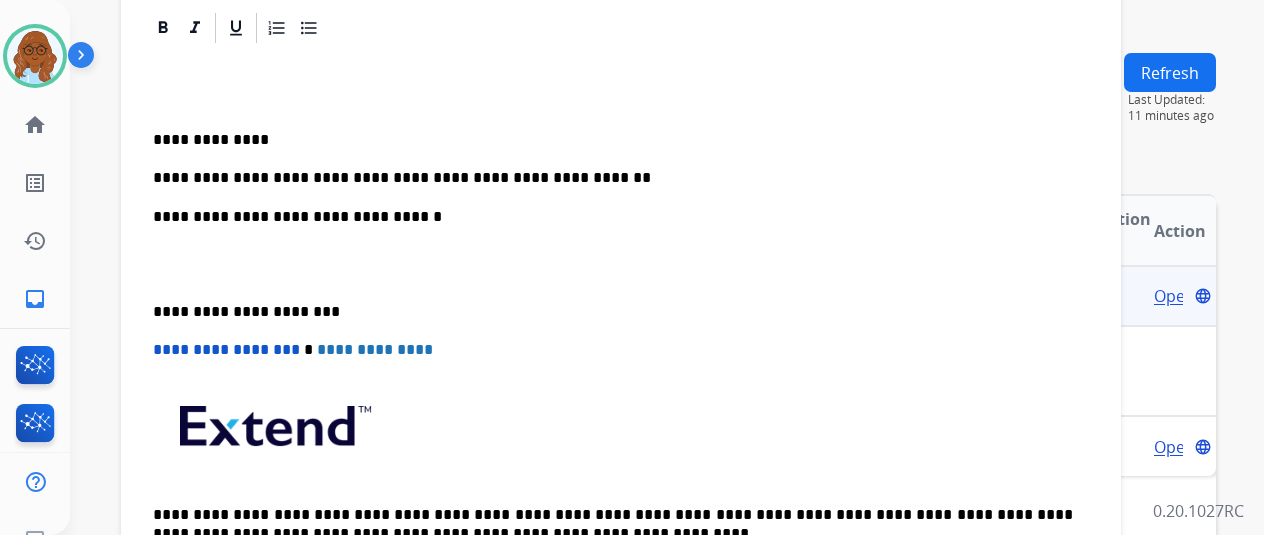 scroll, scrollTop: 0, scrollLeft: 0, axis: both 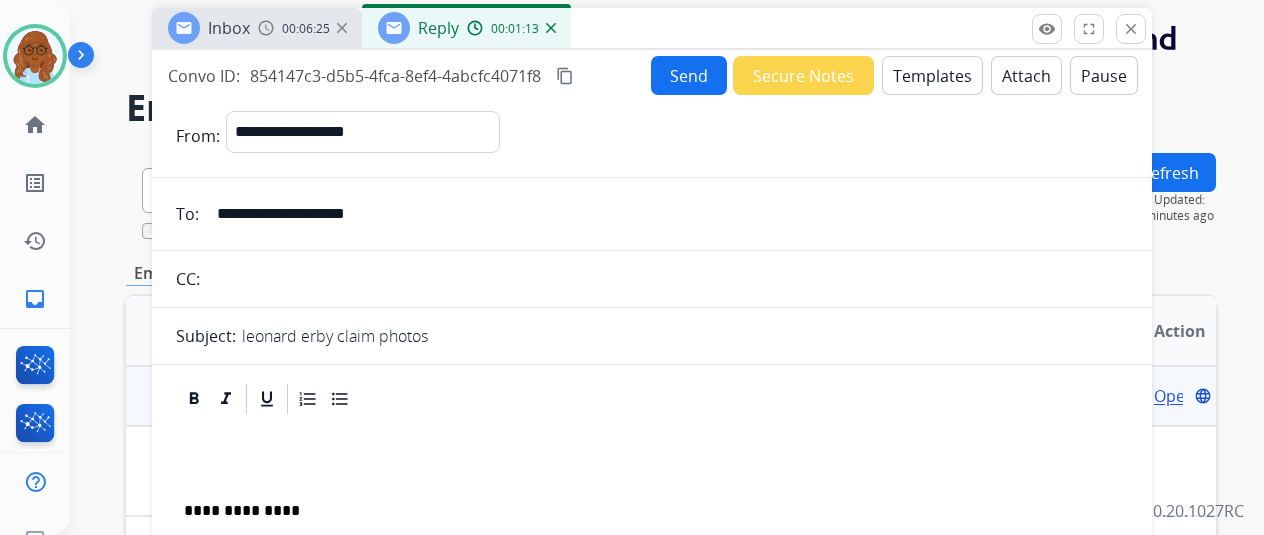 drag, startPoint x: 613, startPoint y: 56, endPoint x: 644, endPoint y: 27, distance: 42.44997 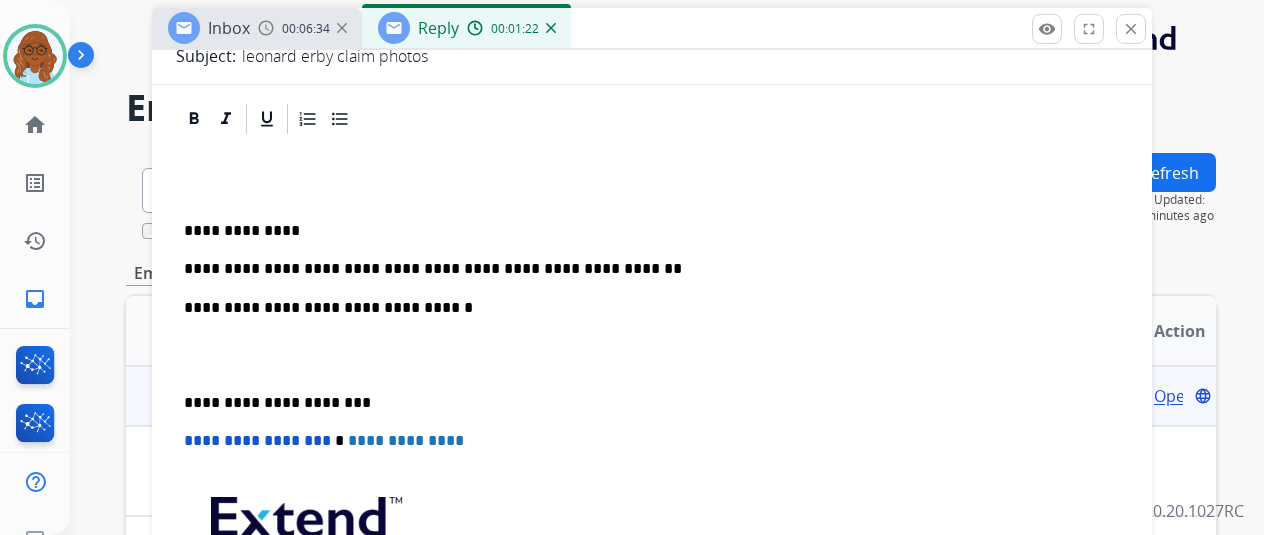 scroll, scrollTop: 300, scrollLeft: 0, axis: vertical 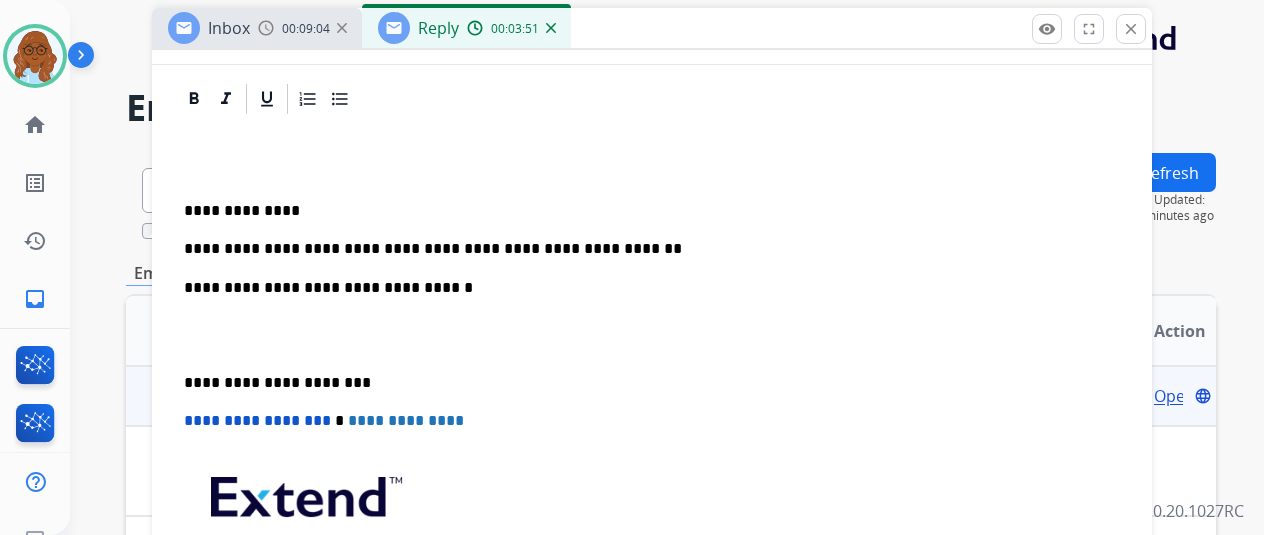 click on "**********" at bounding box center [644, 383] 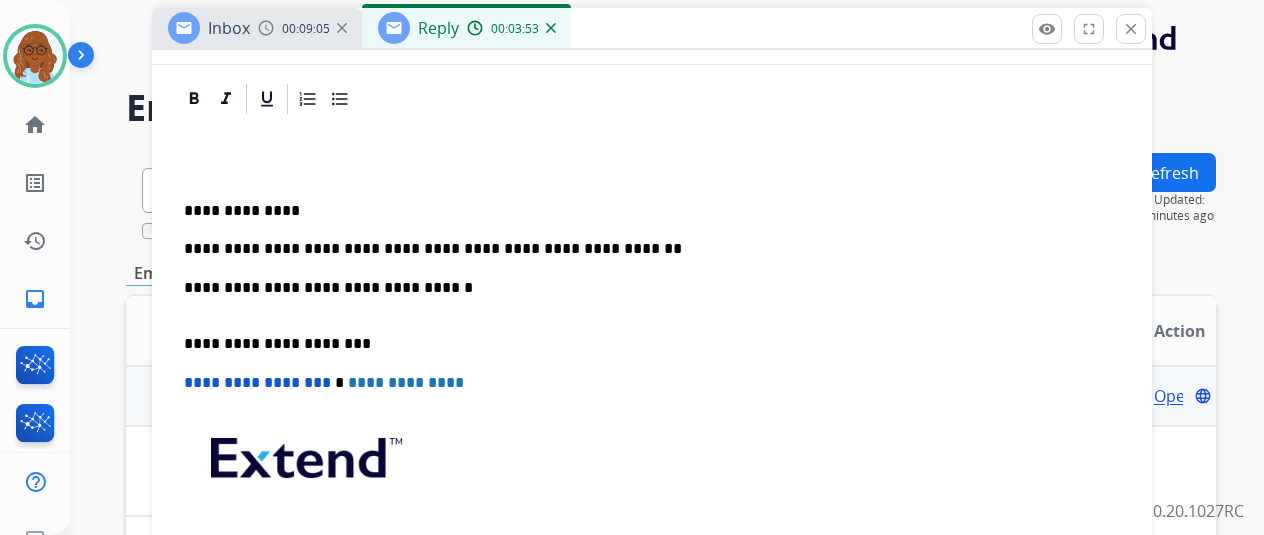scroll, scrollTop: 298, scrollLeft: 0, axis: vertical 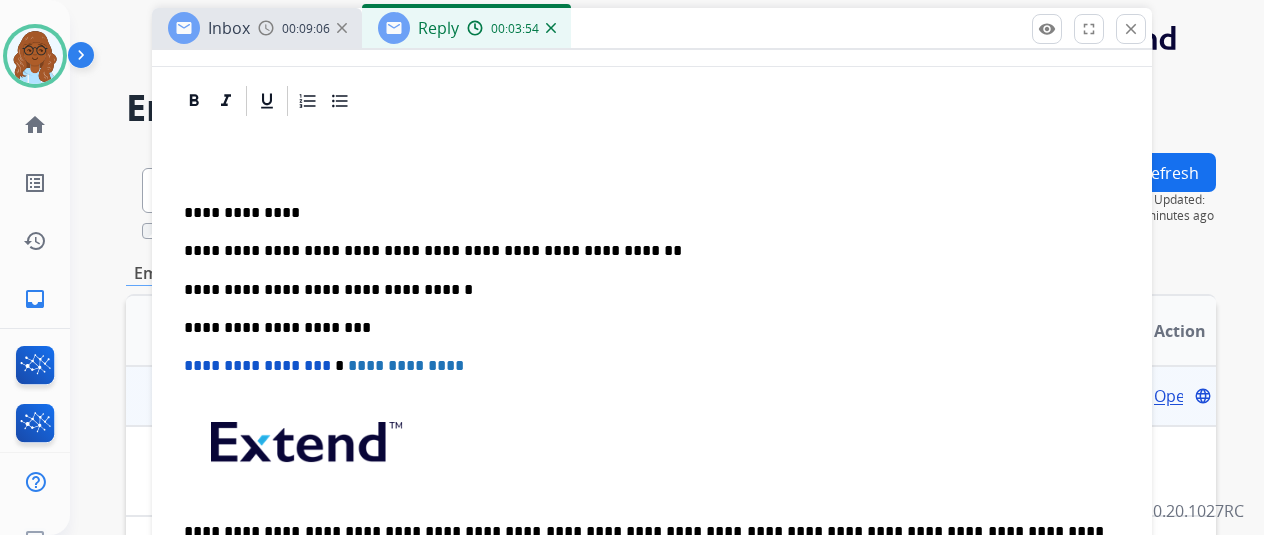 click on "**********" at bounding box center (652, 371) 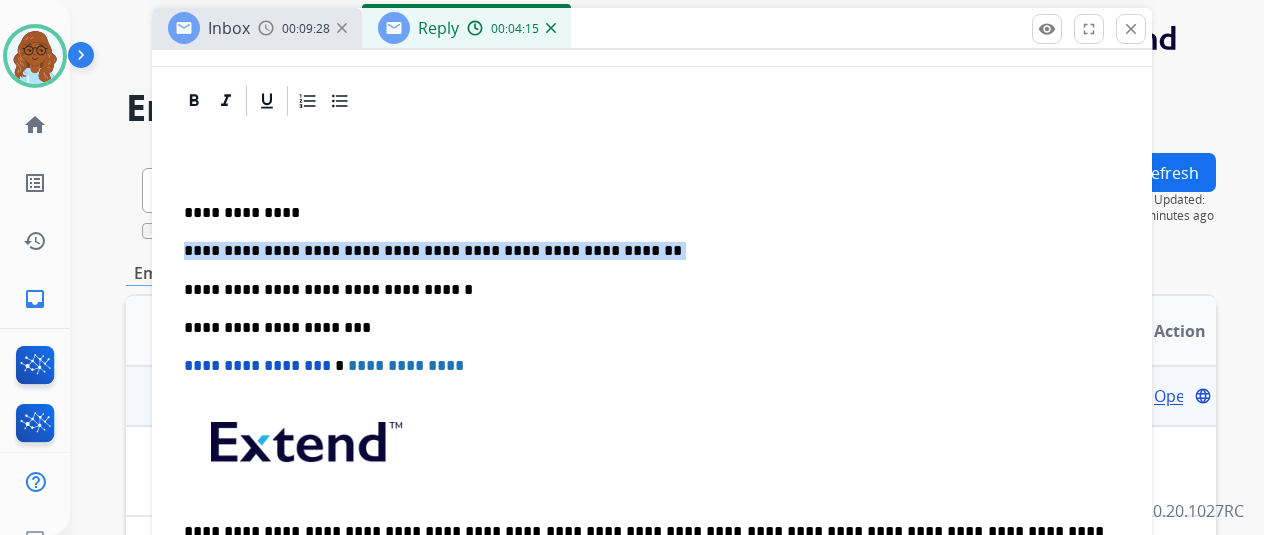 drag, startPoint x: 653, startPoint y: 248, endPoint x: 199, endPoint y: 248, distance: 454 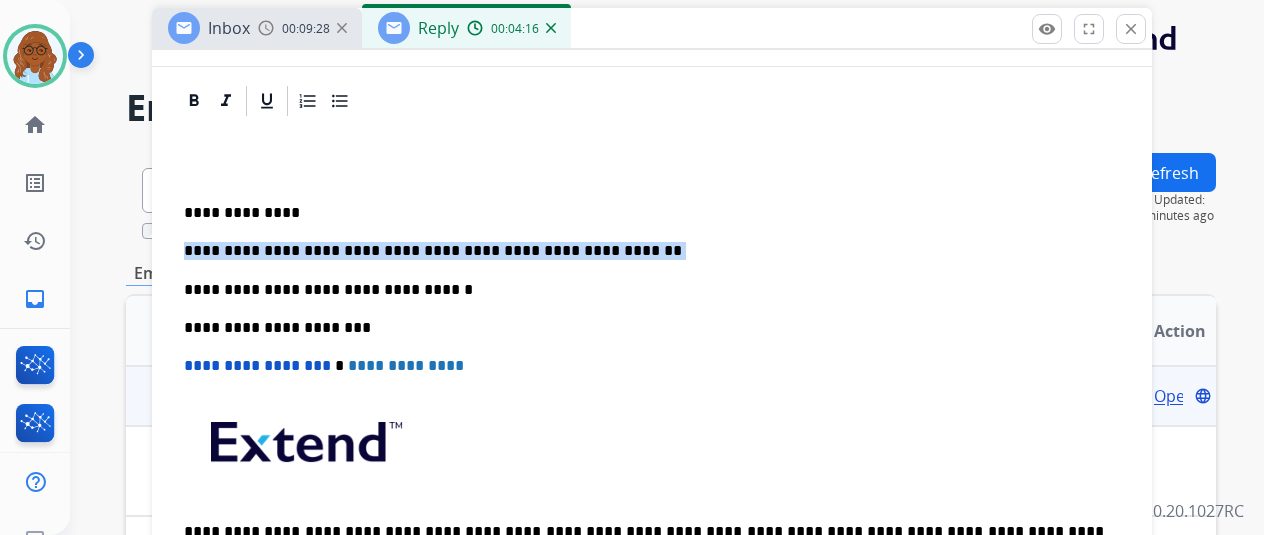 scroll, scrollTop: 300, scrollLeft: 0, axis: vertical 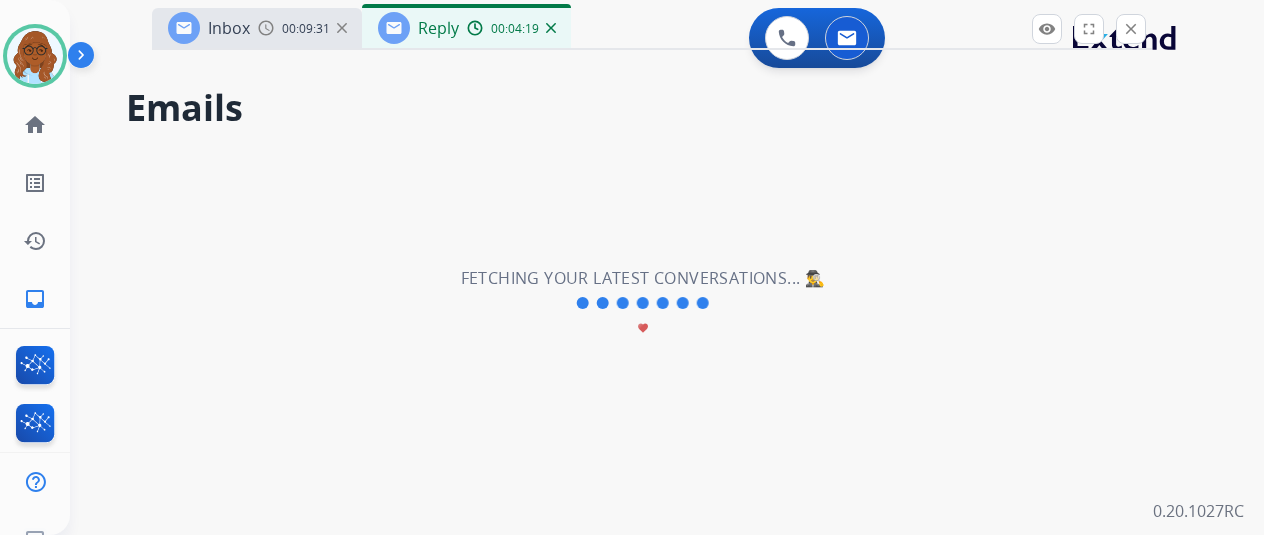drag, startPoint x: 207, startPoint y: 247, endPoint x: 652, endPoint y: 291, distance: 447.16998 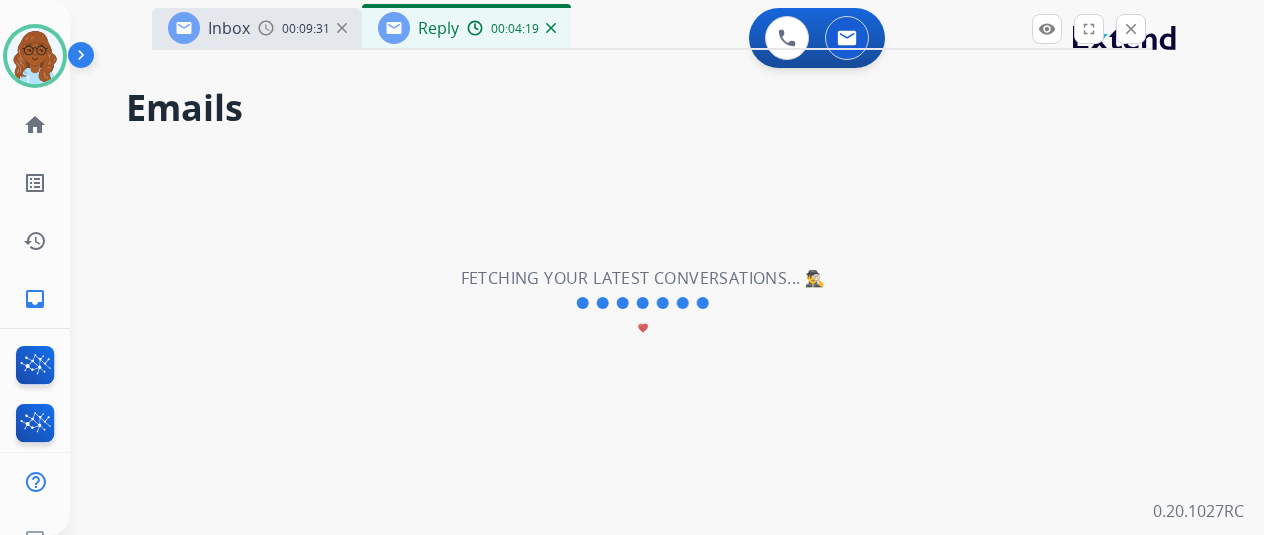 click on "Fetching your latest conversations... 🕵️‍♂️" at bounding box center [643, 278] 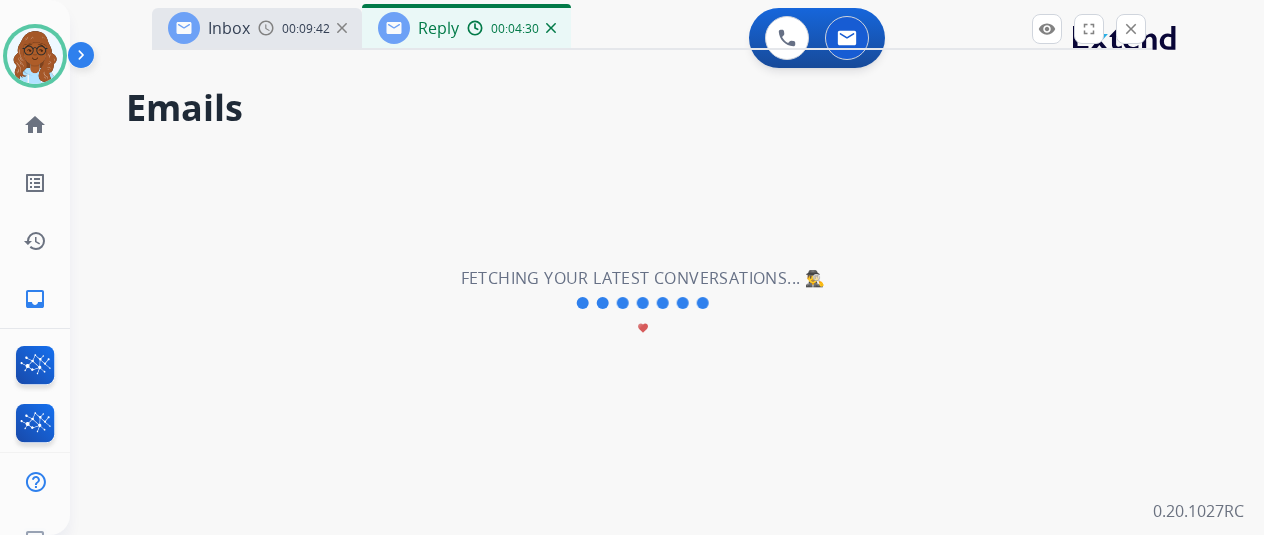 scroll, scrollTop: 298, scrollLeft: 0, axis: vertical 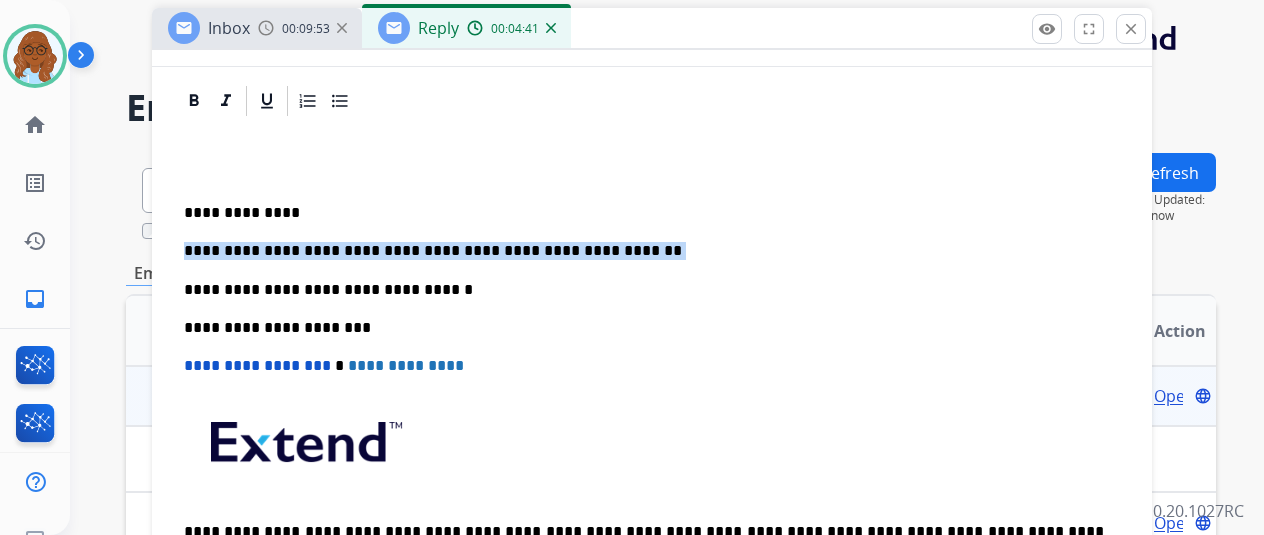 drag, startPoint x: 638, startPoint y: 249, endPoint x: 196, endPoint y: 253, distance: 442.0181 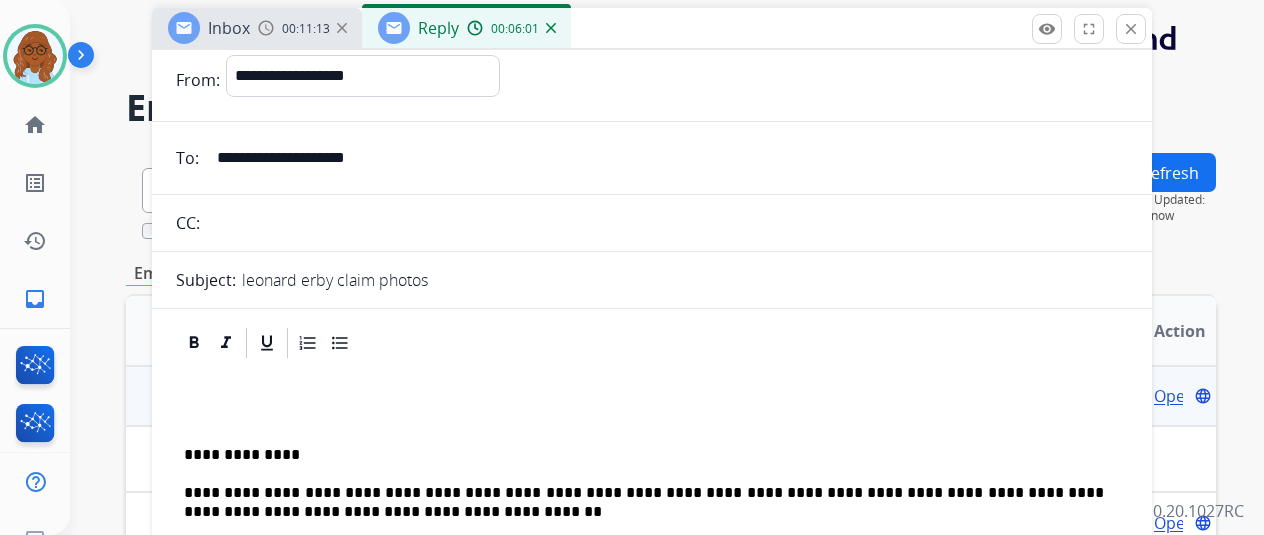 scroll, scrollTop: 0, scrollLeft: 0, axis: both 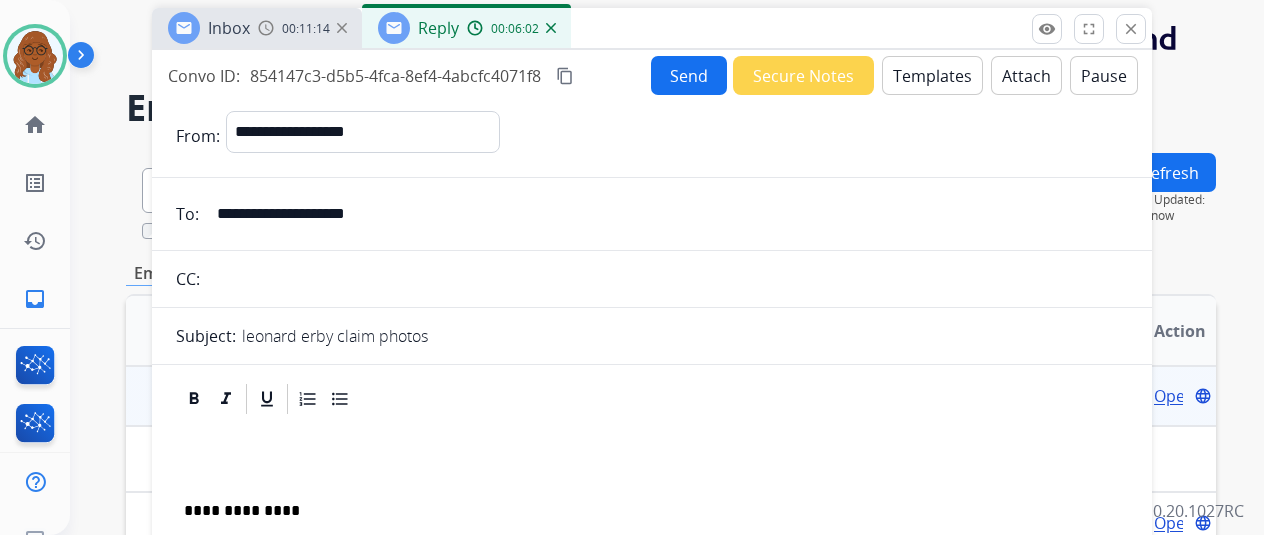 click on "Pause" at bounding box center [1104, 75] 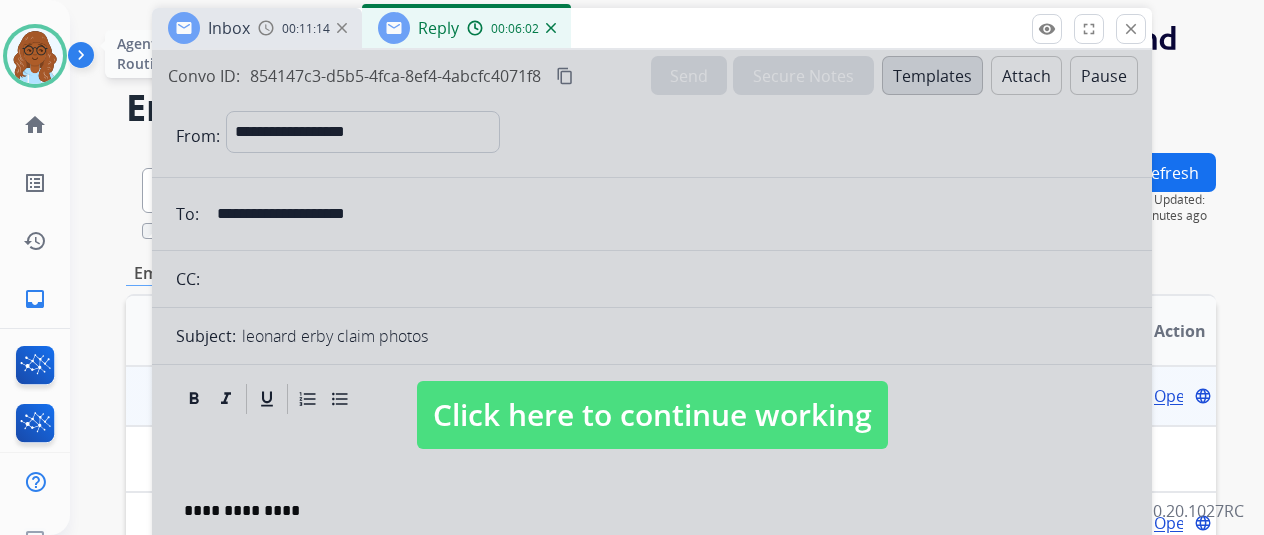 click at bounding box center (35, 56) 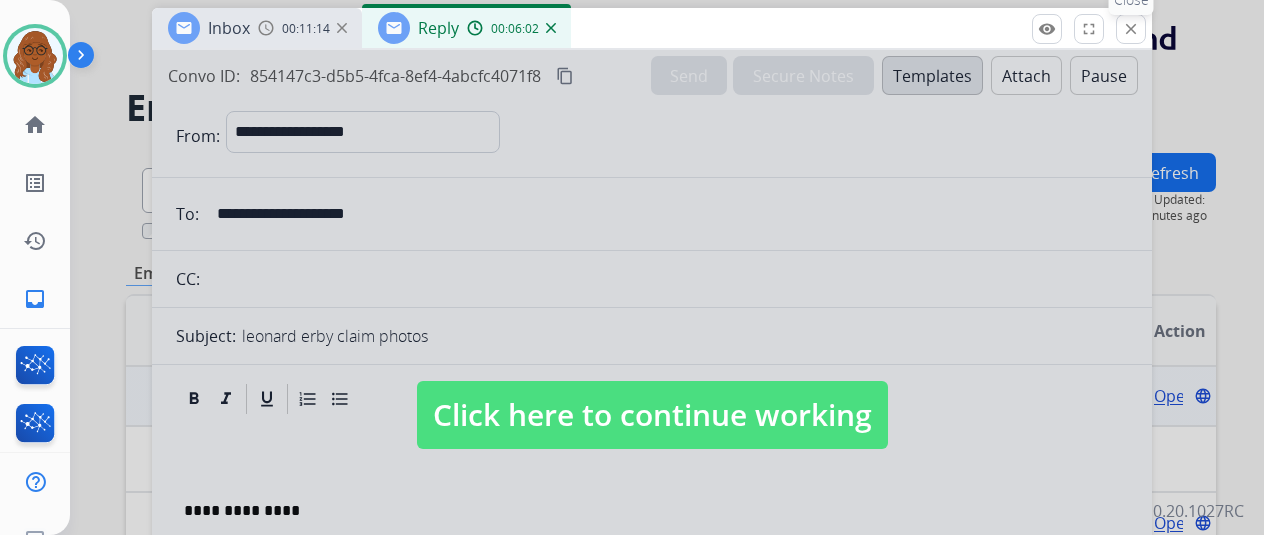 click on "close" at bounding box center (1131, 29) 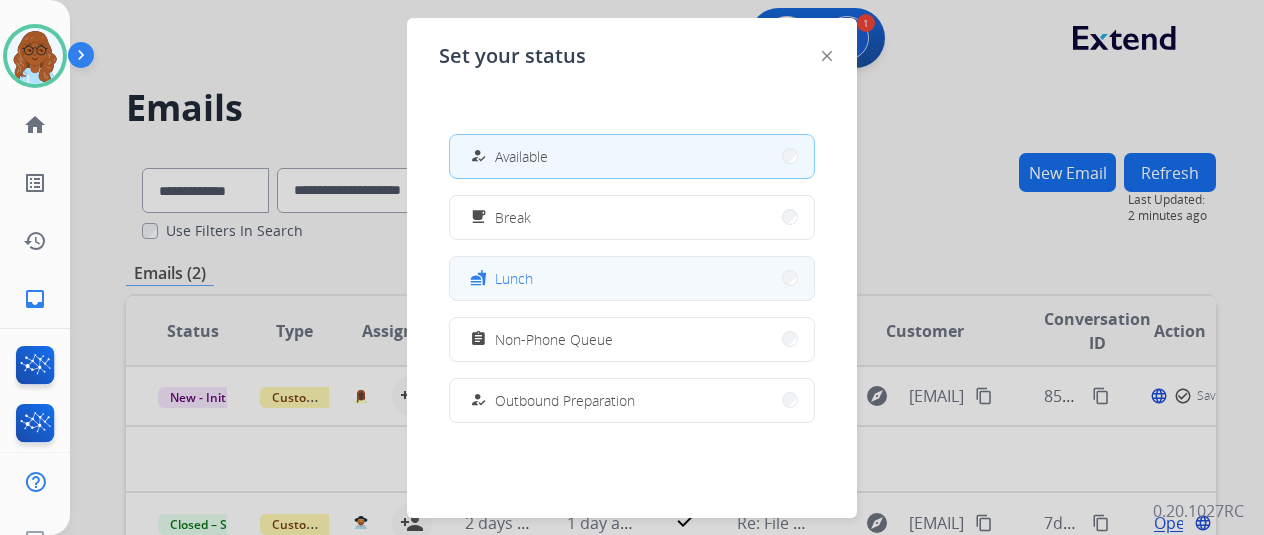 click on "fastfood Lunch" at bounding box center (632, 278) 